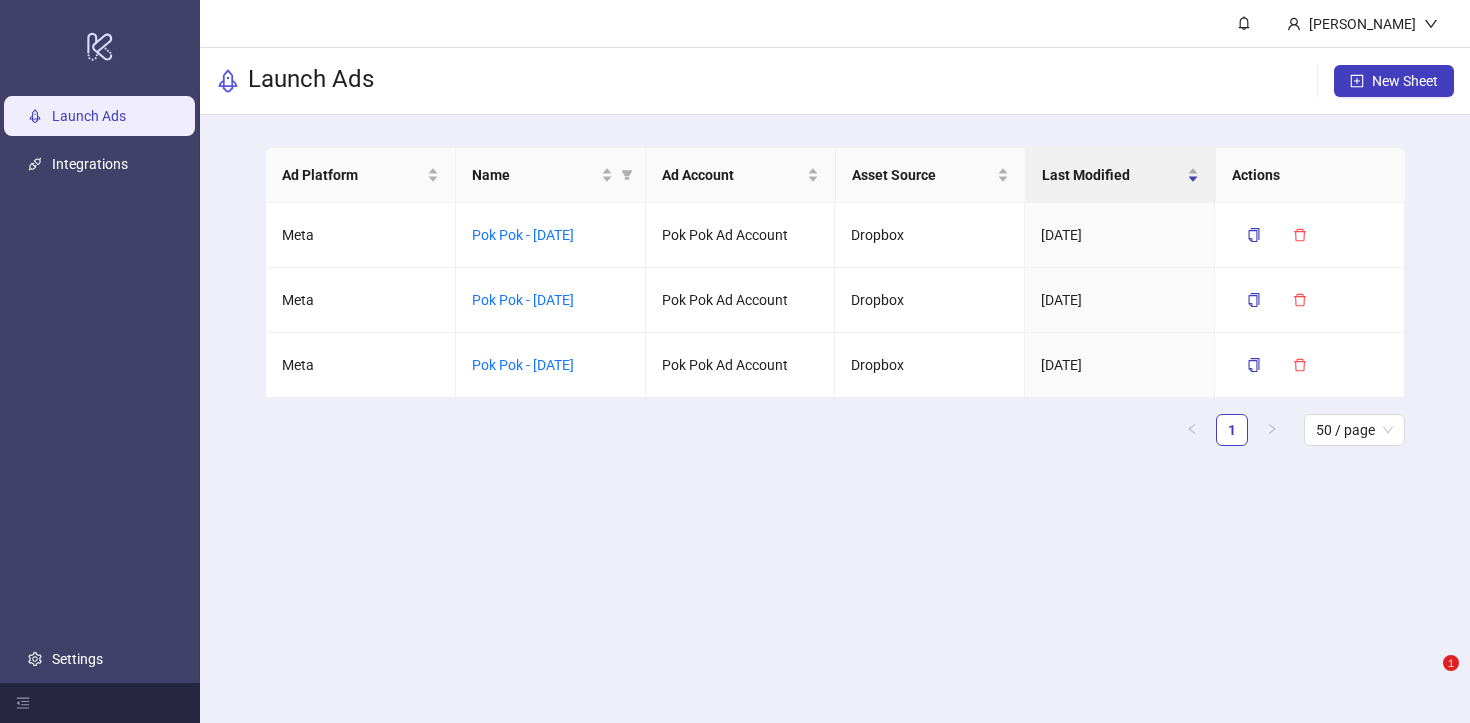 scroll, scrollTop: 0, scrollLeft: 0, axis: both 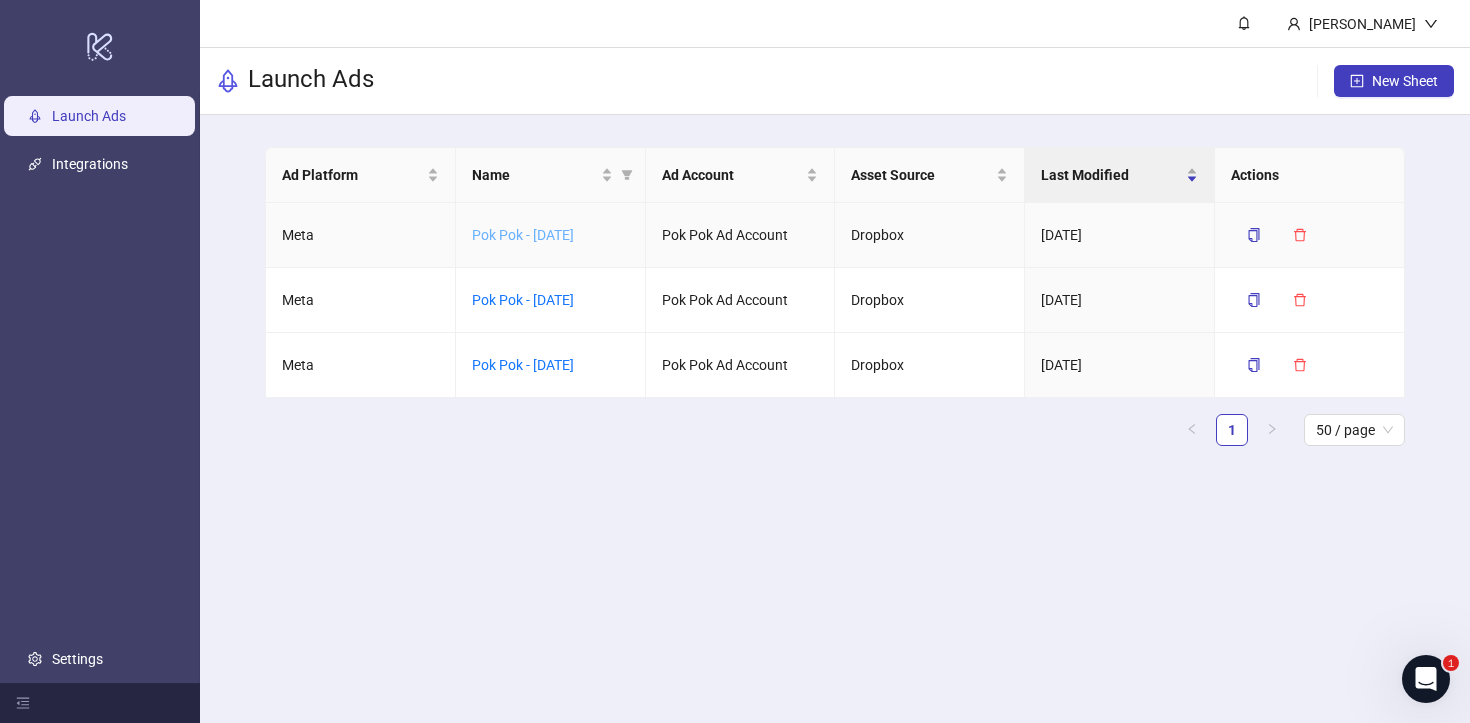 click on "Pok Pok - [DATE]" at bounding box center (523, 235) 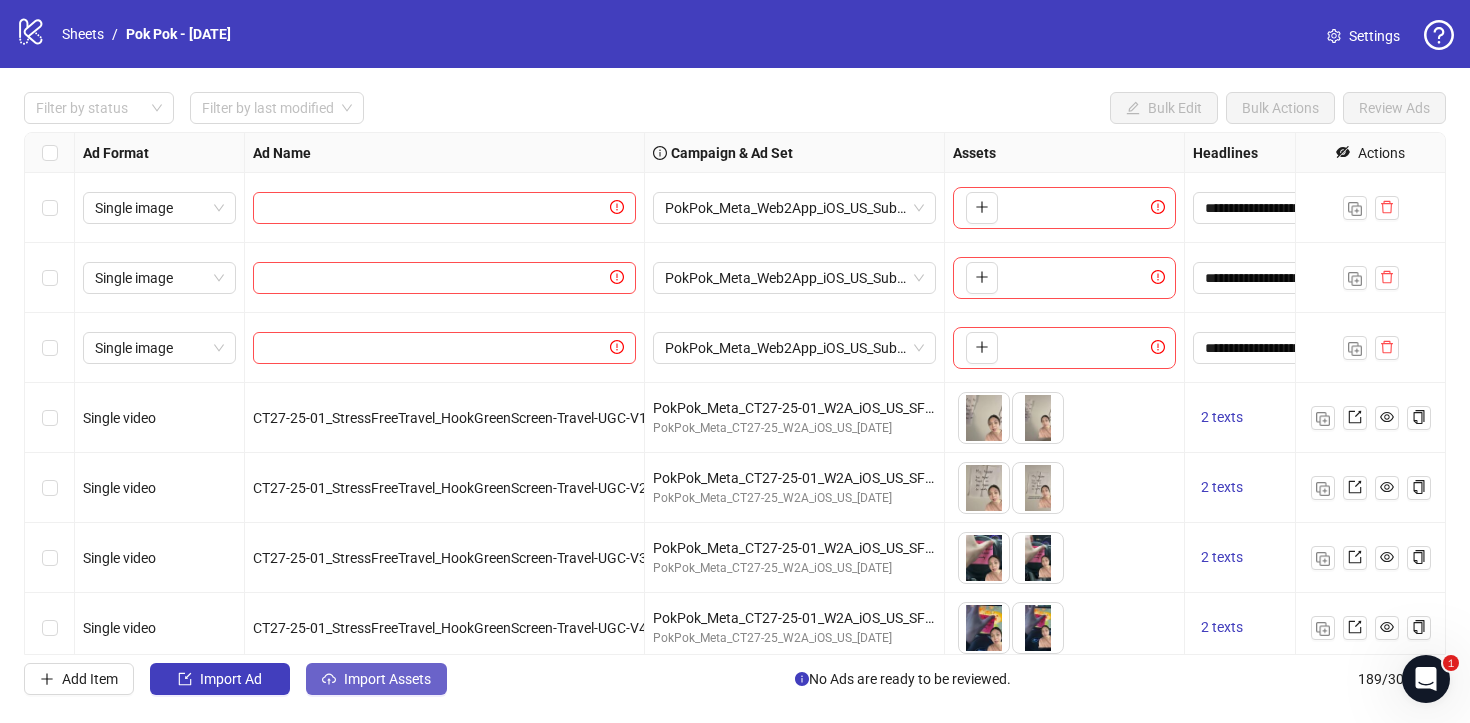 click on "Import Assets" at bounding box center [387, 679] 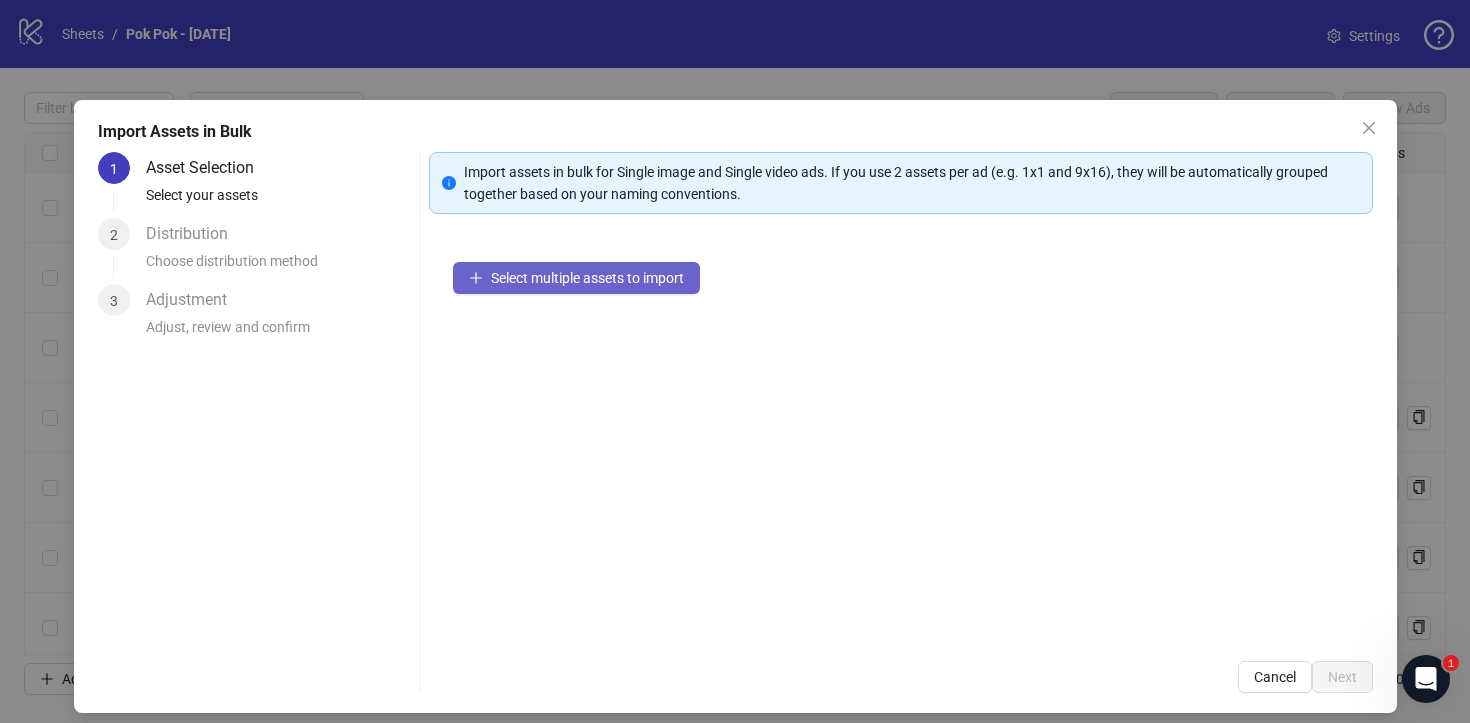 click on "Select multiple assets to import" at bounding box center (587, 278) 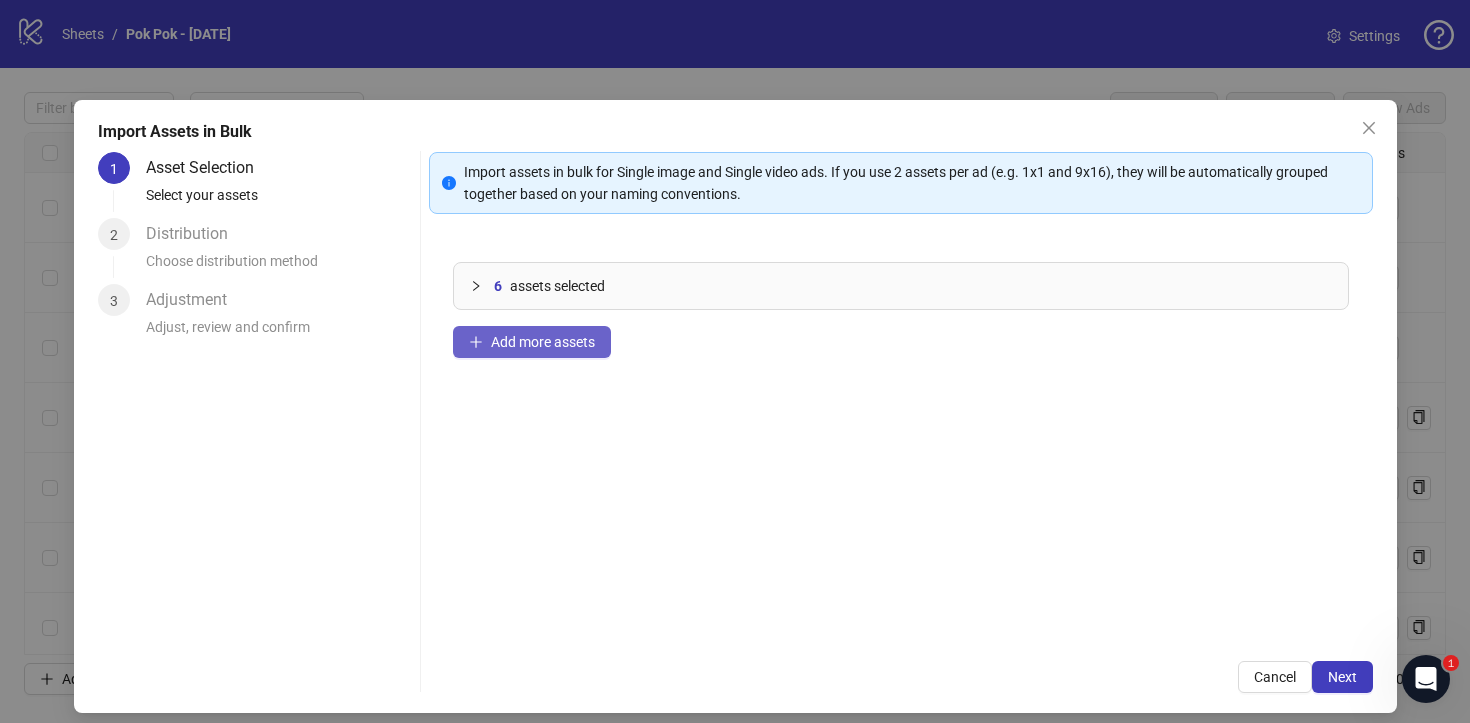 click on "Add more assets" at bounding box center [532, 342] 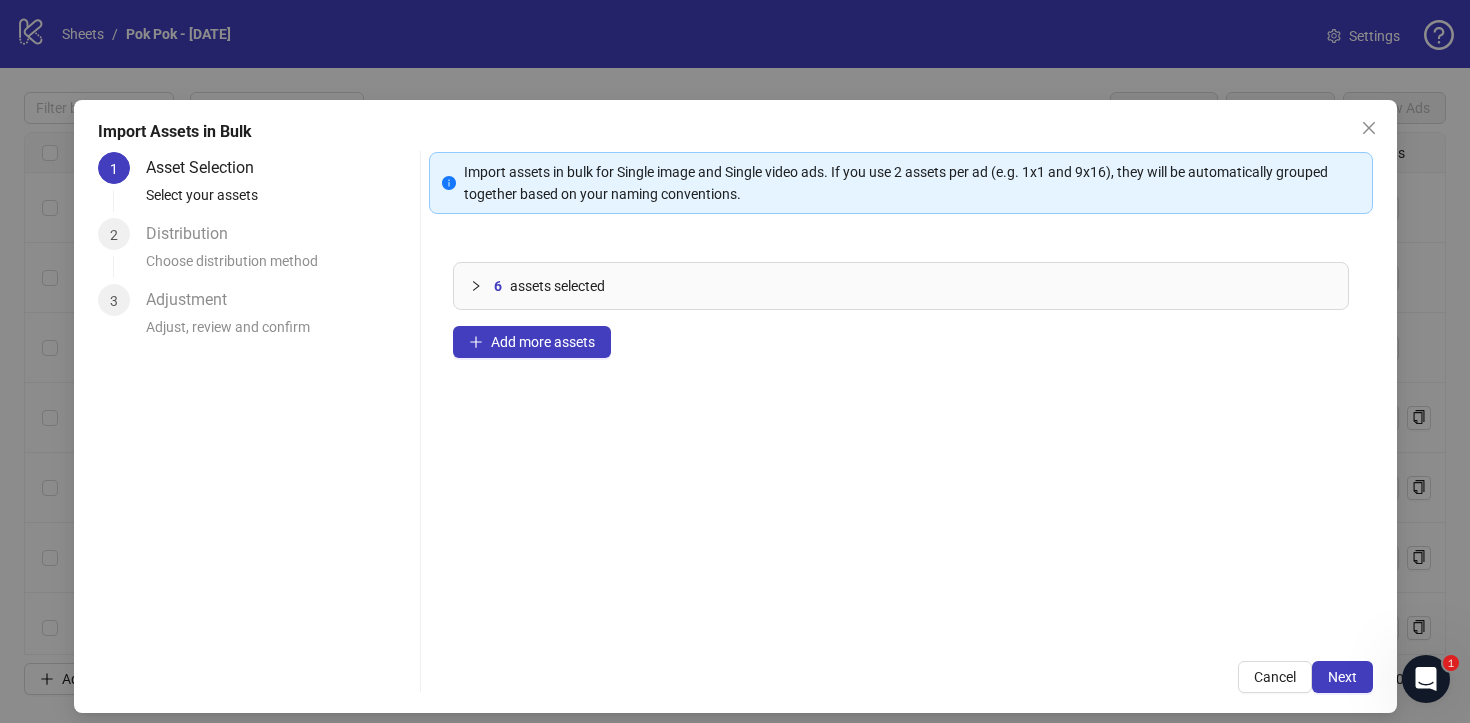 click on "6 assets selected Add more assets" at bounding box center [901, 437] 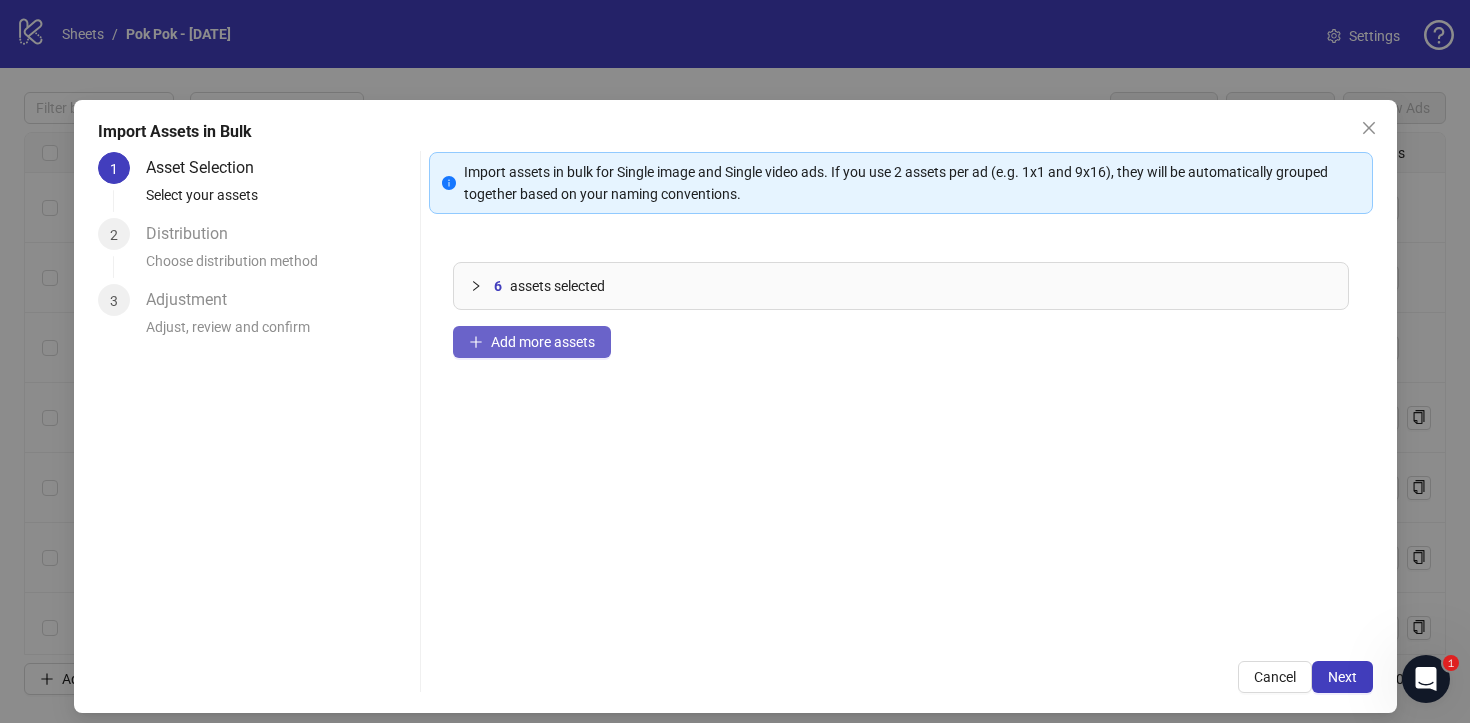 click on "Add more assets" at bounding box center [543, 342] 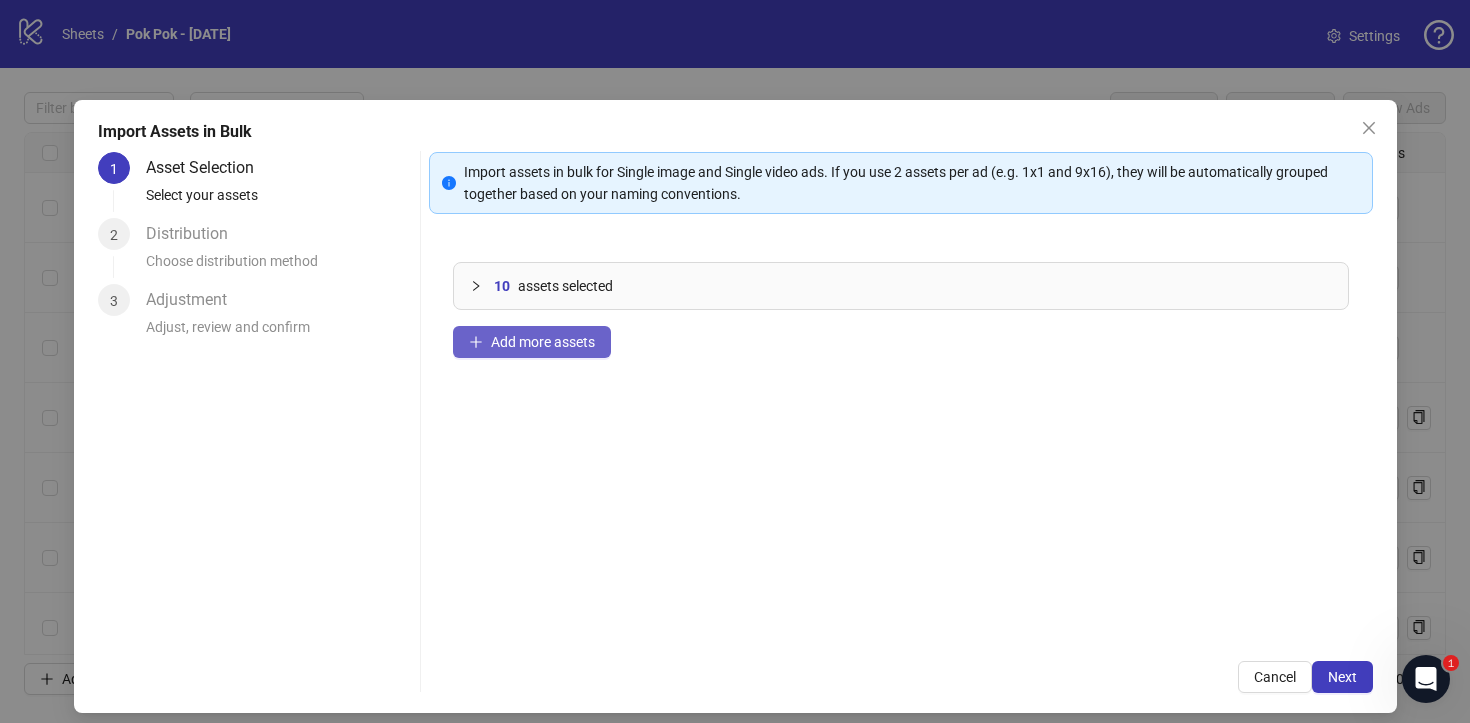 click on "Add more assets" at bounding box center [543, 342] 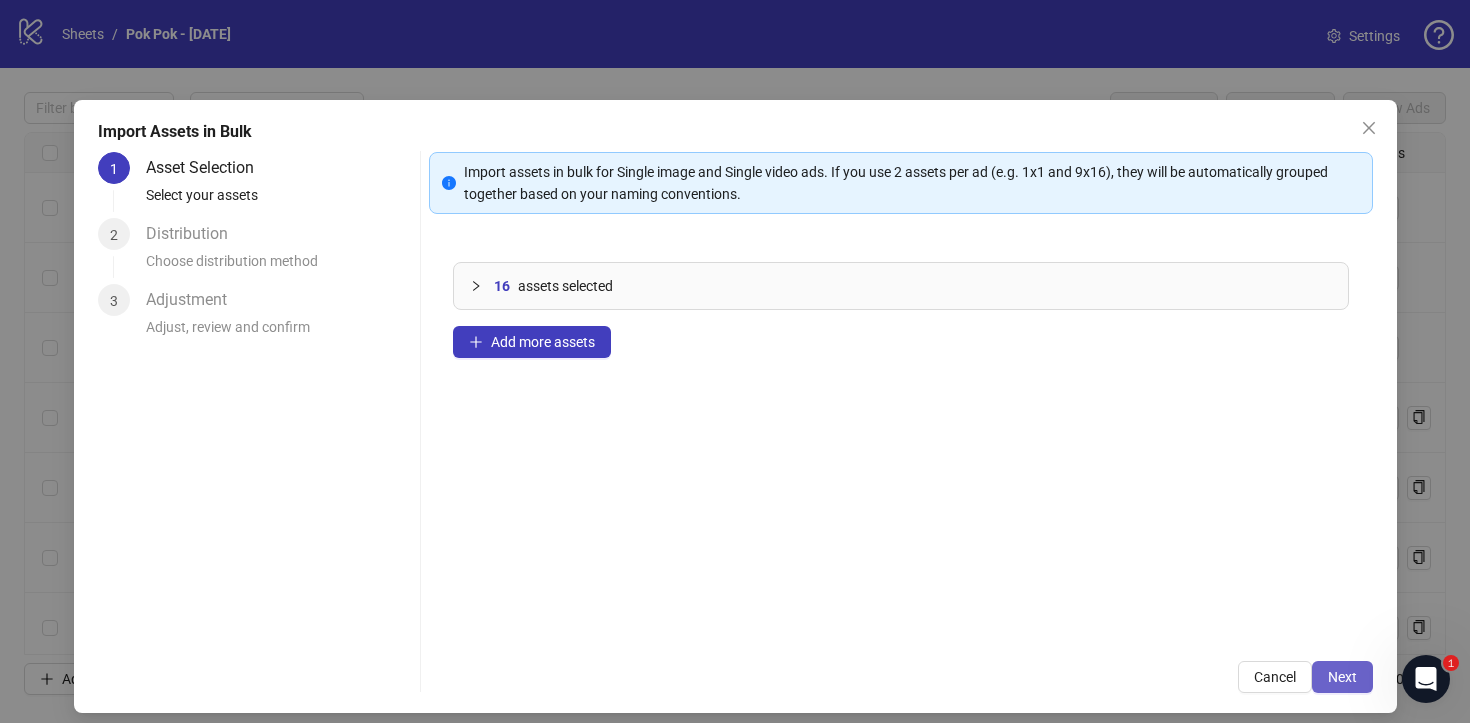 click on "Next" at bounding box center [1342, 677] 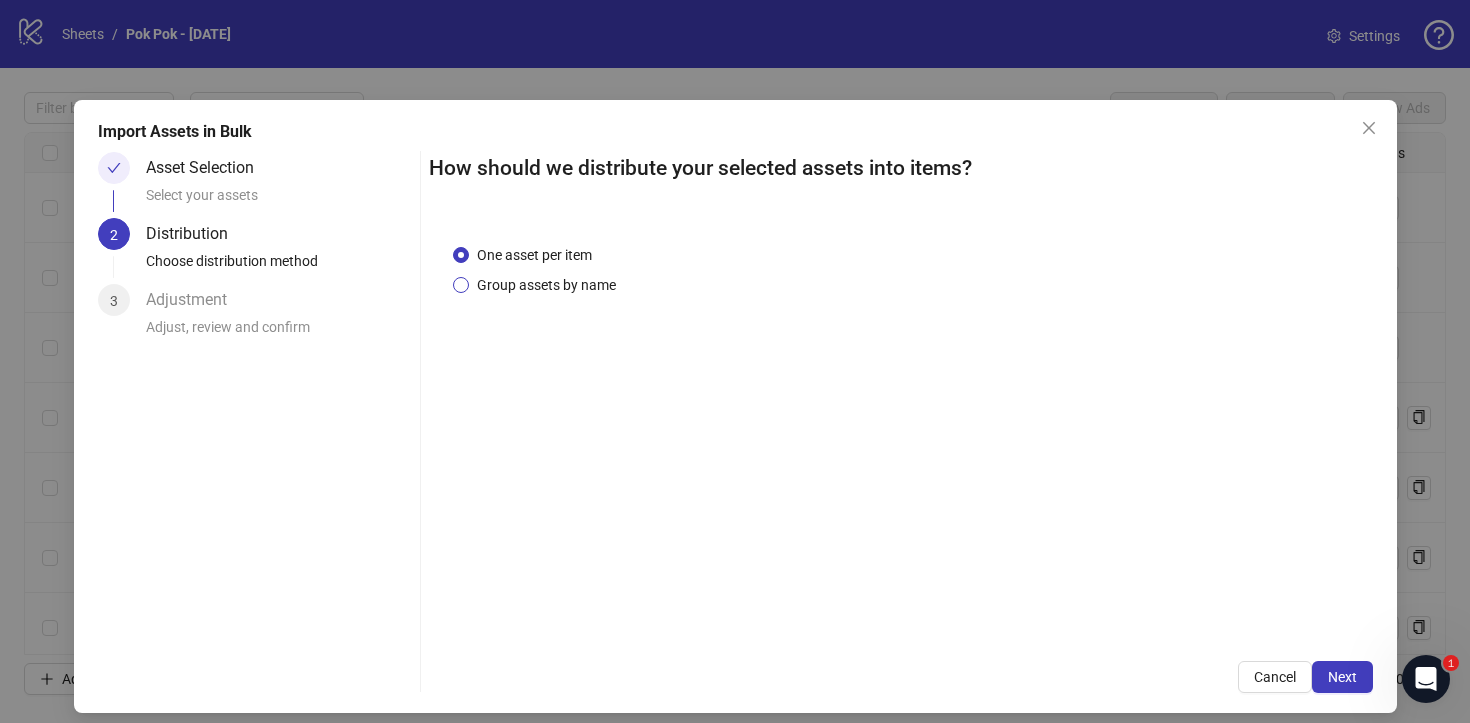 click on "Group assets by name" at bounding box center [546, 285] 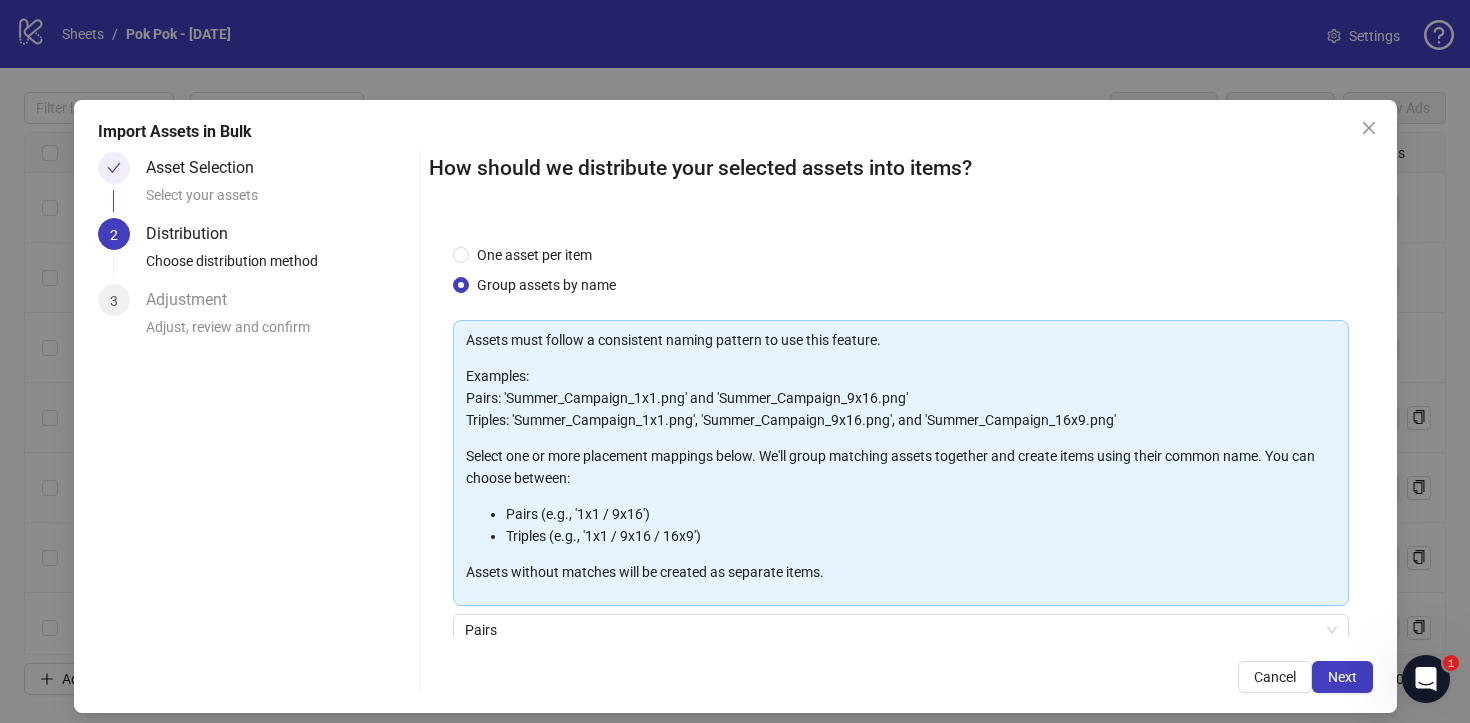 scroll, scrollTop: 169, scrollLeft: 0, axis: vertical 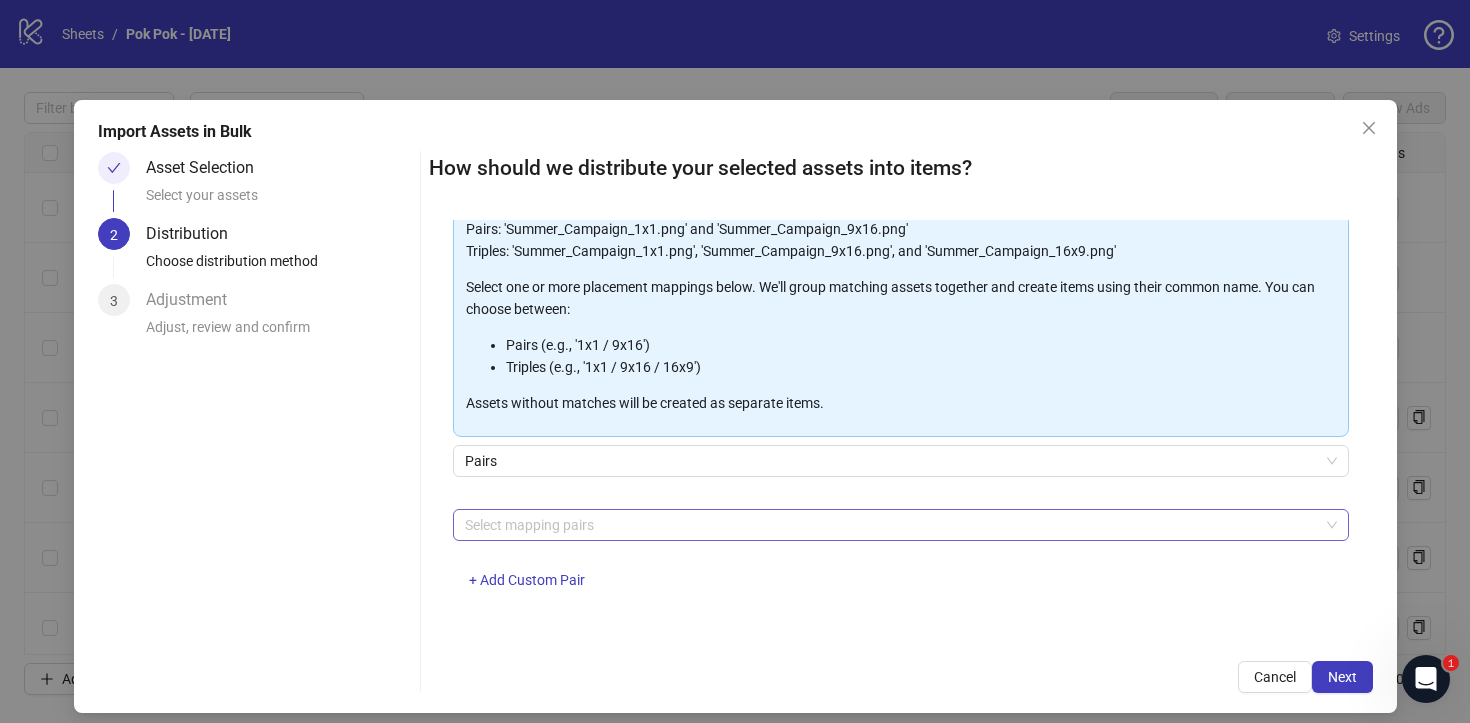 click at bounding box center [890, 525] 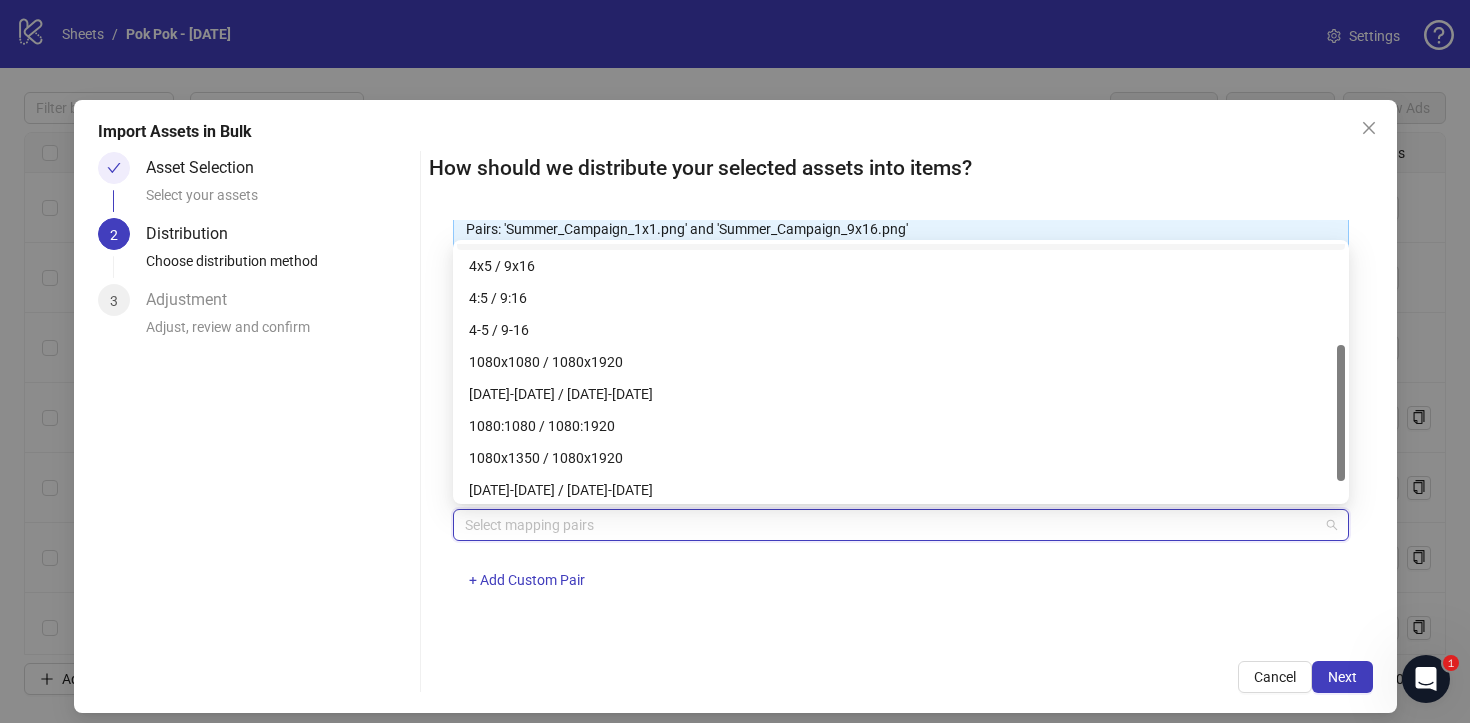 scroll, scrollTop: 189, scrollLeft: 0, axis: vertical 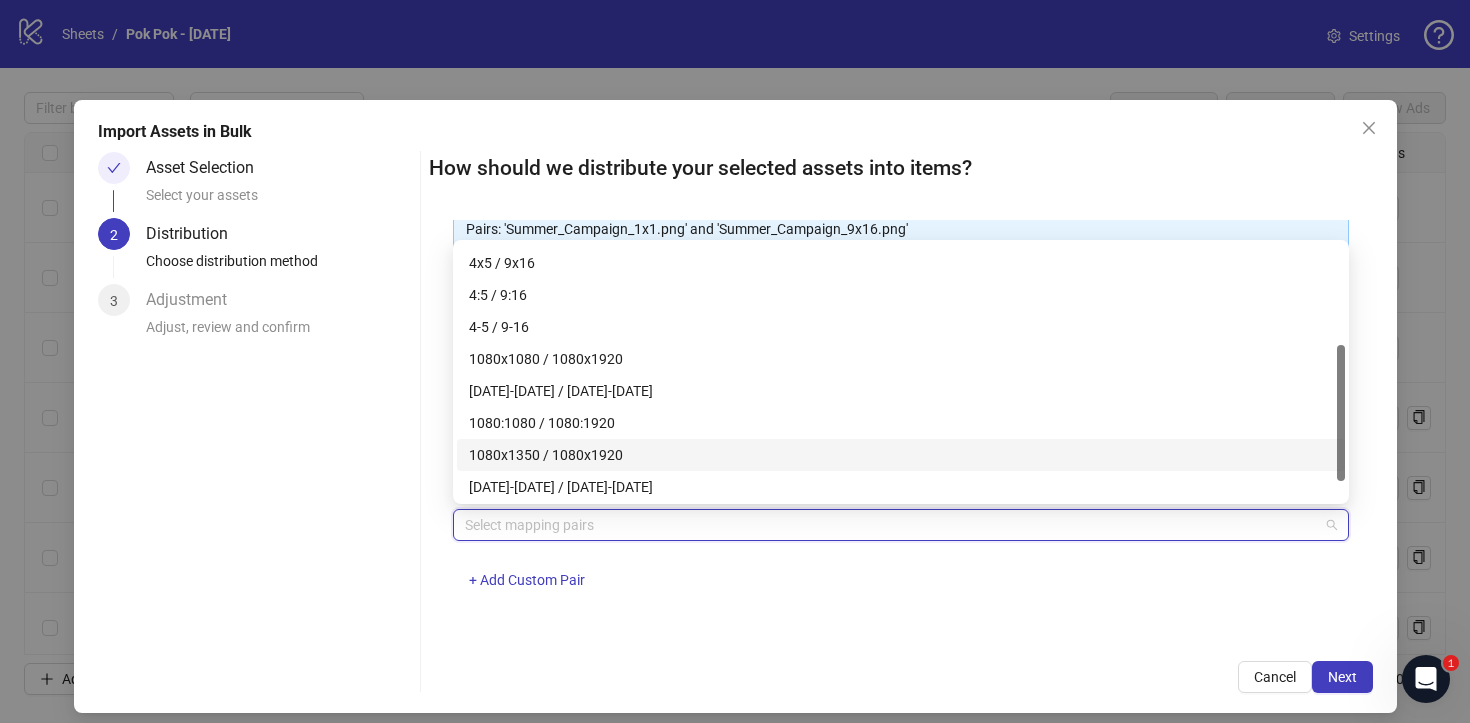 click on "1080x1350 / 1080x1920" at bounding box center [901, 455] 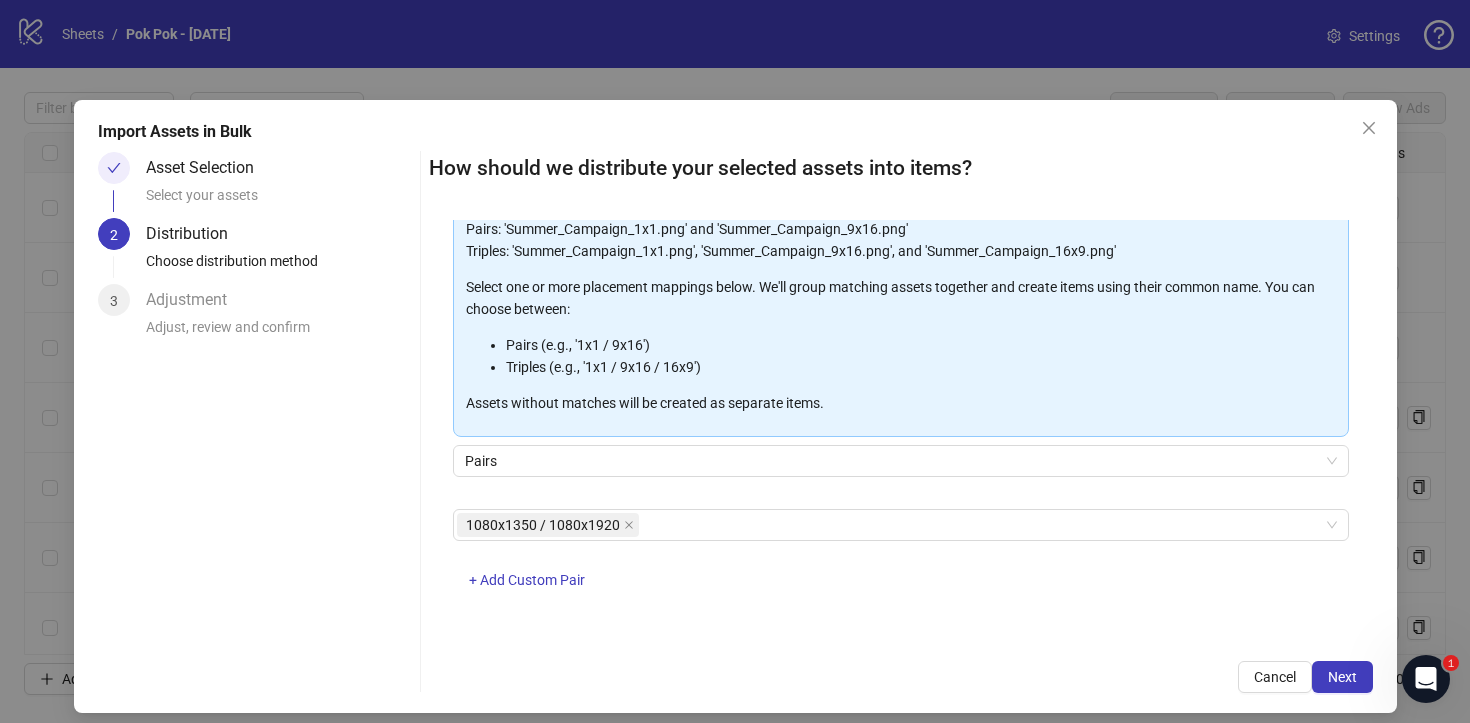 click on "One asset per item Group assets by name Assets must follow a consistent naming pattern to use this feature. Examples: Pairs: 'Summer_Campaign_1x1.png' and 'Summer_Campaign_9x16.png' Triples: 'Summer_Campaign_1x1.png', 'Summer_Campaign_9x16.png', and 'Summer_Campaign_16x9.png' Select one or more placement mappings below. We'll group matching assets together and create items using their common name. You can choose between: Pairs (e.g., '1x1 / 9x16') Triples (e.g., '1x1 / 9x16 / 16x9') Assets without matches will be created as separate items. Pairs 1080x1350 / 1080x1920   + Add Custom Pair" at bounding box center [901, 428] 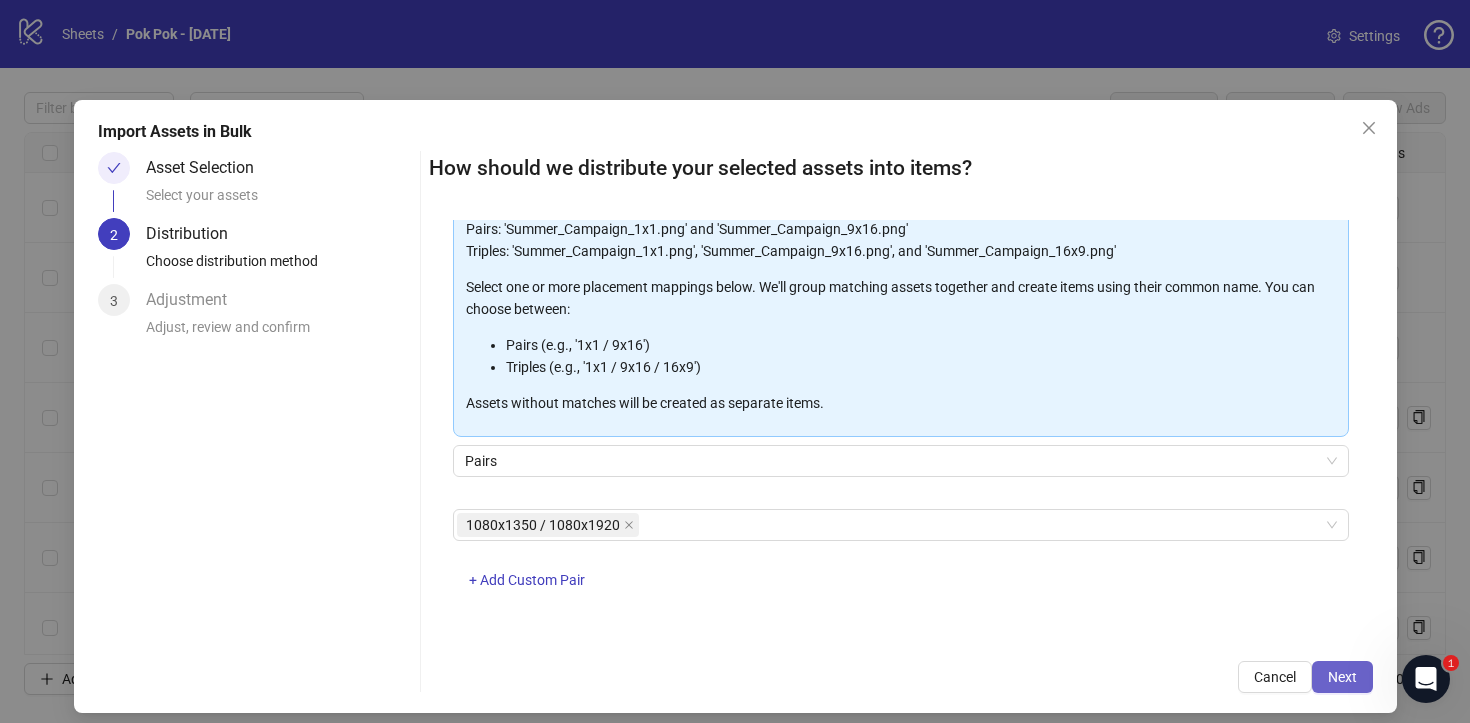 click on "Next" at bounding box center [1342, 677] 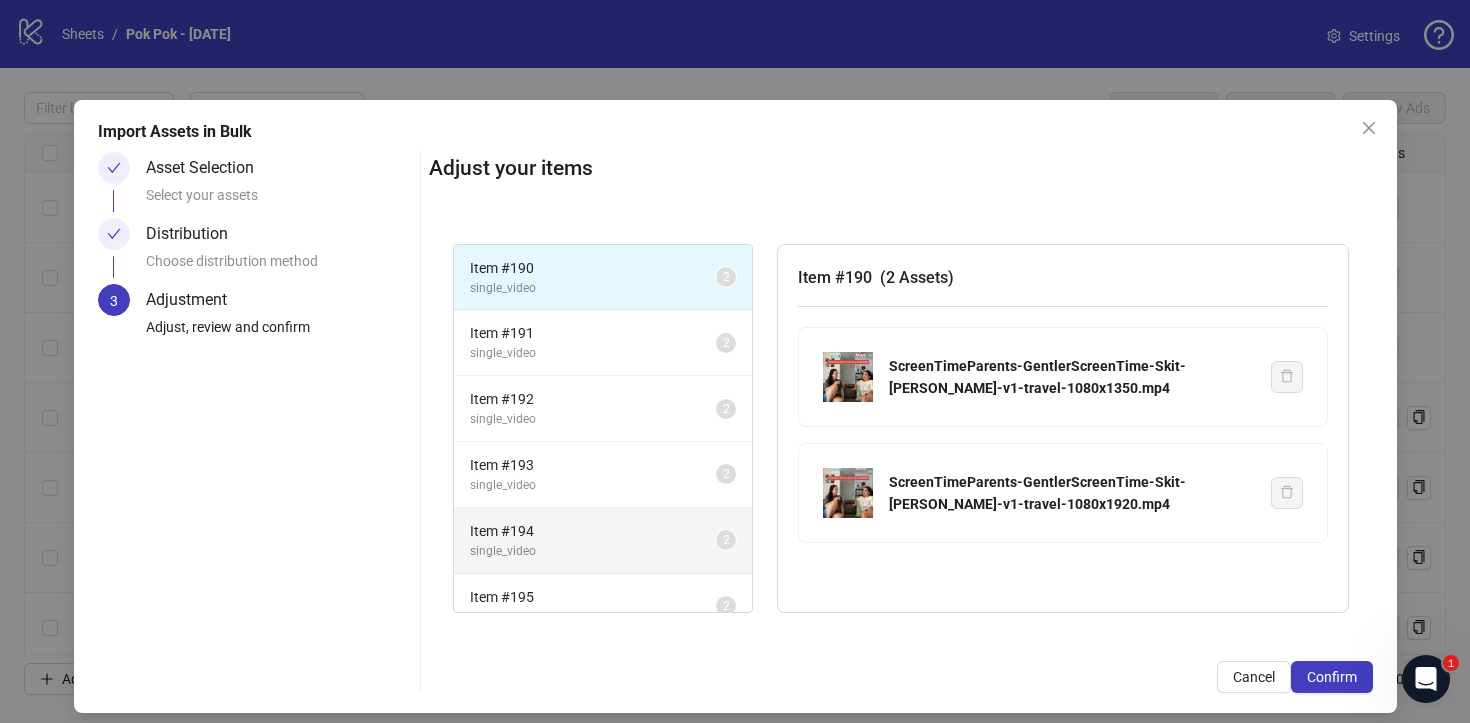 scroll, scrollTop: 159, scrollLeft: 0, axis: vertical 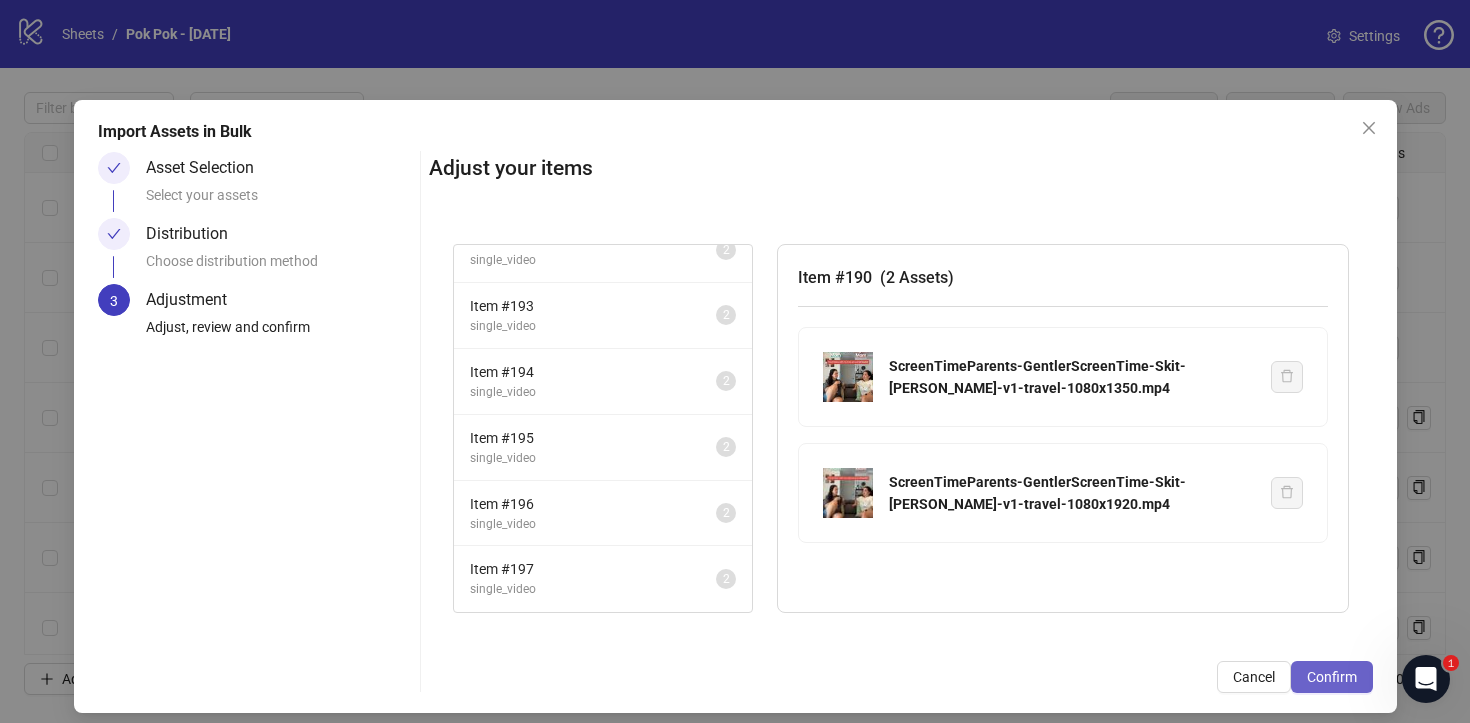 click on "Confirm" at bounding box center [1332, 677] 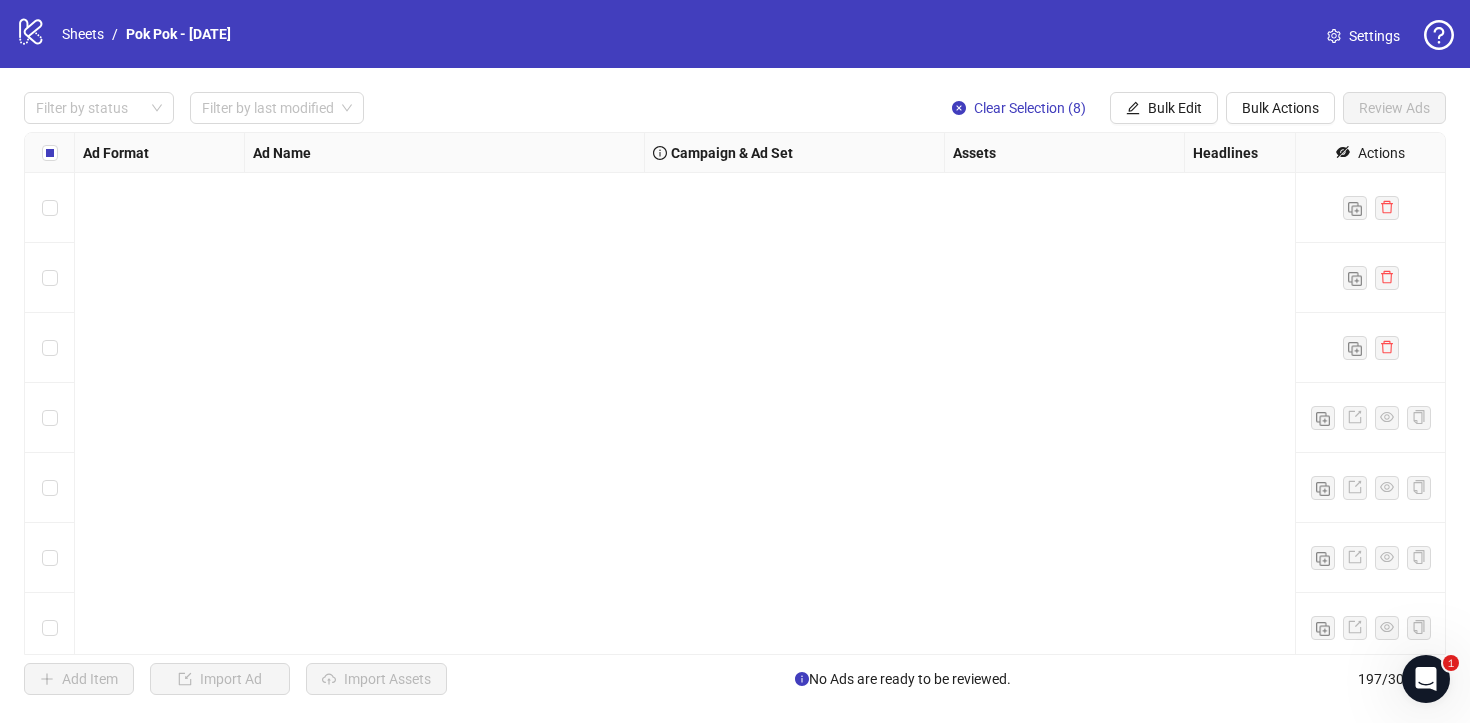 scroll, scrollTop: 13309, scrollLeft: 0, axis: vertical 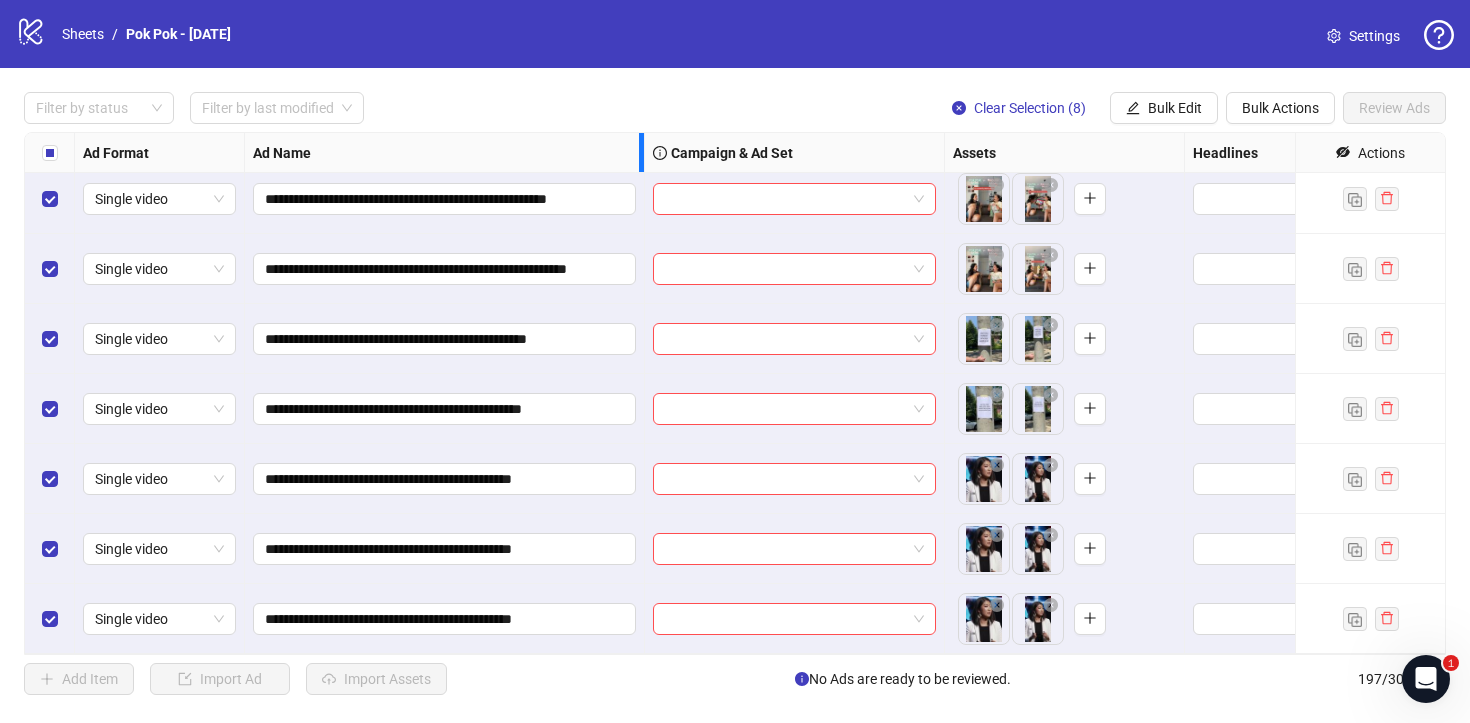 drag, startPoint x: 643, startPoint y: 144, endPoint x: 781, endPoint y: 139, distance: 138.09055 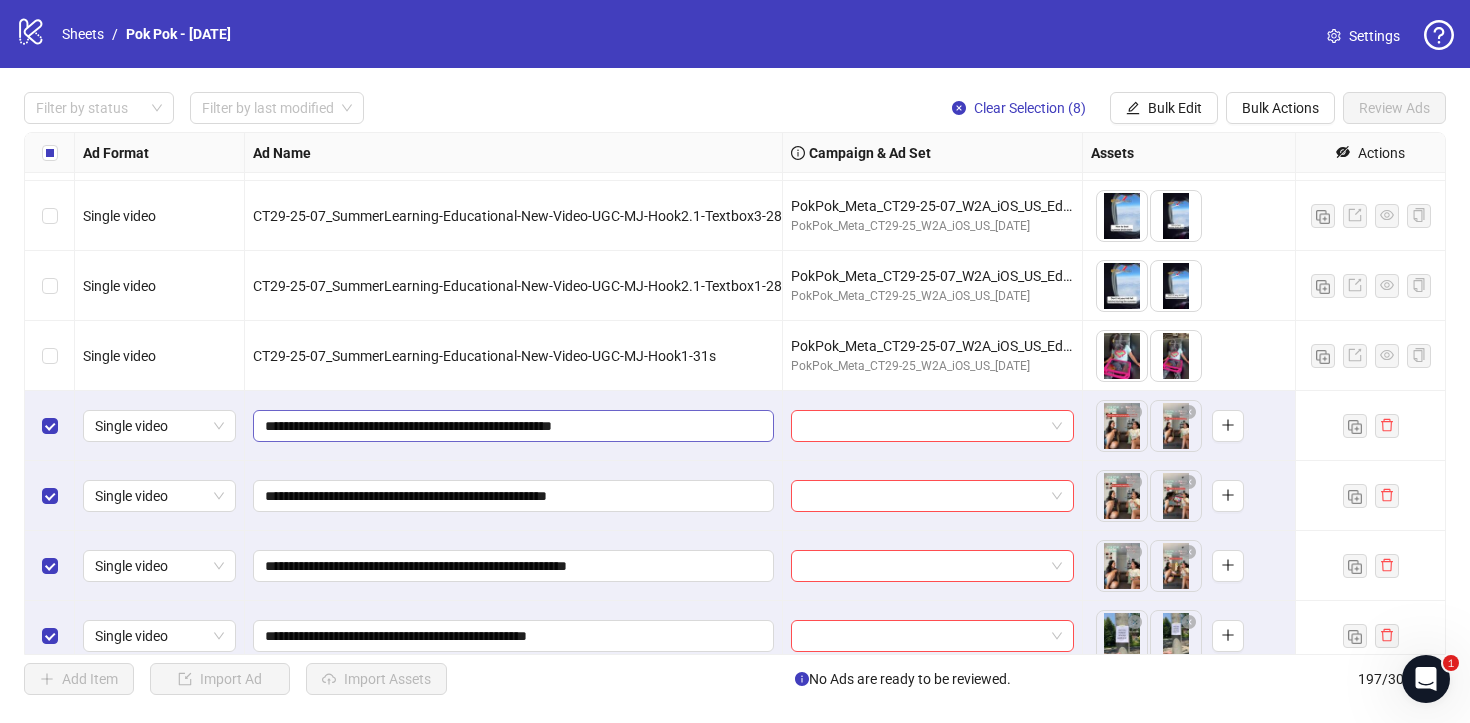 scroll, scrollTop: 13020, scrollLeft: 0, axis: vertical 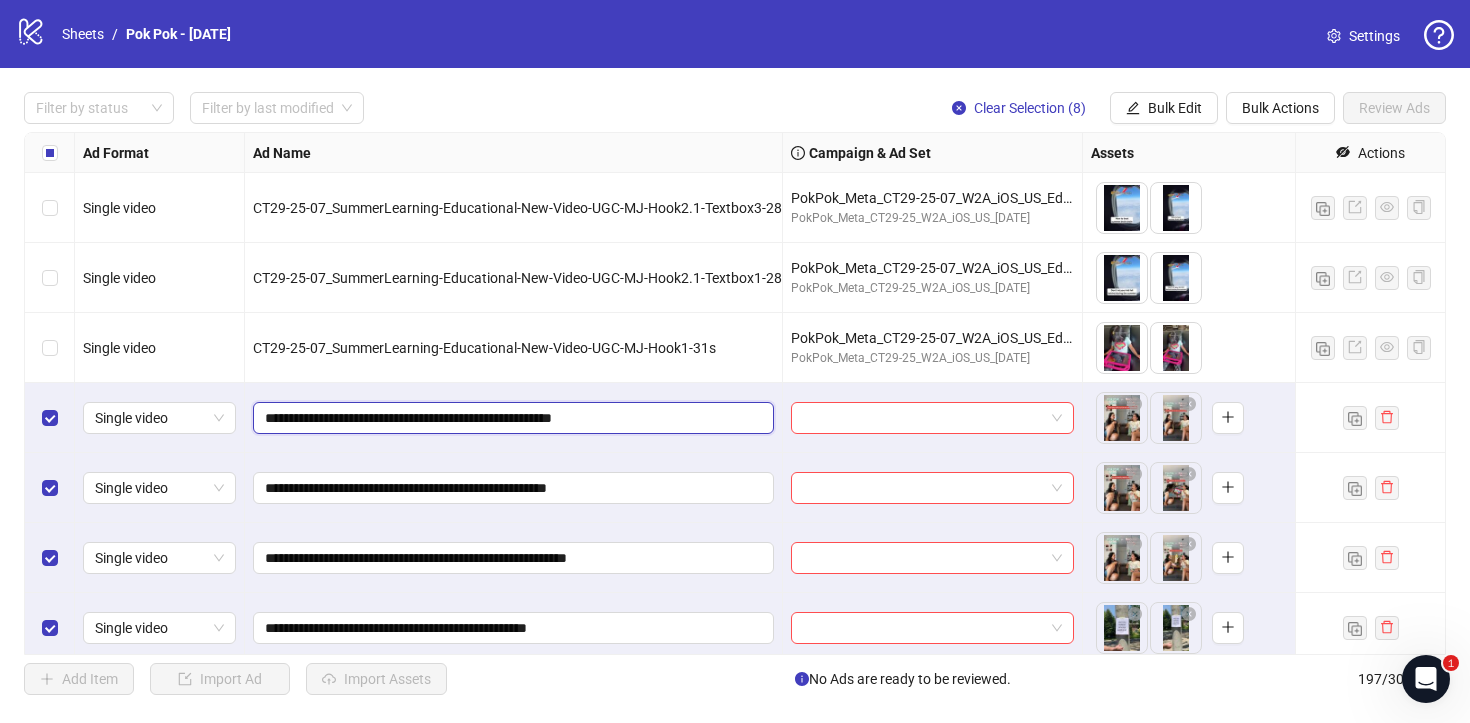 click on "**********" at bounding box center (511, 418) 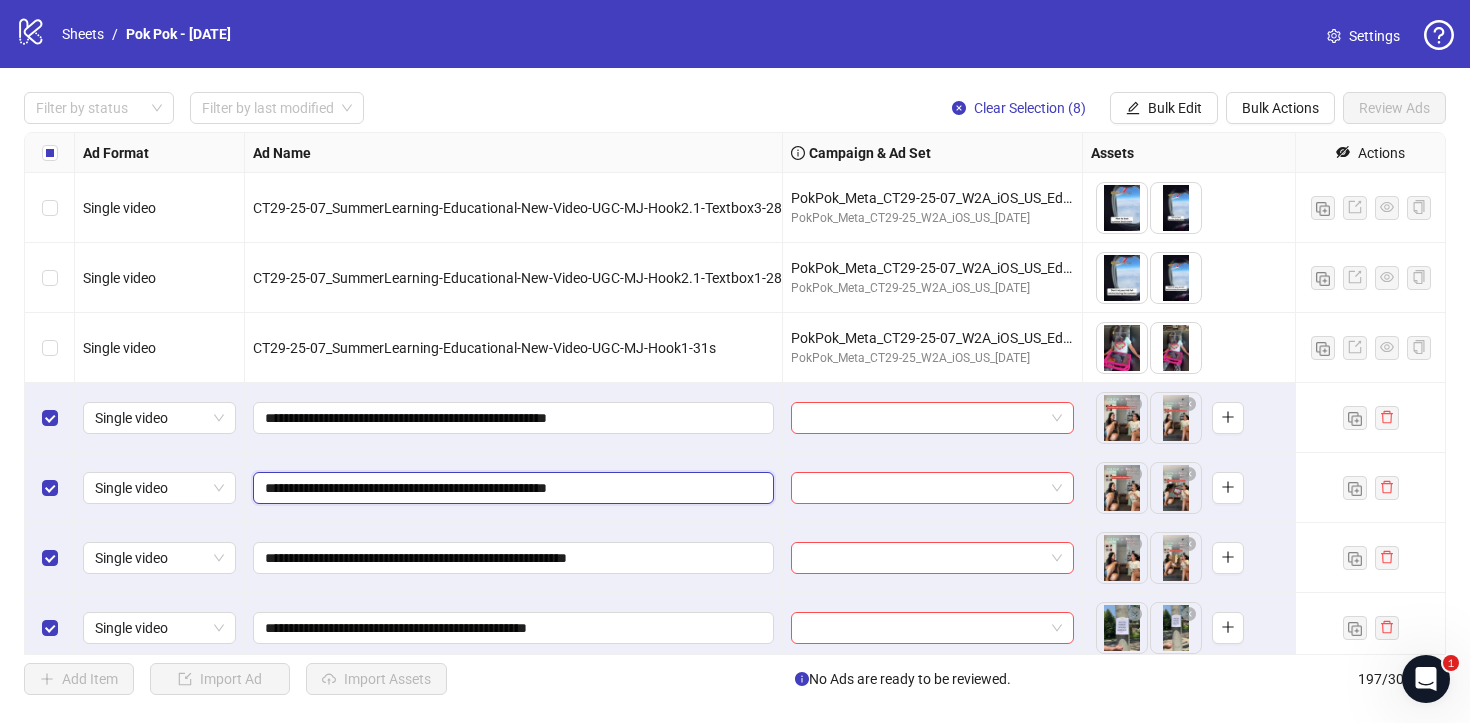 click on "**********" at bounding box center [511, 488] 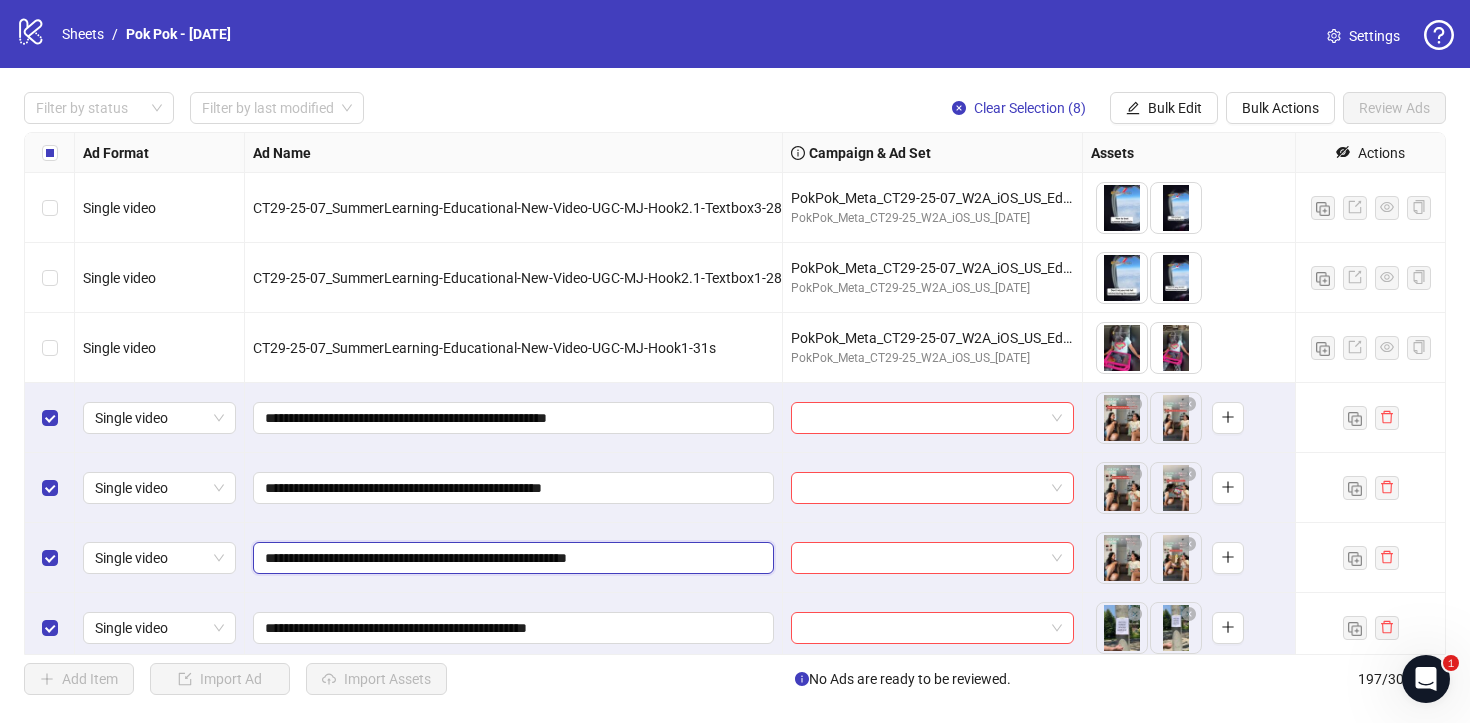 click on "**********" at bounding box center (511, 558) 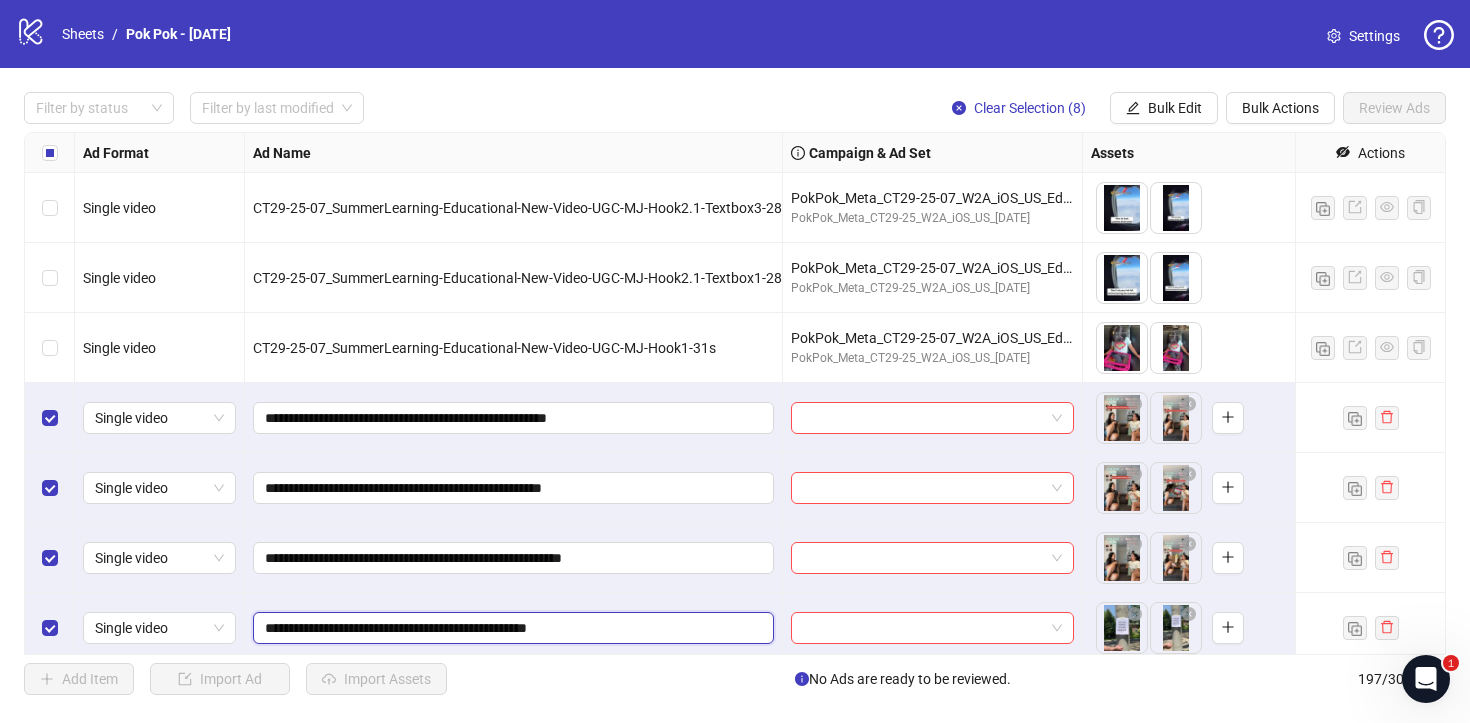 click on "**********" at bounding box center (511, 628) 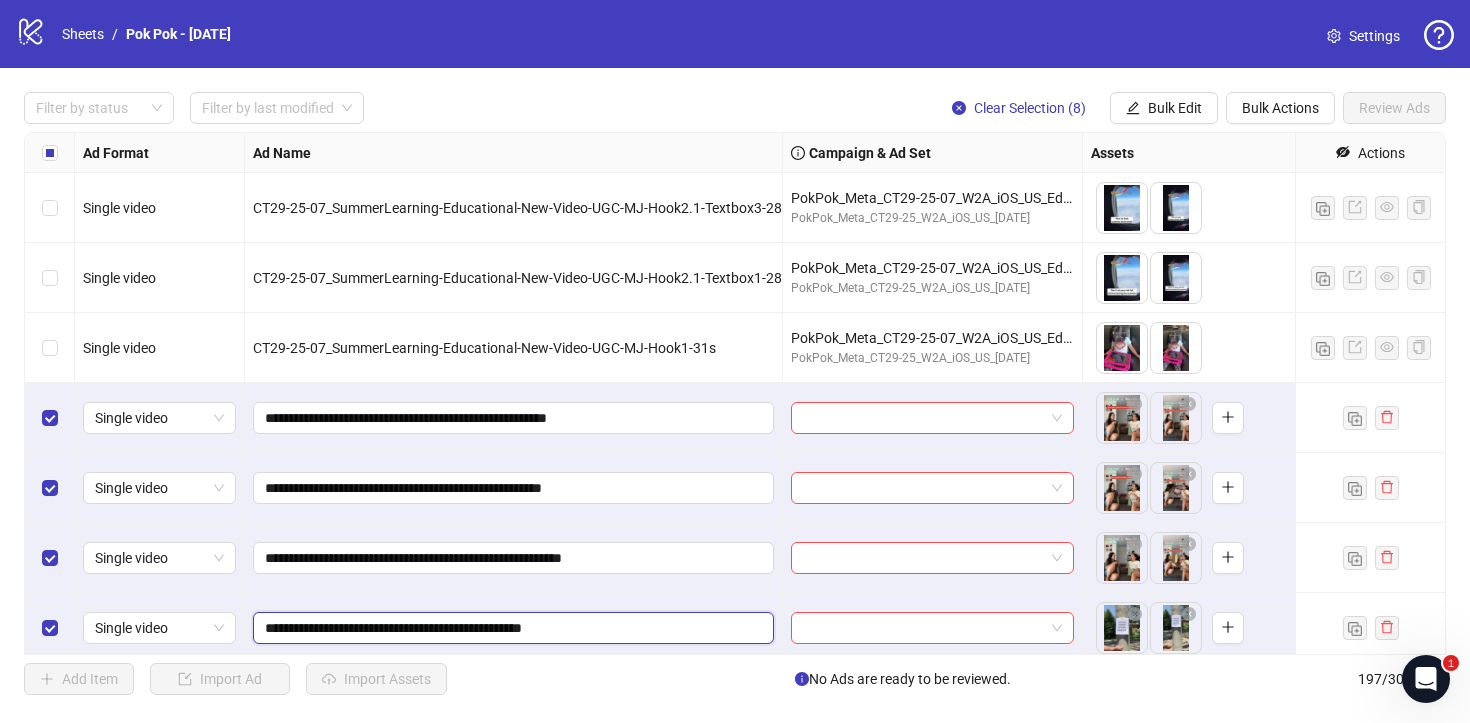 scroll, scrollTop: 13181, scrollLeft: 0, axis: vertical 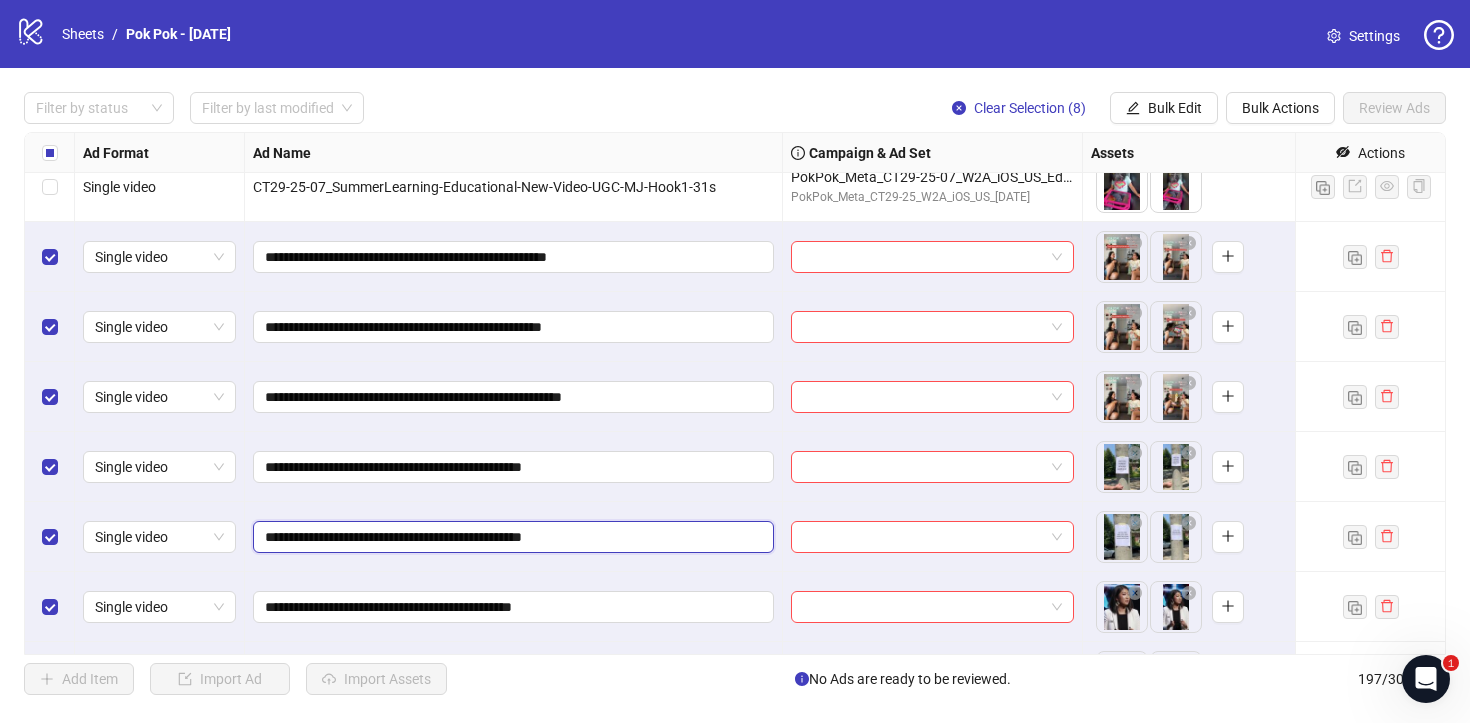 click on "**********" at bounding box center (511, 537) 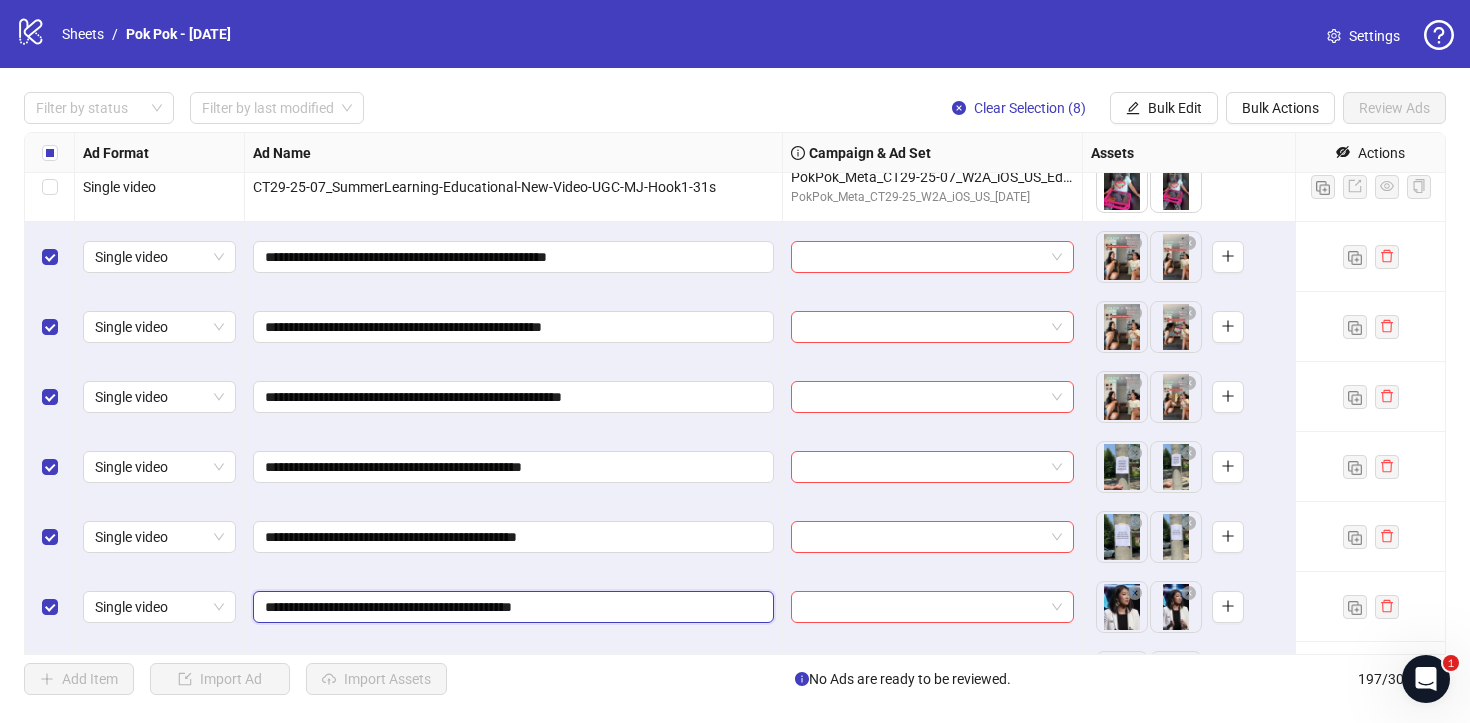 click on "**********" at bounding box center (511, 607) 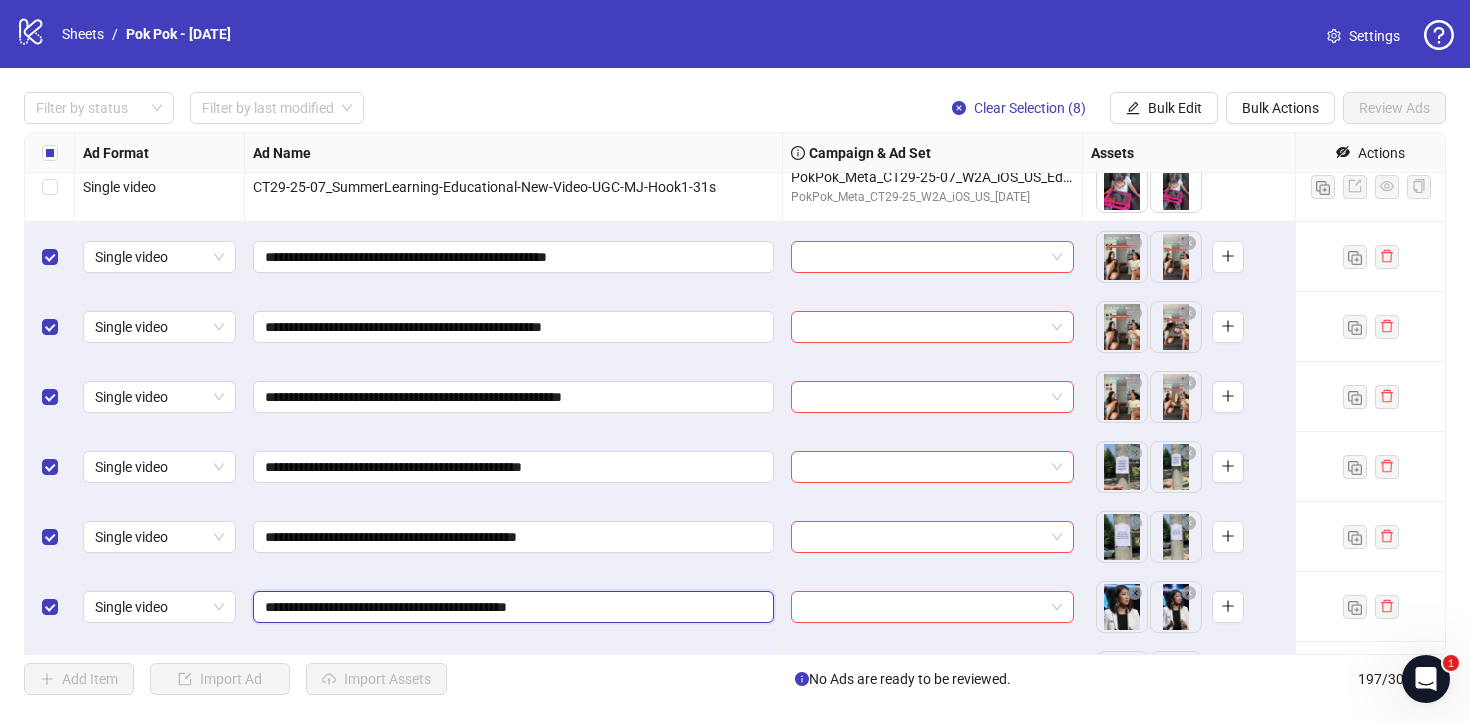 scroll, scrollTop: 13309, scrollLeft: 0, axis: vertical 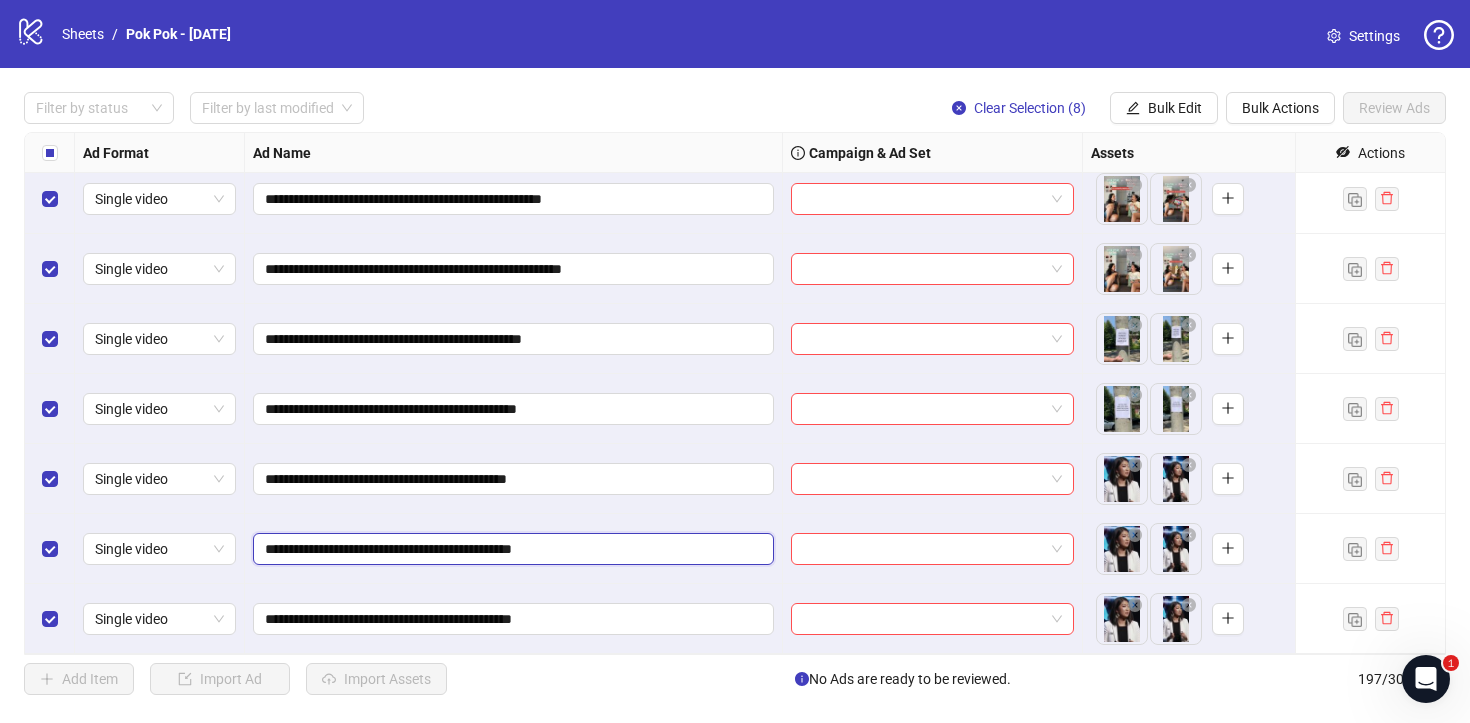click on "**********" at bounding box center (511, 549) 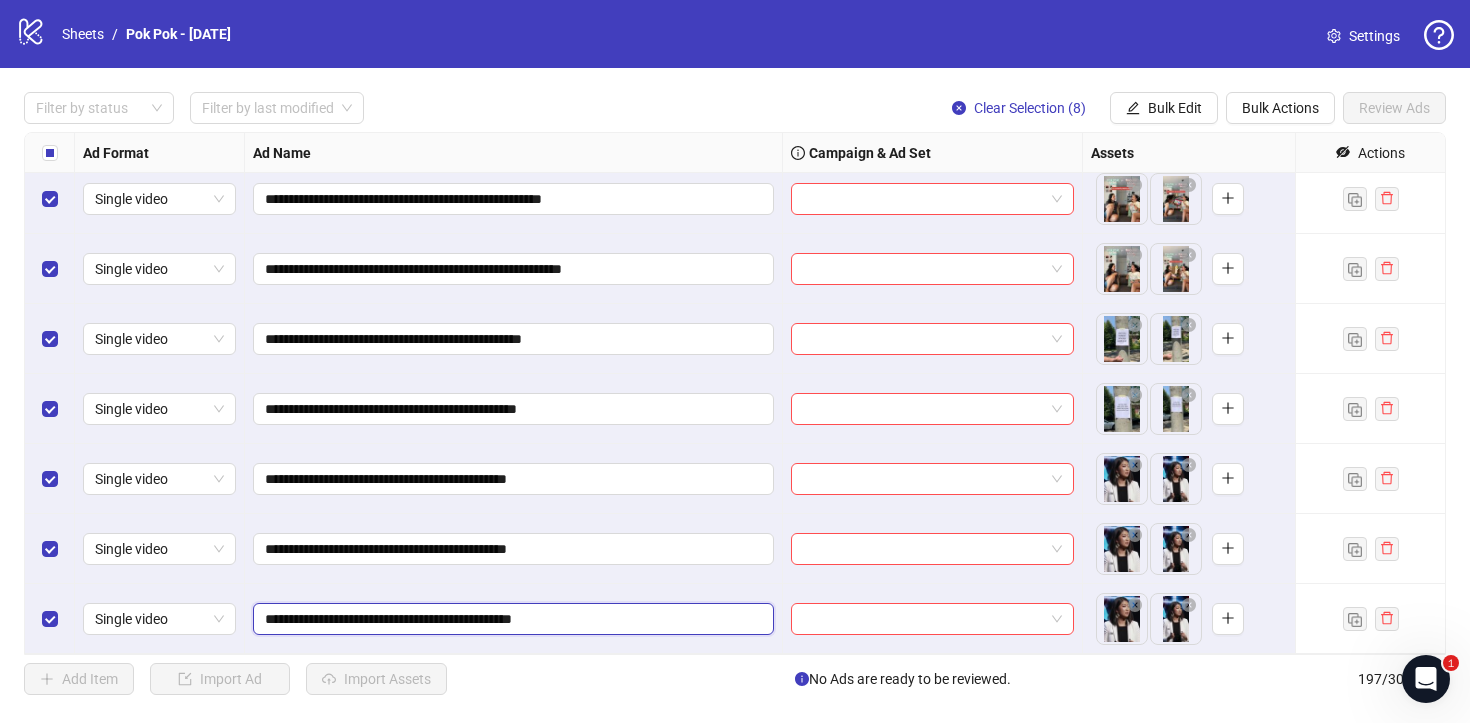 click on "**********" at bounding box center (511, 619) 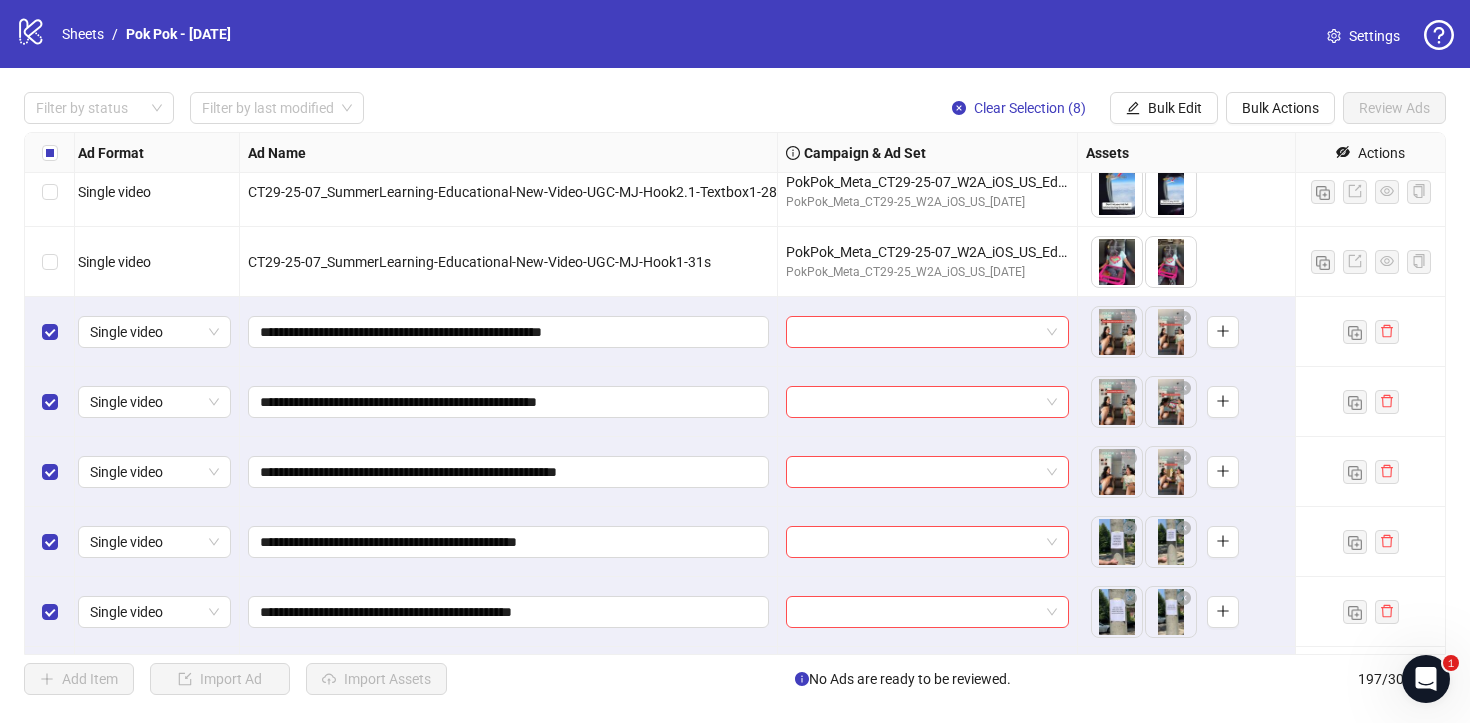 scroll, scrollTop: 13099, scrollLeft: 5, axis: both 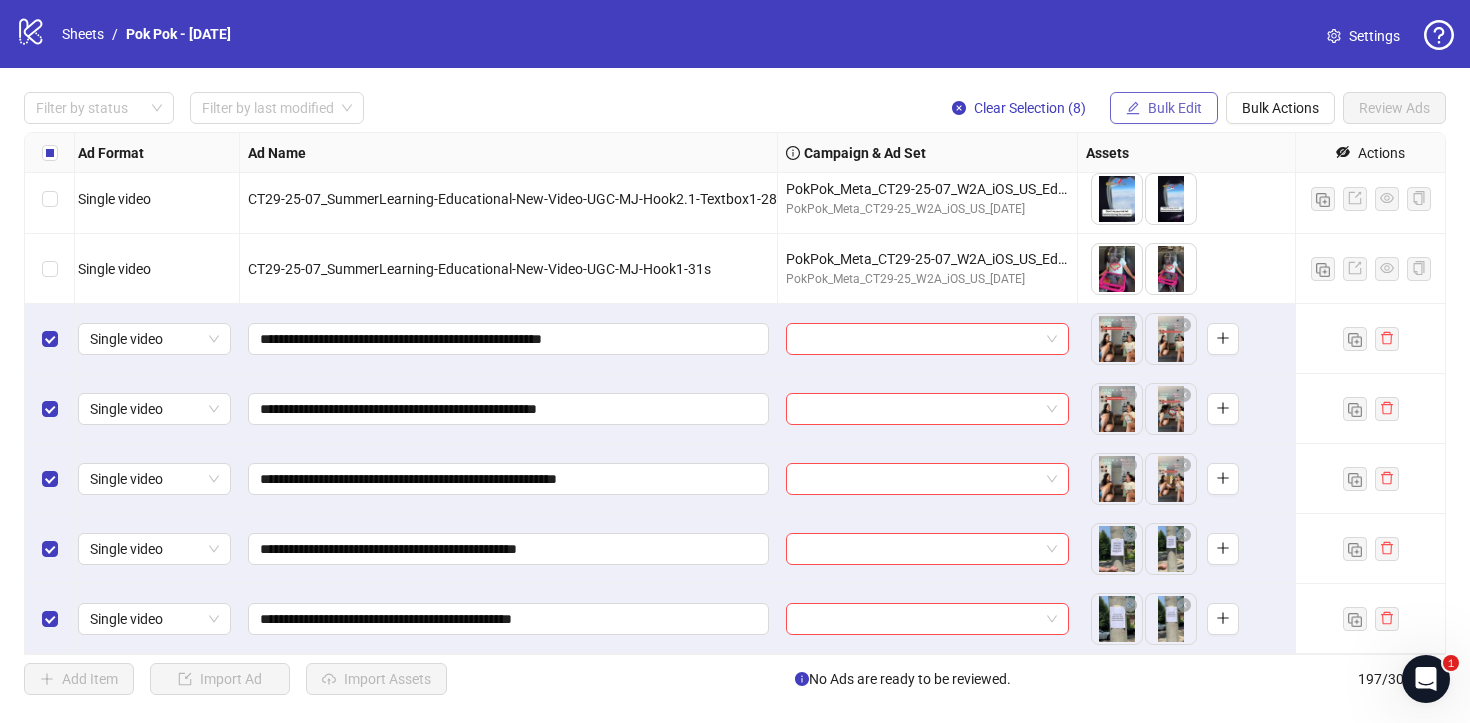 click on "Bulk Edit" at bounding box center (1164, 108) 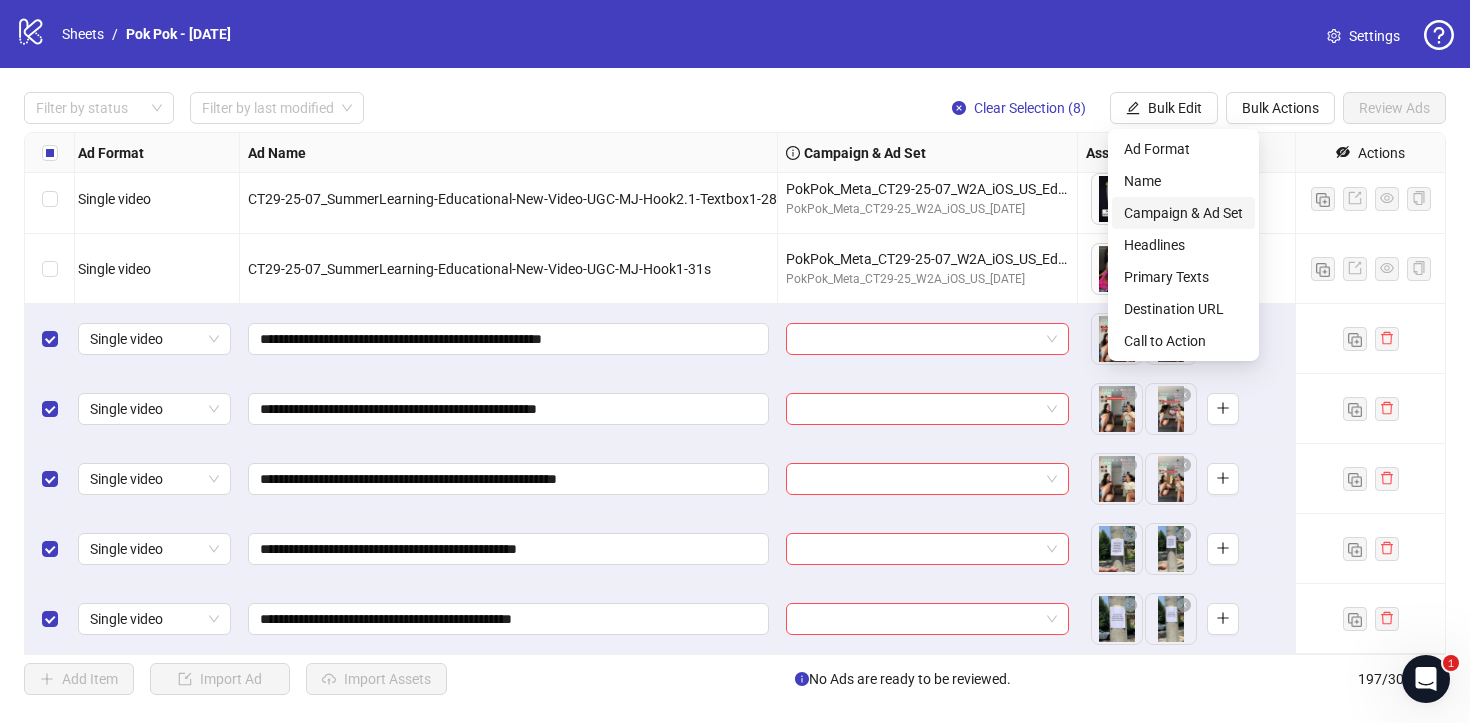 click on "Campaign & Ad Set" at bounding box center [1183, 213] 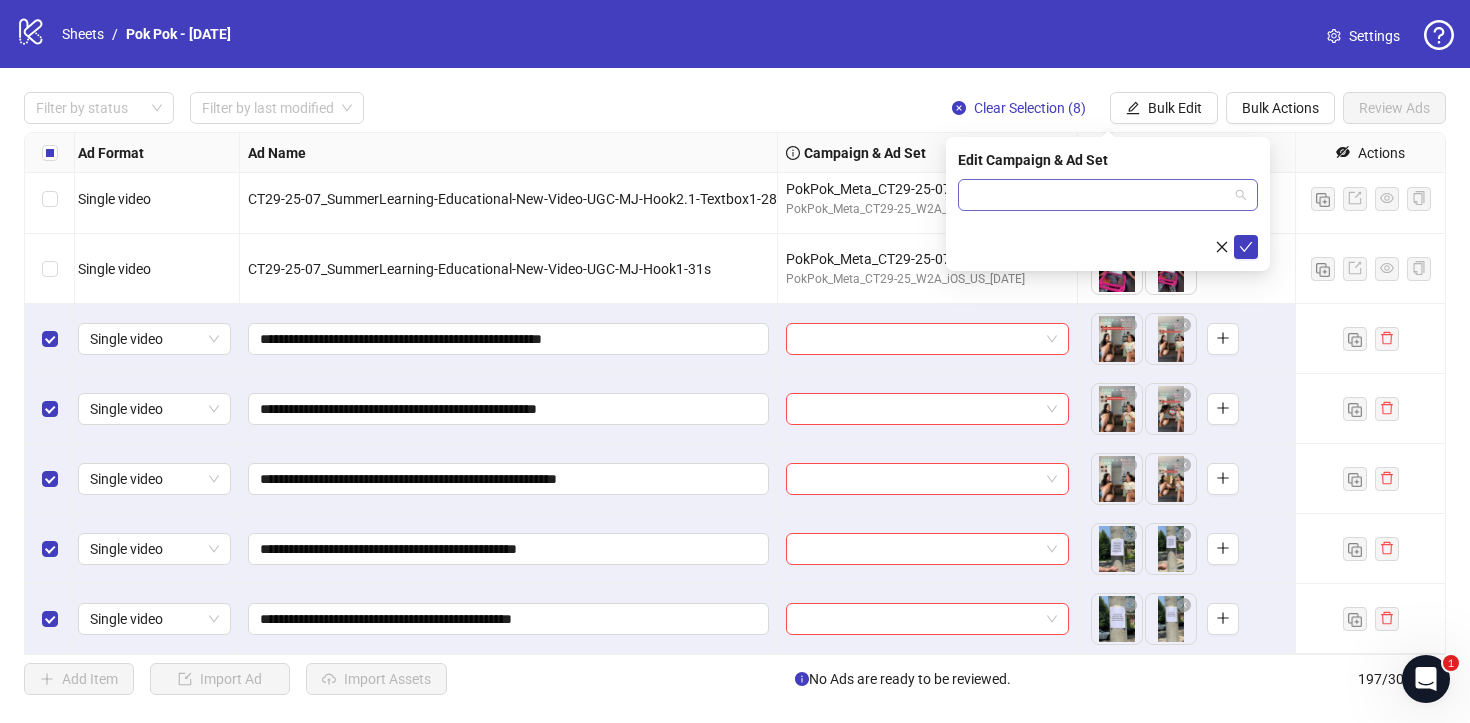 click at bounding box center (1108, 195) 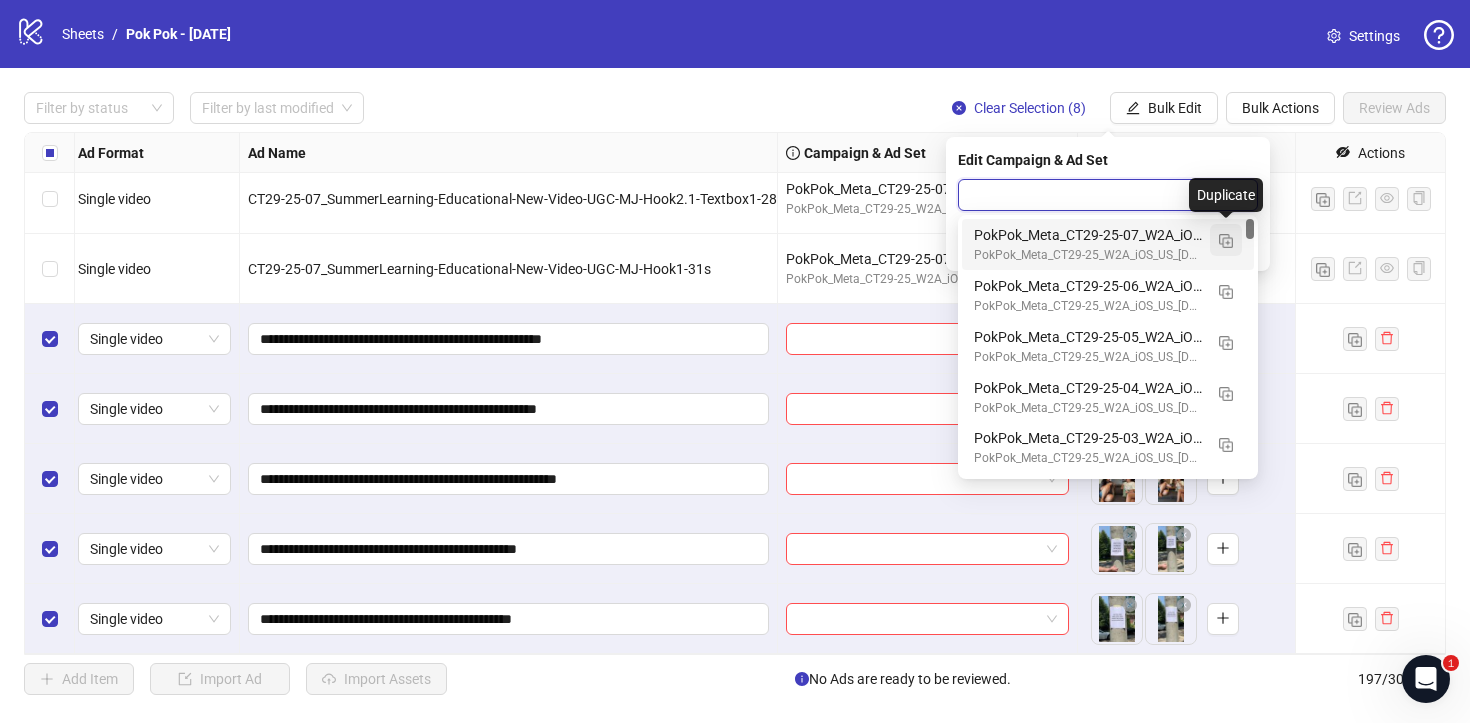 click at bounding box center (1226, 241) 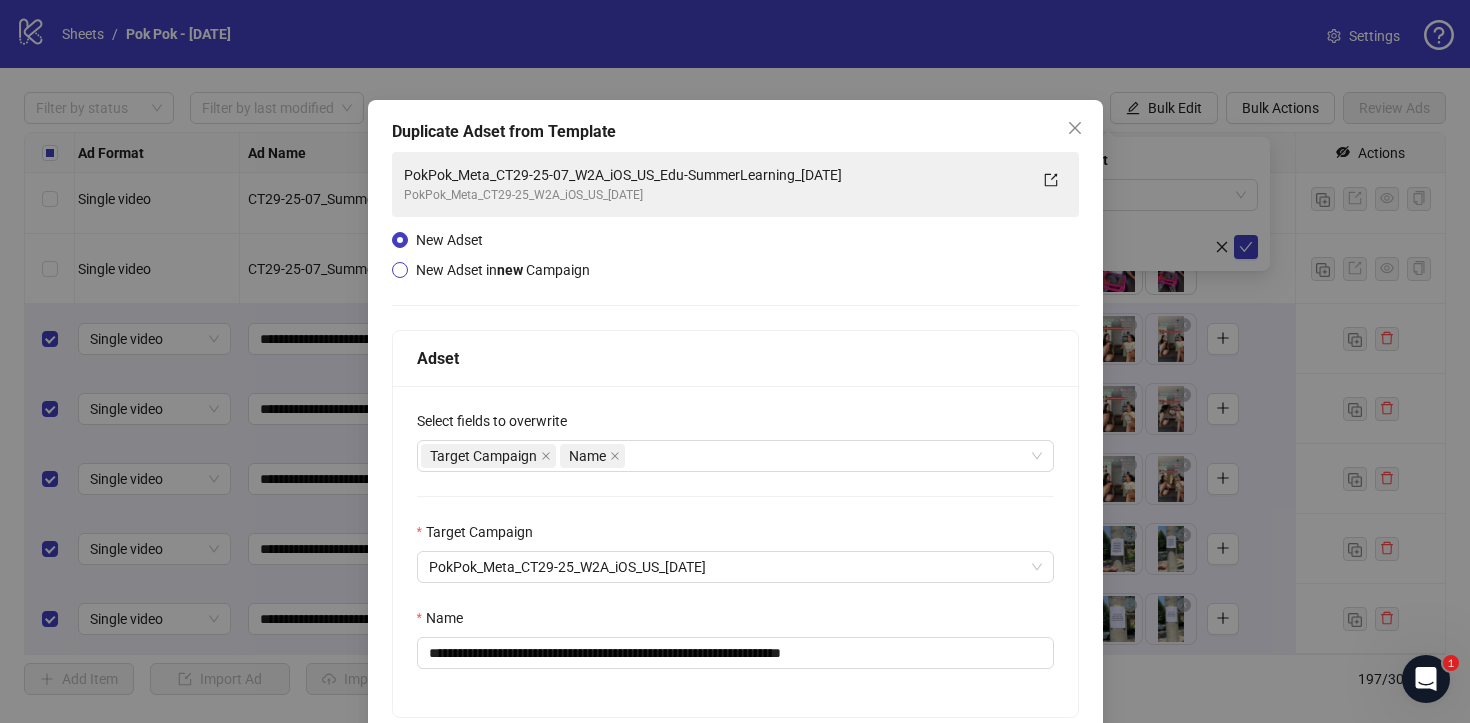 click on "New Adset in  new   Campaign" at bounding box center [503, 270] 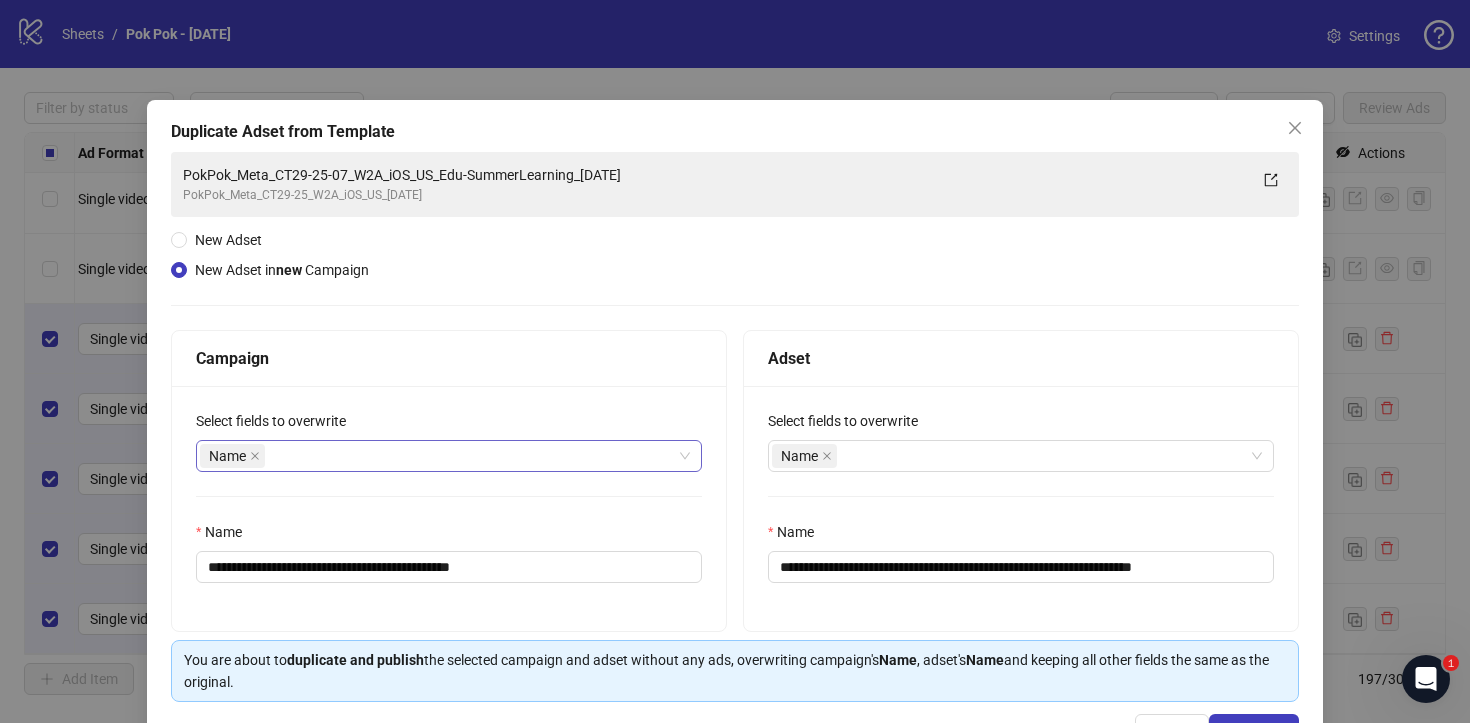 click on "Name" at bounding box center (438, 456) 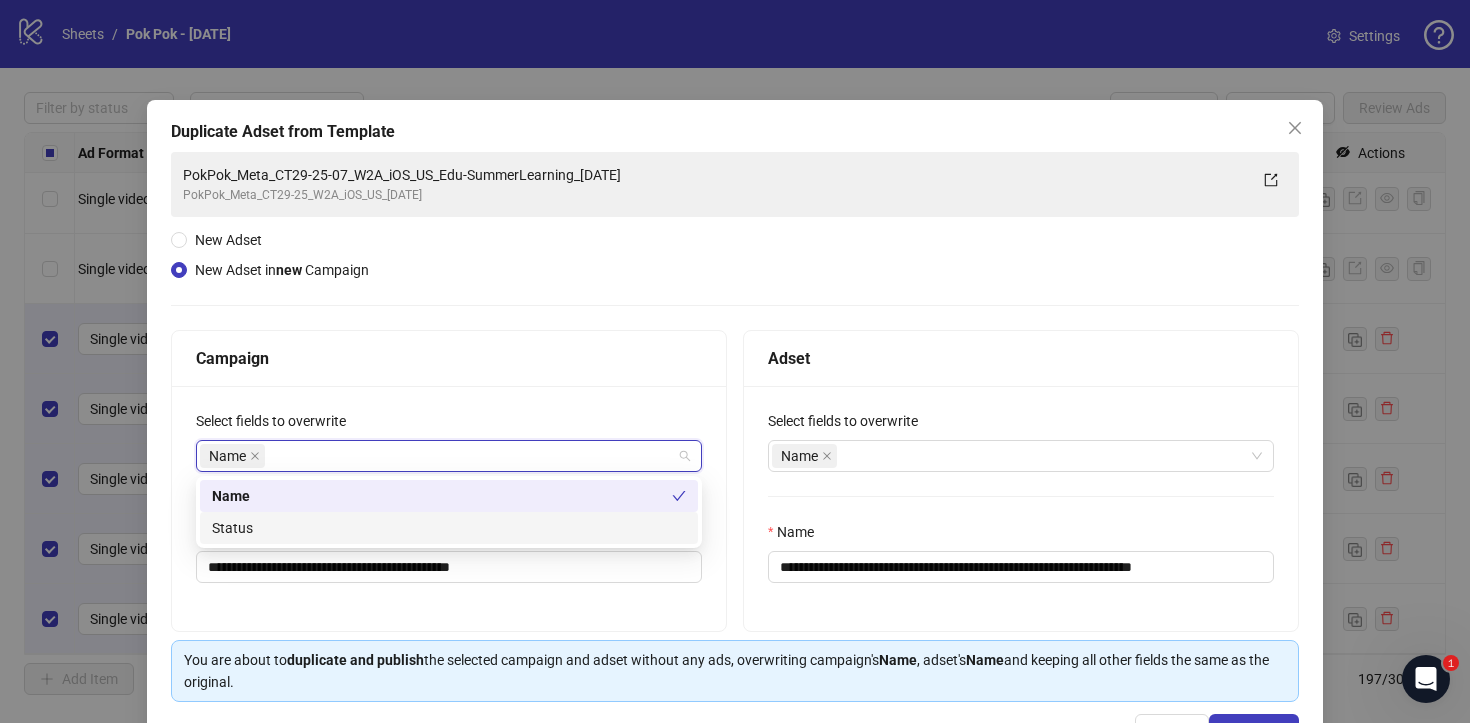 click on "Status" at bounding box center (449, 528) 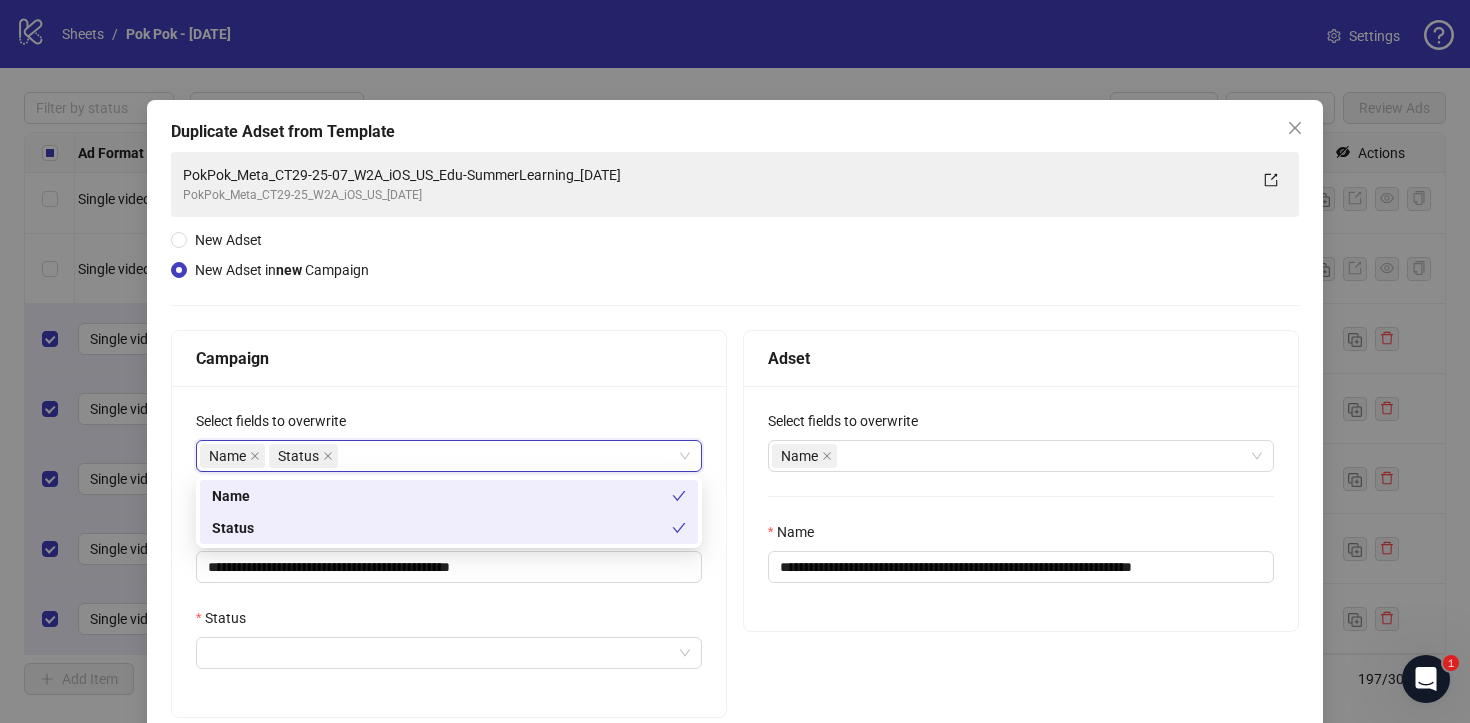 click on "**********" at bounding box center [449, 551] 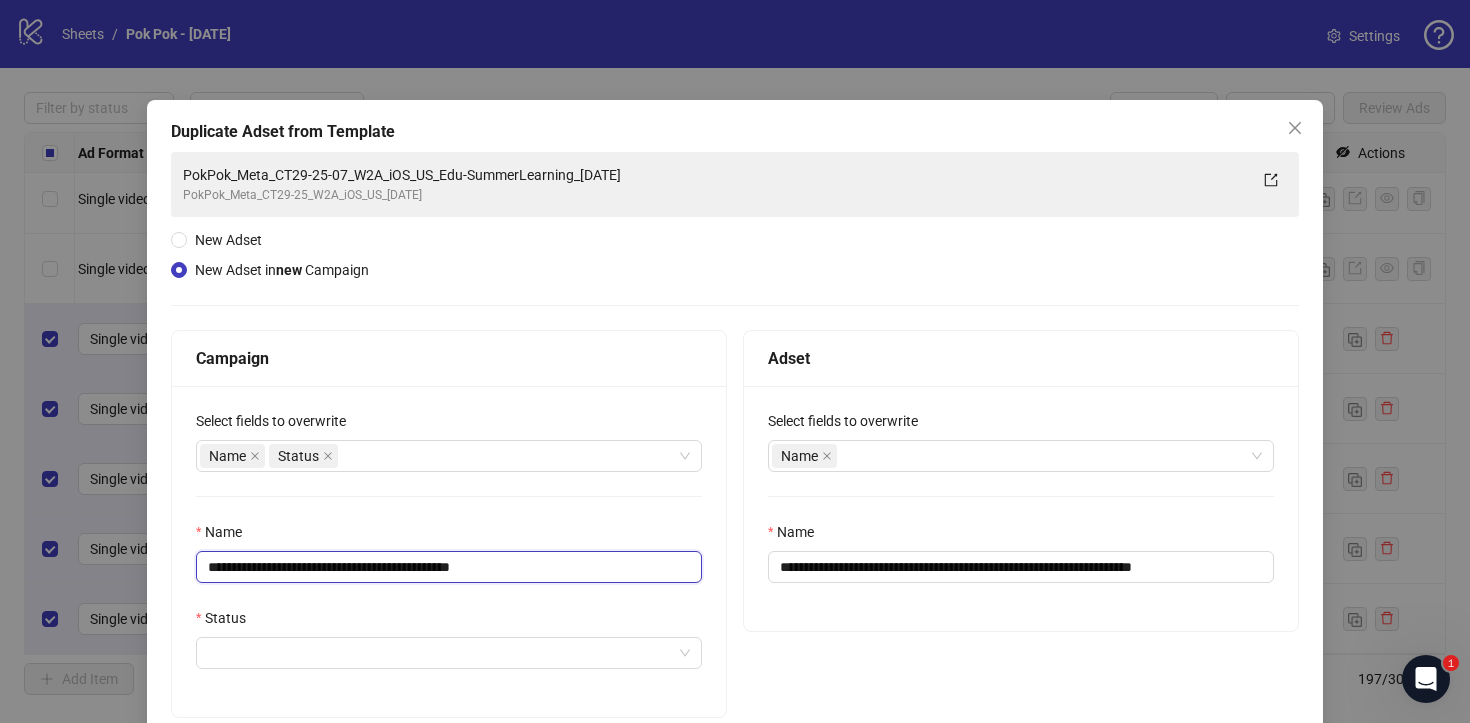drag, startPoint x: 502, startPoint y: 567, endPoint x: 623, endPoint y: 567, distance: 121 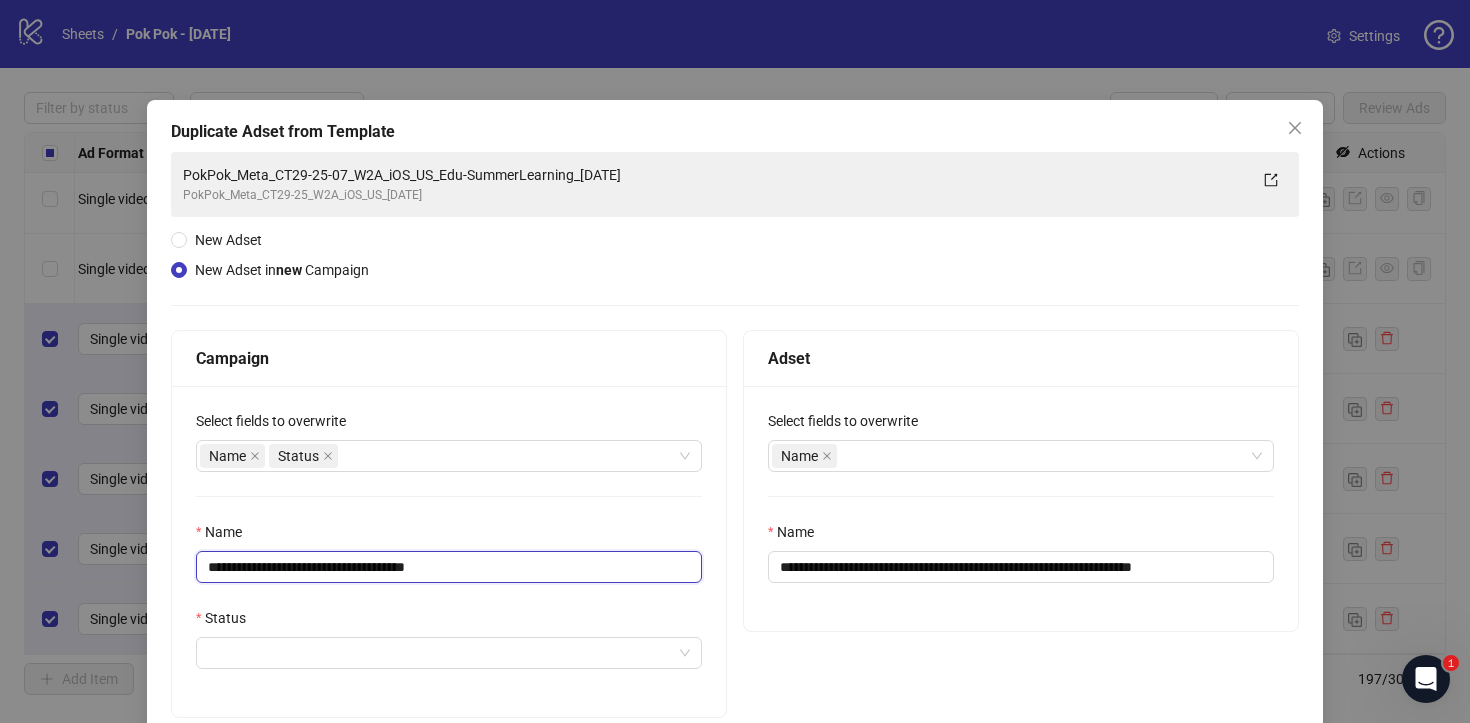 click on "**********" at bounding box center [449, 567] 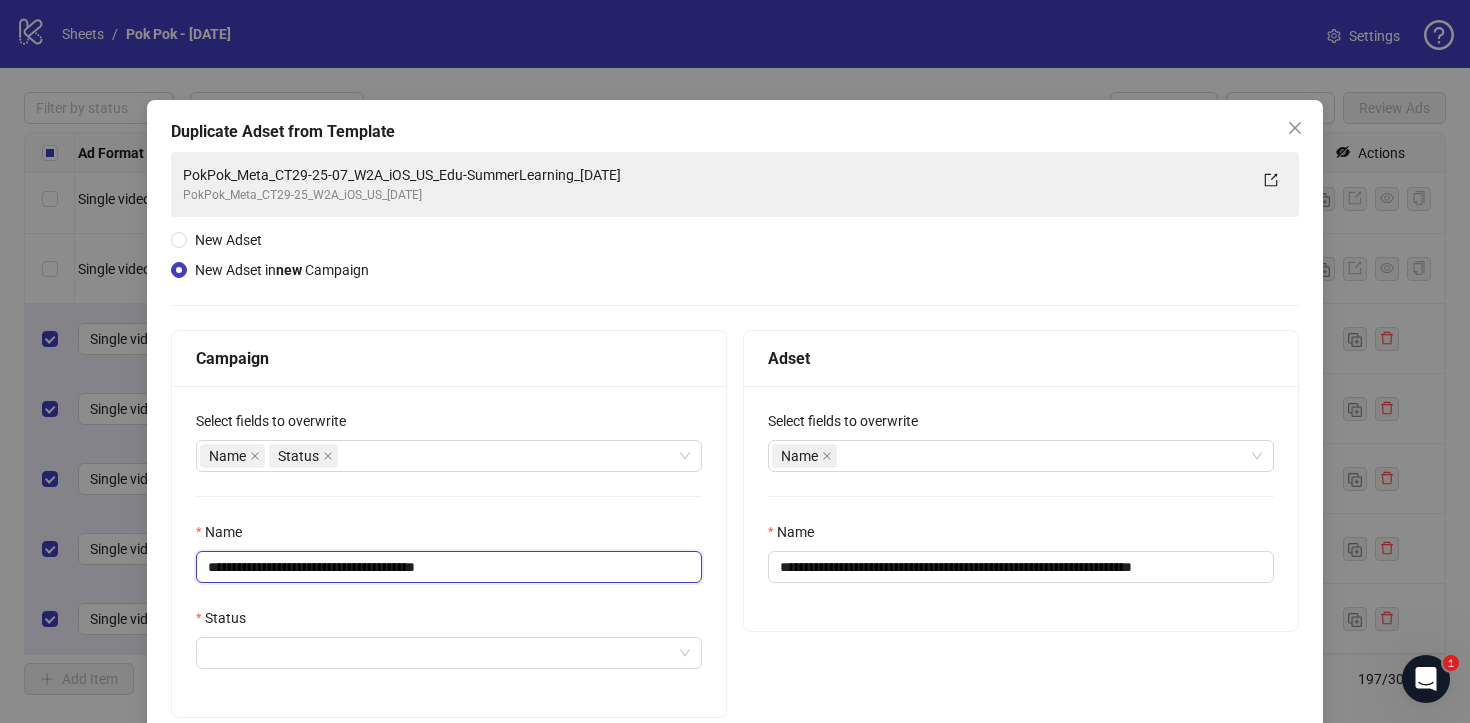 click on "**********" at bounding box center (449, 567) 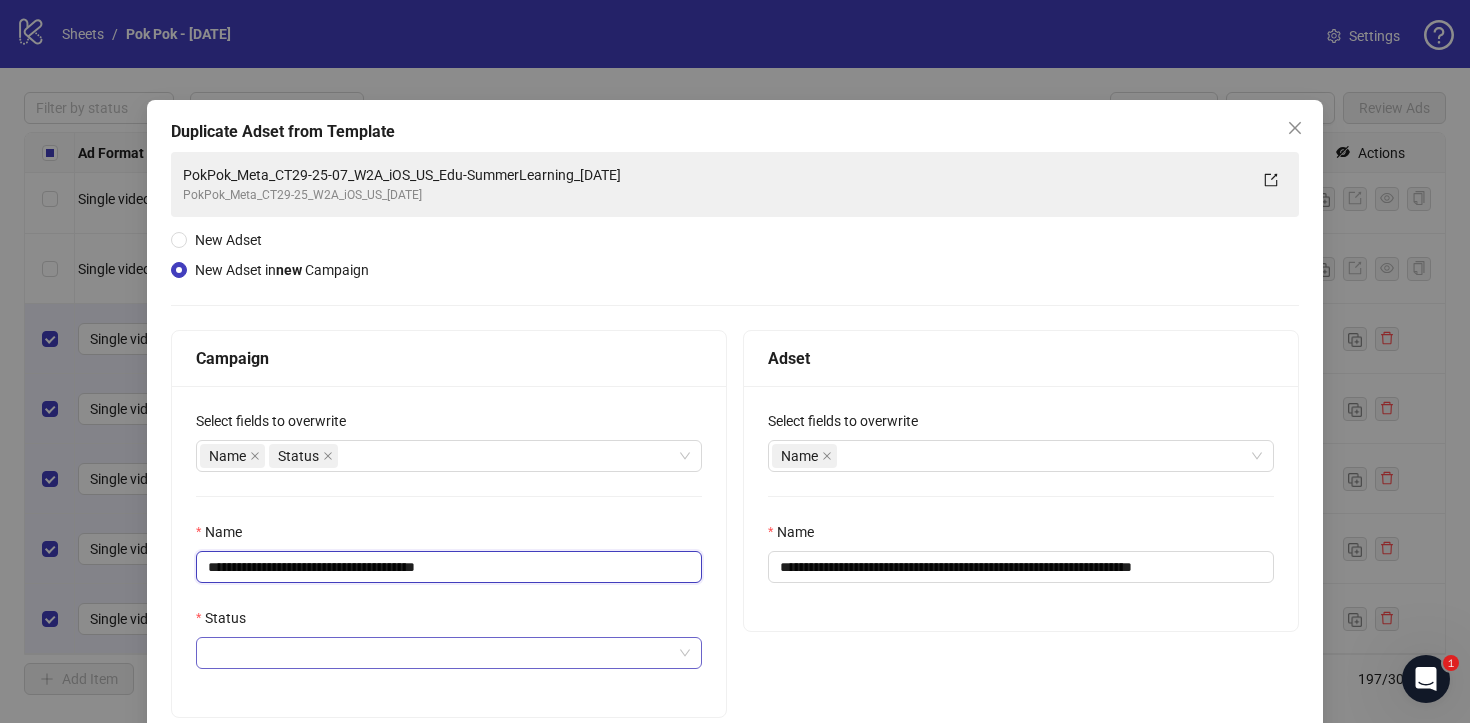 type on "**********" 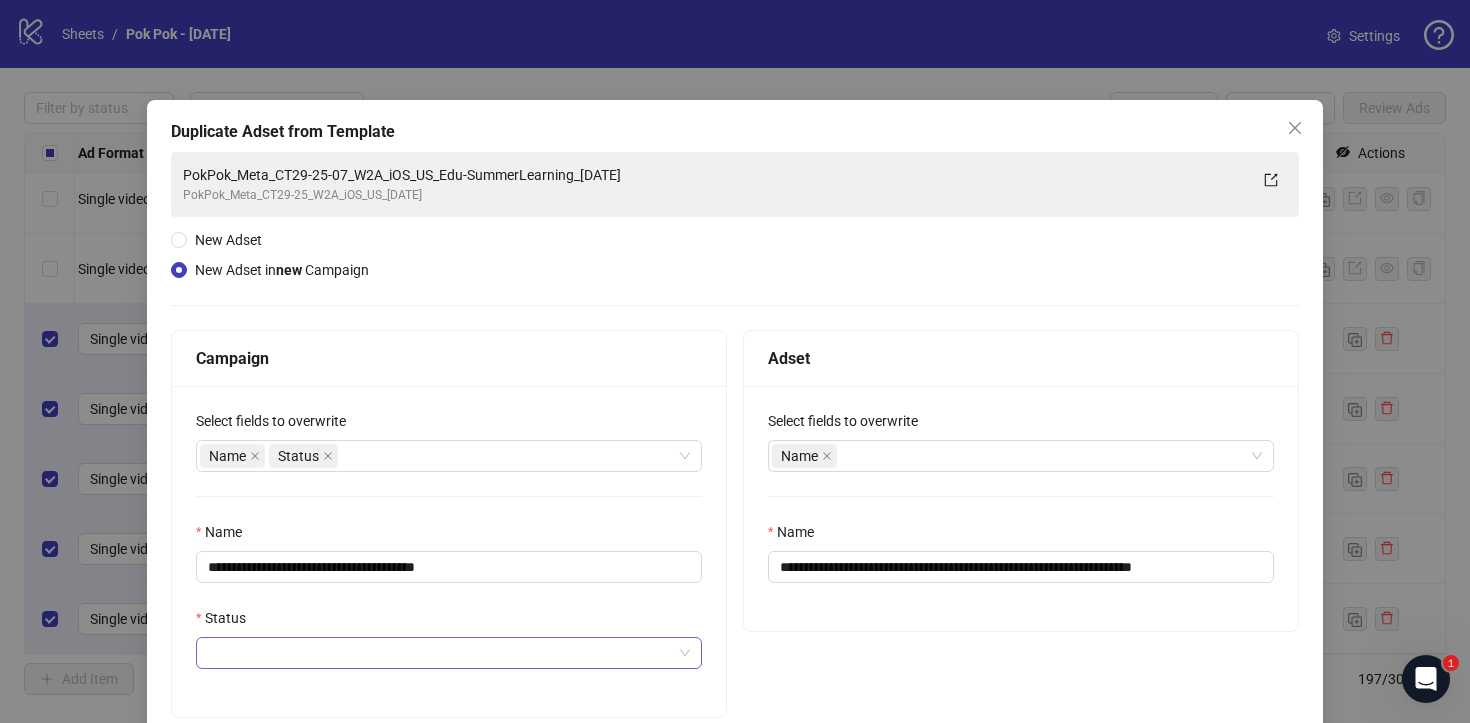 click at bounding box center [449, 653] 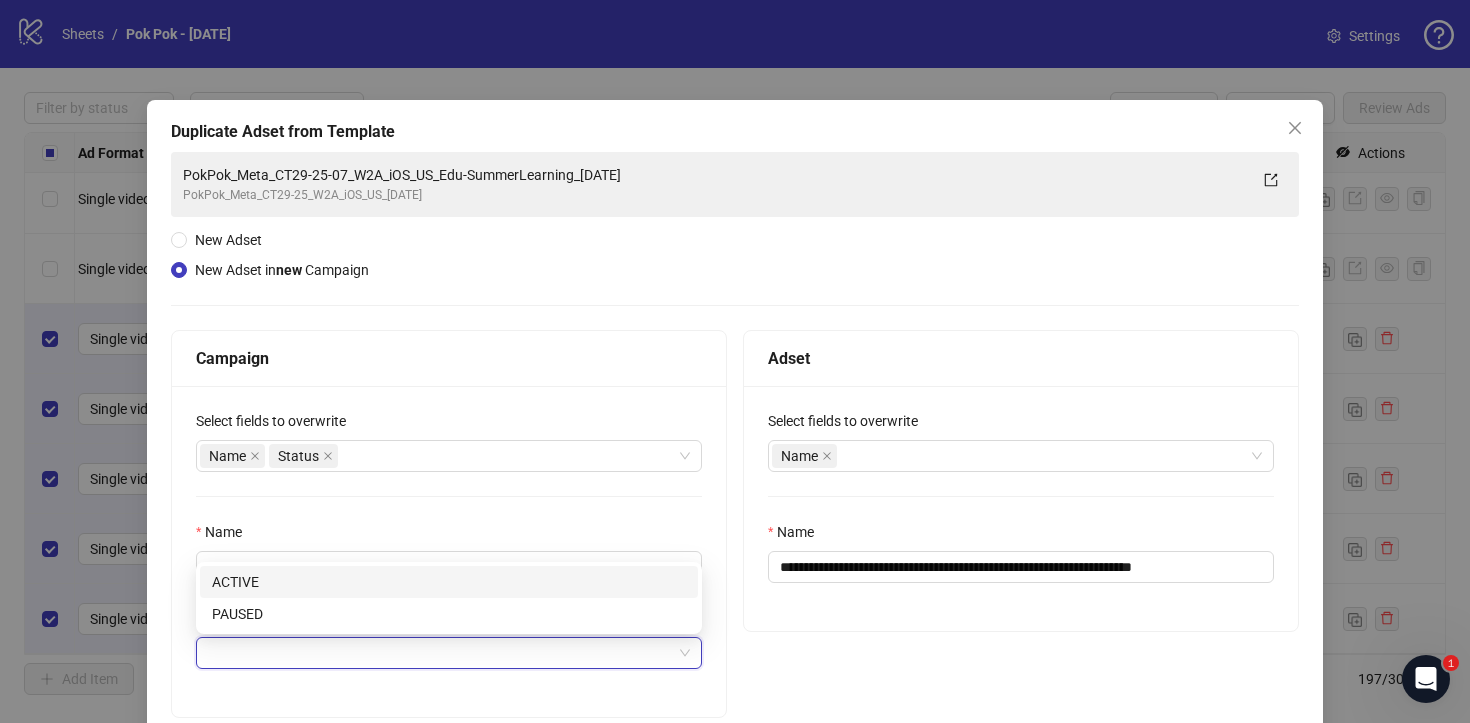 click on "ACTIVE" at bounding box center (449, 582) 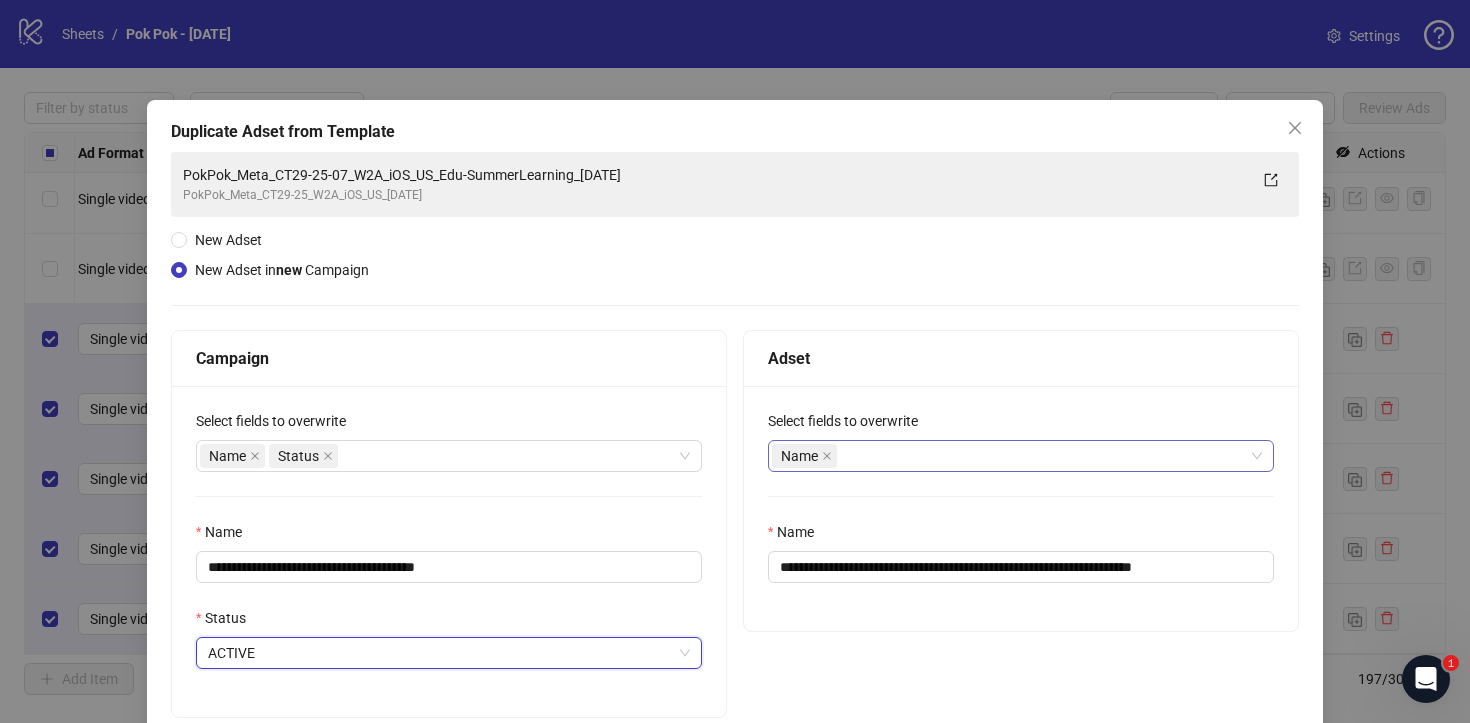 click on "Name" at bounding box center [1010, 456] 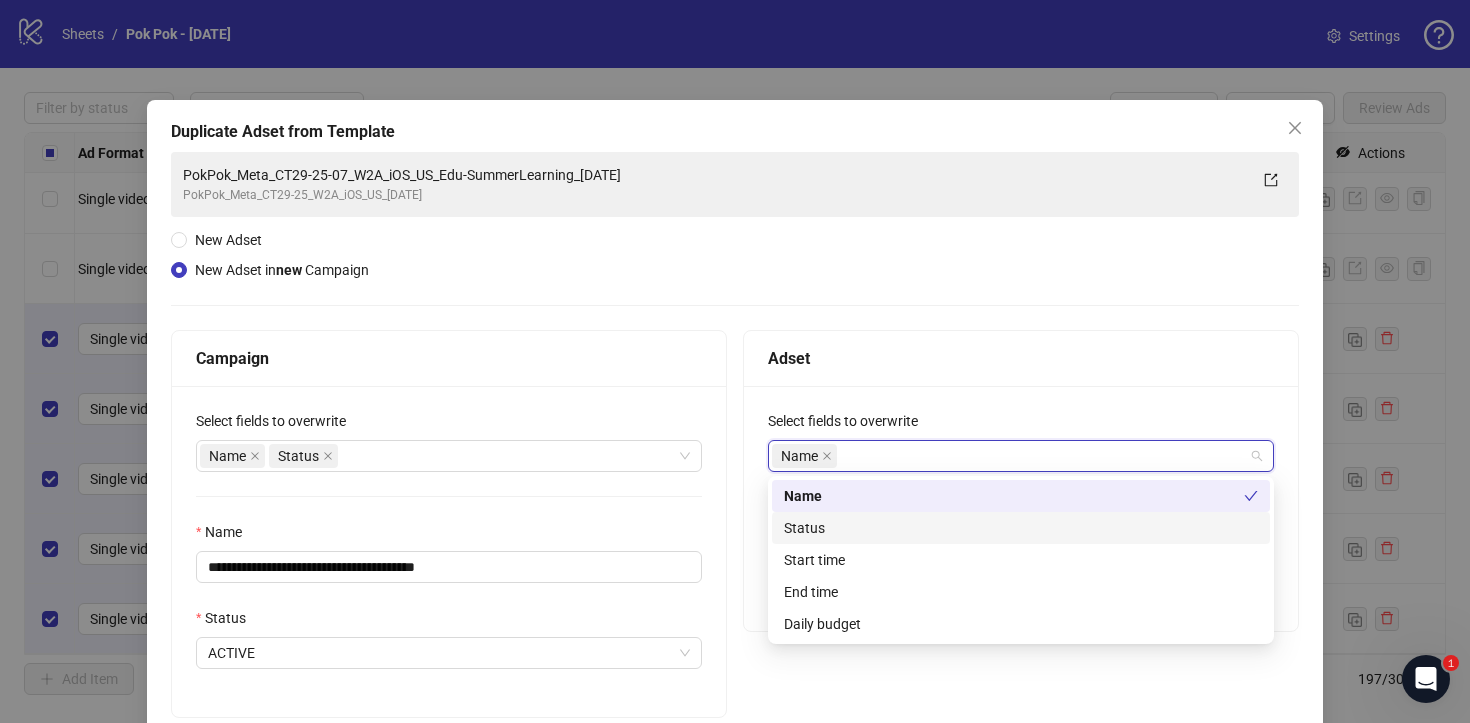 click on "Status" at bounding box center [1021, 528] 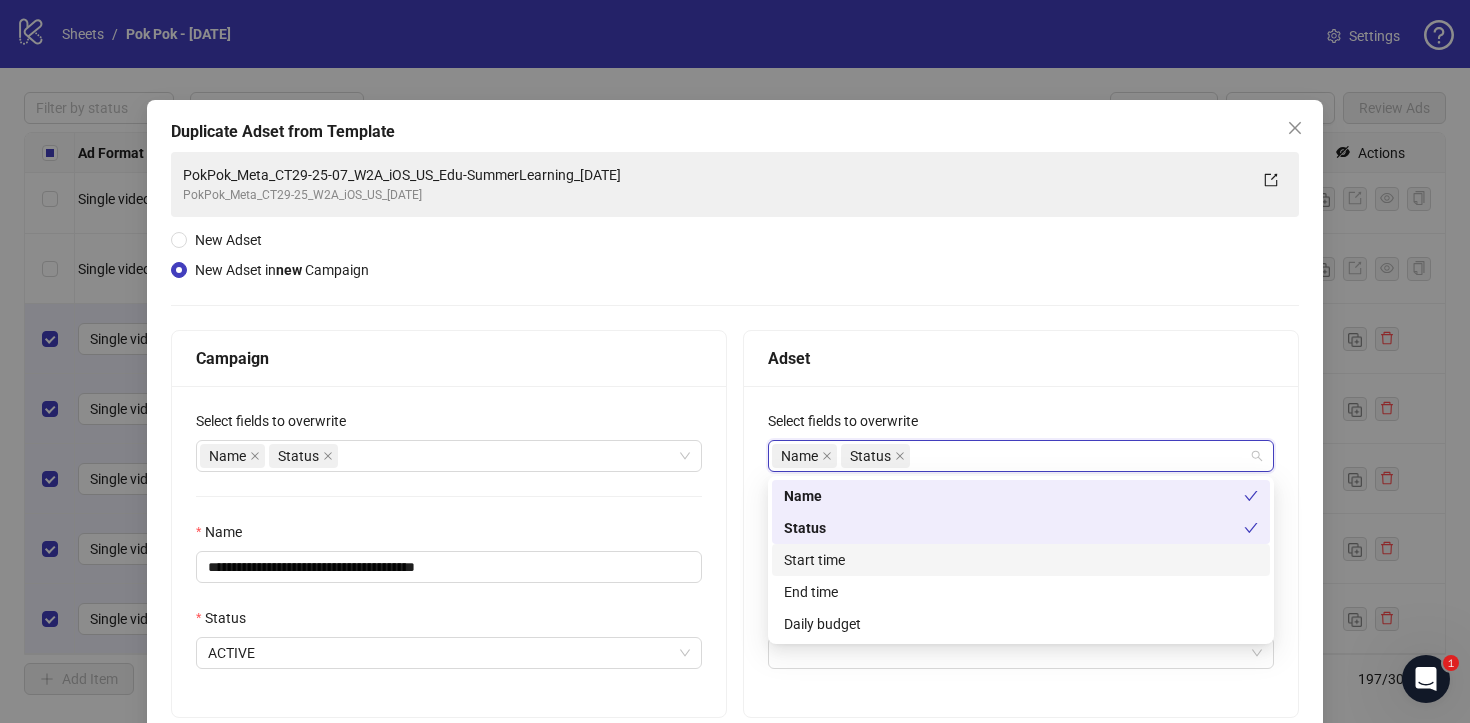 click on "Start time" at bounding box center (1021, 560) 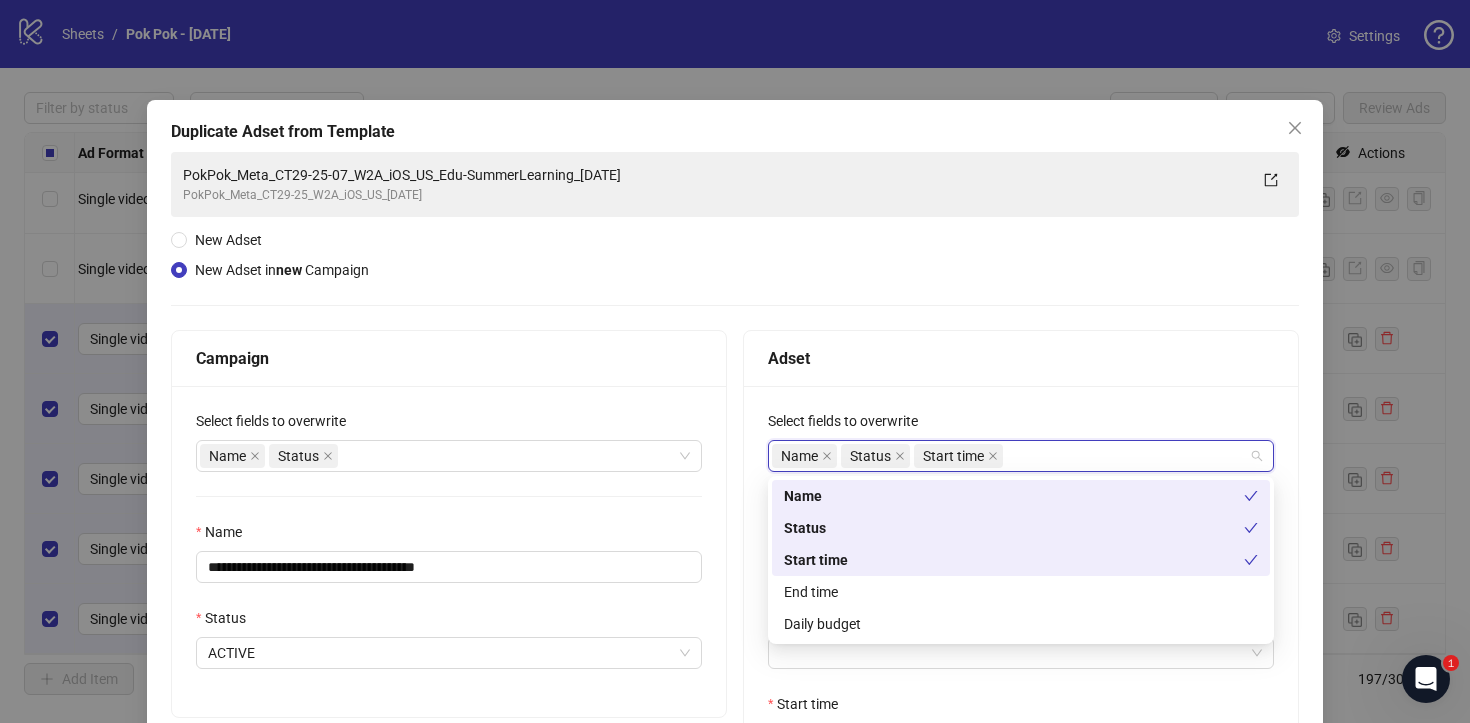 click on "End time" at bounding box center [1021, 592] 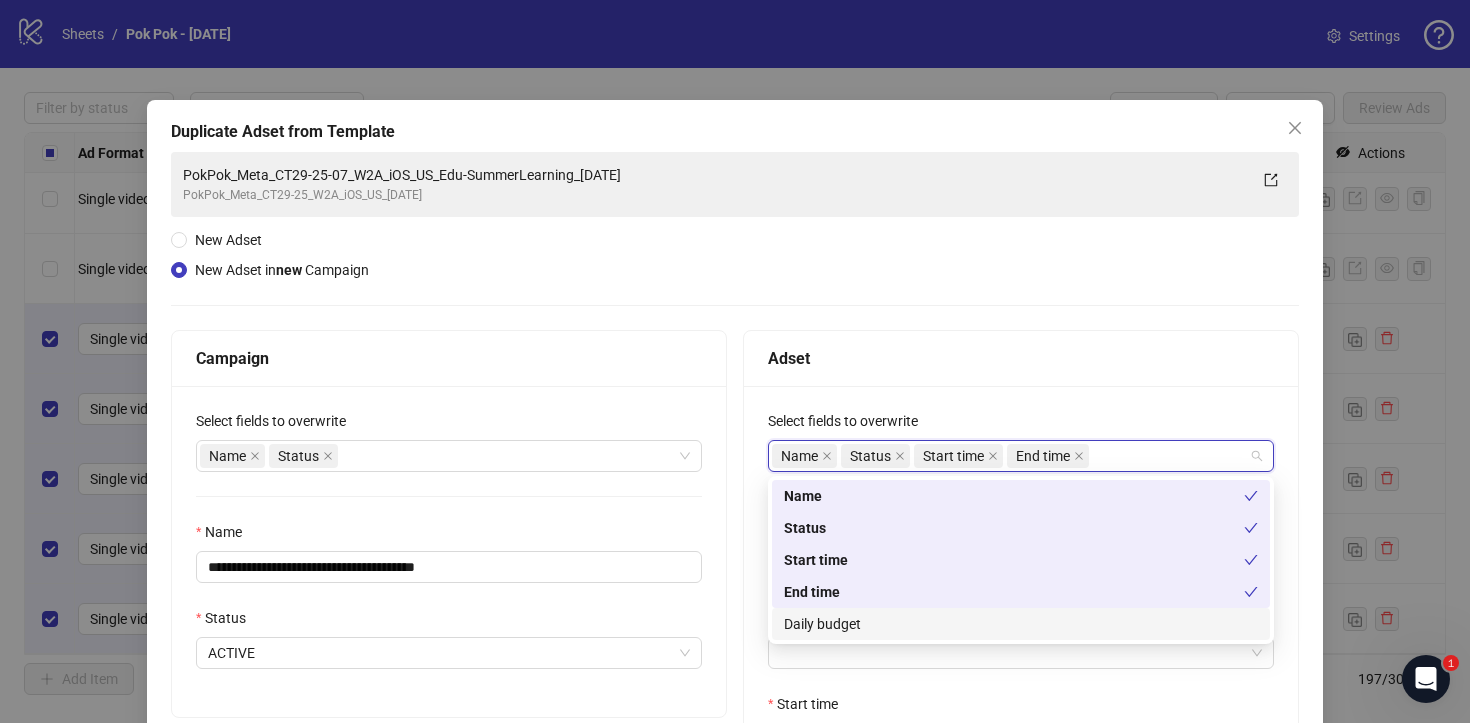 click on "Daily budget" at bounding box center [1021, 624] 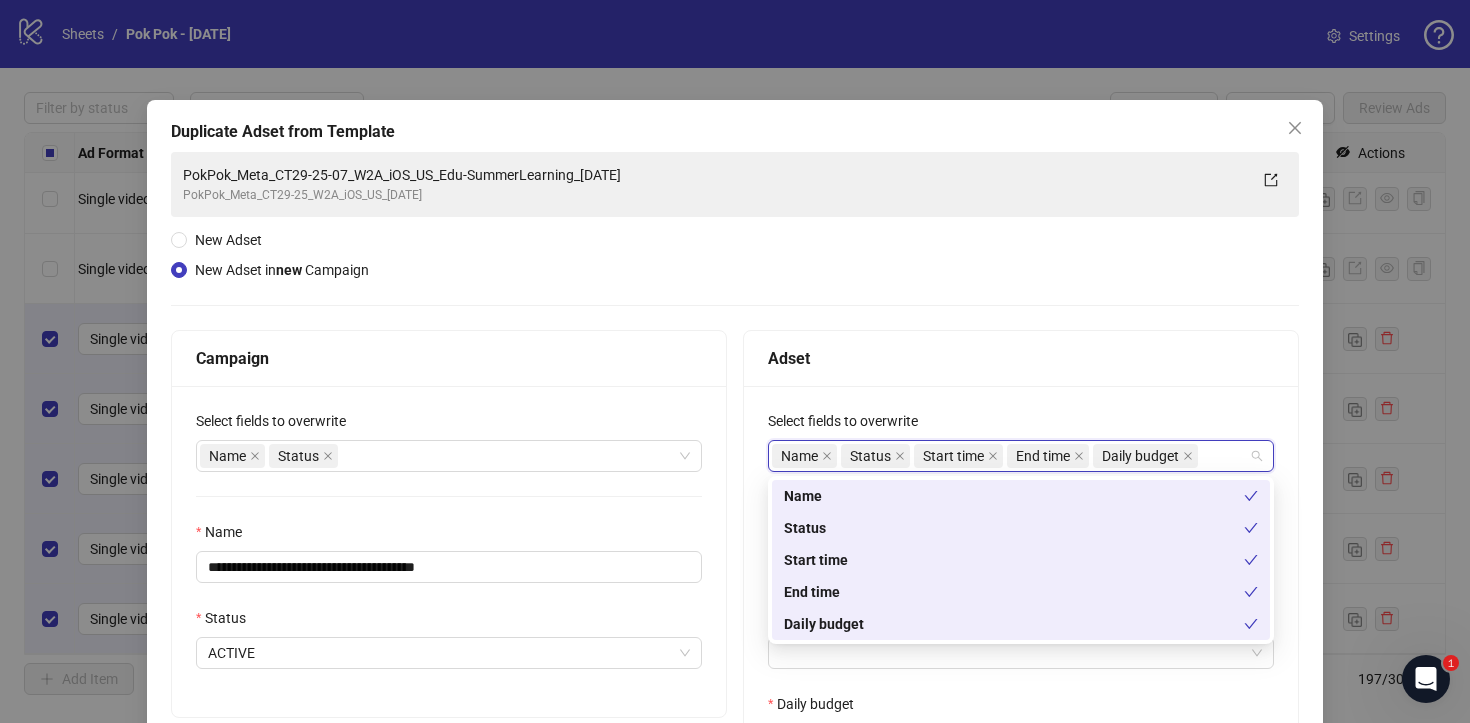 click on "**********" at bounding box center (1021, 680) 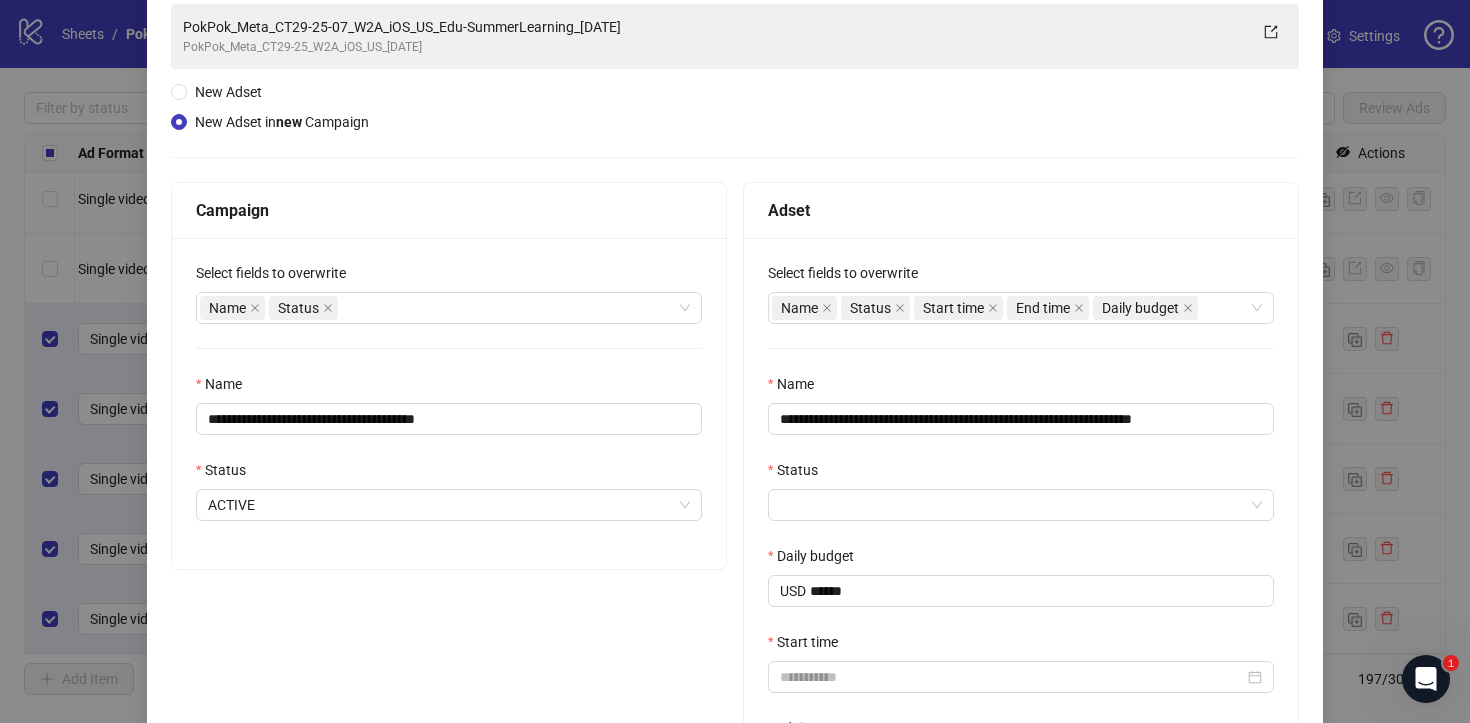 scroll, scrollTop: 167, scrollLeft: 0, axis: vertical 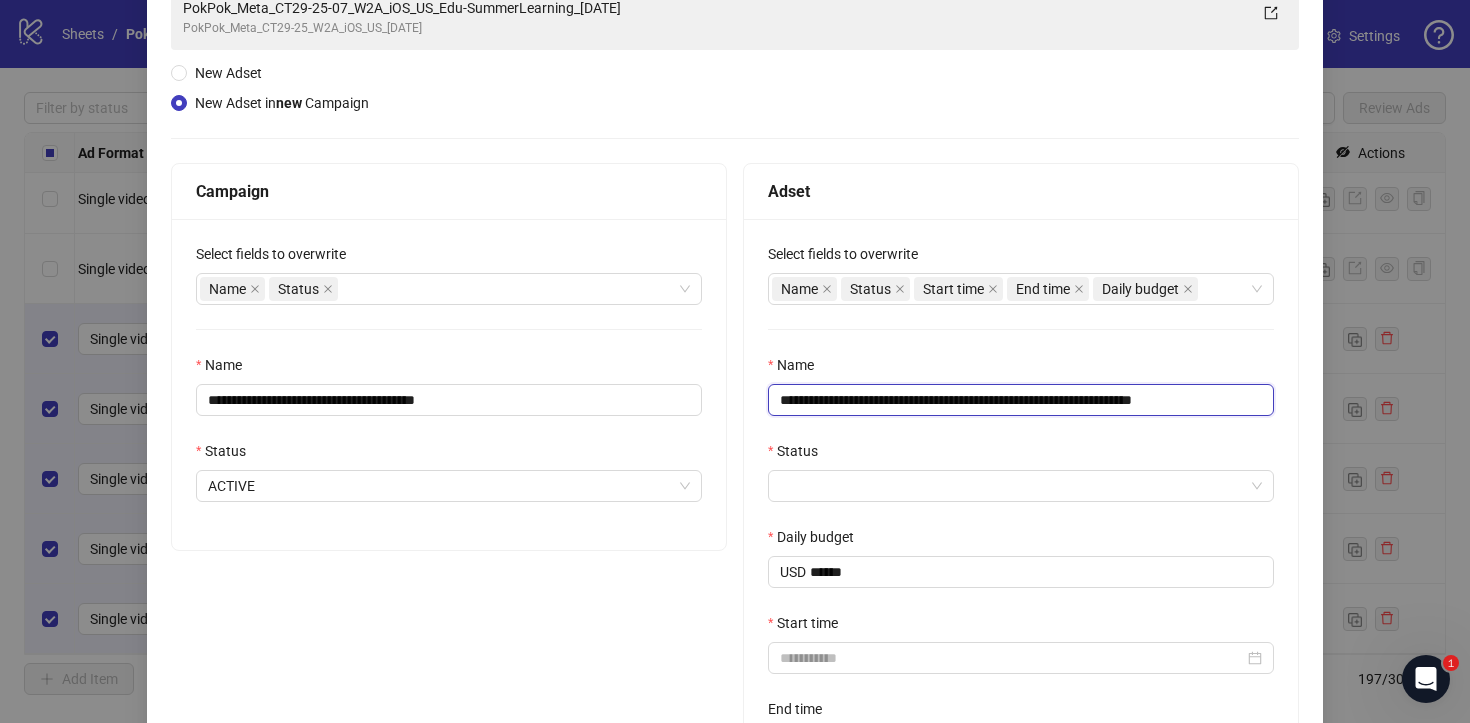 click on "**********" at bounding box center (1021, 400) 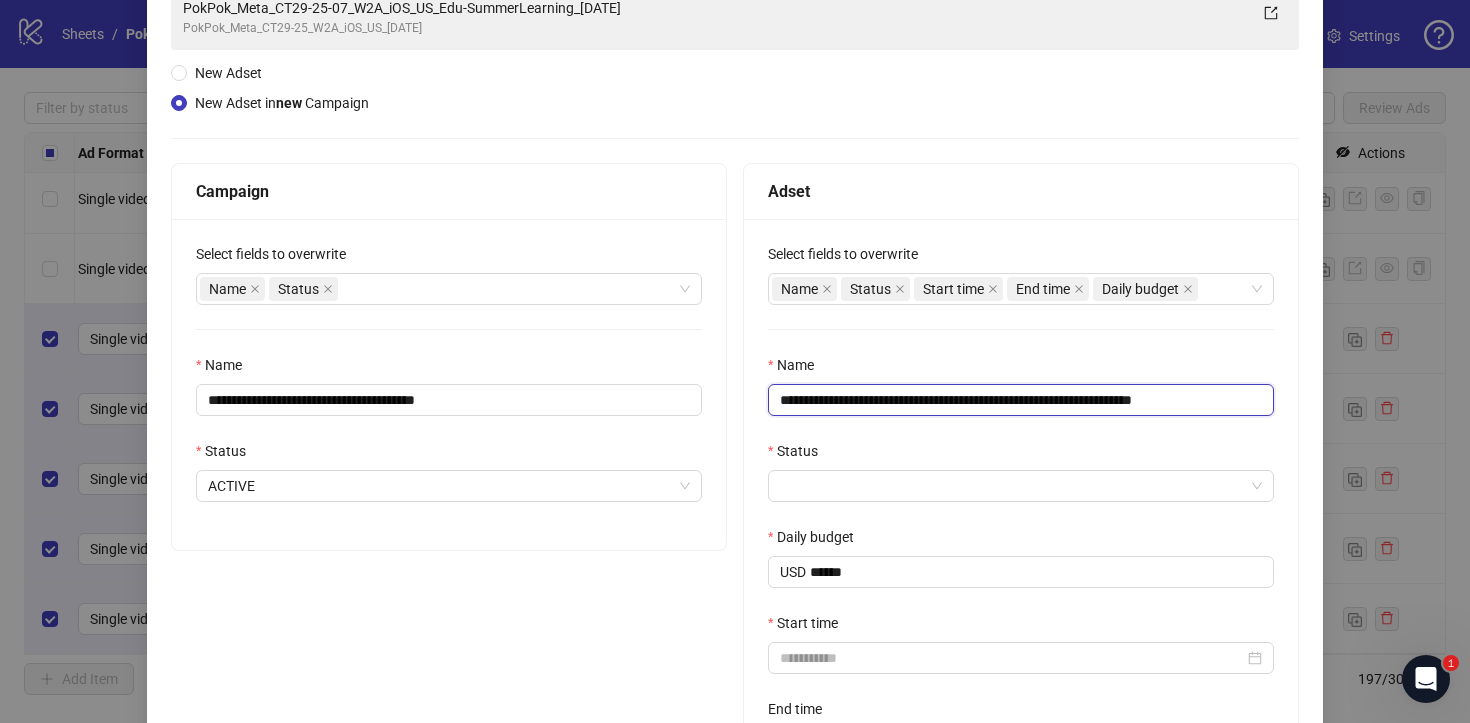 drag, startPoint x: 1039, startPoint y: 402, endPoint x: 1173, endPoint y: 398, distance: 134.0597 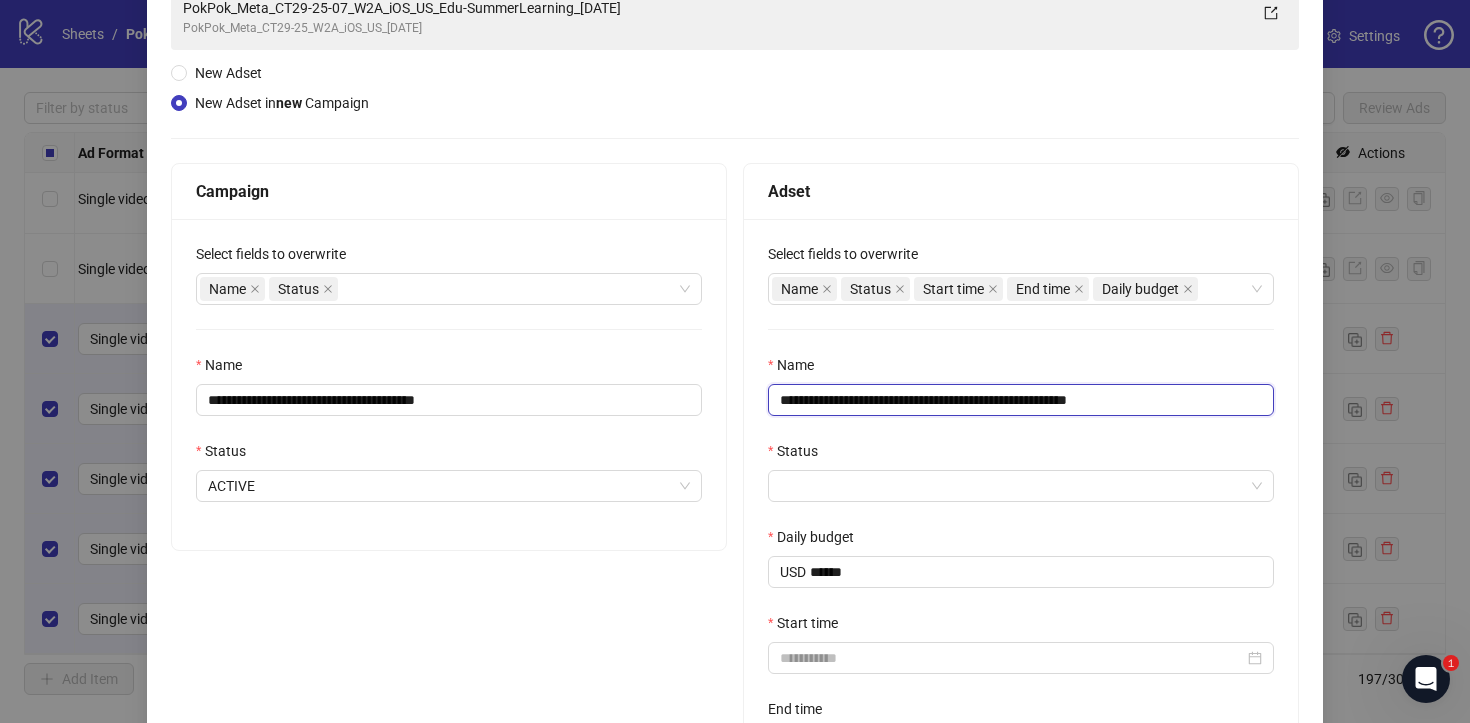 drag, startPoint x: 1138, startPoint y: 404, endPoint x: 1265, endPoint y: 371, distance: 131.21738 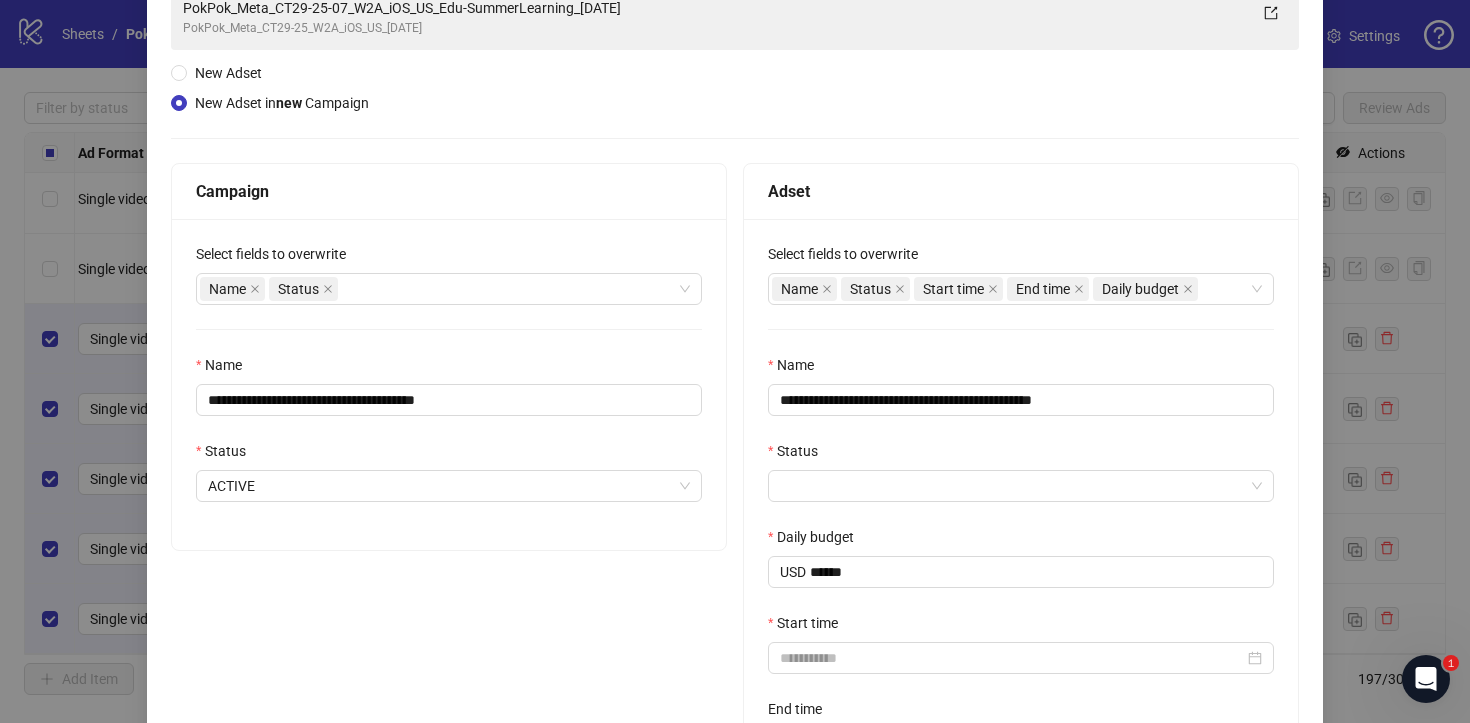 click on "Status" at bounding box center [1021, 455] 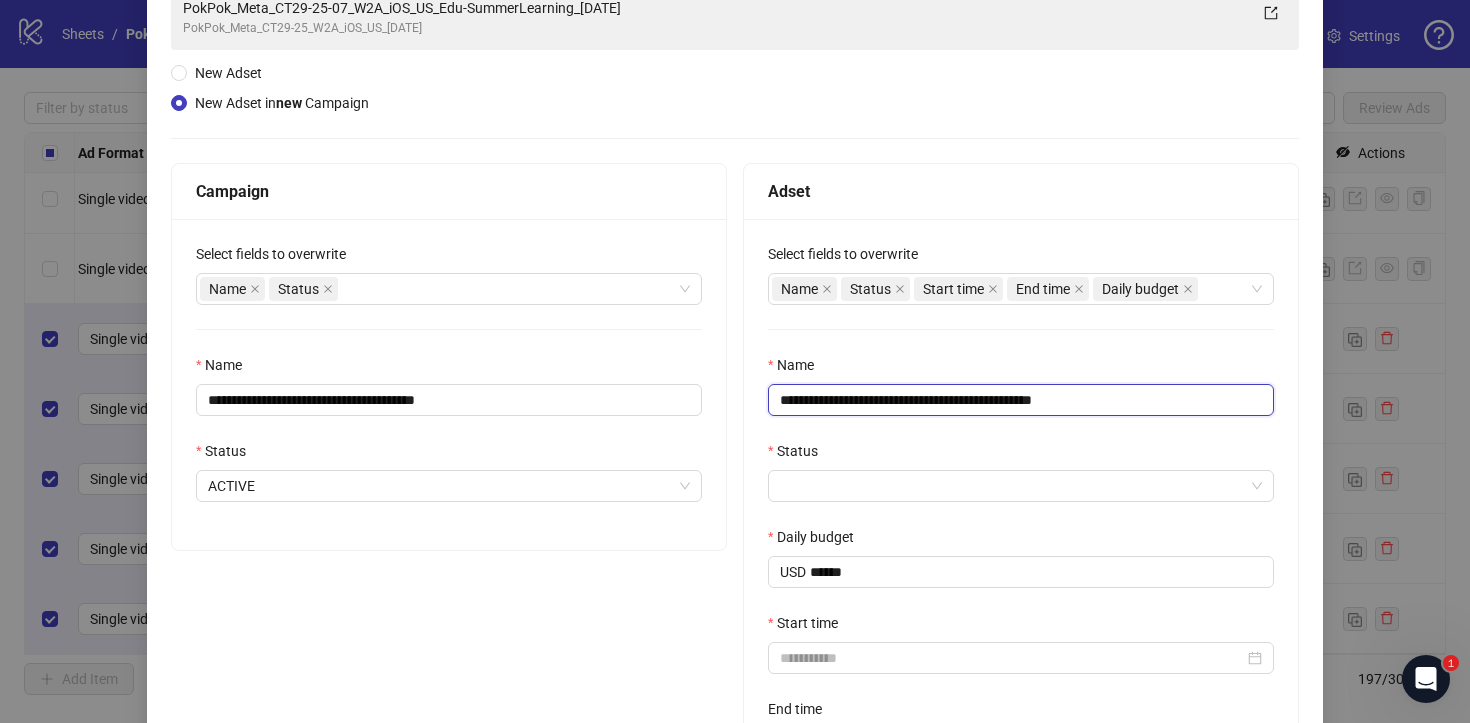click on "**********" at bounding box center [1021, 400] 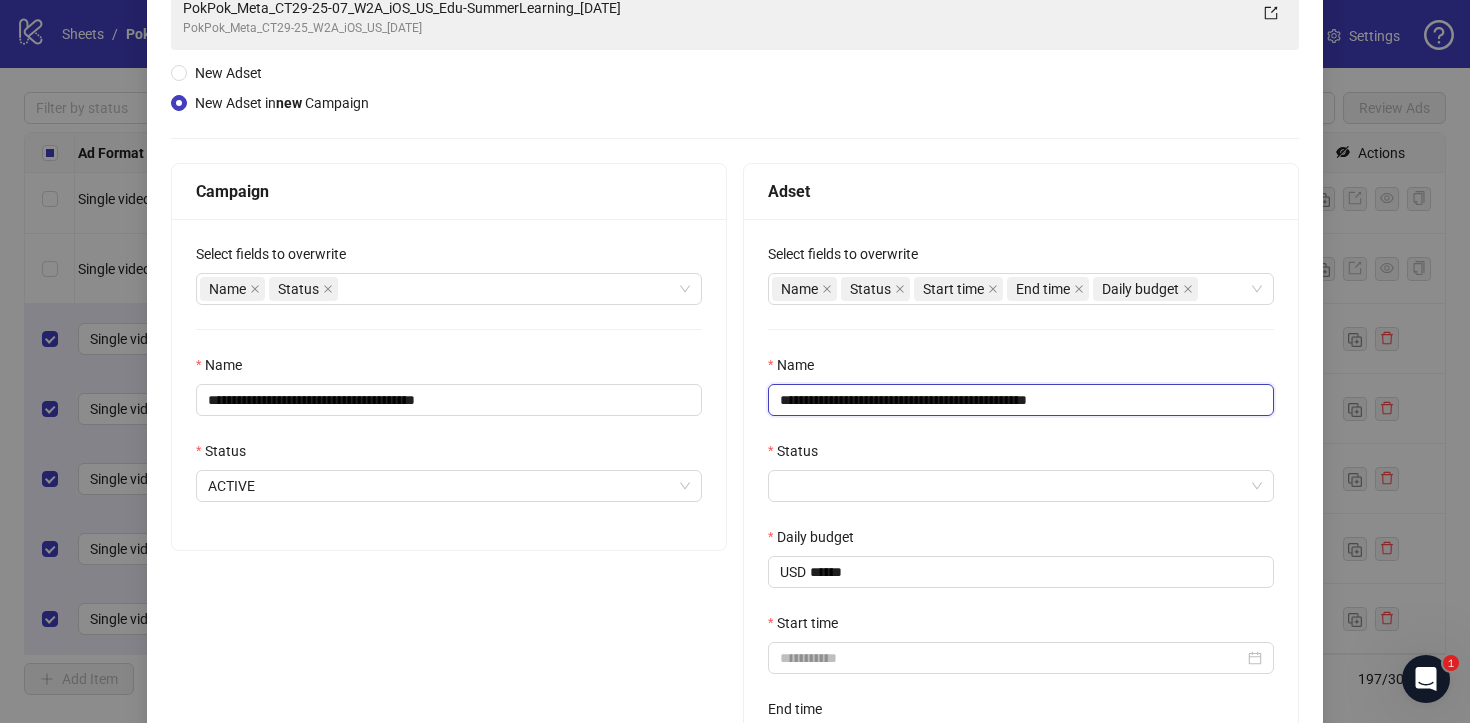 type on "**********" 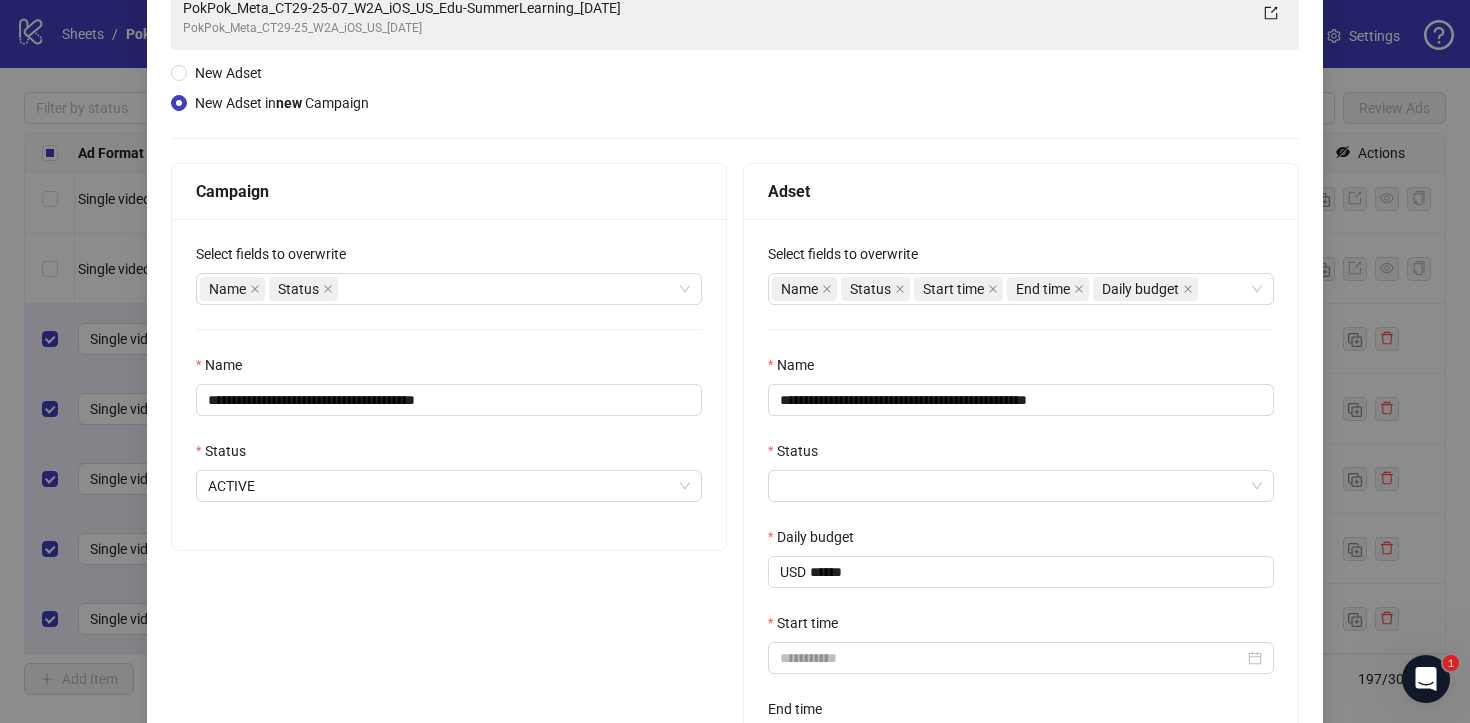 click on "Status" at bounding box center (1021, 455) 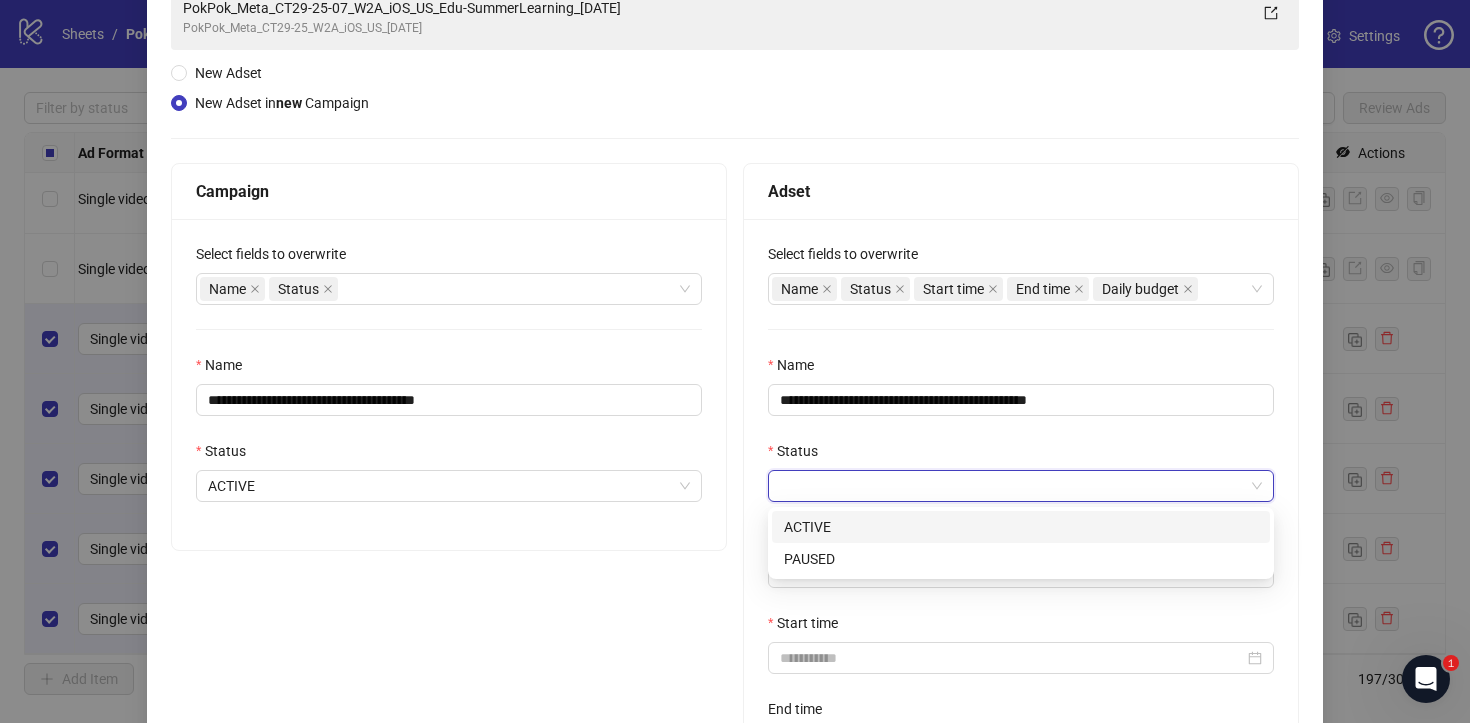 click on "Status" at bounding box center (1012, 486) 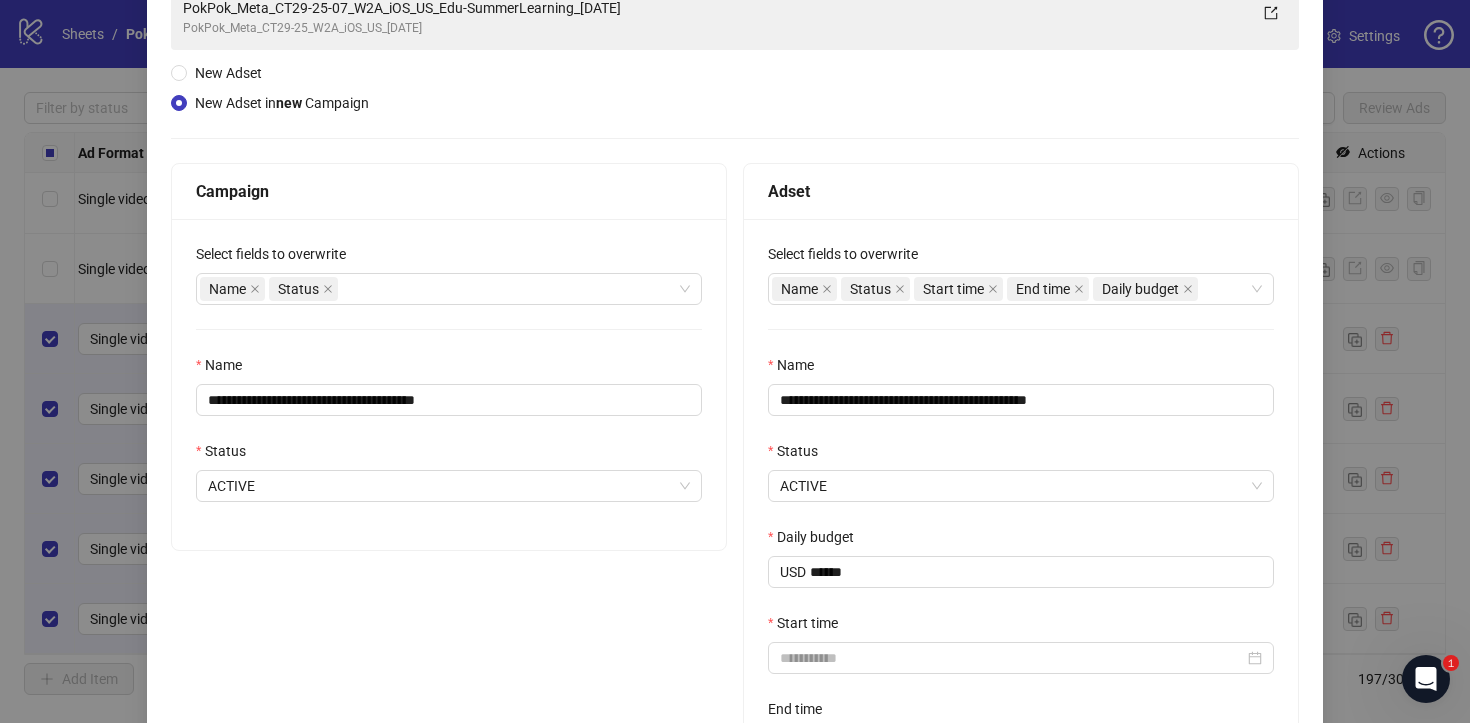 click on "**********" at bounding box center (1021, 513) 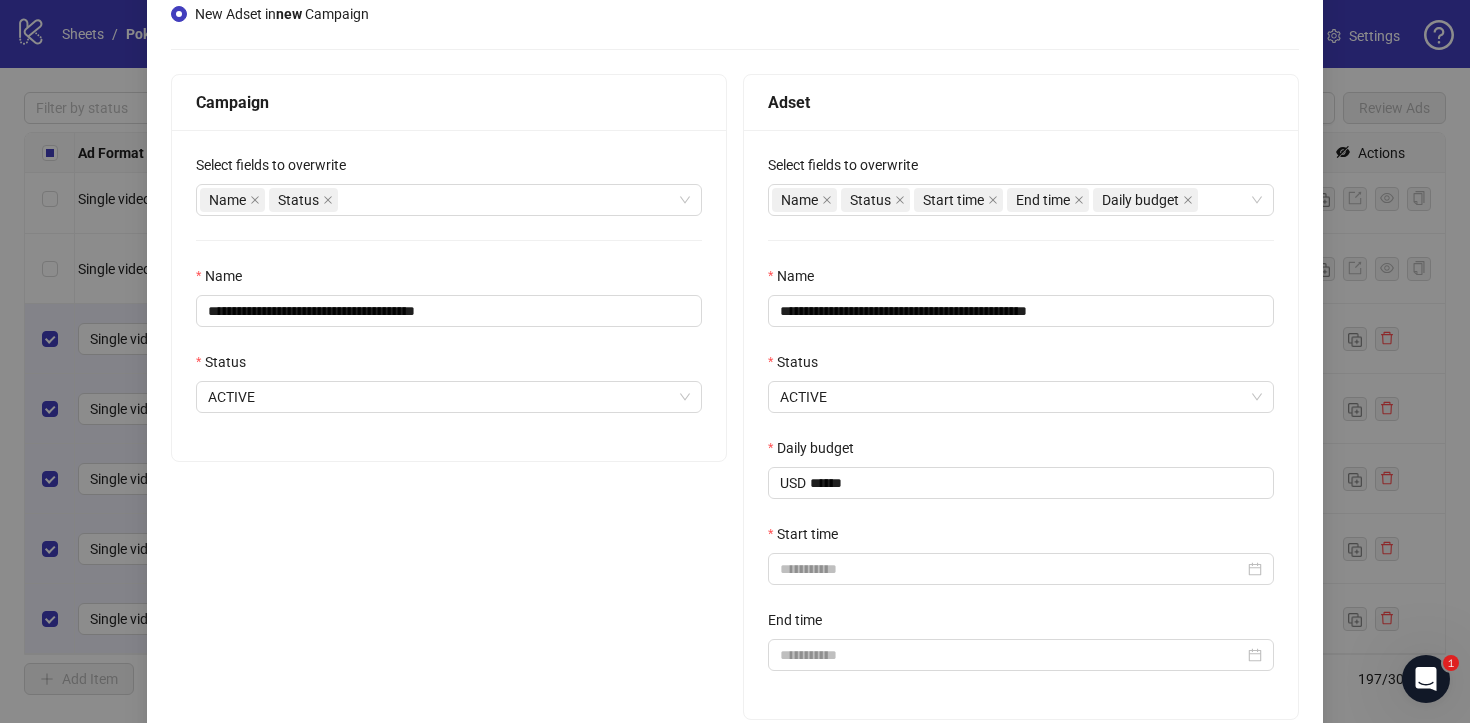 scroll, scrollTop: 331, scrollLeft: 0, axis: vertical 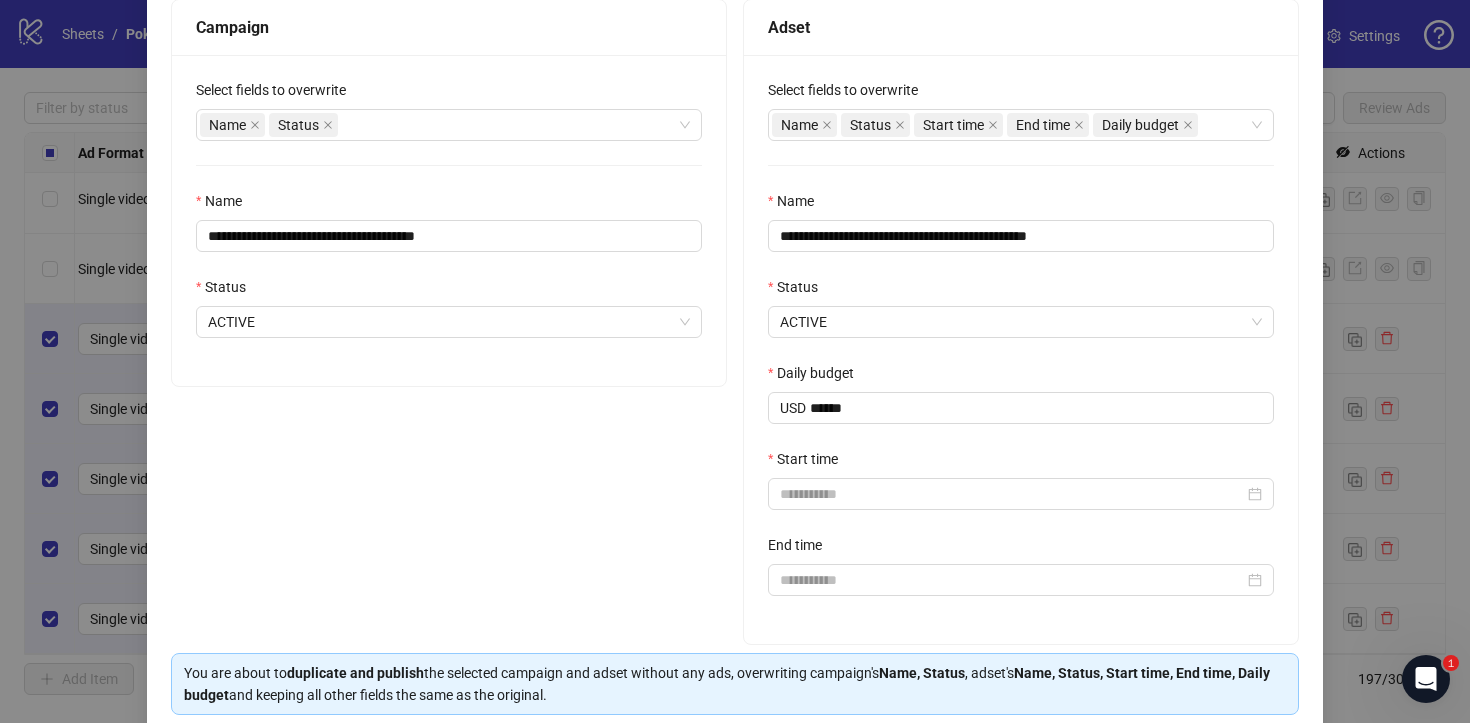 click on "Start time" at bounding box center (1021, 463) 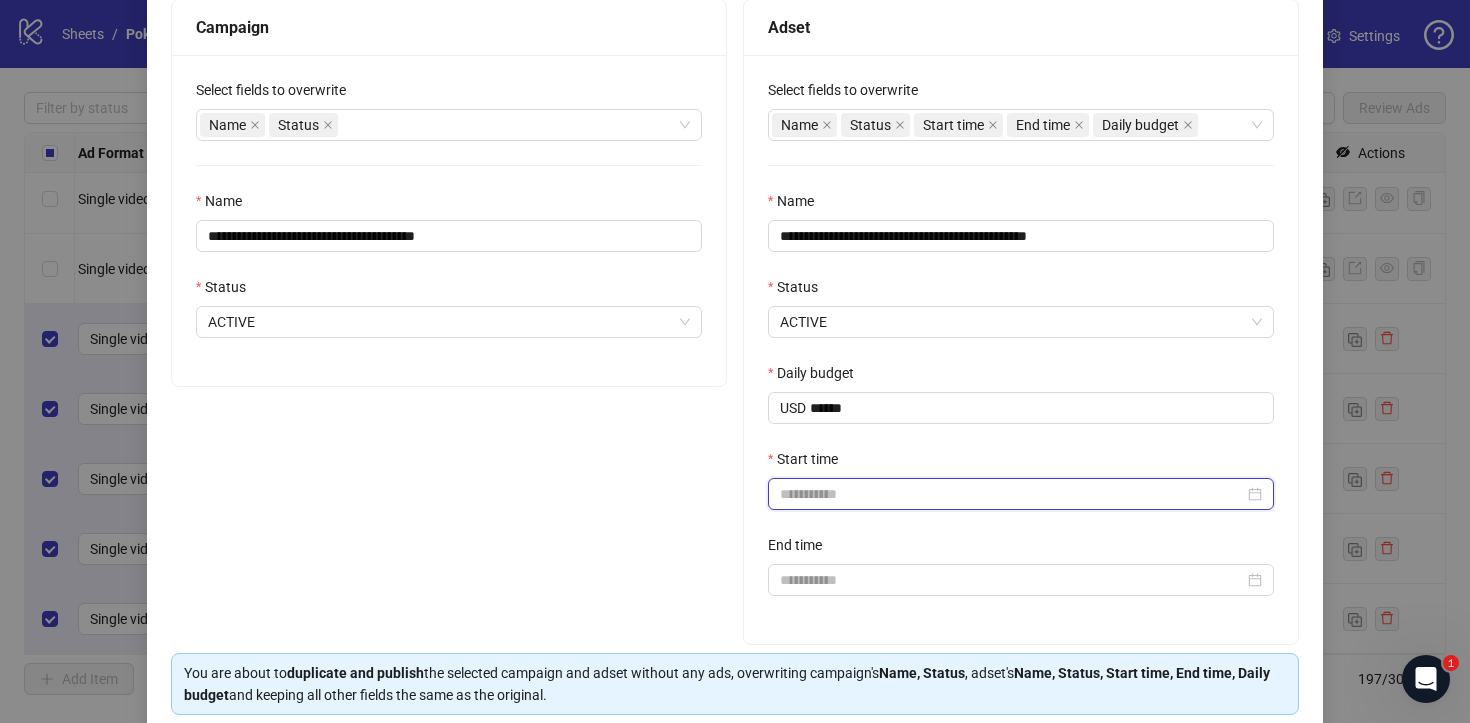 click on "Start time" at bounding box center [1012, 494] 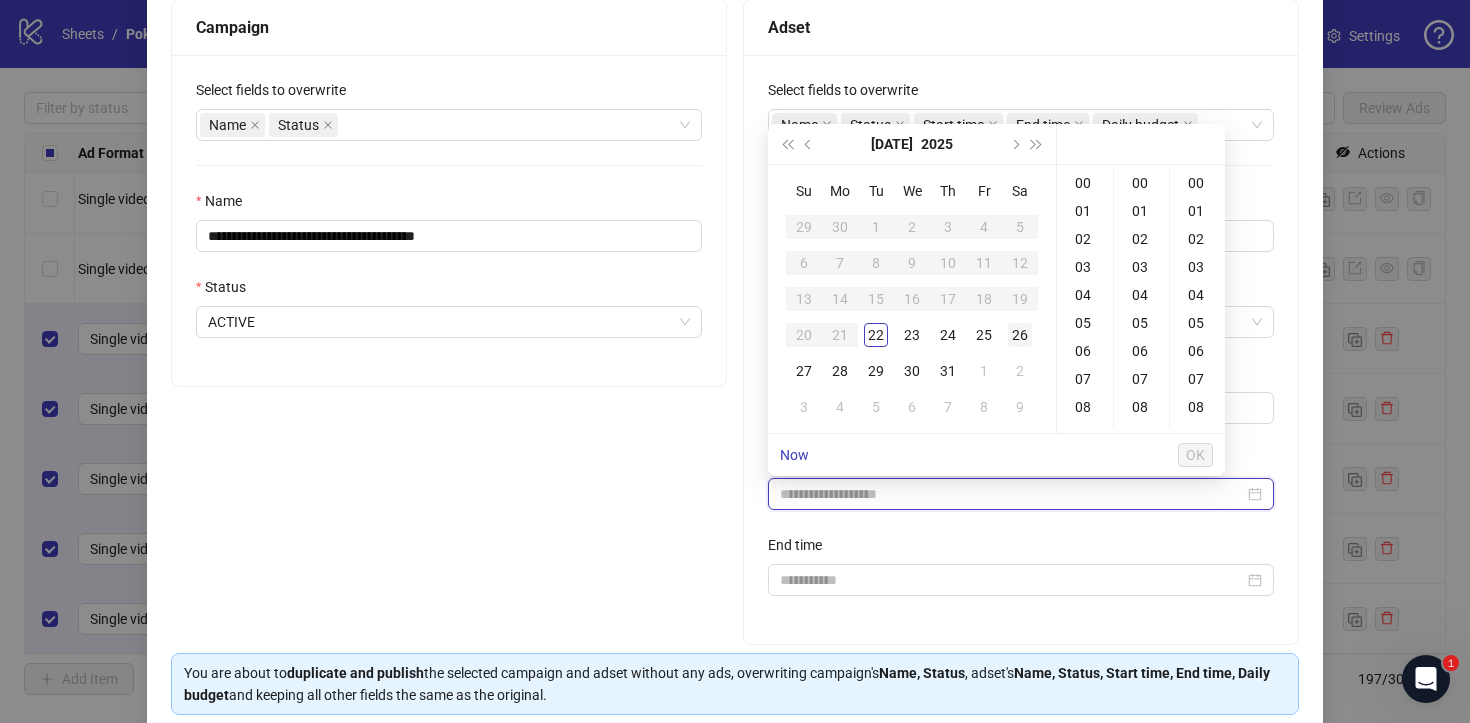 type on "**********" 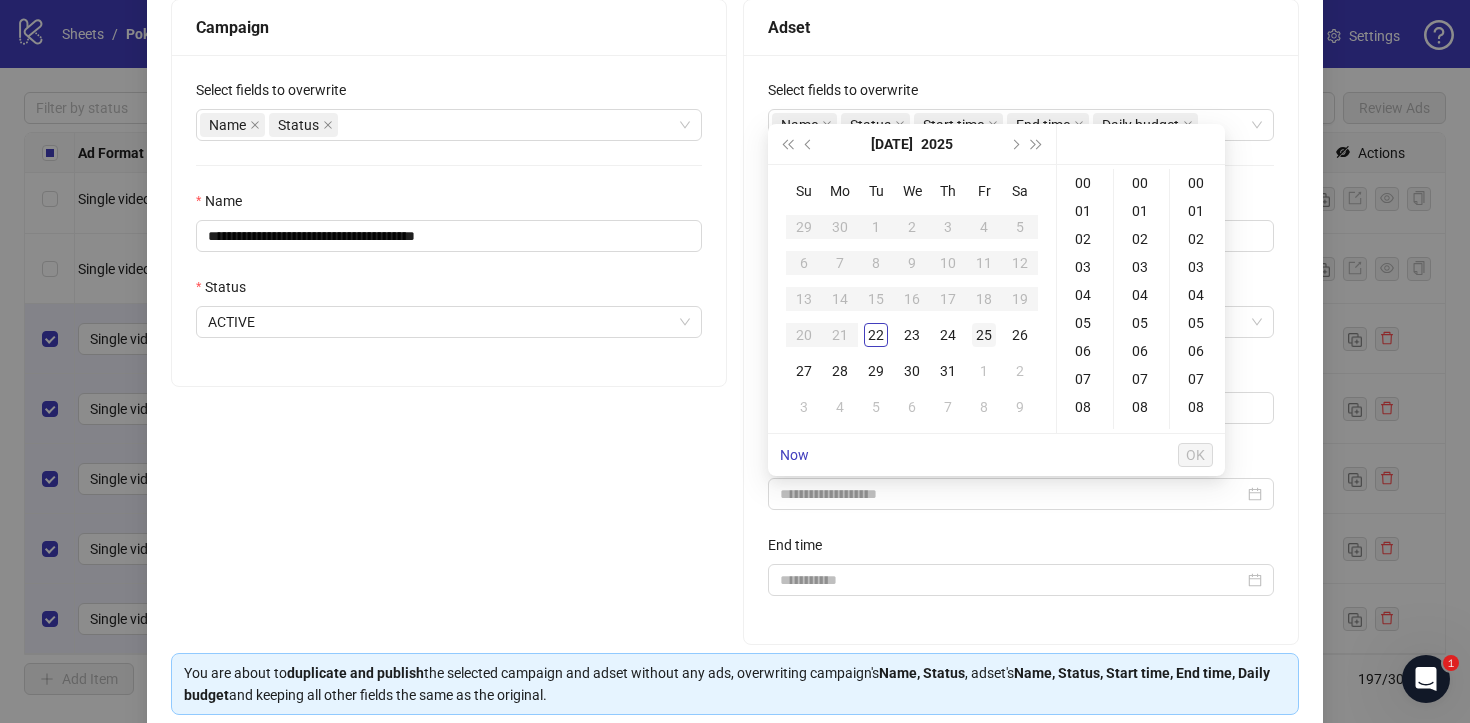 click on "25" at bounding box center (984, 335) 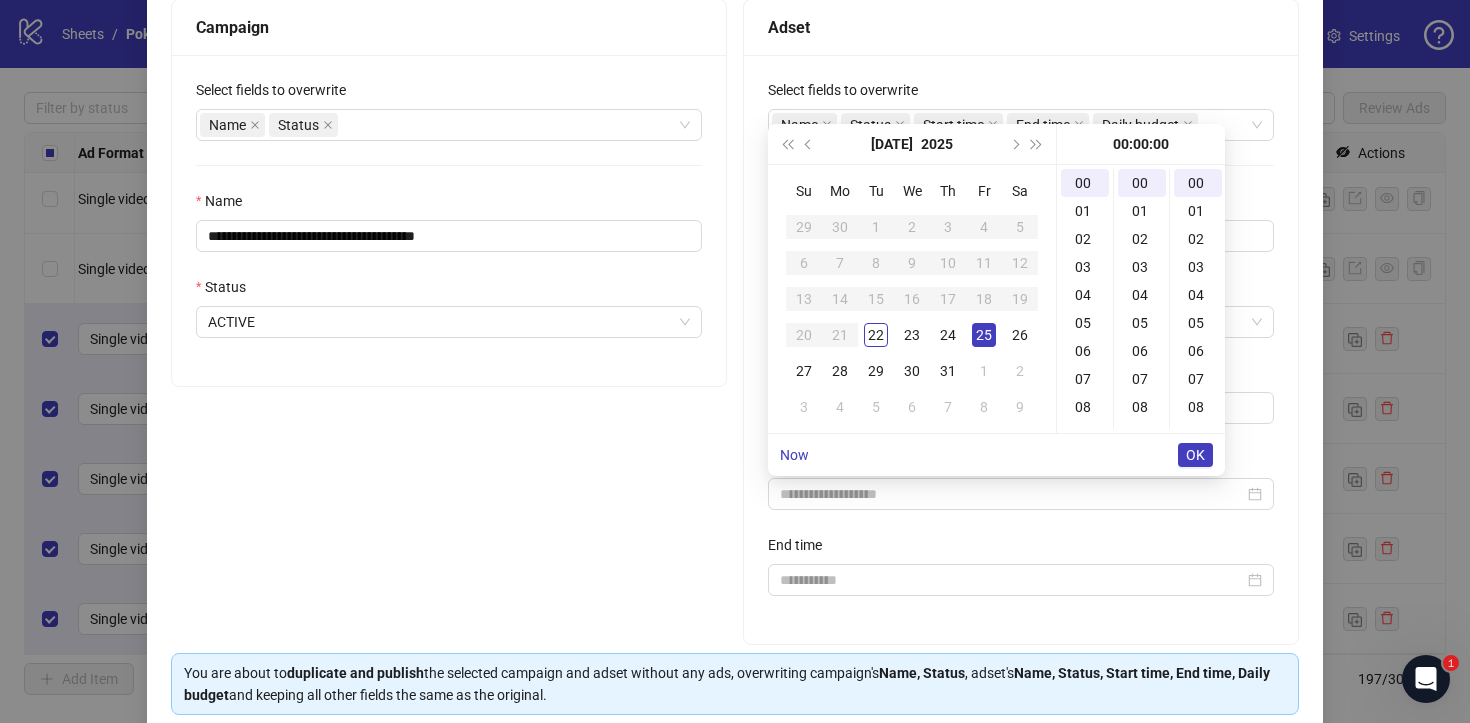 type on "**********" 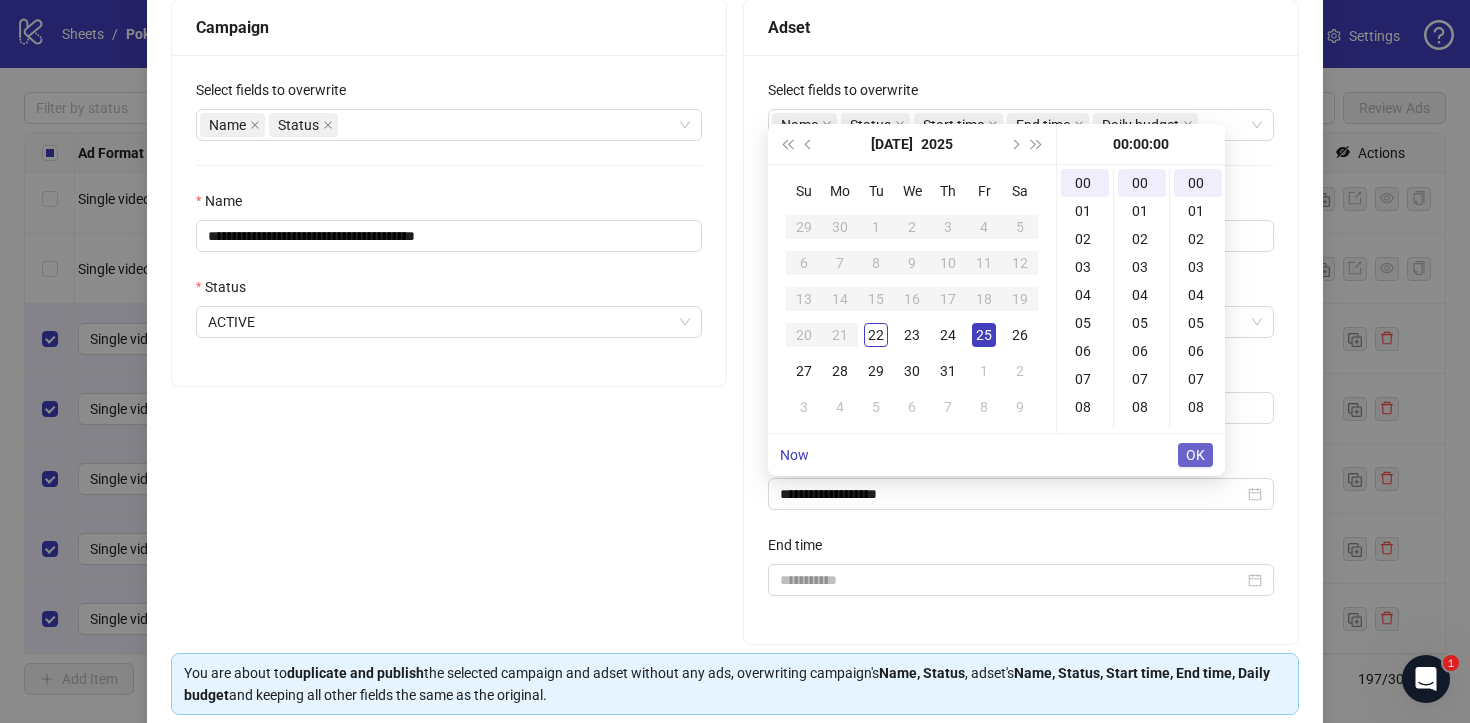 click on "OK" at bounding box center [1195, 455] 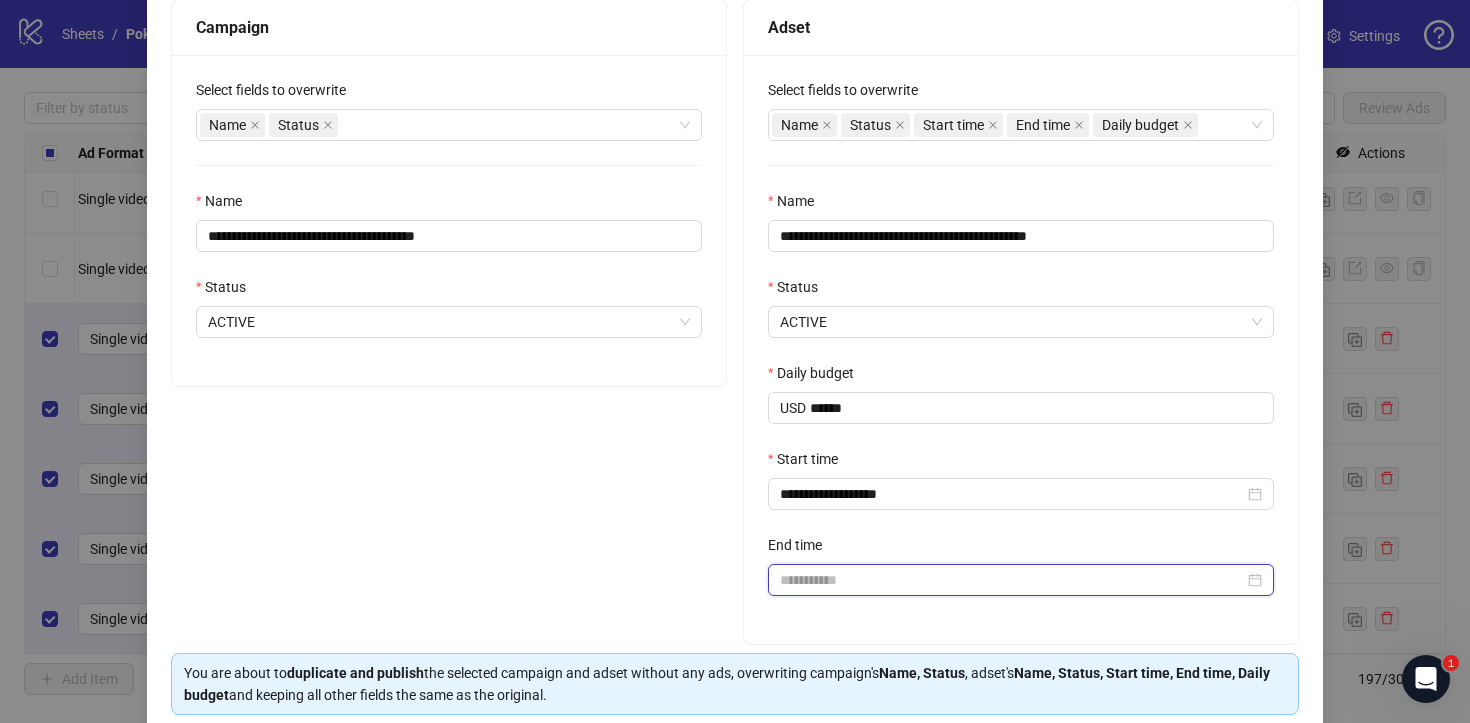 click on "End time" at bounding box center [1012, 580] 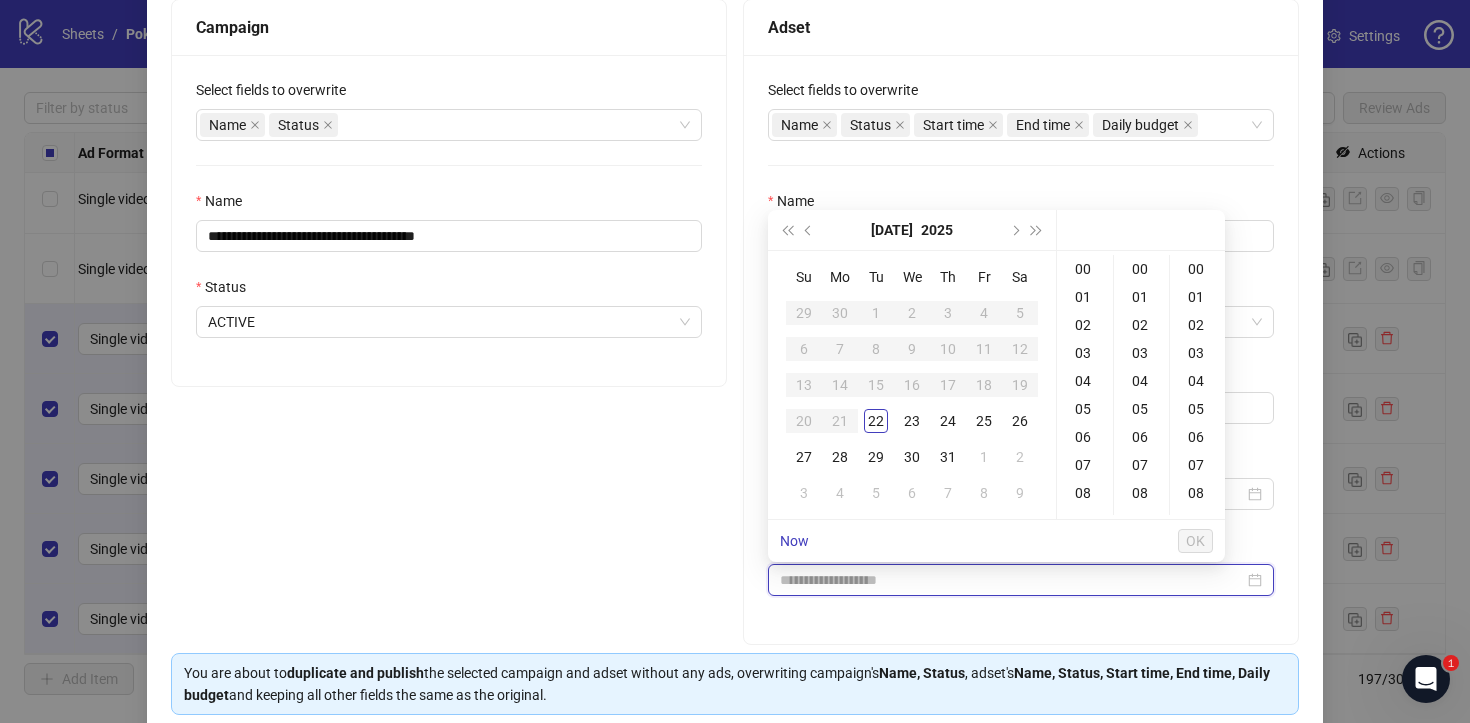type on "**********" 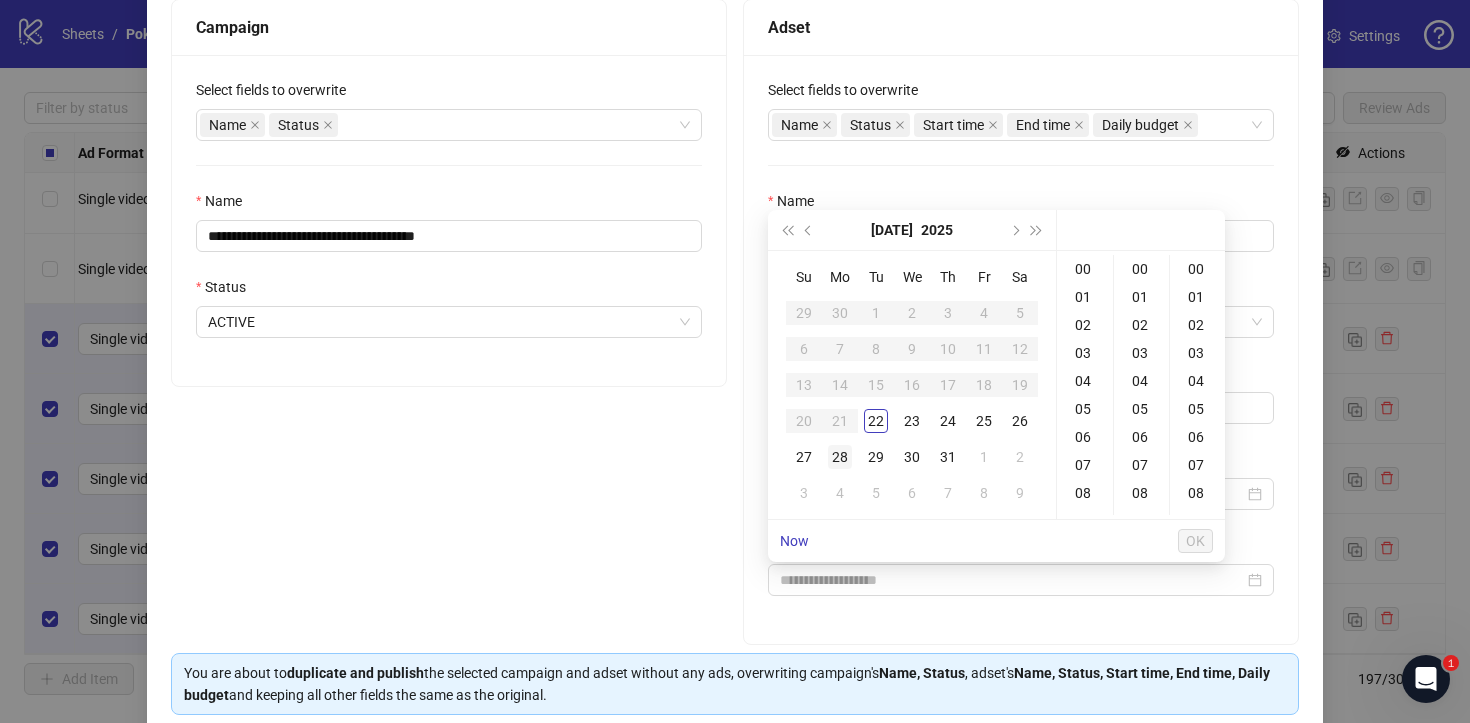 click on "28" at bounding box center [840, 457] 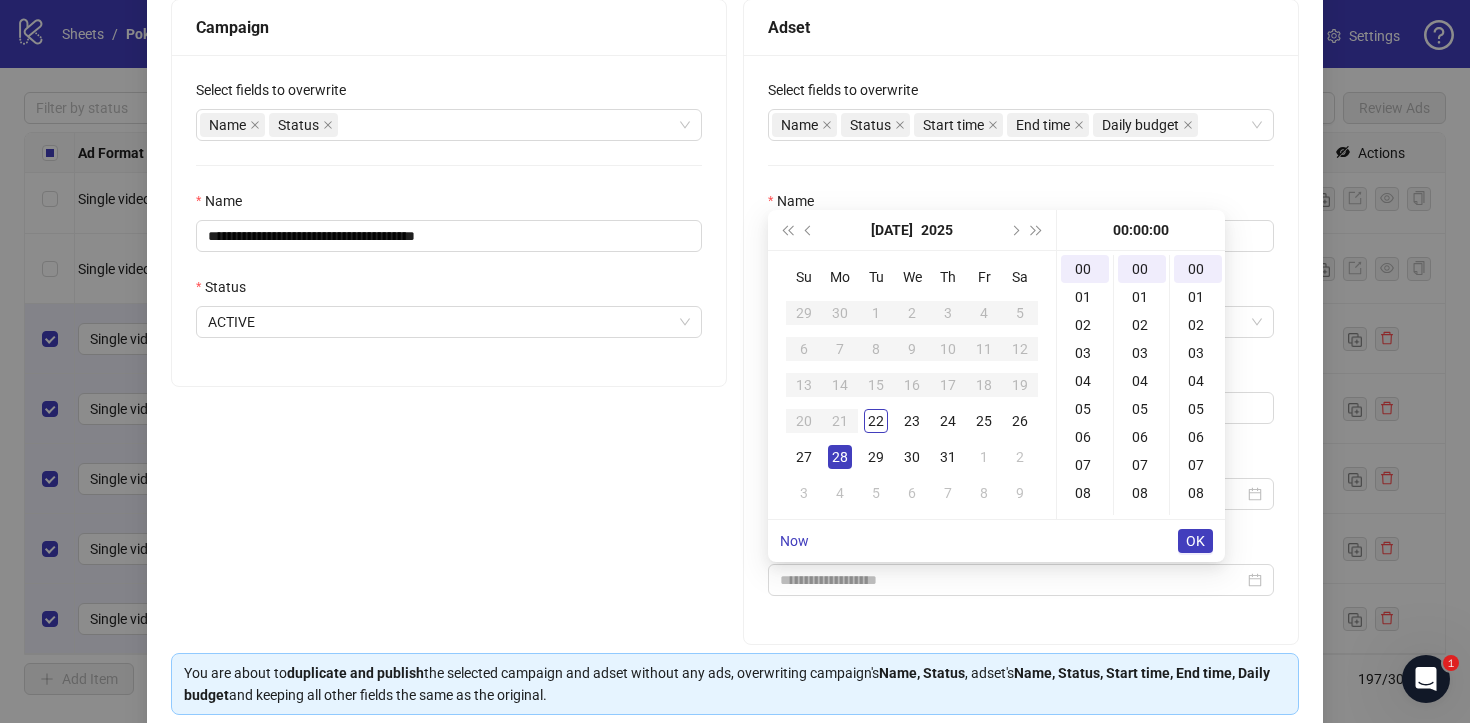 type on "**********" 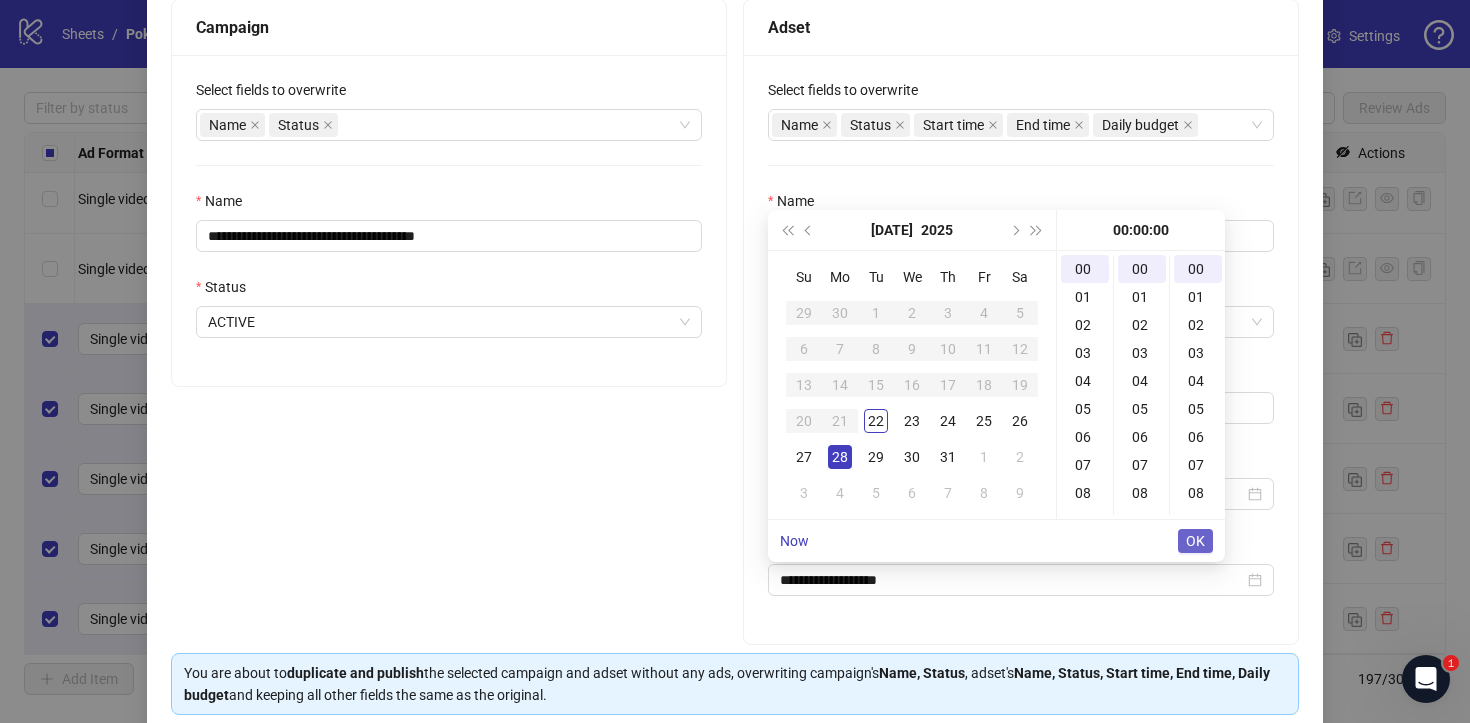 click on "OK" at bounding box center [1195, 541] 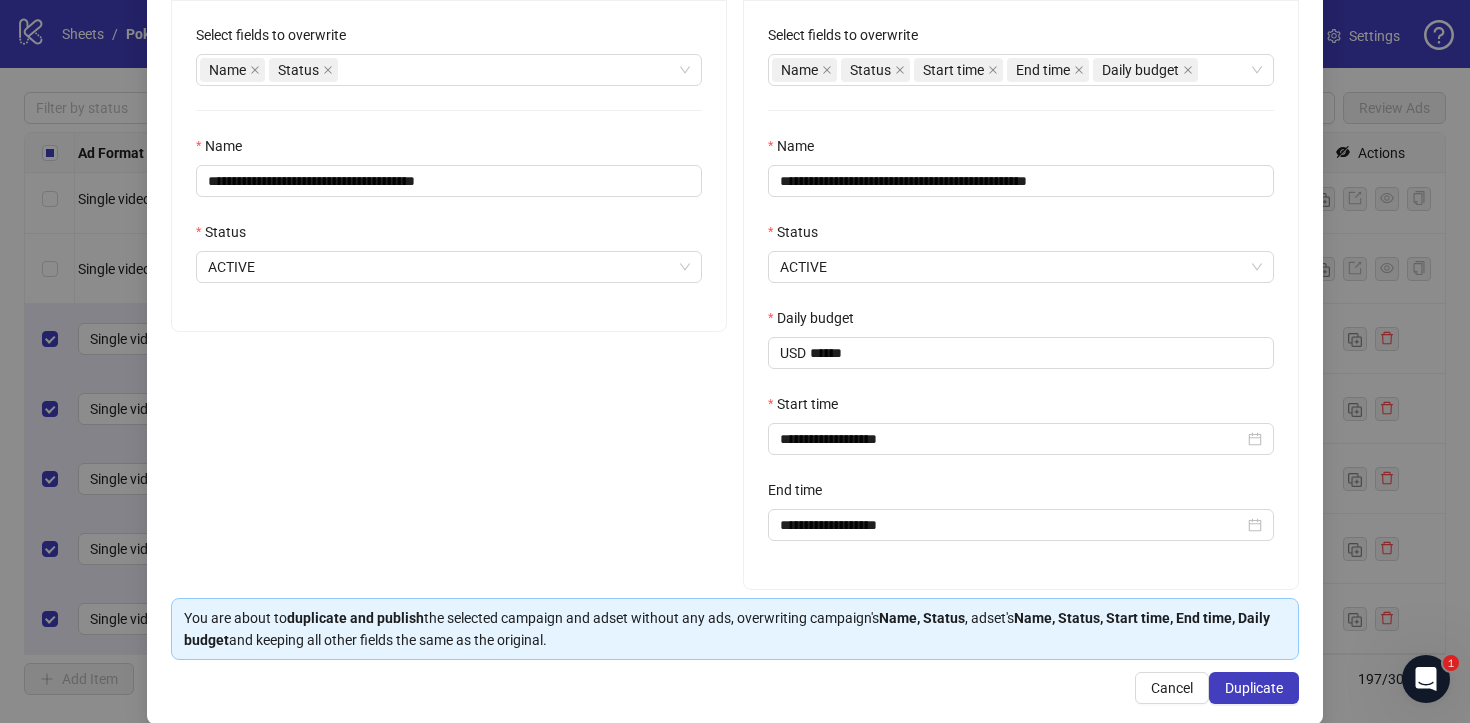 scroll, scrollTop: 413, scrollLeft: 0, axis: vertical 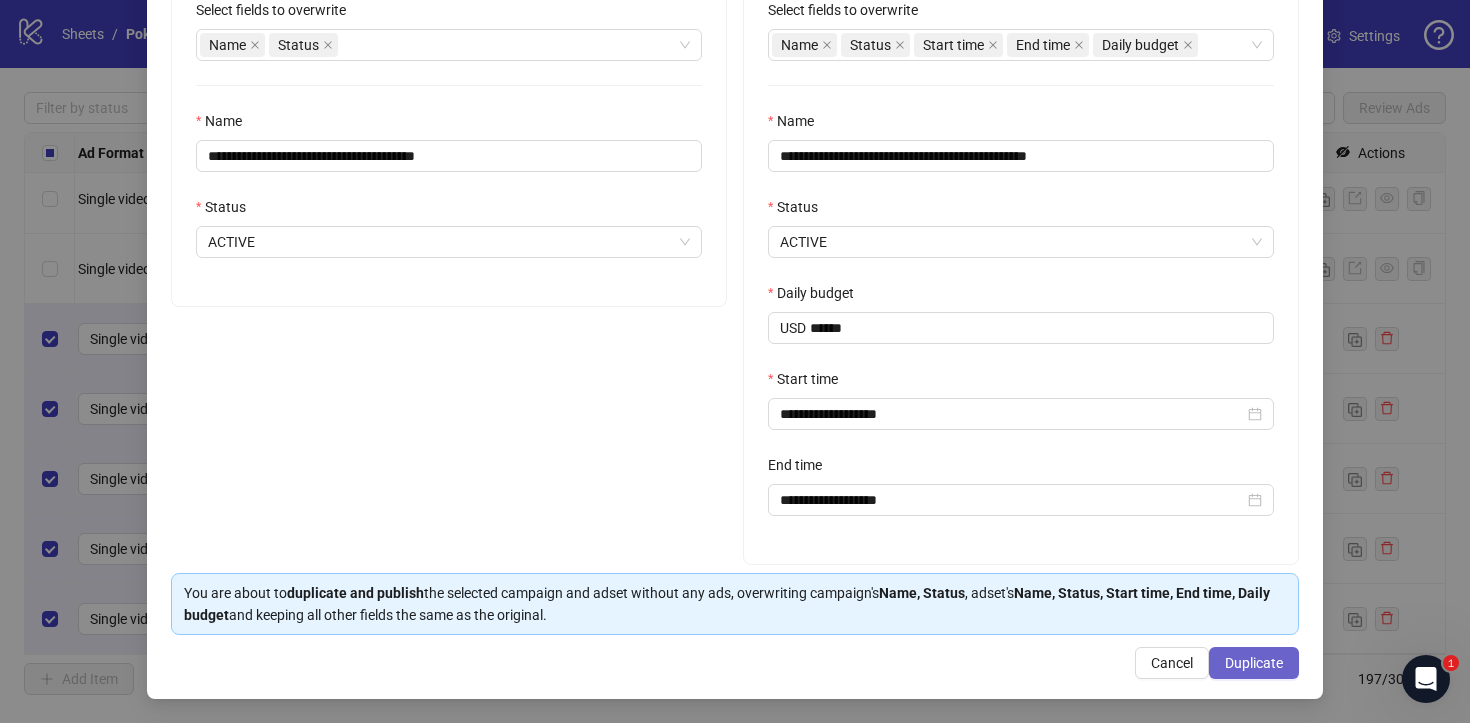 click on "Duplicate" at bounding box center [1254, 663] 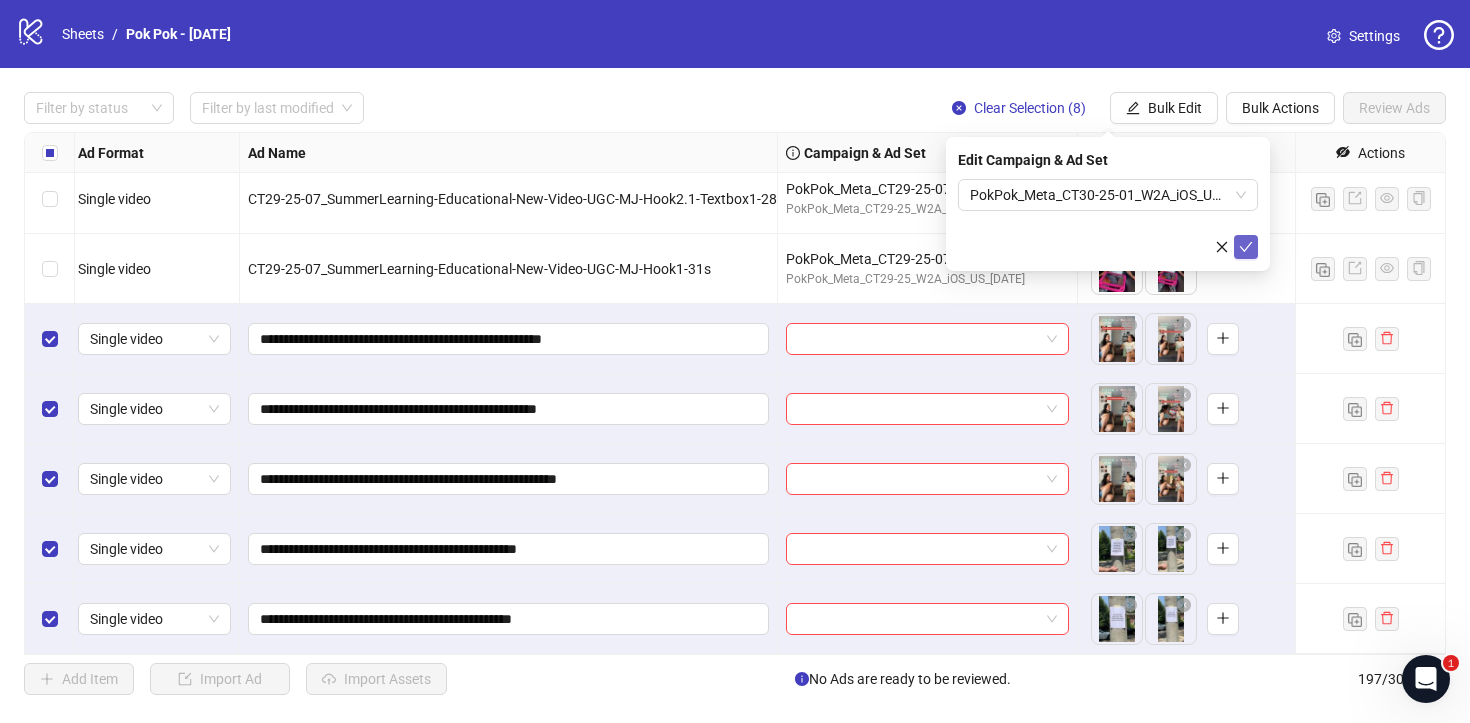 click 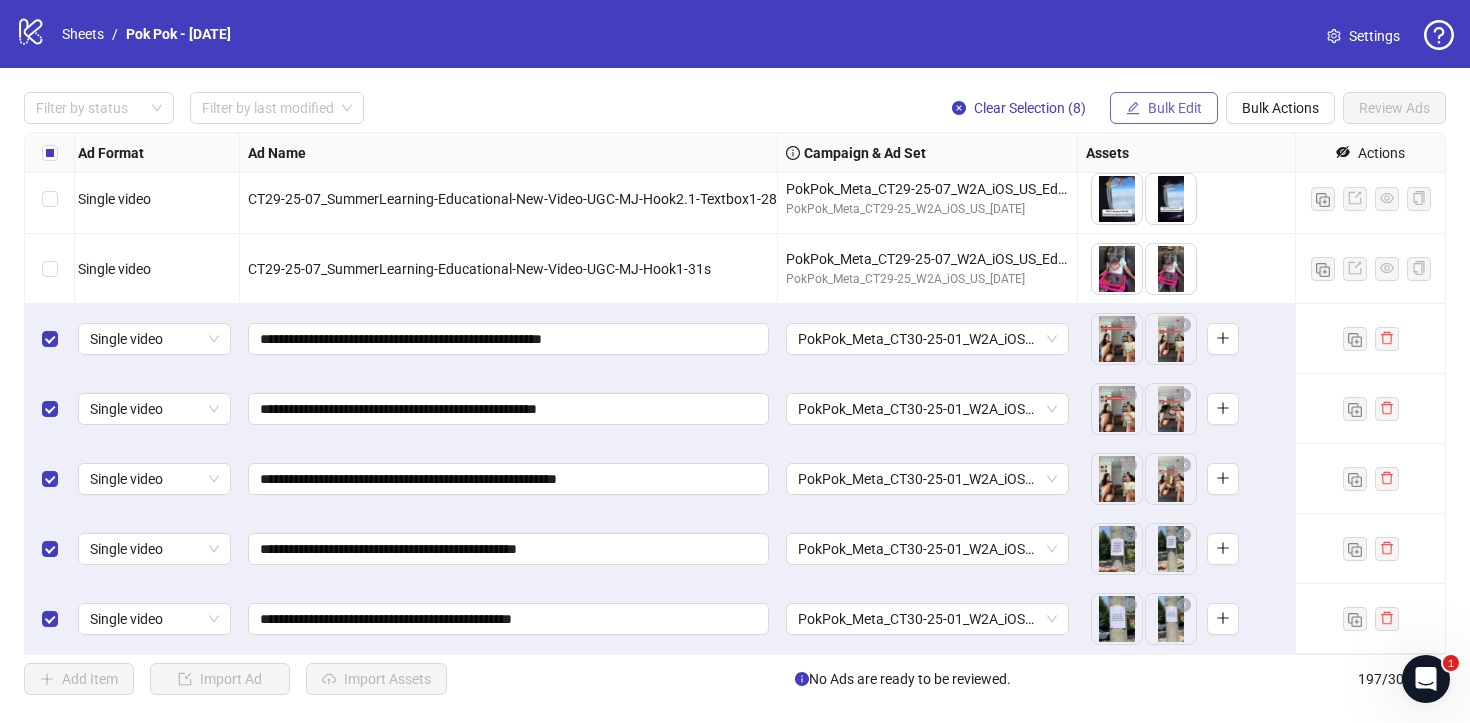 click on "Bulk Edit" at bounding box center (1175, 108) 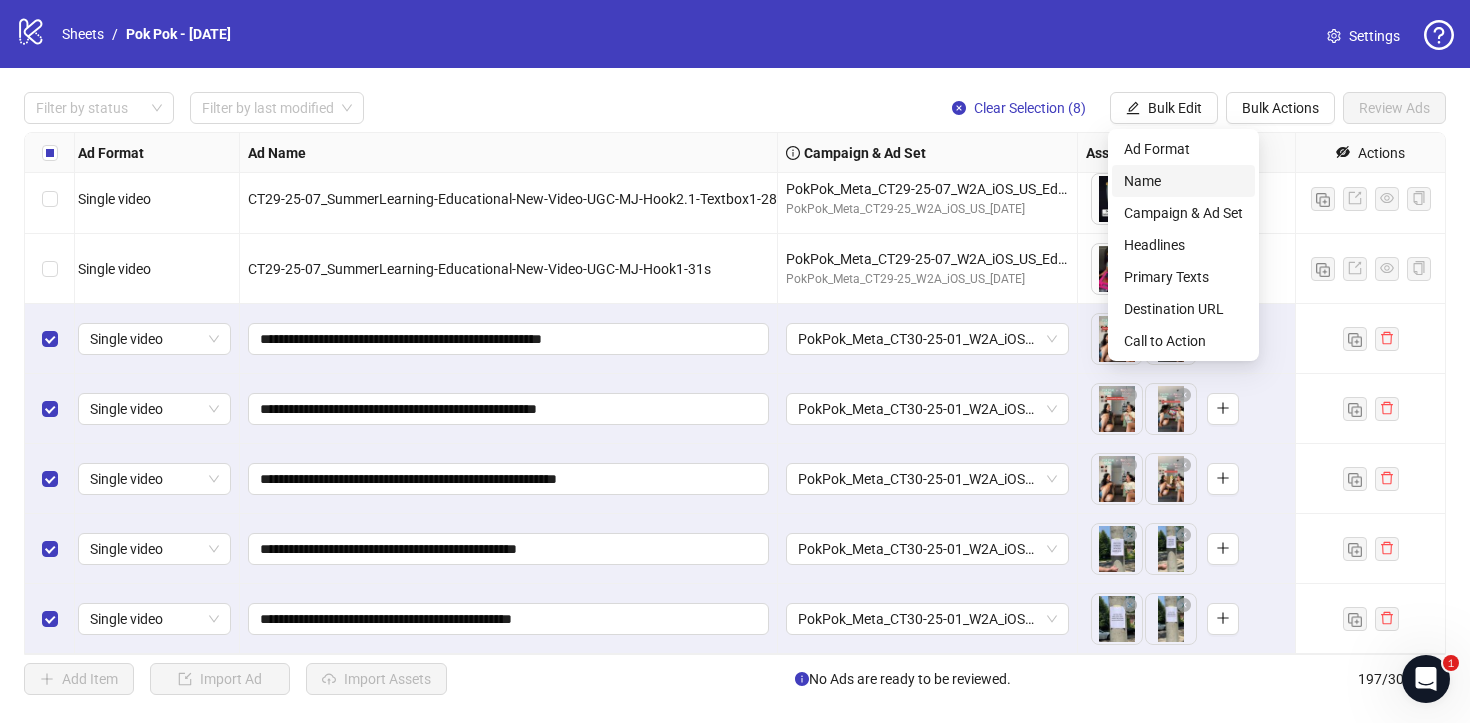 click on "Name" at bounding box center (1183, 181) 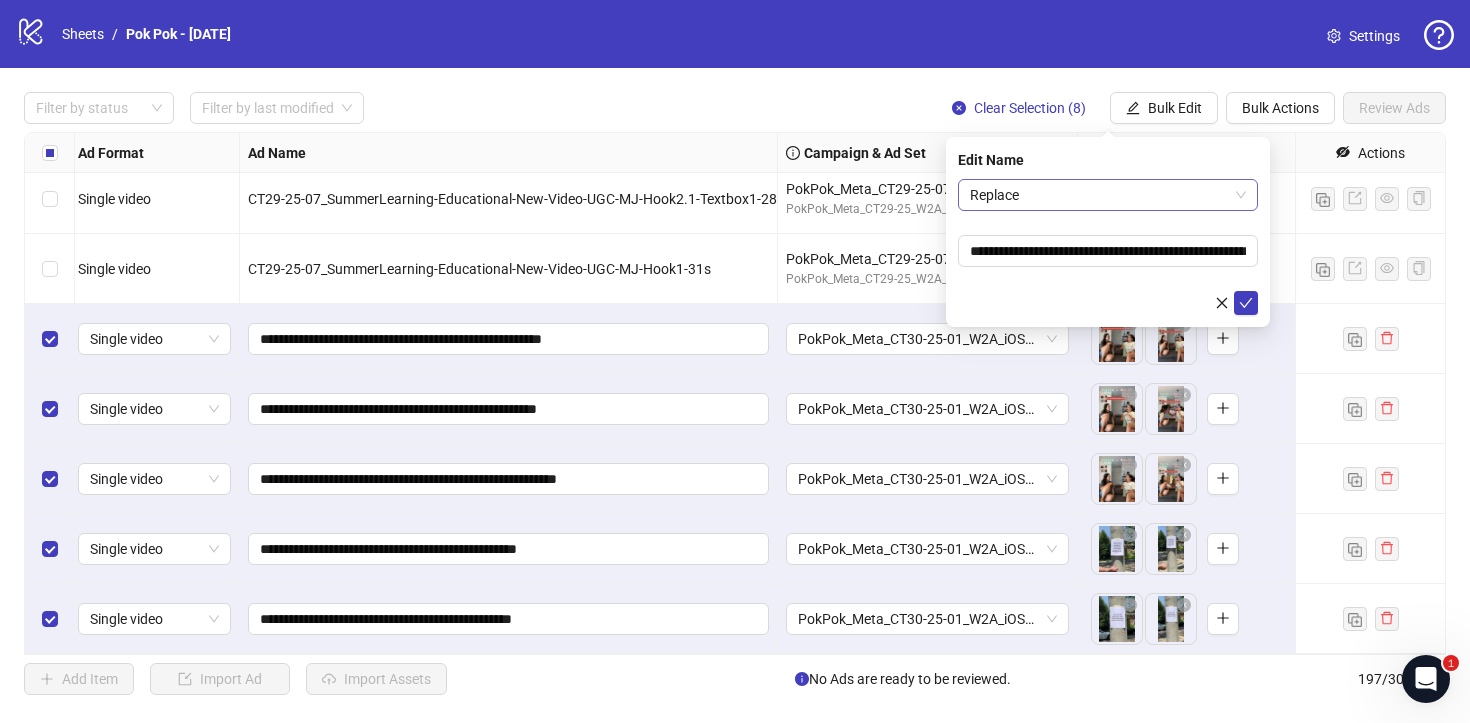 click on "Replace" at bounding box center (1108, 195) 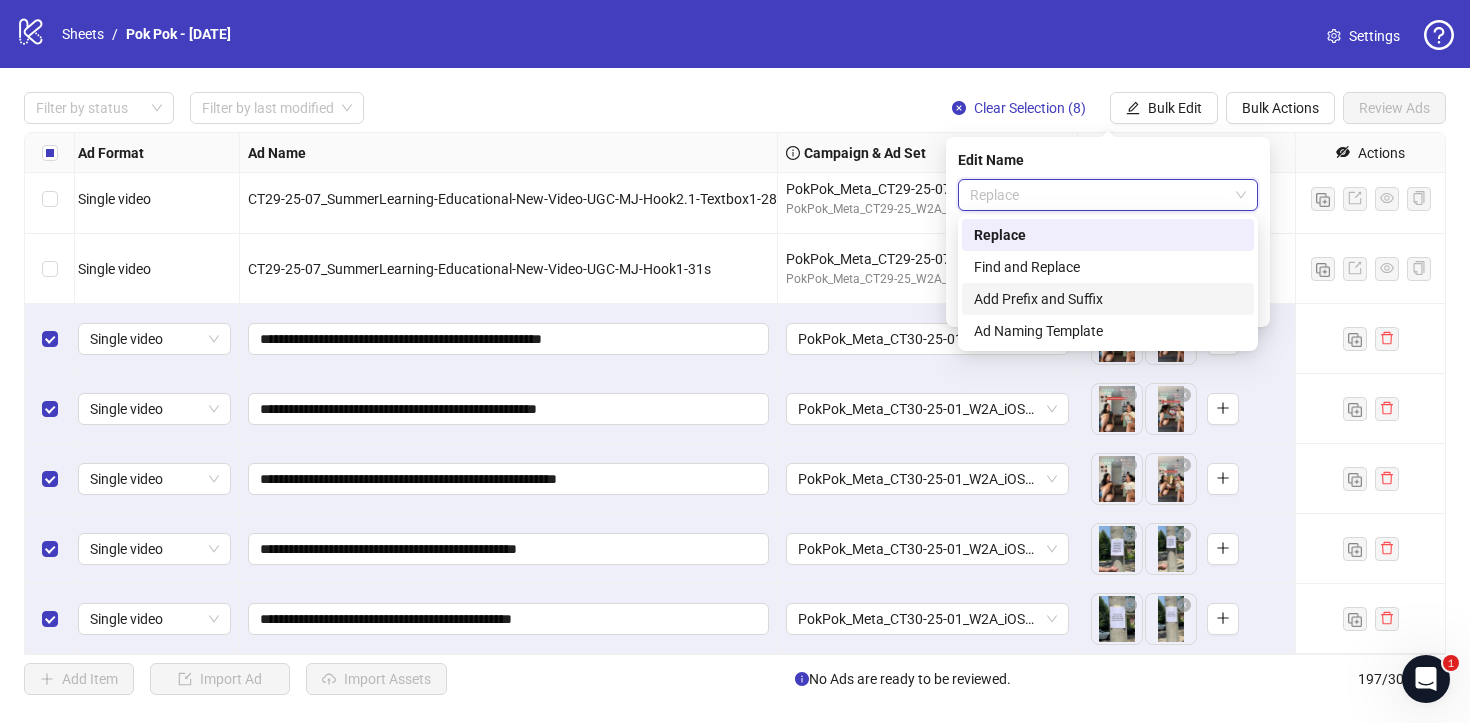 click on "Add Prefix and Suffix" at bounding box center [1108, 299] 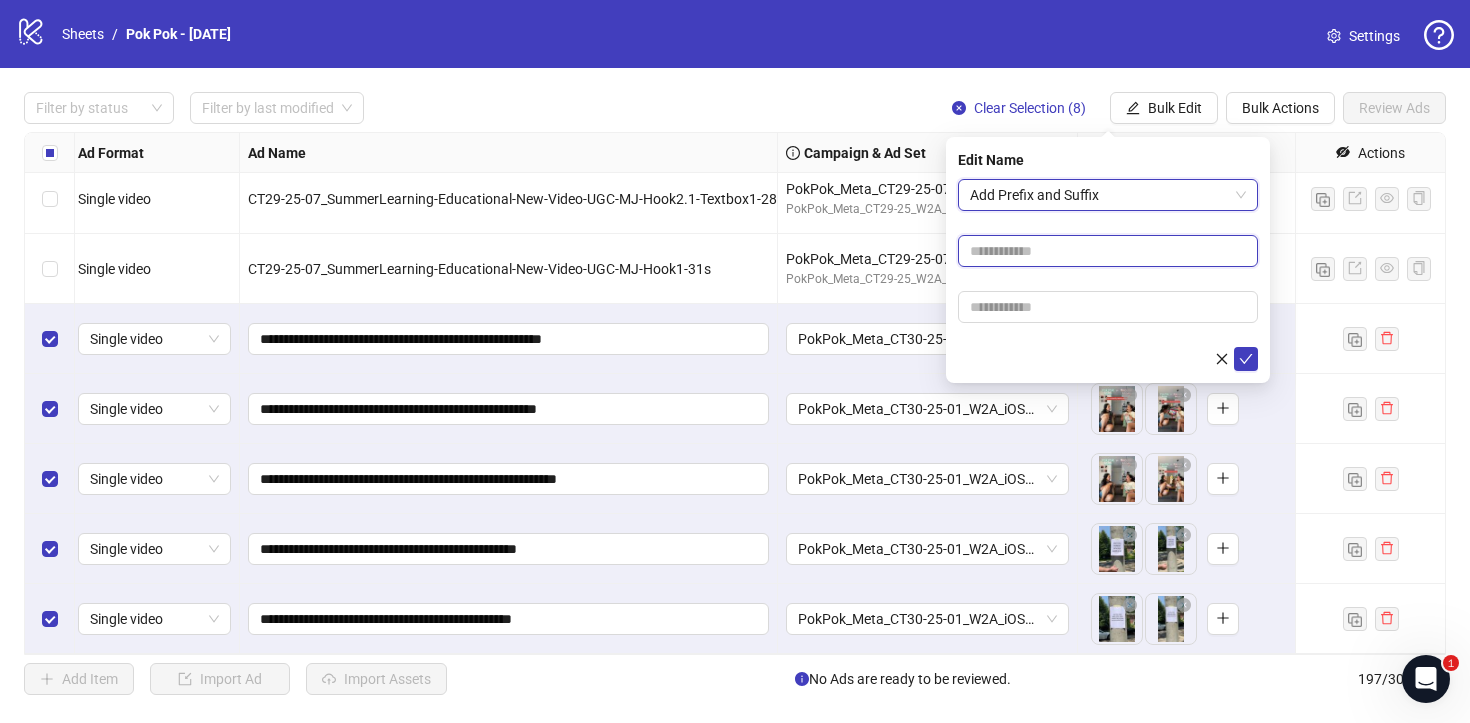 click at bounding box center [1108, 251] 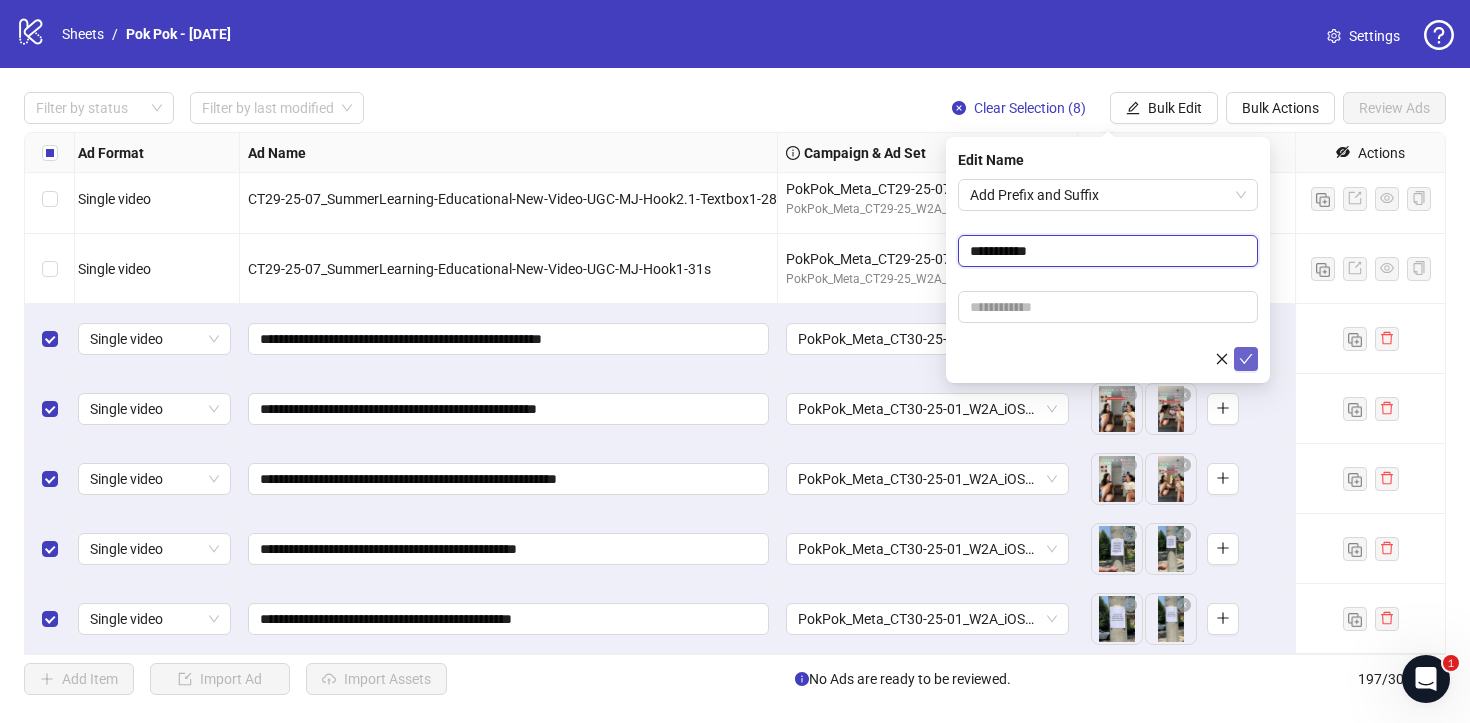 type on "**********" 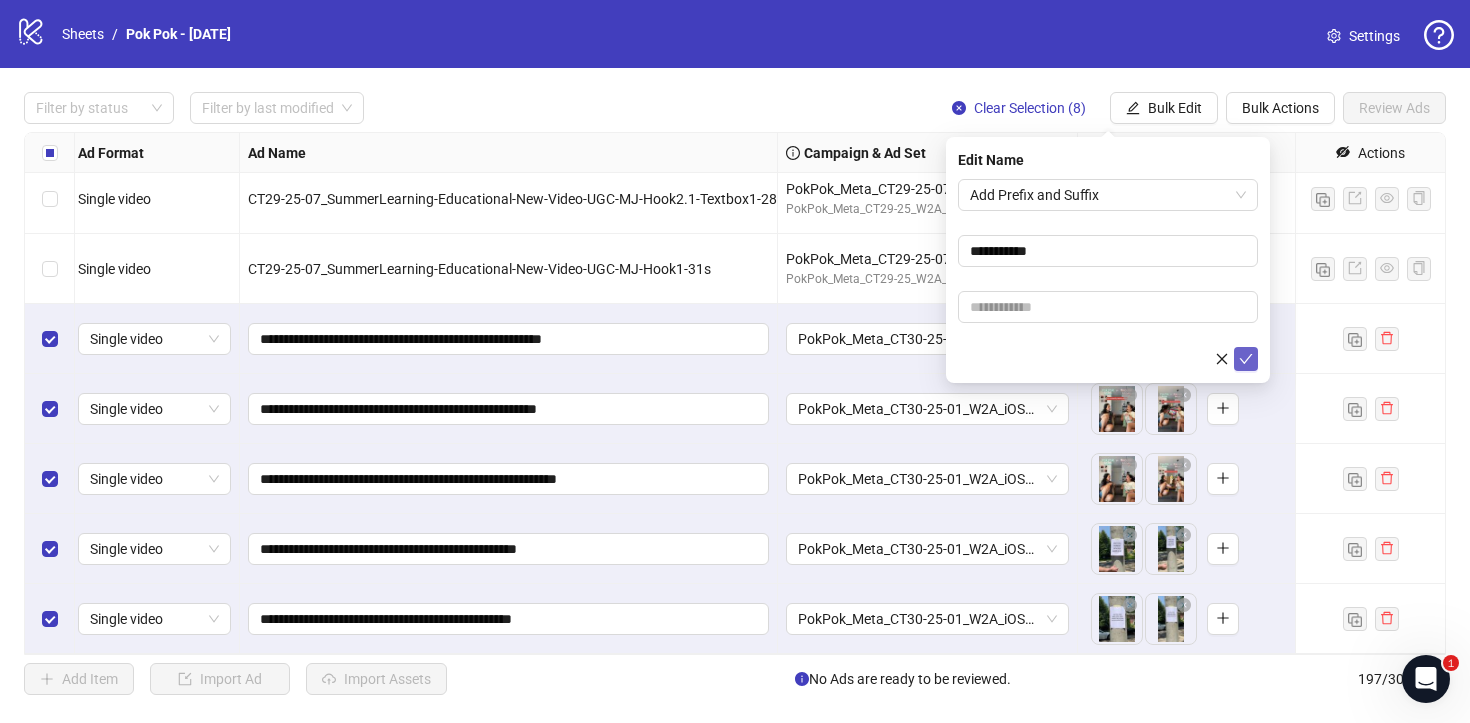 click 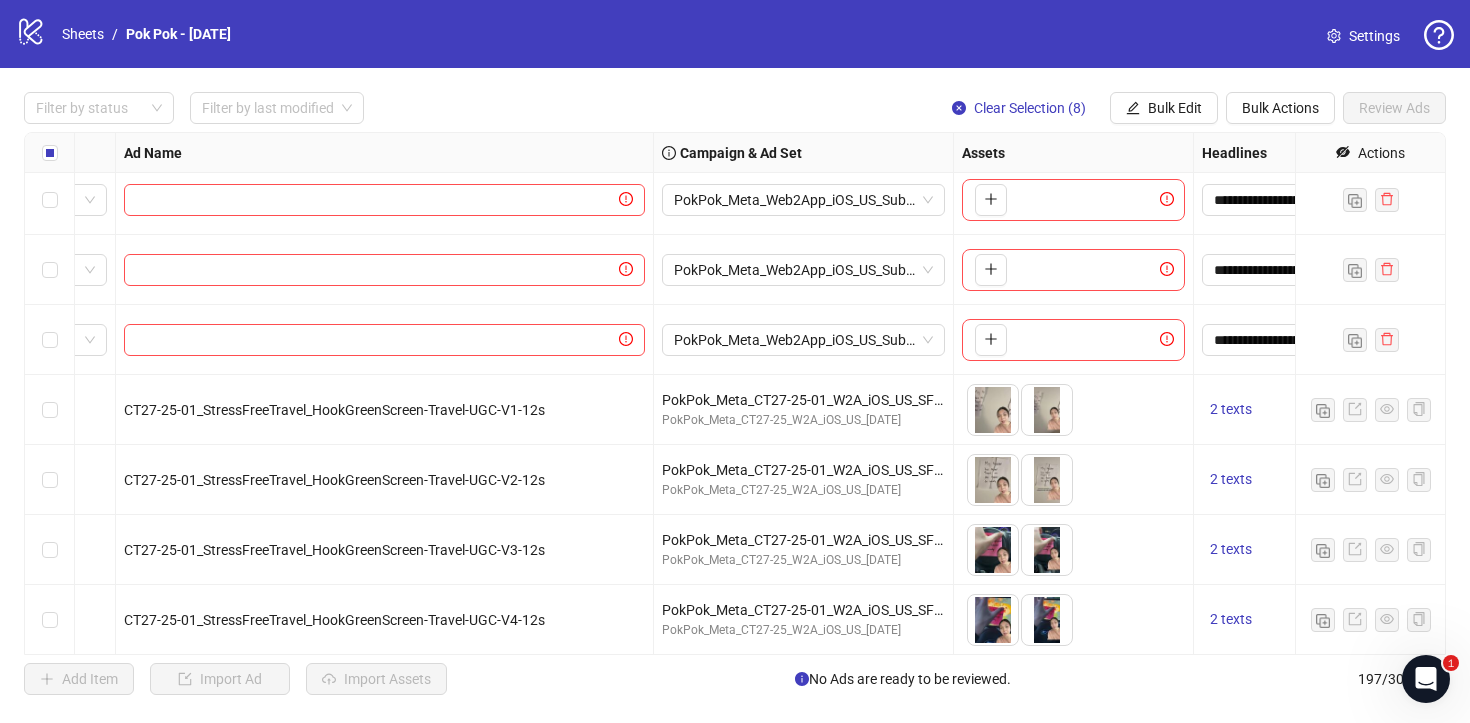 scroll, scrollTop: 8, scrollLeft: 605, axis: both 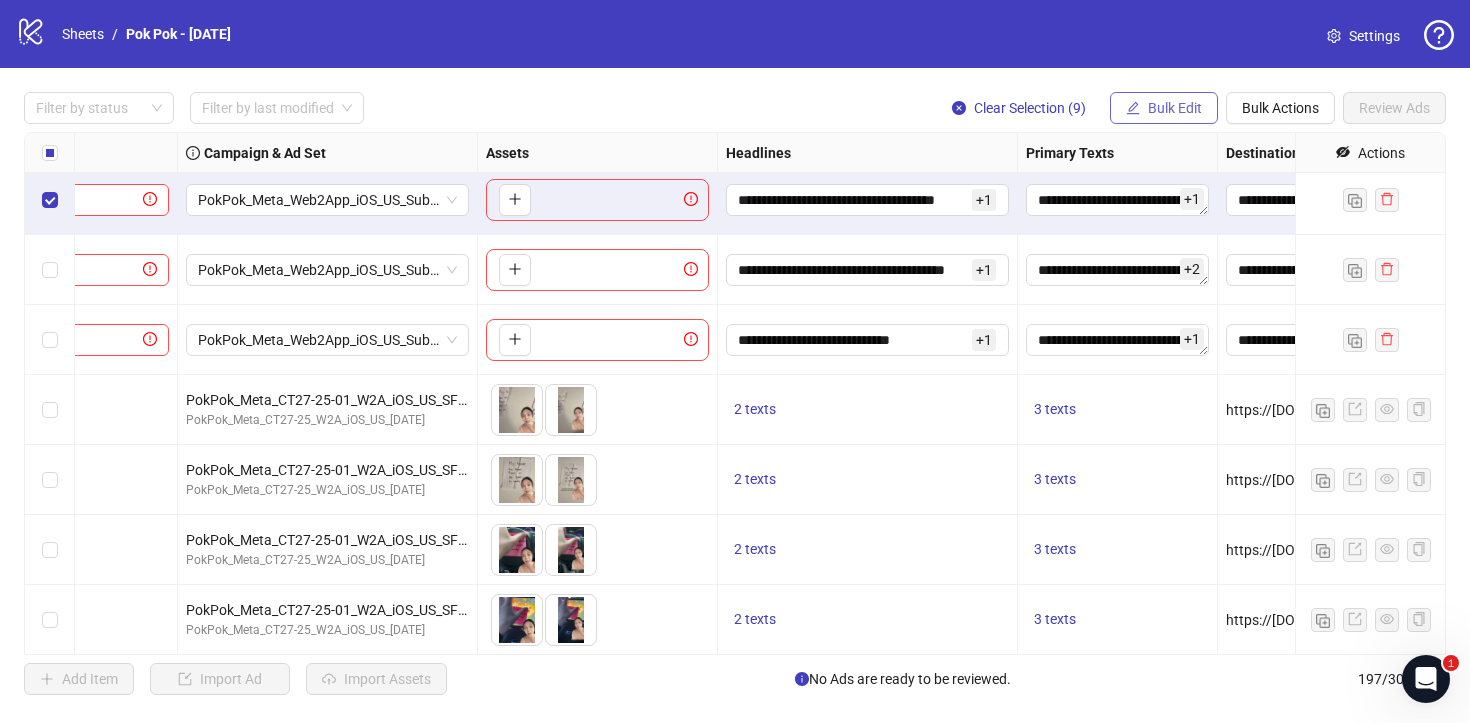 click on "Bulk Edit" at bounding box center (1164, 108) 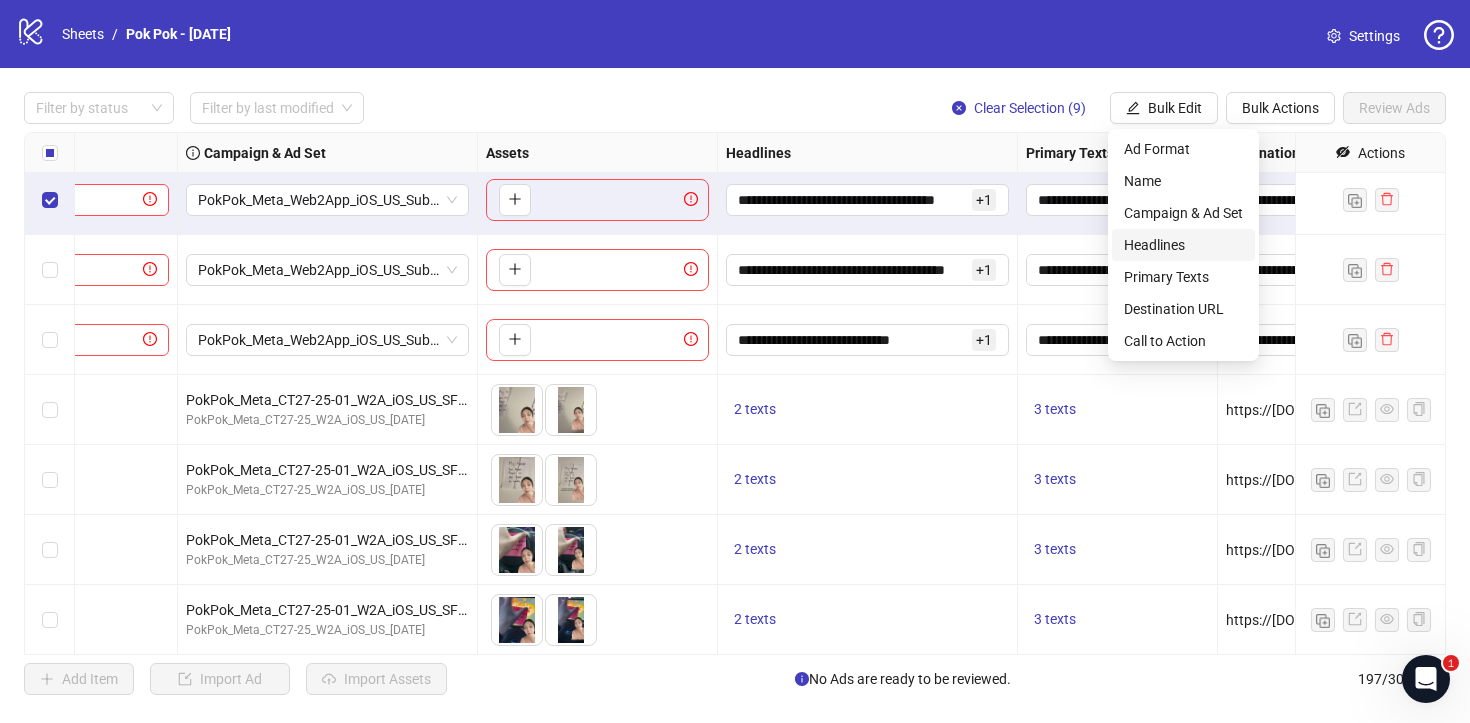 click on "Headlines" at bounding box center [1183, 245] 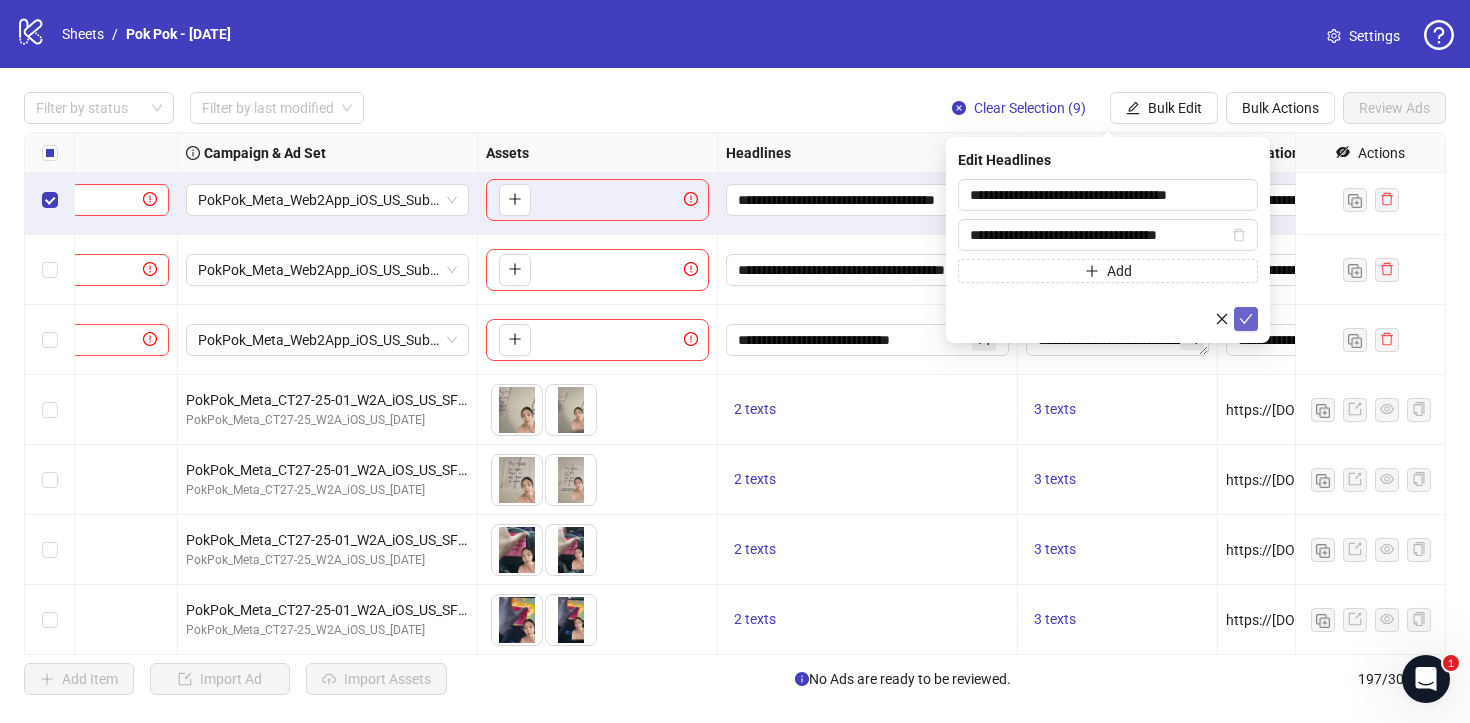 click 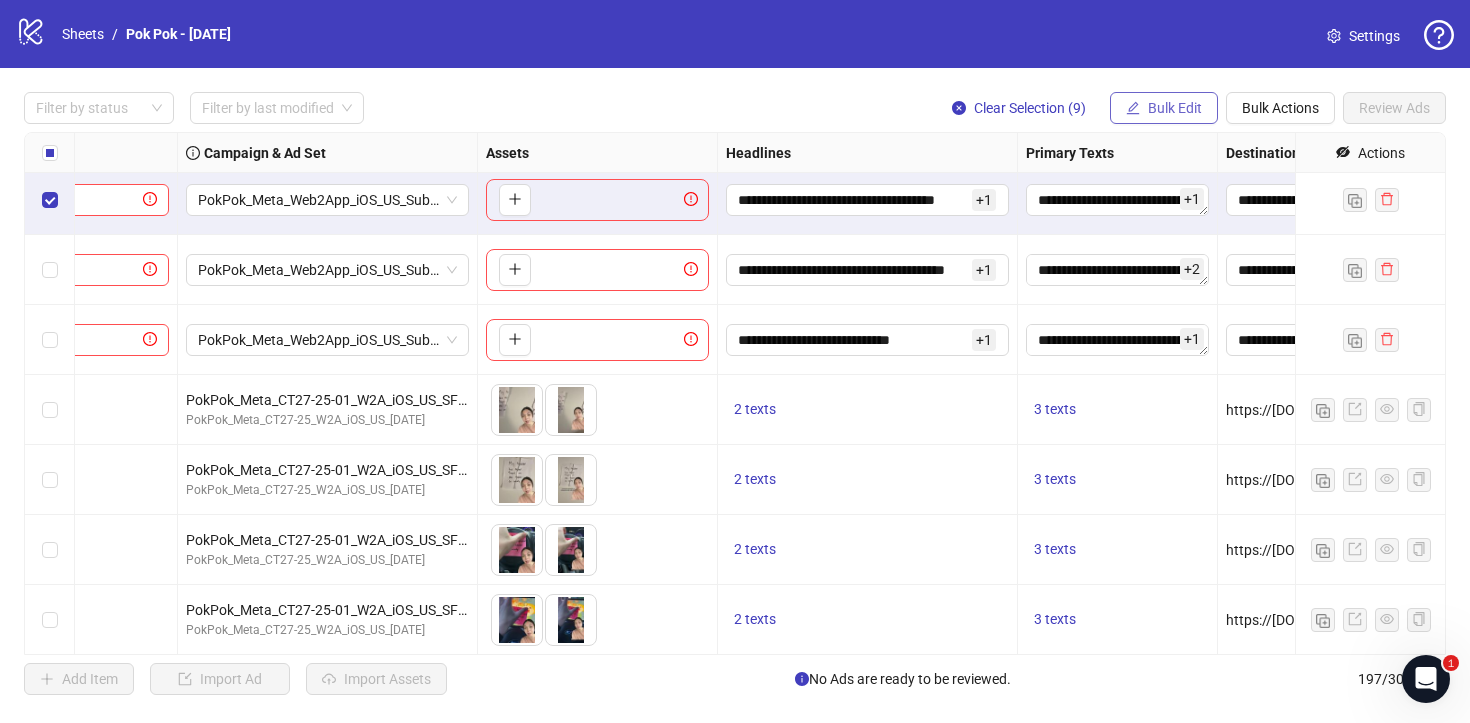 click on "Bulk Edit" at bounding box center [1175, 108] 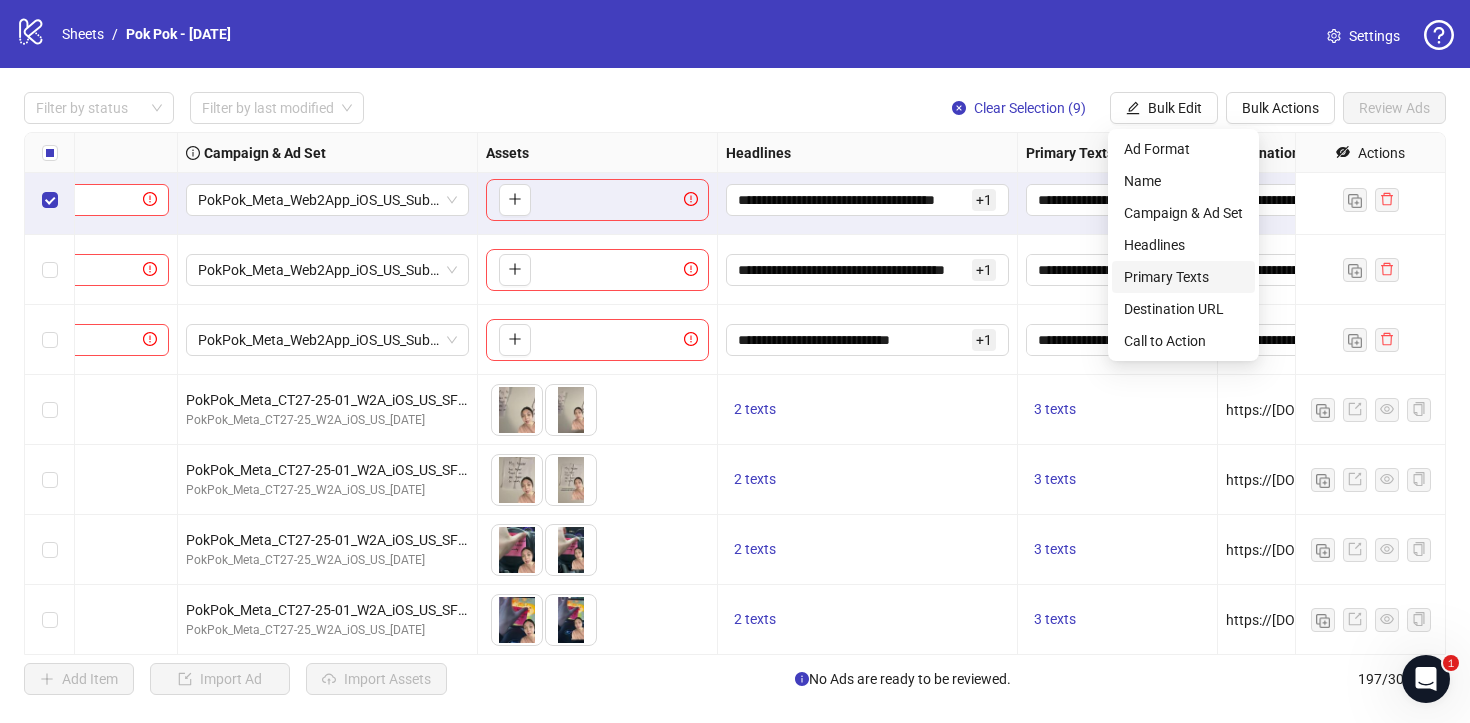 click on "Primary Texts" at bounding box center (1183, 277) 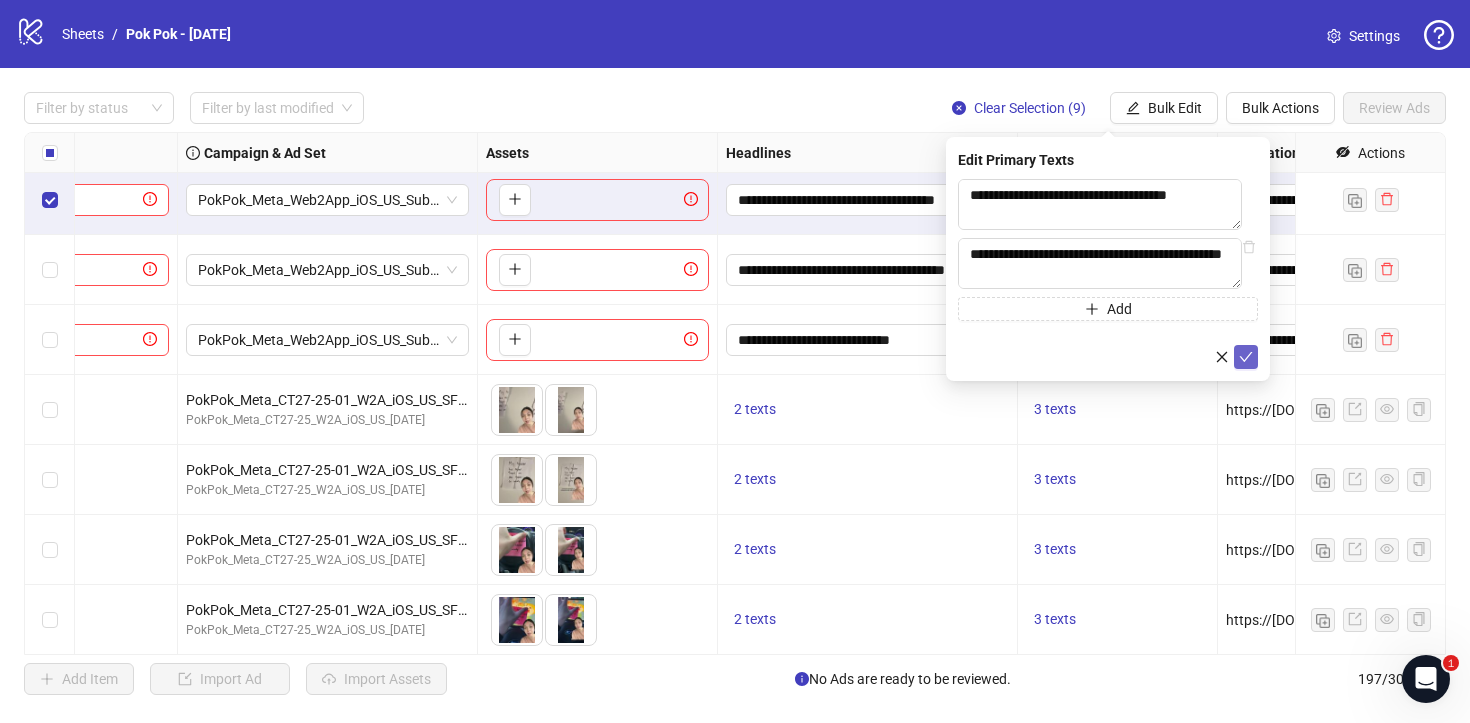 click at bounding box center (1246, 357) 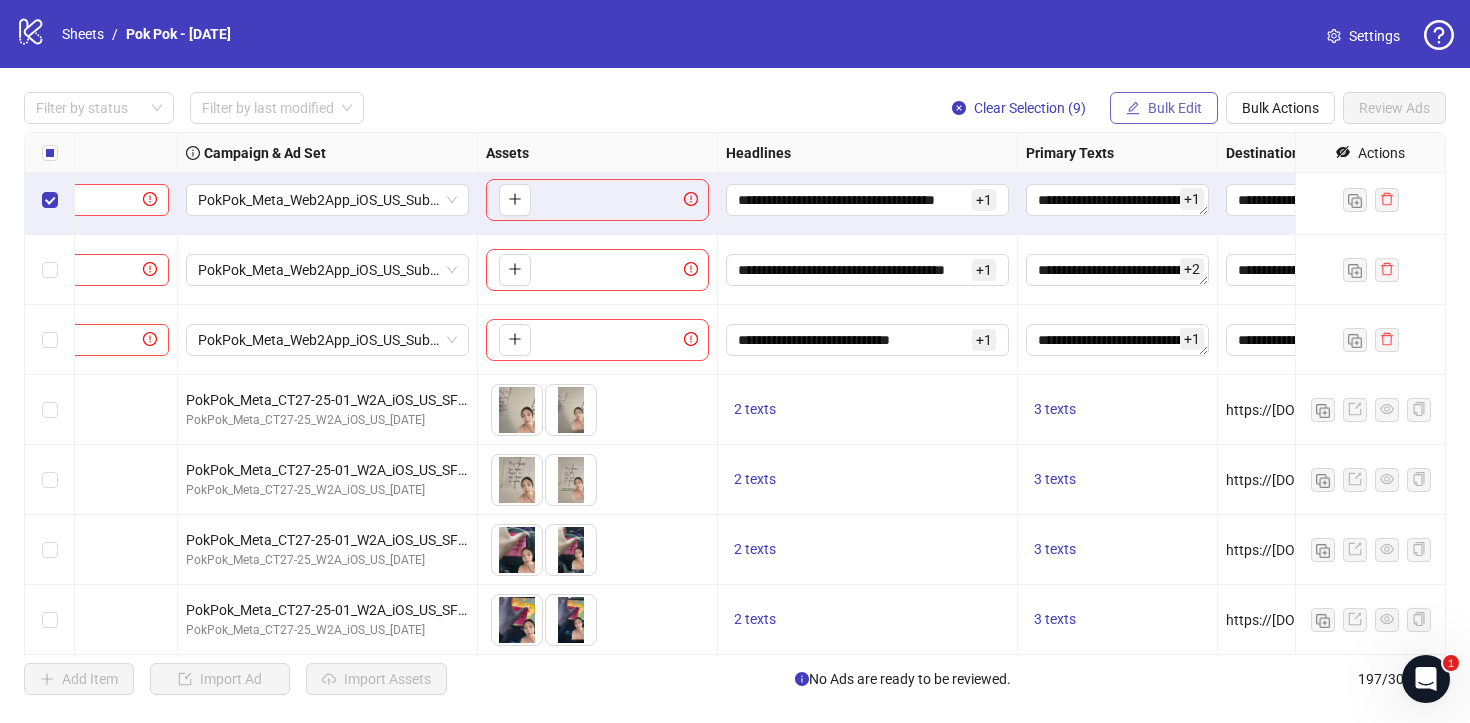 click on "Bulk Edit" at bounding box center (1175, 108) 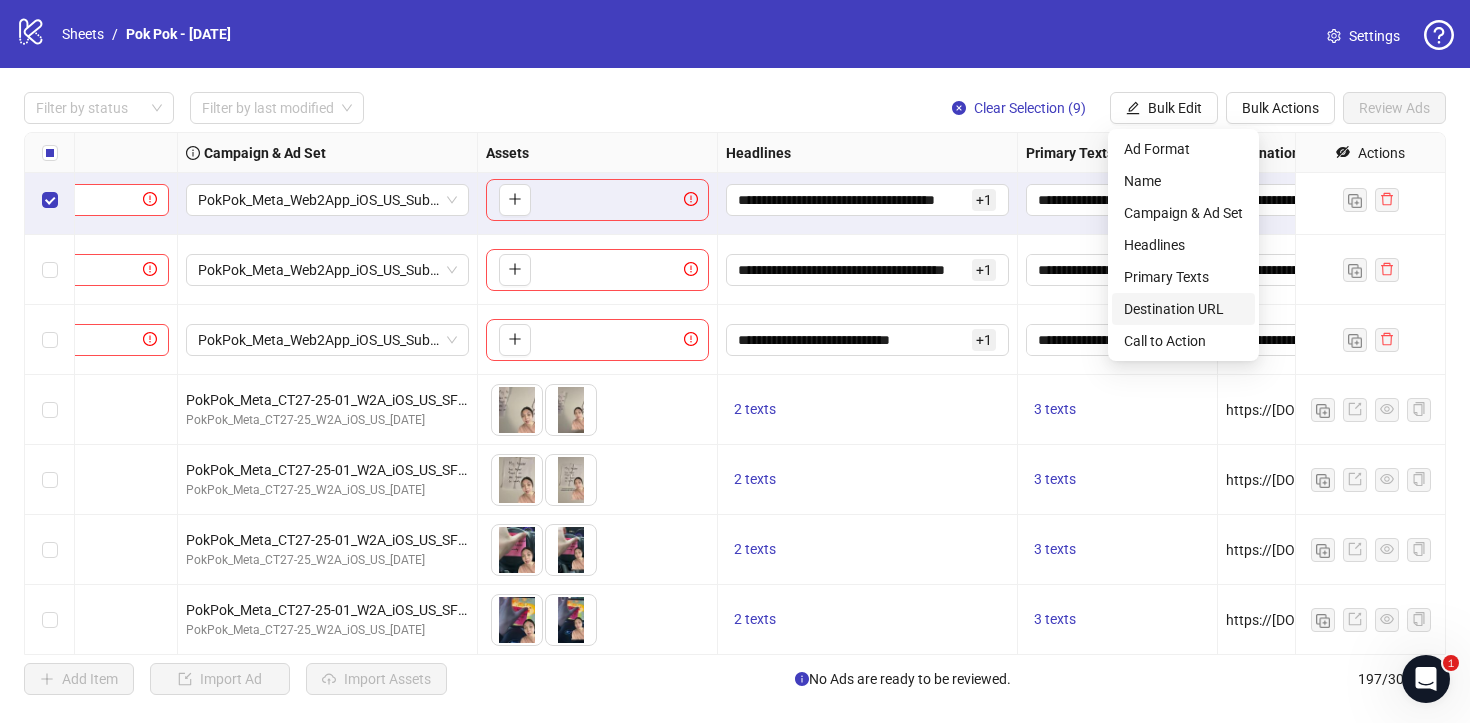 click on "Destination URL" at bounding box center [1183, 309] 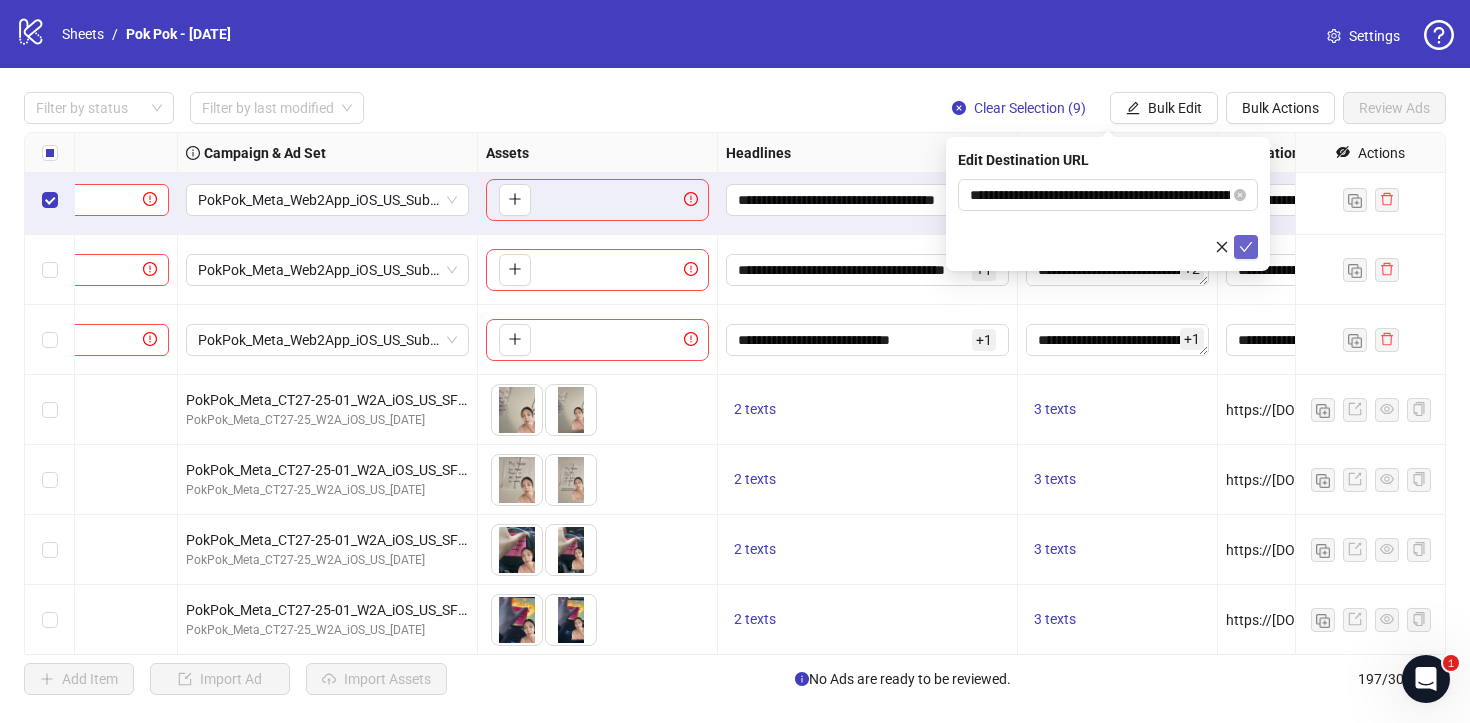 click 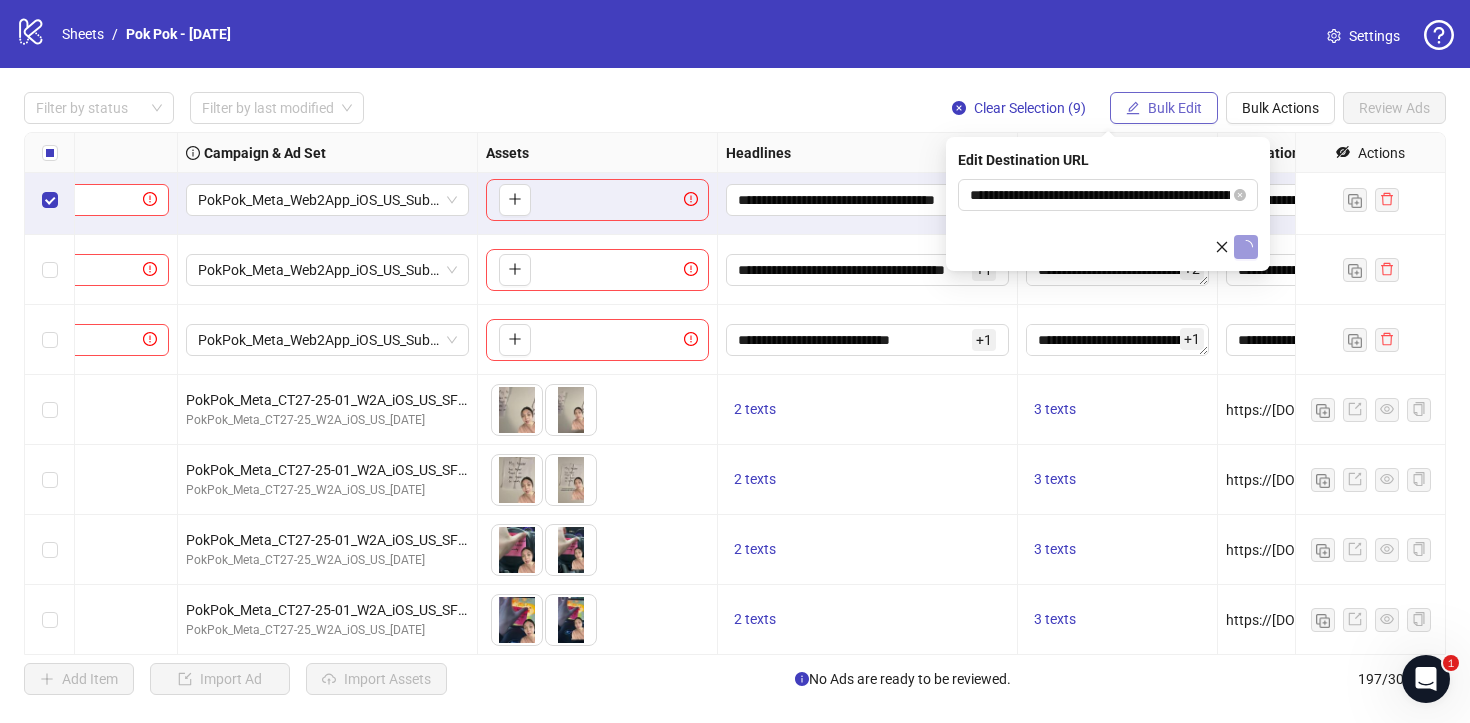click on "Bulk Edit" at bounding box center [1175, 108] 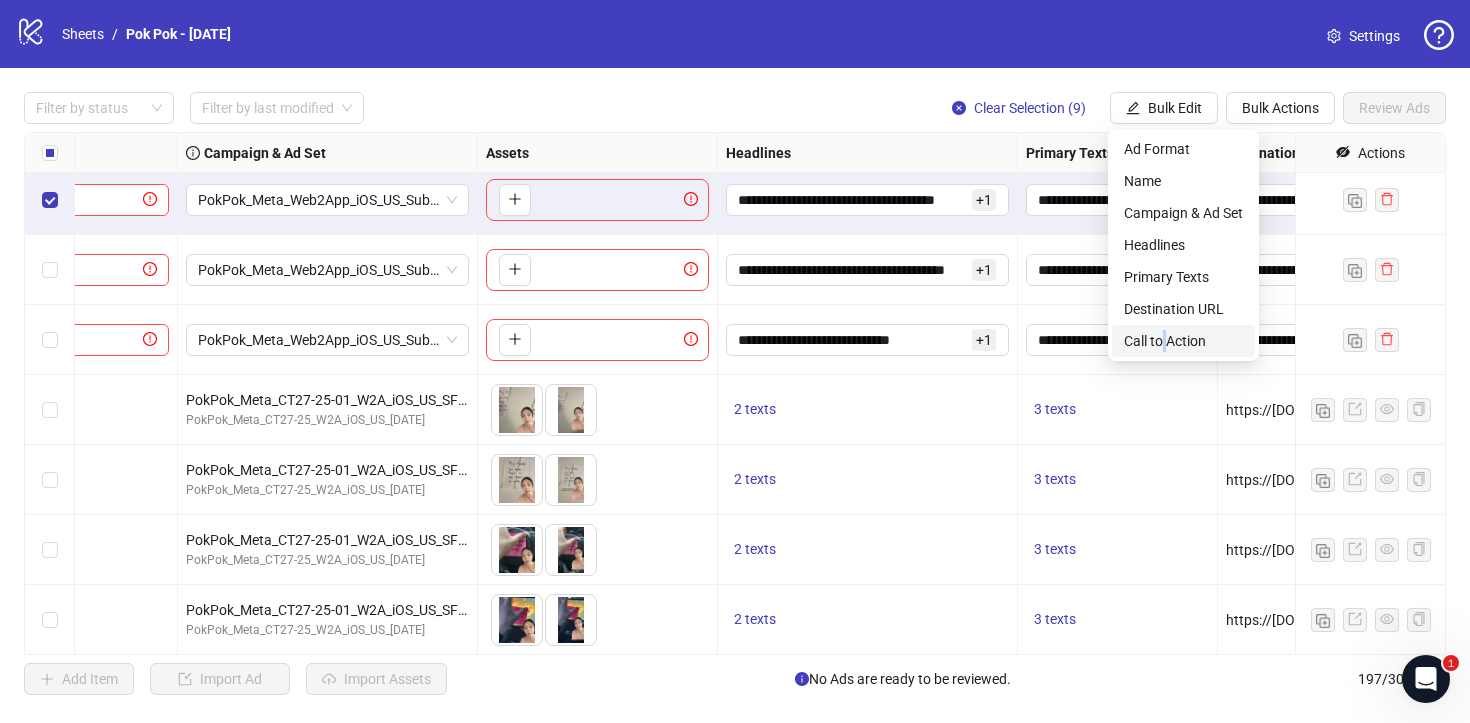 click on "Call to Action" at bounding box center [1183, 341] 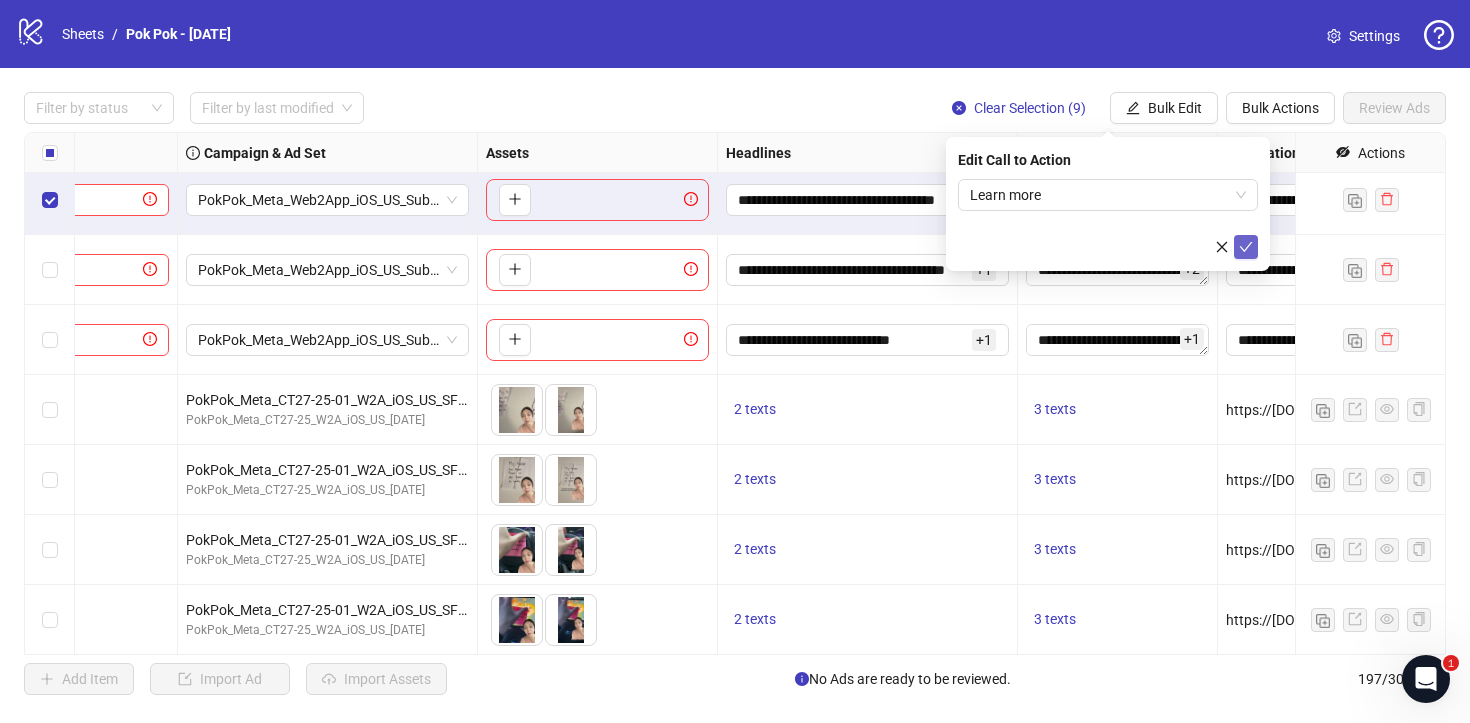click 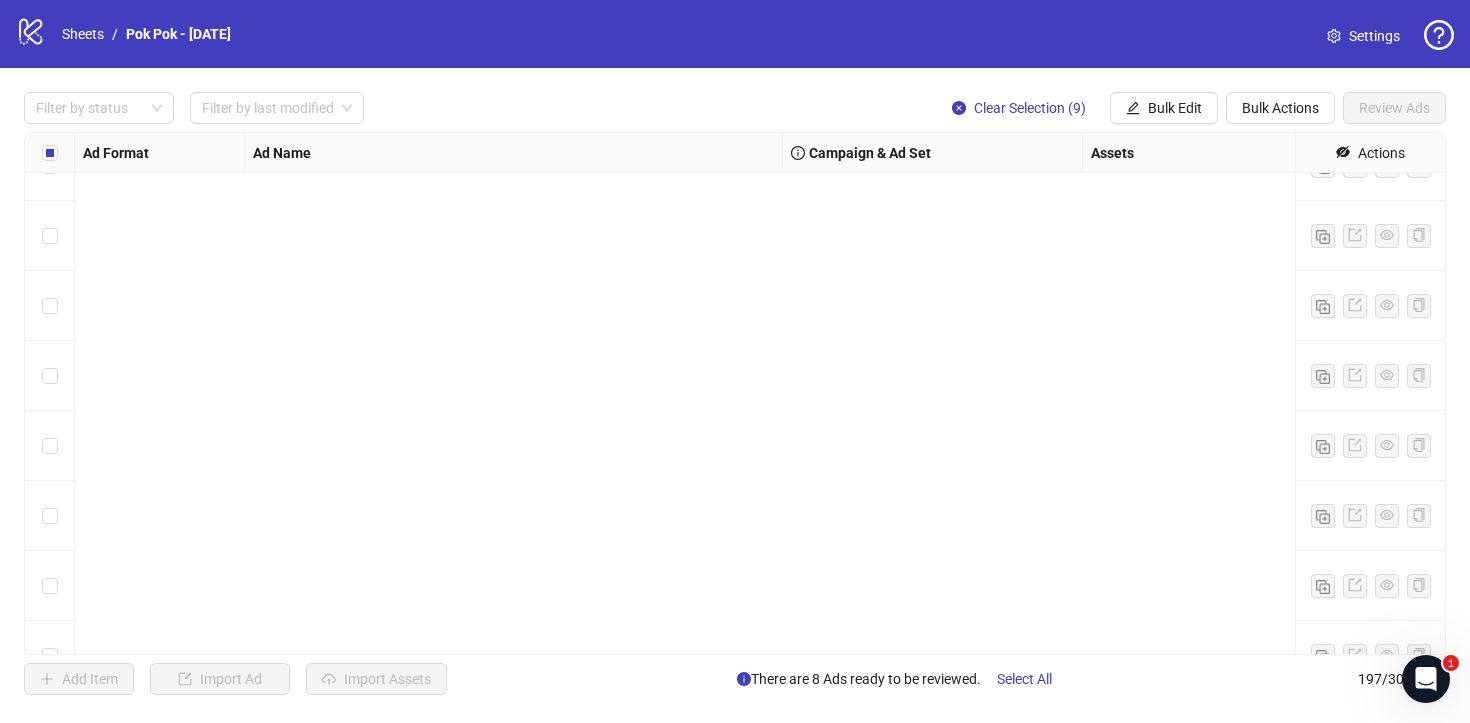 scroll, scrollTop: 0, scrollLeft: 0, axis: both 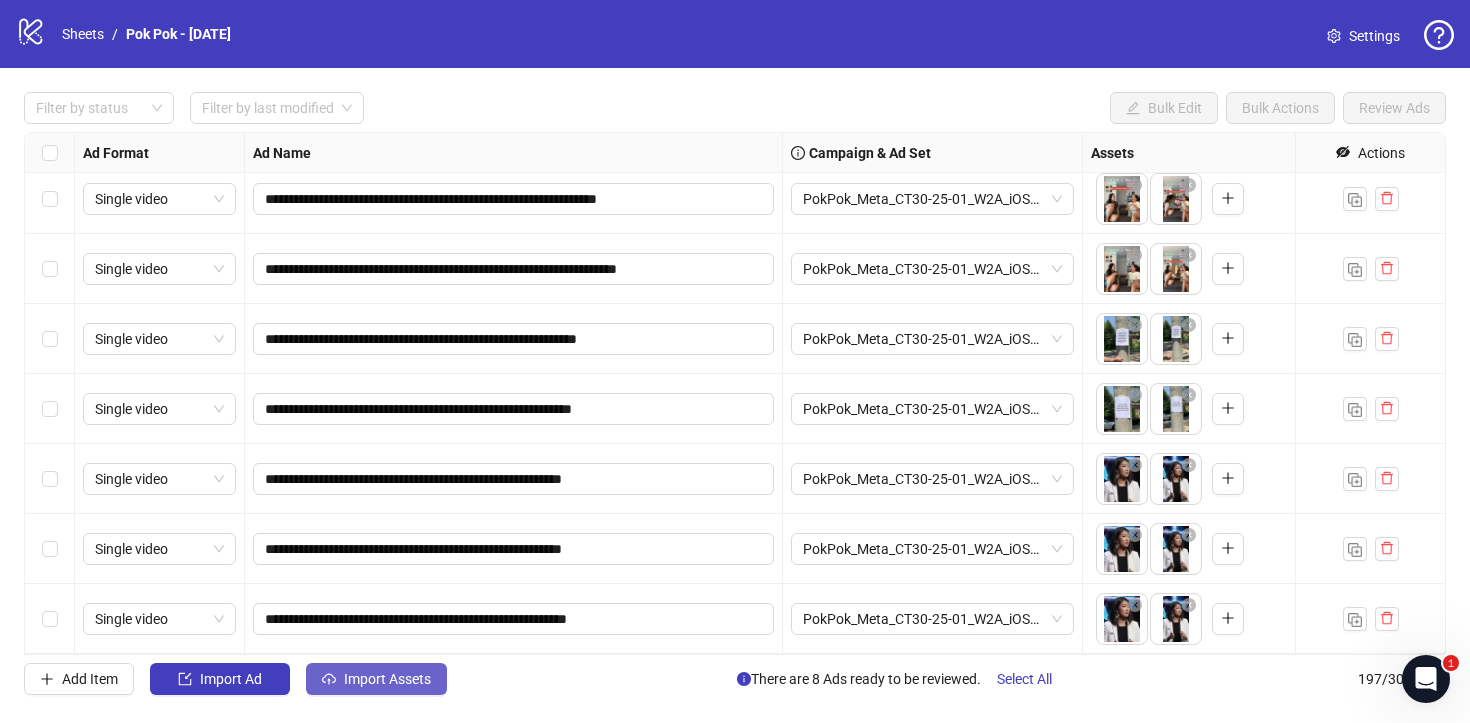 click on "Import Assets" at bounding box center (387, 679) 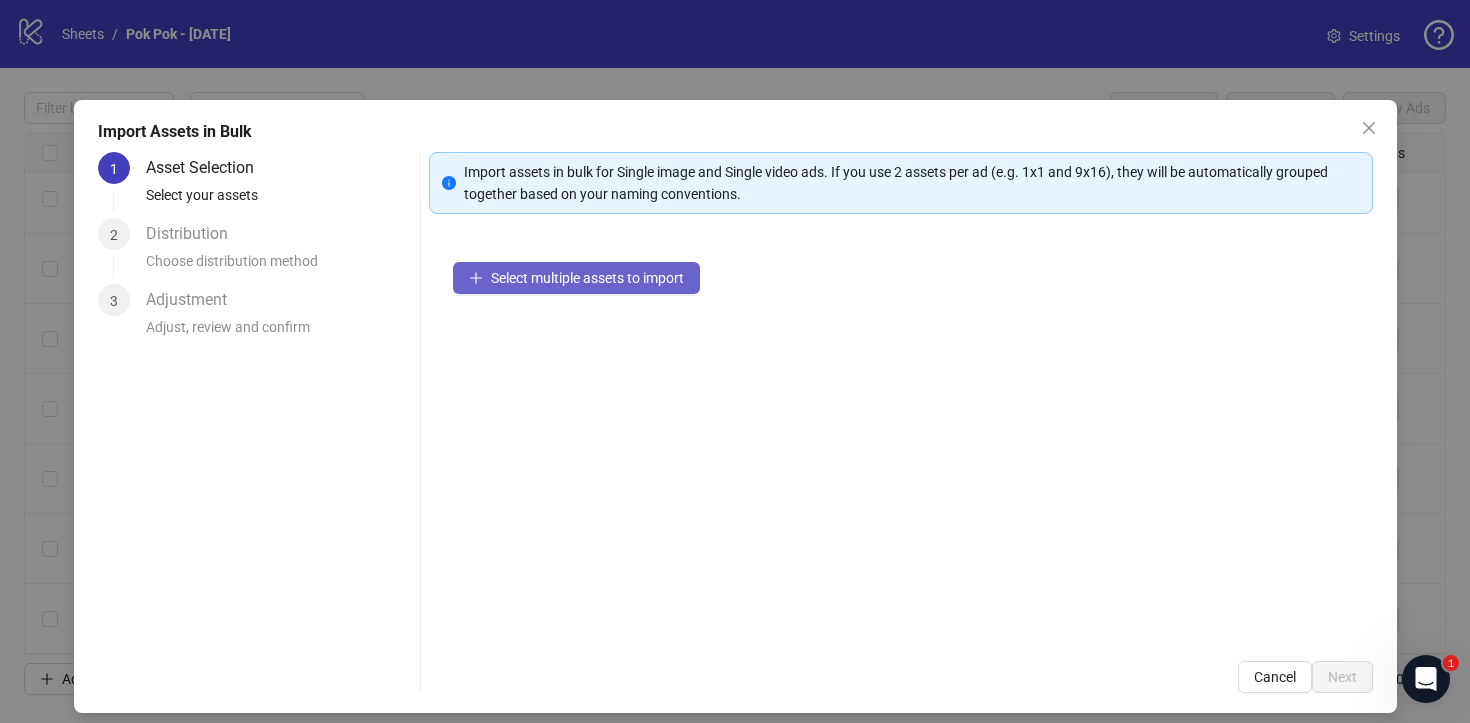 click on "Select multiple assets to import" at bounding box center [587, 278] 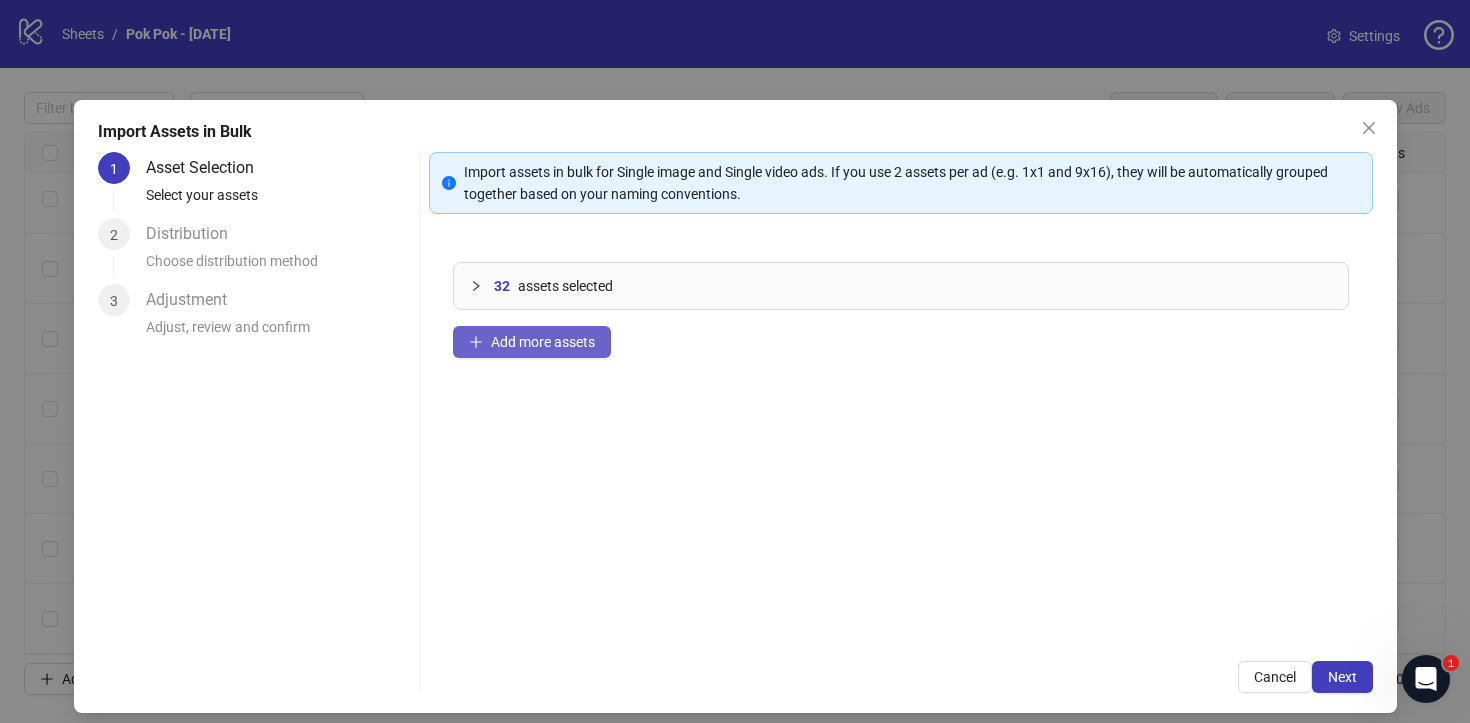 click on "Add more assets" at bounding box center (543, 342) 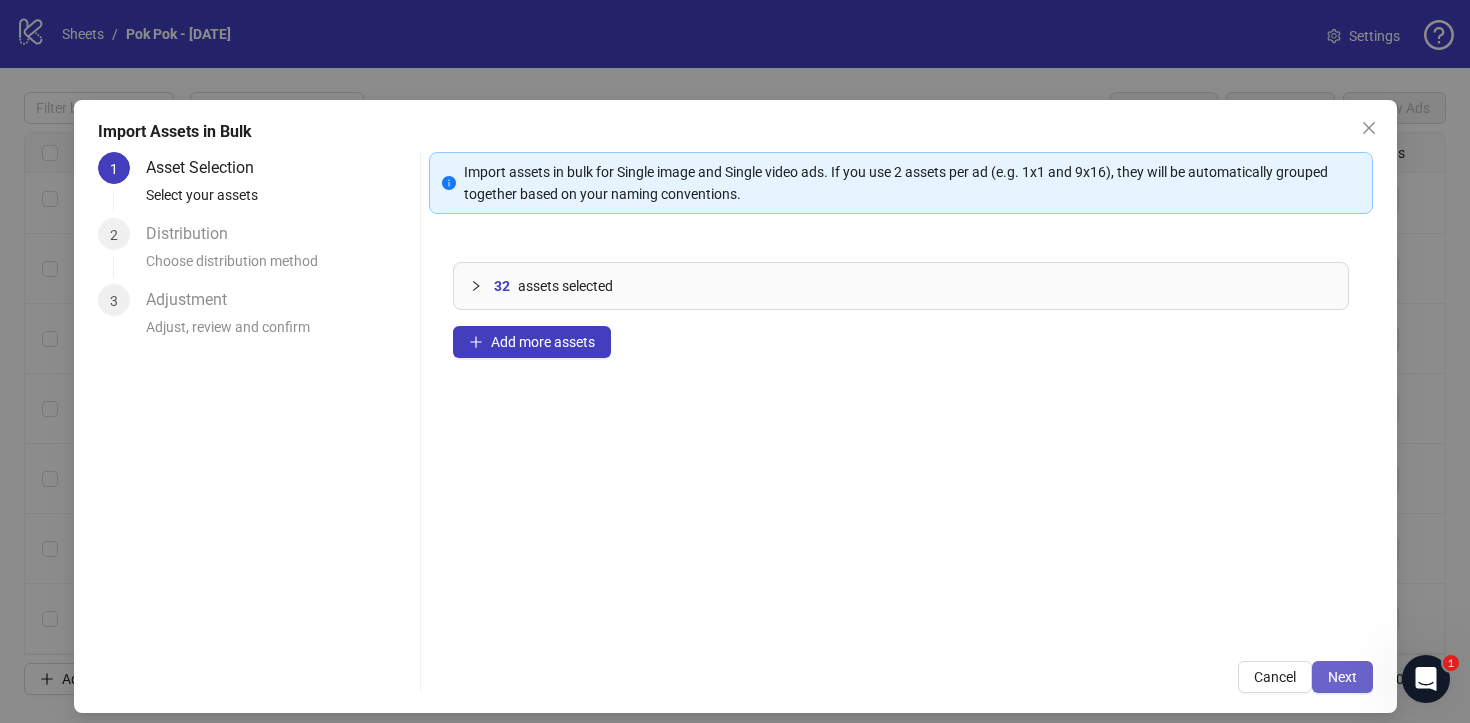 click on "Next" at bounding box center (1342, 677) 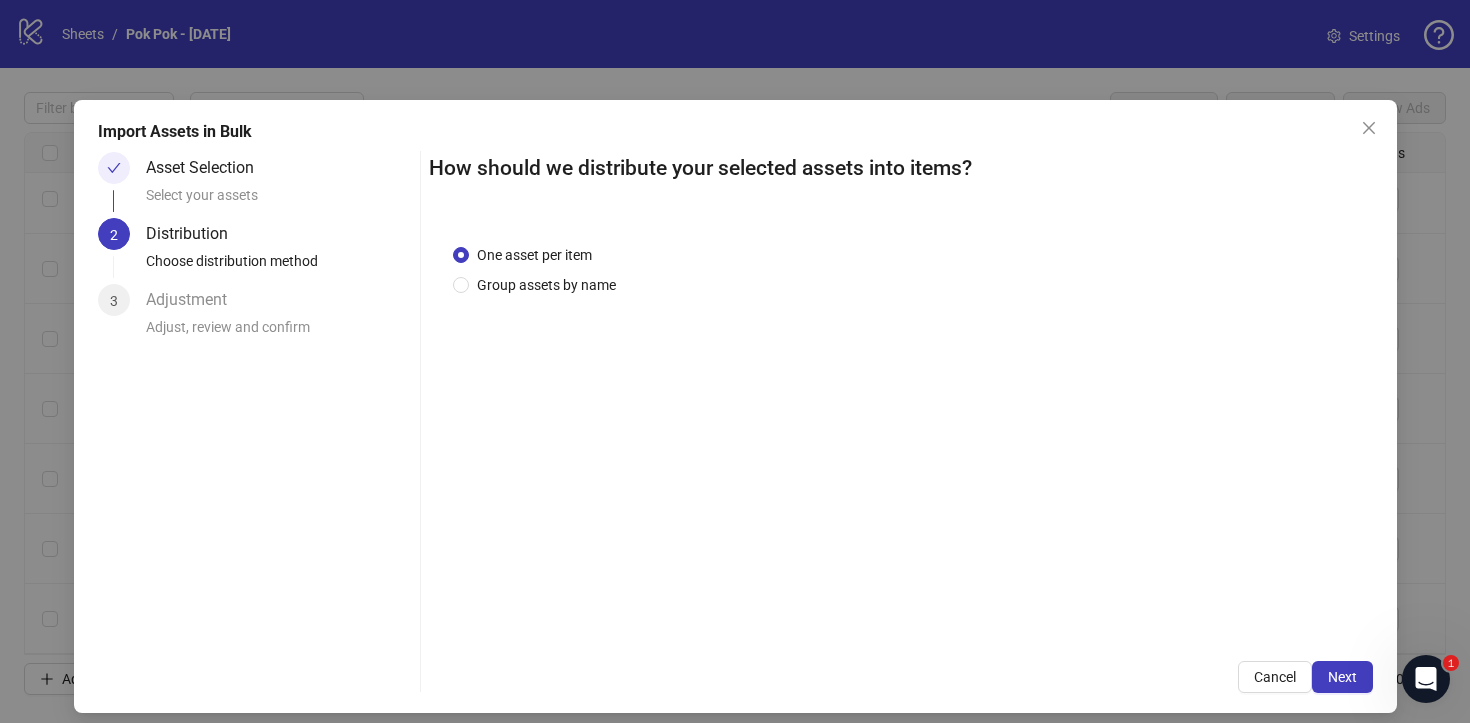 click on "One asset per item Group assets by name" at bounding box center (901, 428) 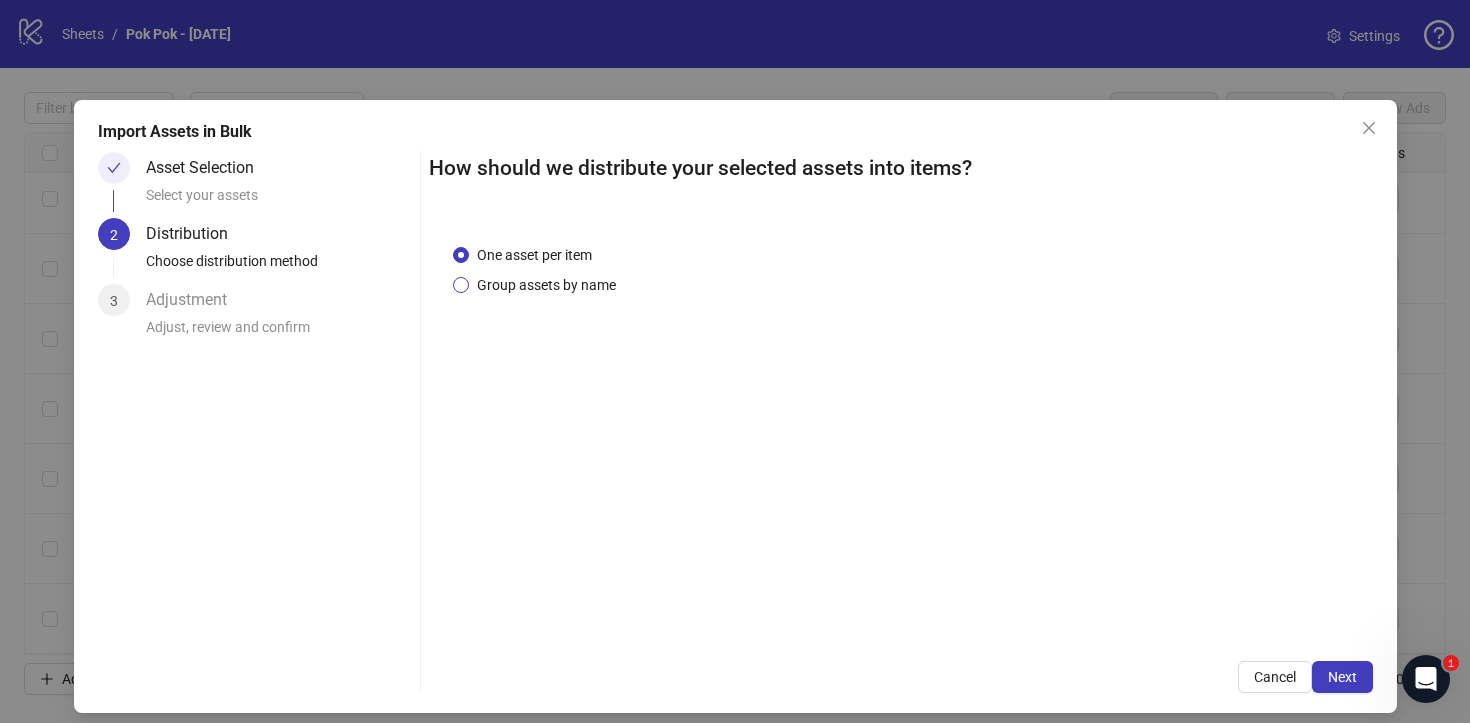 click on "Group assets by name" at bounding box center [546, 285] 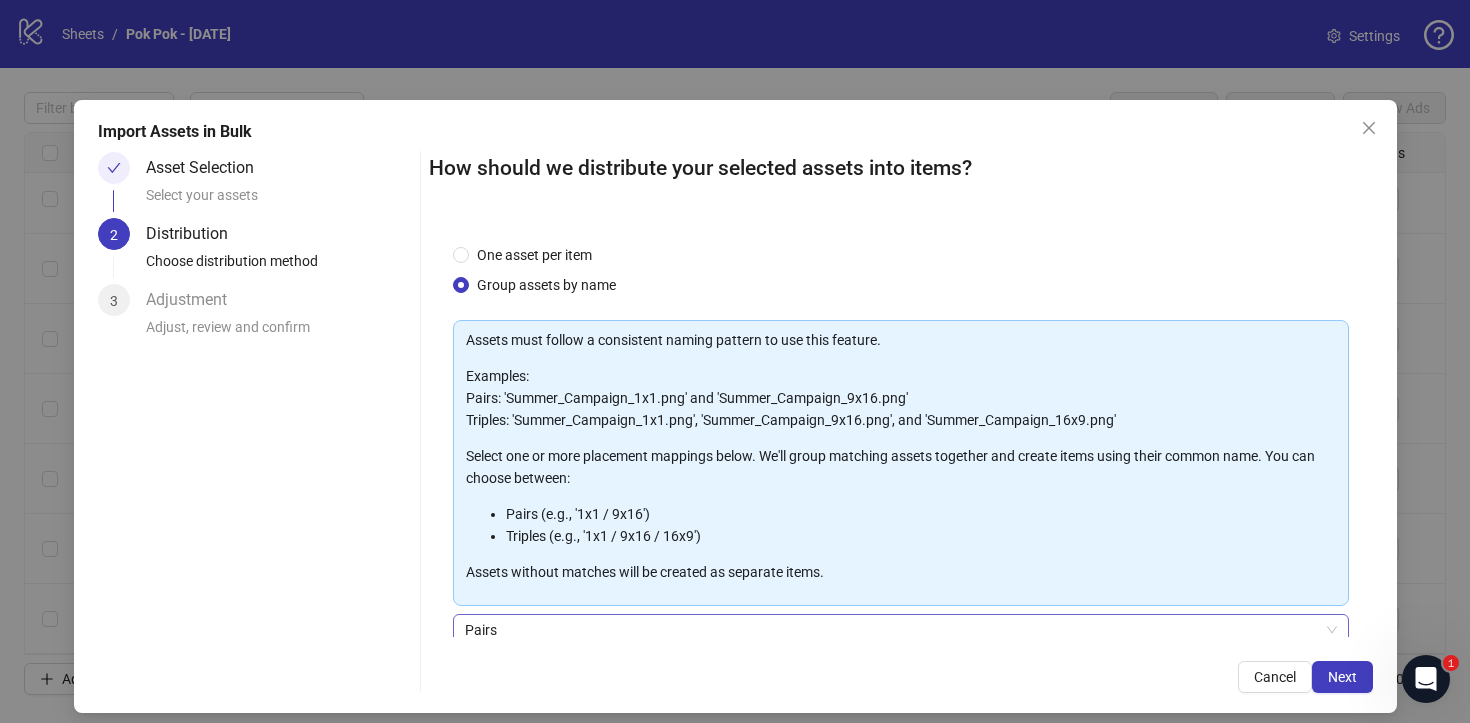 click on "Pairs" at bounding box center (901, 630) 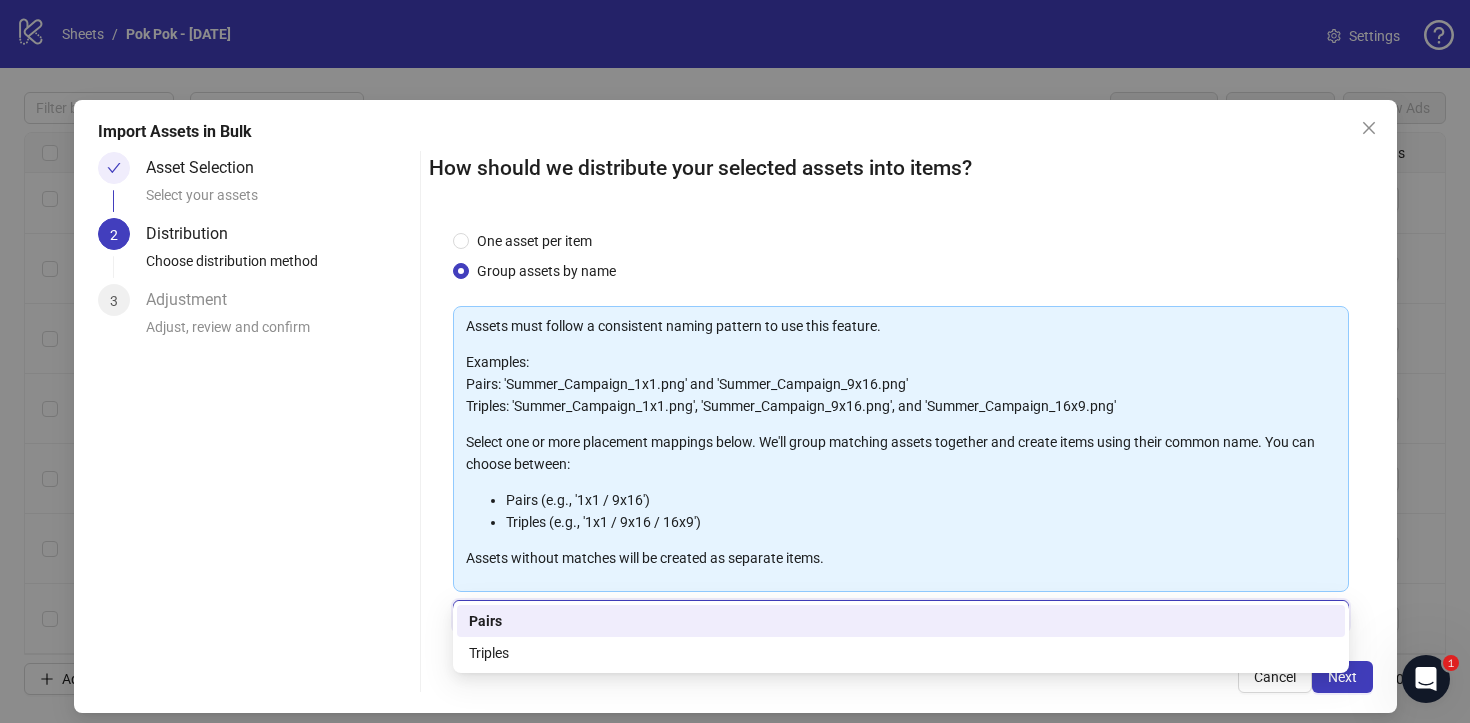 scroll, scrollTop: 169, scrollLeft: 0, axis: vertical 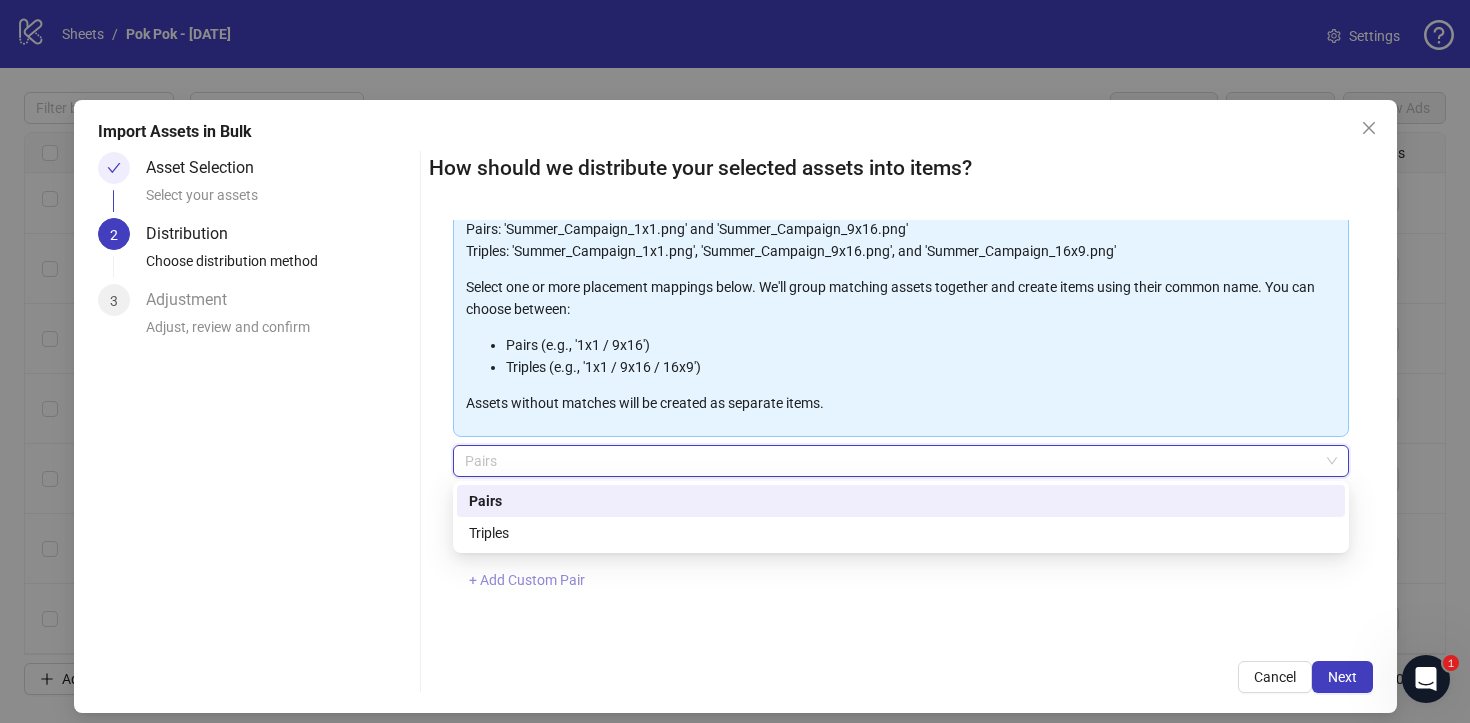 click on "+ Add Custom Pair" at bounding box center (527, 580) 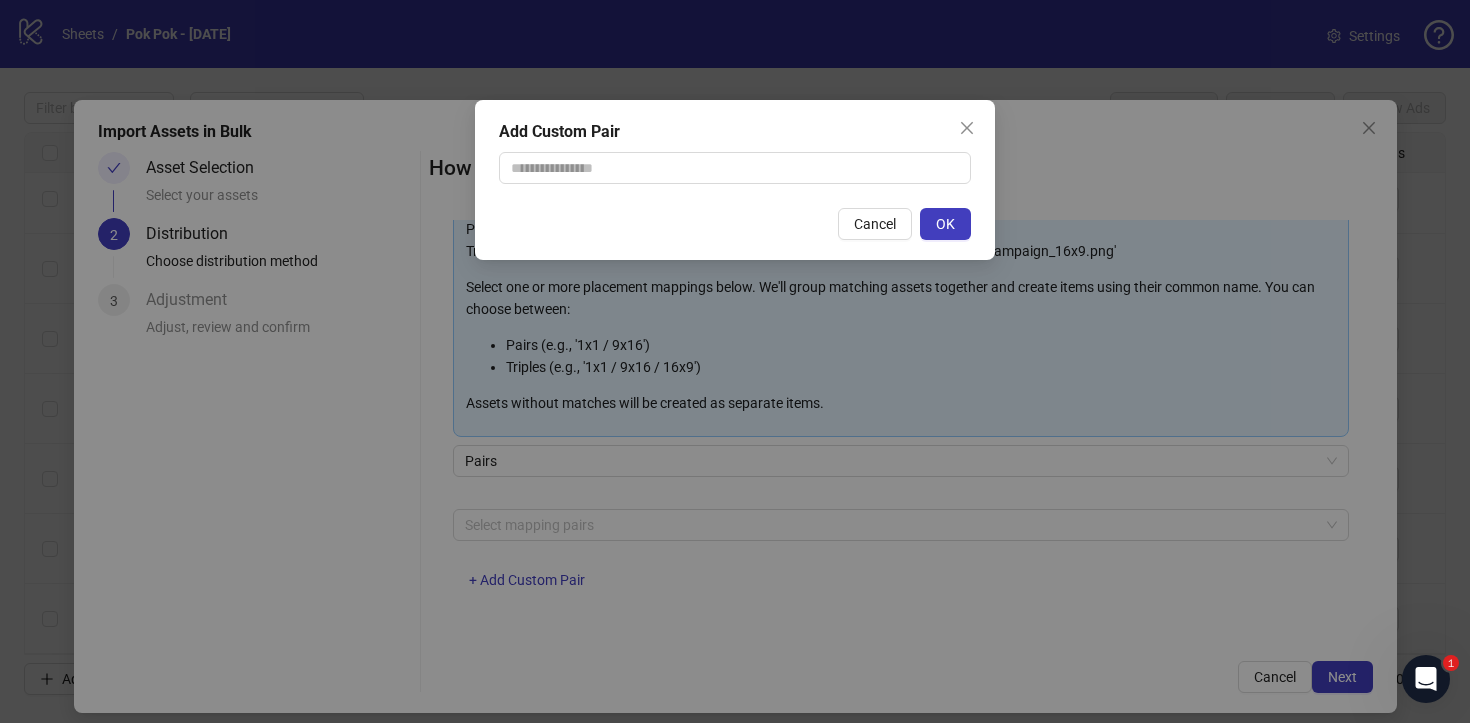 click on "Cancel" at bounding box center [875, 224] 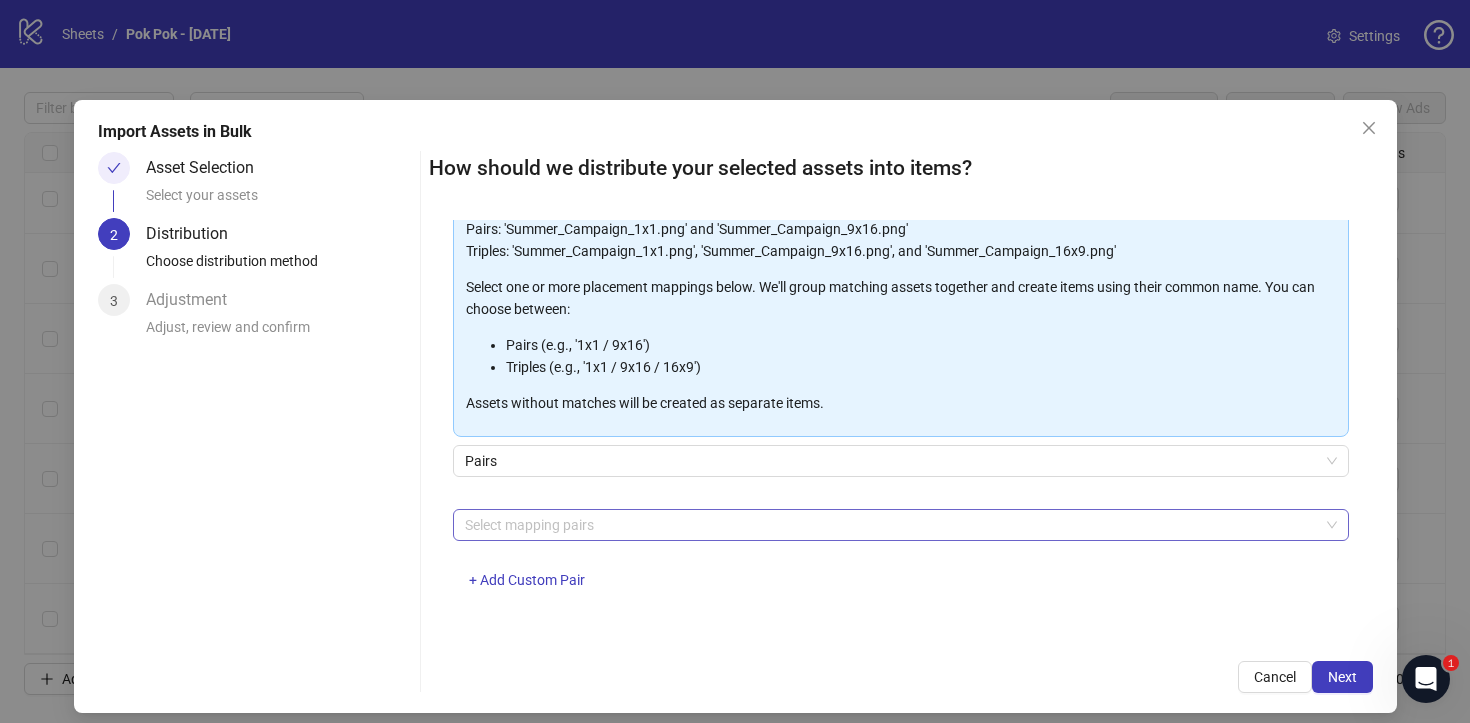 click at bounding box center [890, 525] 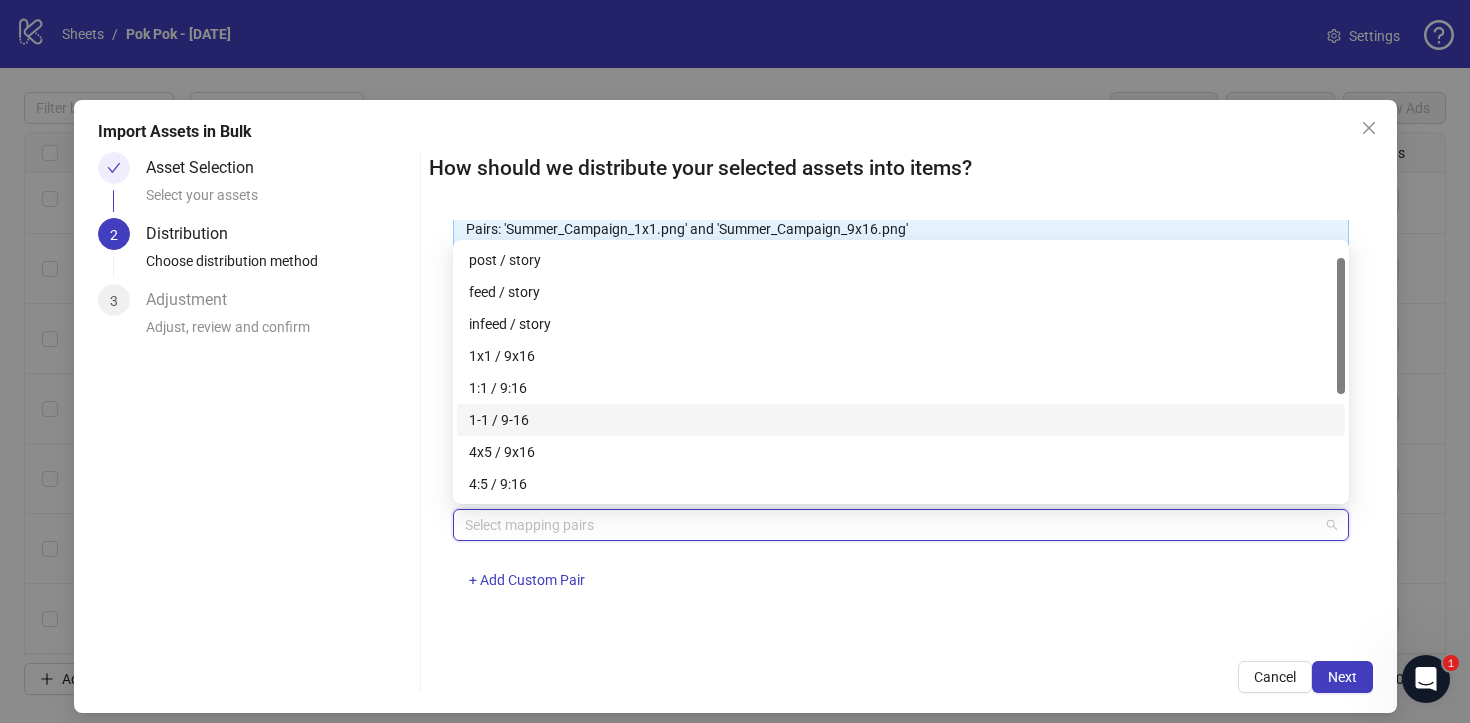 scroll, scrollTop: 224, scrollLeft: 0, axis: vertical 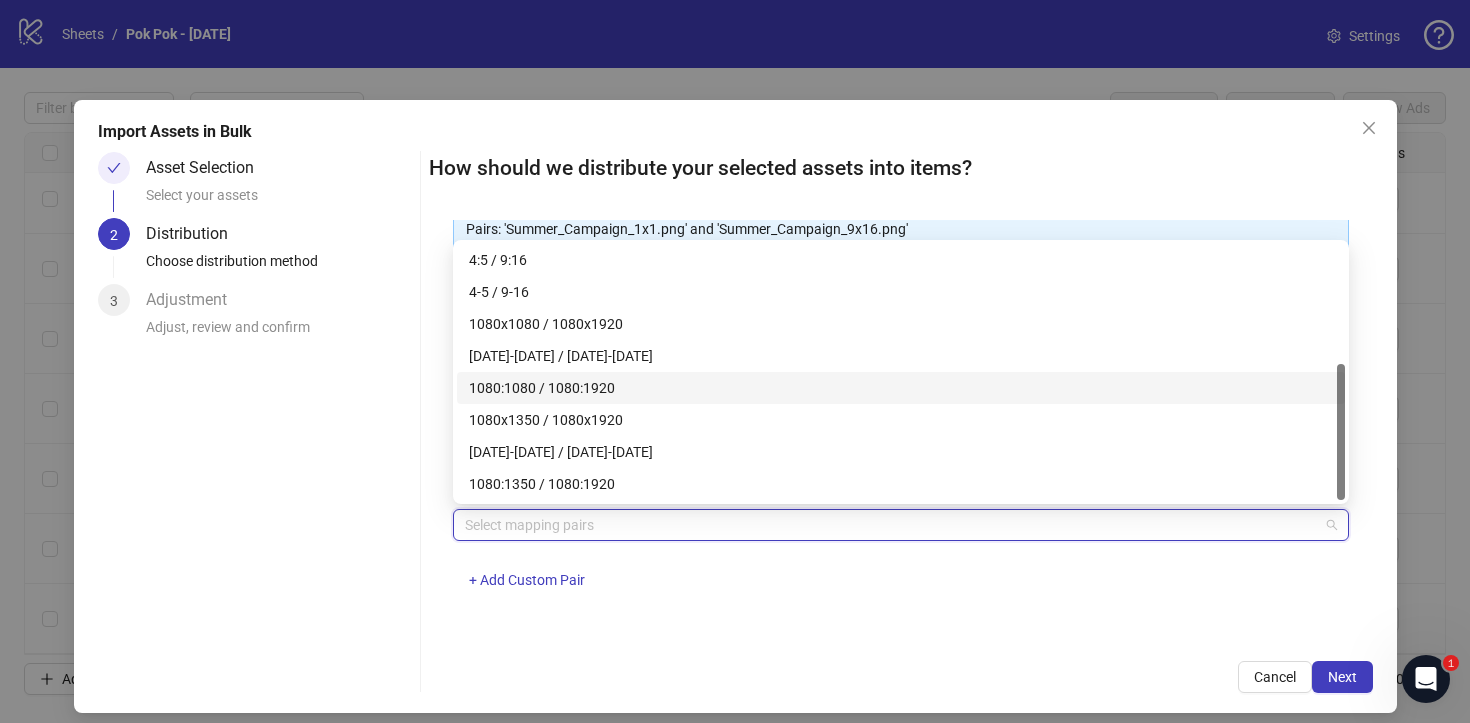 click on "1080:1080 / 1080:1920" at bounding box center (901, 388) 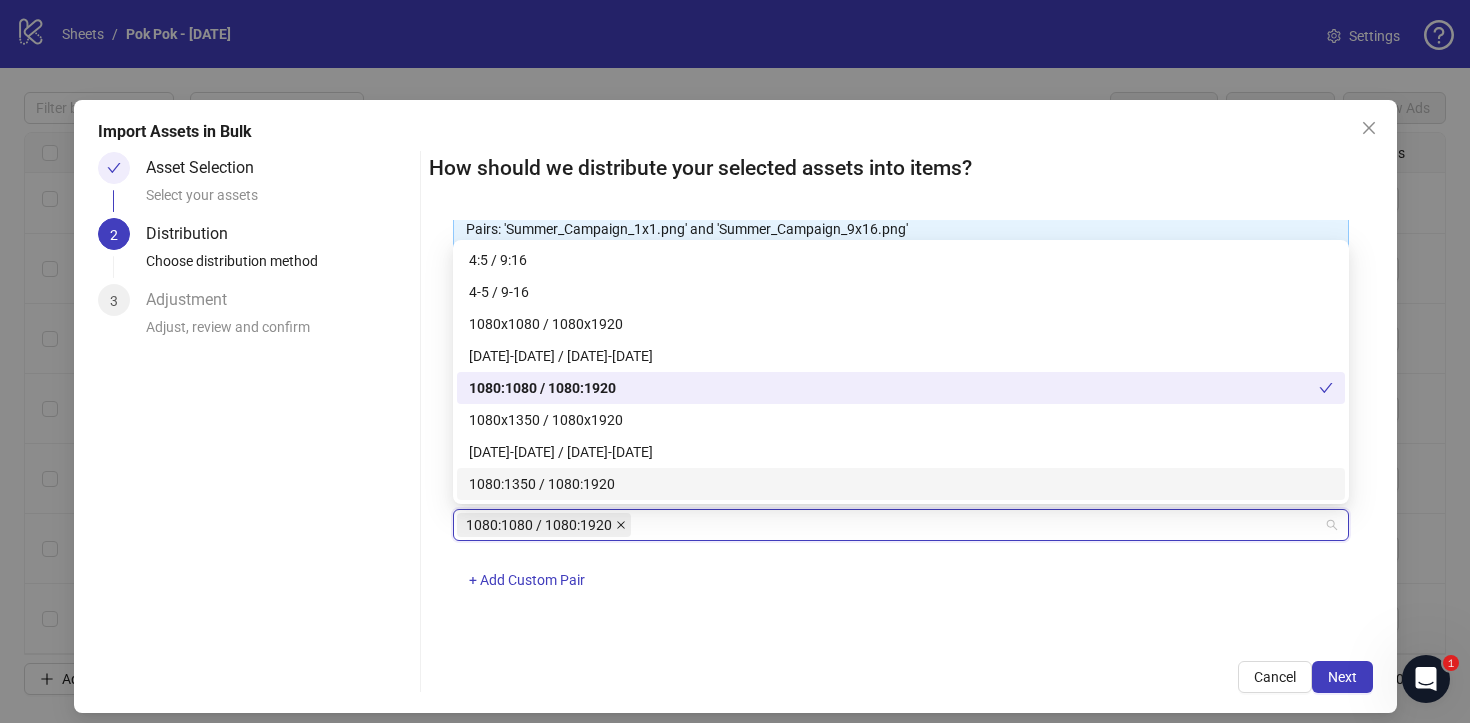 click 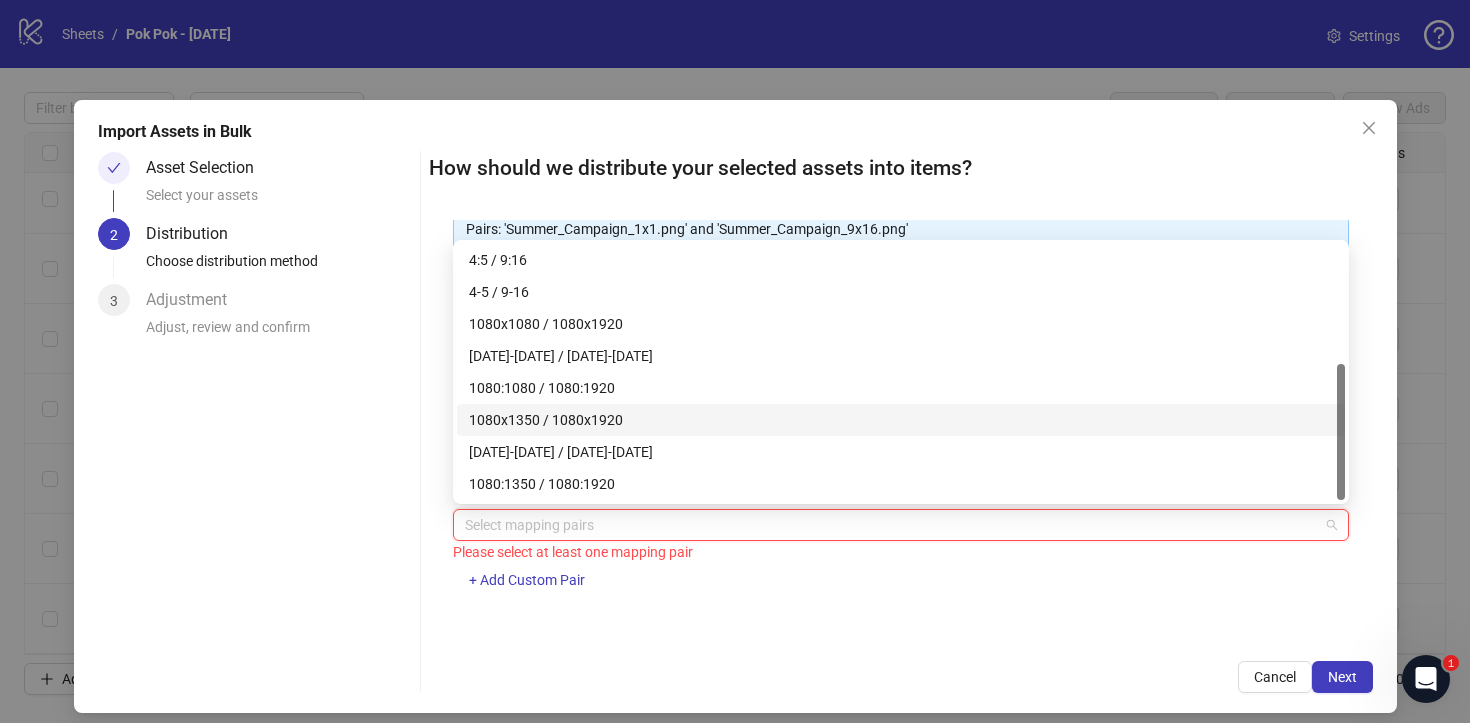 click on "1080x1350 / 1080x1920" at bounding box center [901, 420] 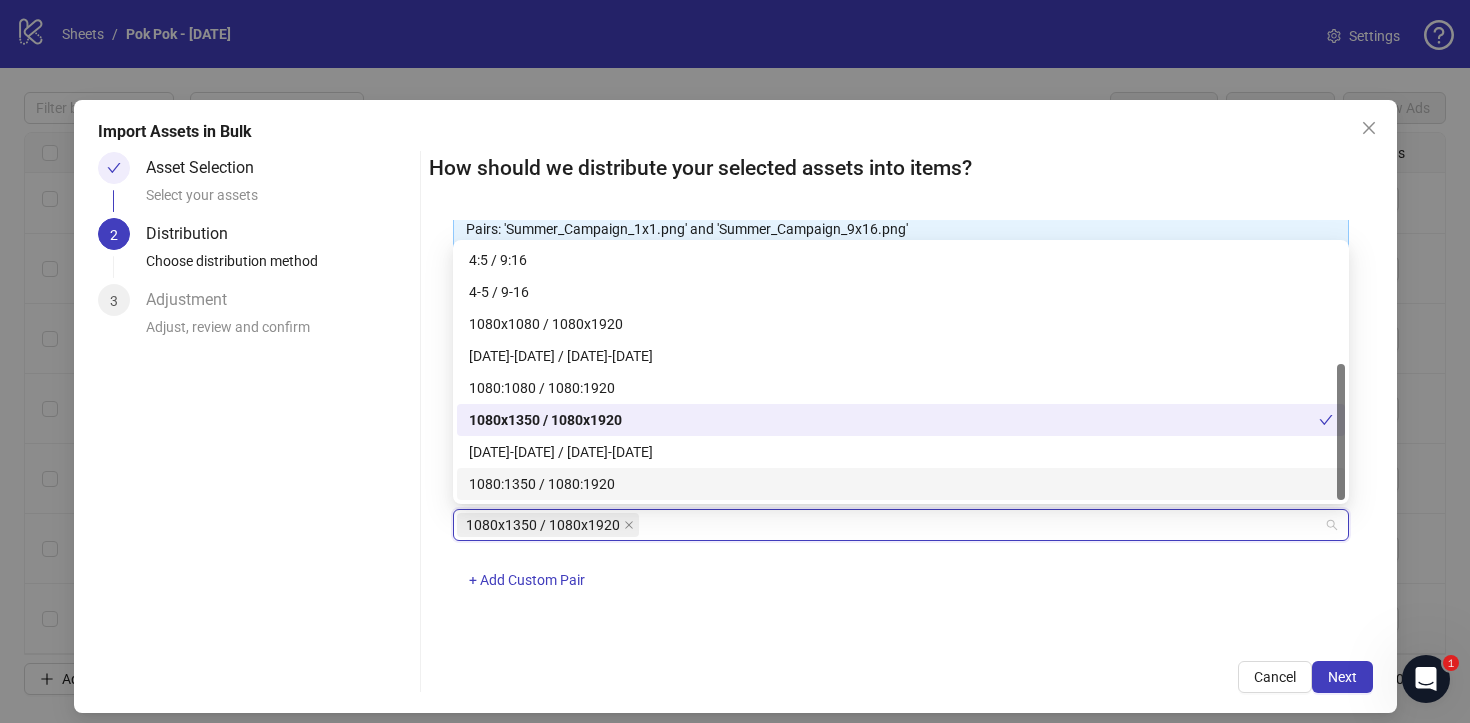 click on "How should we distribute your selected assets into items? One asset per item Group assets by name Assets must follow a consistent naming pattern to use this feature. Examples: Pairs: 'Summer_Campaign_1x1.png' and 'Summer_Campaign_9x16.png' Triples: 'Summer_Campaign_1x1.png', 'Summer_Campaign_9x16.png', and 'Summer_Campaign_16x9.png' Select one or more placement mappings below. We'll group matching assets together and create items using their common name. You can choose between: Pairs (e.g., '1x1 / 9x16') Triples (e.g., '1x1 / 9x16 / 16x9') Assets without matches will be created as separate items. Pairs 1080x1350 / 1080x1920   + Add Custom Pair Cancel Next" at bounding box center [901, 422] 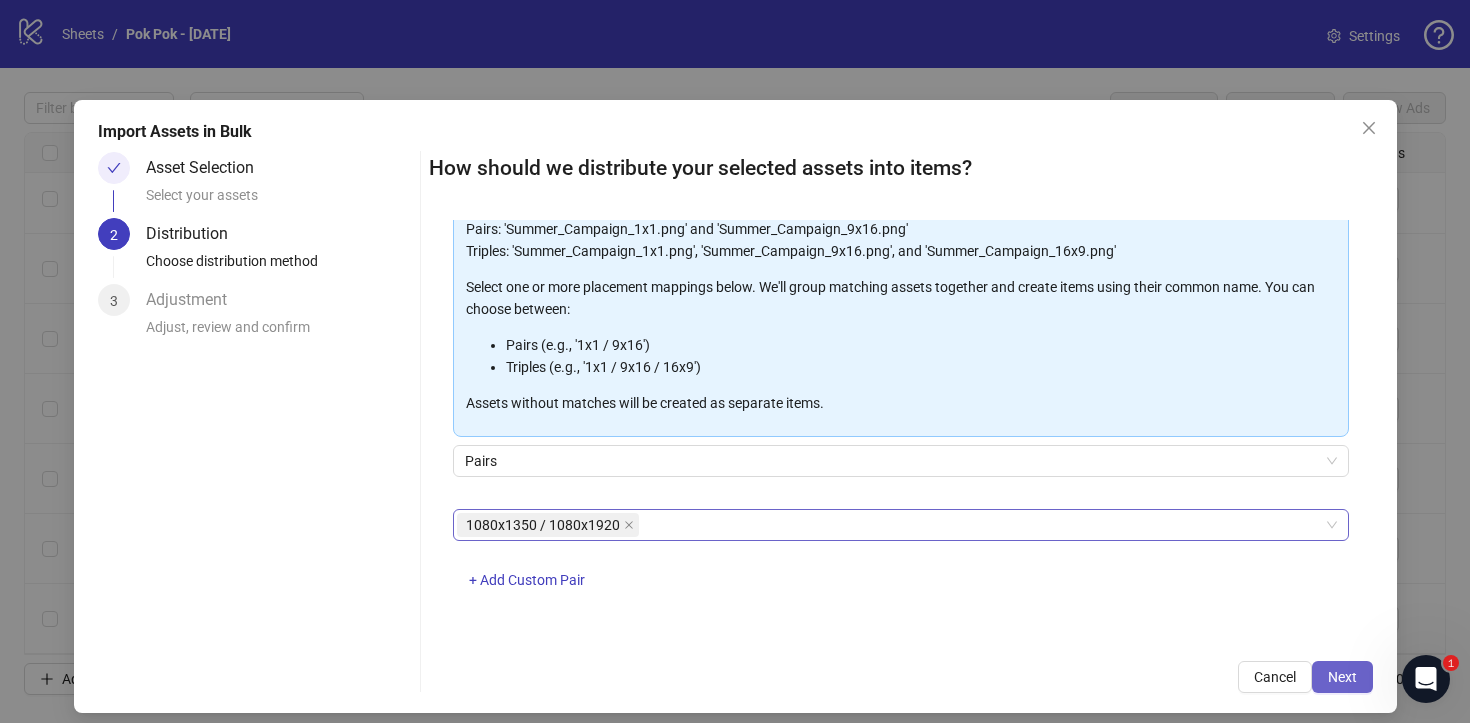 click on "Next" at bounding box center [1342, 677] 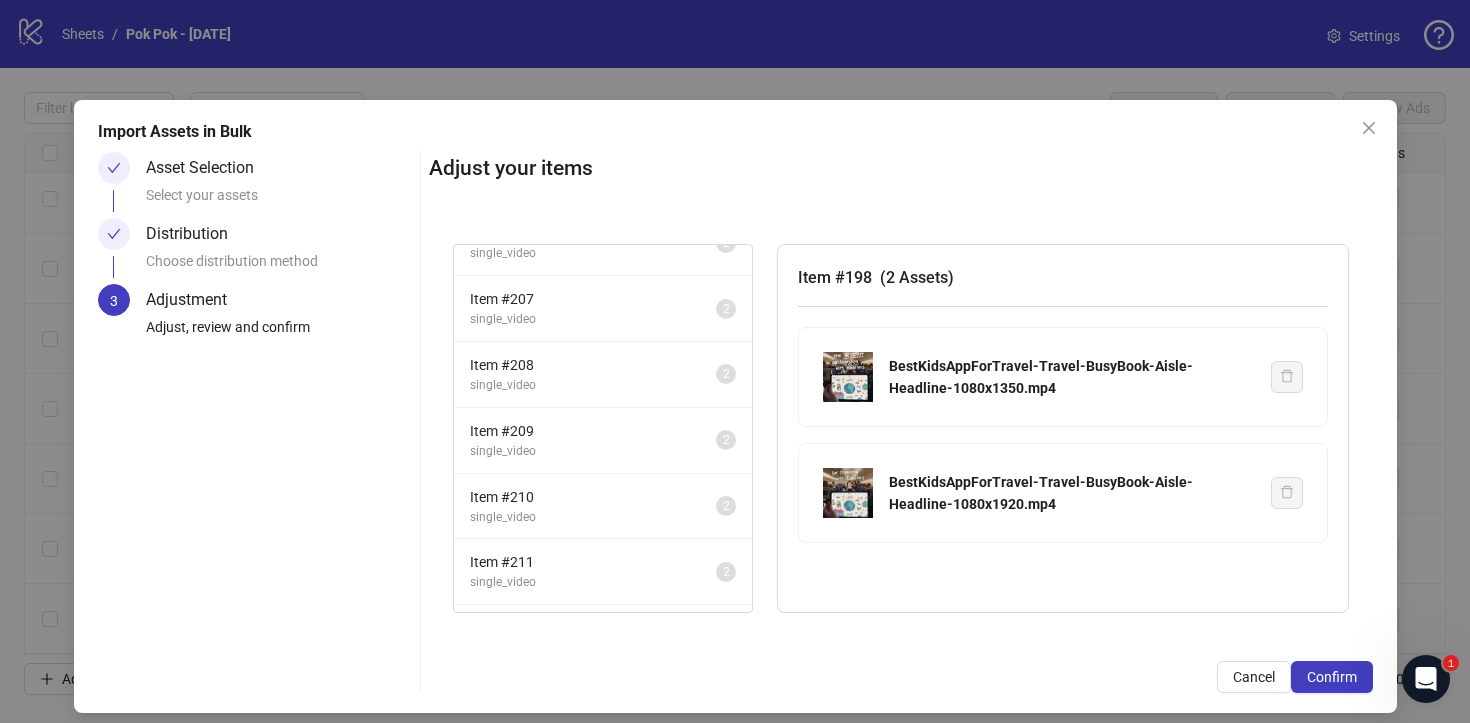 scroll, scrollTop: 685, scrollLeft: 0, axis: vertical 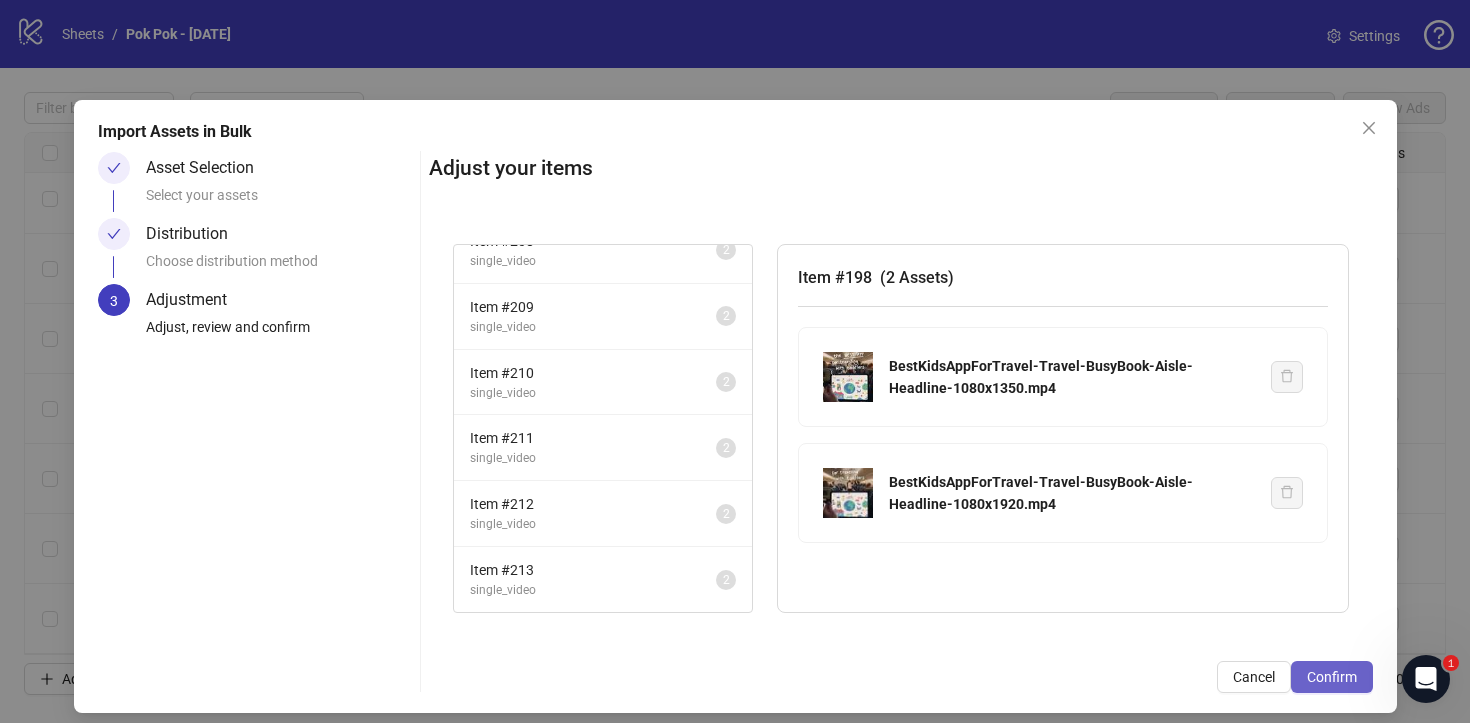 click on "Confirm" at bounding box center [1332, 677] 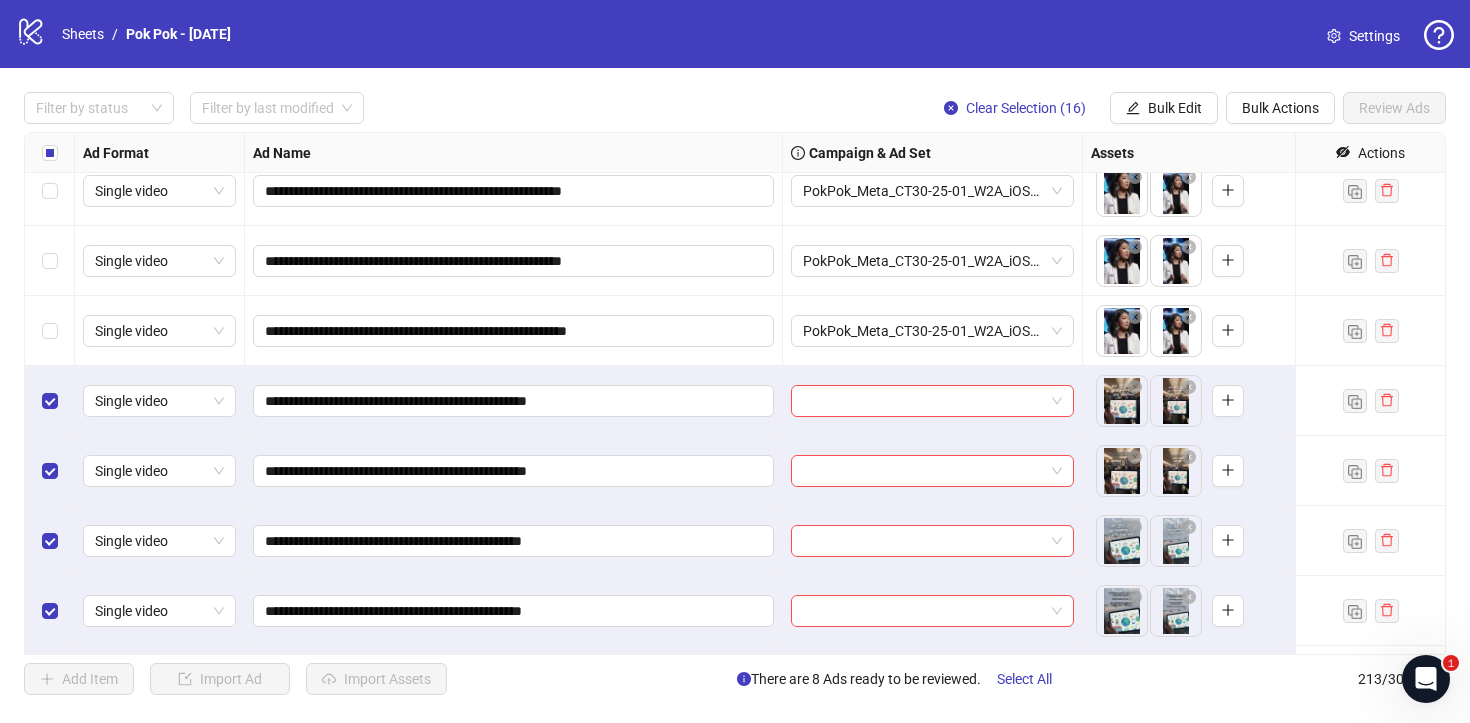 scroll, scrollTop: 13532, scrollLeft: 0, axis: vertical 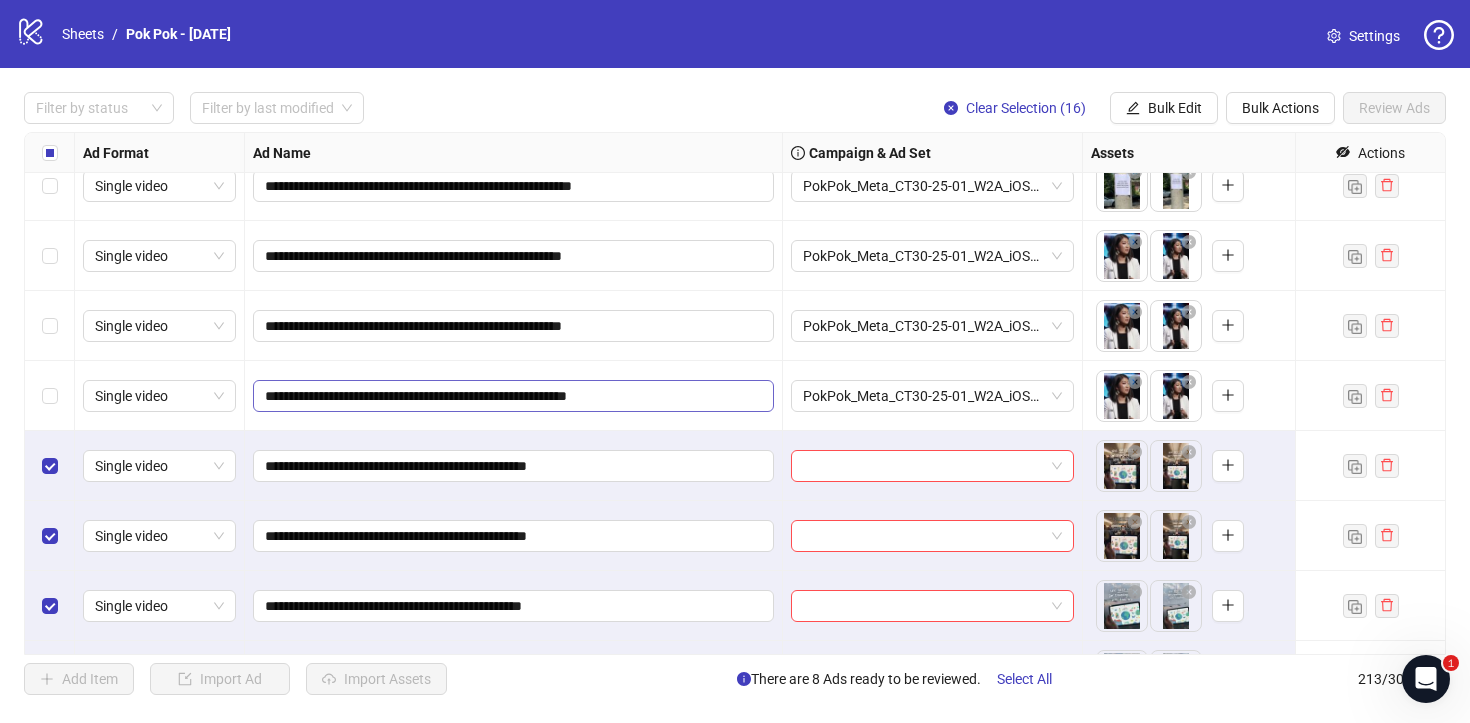click on "**********" at bounding box center (513, 396) 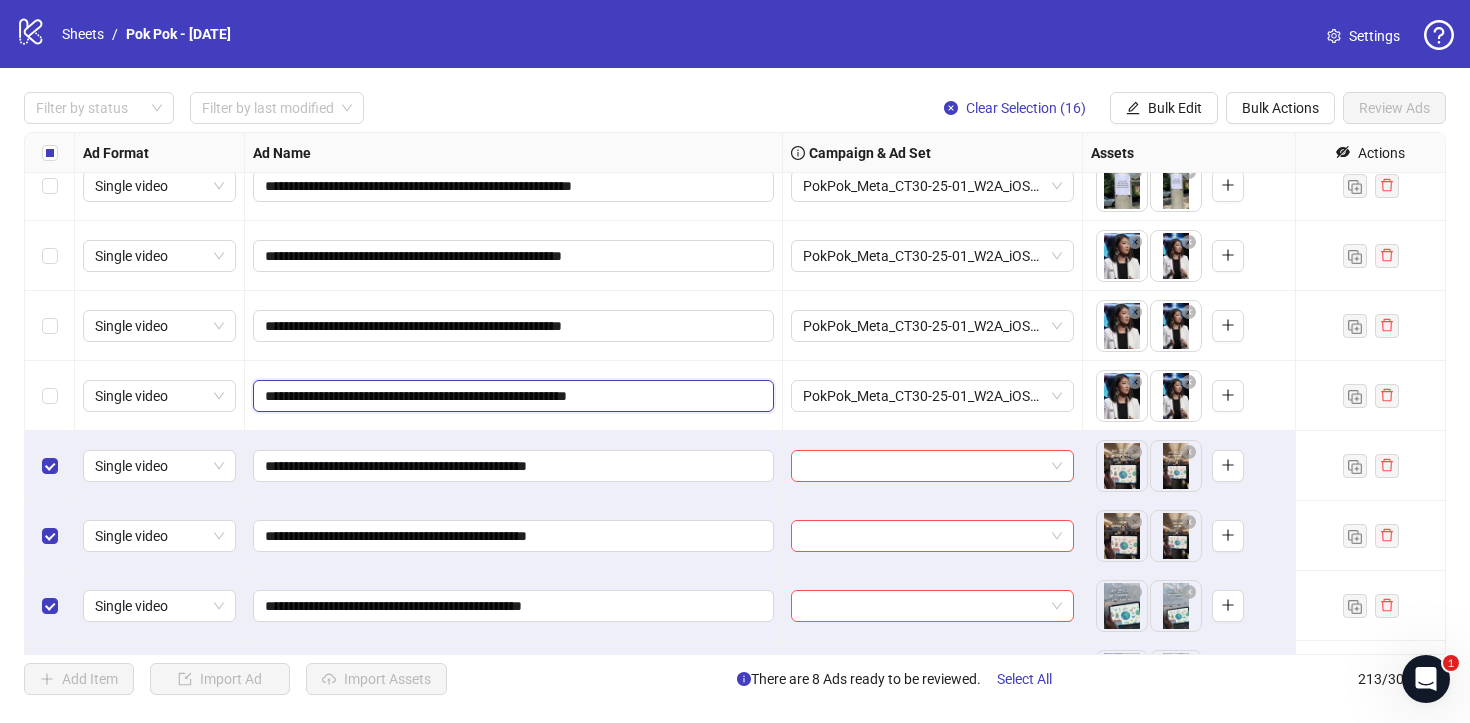 type on "**********" 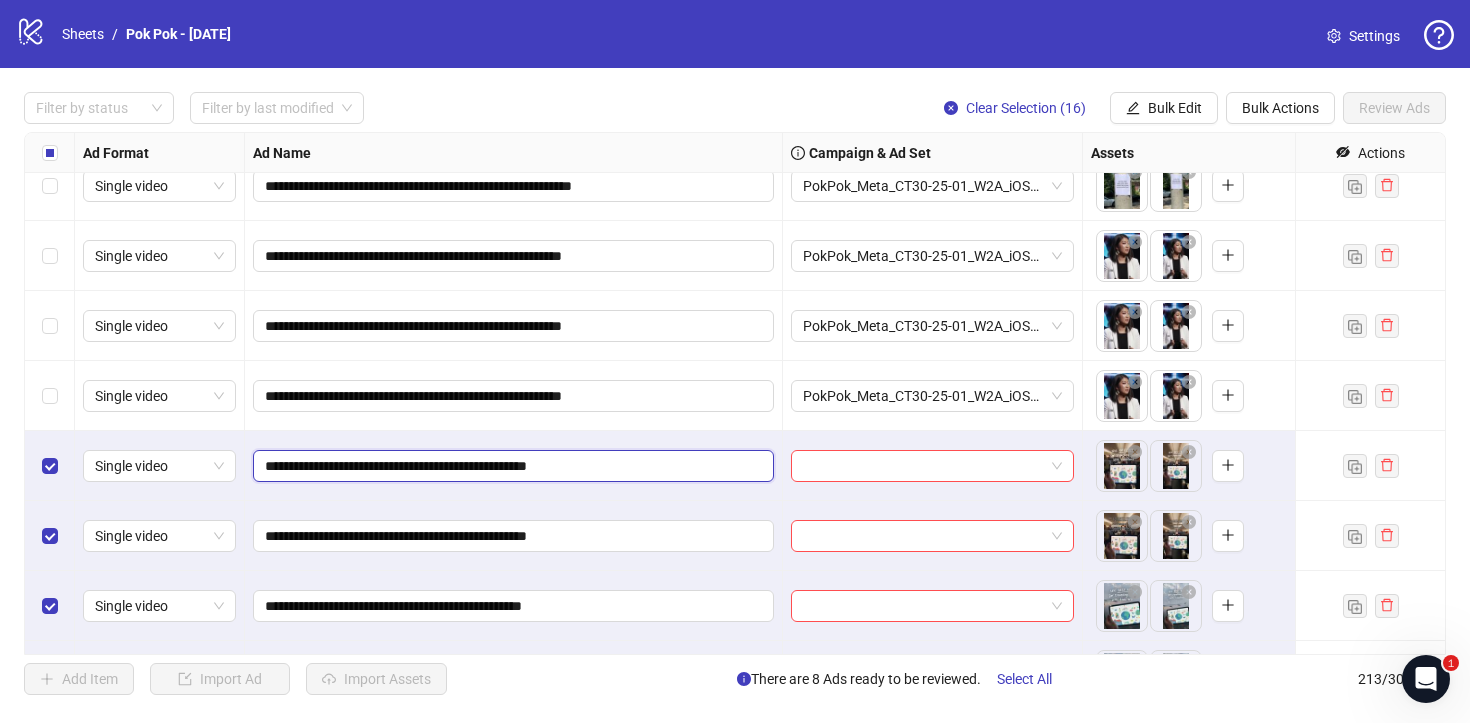 click on "**********" at bounding box center (511, 466) 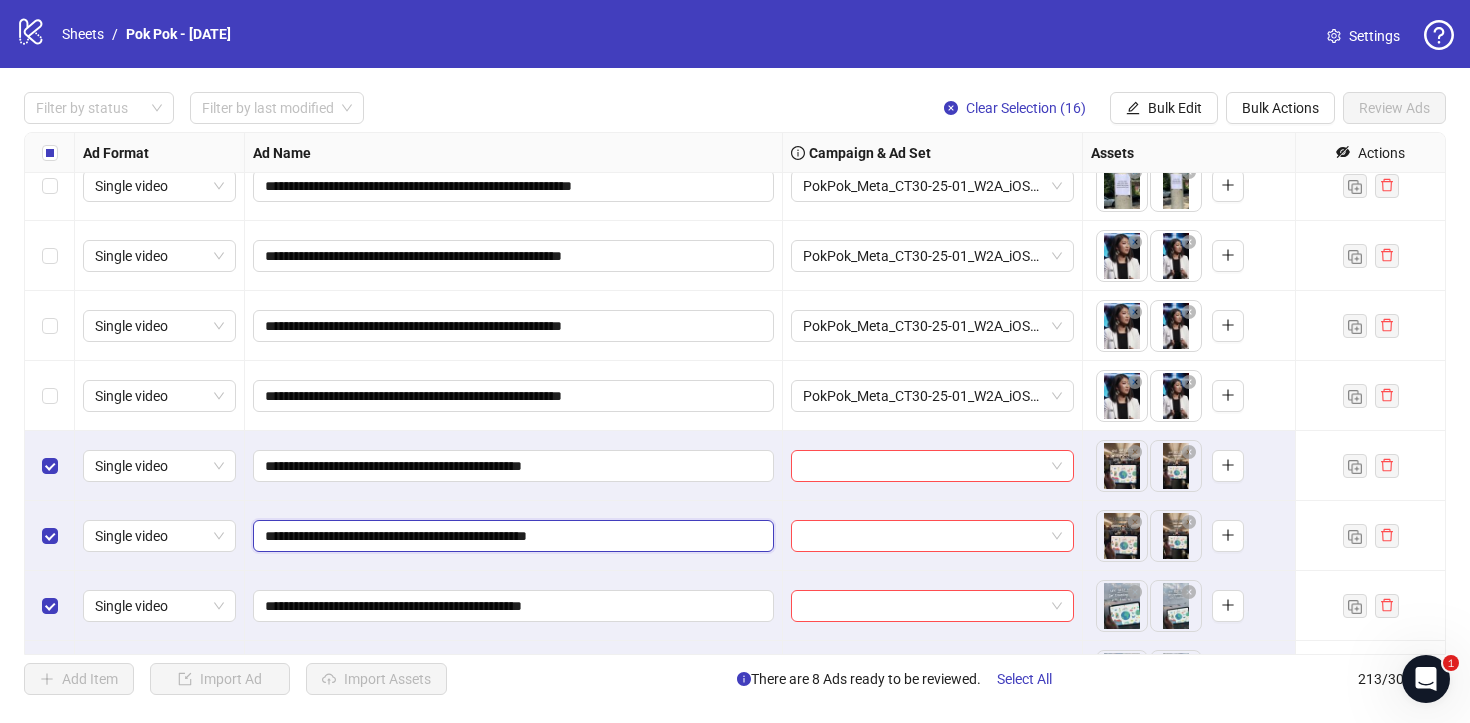 click on "**********" at bounding box center (511, 536) 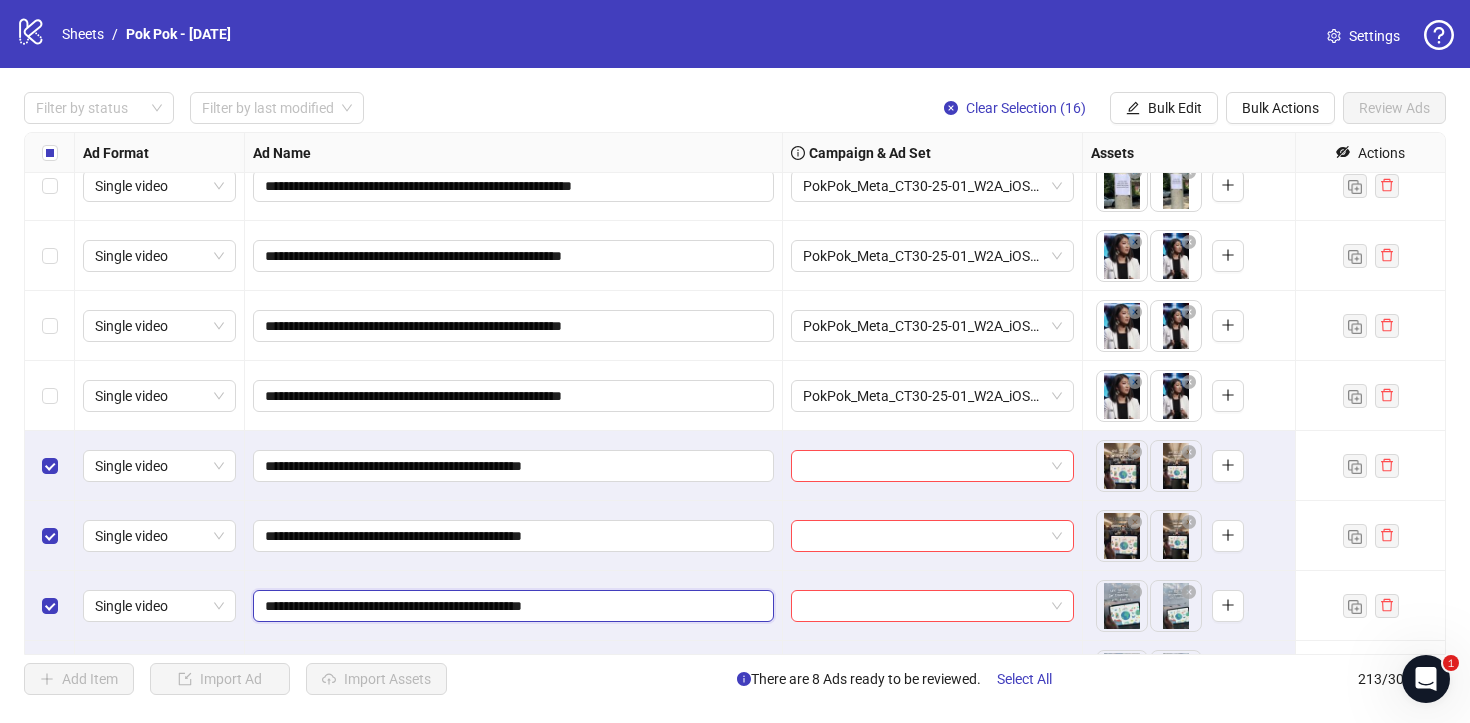 click on "**********" at bounding box center (511, 606) 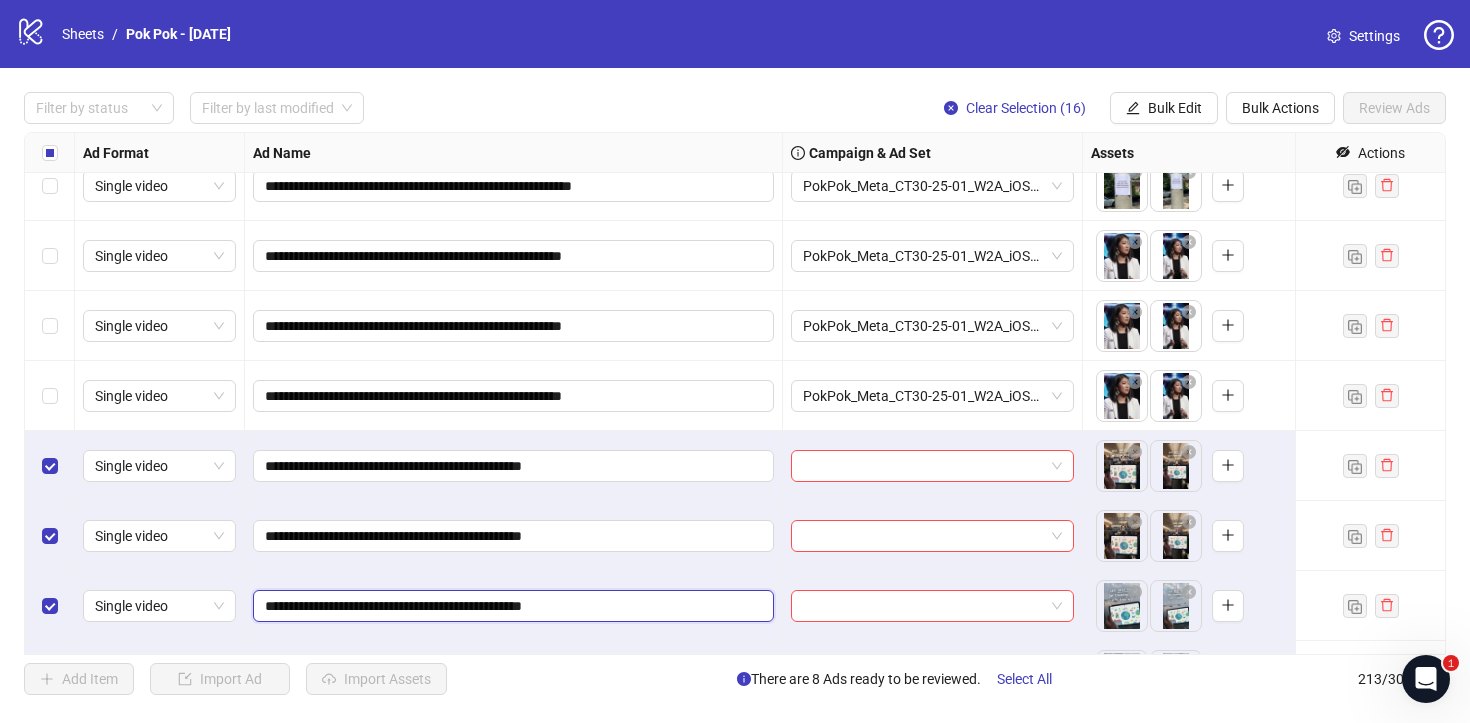 type on "**********" 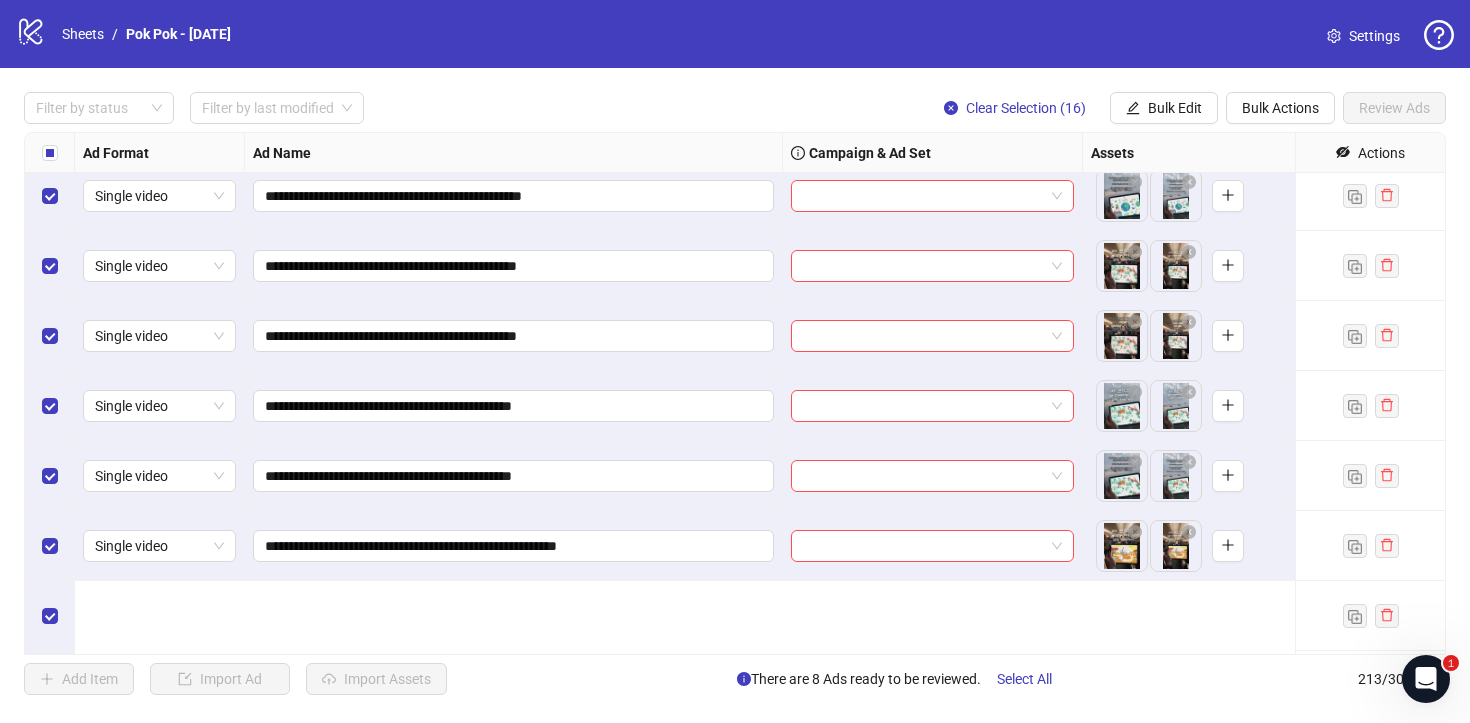 scroll, scrollTop: 13693, scrollLeft: 0, axis: vertical 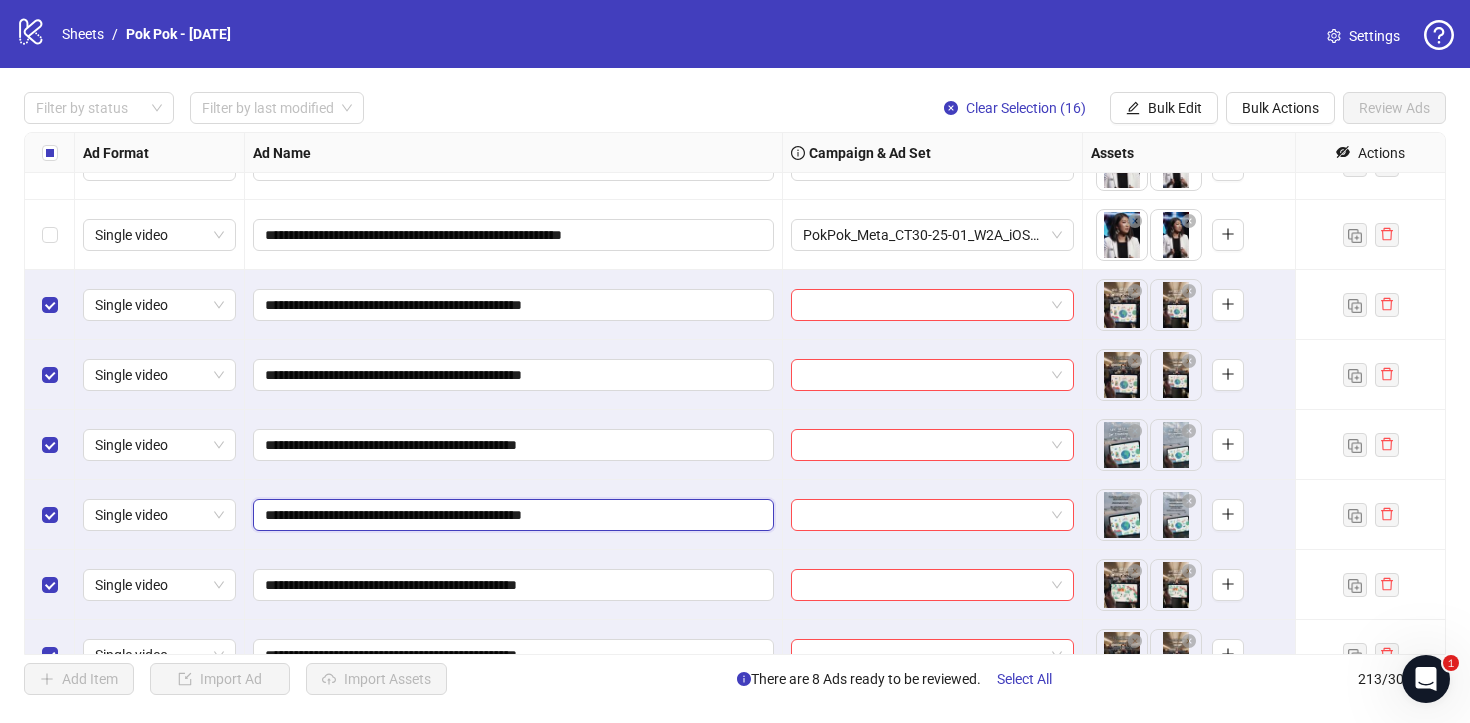 click on "**********" at bounding box center [511, 515] 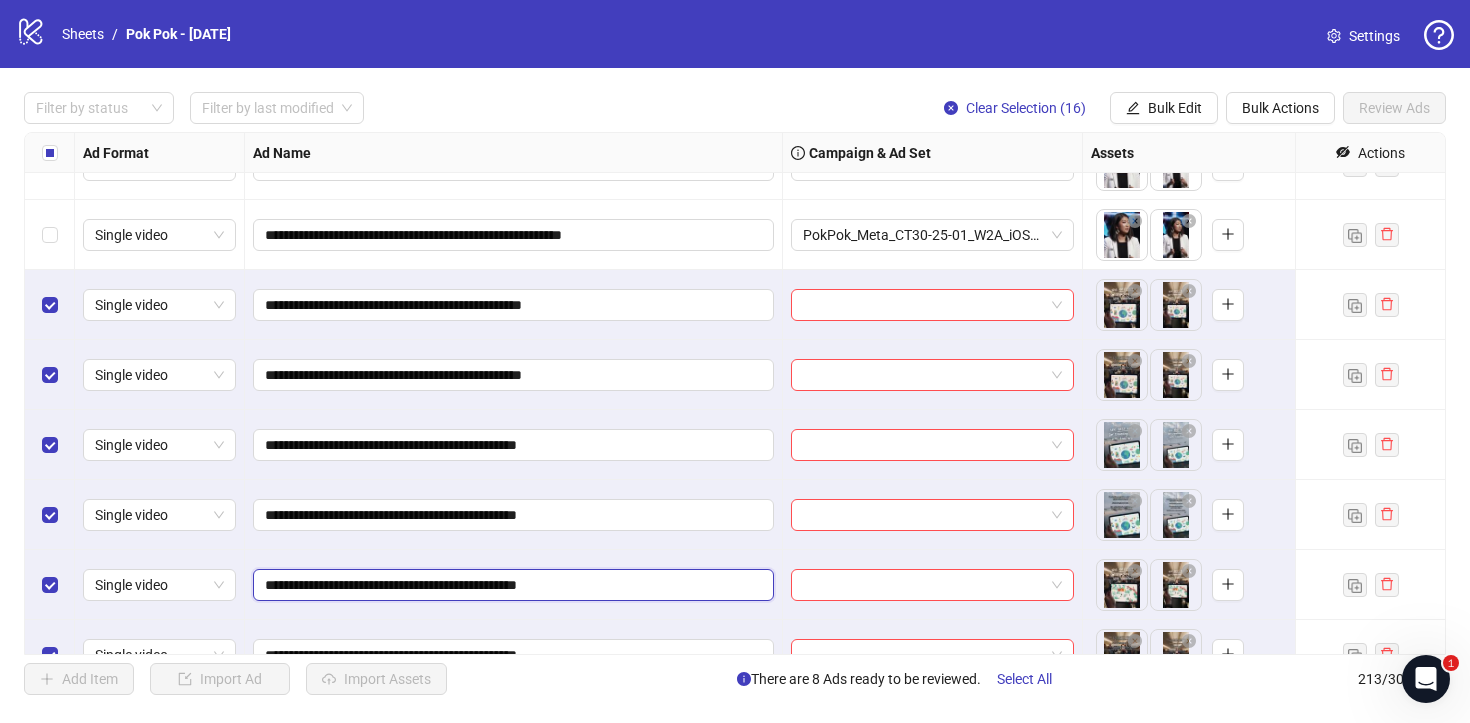click on "**********" at bounding box center [511, 585] 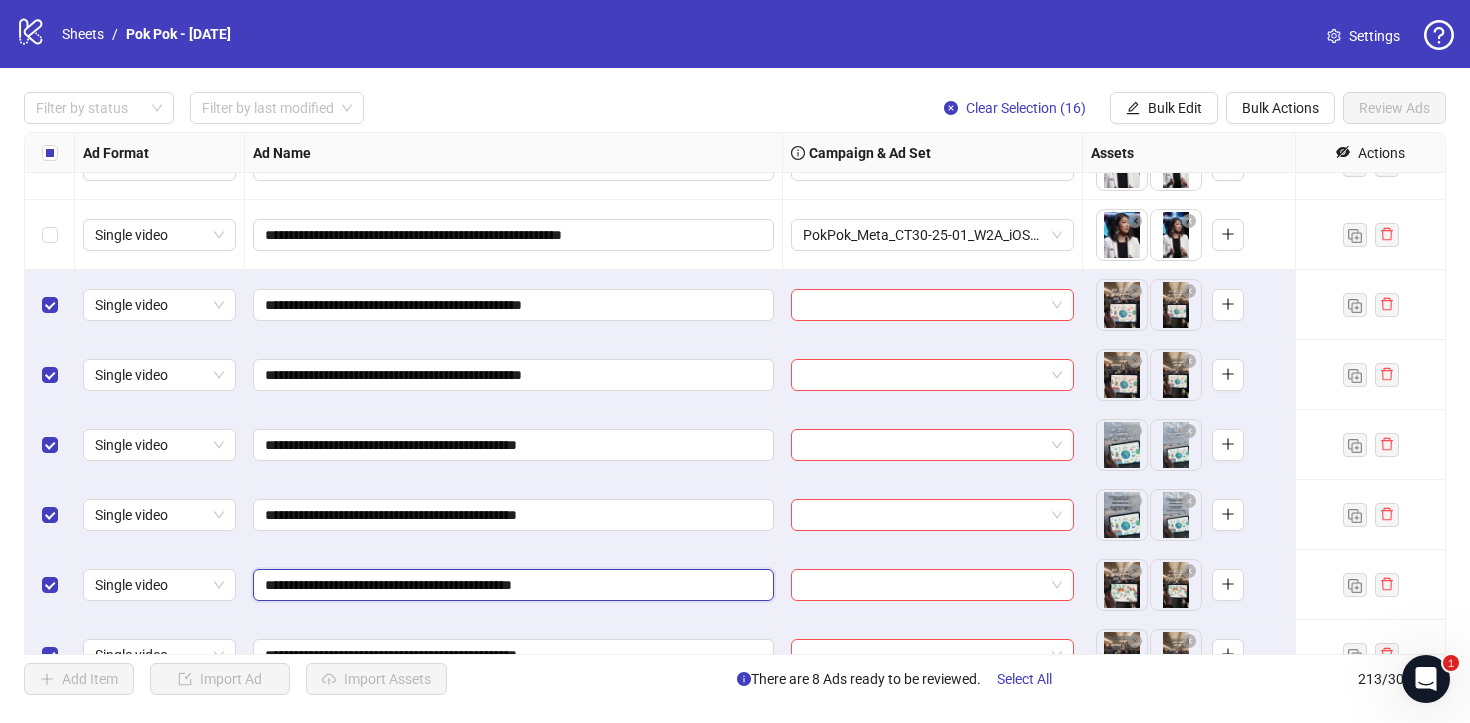 scroll, scrollTop: 13852, scrollLeft: 0, axis: vertical 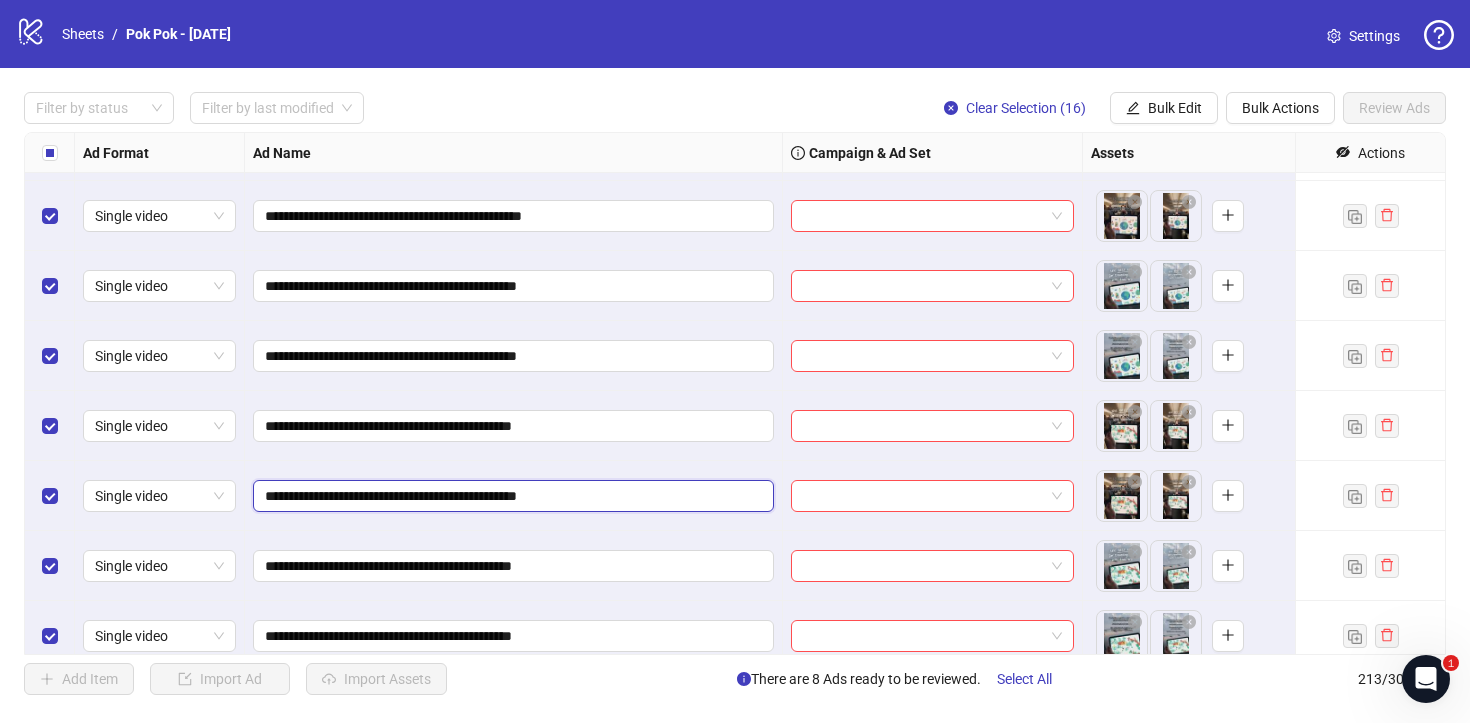 click on "**********" at bounding box center [511, 496] 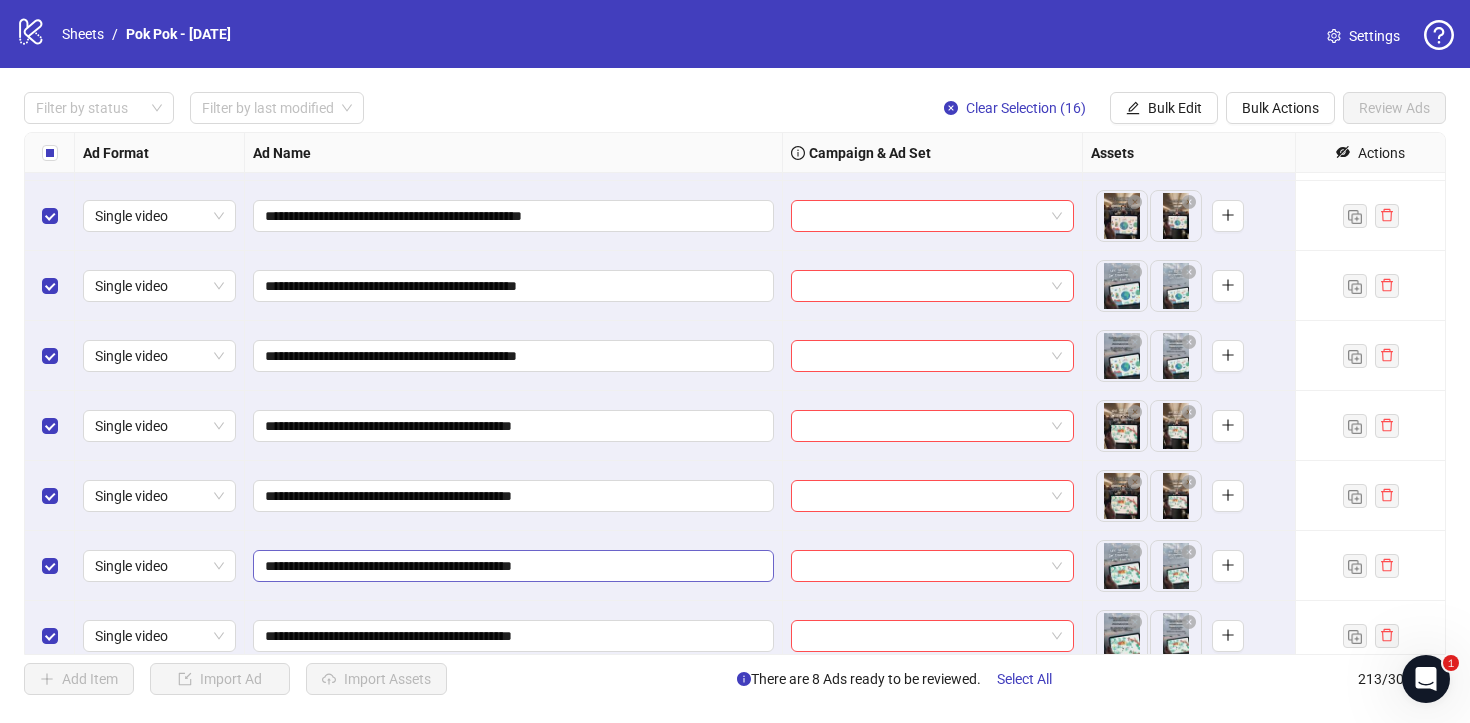 click on "**********" at bounding box center (513, 566) 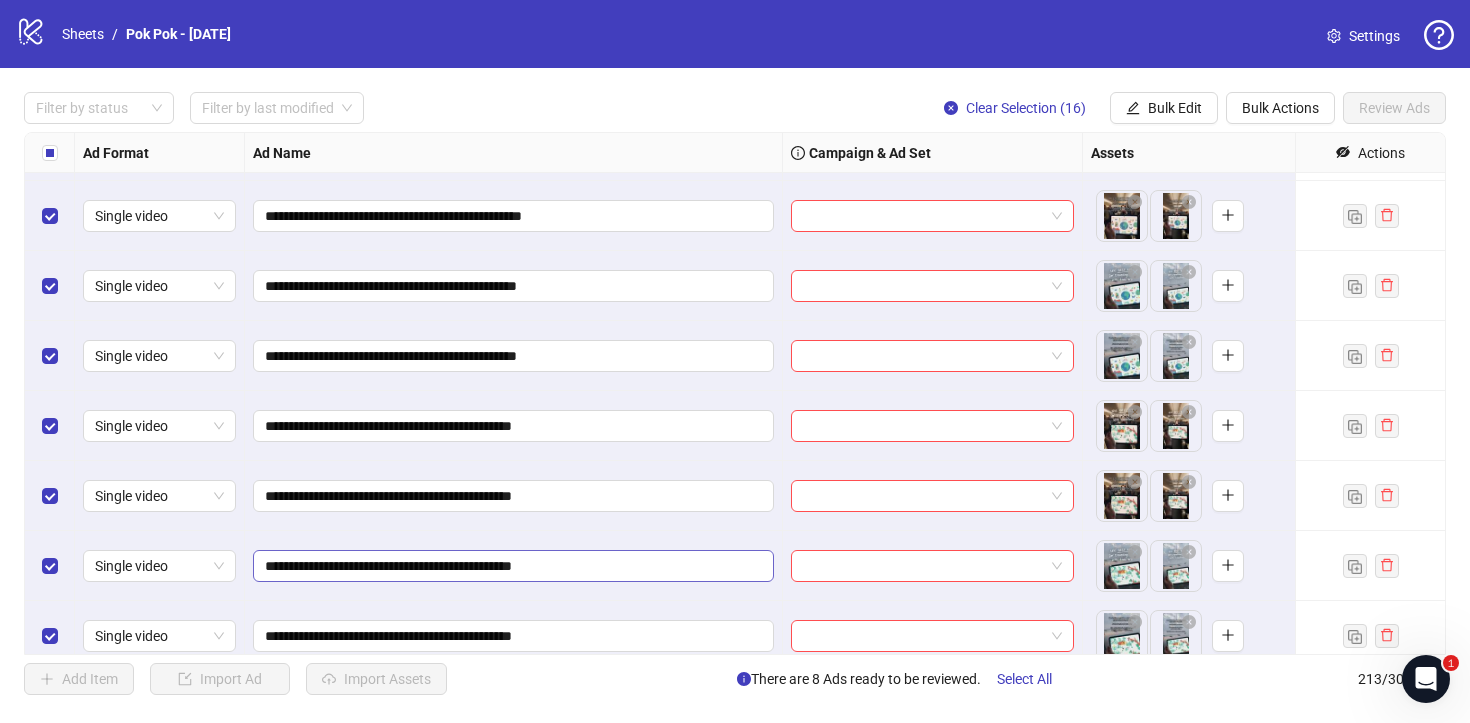 click on "**********" at bounding box center [513, 566] 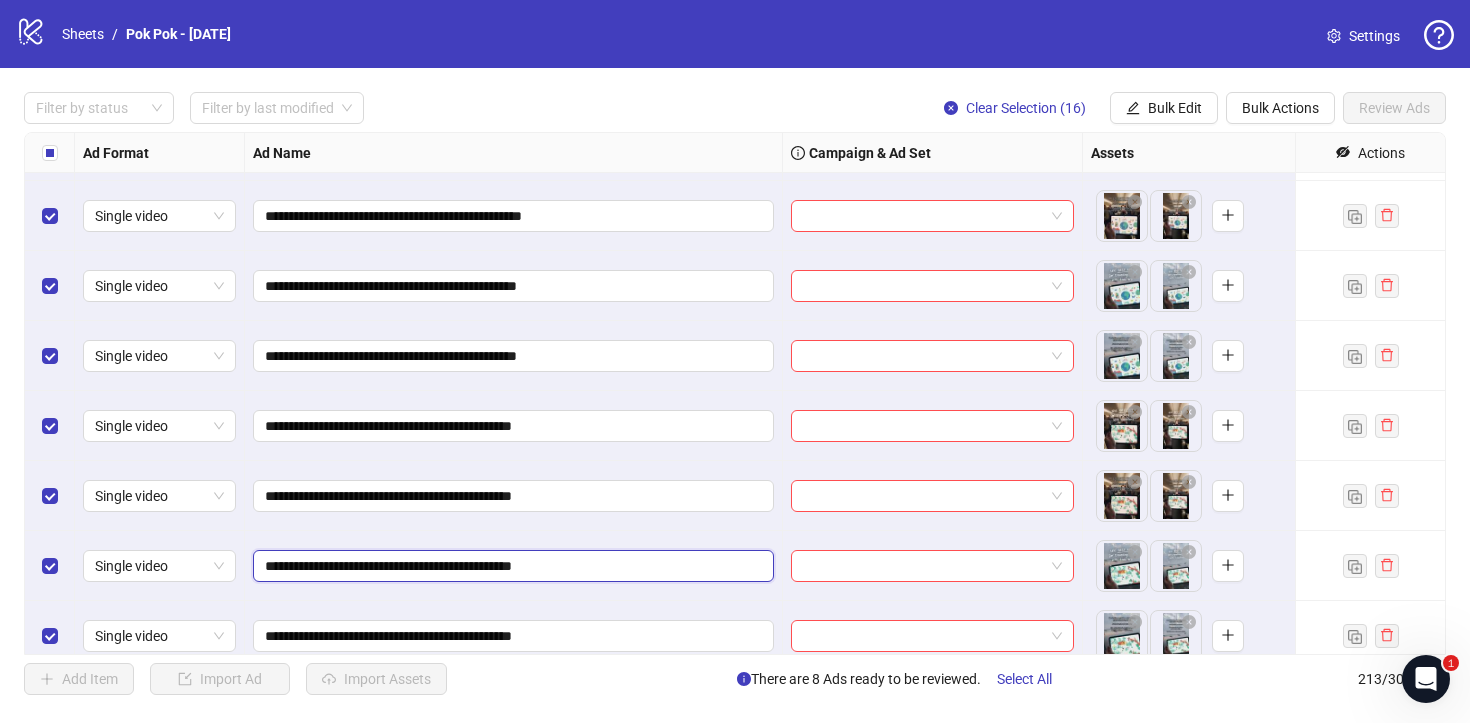 type on "**********" 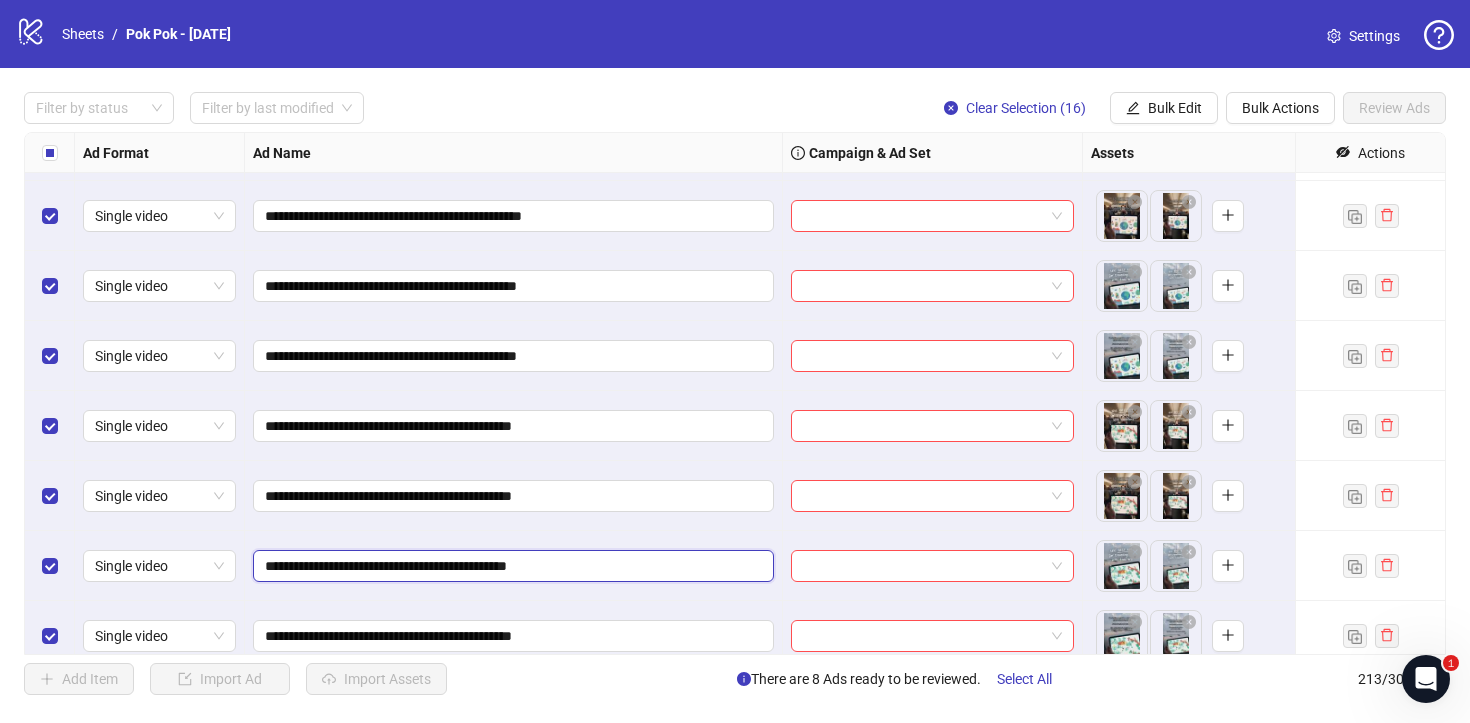 scroll, scrollTop: 14011, scrollLeft: 0, axis: vertical 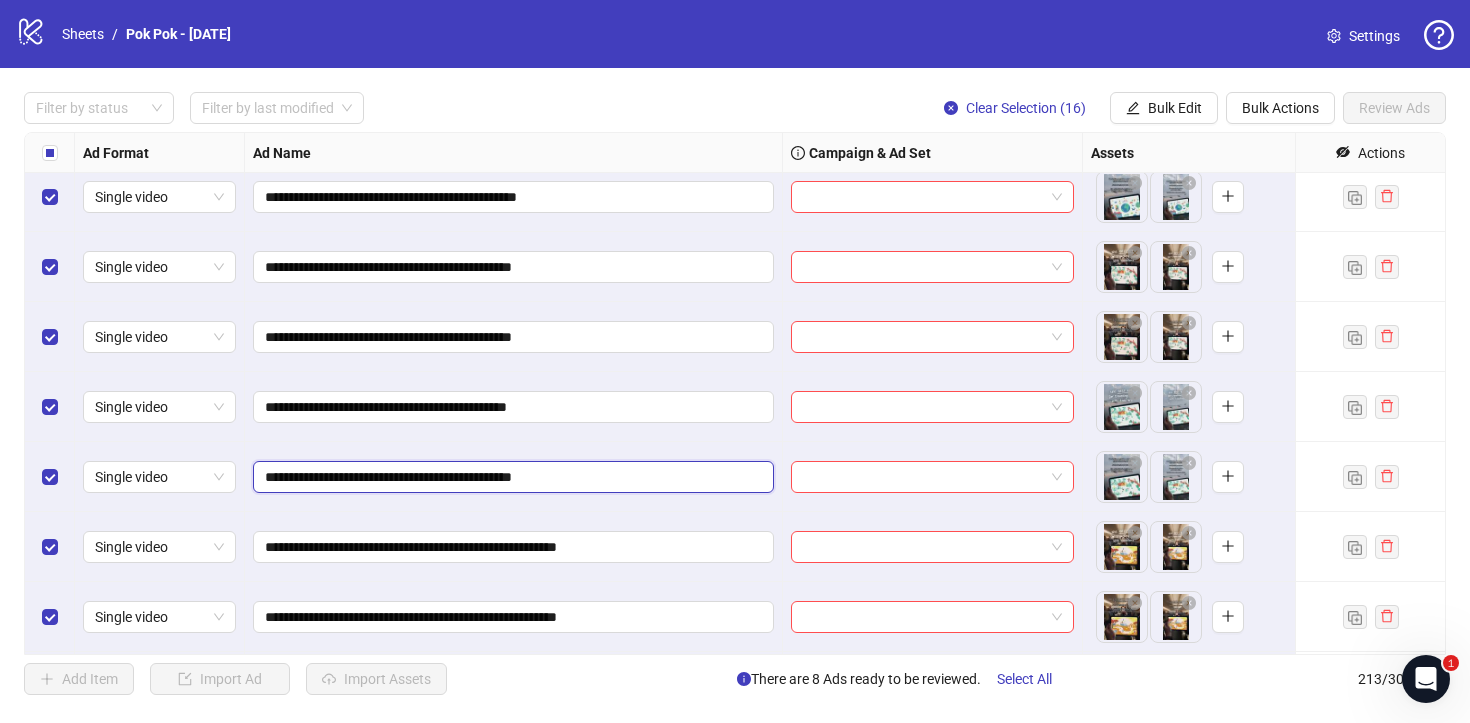 click on "**********" at bounding box center [511, 477] 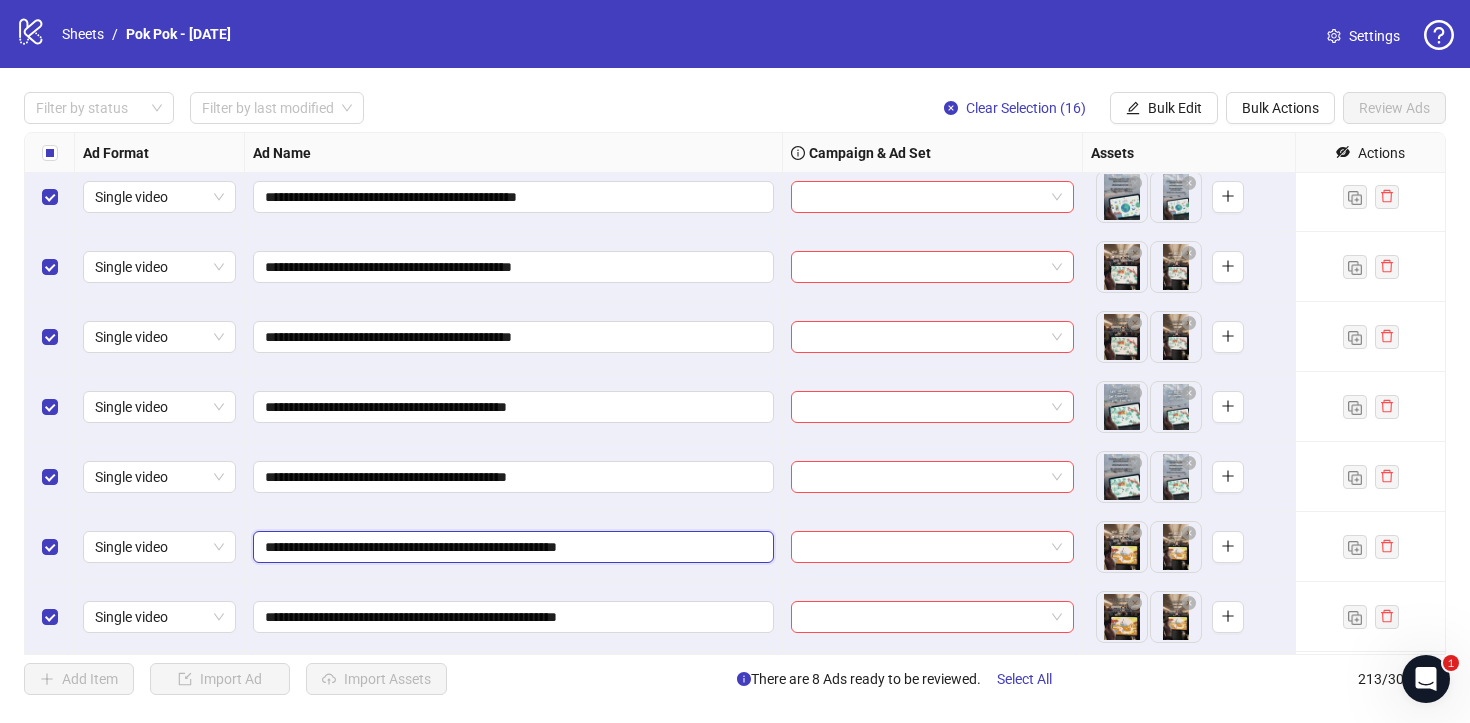 click on "**********" at bounding box center (511, 547) 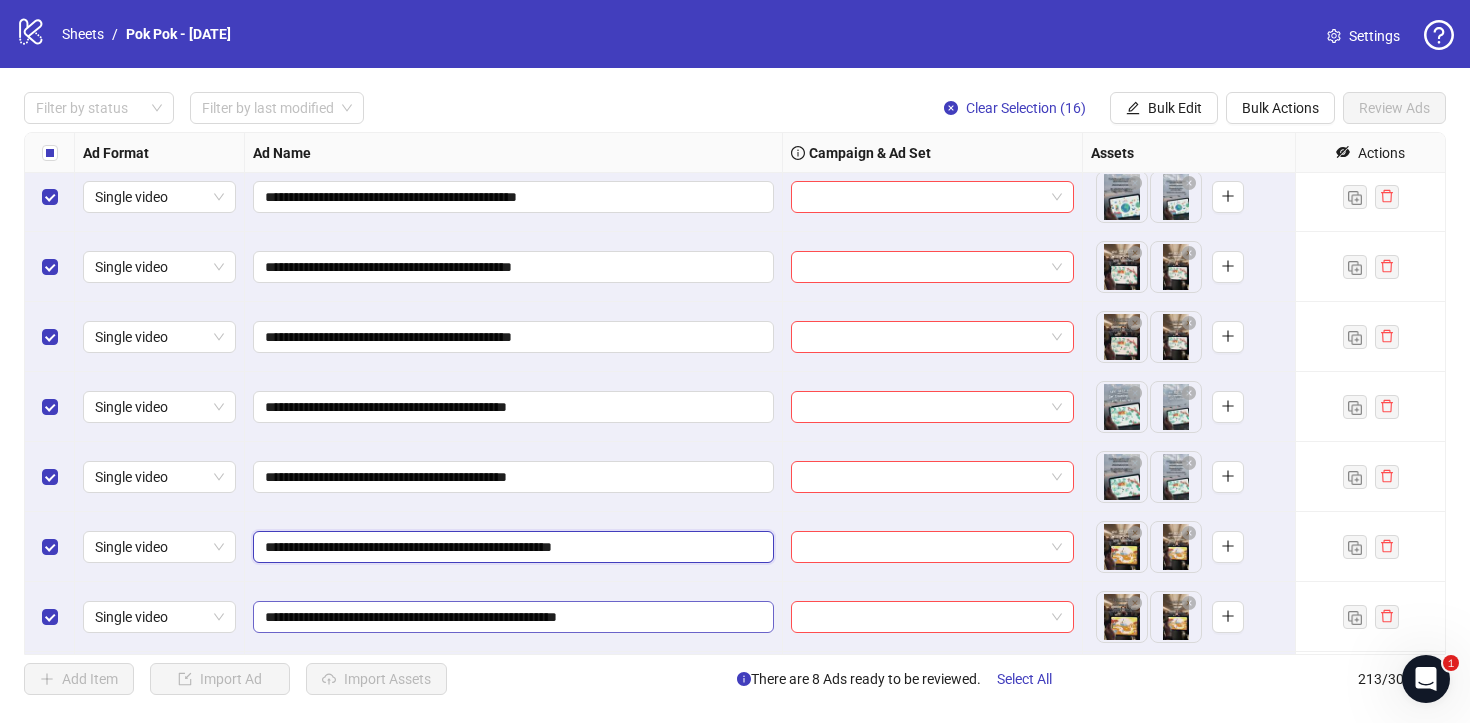 scroll, scrollTop: 14134, scrollLeft: 0, axis: vertical 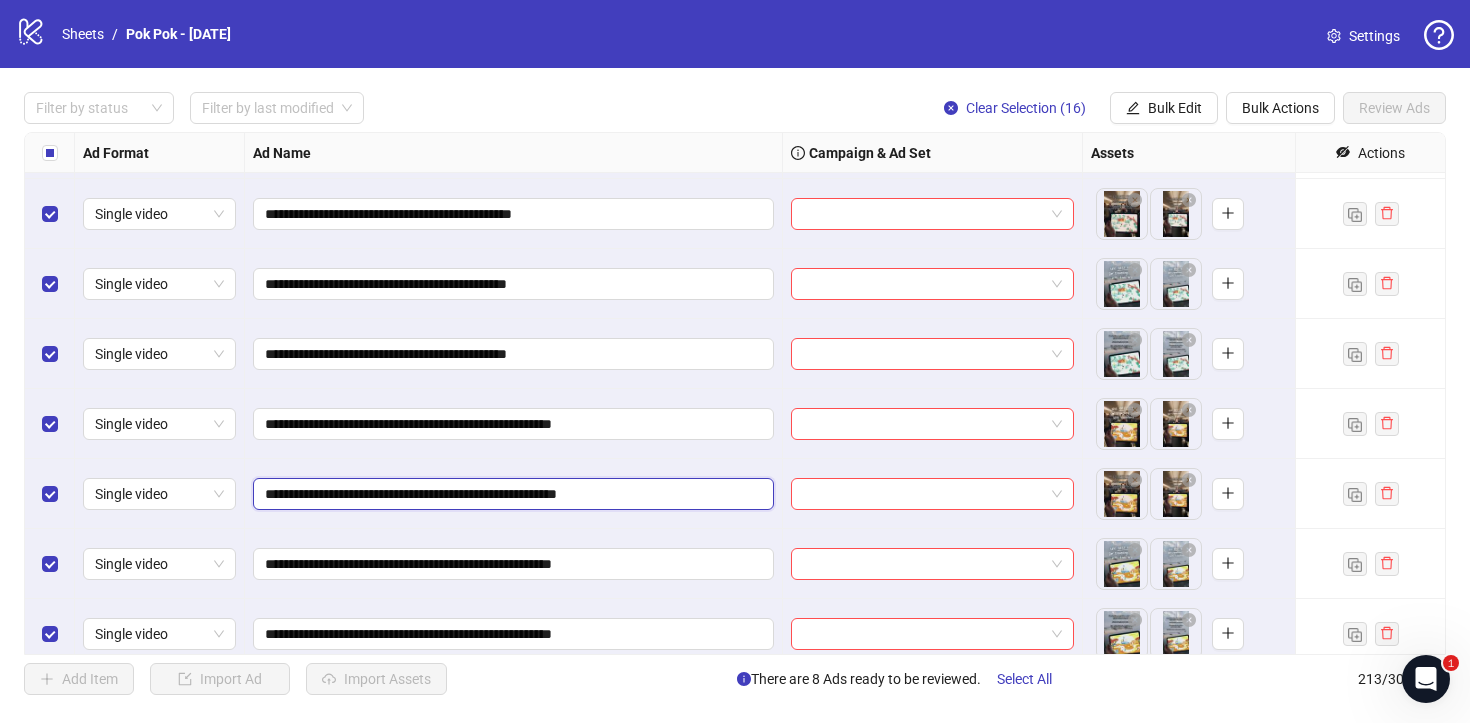 click on "**********" at bounding box center (511, 494) 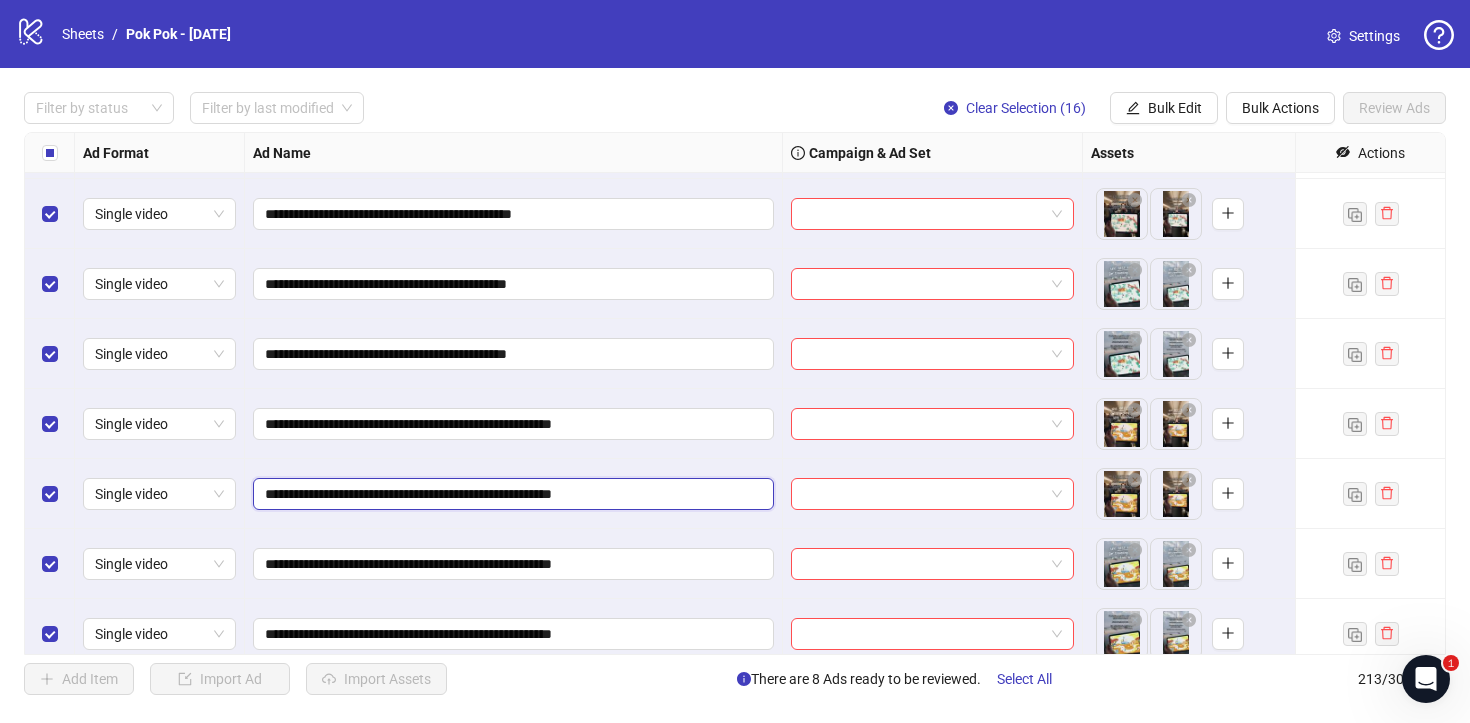 type on "**********" 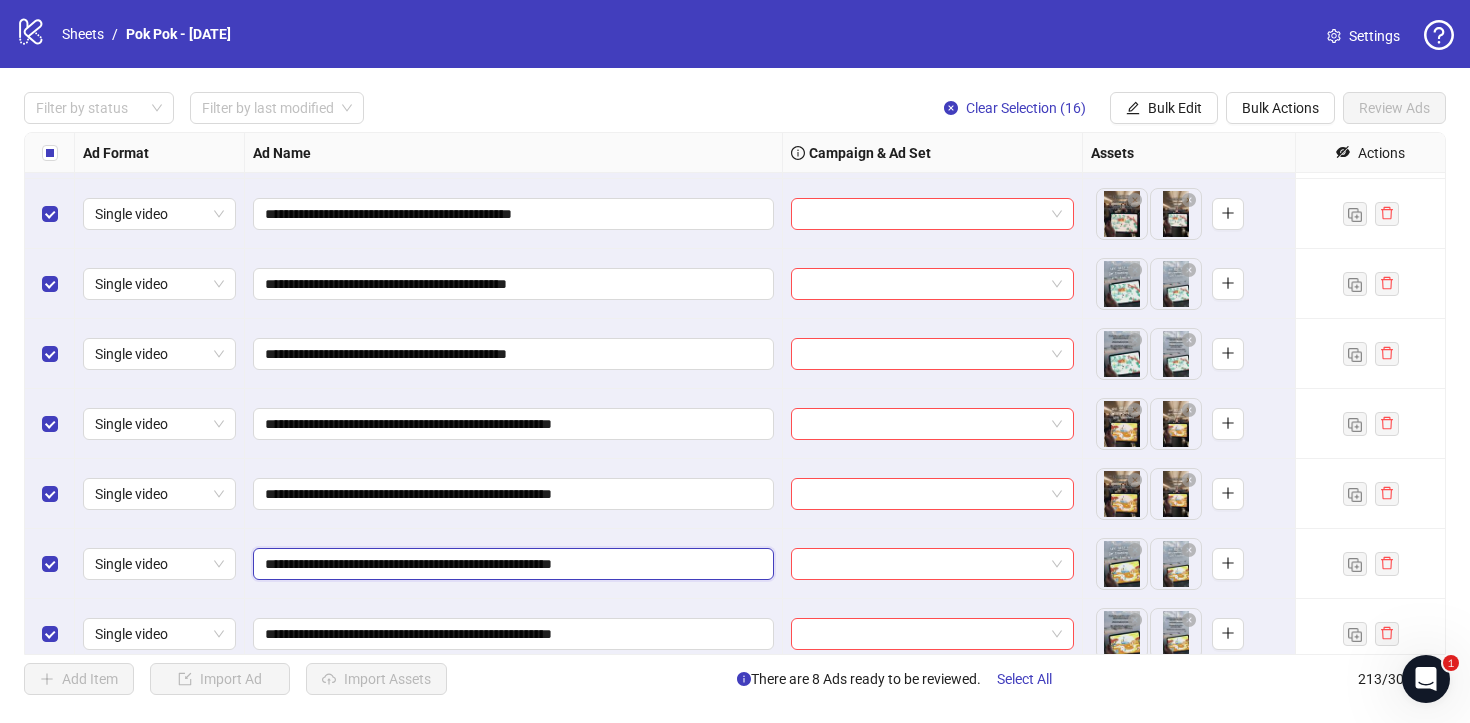 click on "**********" at bounding box center (511, 564) 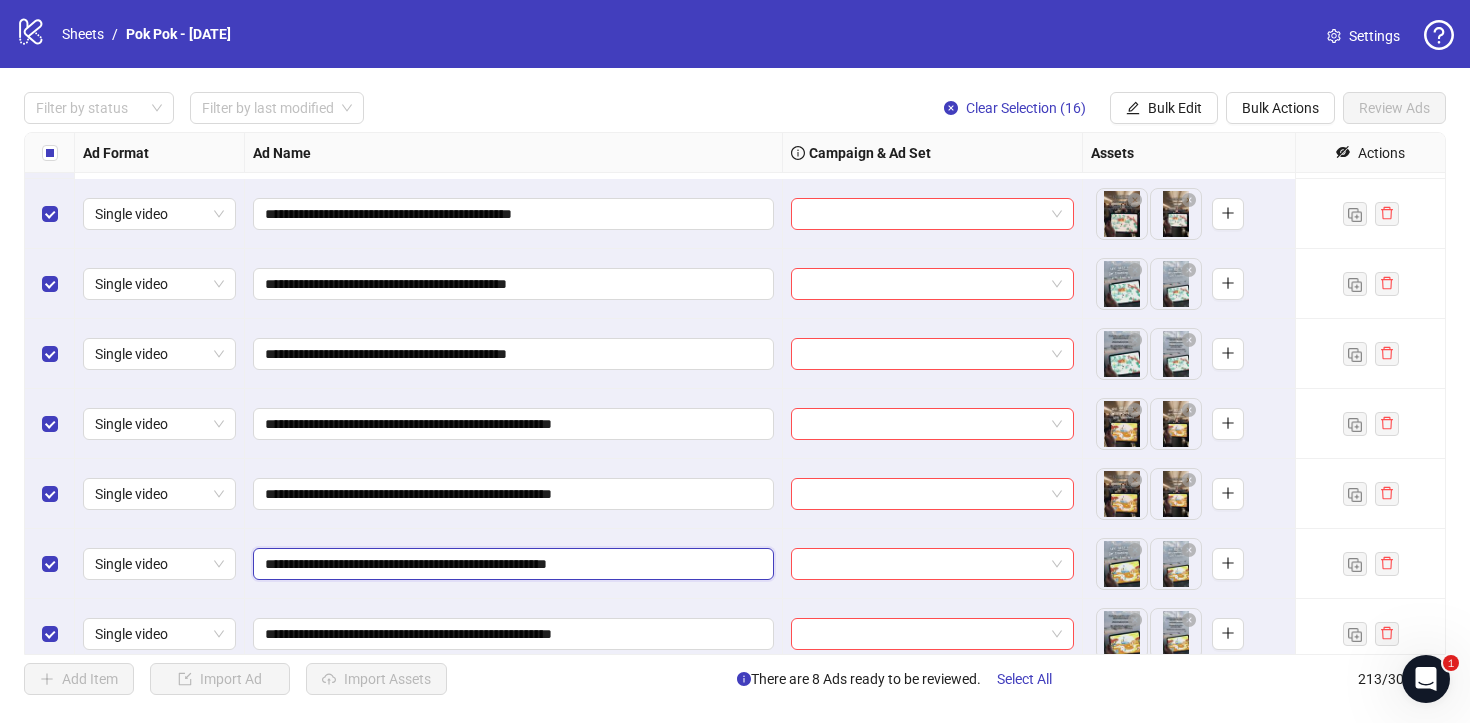 scroll, scrollTop: 14292, scrollLeft: 0, axis: vertical 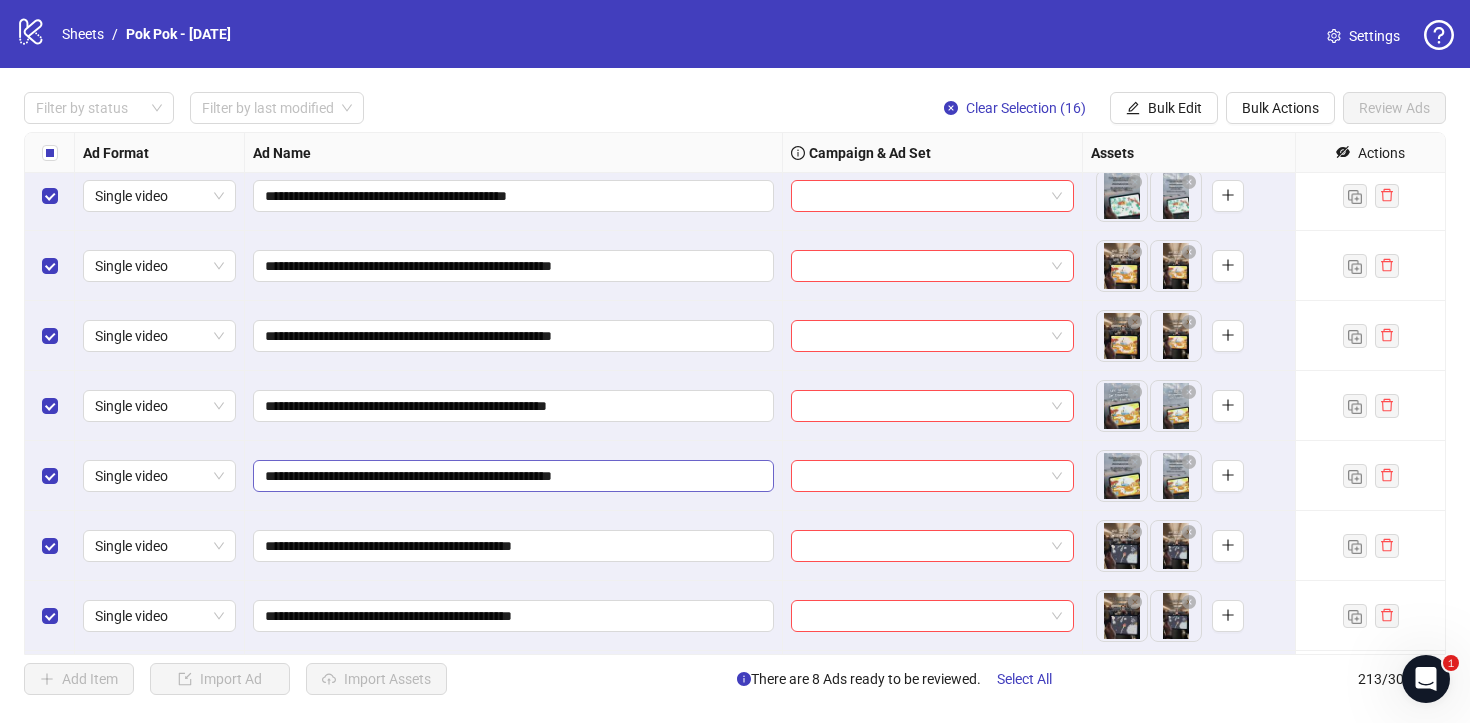 click on "**********" at bounding box center [513, 476] 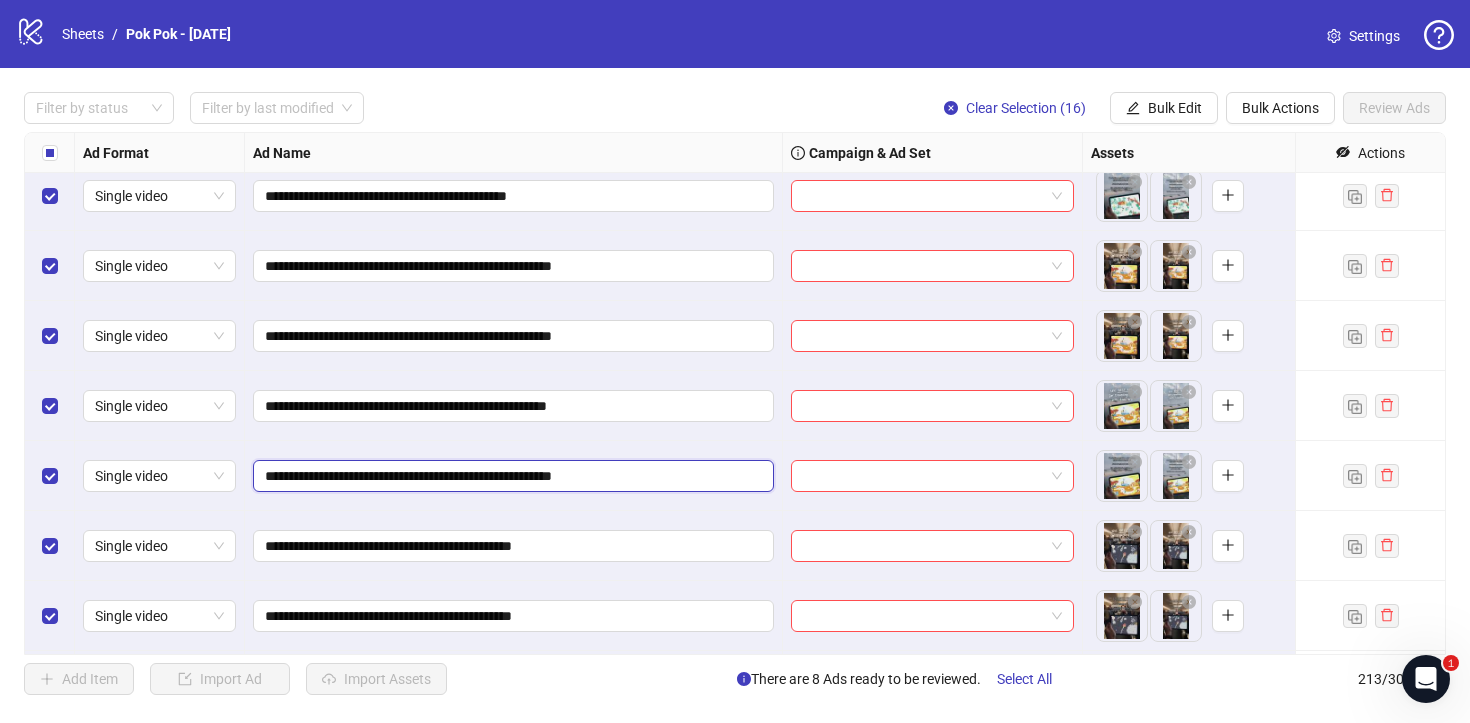 type on "**********" 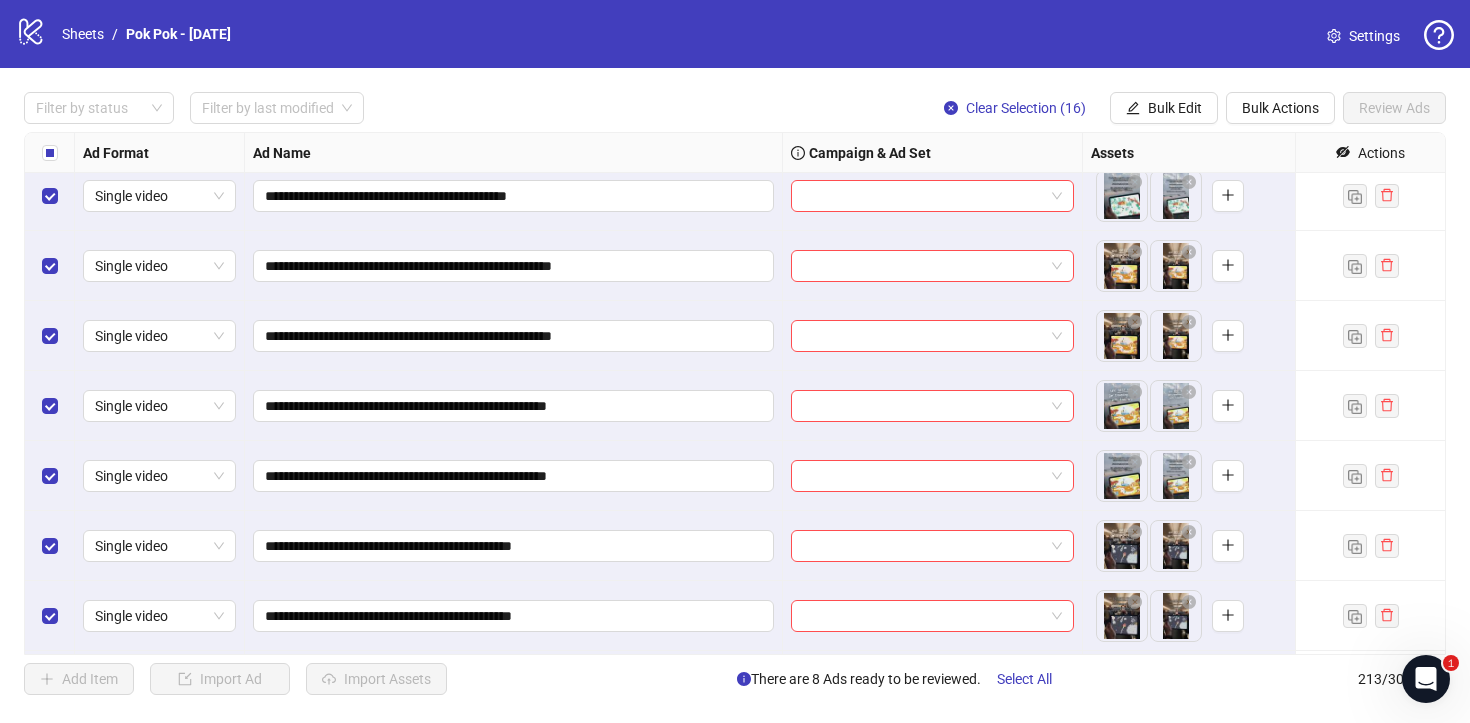 click on "**********" at bounding box center [514, 546] 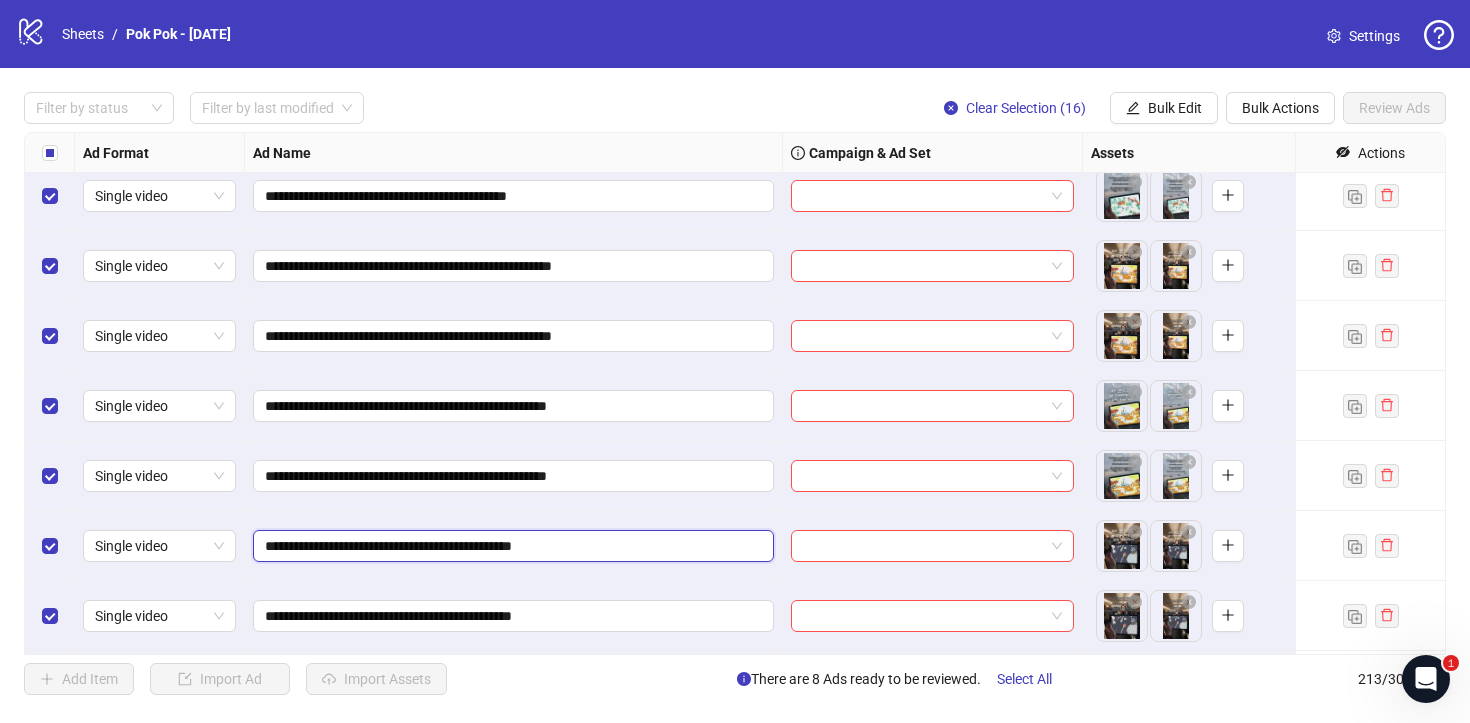 click on "**********" at bounding box center [511, 546] 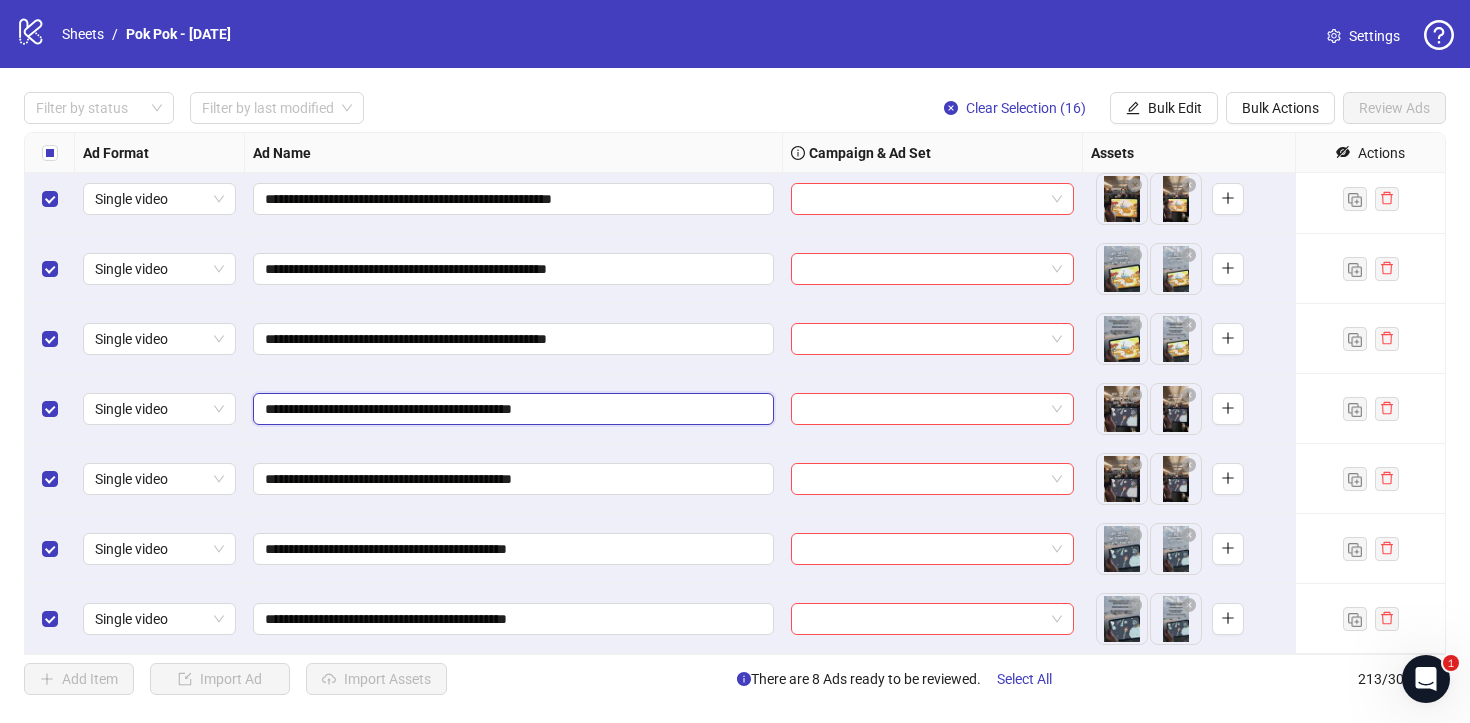 type on "**********" 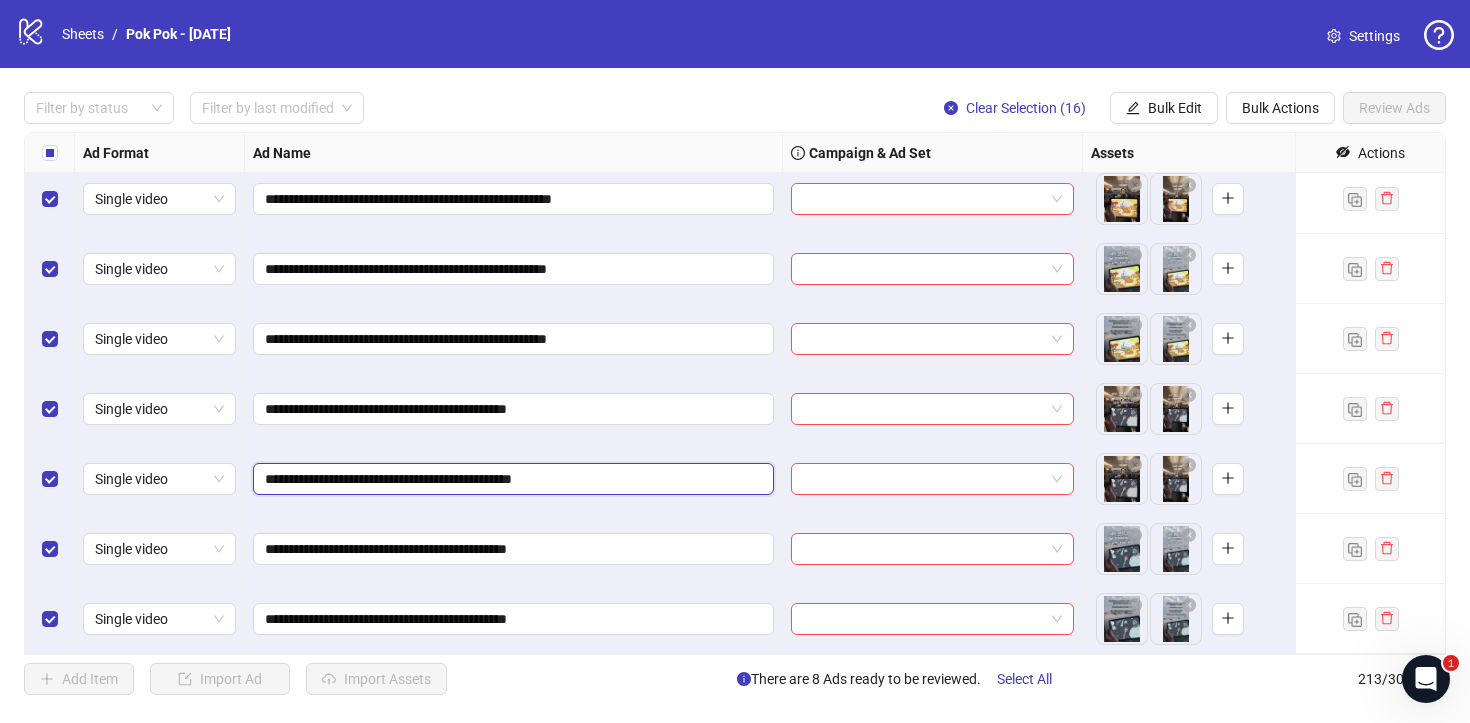 click on "**********" at bounding box center (511, 479) 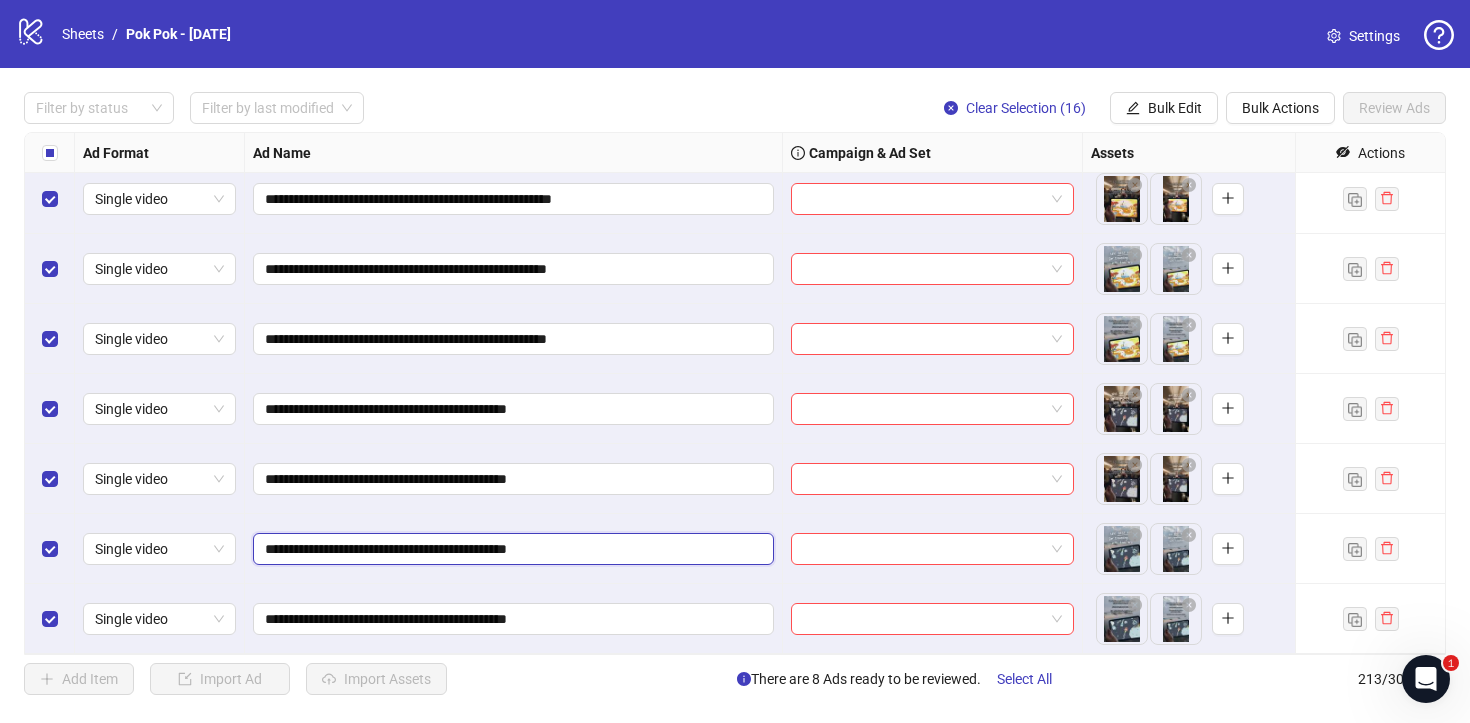 click on "**********" at bounding box center [511, 549] 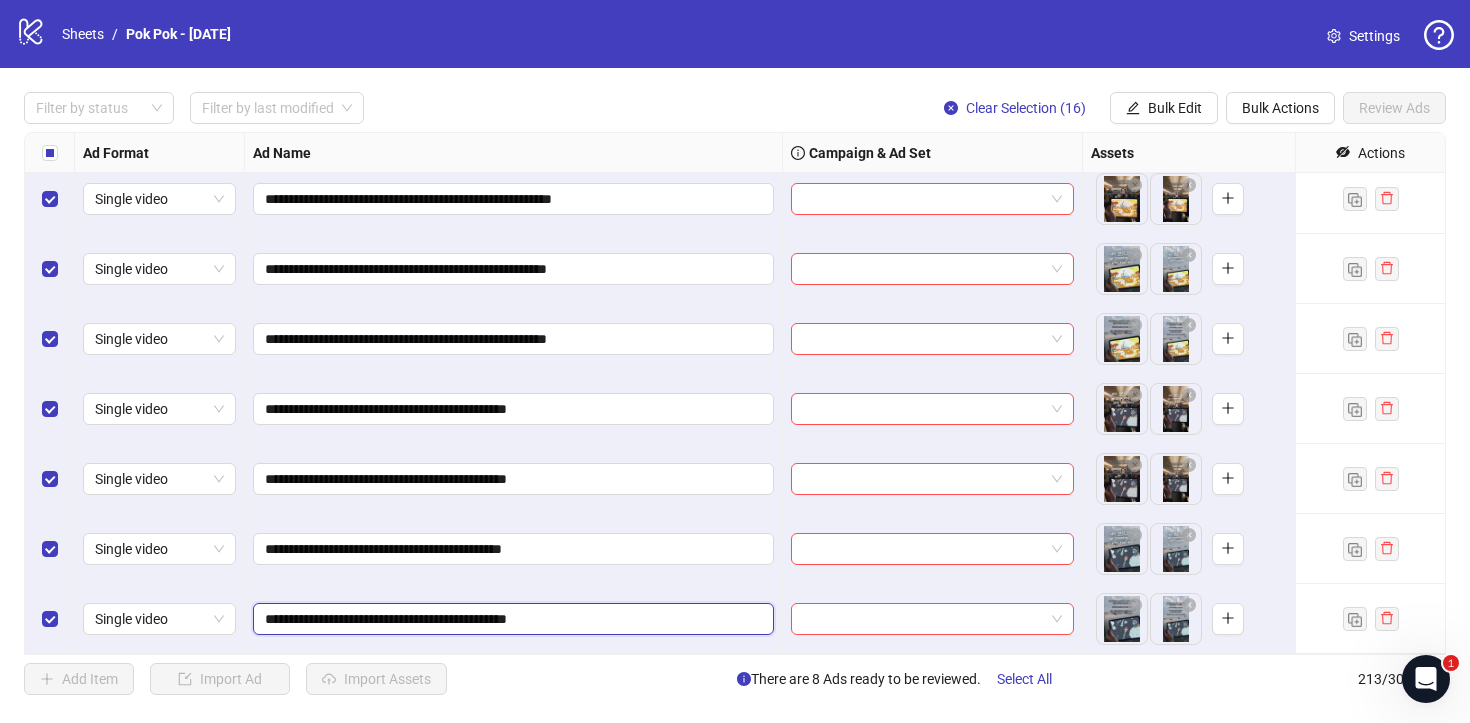click on "**********" at bounding box center (511, 619) 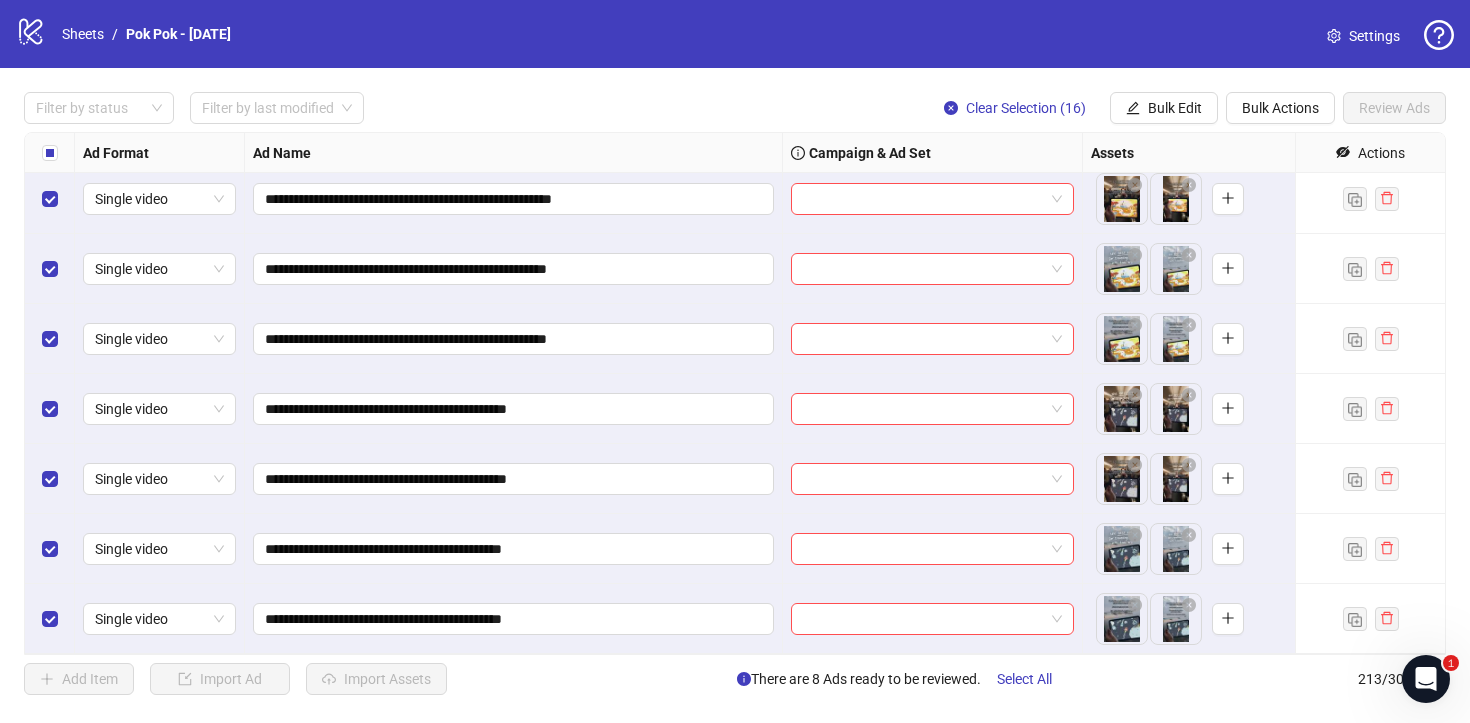 click on "**********" at bounding box center (735, 393) 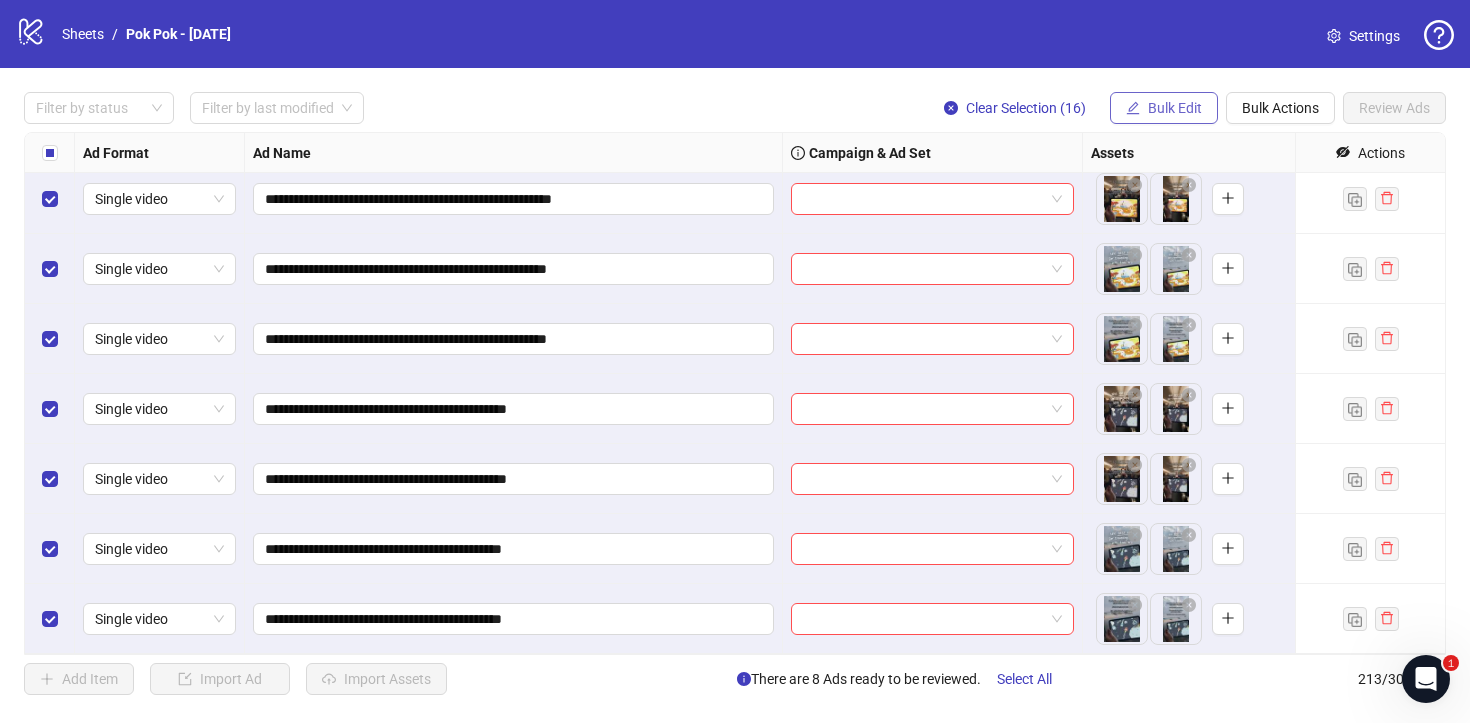 click on "Bulk Edit" at bounding box center [1175, 108] 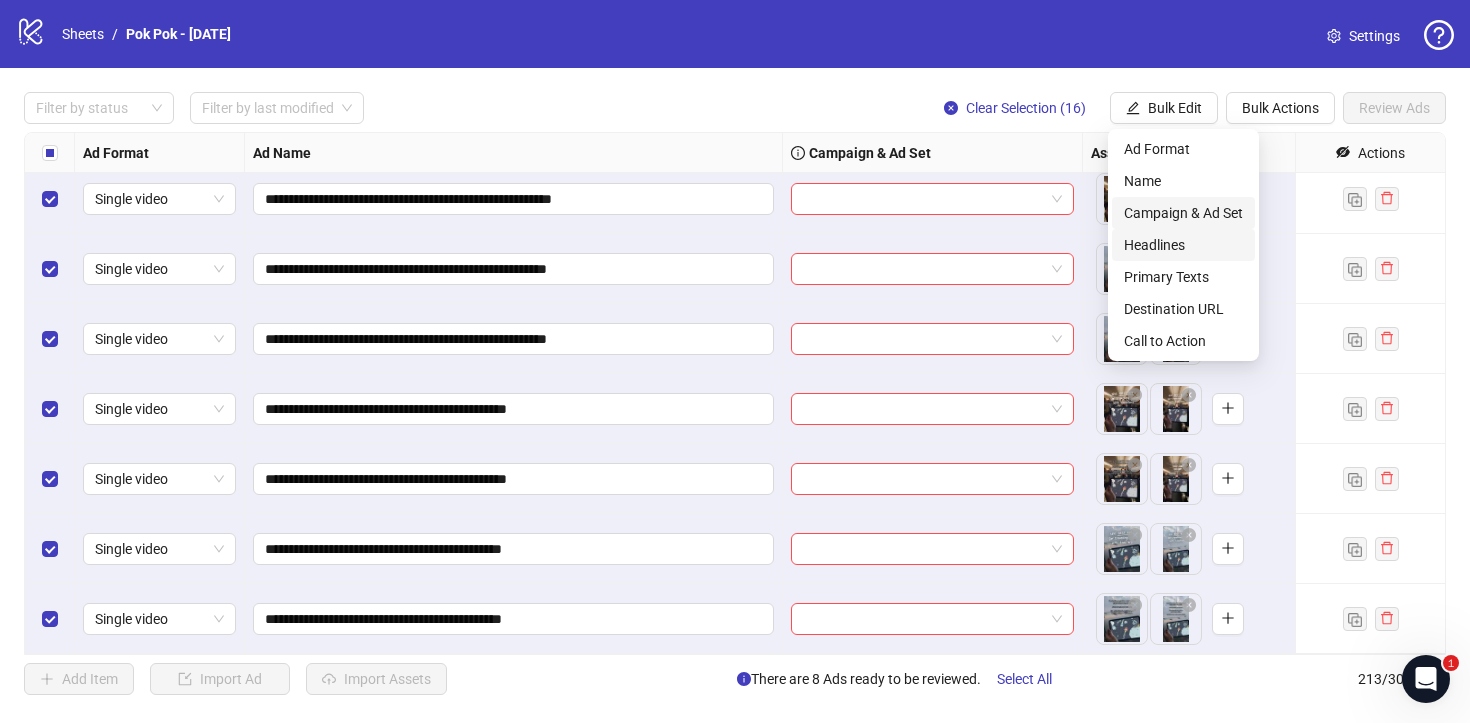 click on "Campaign & Ad Set" at bounding box center [1183, 213] 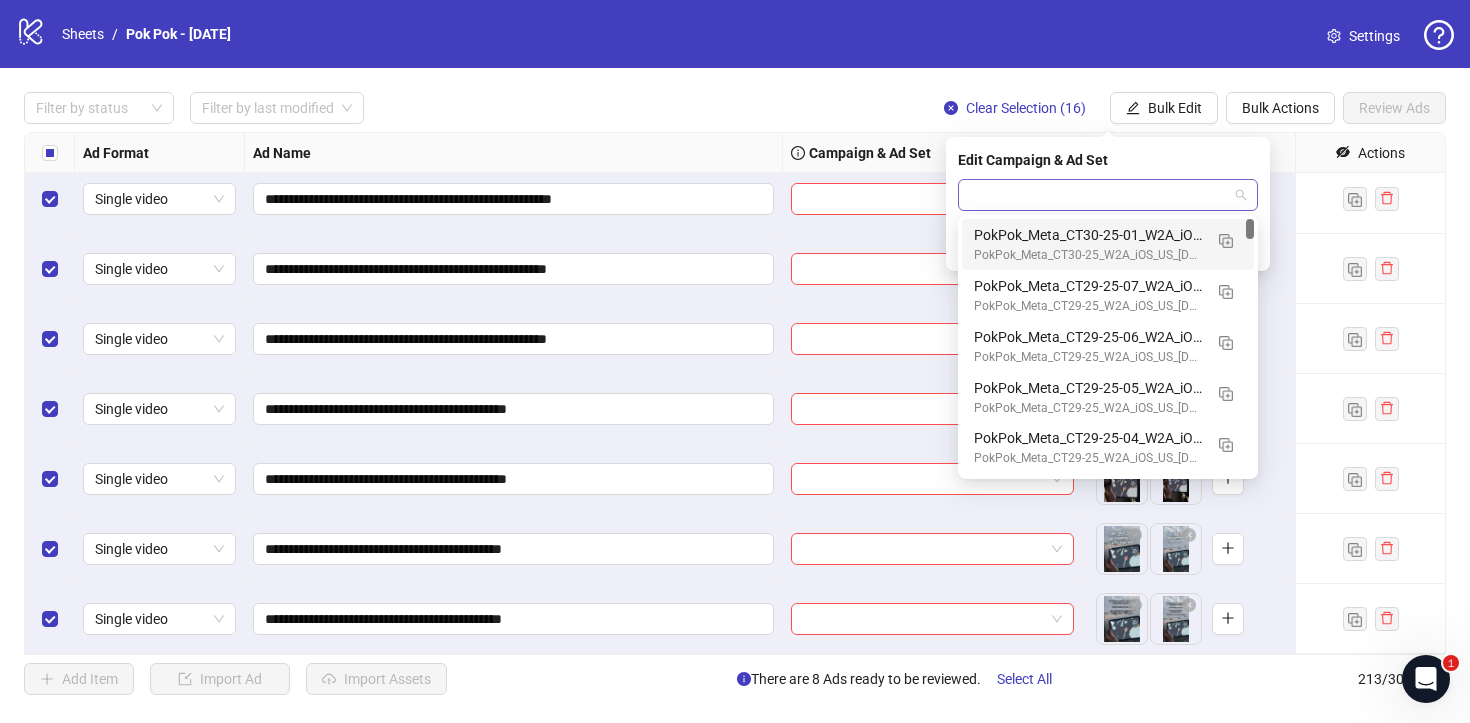 click at bounding box center [1108, 195] 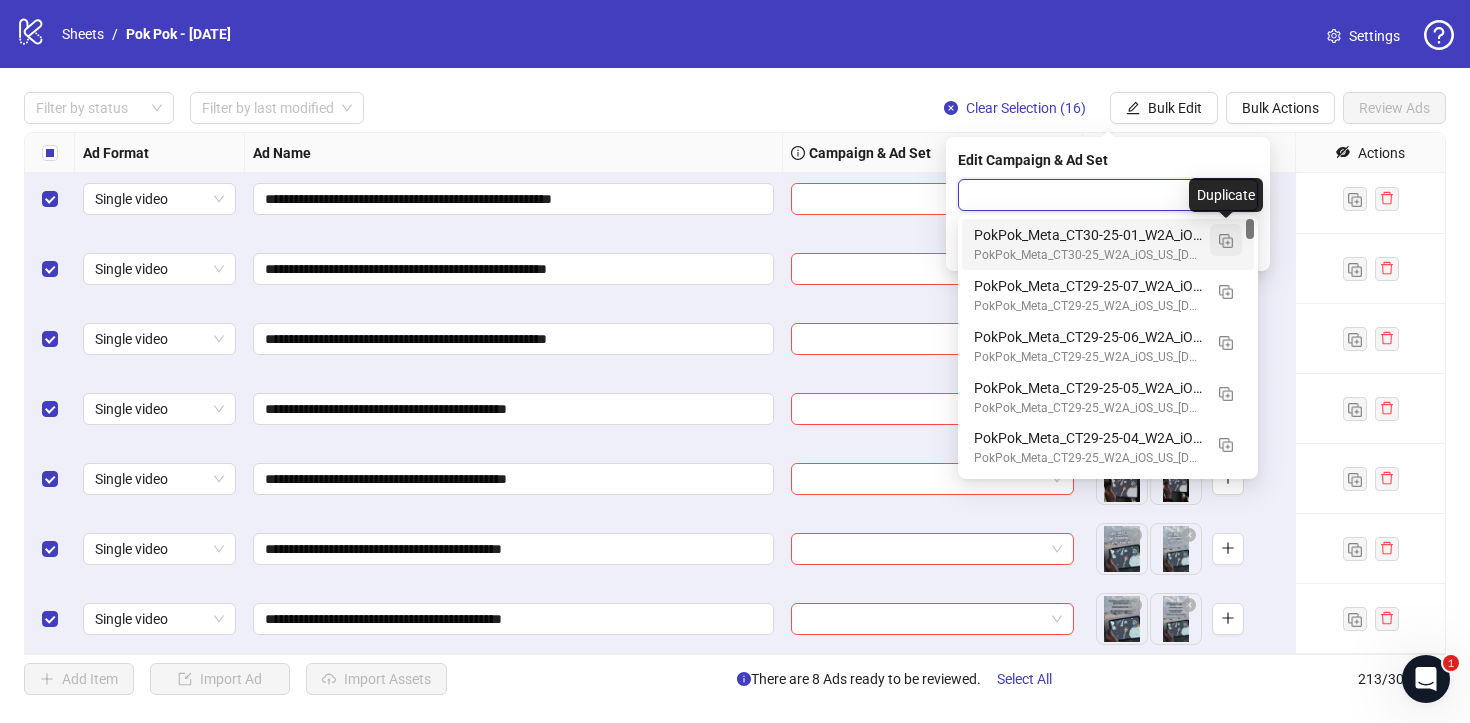 click at bounding box center [1226, 241] 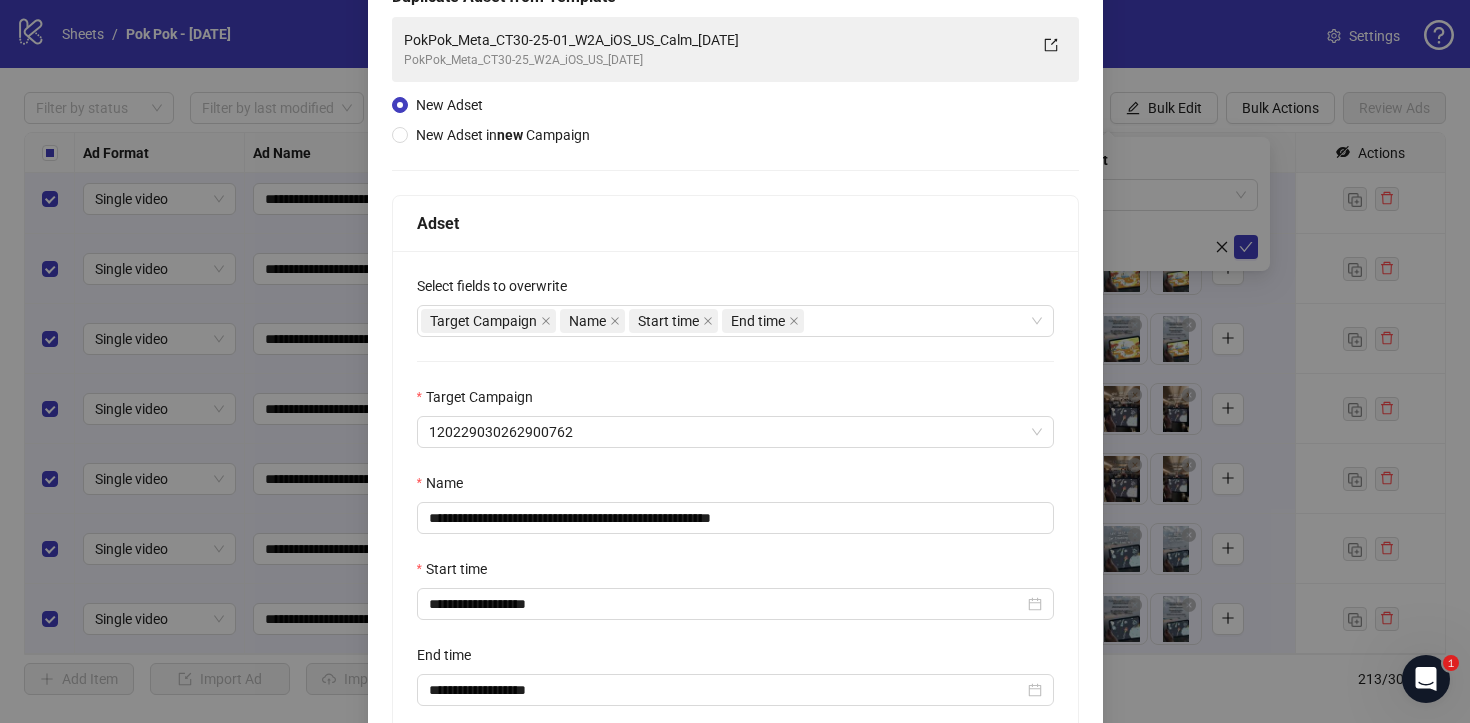 scroll, scrollTop: 147, scrollLeft: 0, axis: vertical 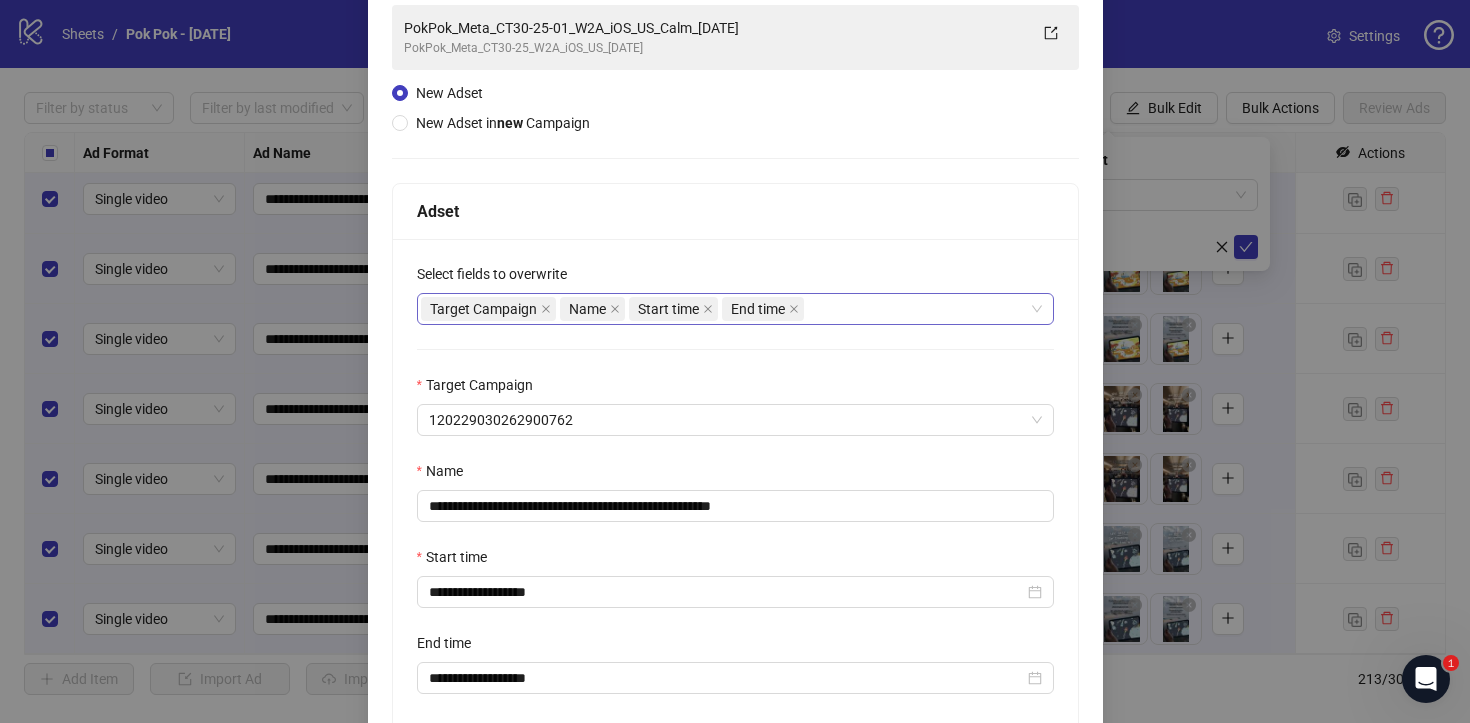 click on "Target Campaign Name Start time End time" at bounding box center [725, 309] 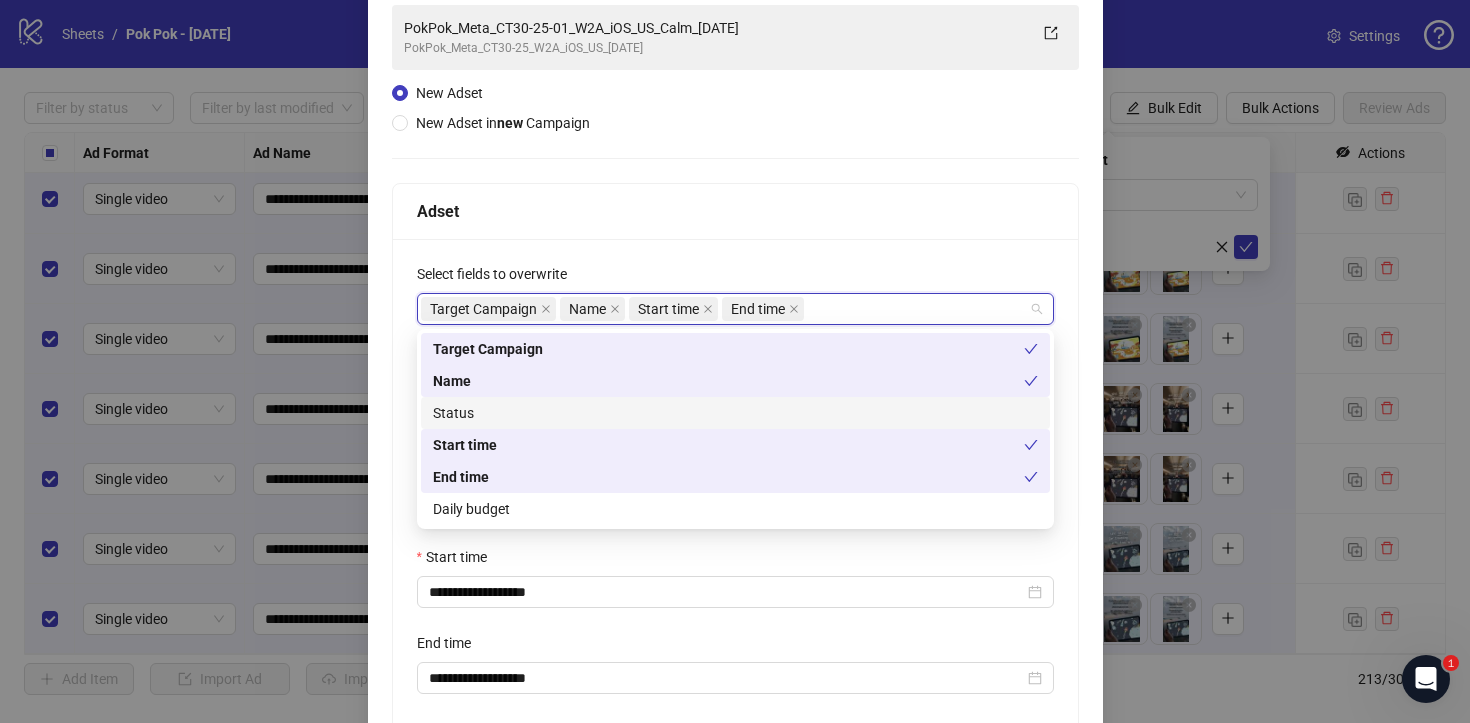click on "Status" at bounding box center [735, 413] 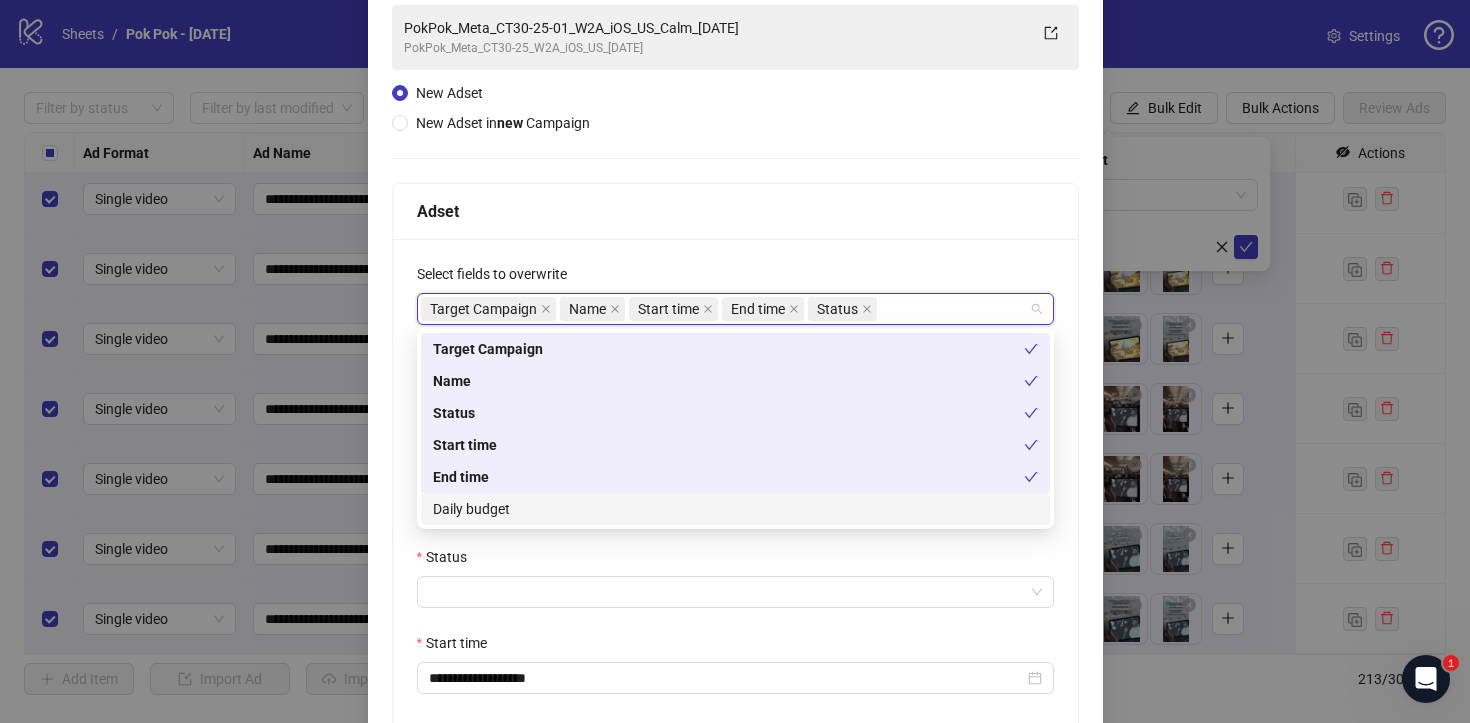 click on "Daily budget" at bounding box center (735, 509) 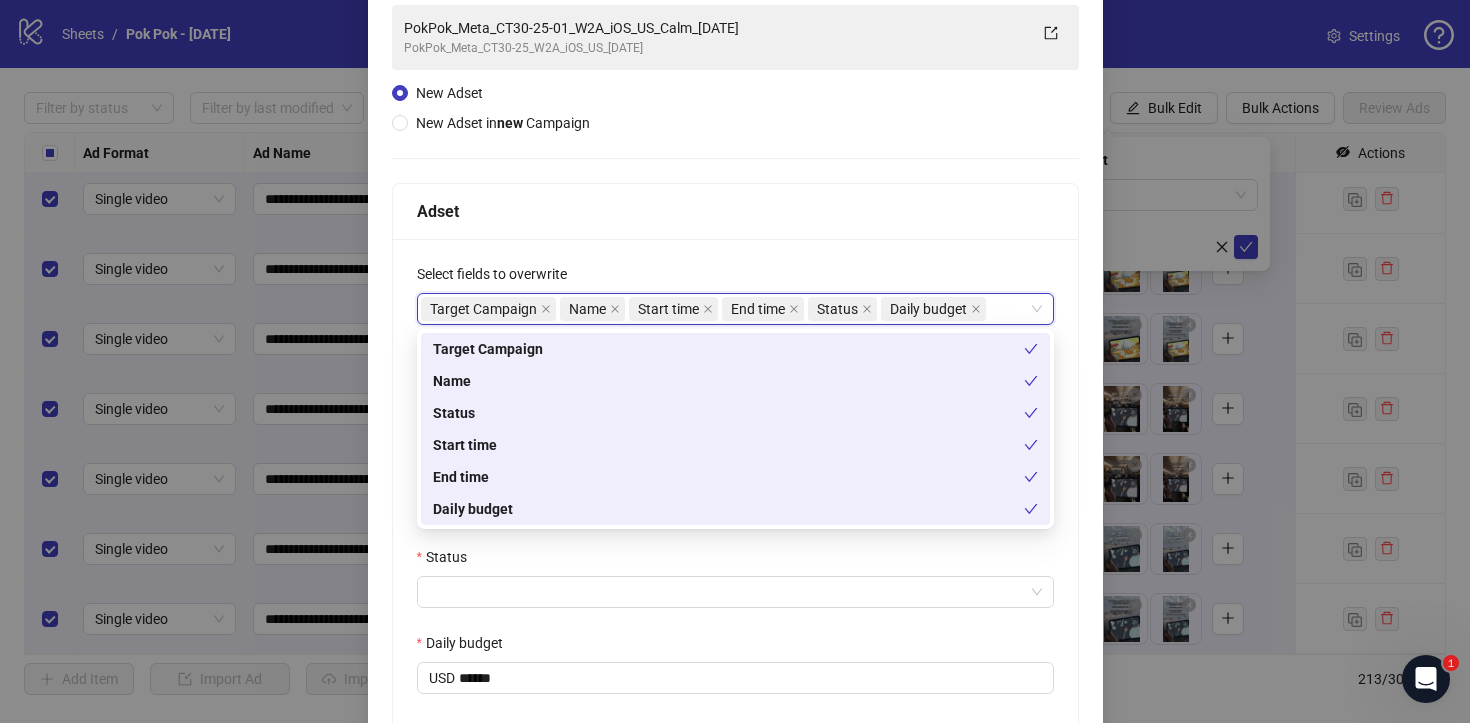 click on "**********" at bounding box center (735, 576) 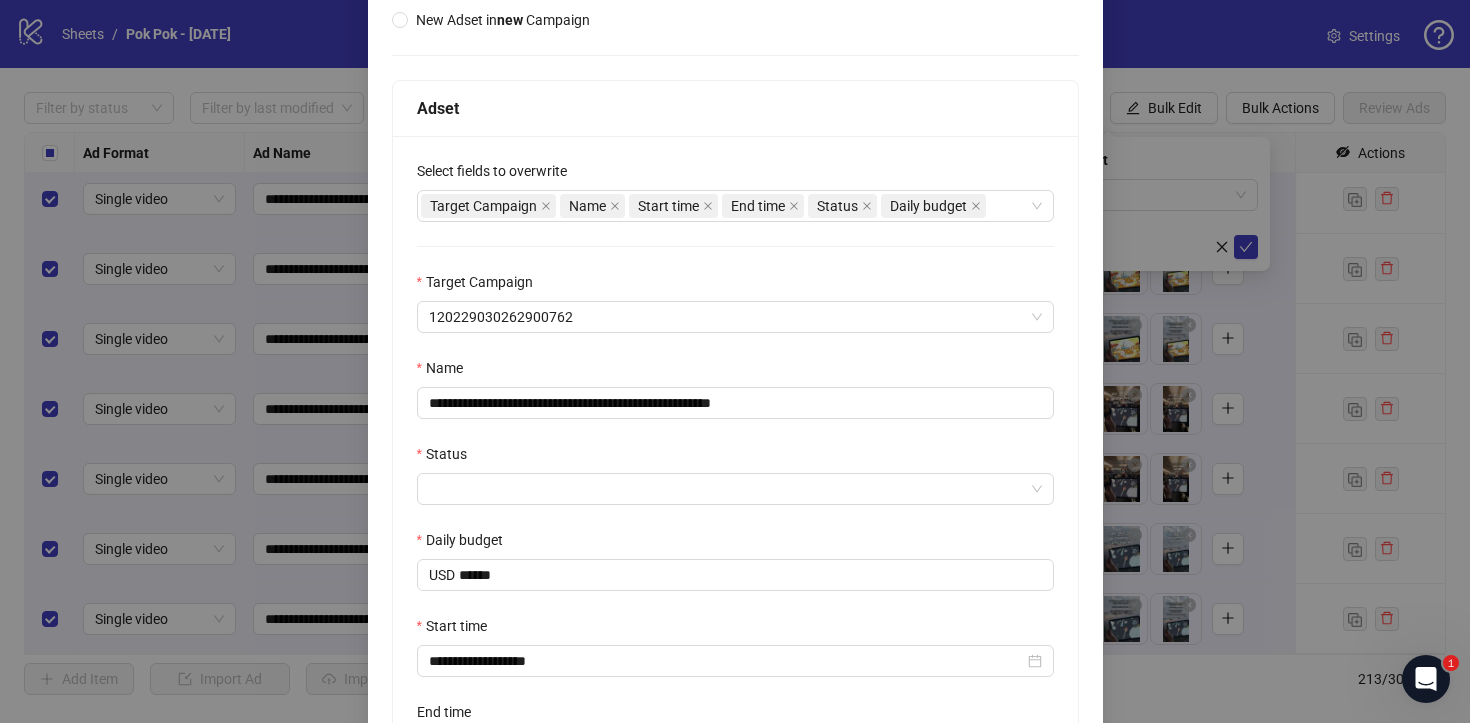 scroll, scrollTop: 299, scrollLeft: 0, axis: vertical 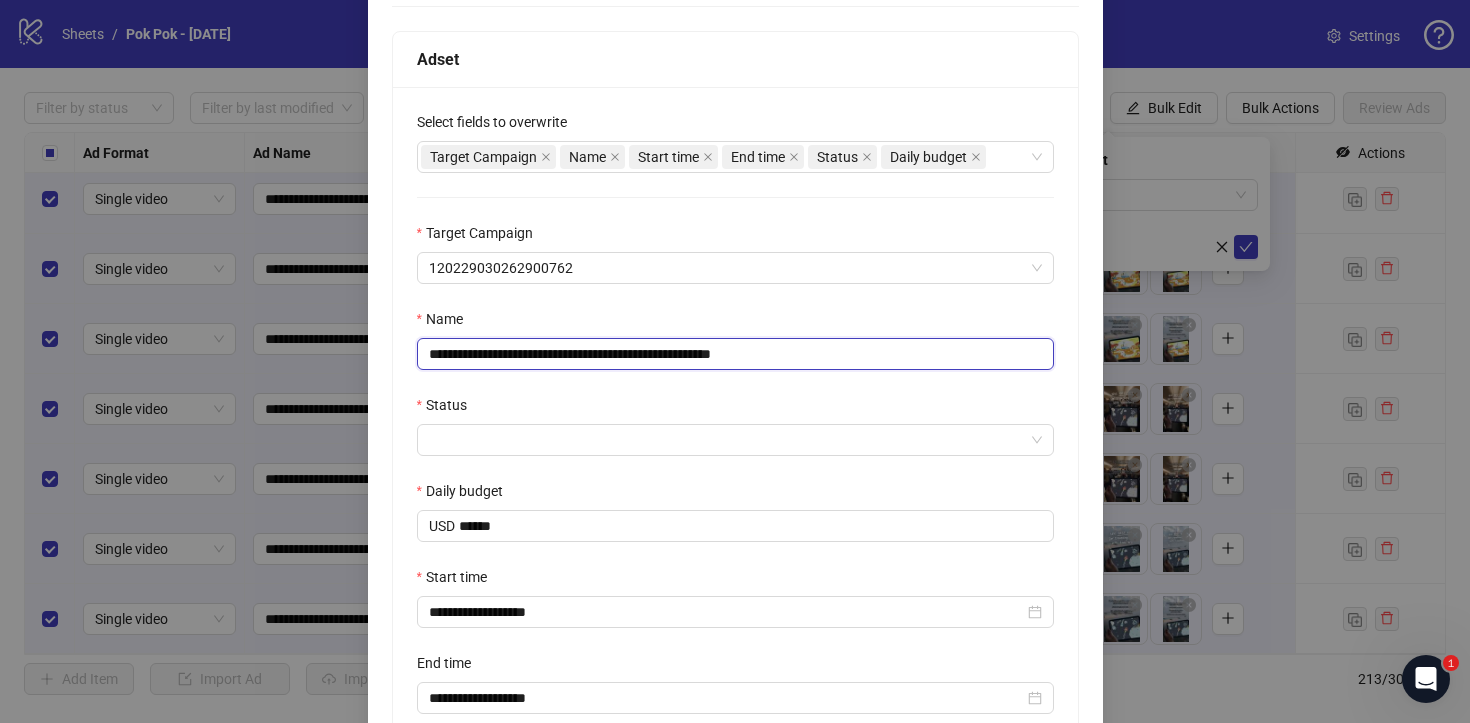 drag, startPoint x: 795, startPoint y: 358, endPoint x: 912, endPoint y: 359, distance: 117.00427 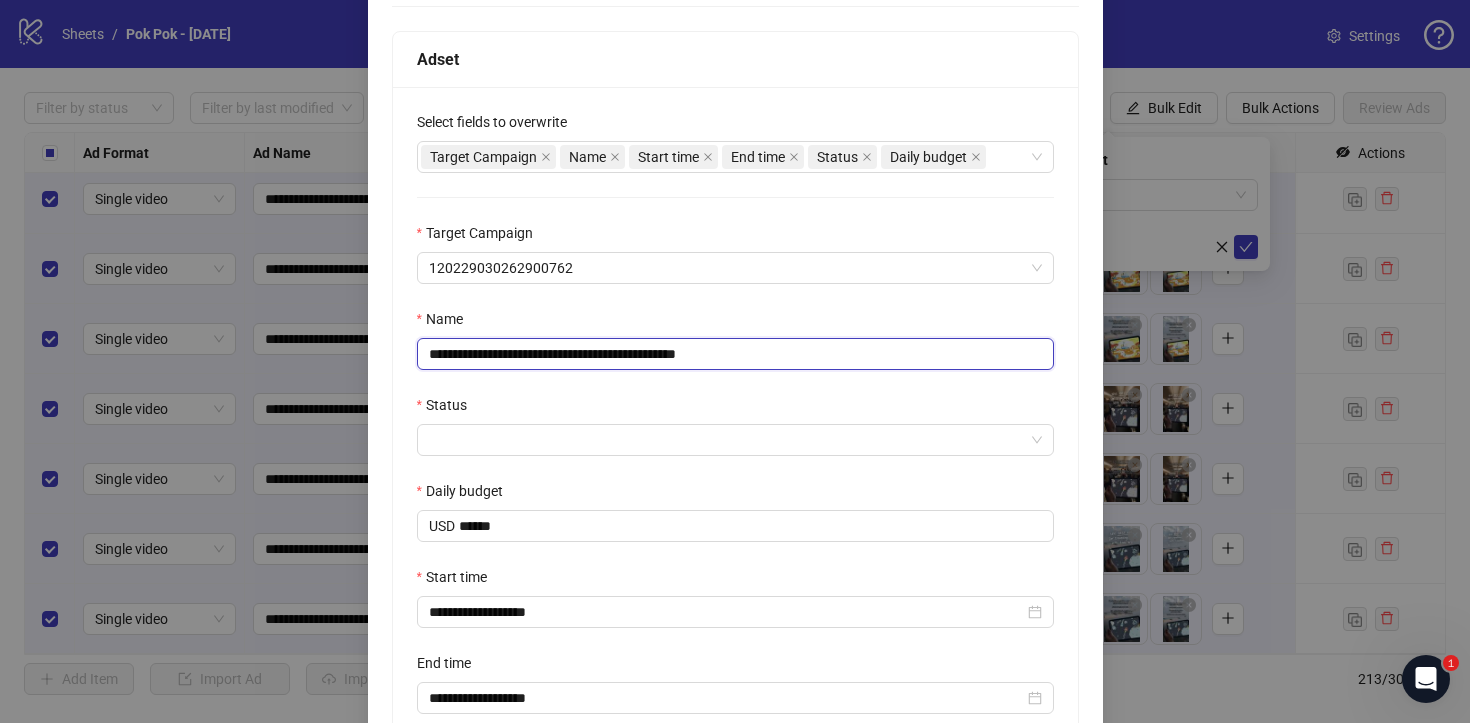 click on "**********" at bounding box center (735, 354) 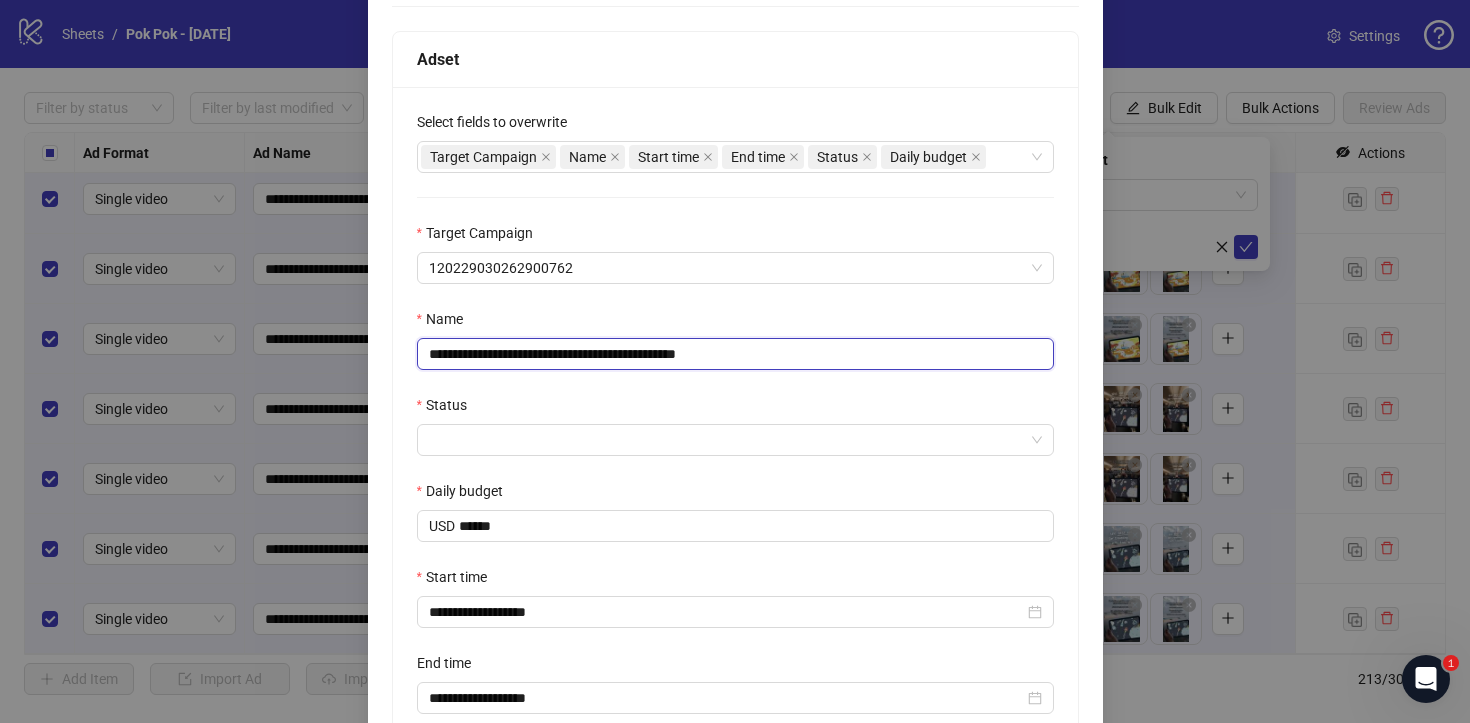 click on "**********" at bounding box center (735, 354) 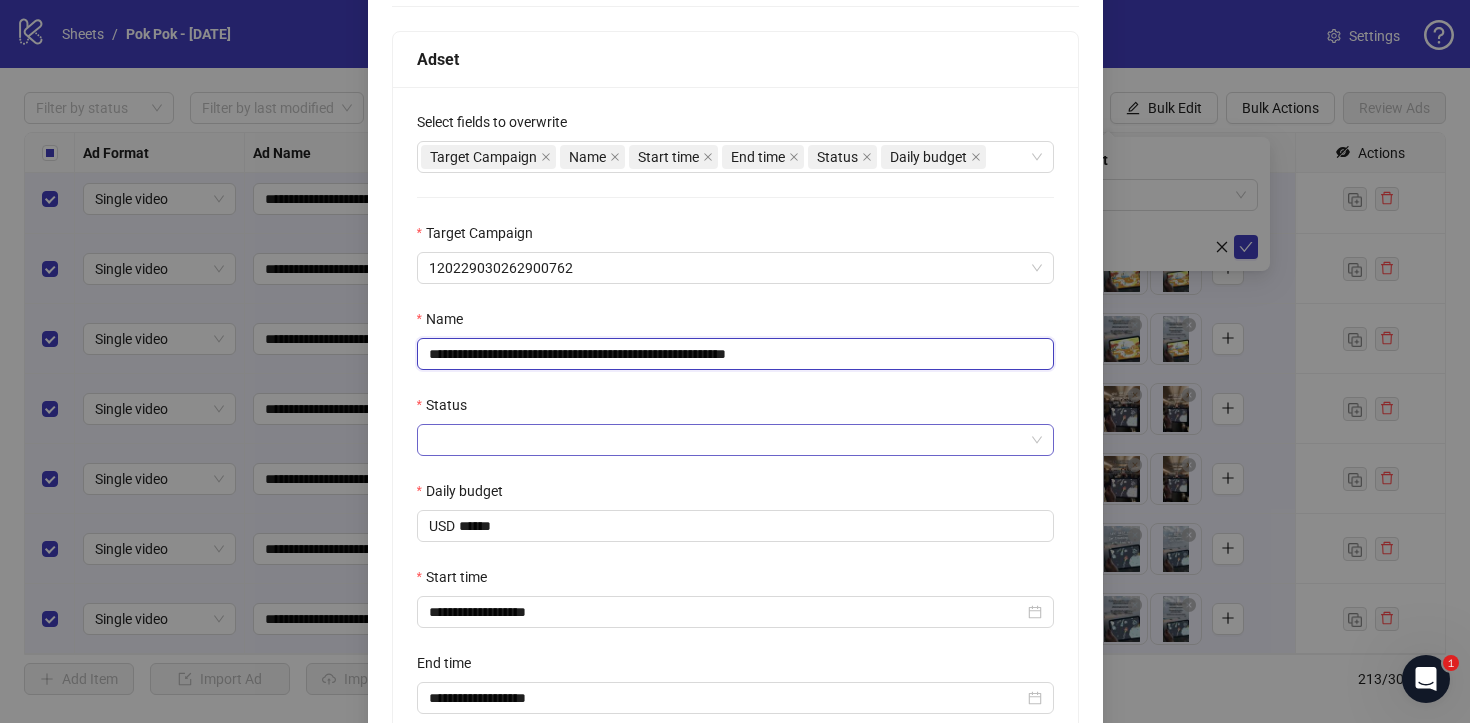 type on "**********" 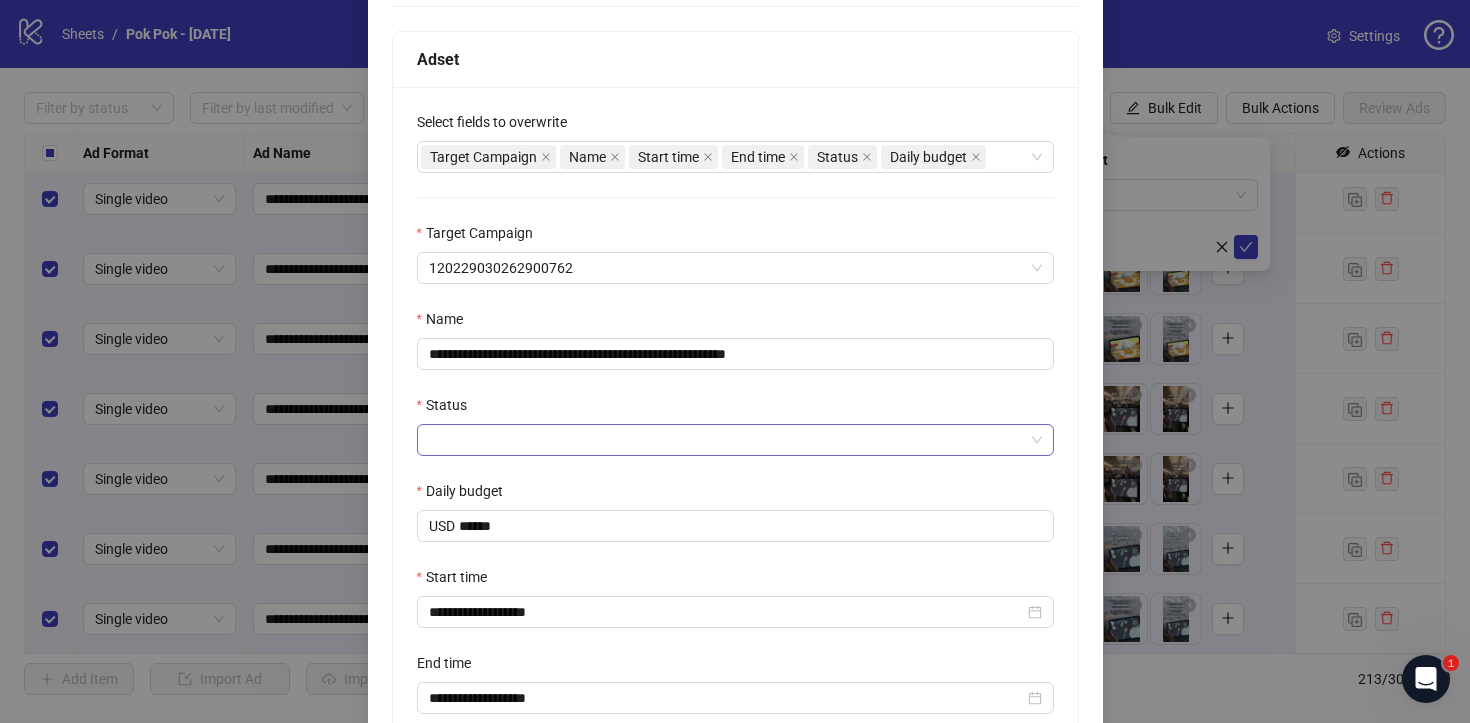 click on "Status" at bounding box center (726, 440) 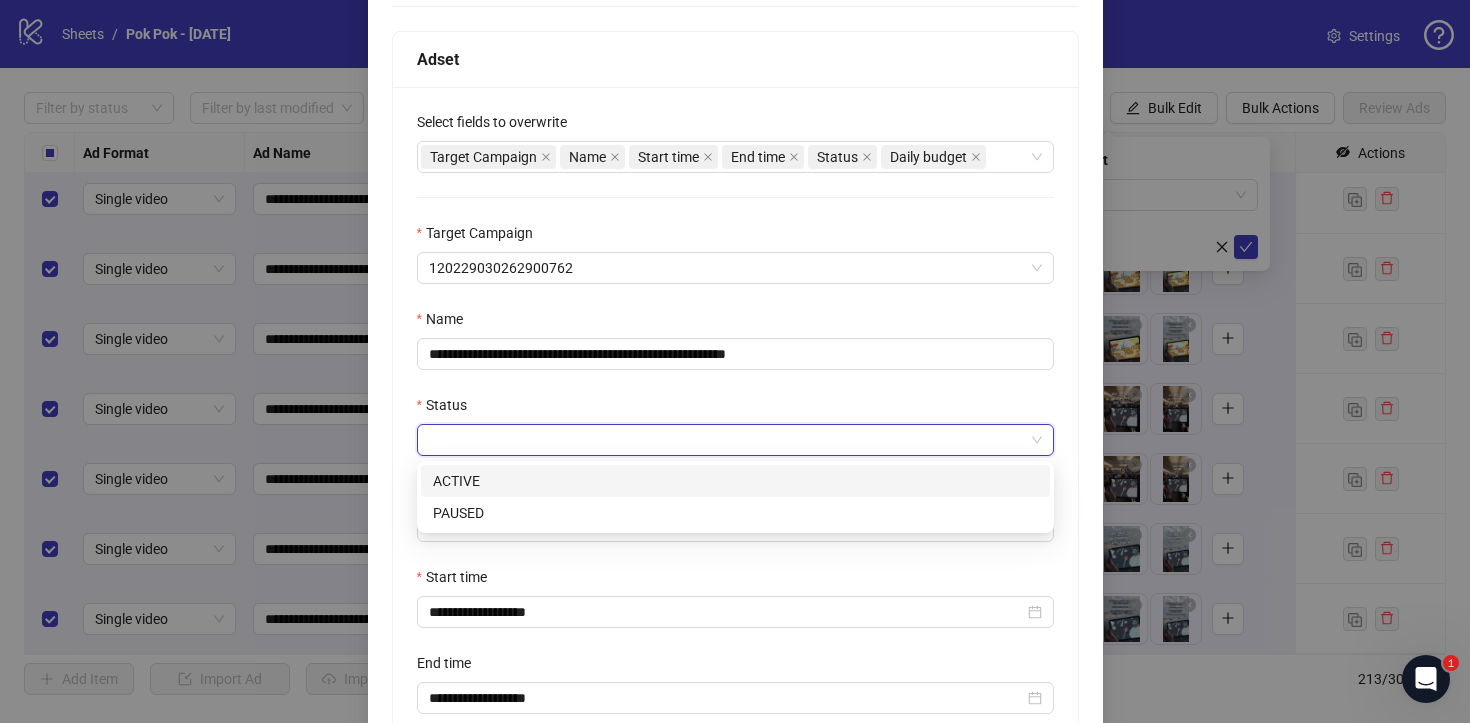 click on "ACTIVE" at bounding box center (735, 481) 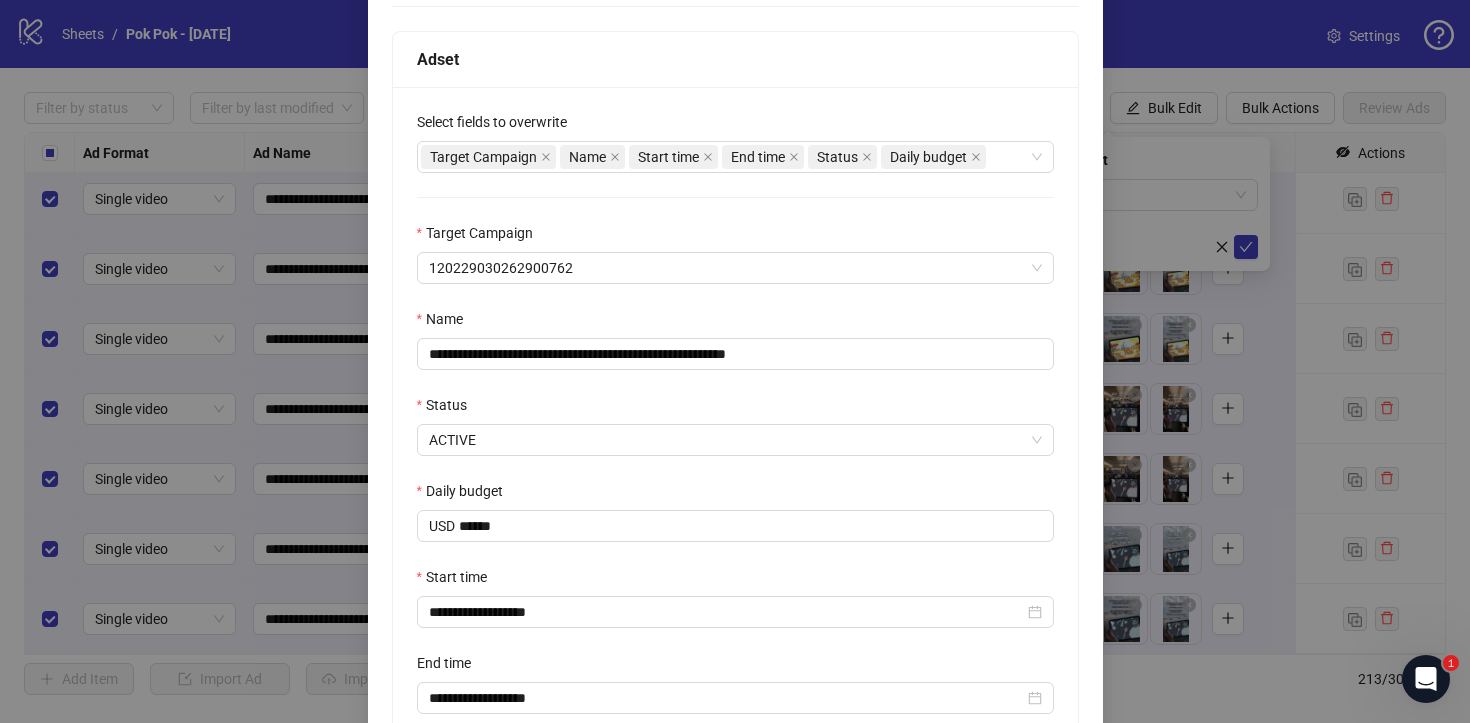 click on "Start time" at bounding box center (735, 581) 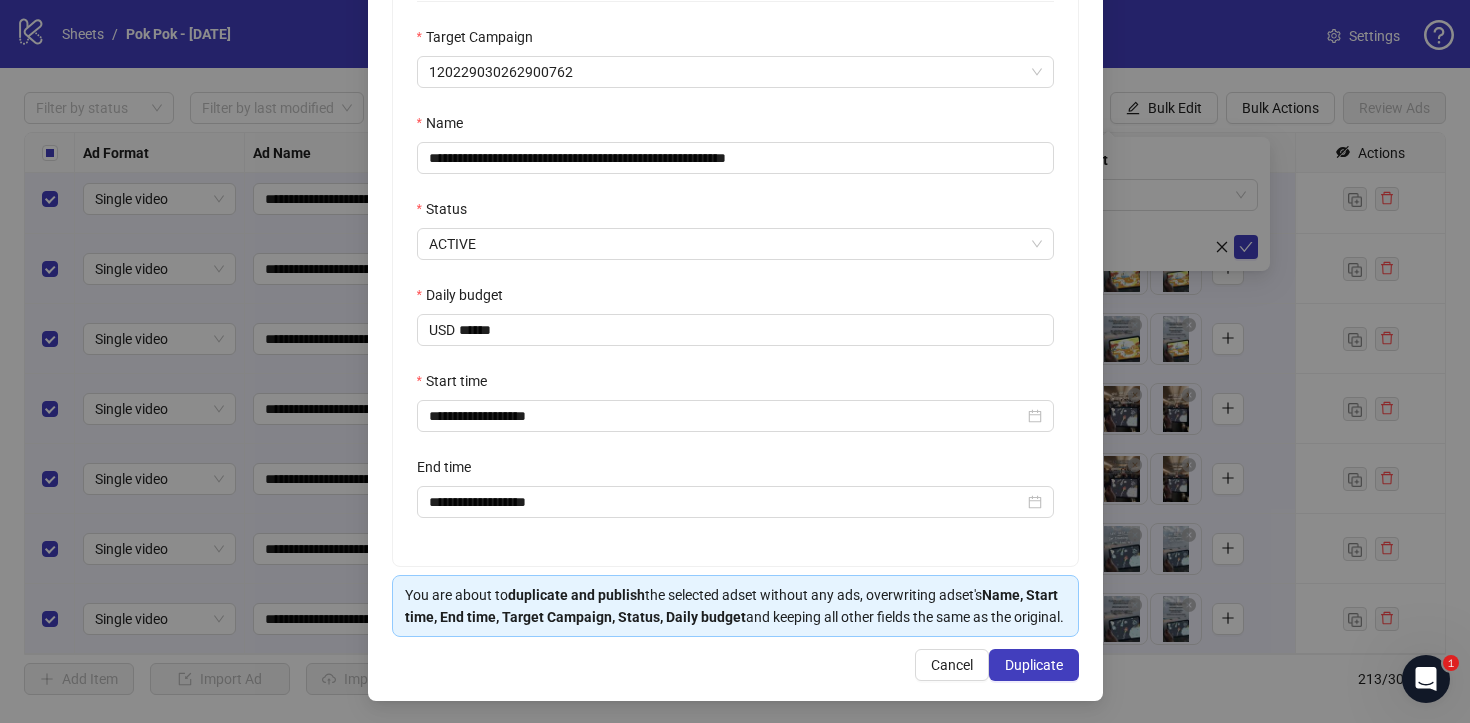 scroll, scrollTop: 521, scrollLeft: 0, axis: vertical 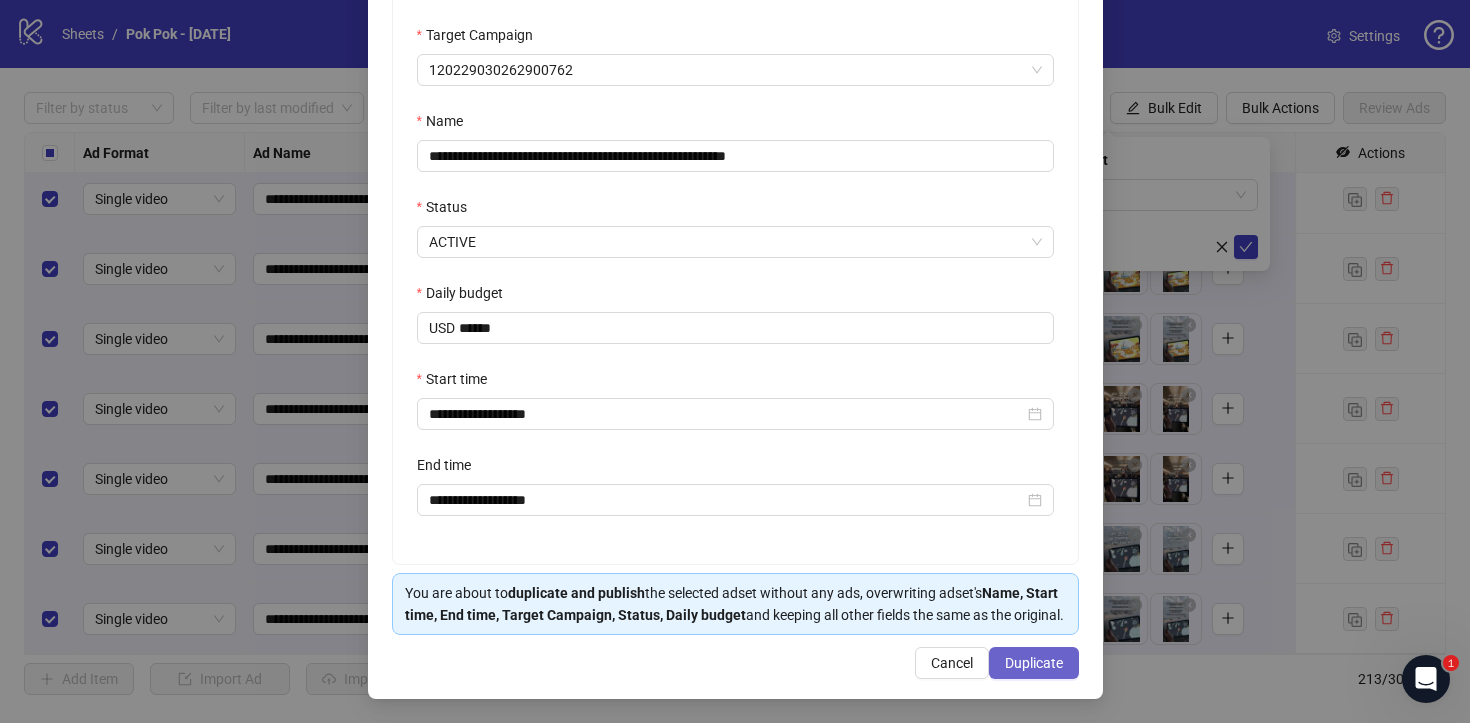 click on "Duplicate" at bounding box center [1034, 663] 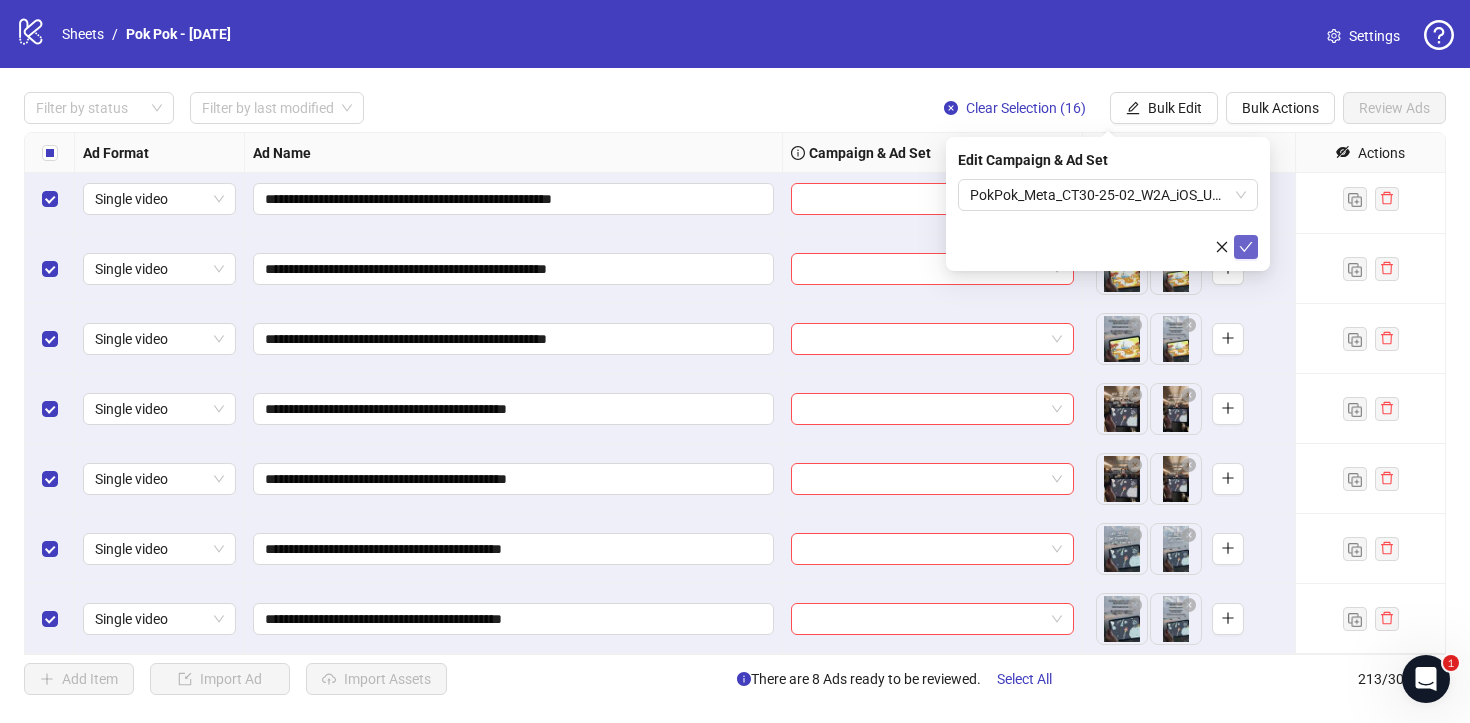 click 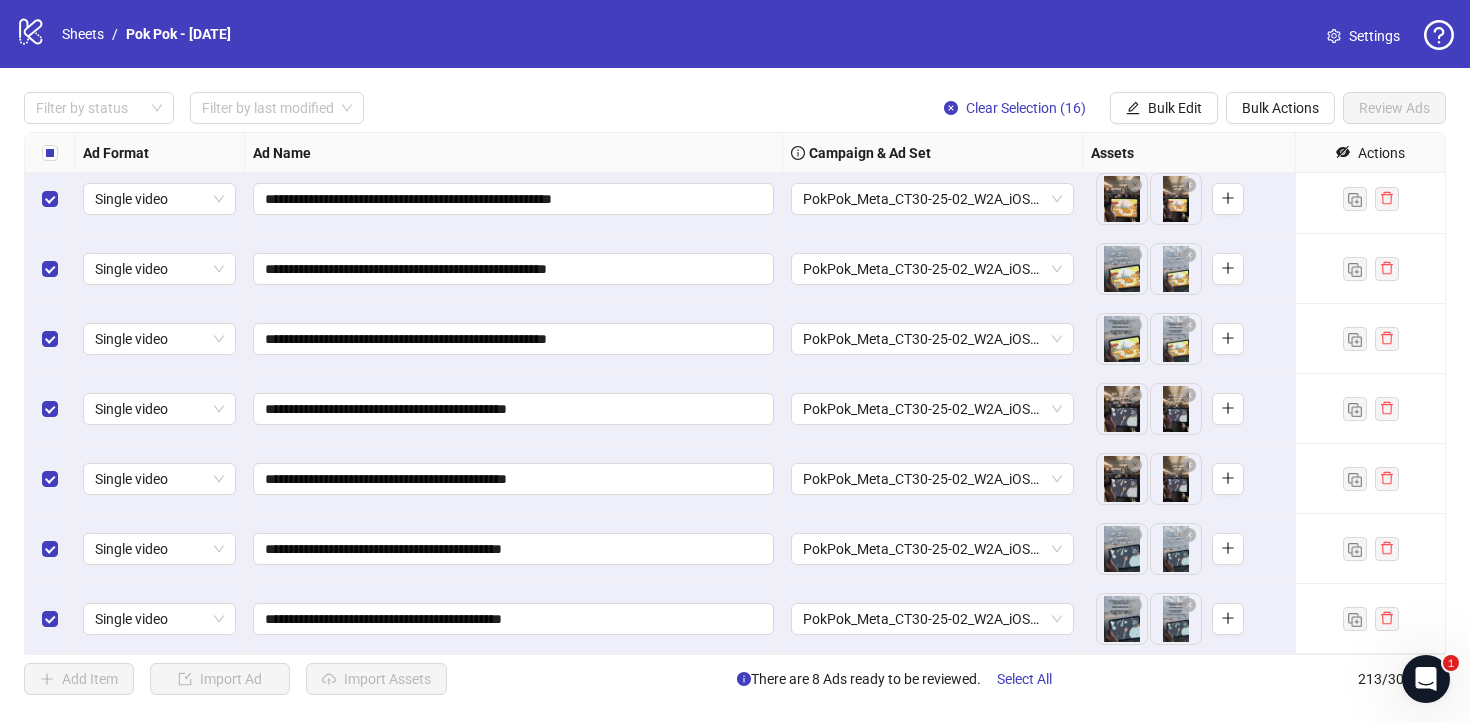 click on "**********" at bounding box center (735, 393) 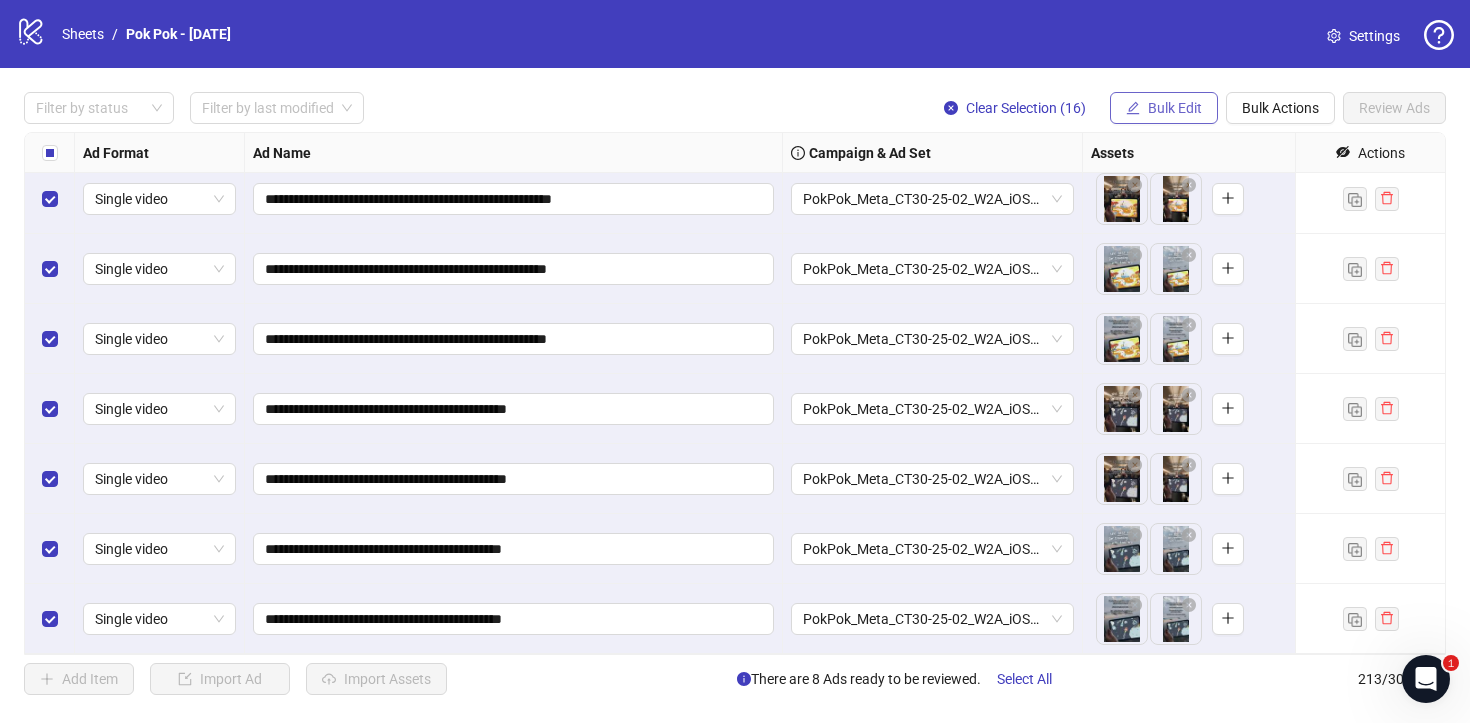click on "Bulk Edit" at bounding box center [1175, 108] 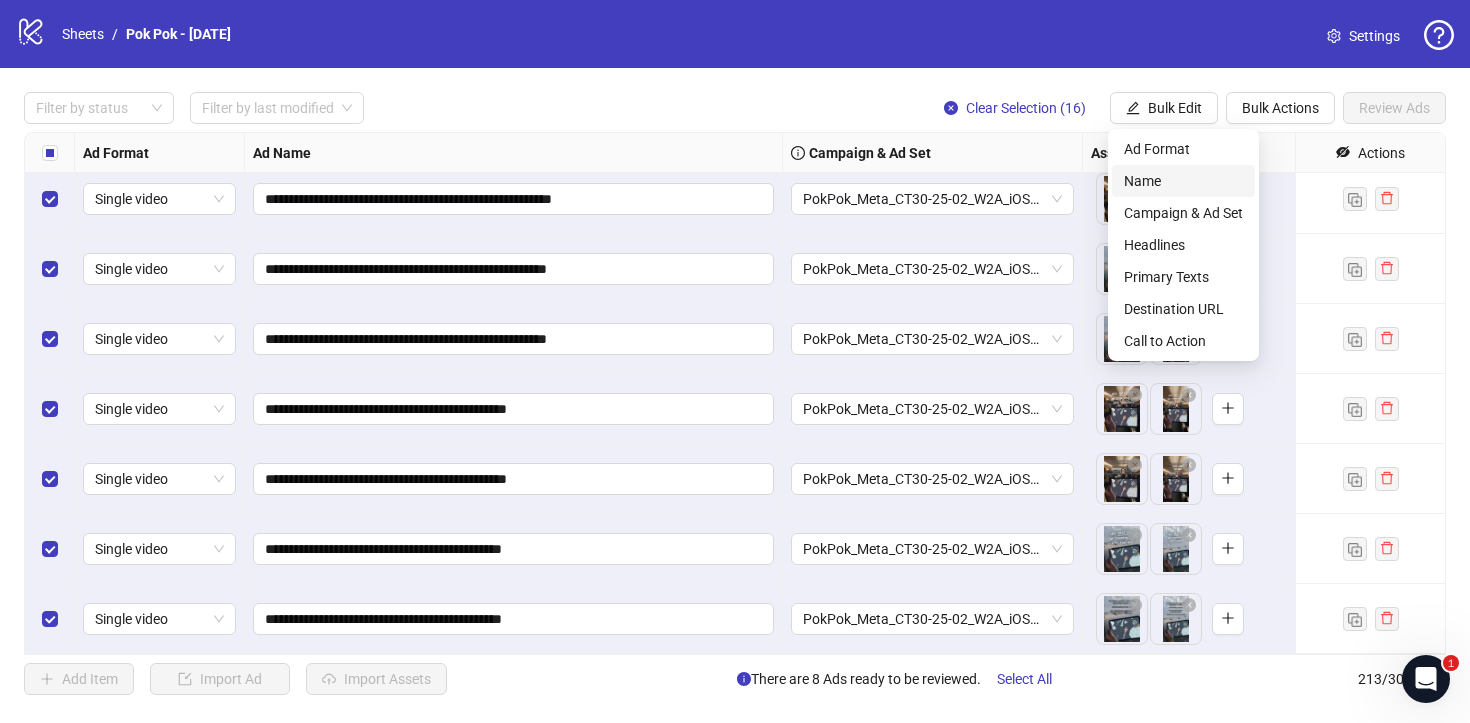 click on "Name" at bounding box center [1183, 181] 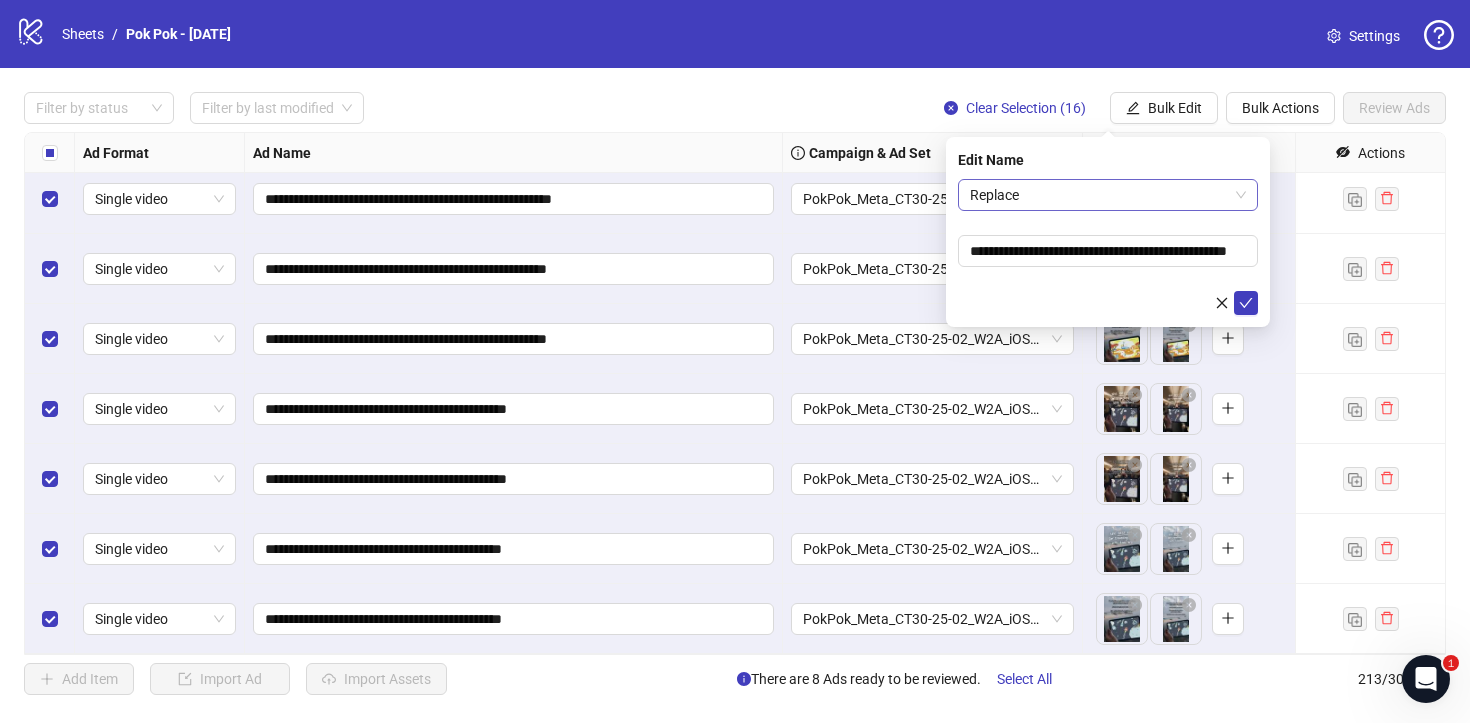 click on "Replace" at bounding box center [1108, 195] 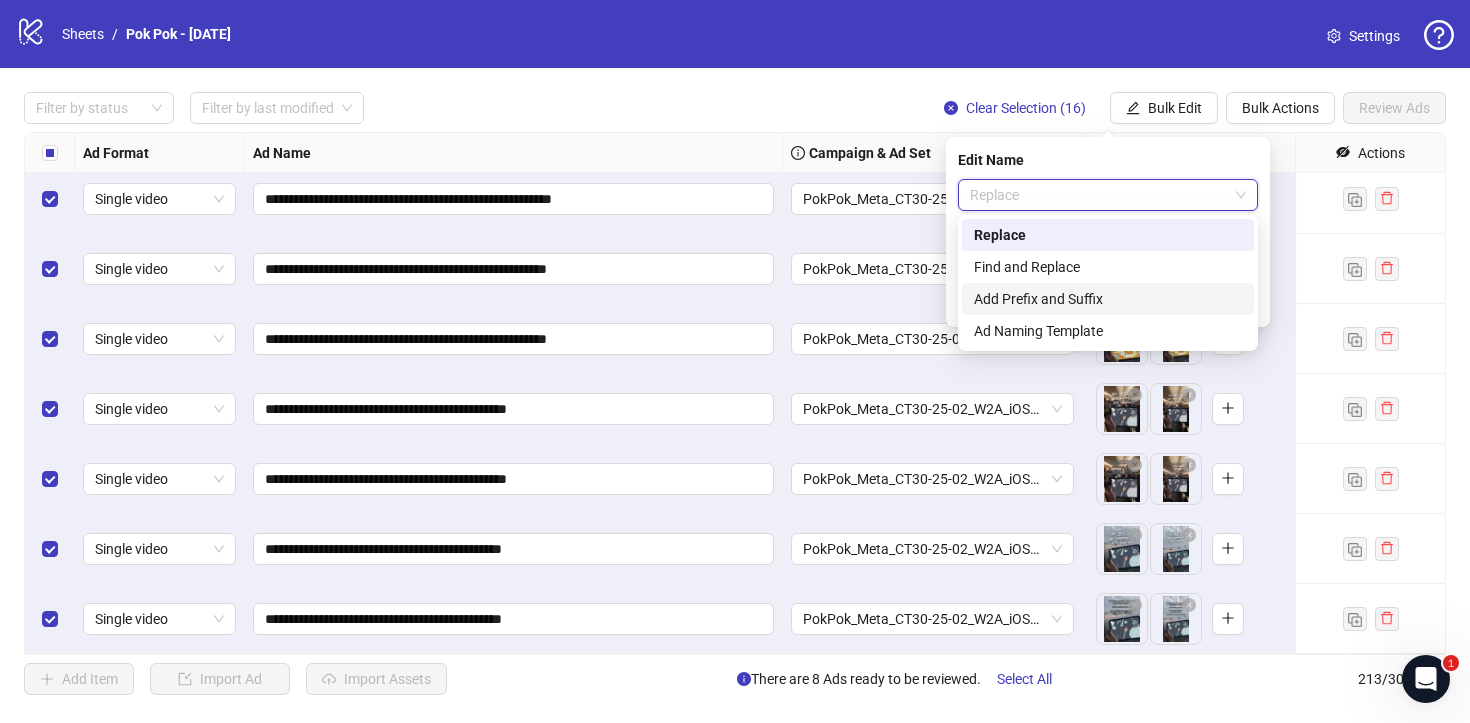 click on "Add Prefix and Suffix" at bounding box center (1108, 299) 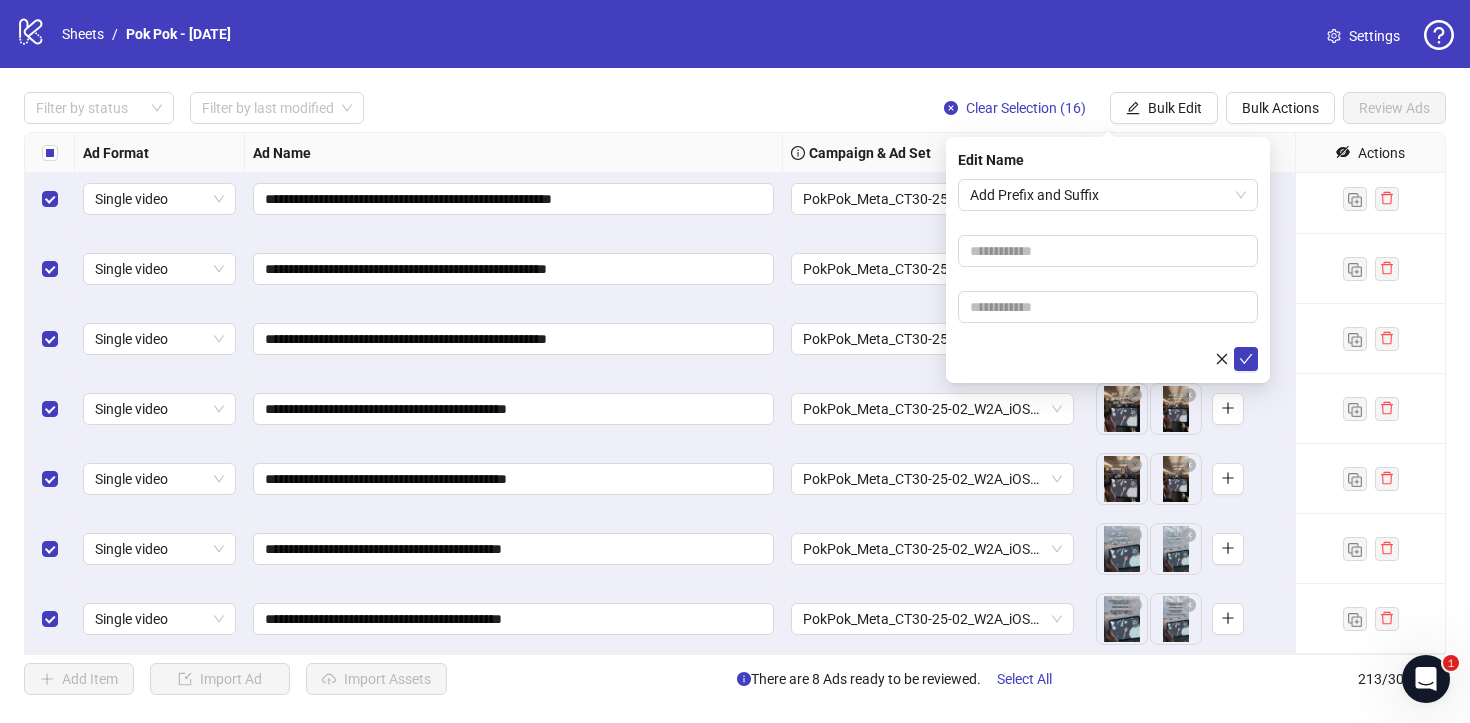 click on "Add Prefix and Suffix" at bounding box center [1108, 275] 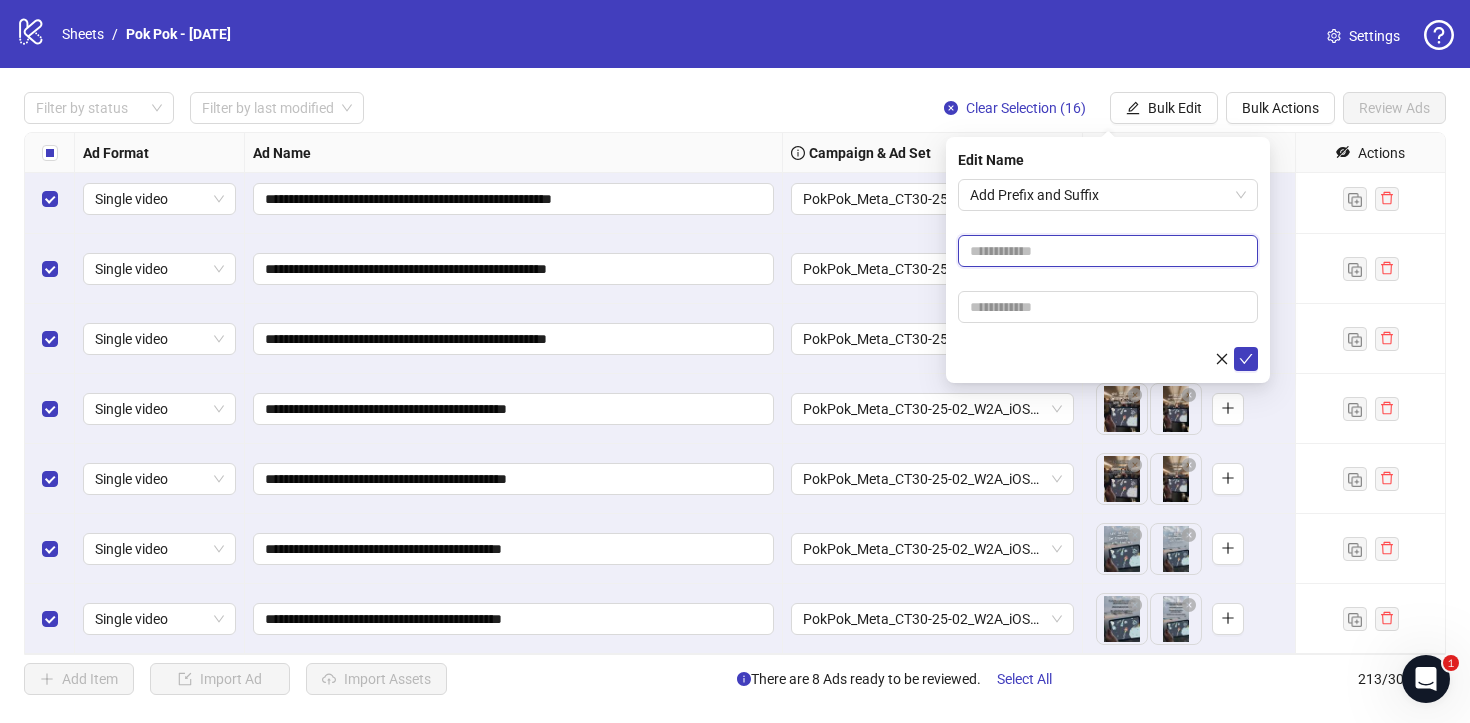 click at bounding box center (1108, 251) 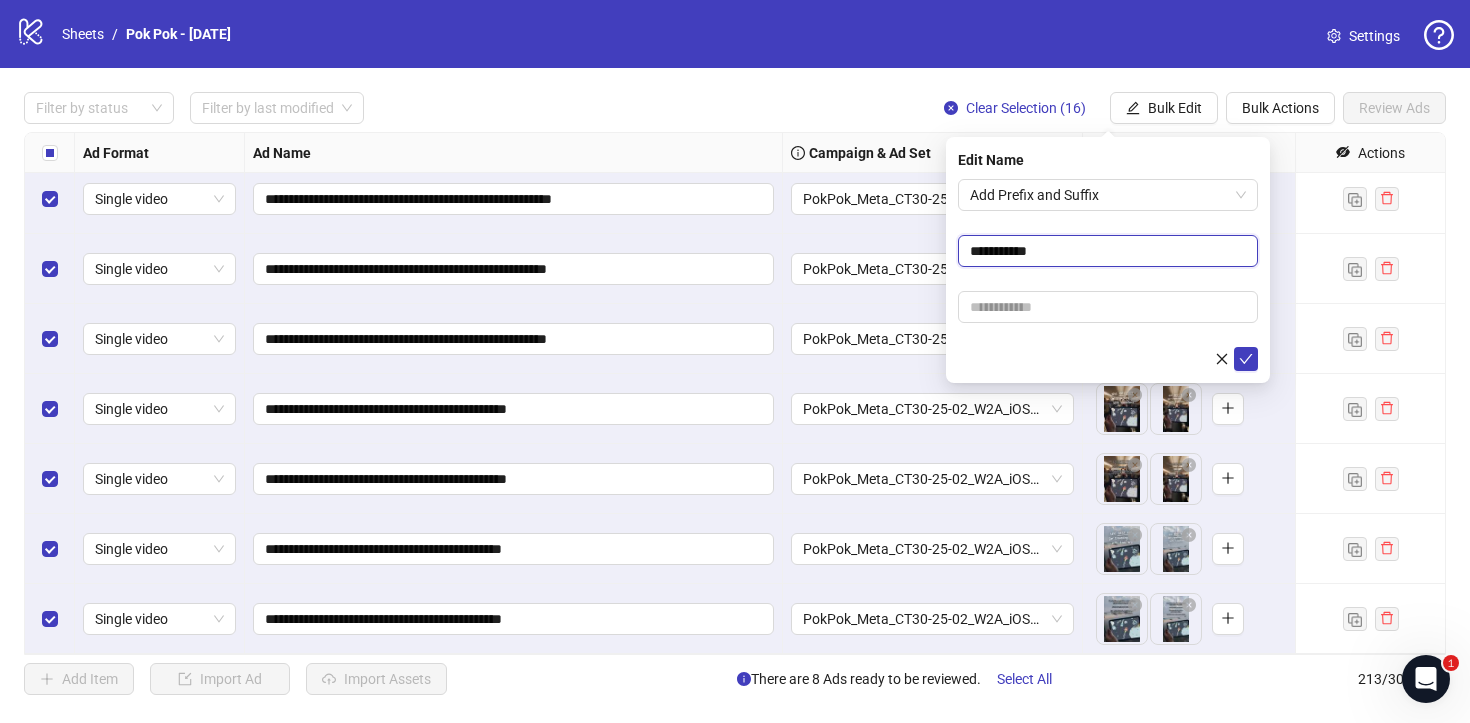 type on "**********" 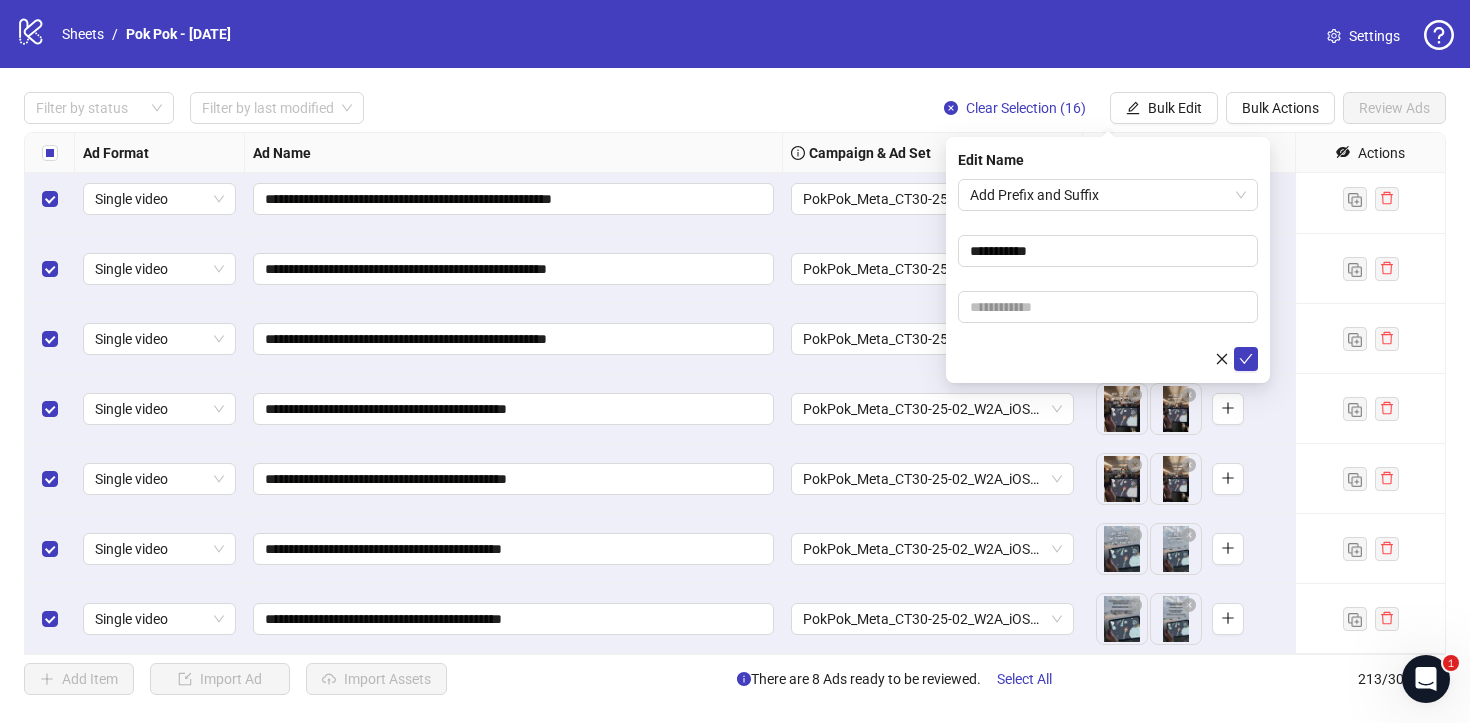 click on "**********" at bounding box center [1108, 260] 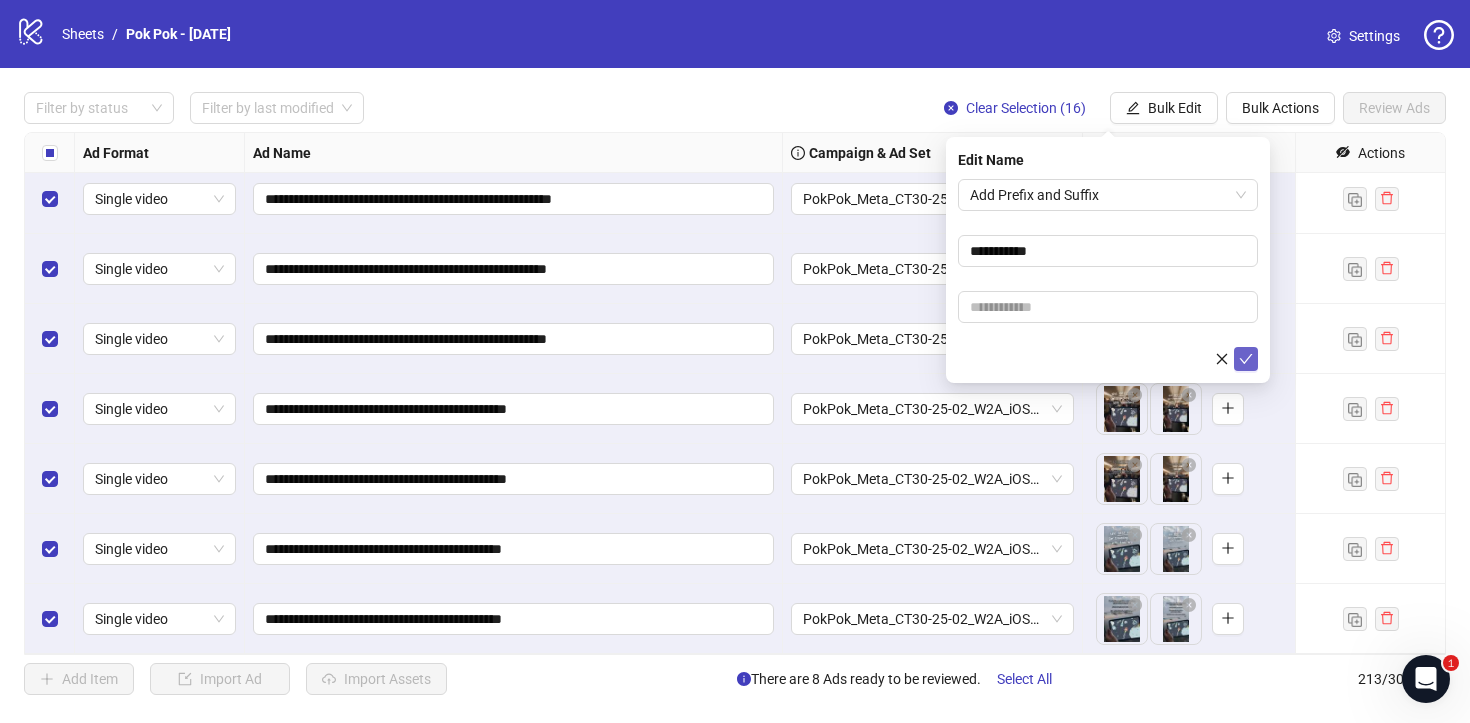 click at bounding box center (1246, 359) 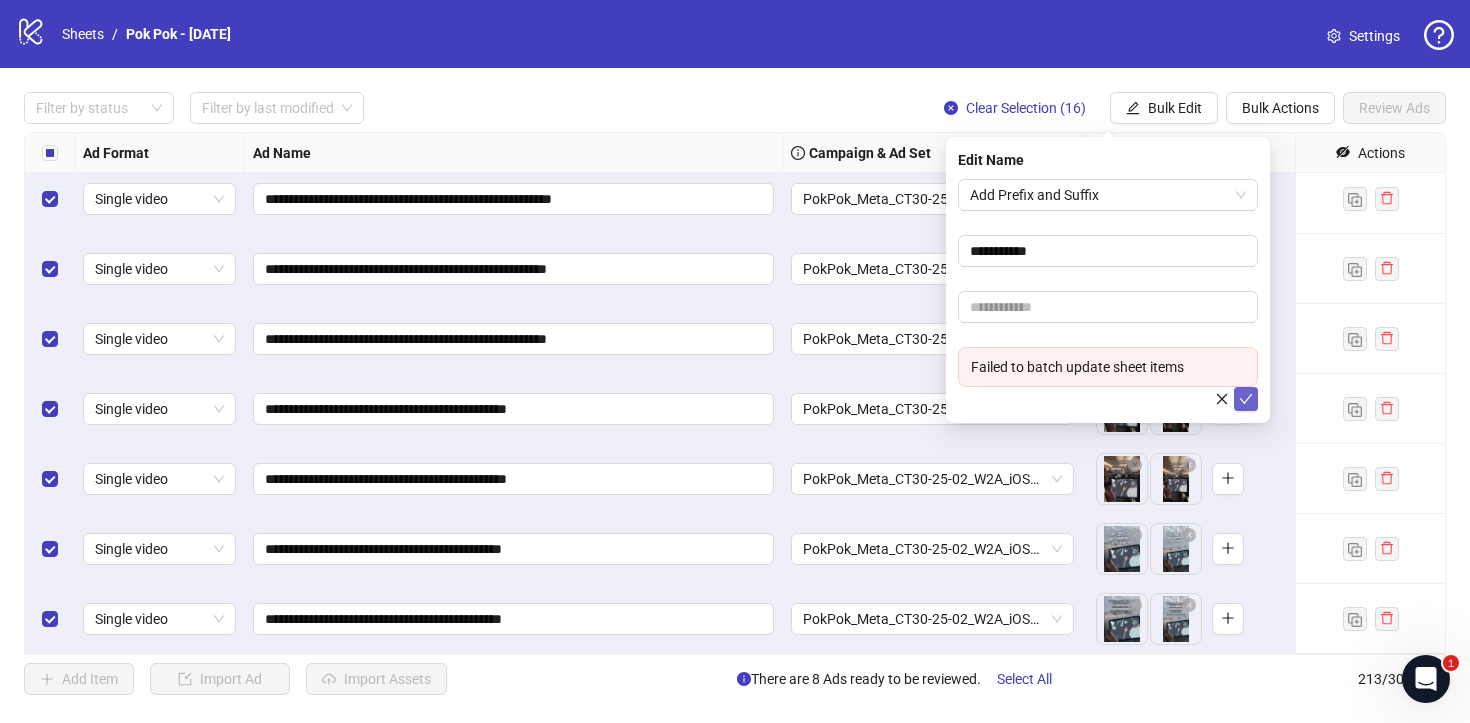 click at bounding box center (1246, 399) 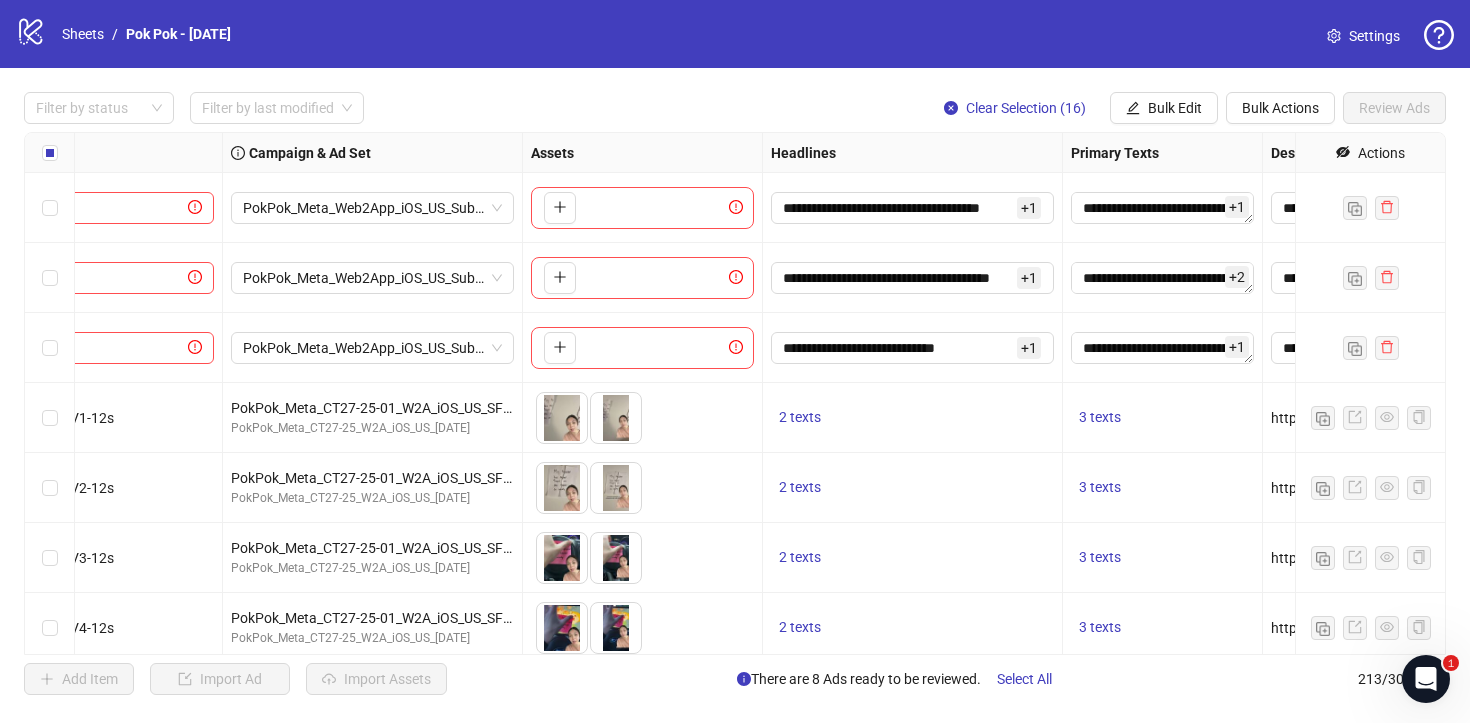 scroll, scrollTop: 0, scrollLeft: 583, axis: horizontal 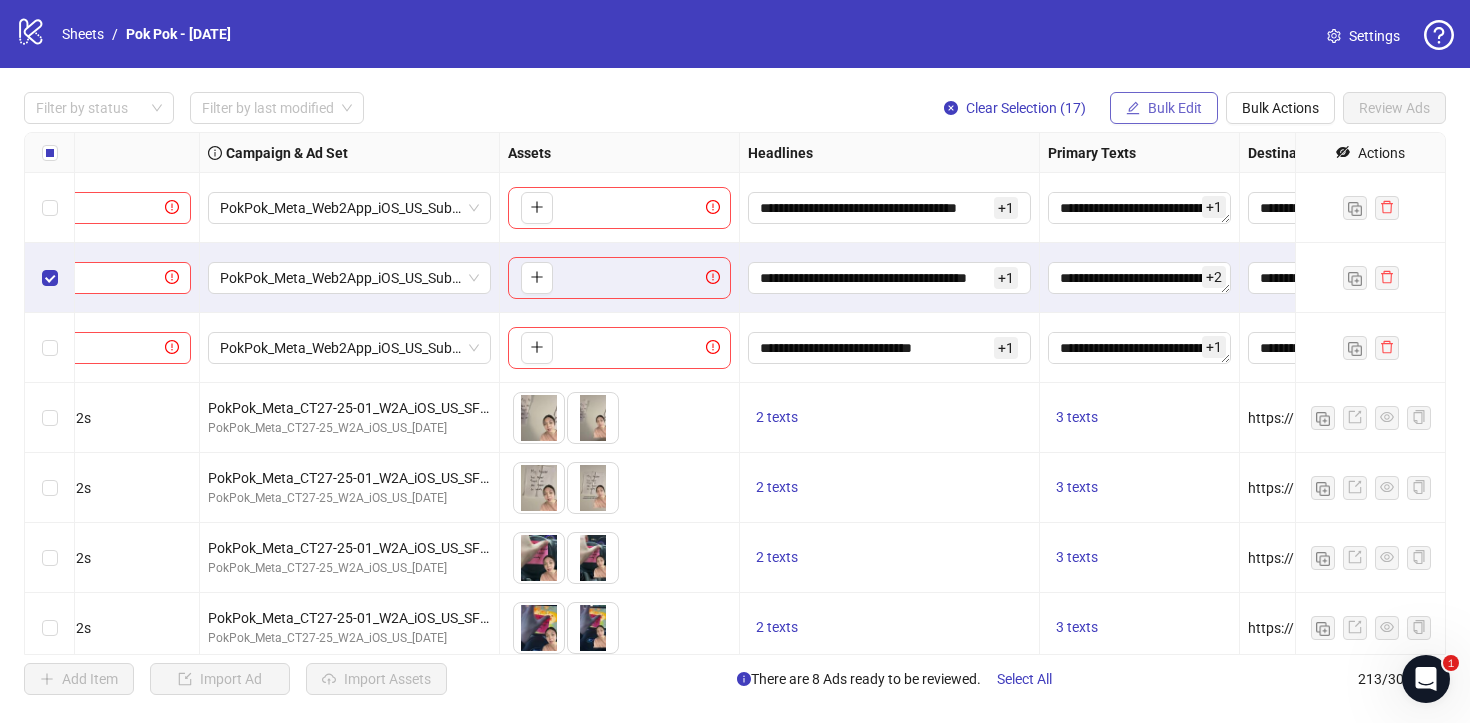 click on "Bulk Edit" at bounding box center (1175, 108) 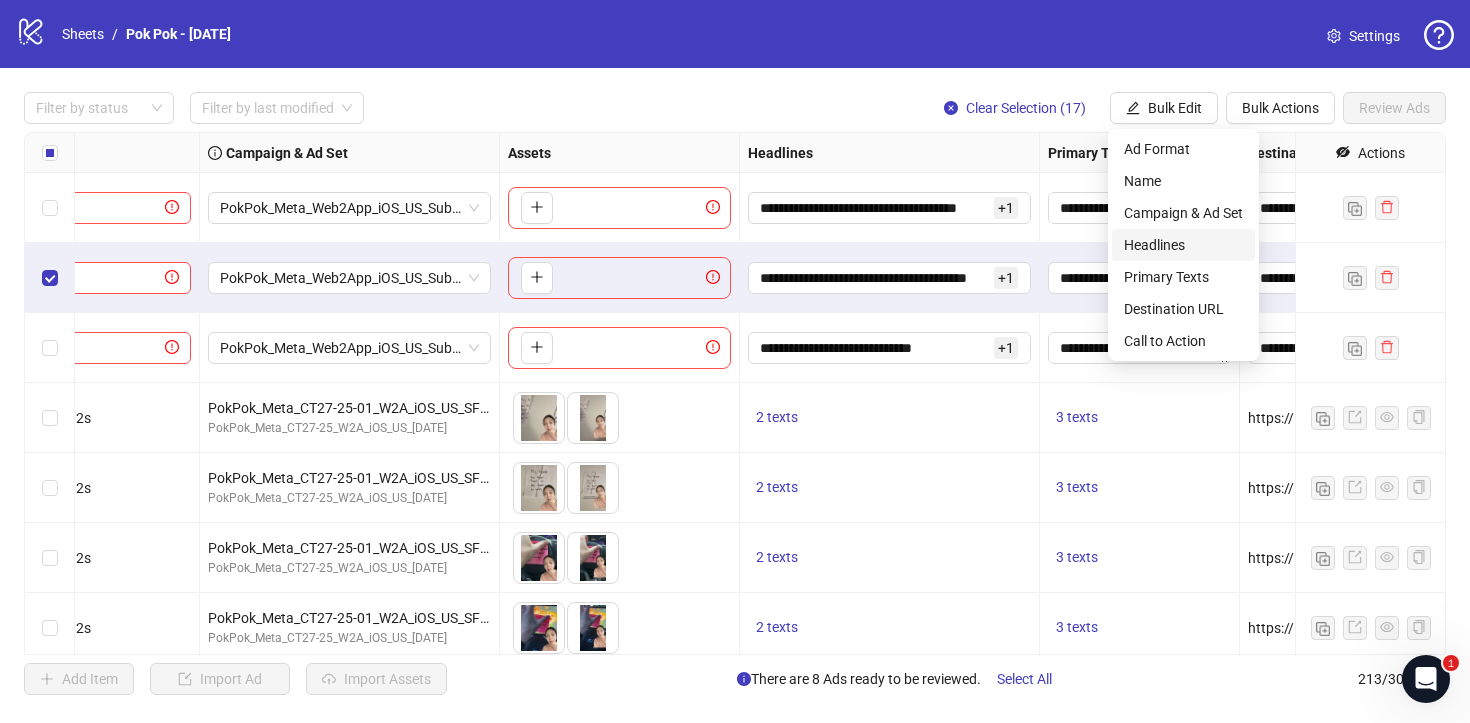 click on "Headlines" at bounding box center [1183, 245] 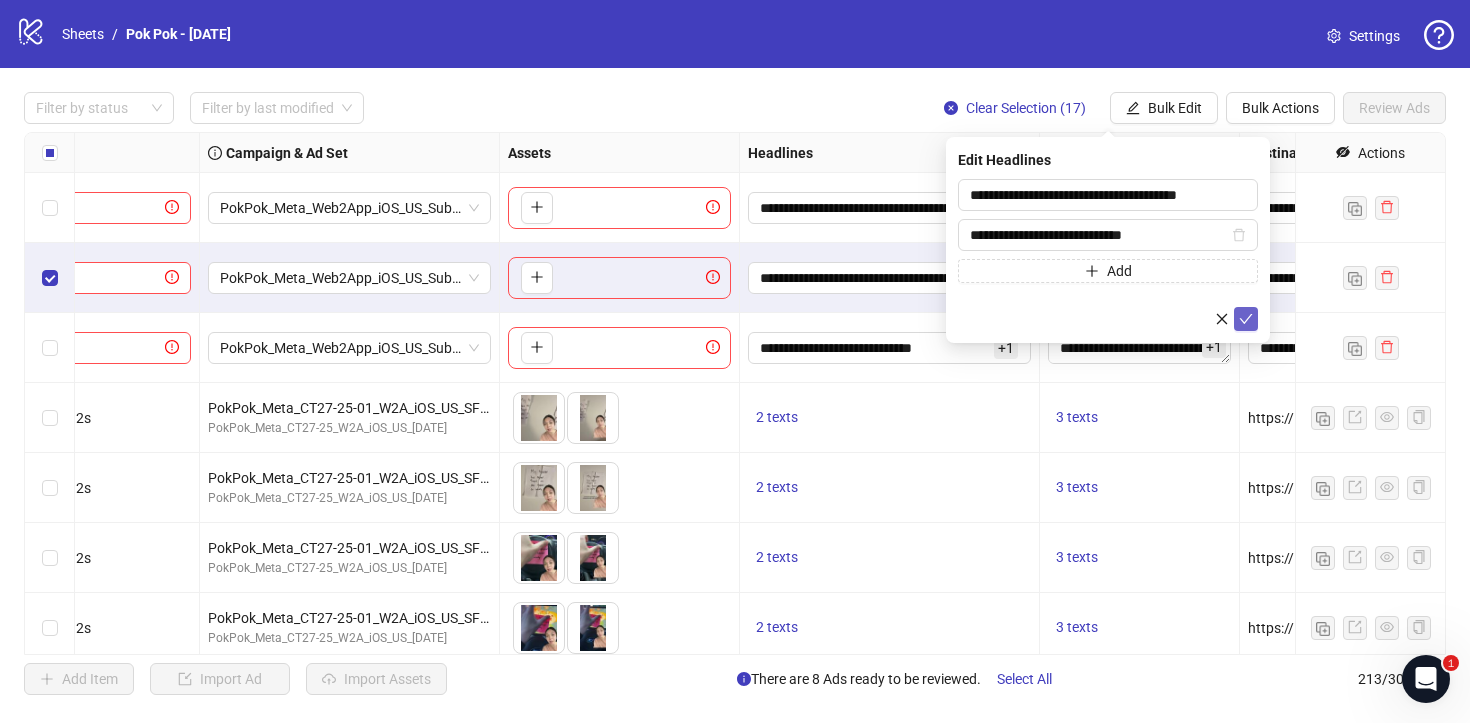 click 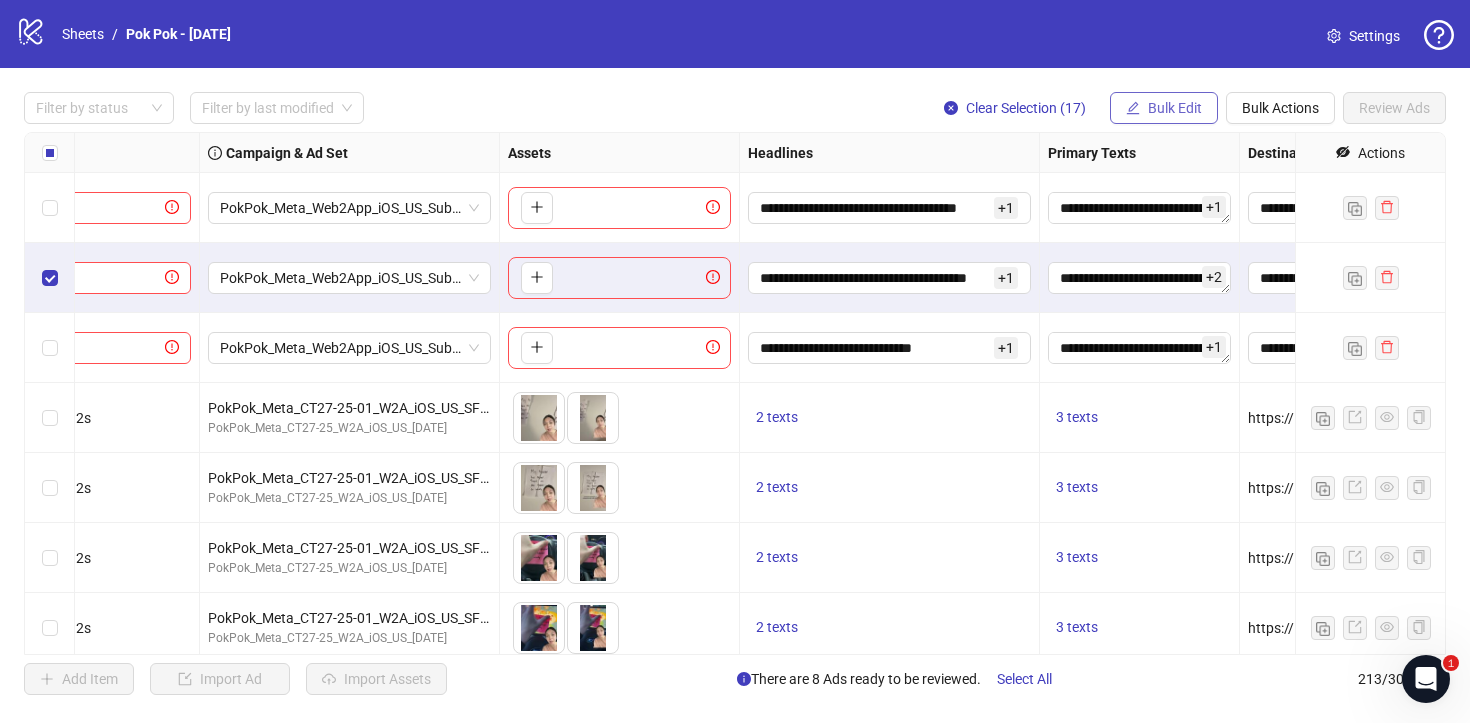 click on "Bulk Edit" at bounding box center [1164, 108] 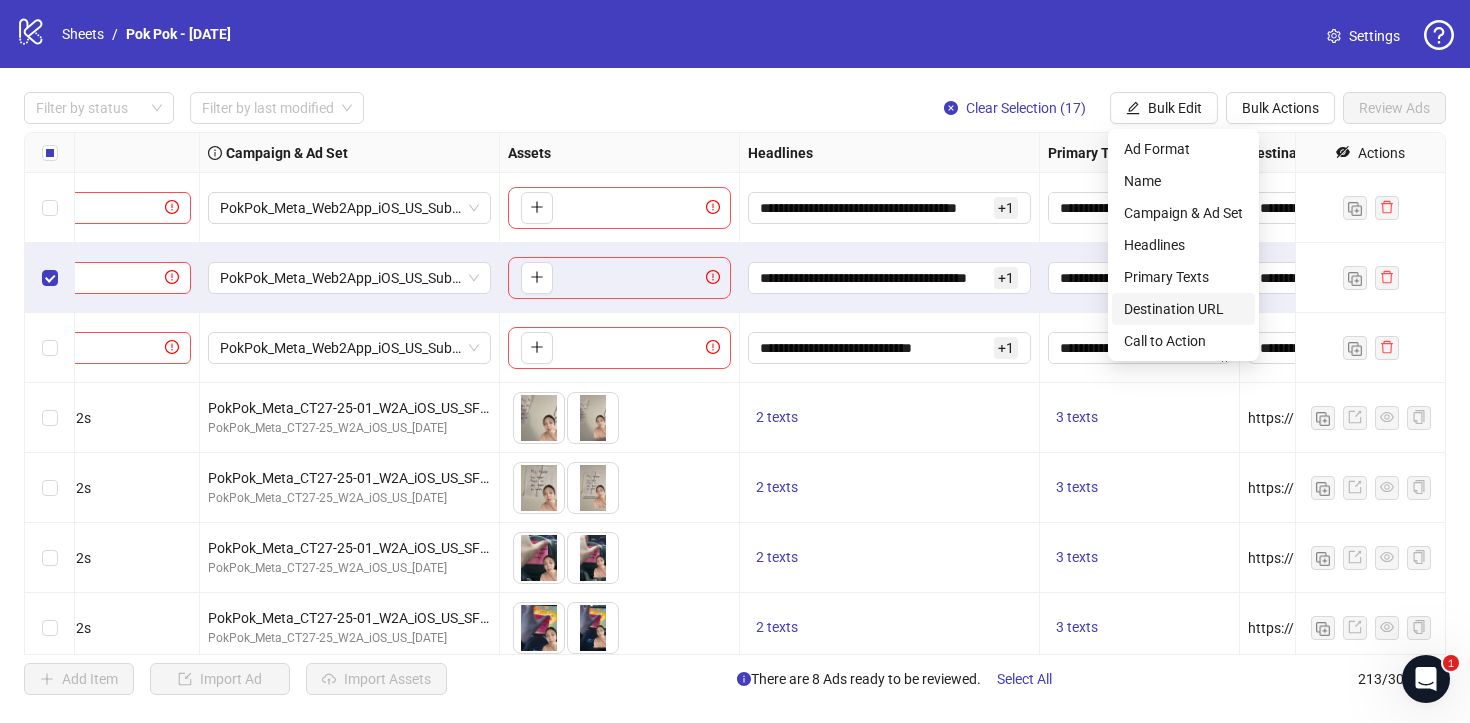 click on "Destination URL" at bounding box center [1183, 309] 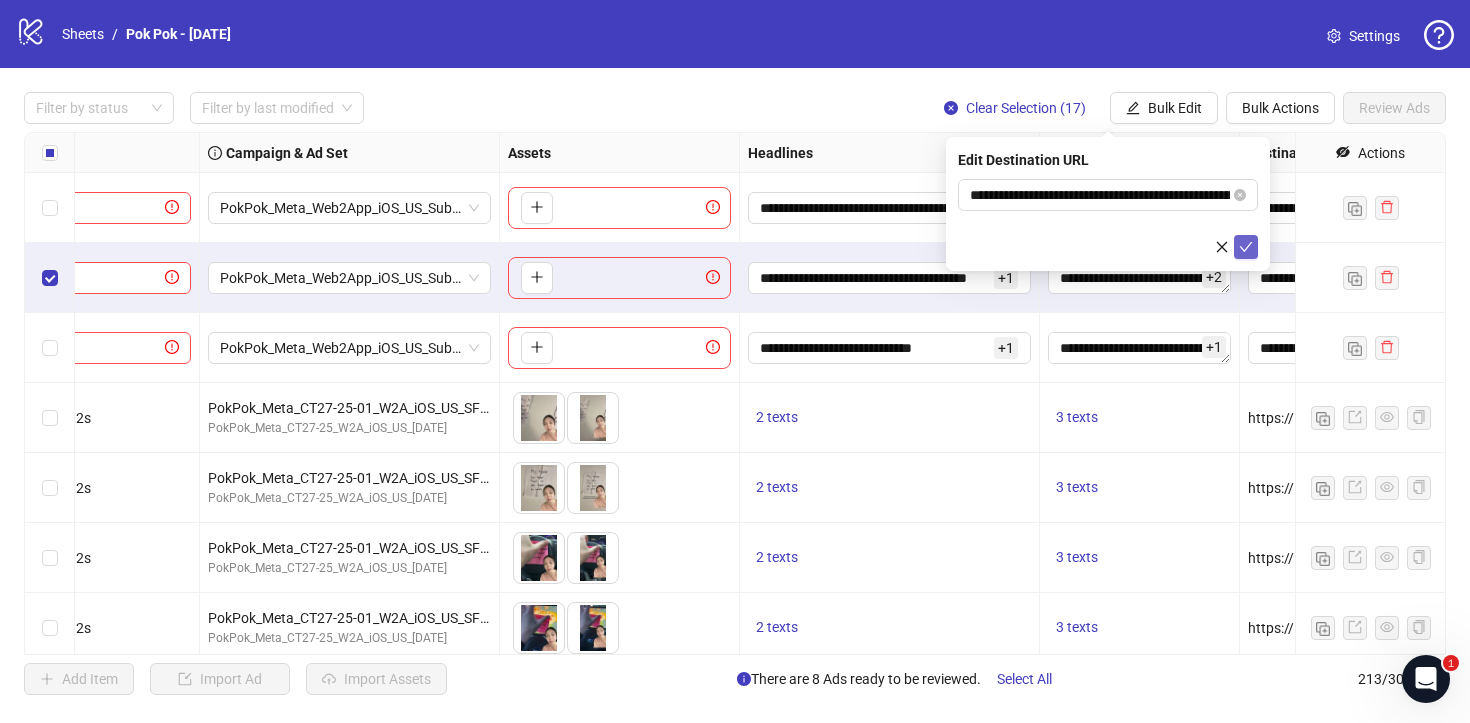 click 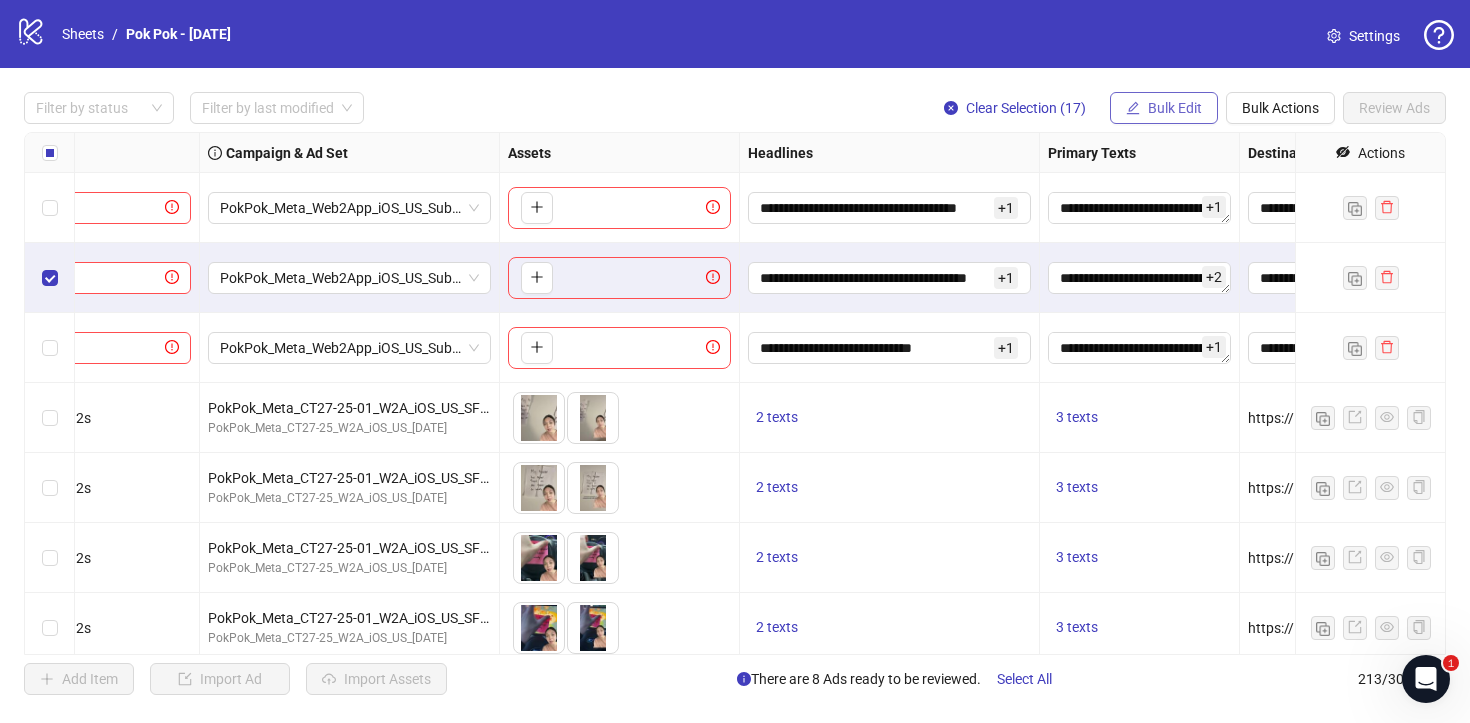 click on "Bulk Edit" at bounding box center [1175, 108] 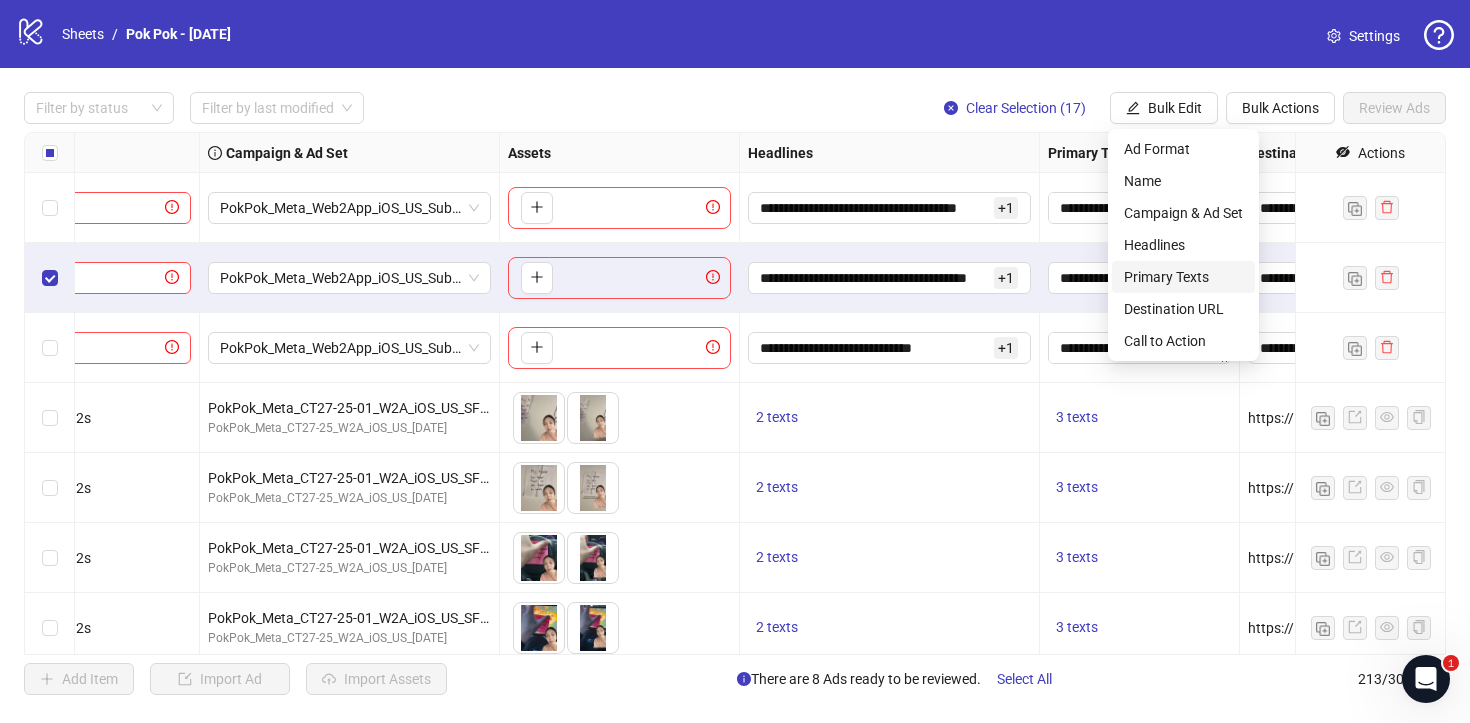 click on "Primary Texts" at bounding box center [1183, 277] 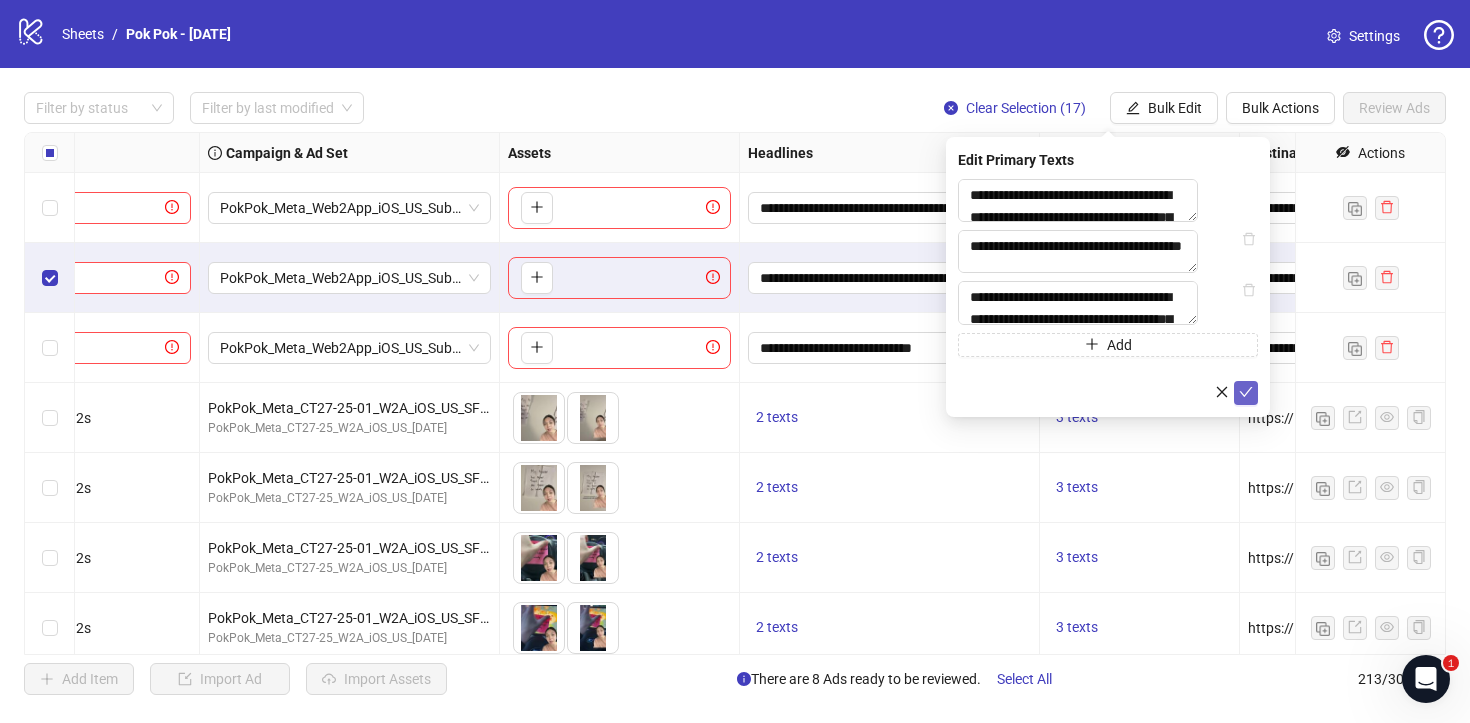click 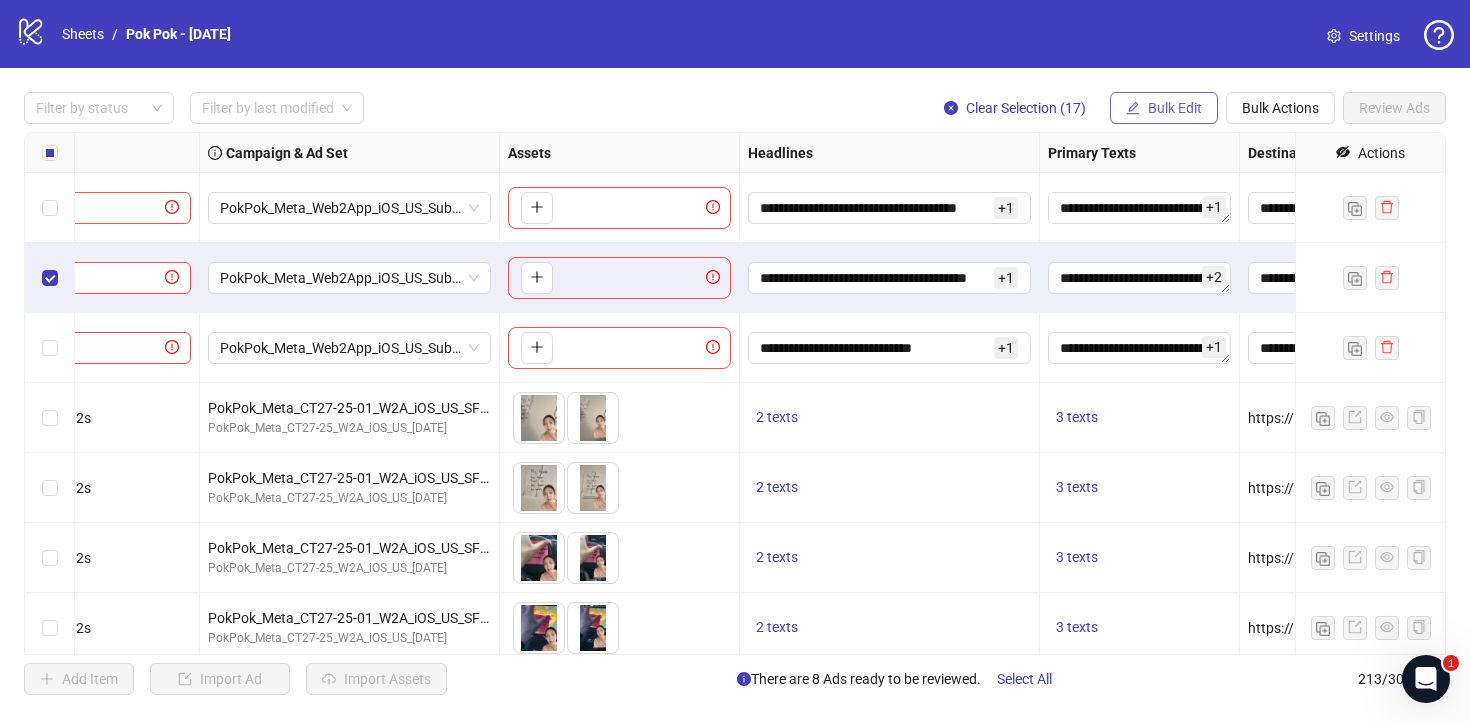 click on "Bulk Edit" at bounding box center (1175, 108) 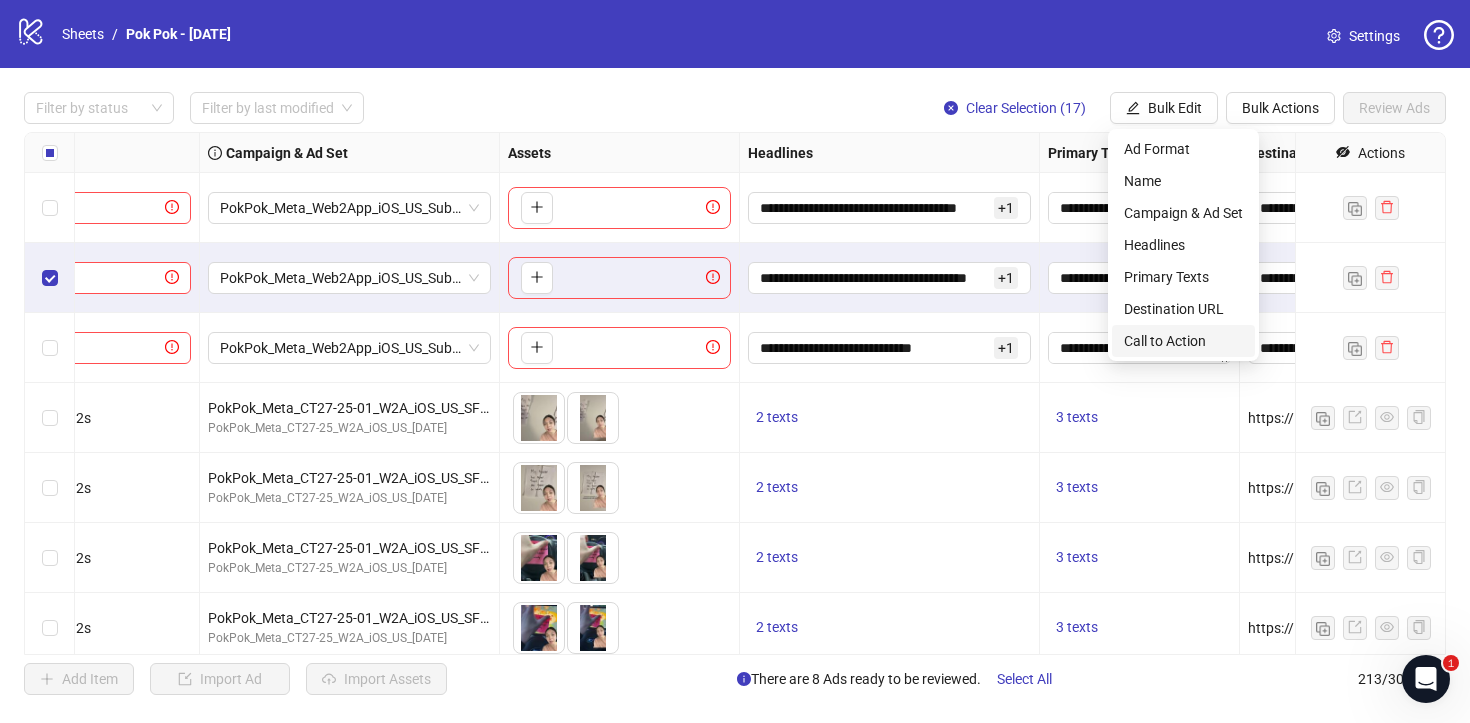 click on "Call to Action" at bounding box center (1183, 341) 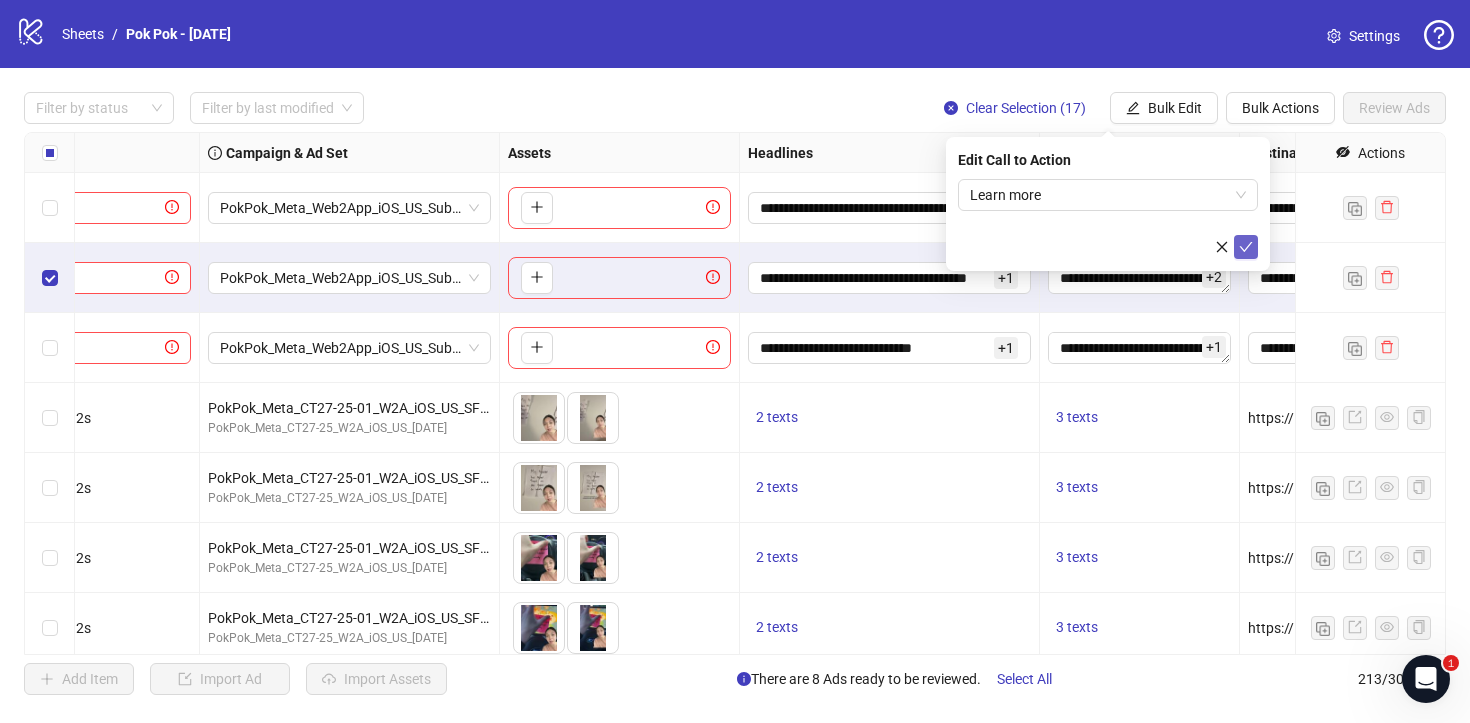 click 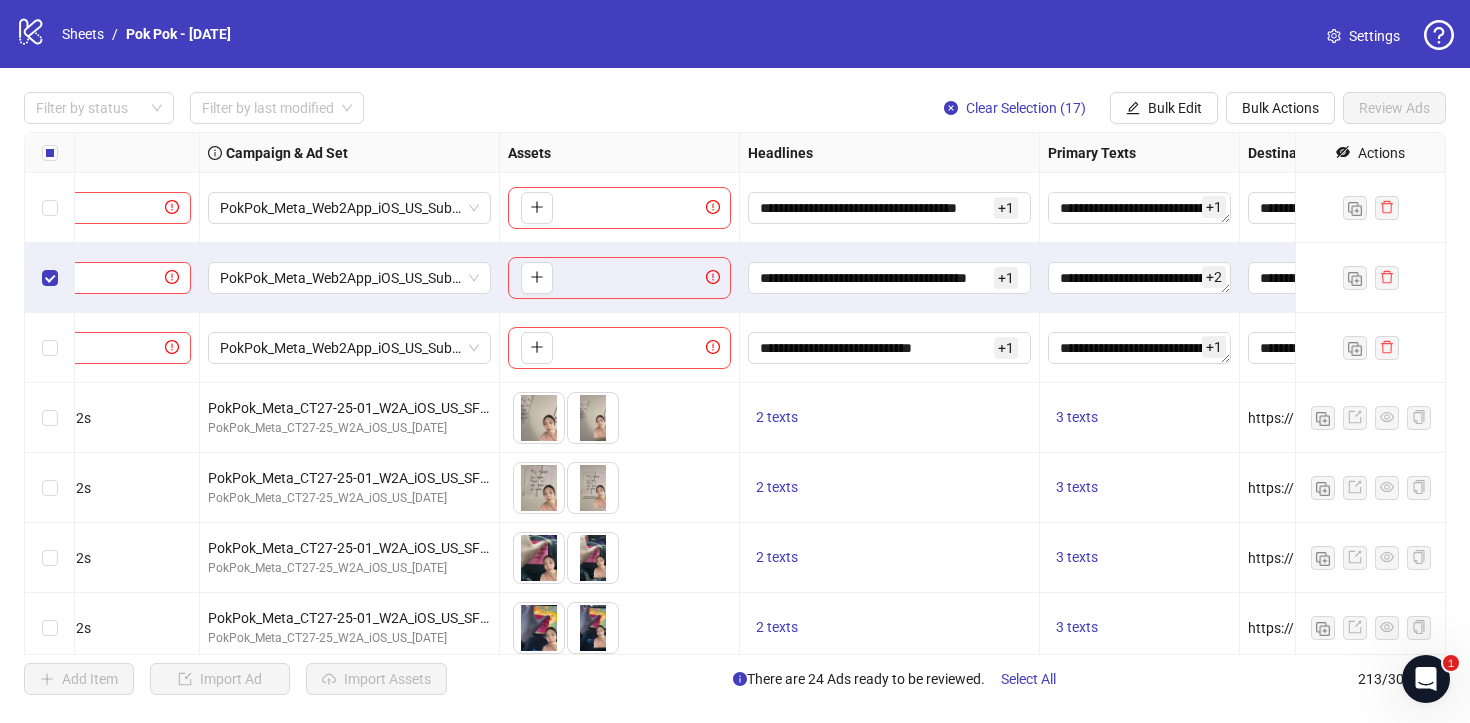 scroll, scrollTop: 0, scrollLeft: 0, axis: both 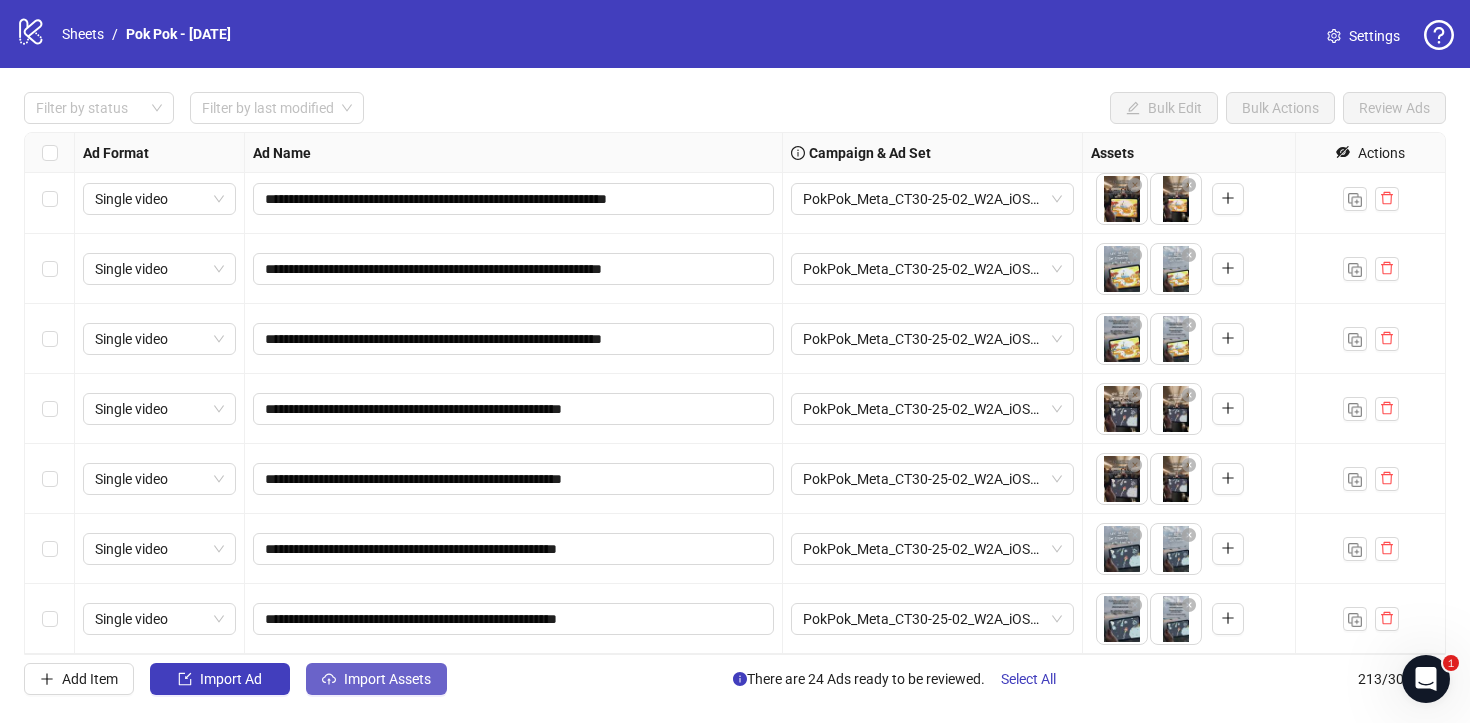 click on "Import Assets" at bounding box center [387, 679] 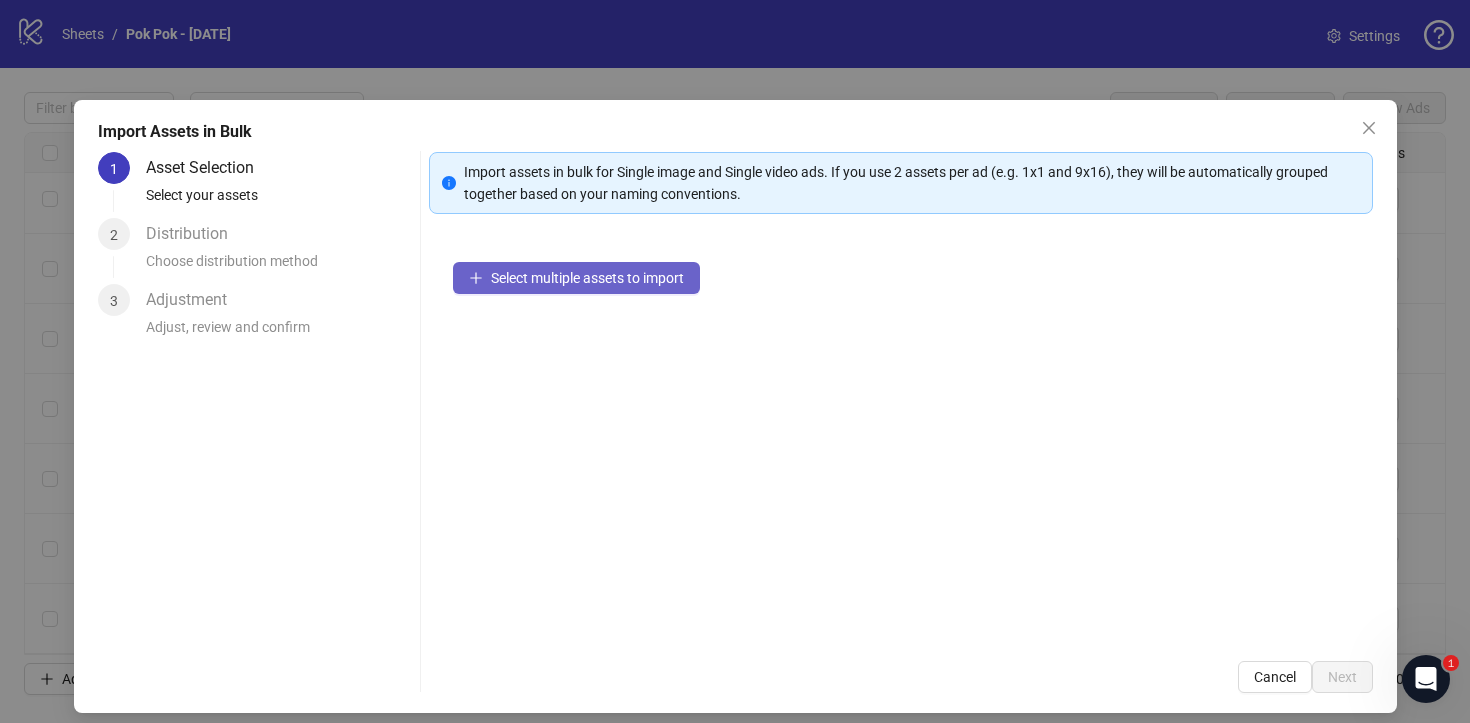 click on "Select multiple assets to import" at bounding box center (576, 278) 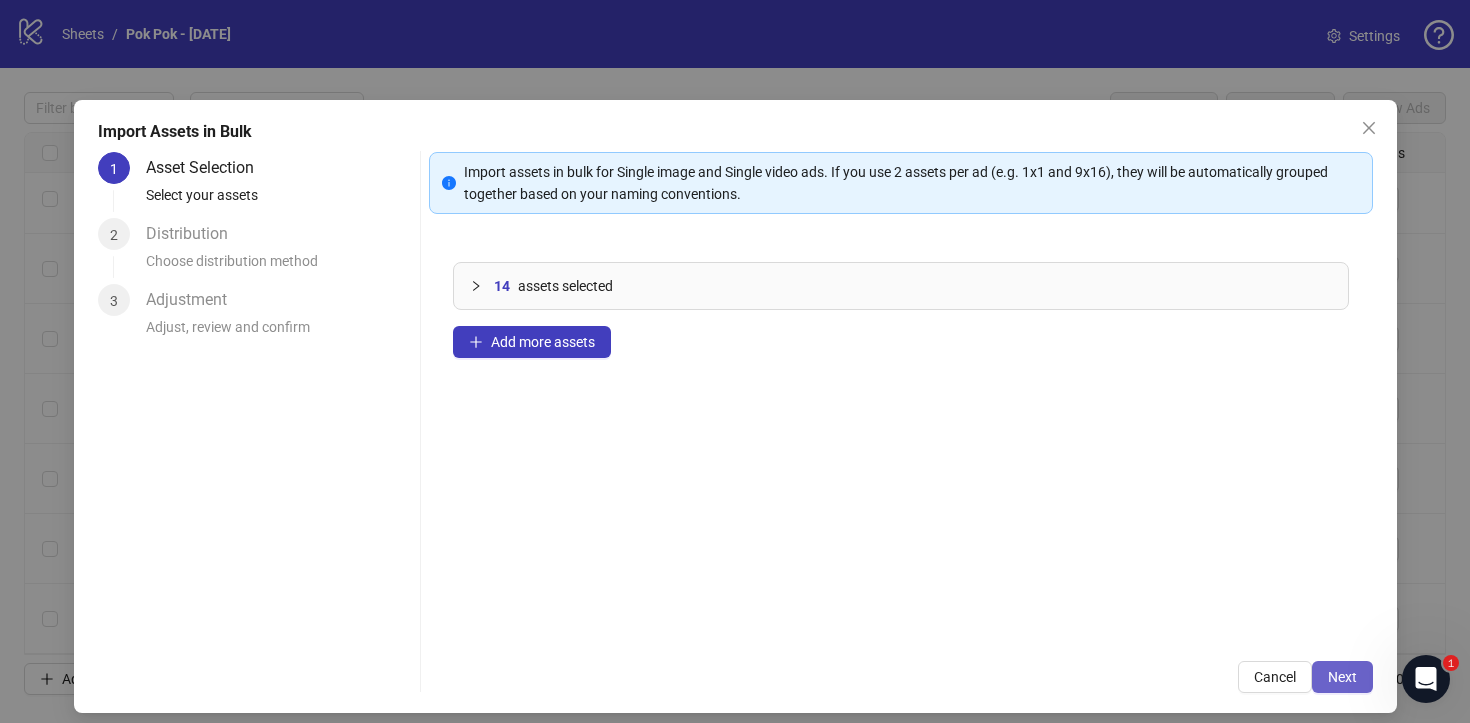 click on "Next" at bounding box center [1342, 677] 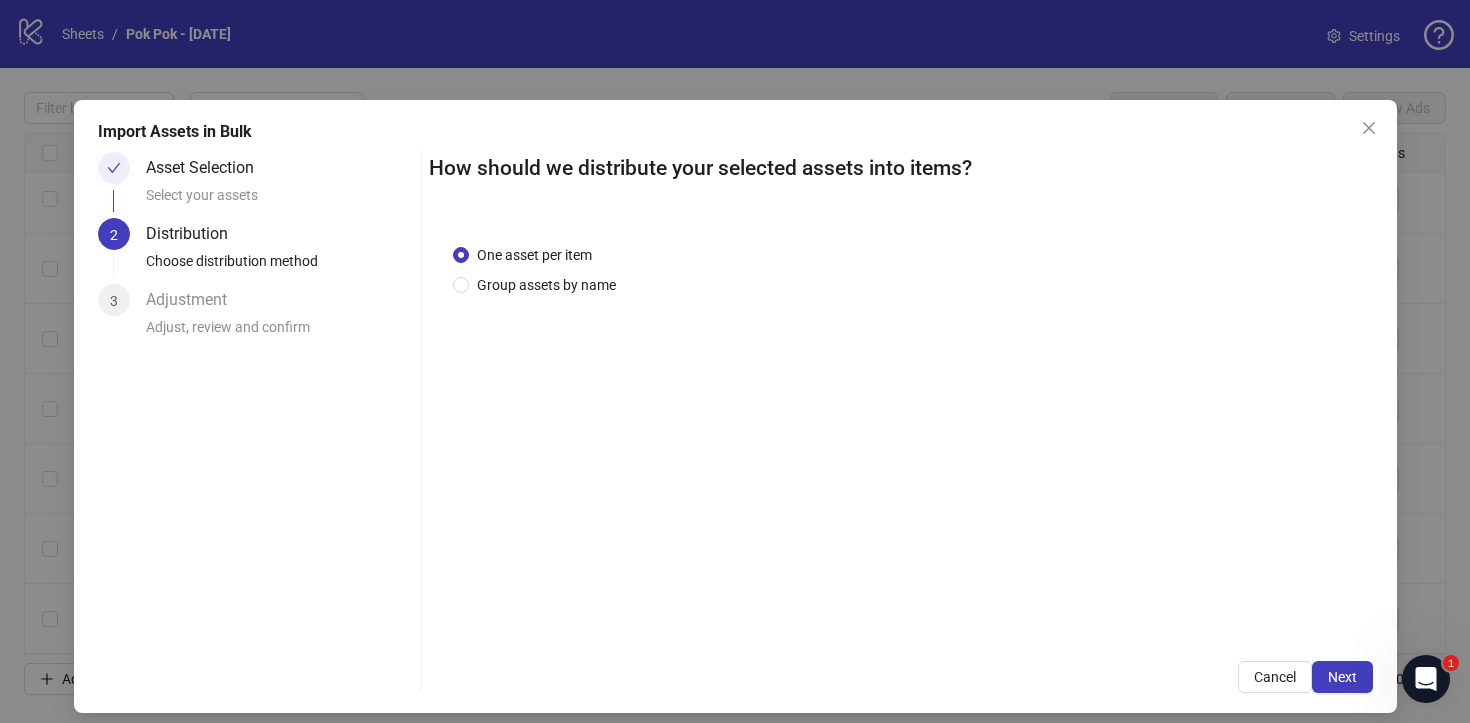 scroll, scrollTop: 13, scrollLeft: 0, axis: vertical 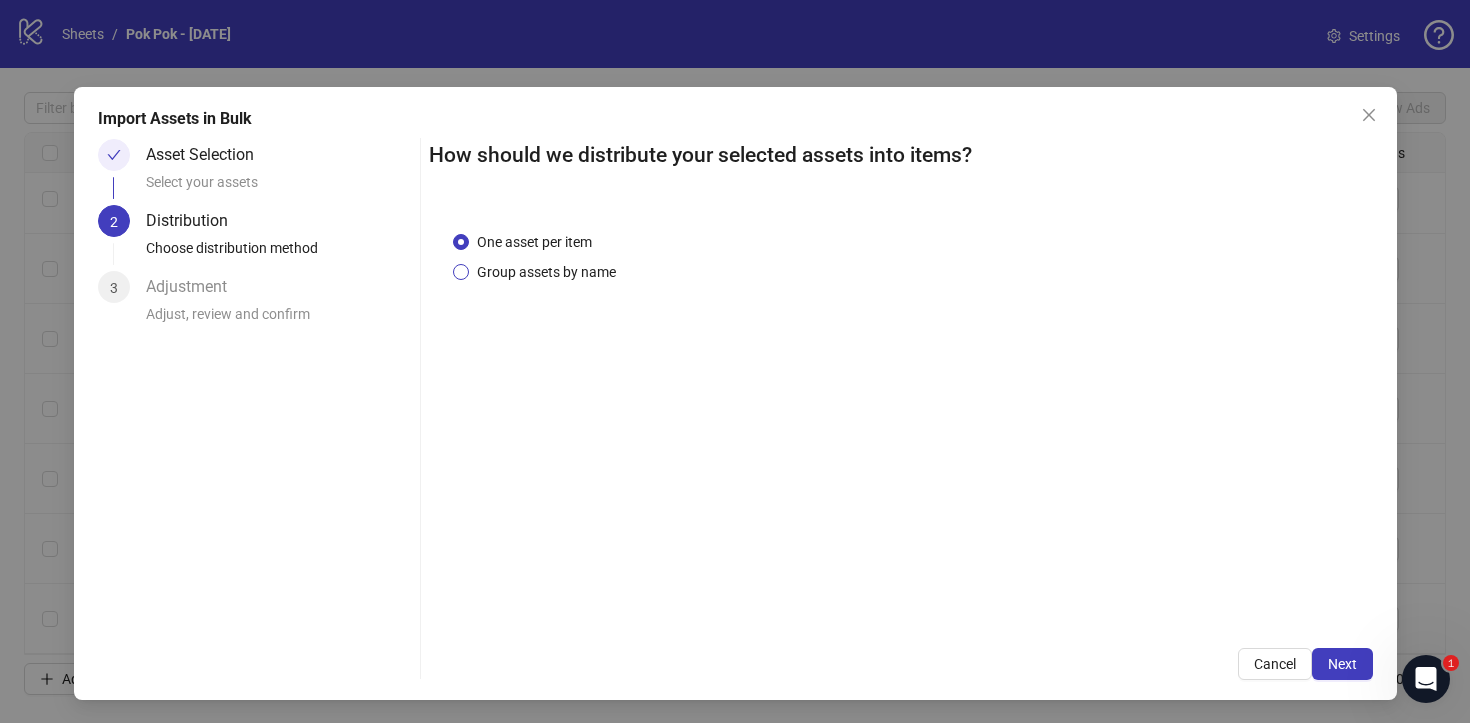 click on "Group assets by name" at bounding box center (546, 272) 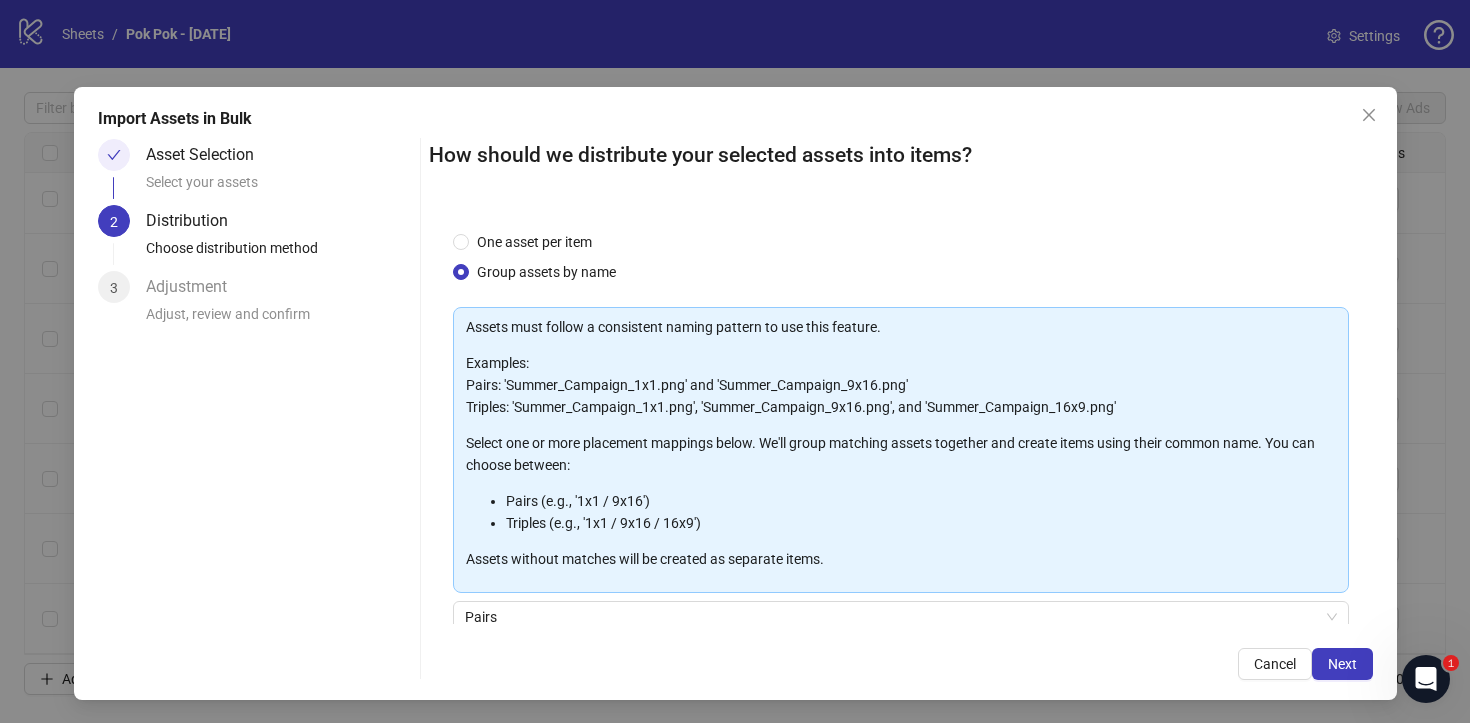 scroll, scrollTop: 169, scrollLeft: 0, axis: vertical 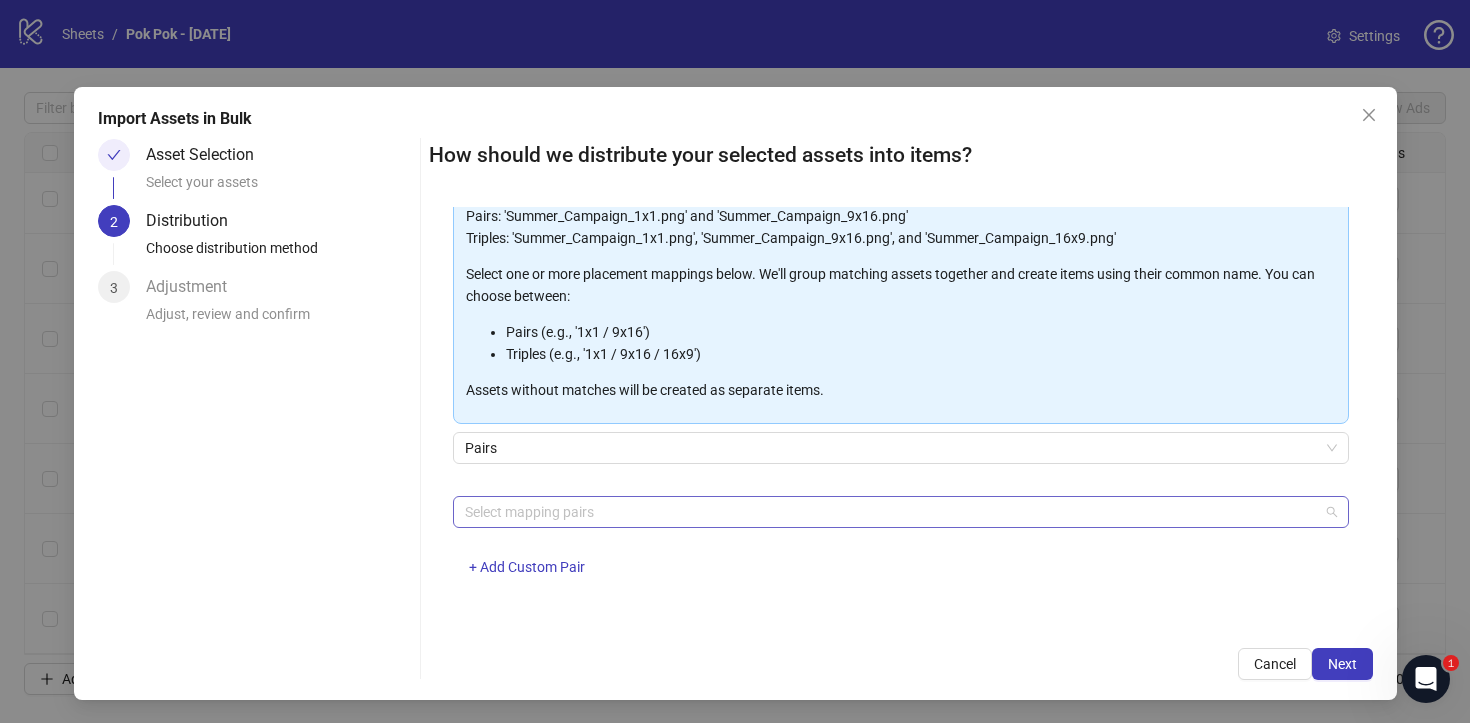 click at bounding box center (890, 512) 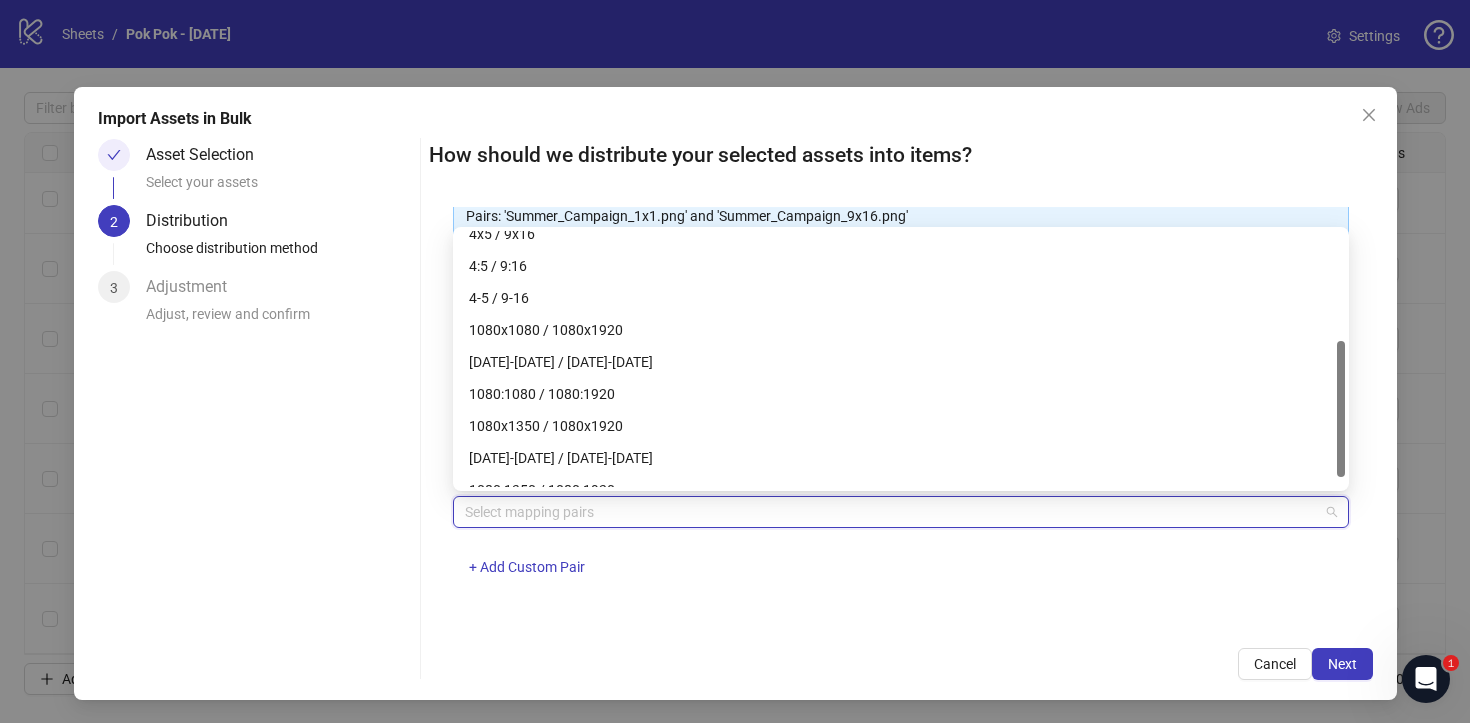 scroll, scrollTop: 209, scrollLeft: 0, axis: vertical 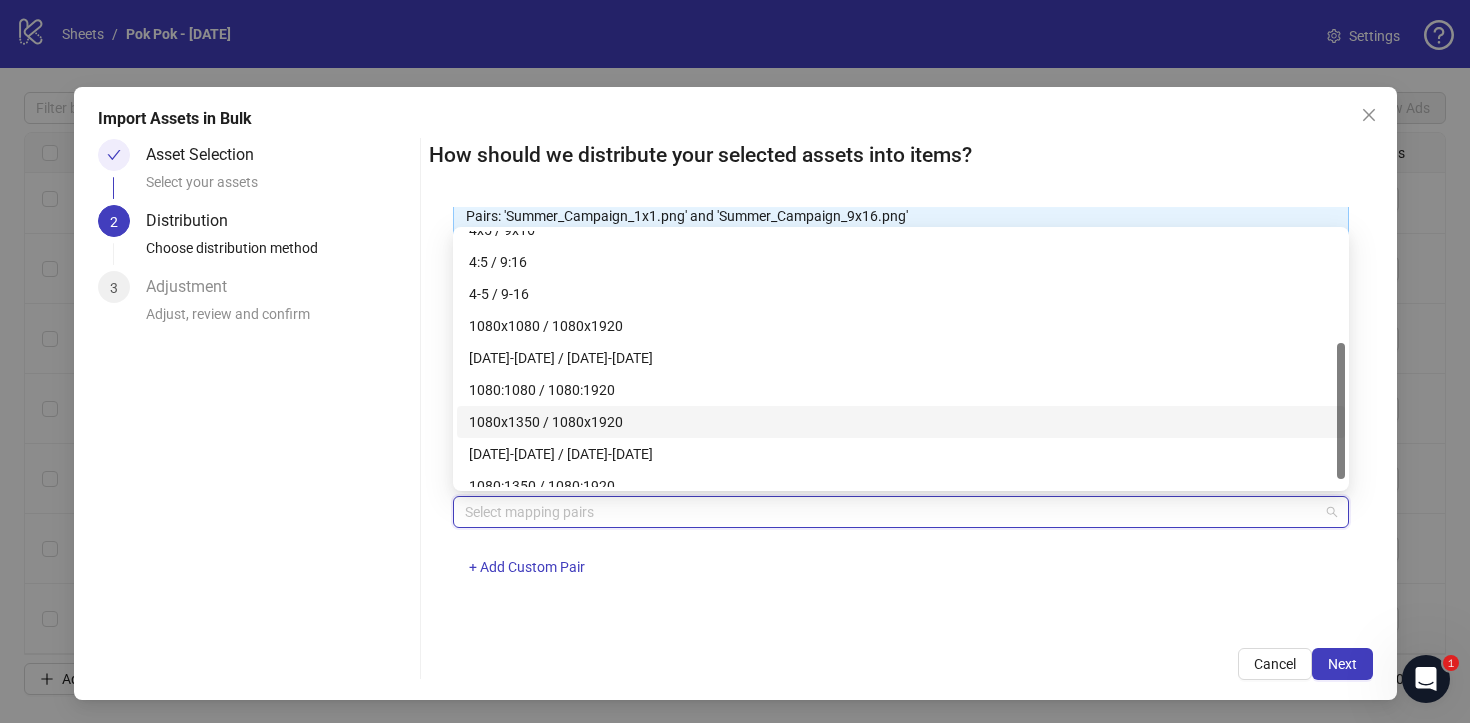 click on "1080x1350 / 1080x1920" at bounding box center [901, 422] 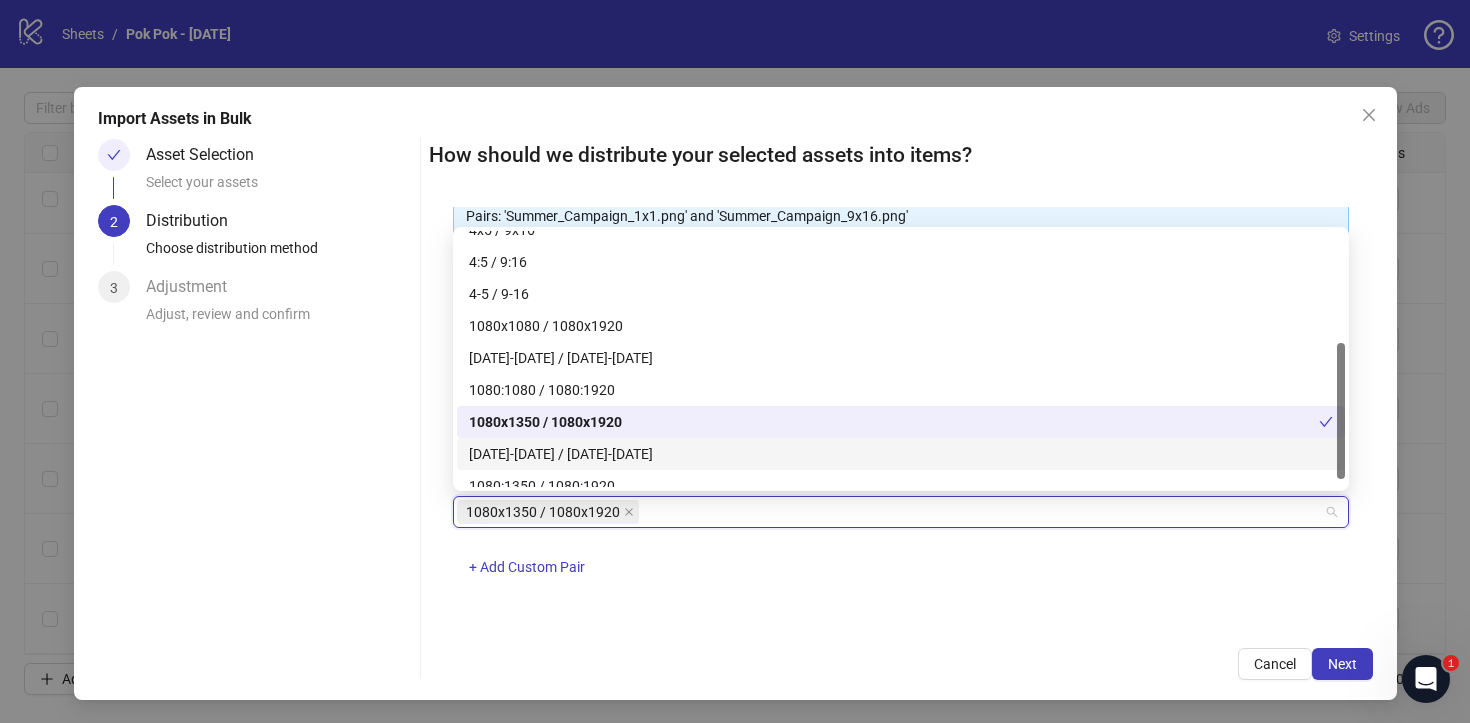 click on "One asset per item Group assets by name Assets must follow a consistent naming pattern to use this feature. Examples: Pairs: 'Summer_Campaign_1x1.png' and 'Summer_Campaign_9x16.png' Triples: 'Summer_Campaign_1x1.png', 'Summer_Campaign_9x16.png', and 'Summer_Campaign_16x9.png' Select one or more placement mappings below. We'll group matching assets together and create items using their common name. You can choose between: Pairs (e.g., '1x1 / 9x16') Triples (e.g., '1x1 / 9x16 / 16x9') Assets without matches will be created as separate items. Pairs 1080x1350 / 1080x1920   + Add Custom Pair" at bounding box center (901, 415) 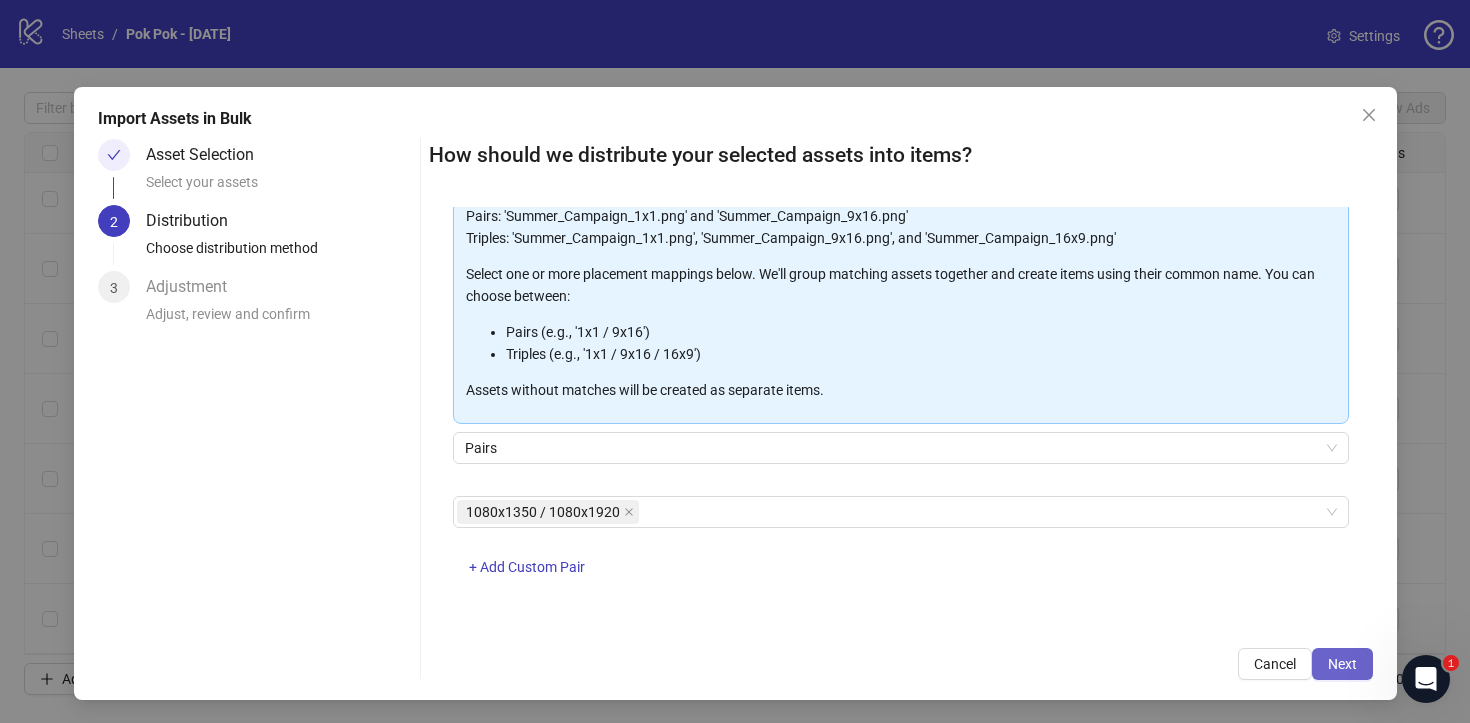click on "Next" at bounding box center (1342, 664) 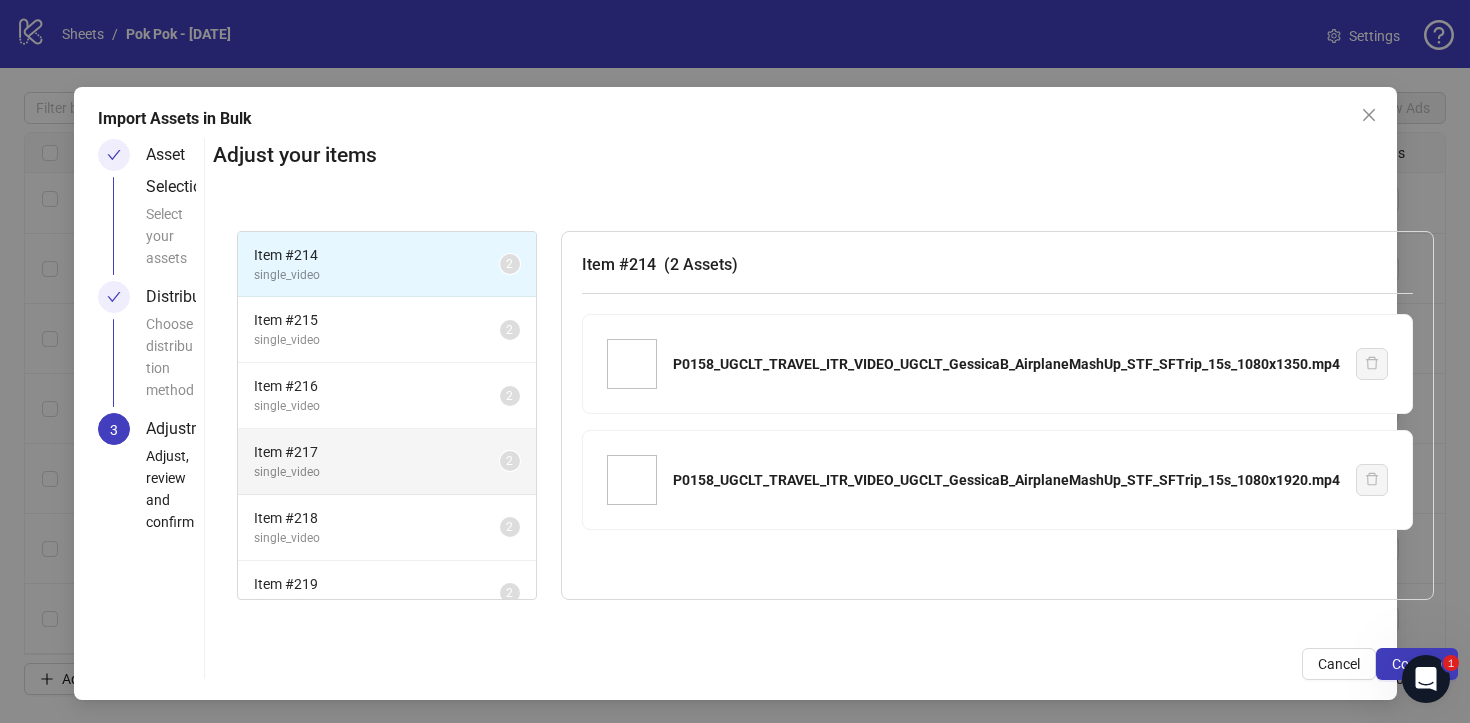 scroll, scrollTop: 93, scrollLeft: 0, axis: vertical 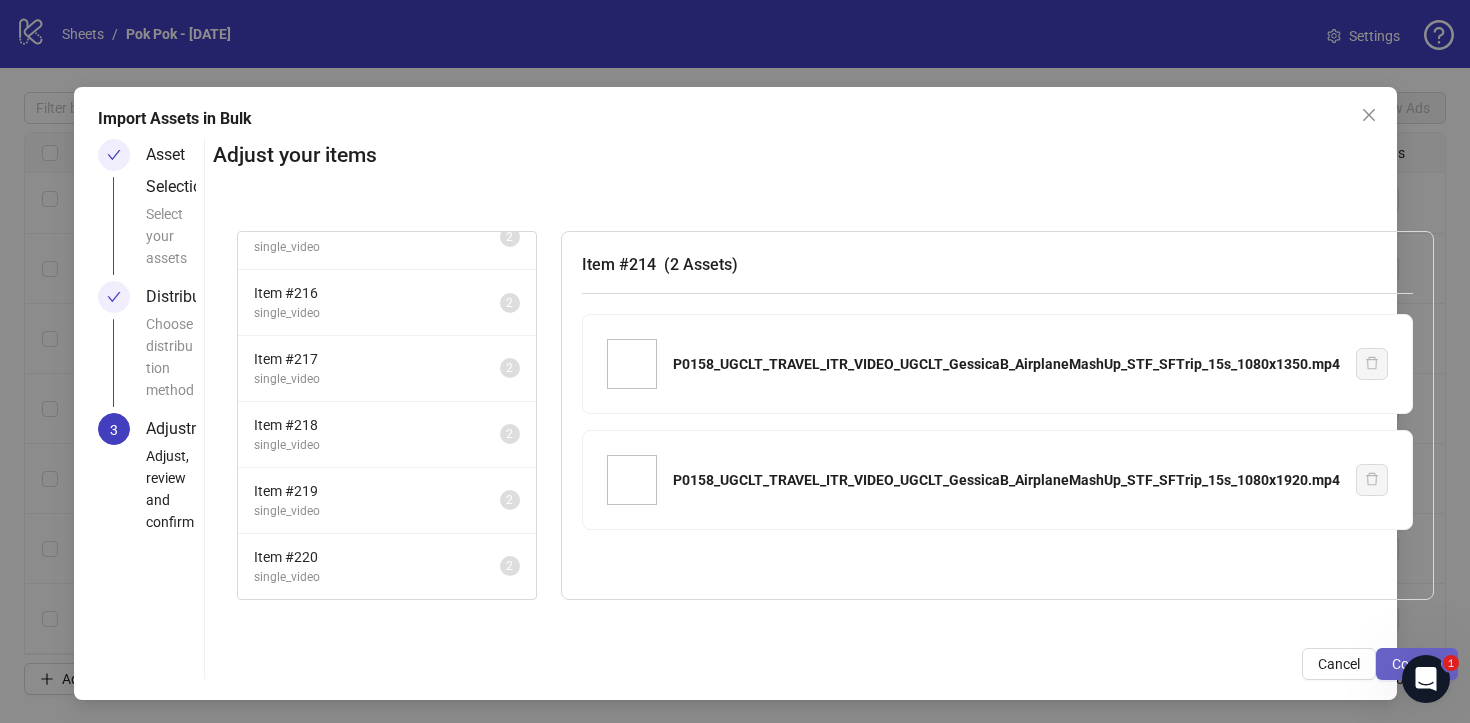 click on "Confirm" at bounding box center [1417, 664] 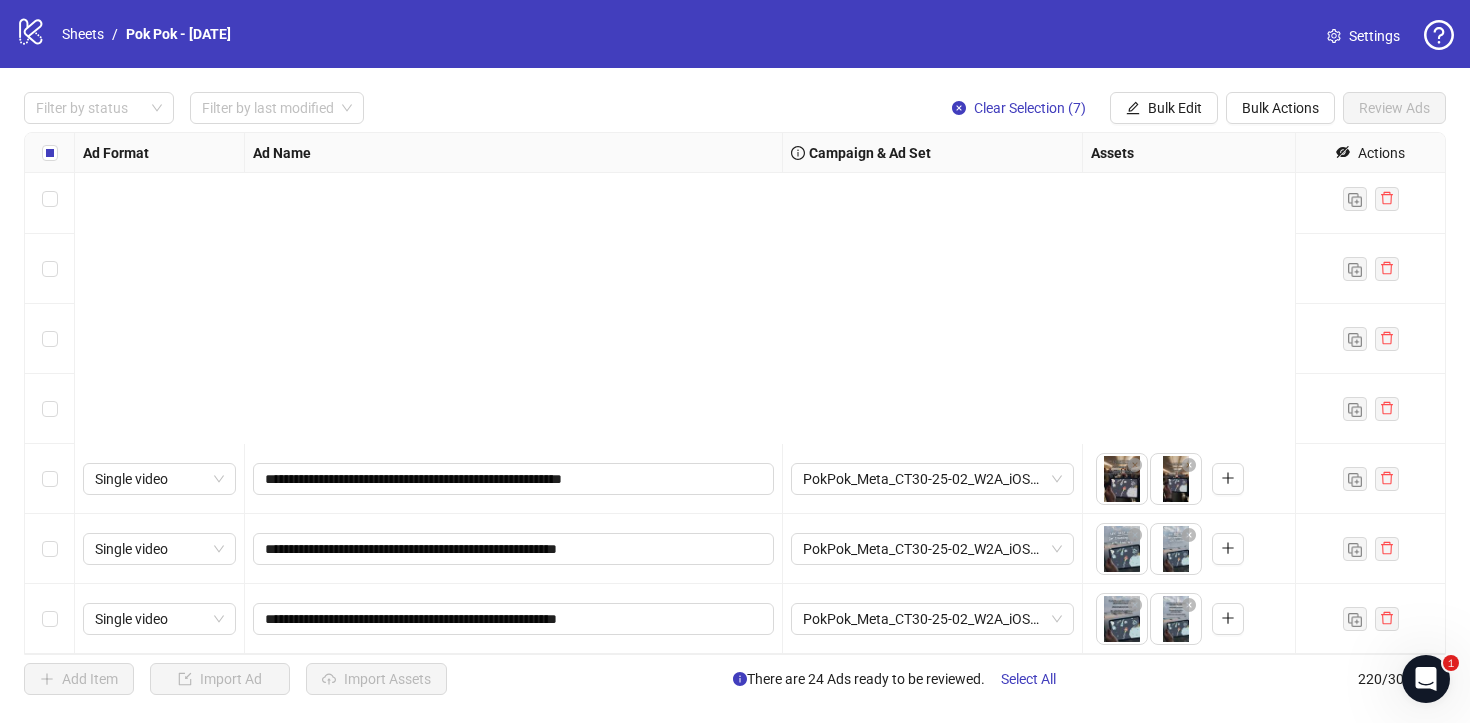 scroll, scrollTop: 14919, scrollLeft: 0, axis: vertical 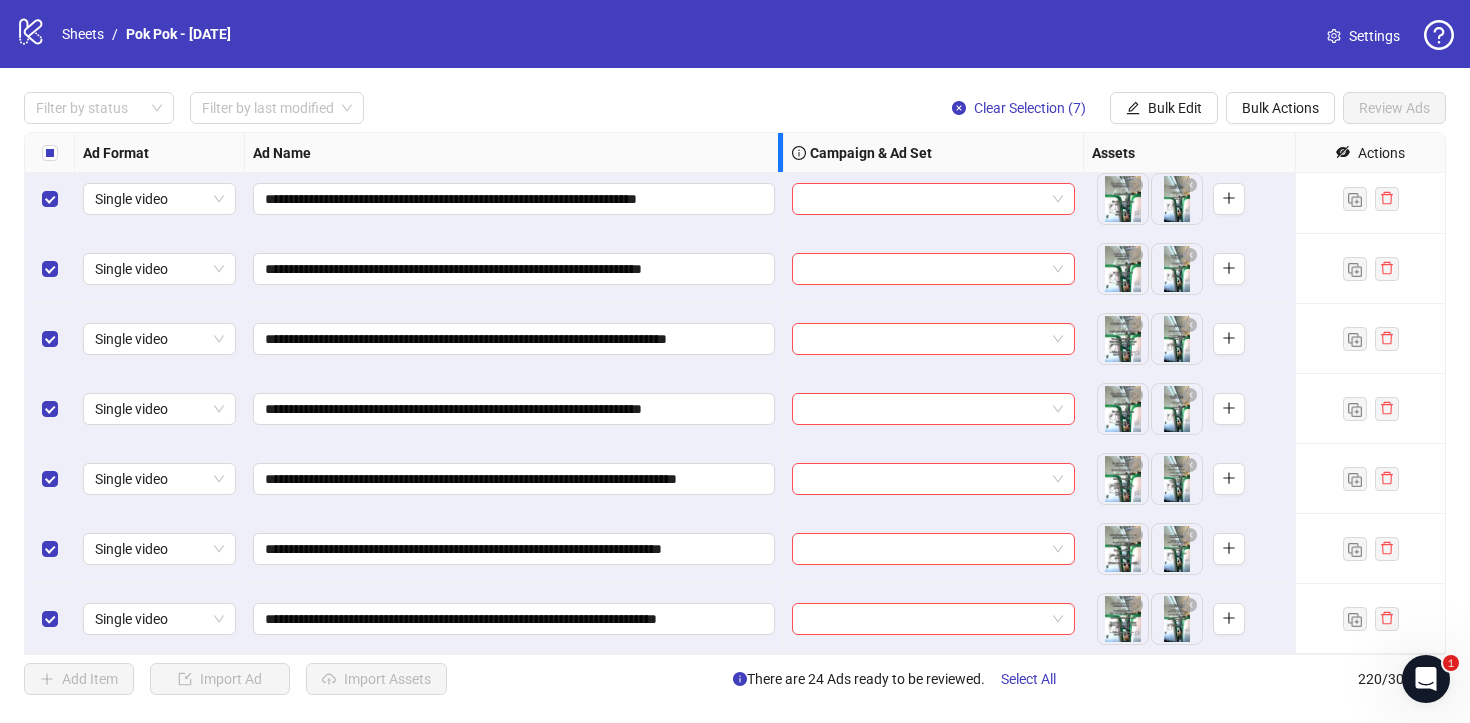 drag, startPoint x: 779, startPoint y: 139, endPoint x: 890, endPoint y: 150, distance: 111.54372 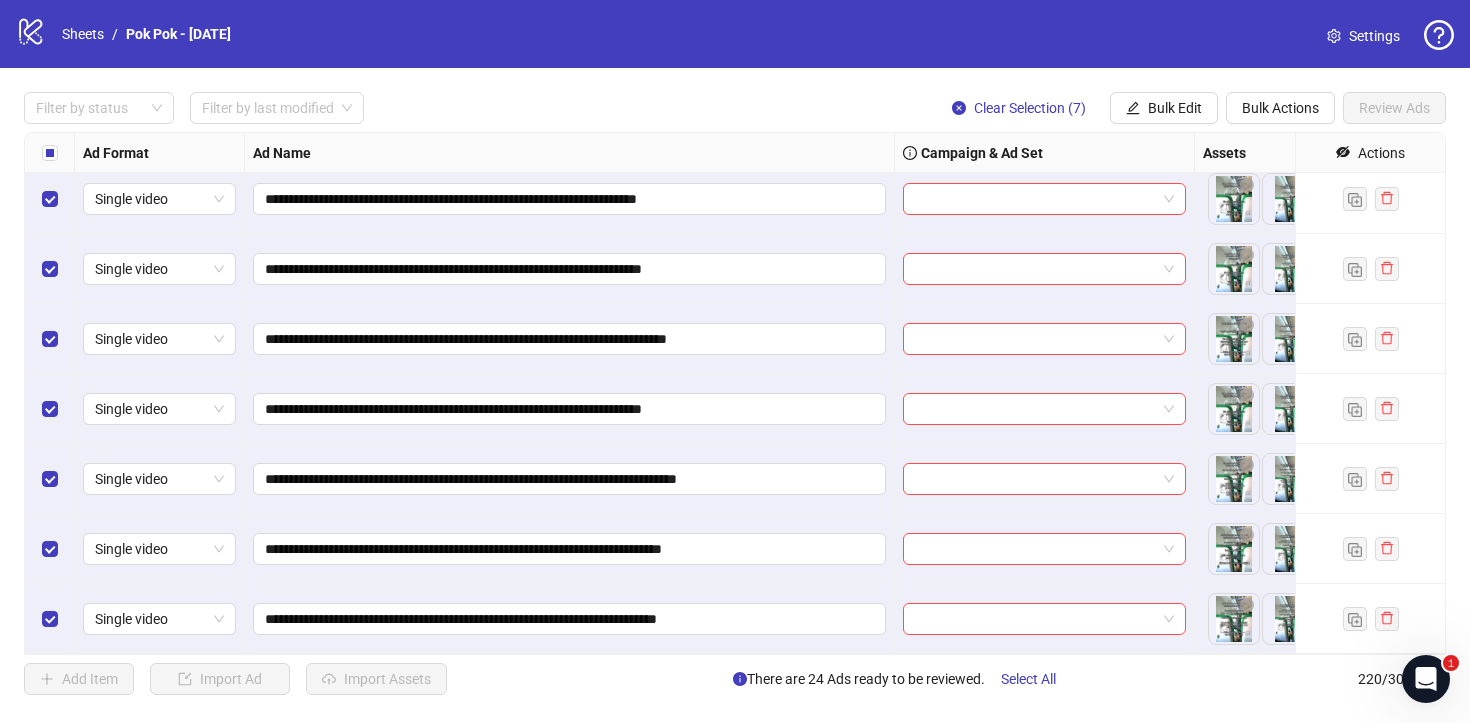 scroll, scrollTop: 14809, scrollLeft: 0, axis: vertical 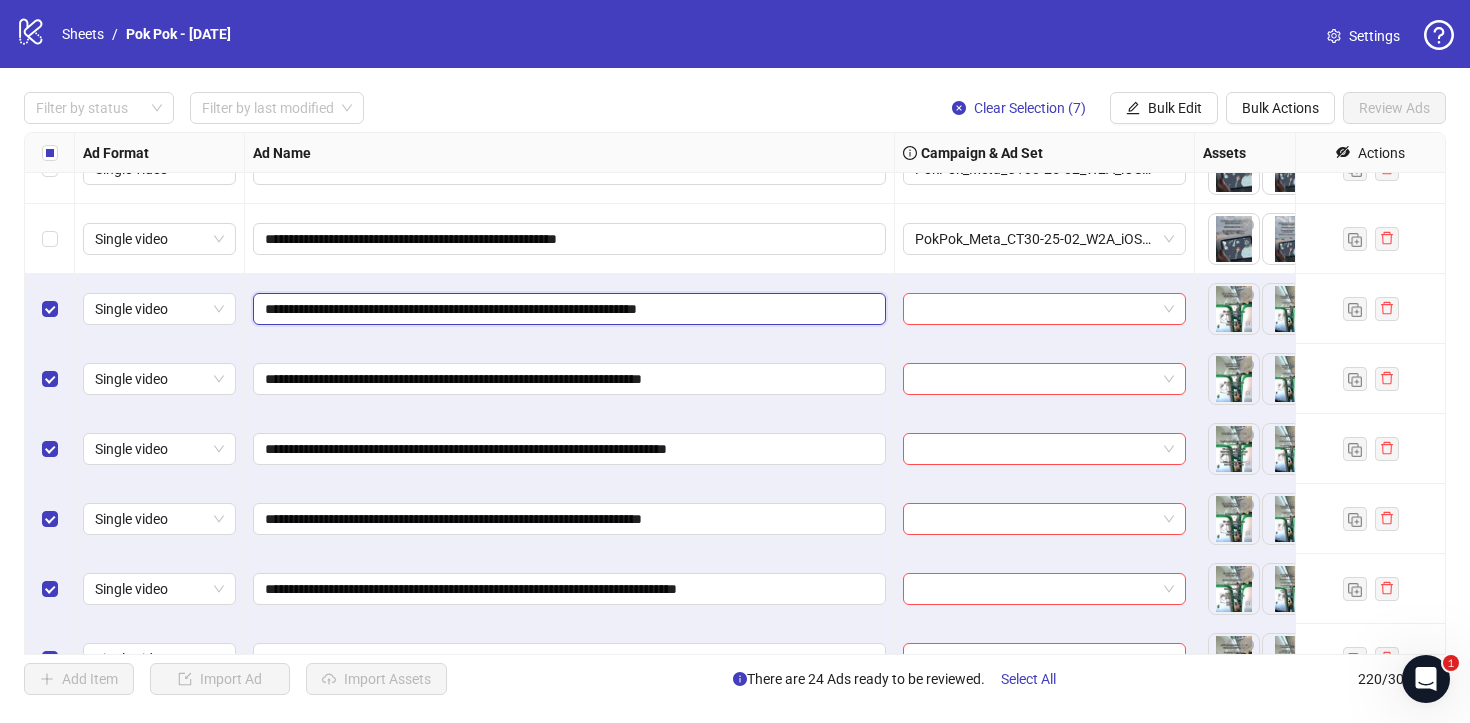 click on "**********" at bounding box center [567, 309] 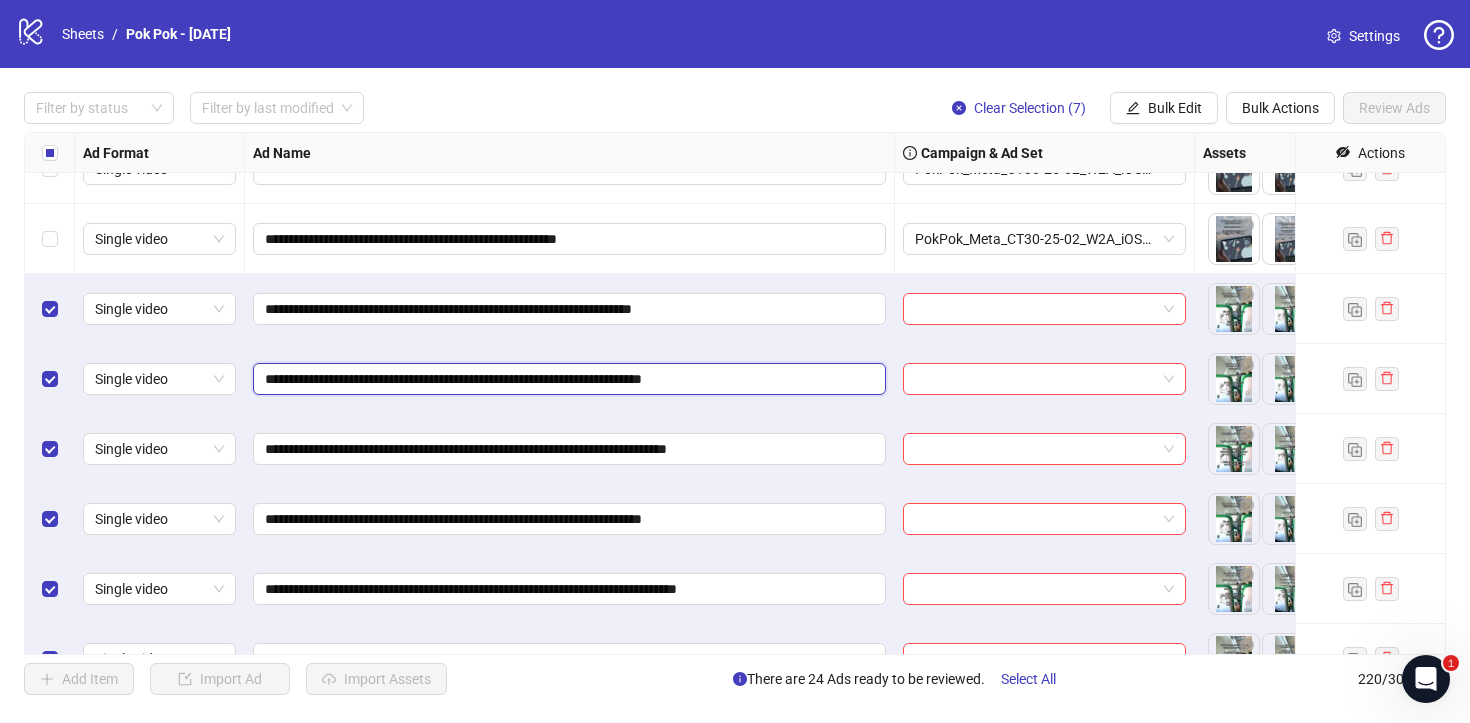 click on "**********" at bounding box center (567, 379) 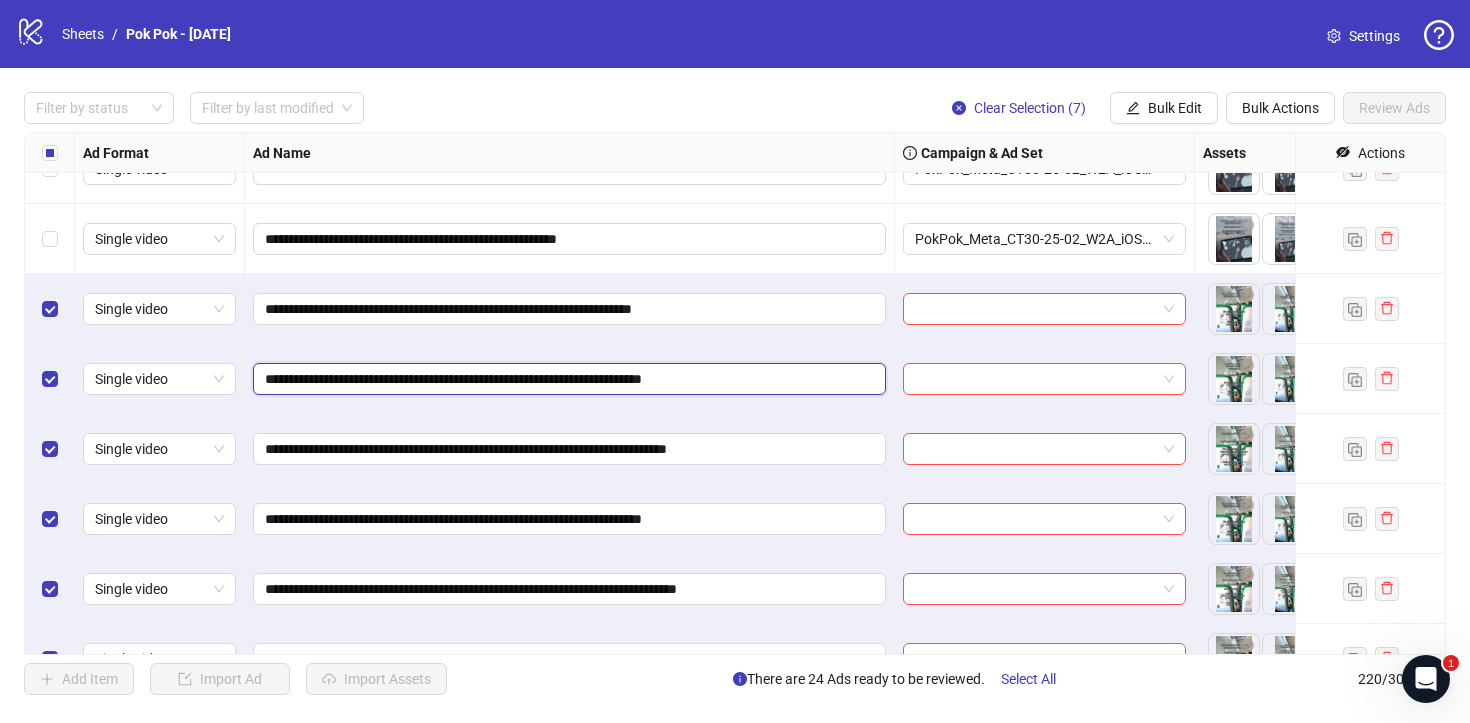 type on "**********" 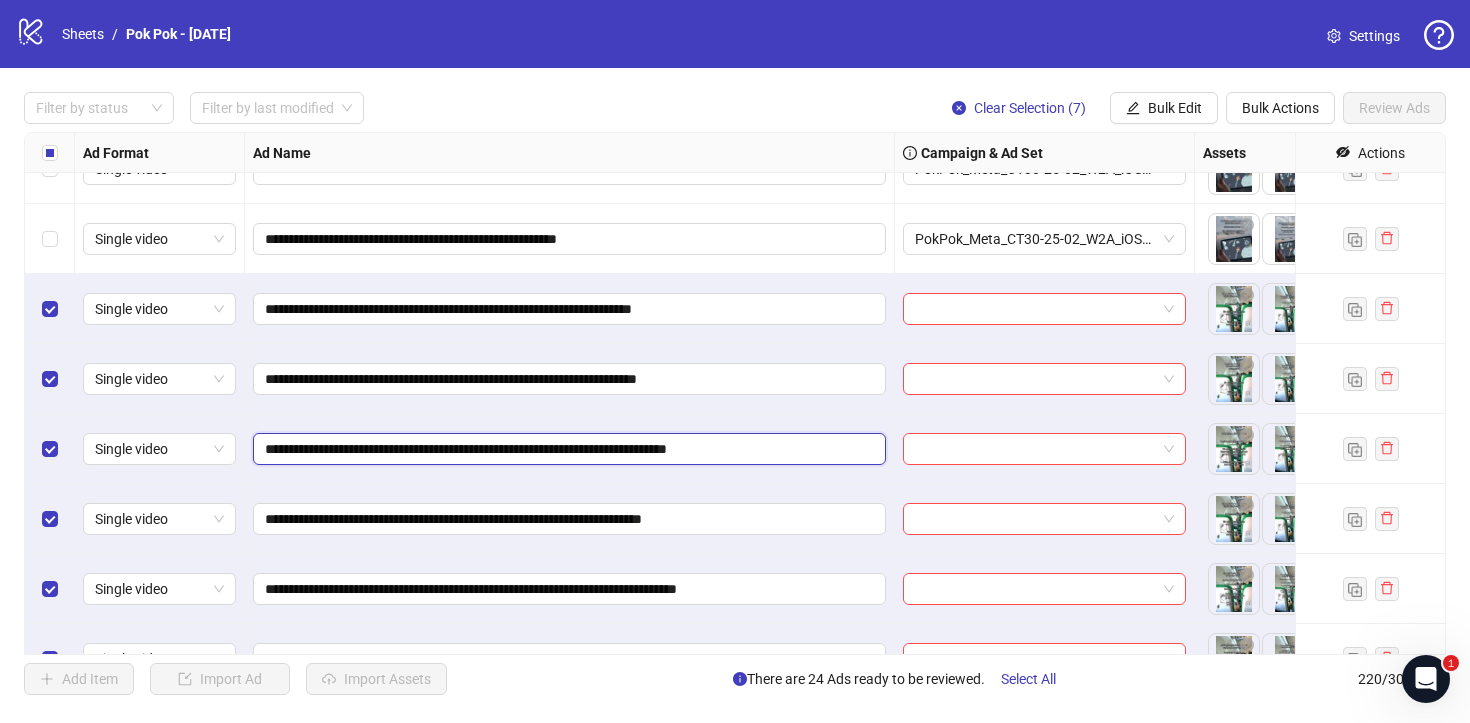 click on "**********" at bounding box center (567, 449) 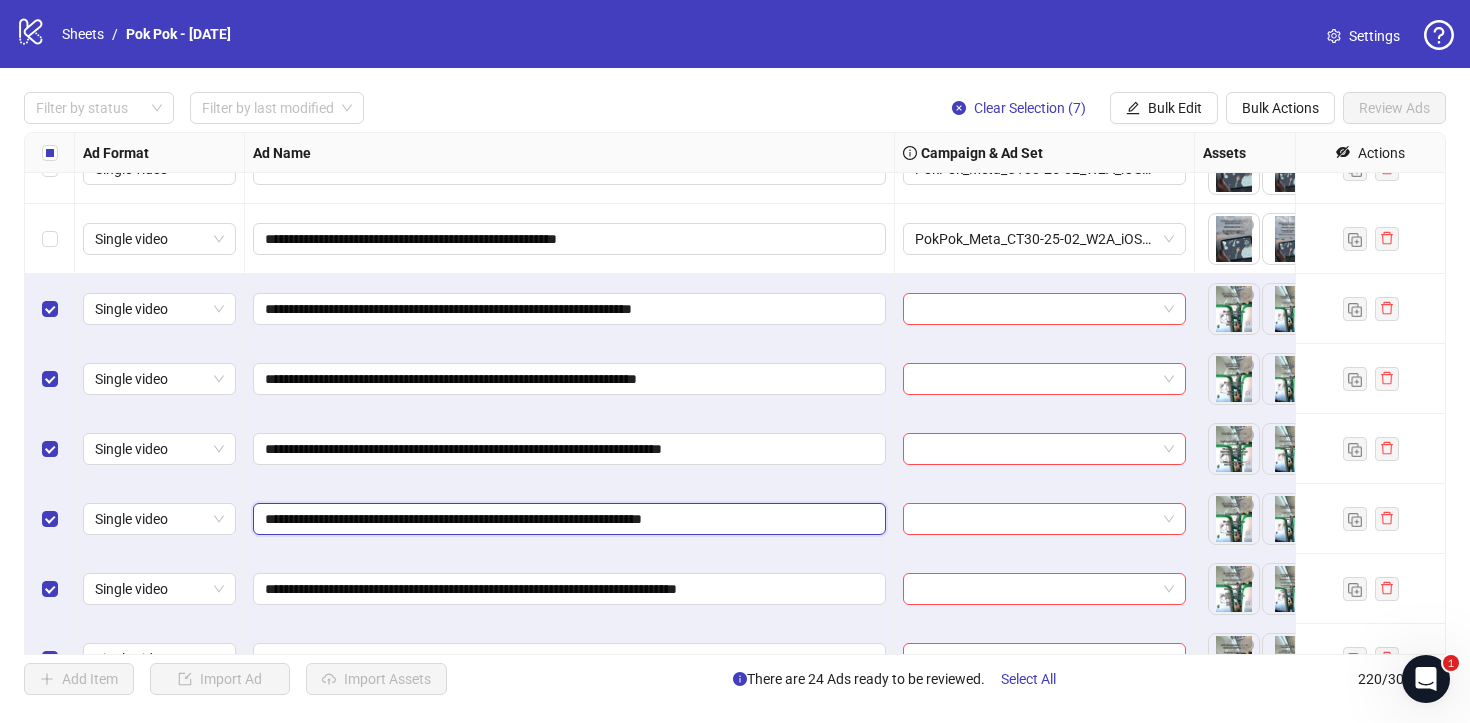 click on "**********" at bounding box center (567, 519) 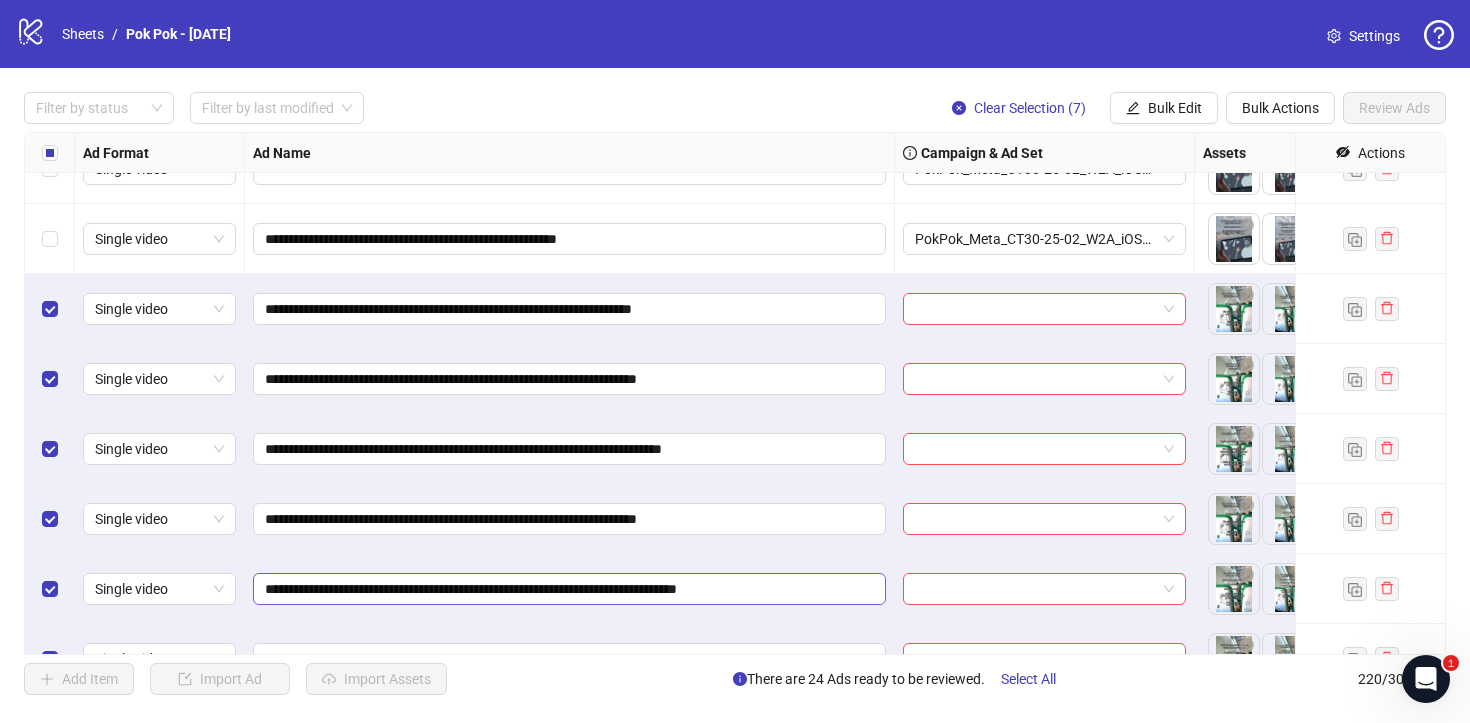 click on "**********" at bounding box center (569, 589) 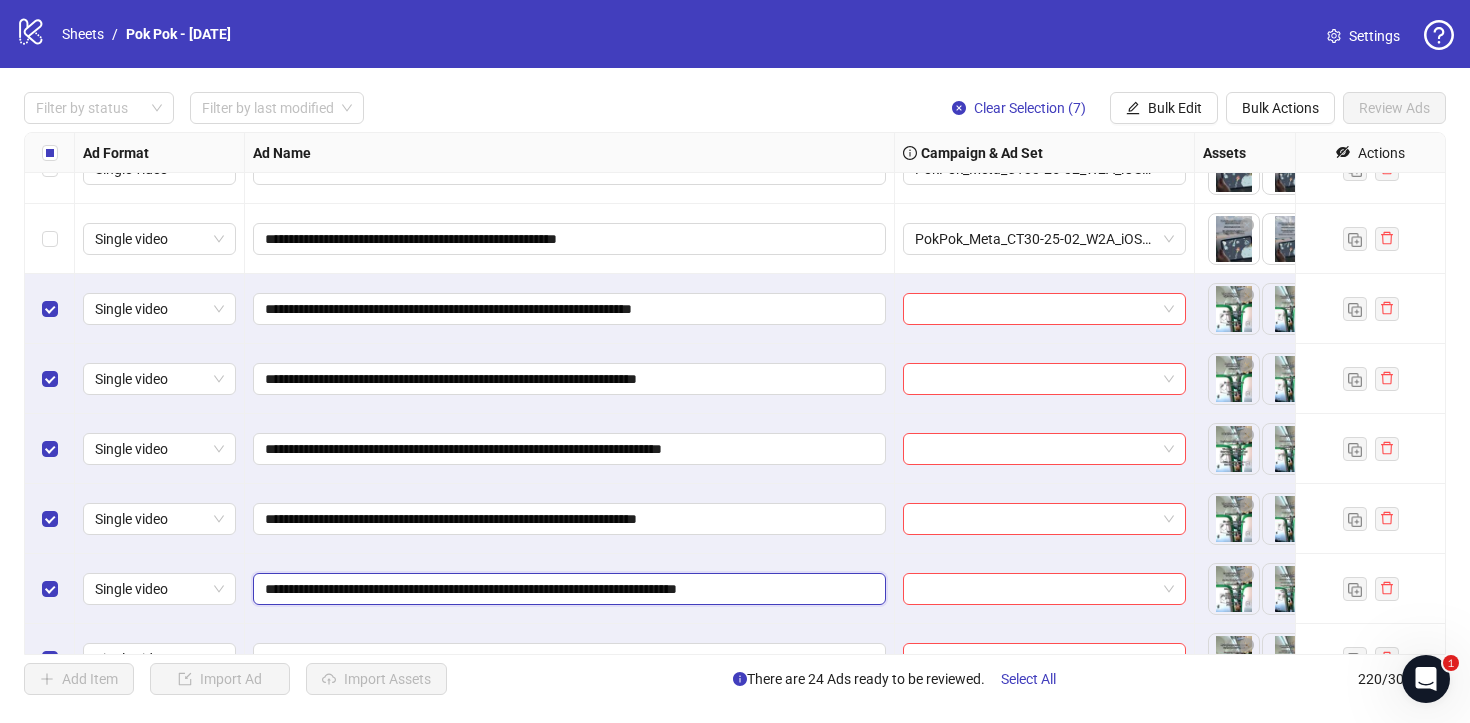 type on "**********" 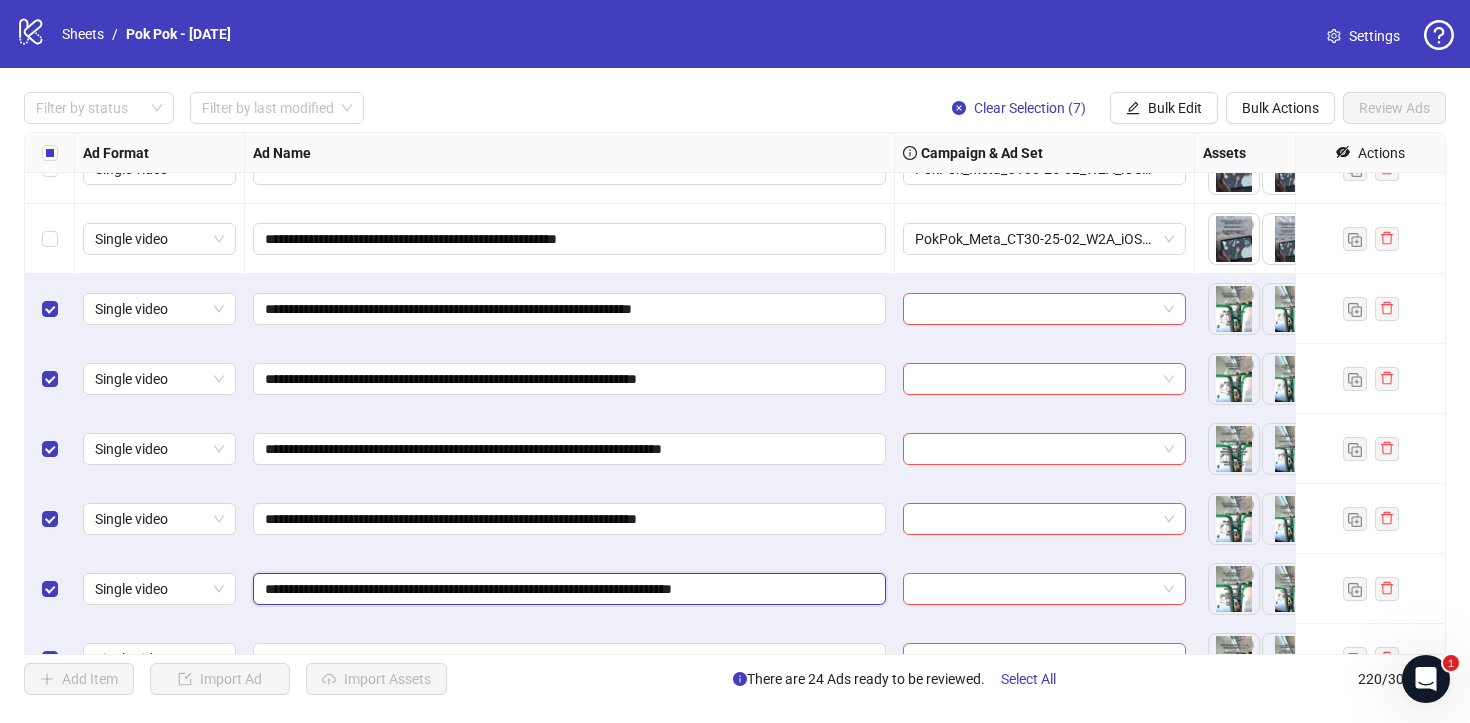 scroll, scrollTop: 0, scrollLeft: 0, axis: both 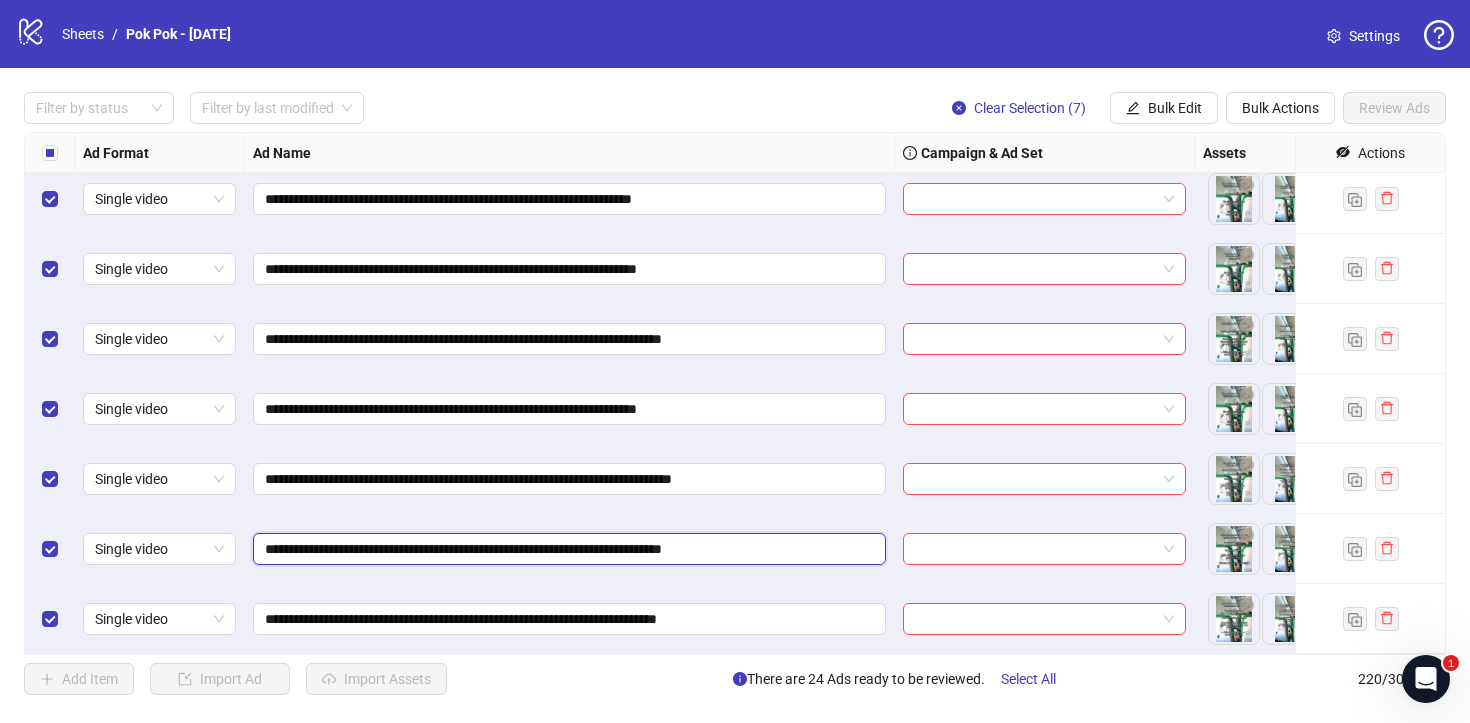 click on "**********" at bounding box center [567, 549] 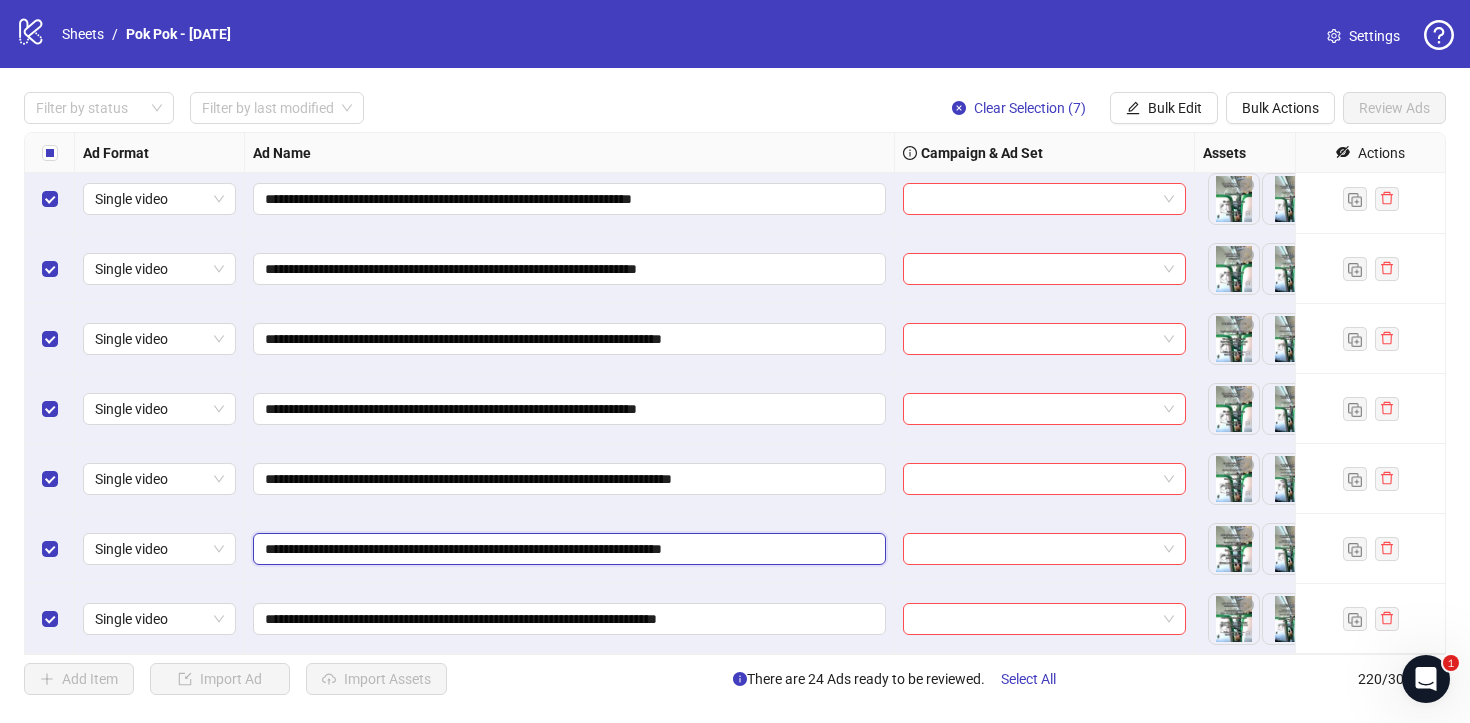 type on "**********" 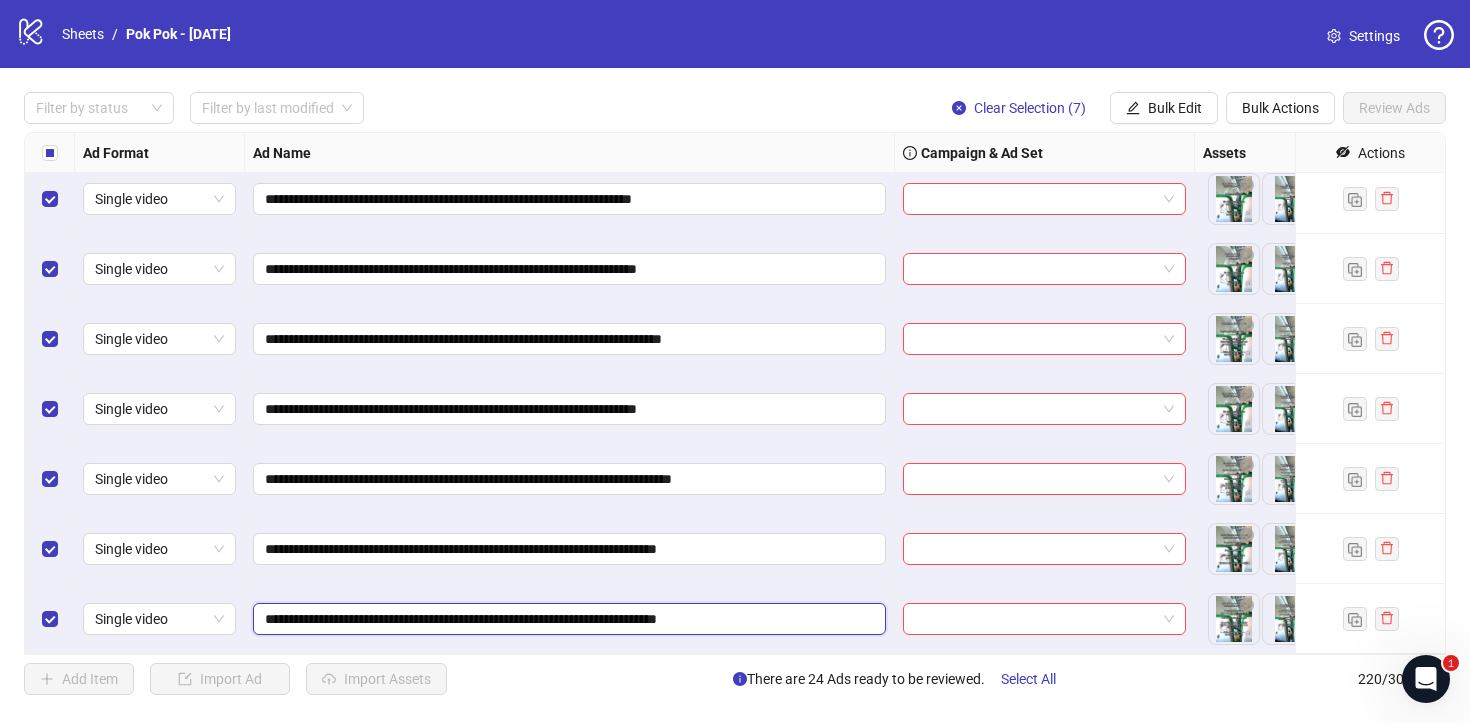click on "**********" at bounding box center (567, 619) 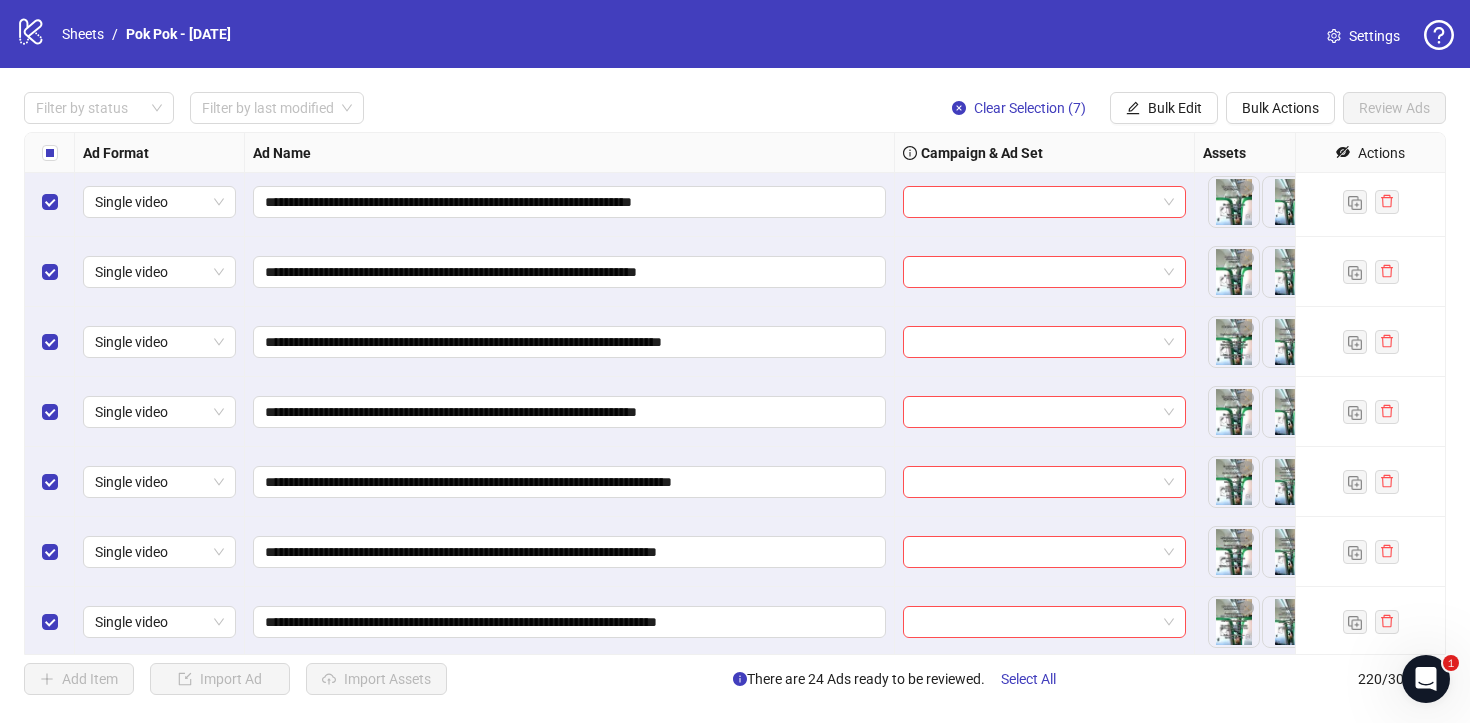 scroll, scrollTop: 14847, scrollLeft: 0, axis: vertical 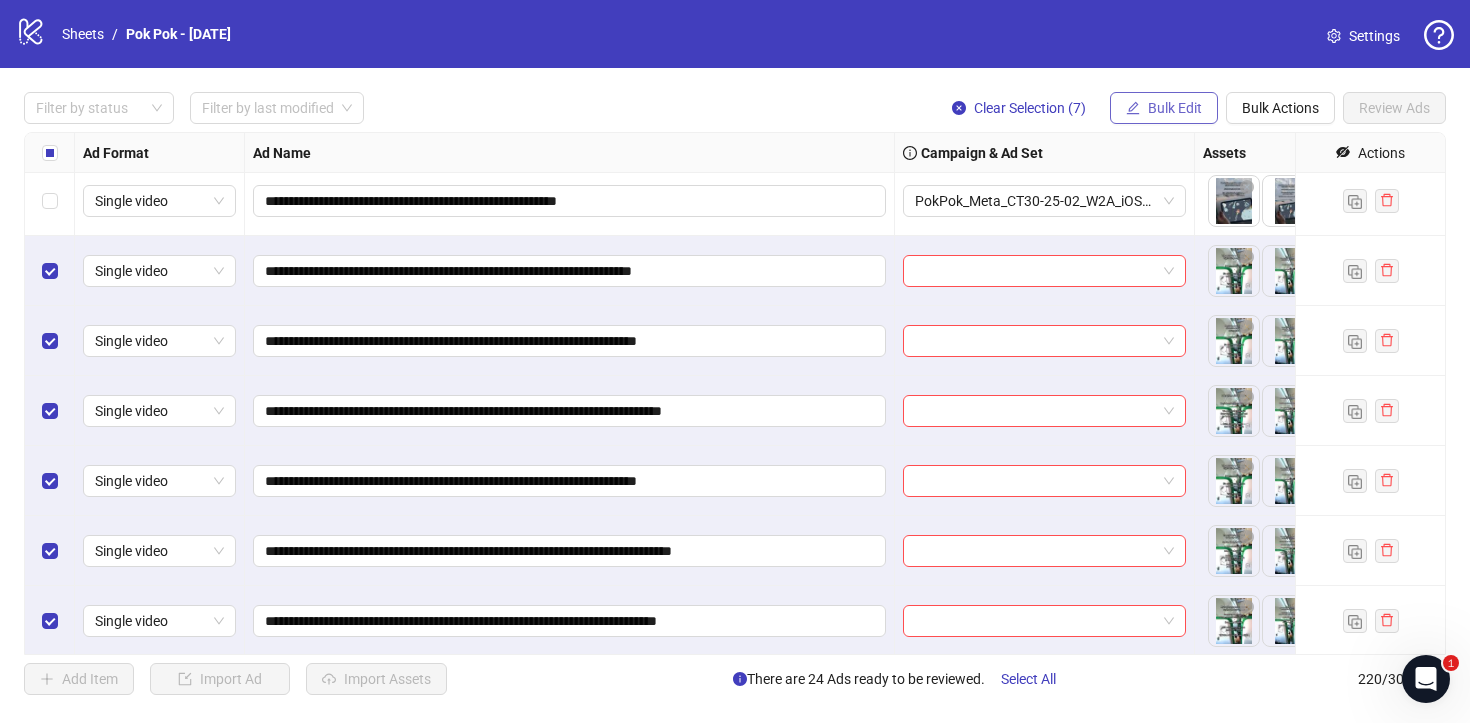click on "Bulk Edit" at bounding box center [1175, 108] 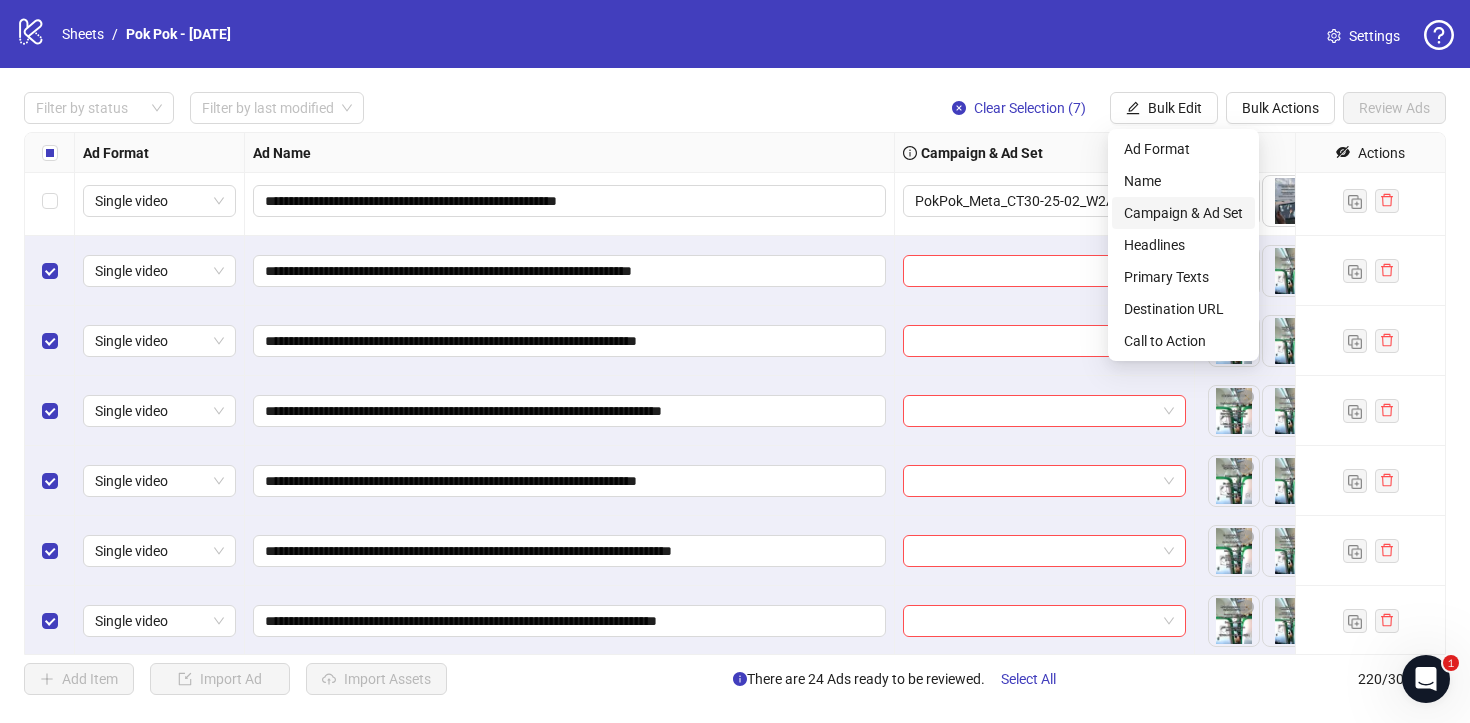 click on "Campaign & Ad Set" at bounding box center [1183, 213] 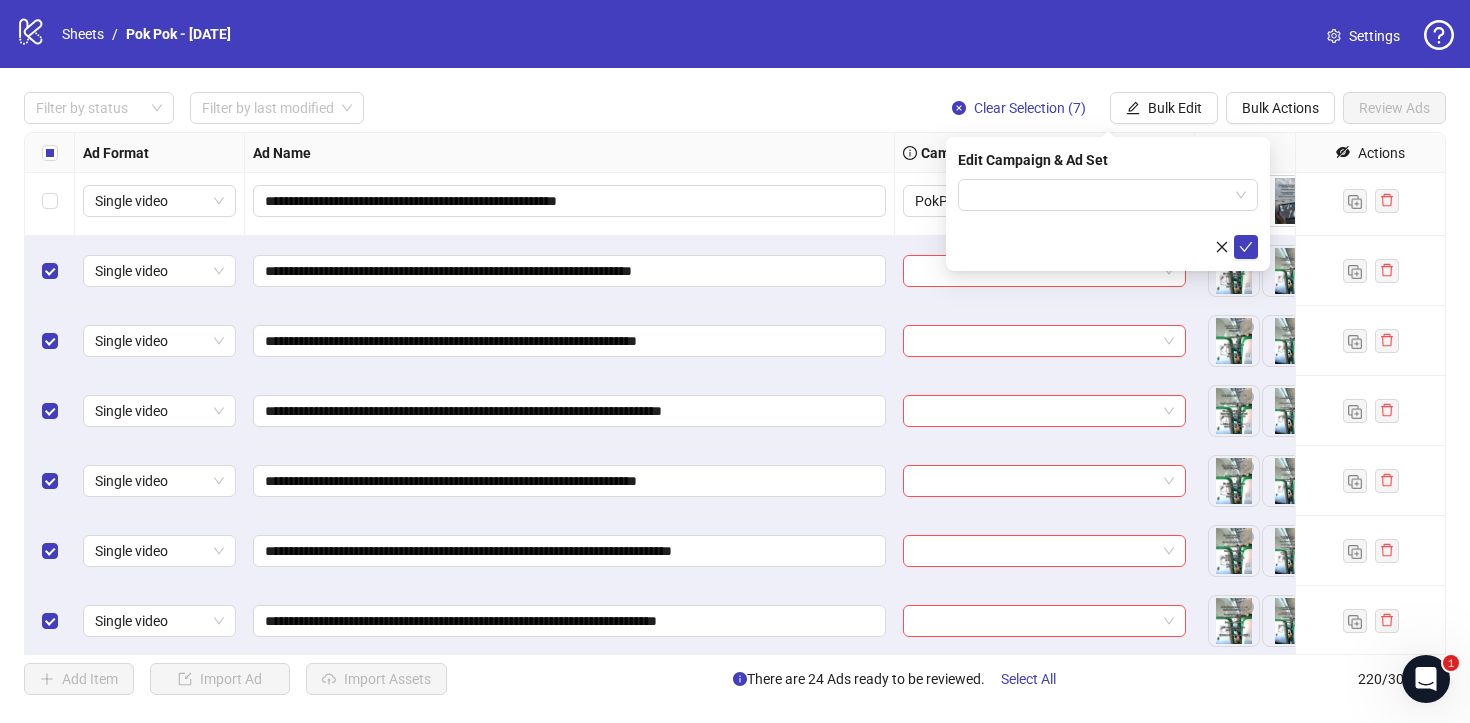 click on "Edit Campaign & Ad Set" at bounding box center [1108, 204] 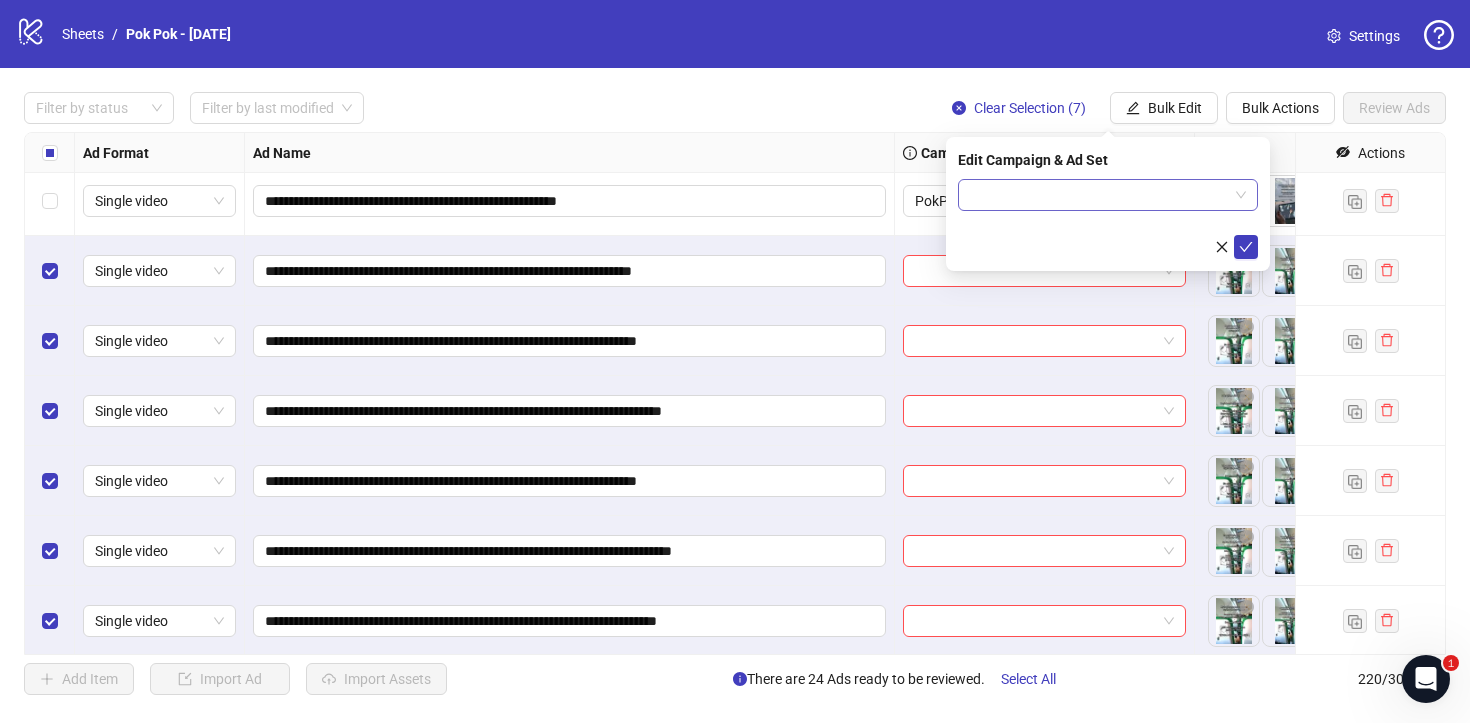 click at bounding box center [1108, 195] 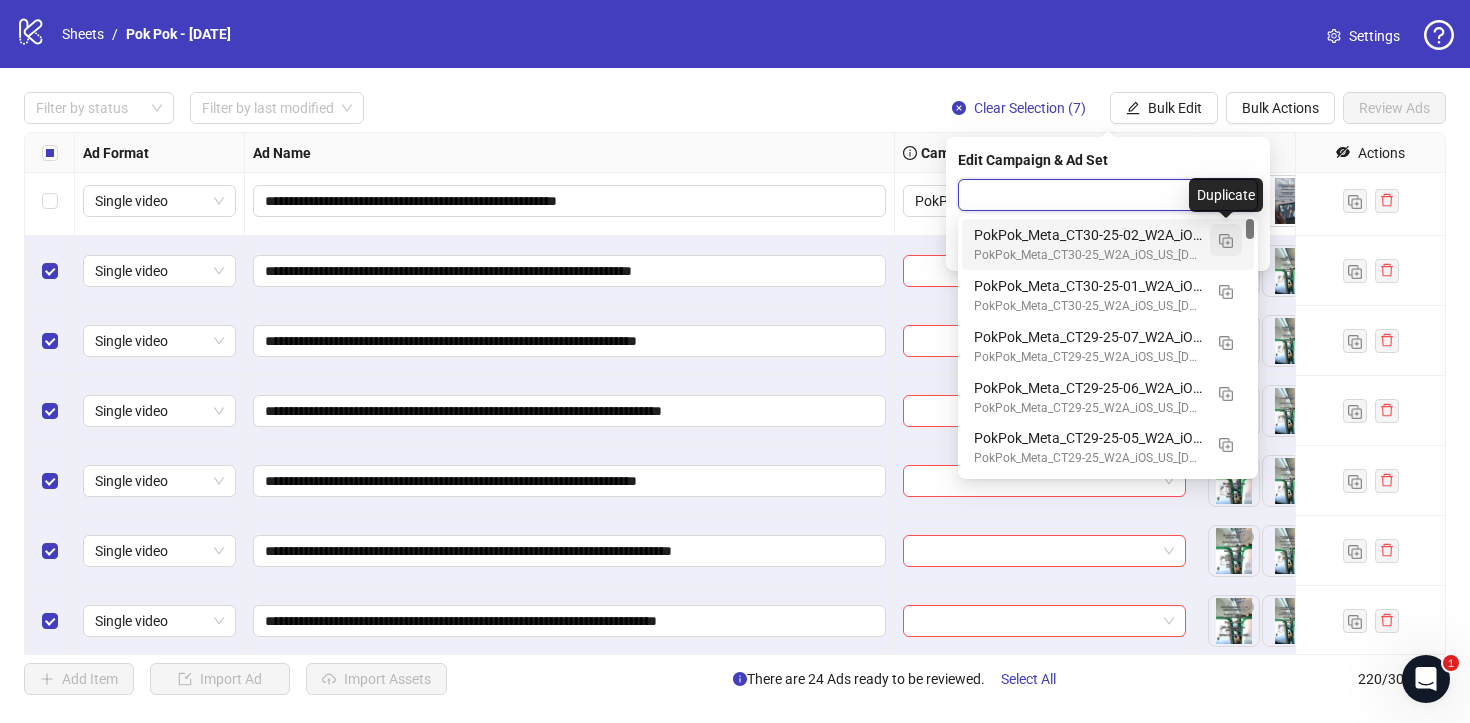 click at bounding box center (1226, 241) 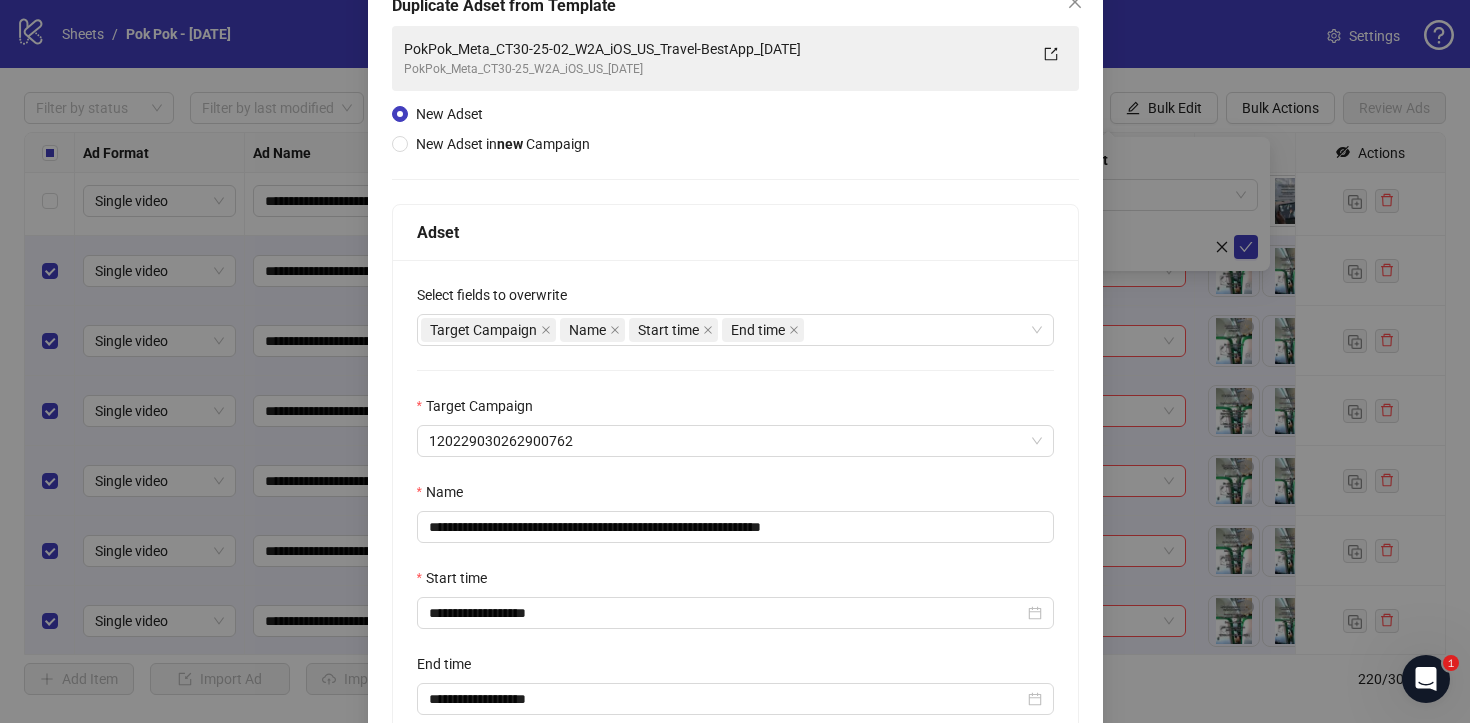 scroll, scrollTop: 174, scrollLeft: 0, axis: vertical 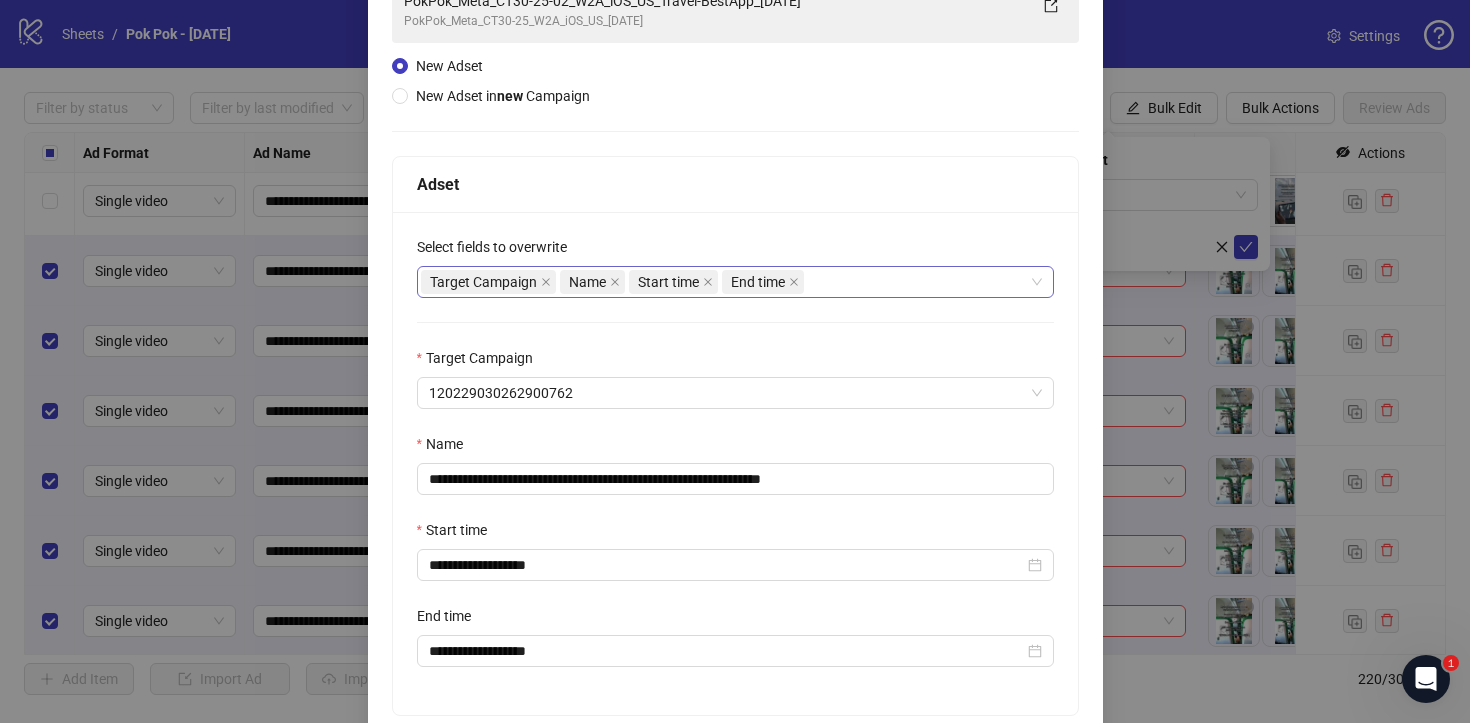click on "Target Campaign Name Start time End time" at bounding box center (725, 282) 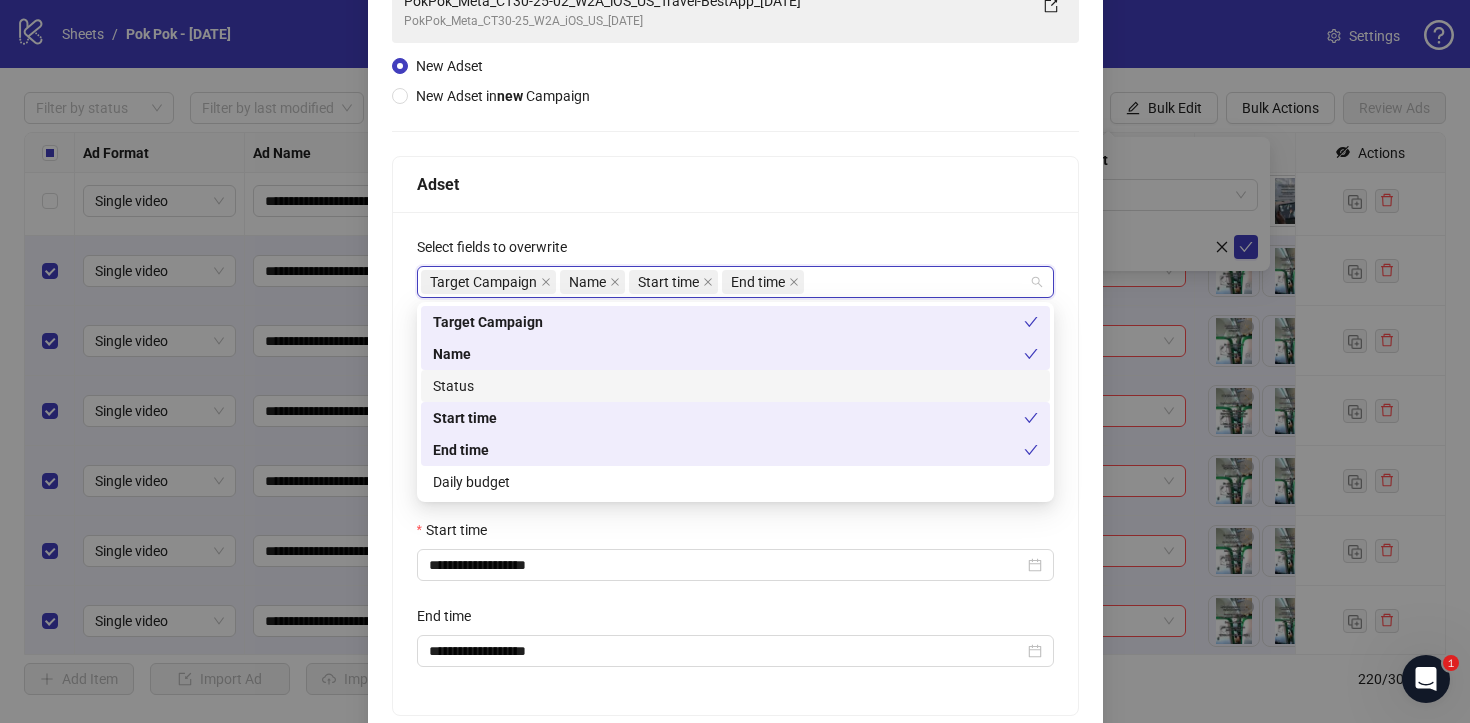 click on "Status" at bounding box center [735, 386] 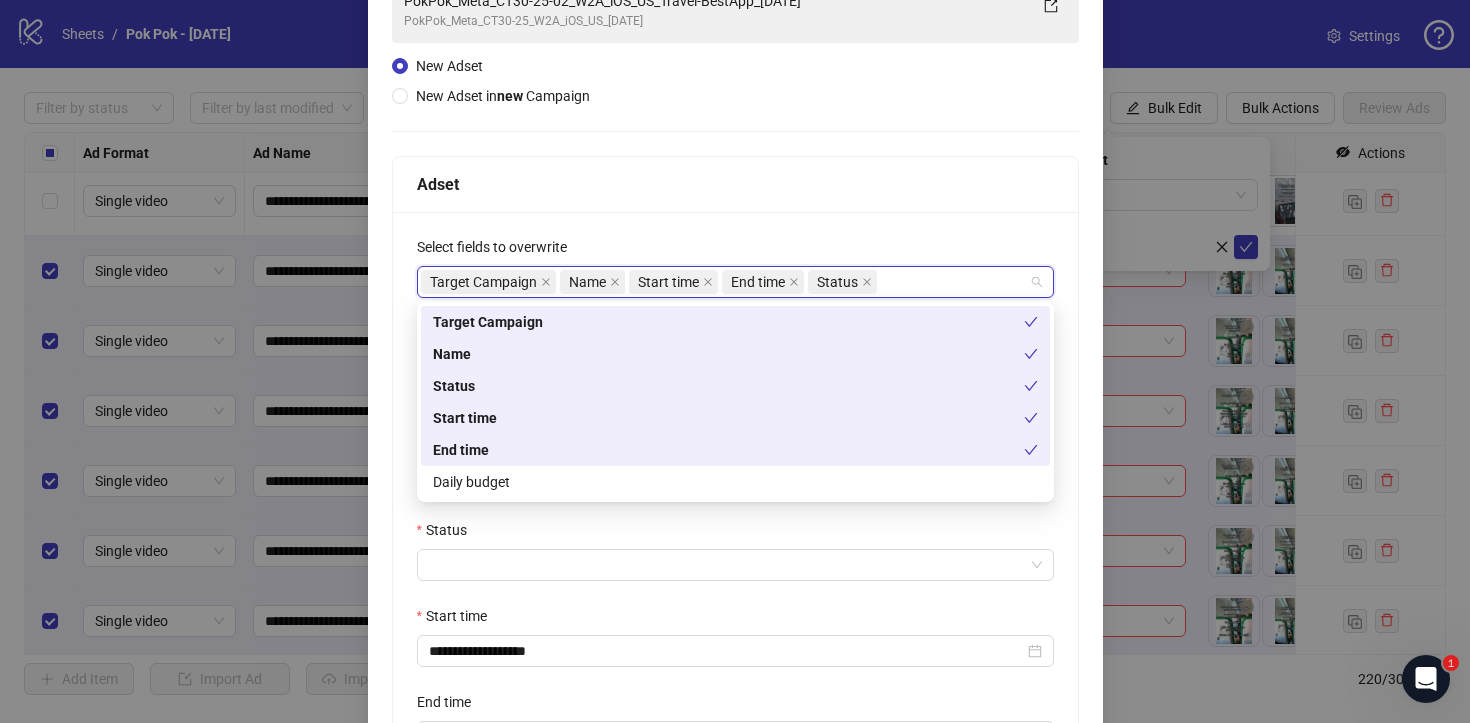 click on "End time" at bounding box center (728, 450) 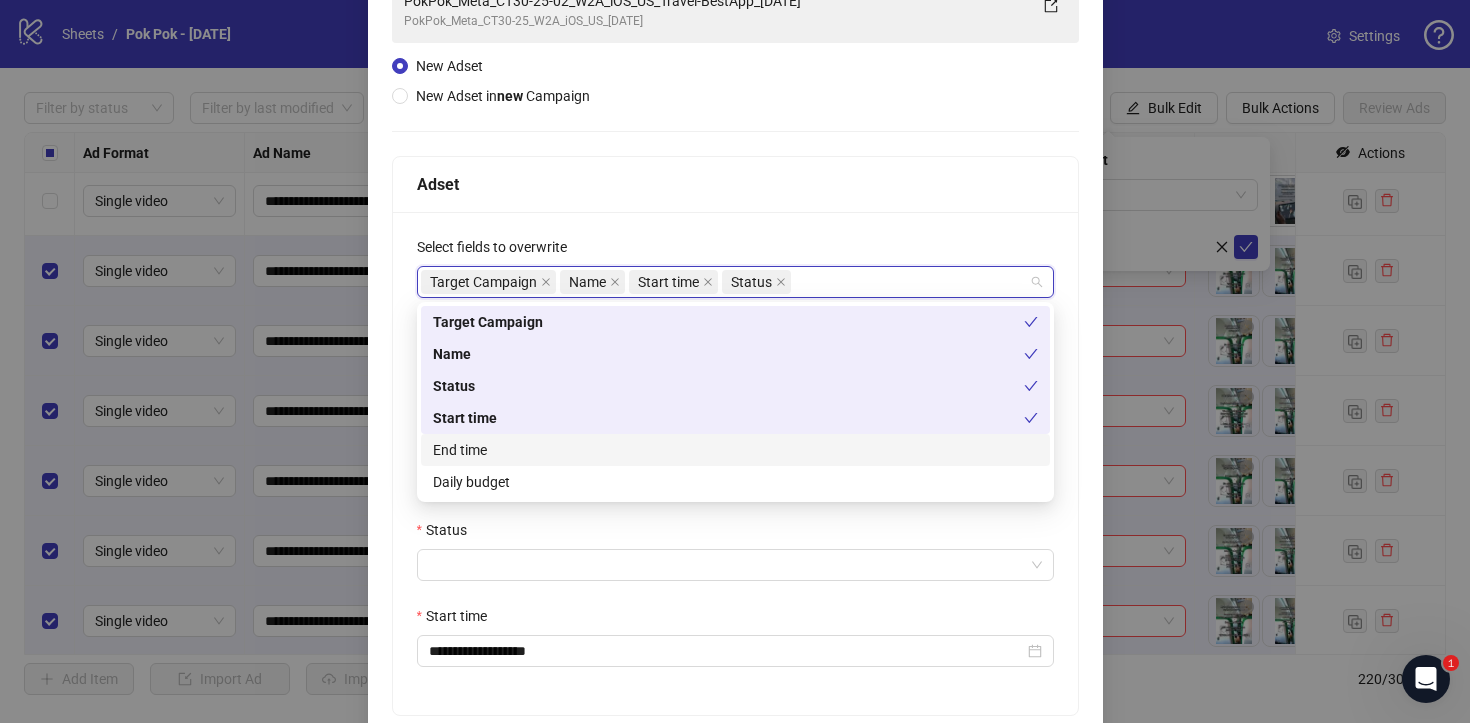 click on "End time" at bounding box center (735, 450) 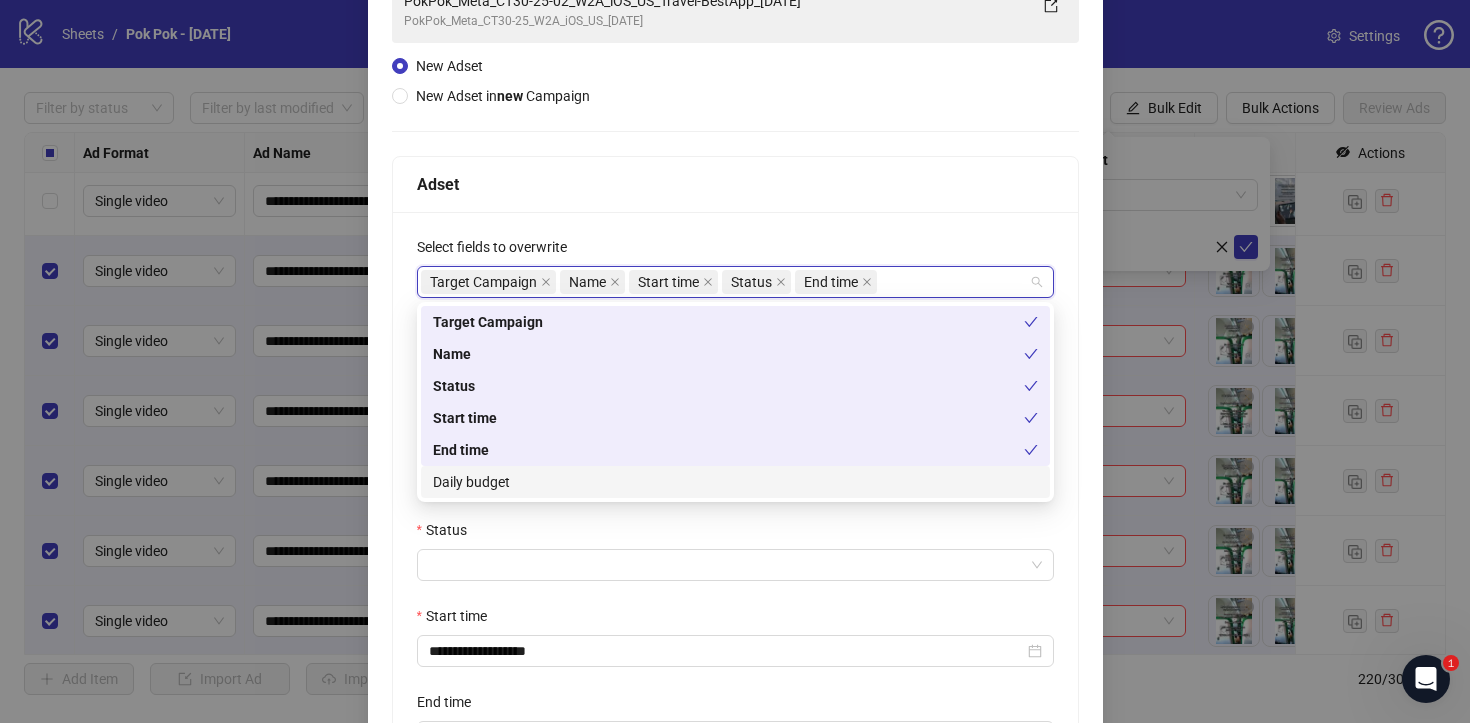 click on "Daily budget" at bounding box center [735, 482] 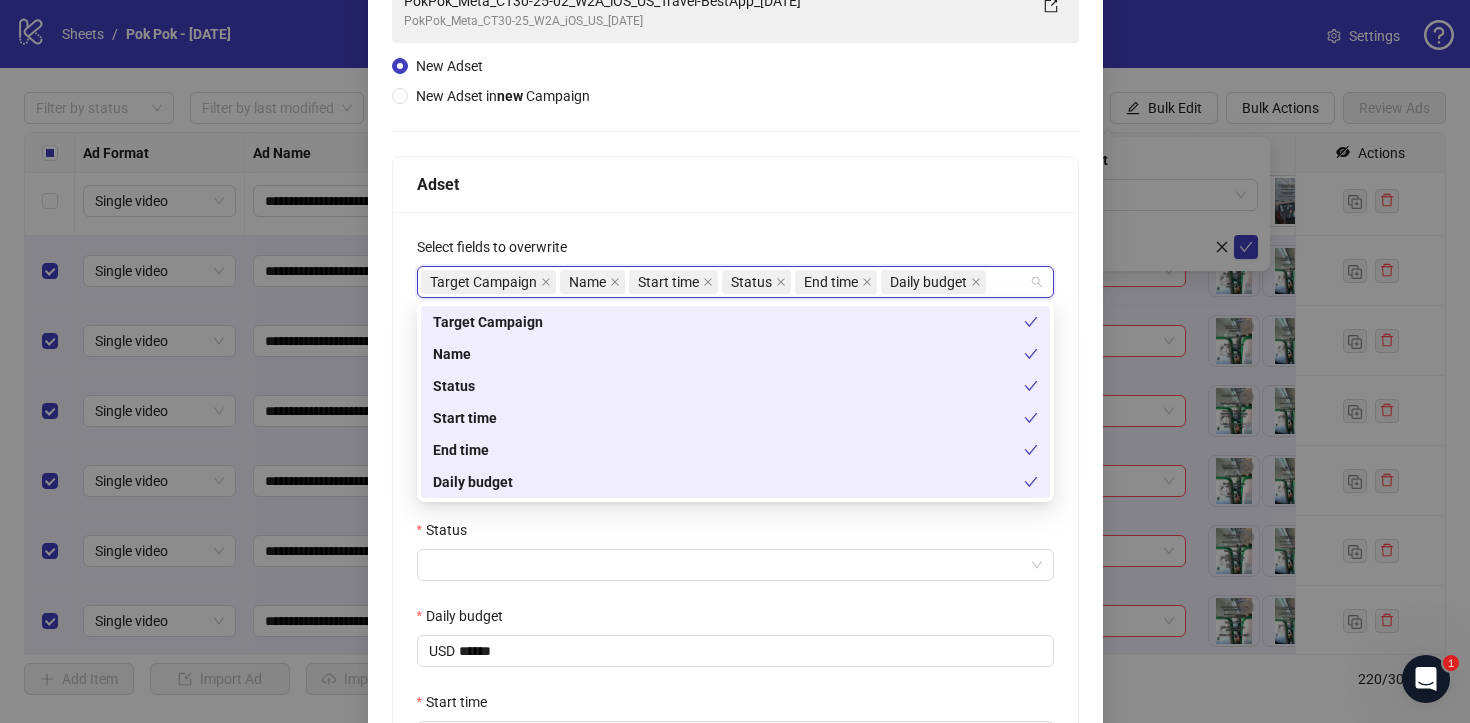 click on "Status" at bounding box center [735, 534] 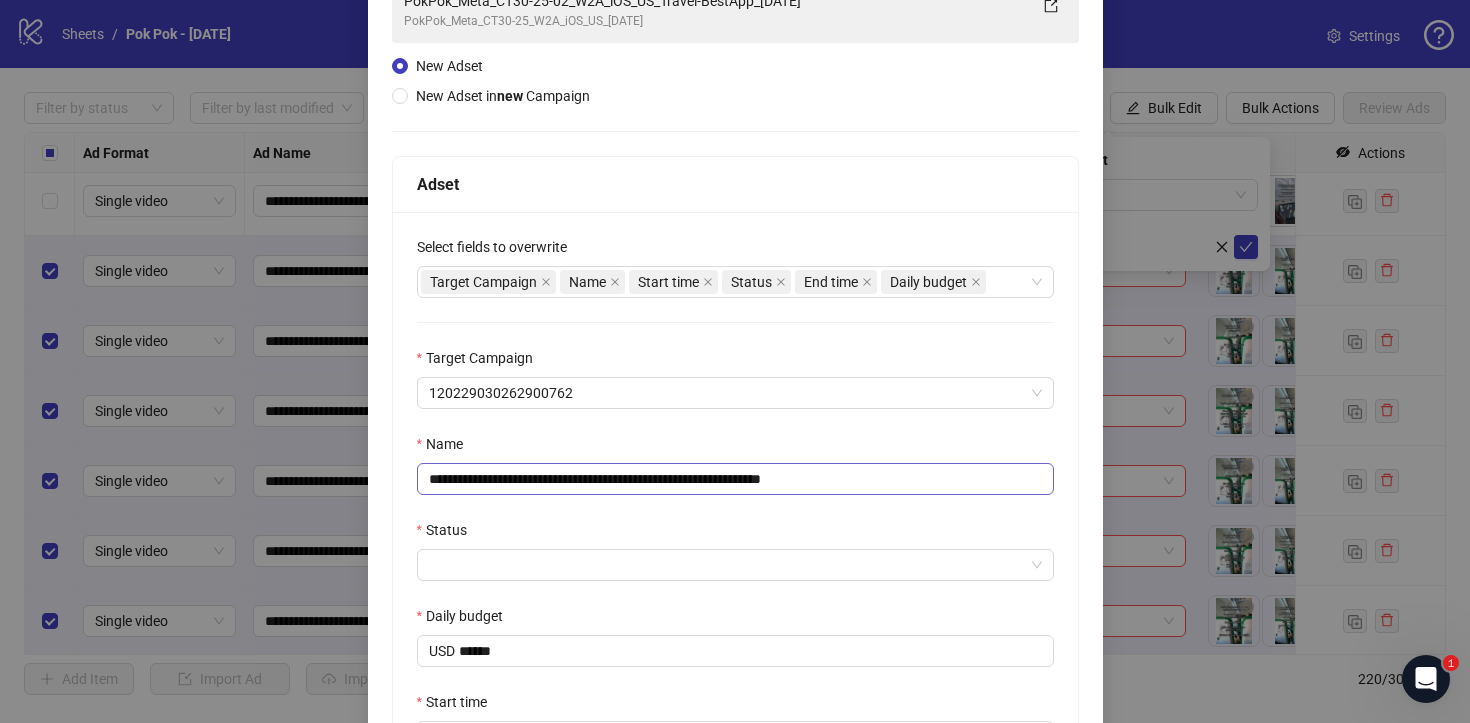 scroll, scrollTop: 189, scrollLeft: 0, axis: vertical 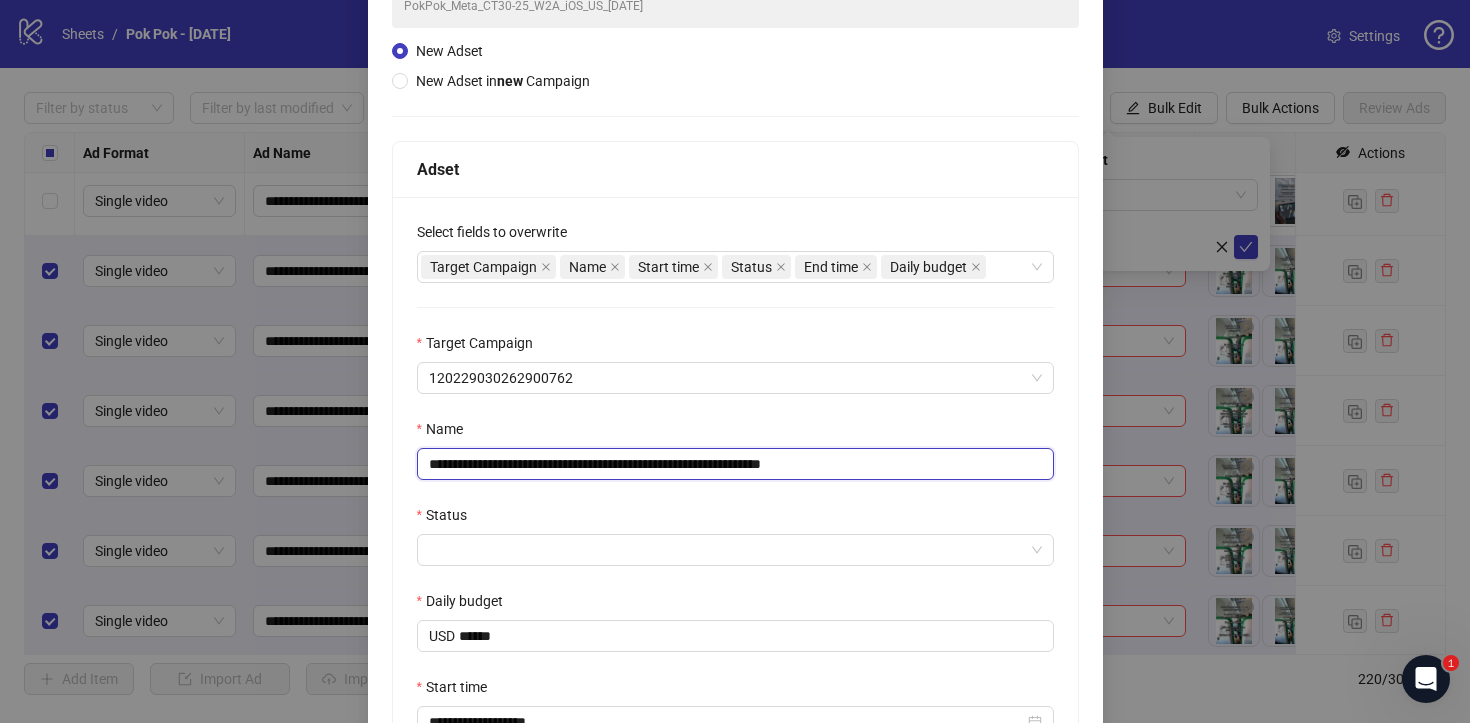 click on "**********" at bounding box center [735, 464] 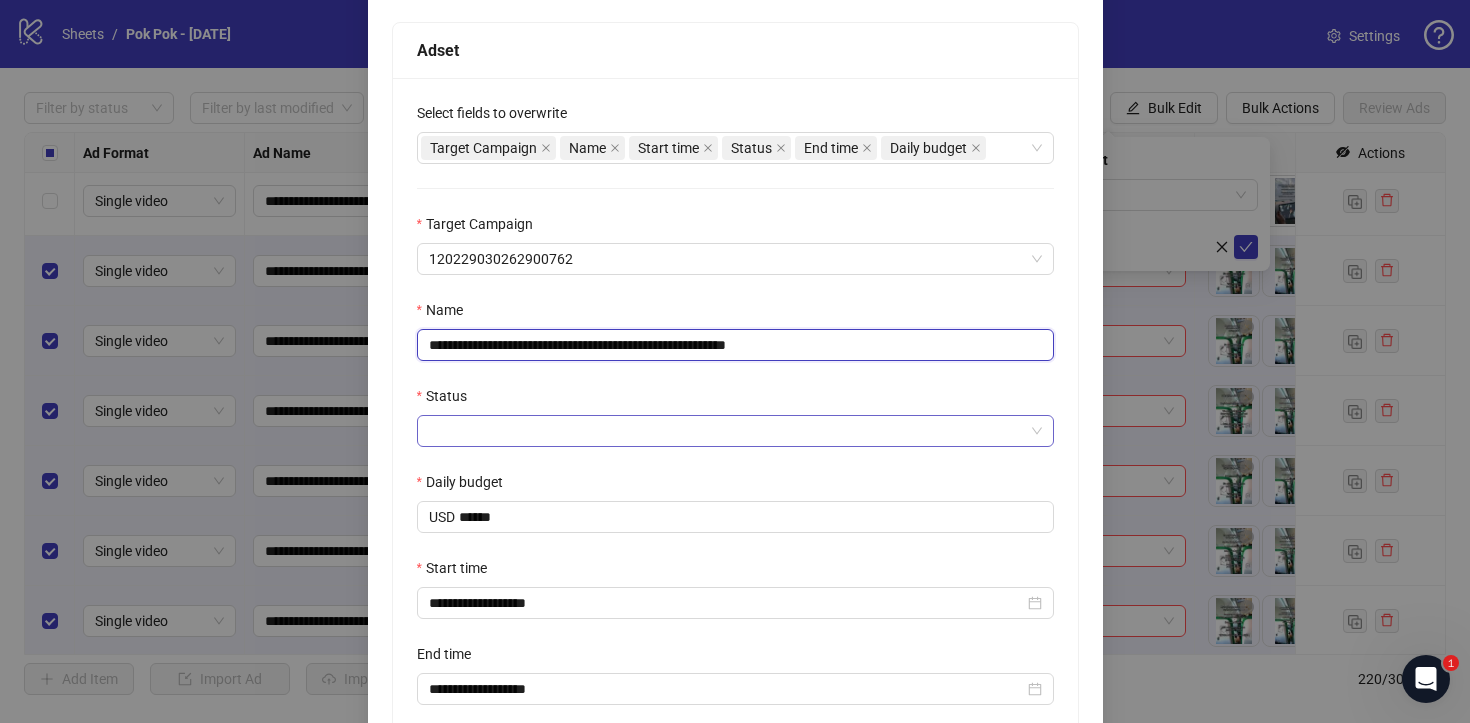 scroll, scrollTop: 354, scrollLeft: 0, axis: vertical 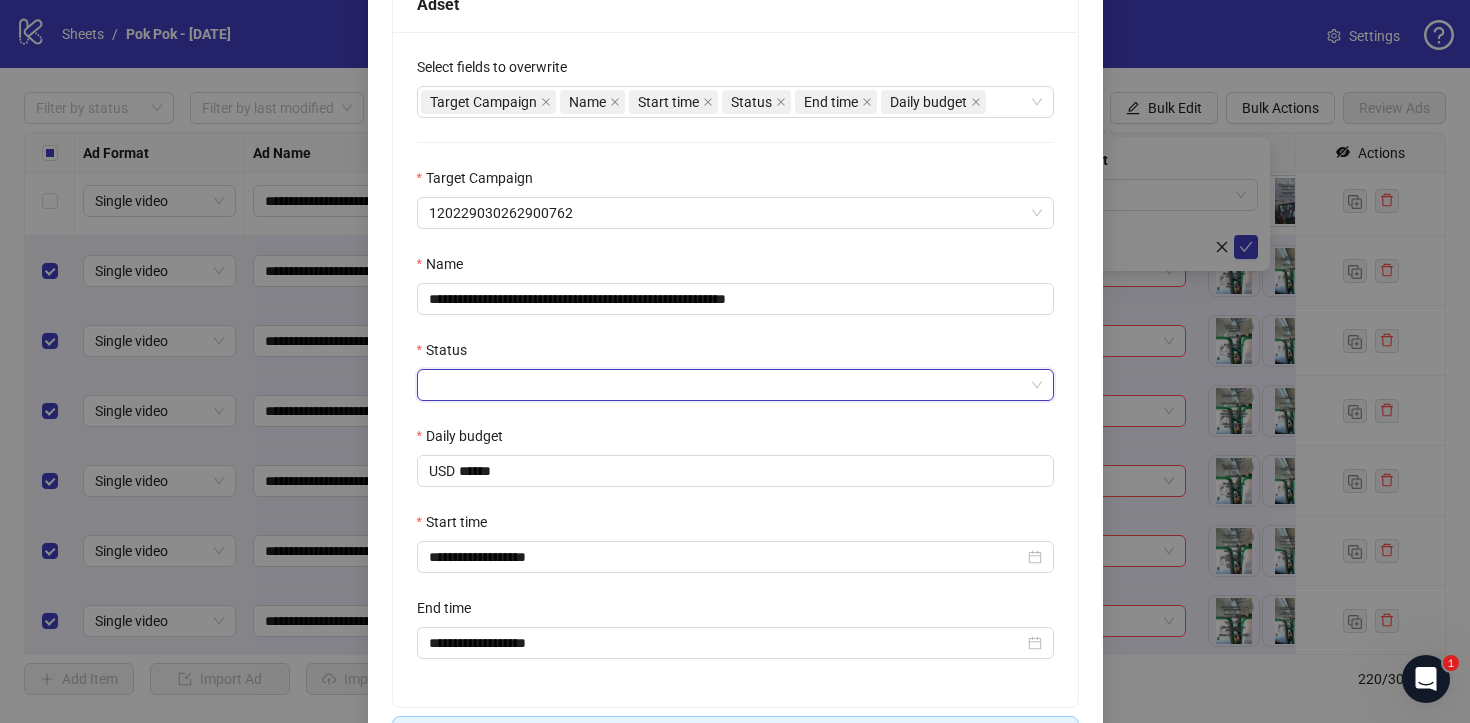 click on "Status" at bounding box center [726, 385] 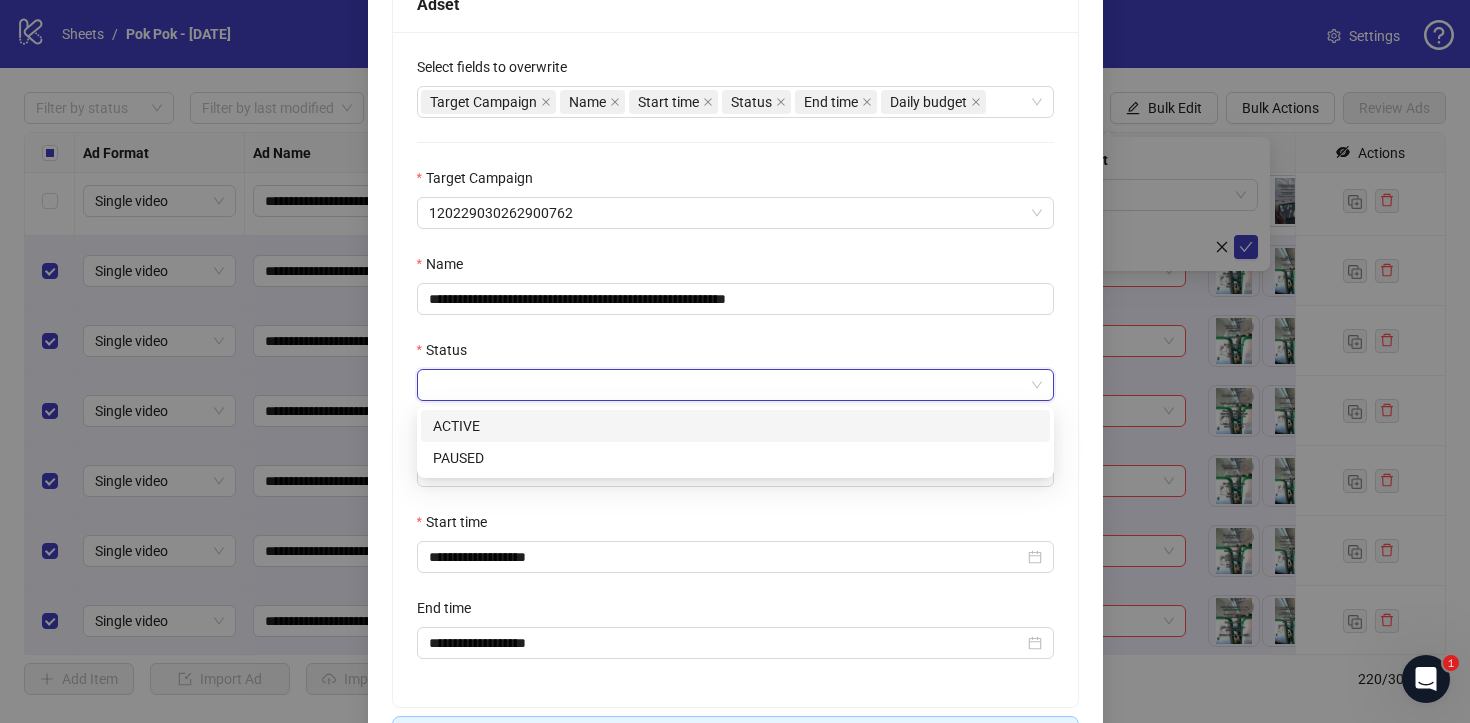 click on "ACTIVE" at bounding box center [735, 426] 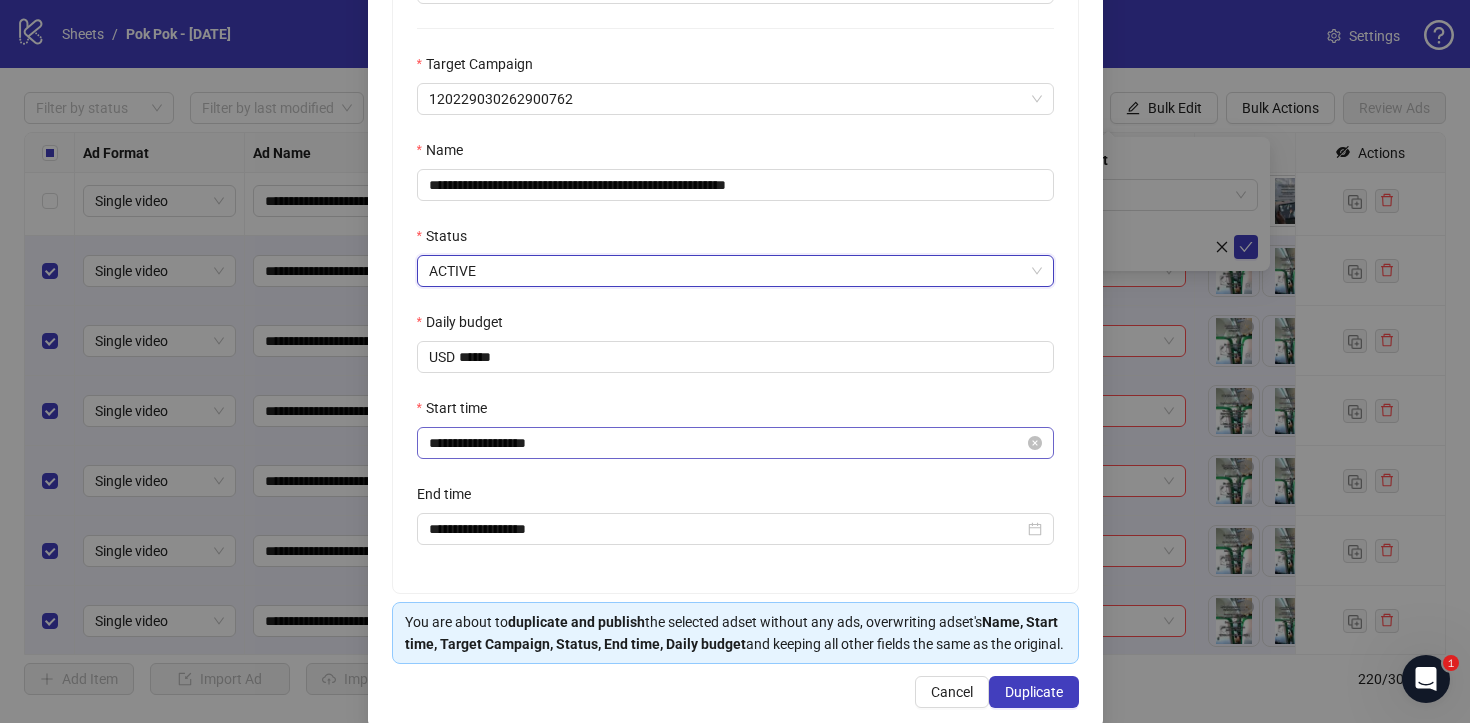 scroll, scrollTop: 521, scrollLeft: 0, axis: vertical 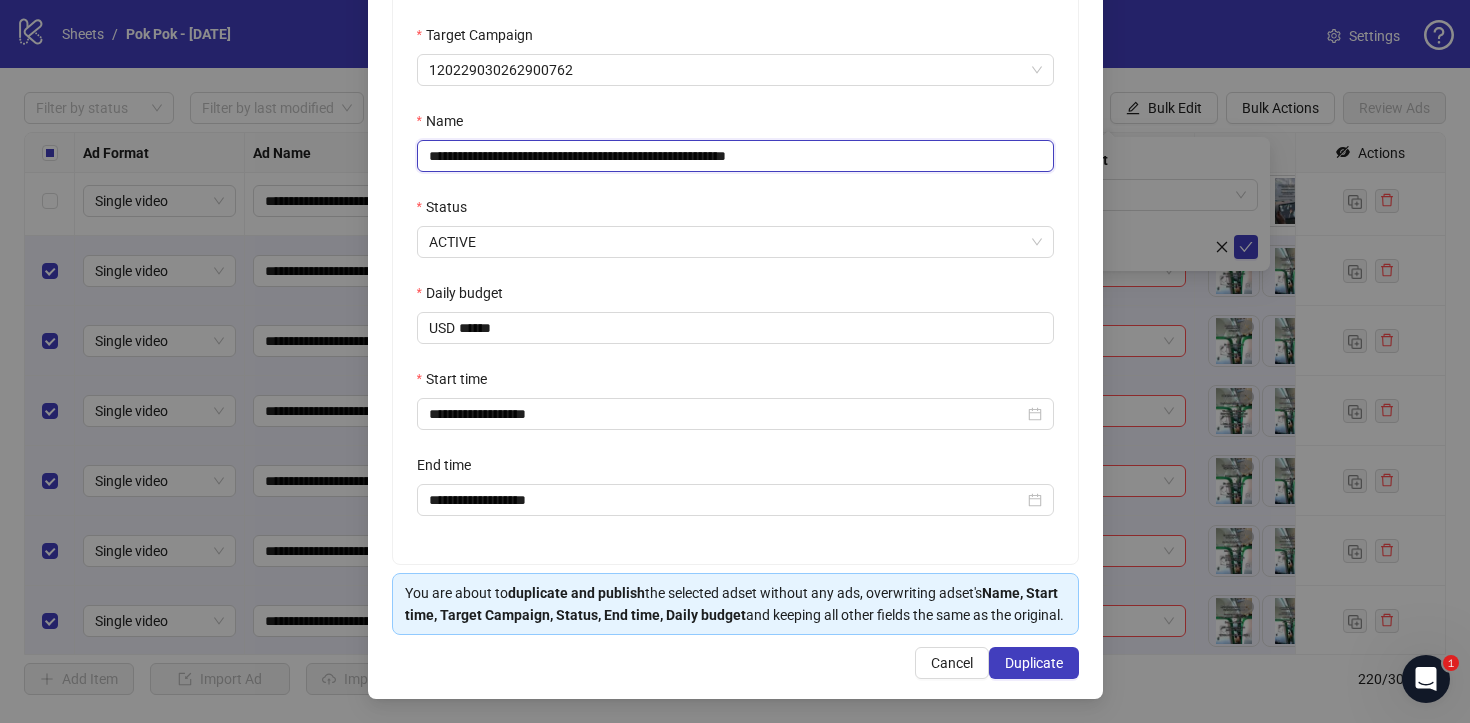 drag, startPoint x: 779, startPoint y: 137, endPoint x: 688, endPoint y: 135, distance: 91.02197 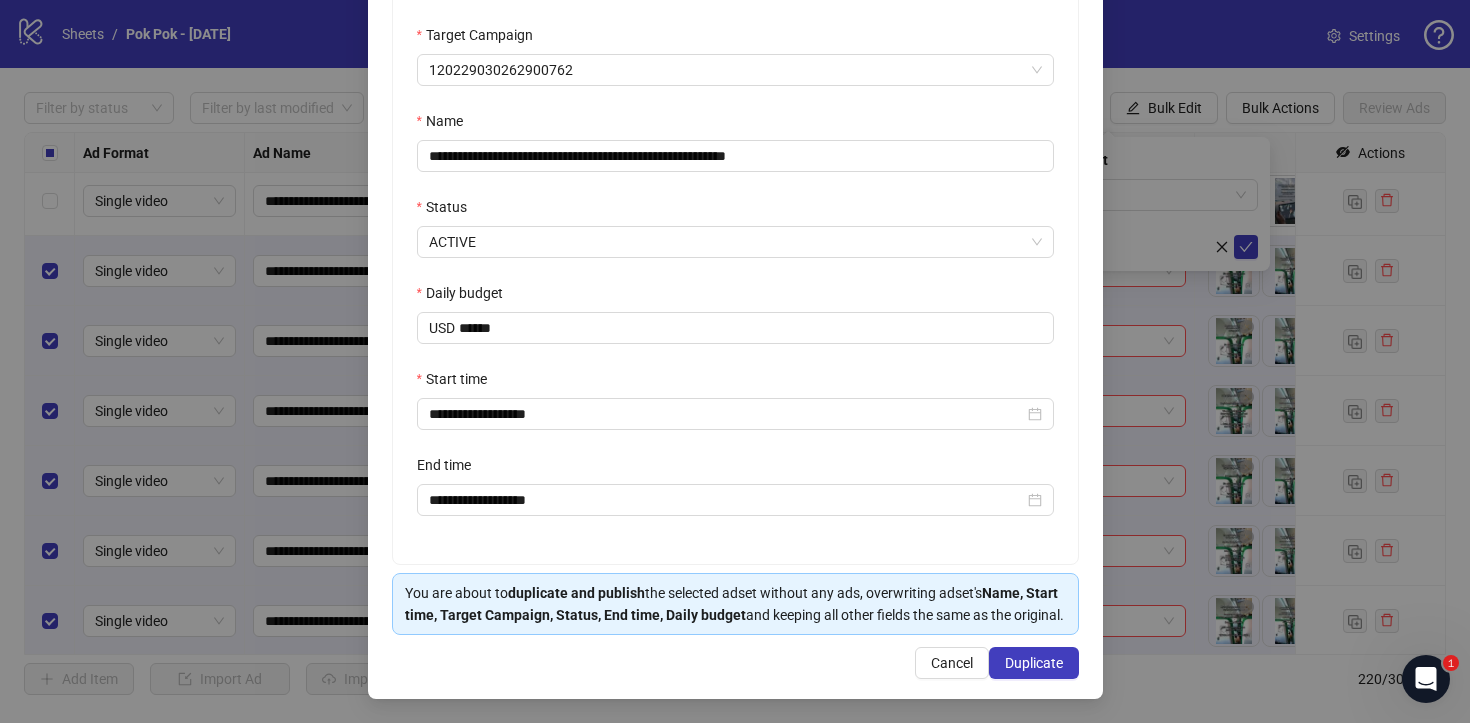 click on "Status" at bounding box center [735, 211] 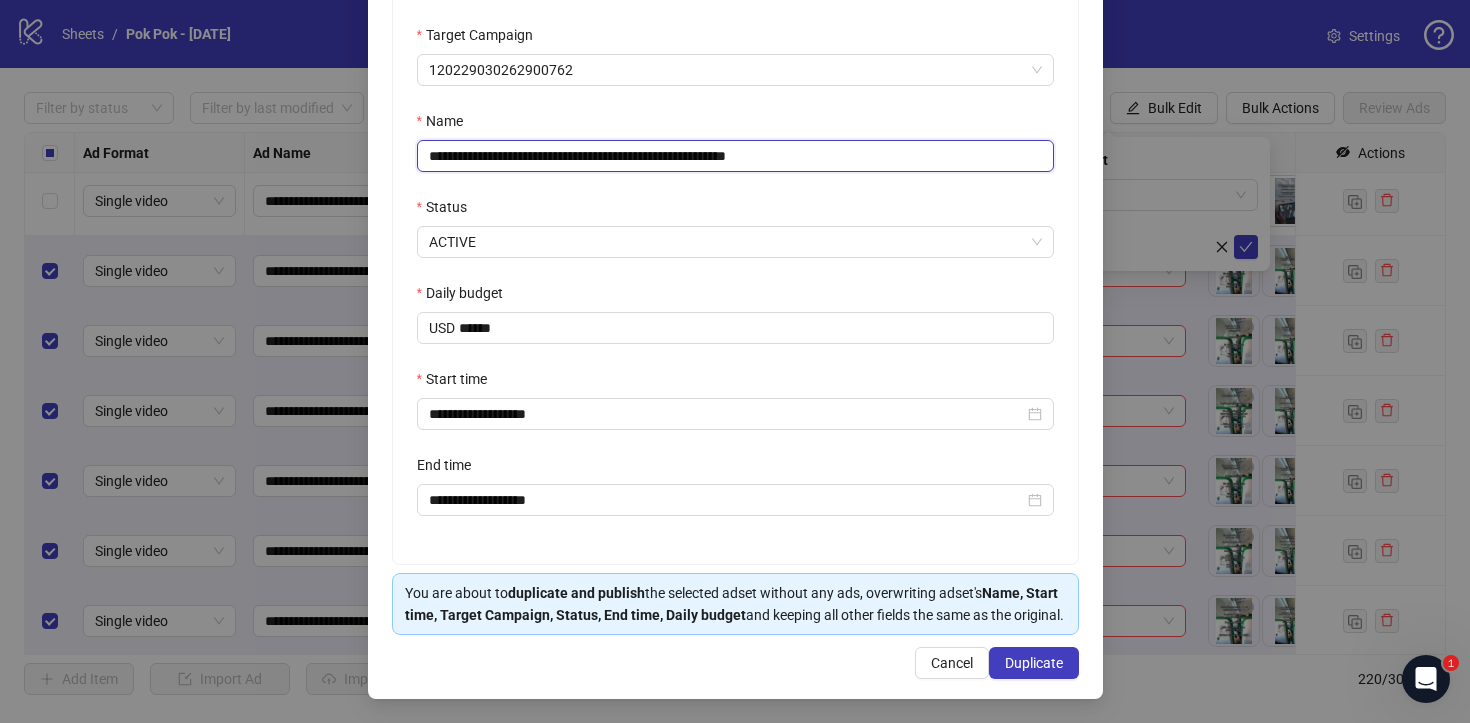 drag, startPoint x: 597, startPoint y: 137, endPoint x: 520, endPoint y: 140, distance: 77.05842 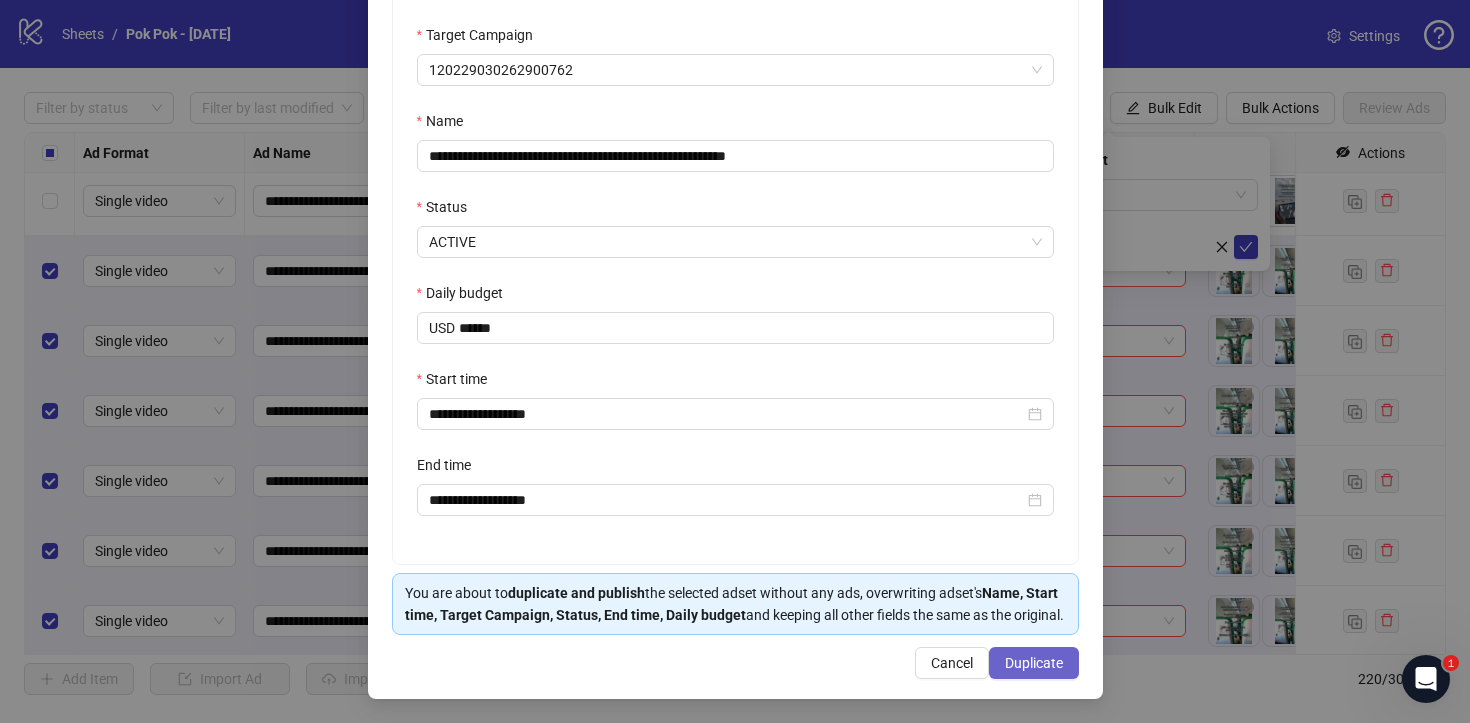 click on "Duplicate" at bounding box center (1034, 663) 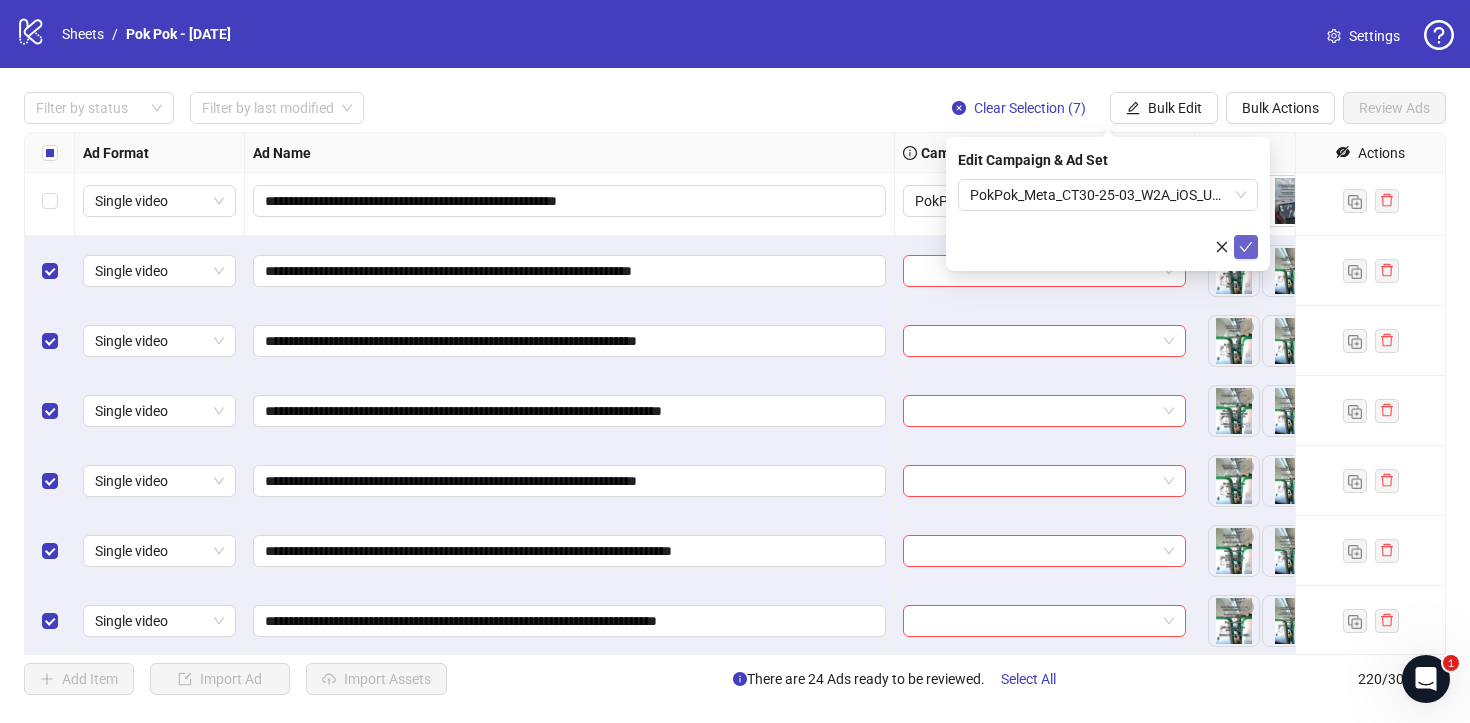 click at bounding box center [1246, 247] 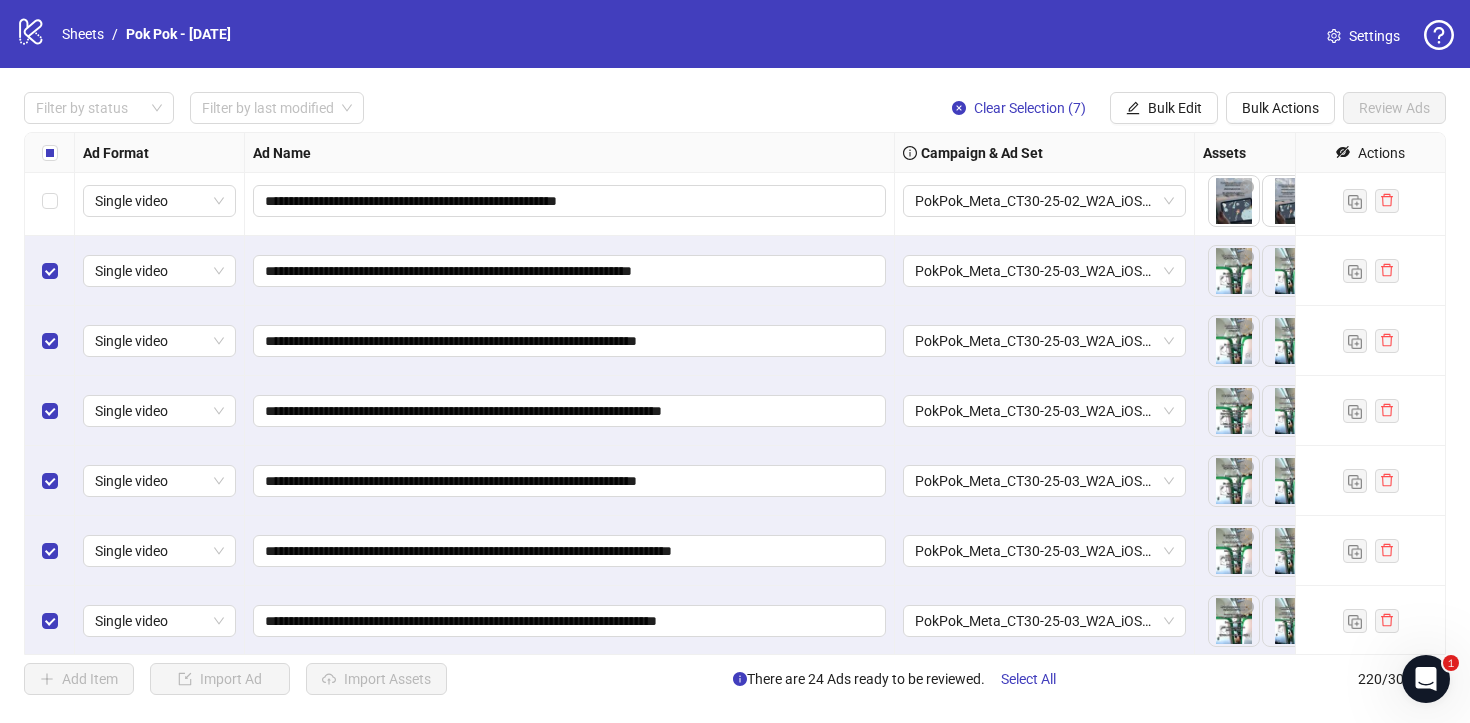 scroll, scrollTop: 14919, scrollLeft: 0, axis: vertical 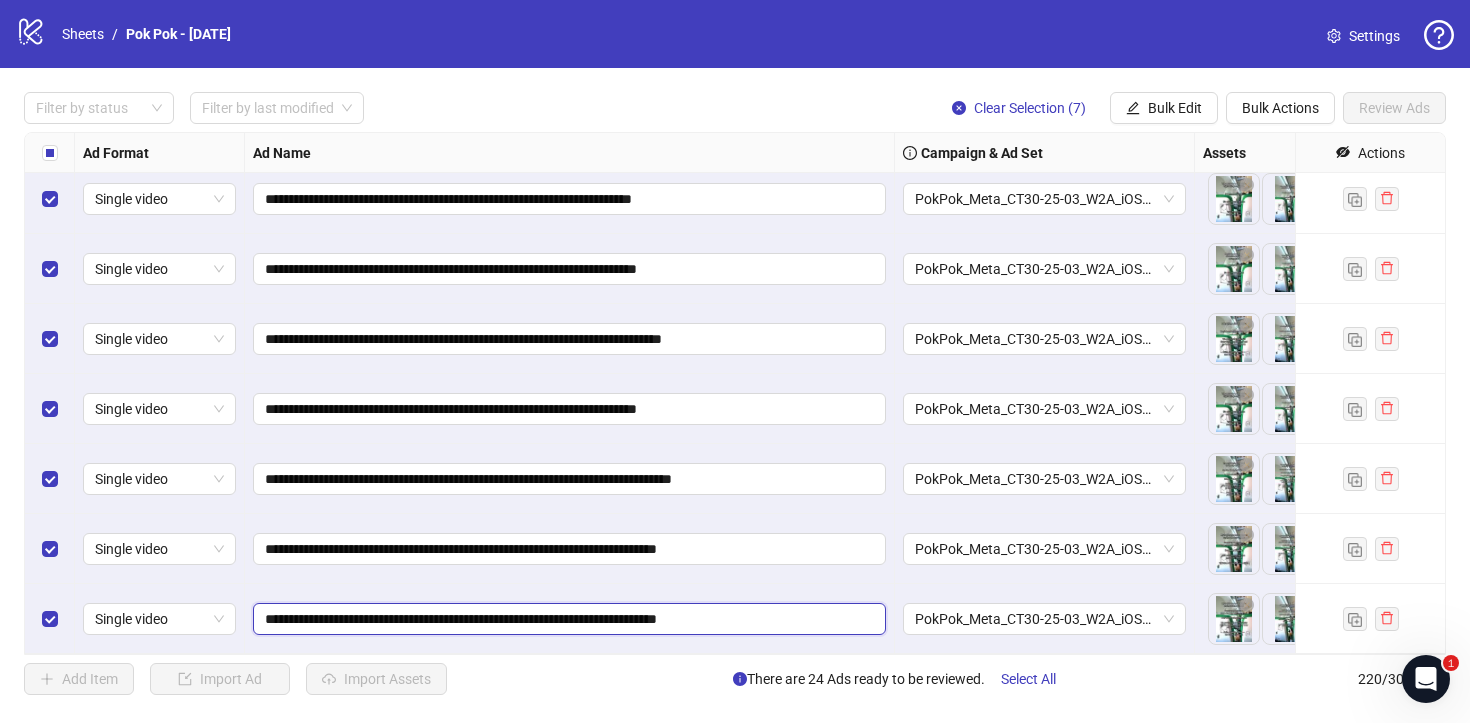 click on "**********" at bounding box center [567, 619] 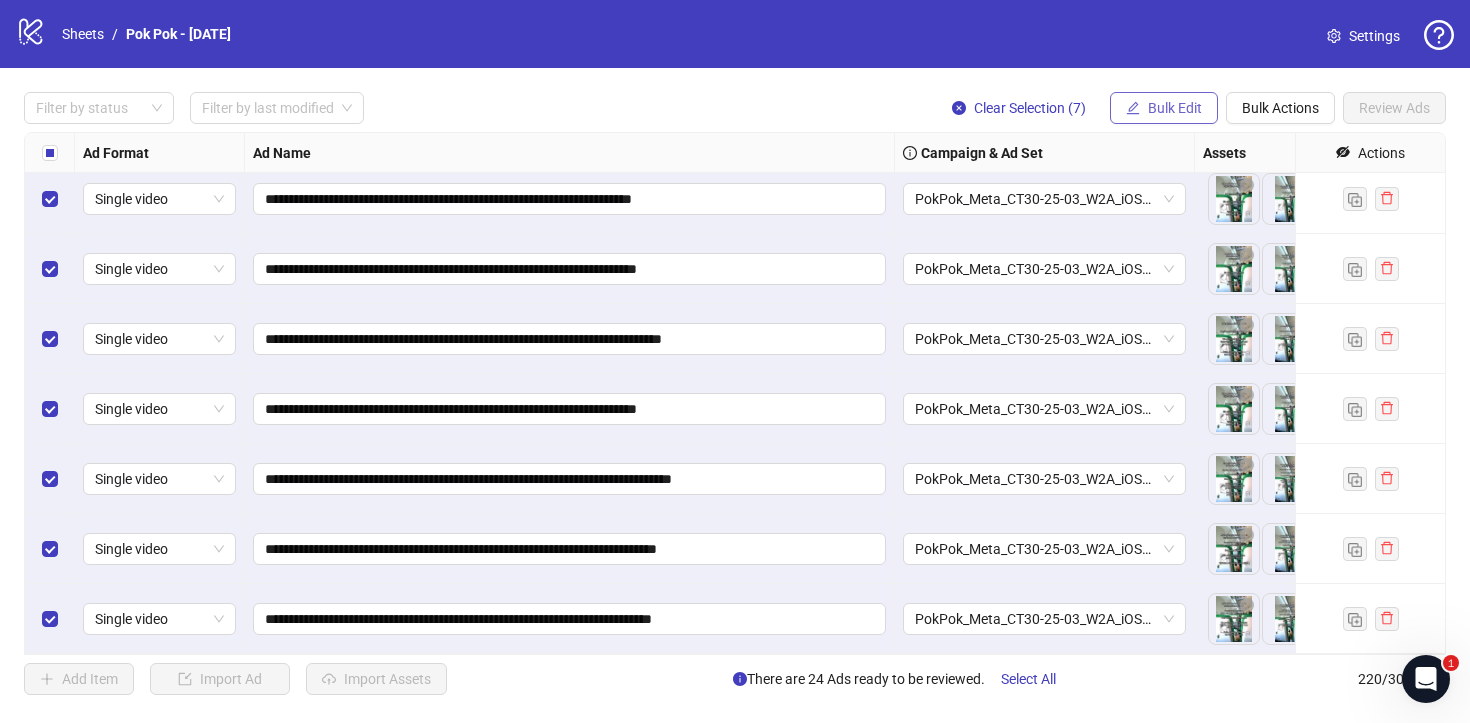 click on "Bulk Edit" at bounding box center (1175, 108) 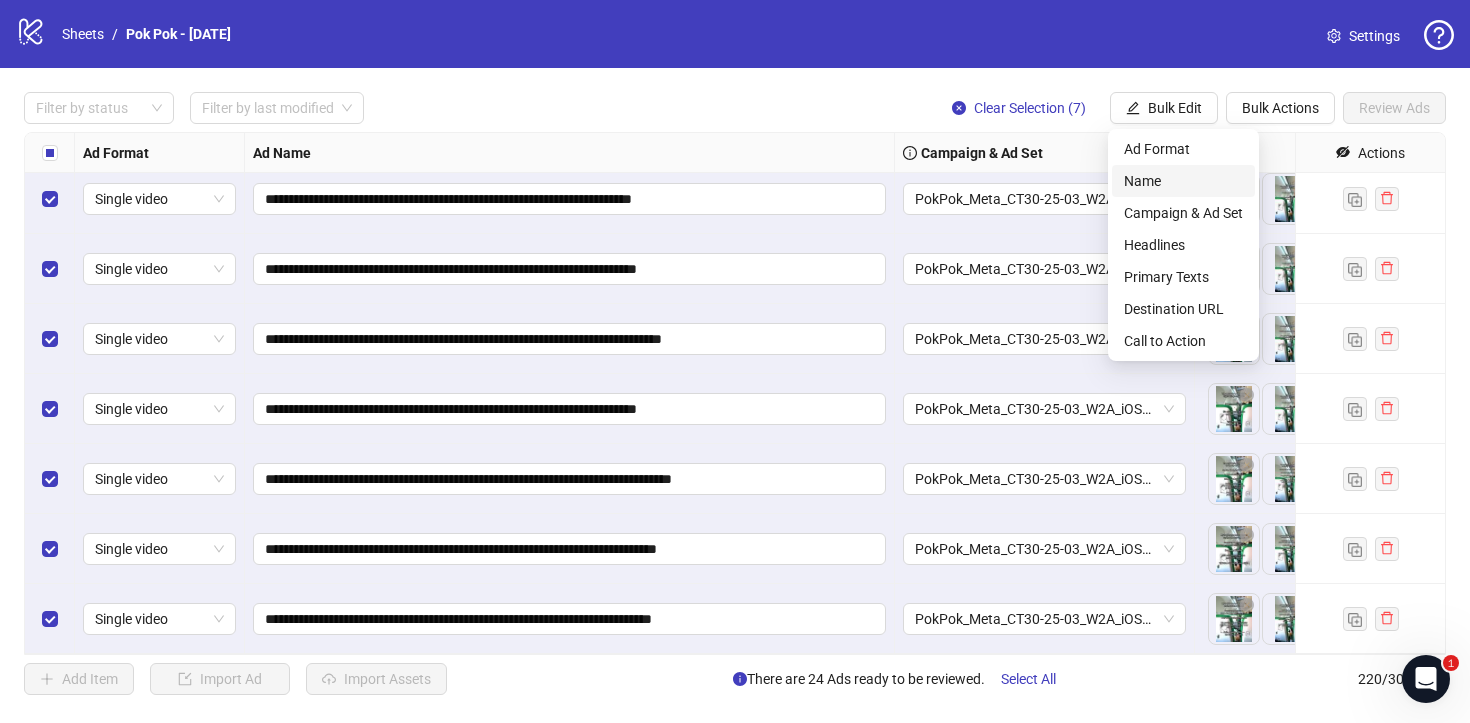 click on "Name" at bounding box center (1183, 181) 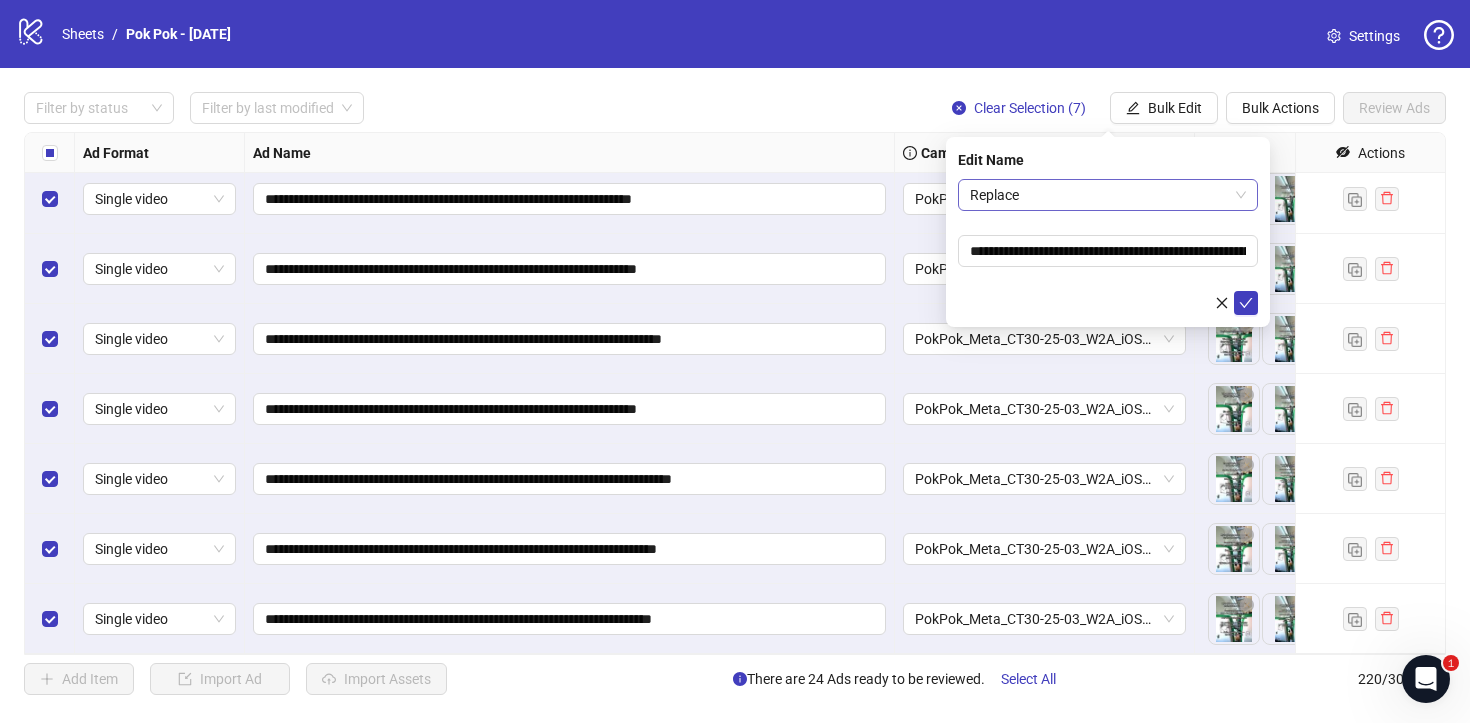 click on "Replace" at bounding box center (1108, 195) 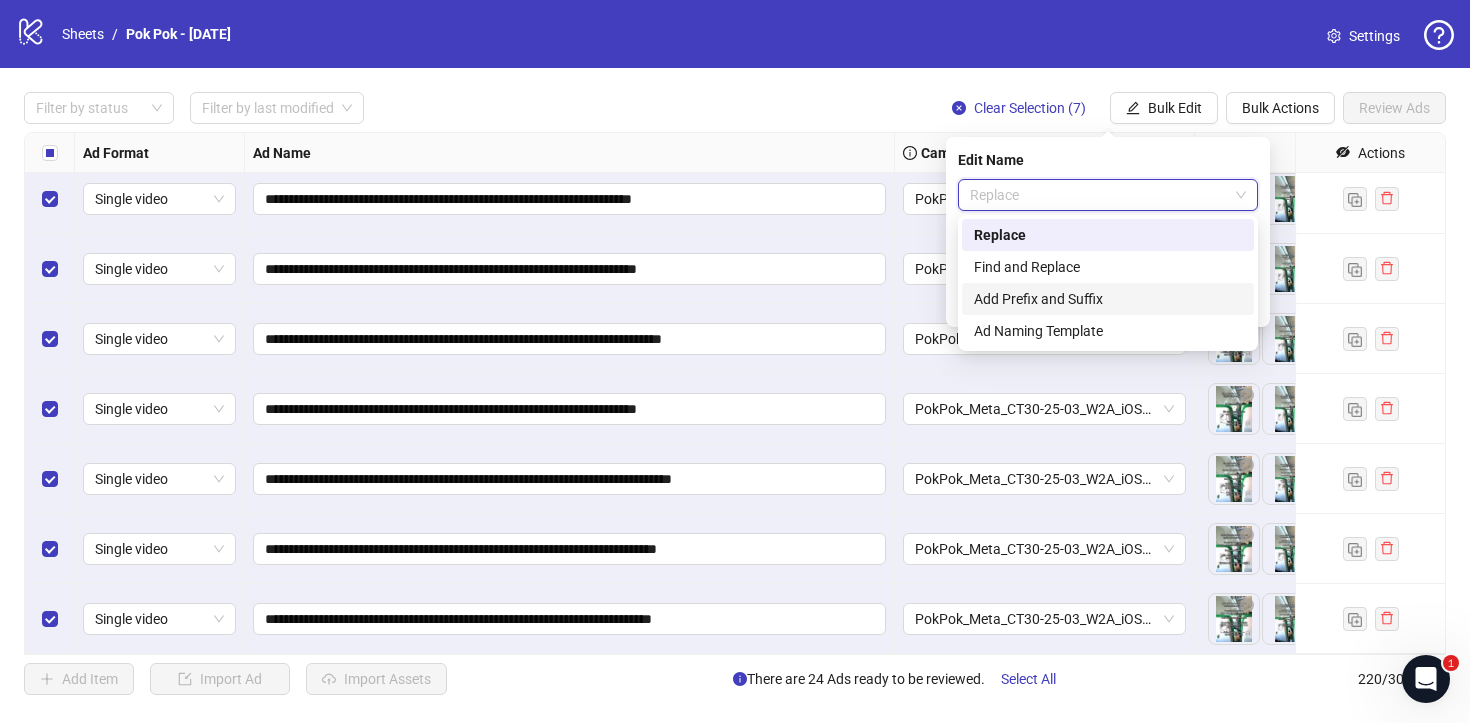 click on "Add Prefix and Suffix" at bounding box center [1108, 299] 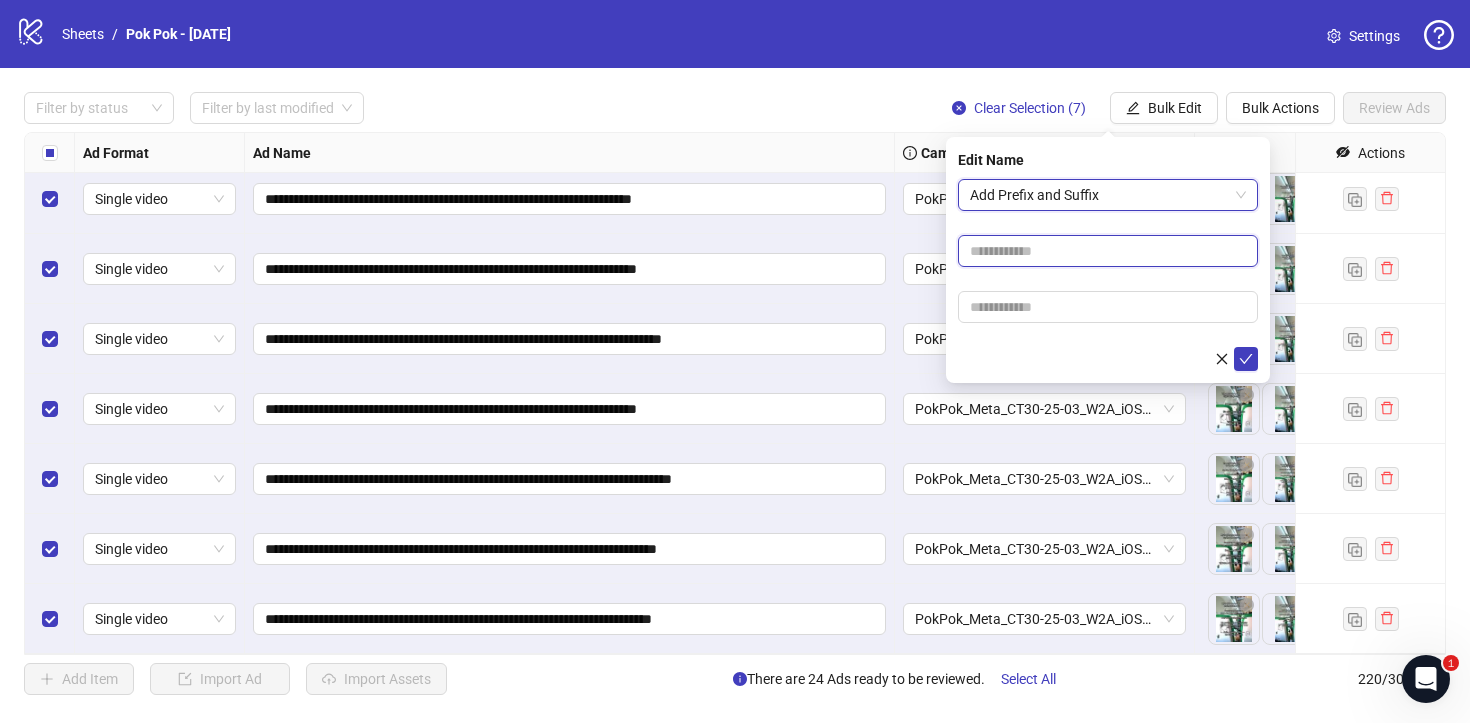 click at bounding box center (1108, 251) 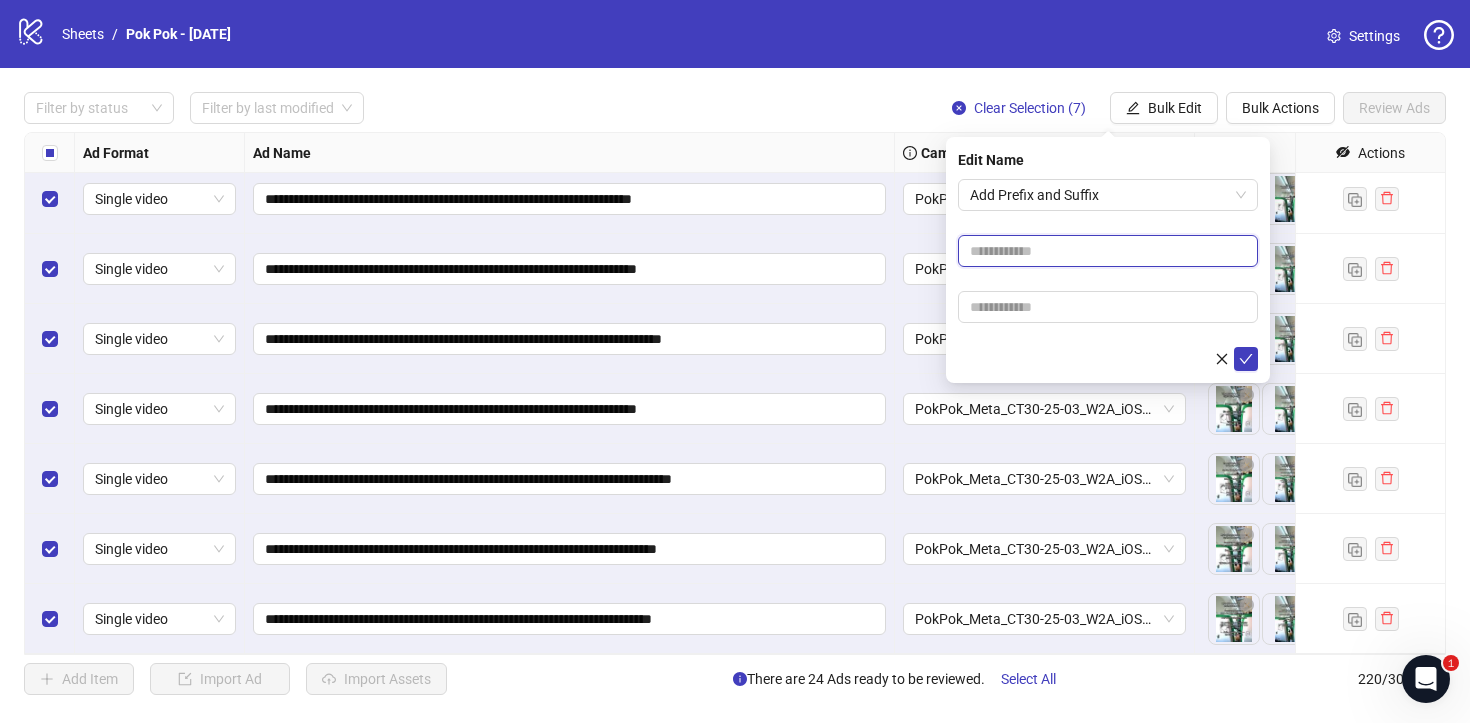 paste on "**********" 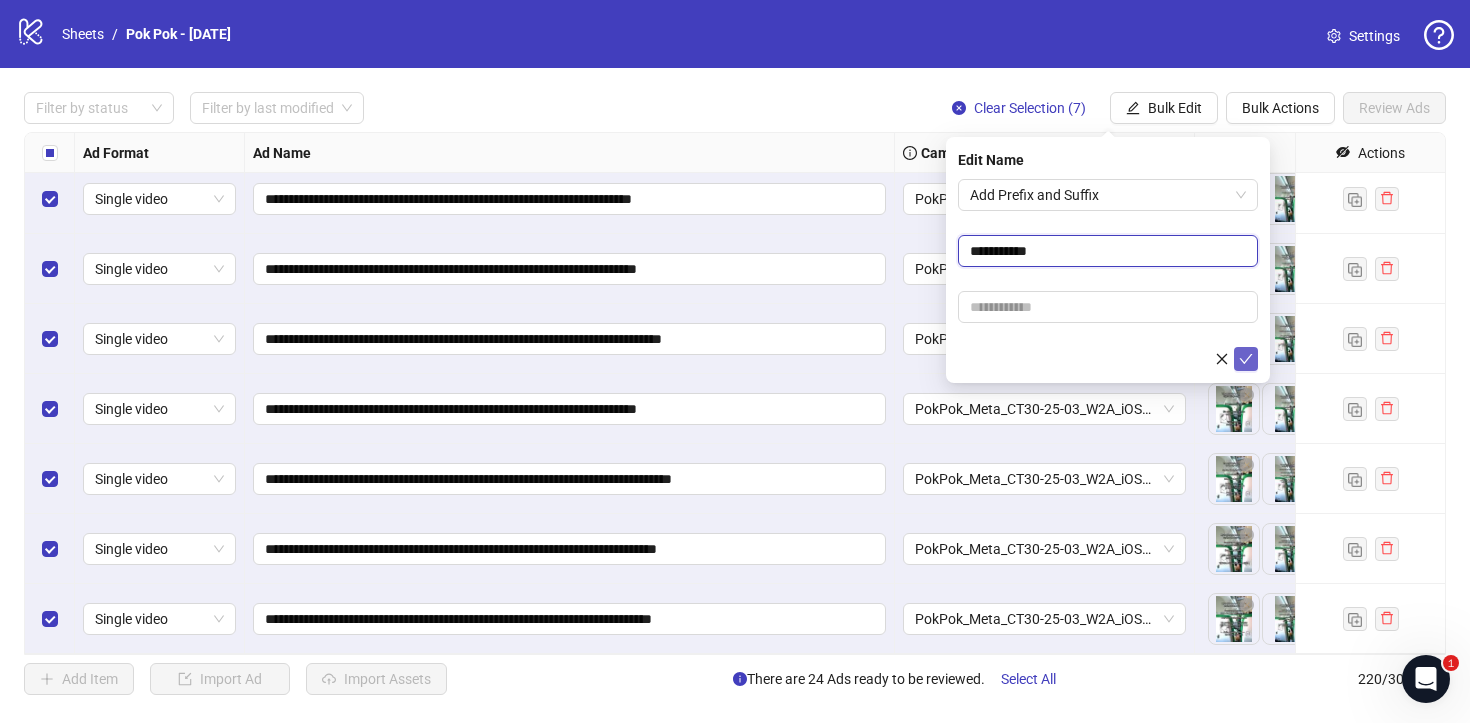 type on "**********" 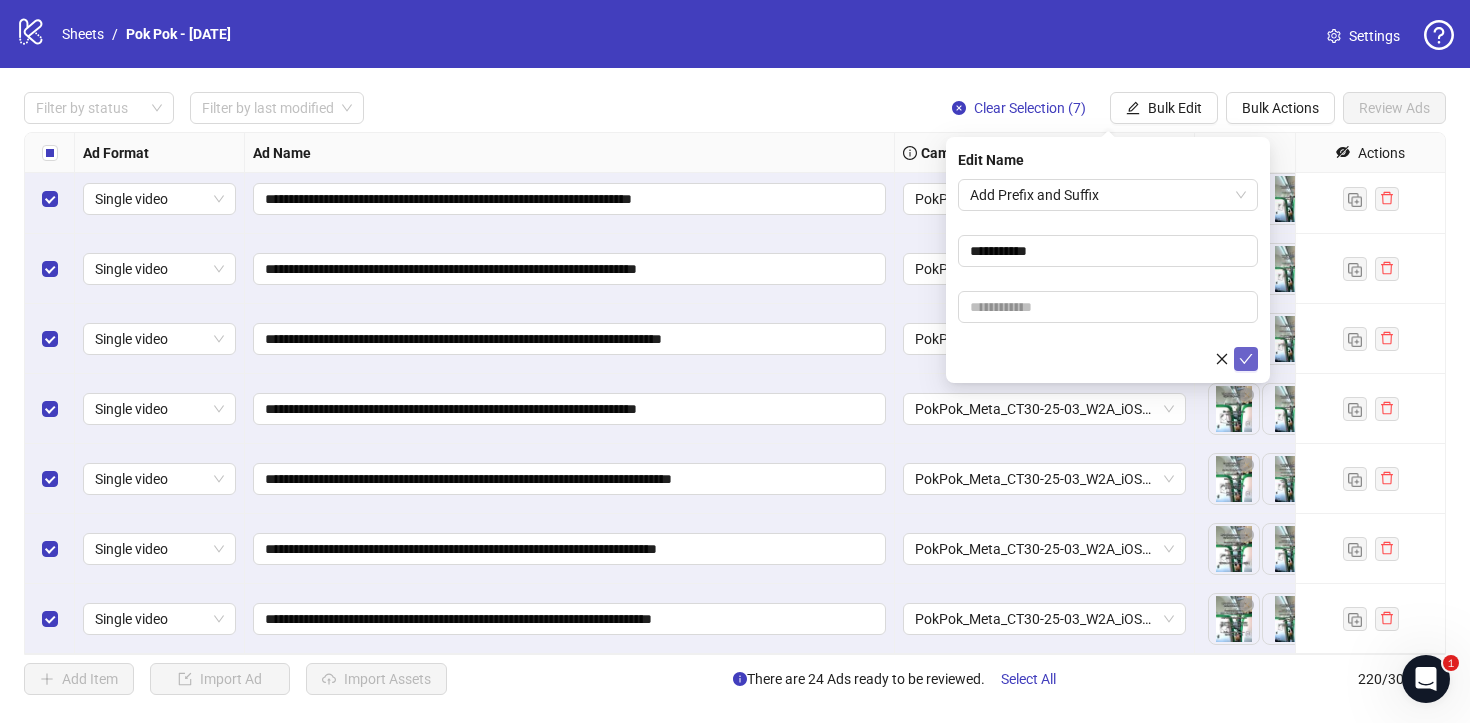 click 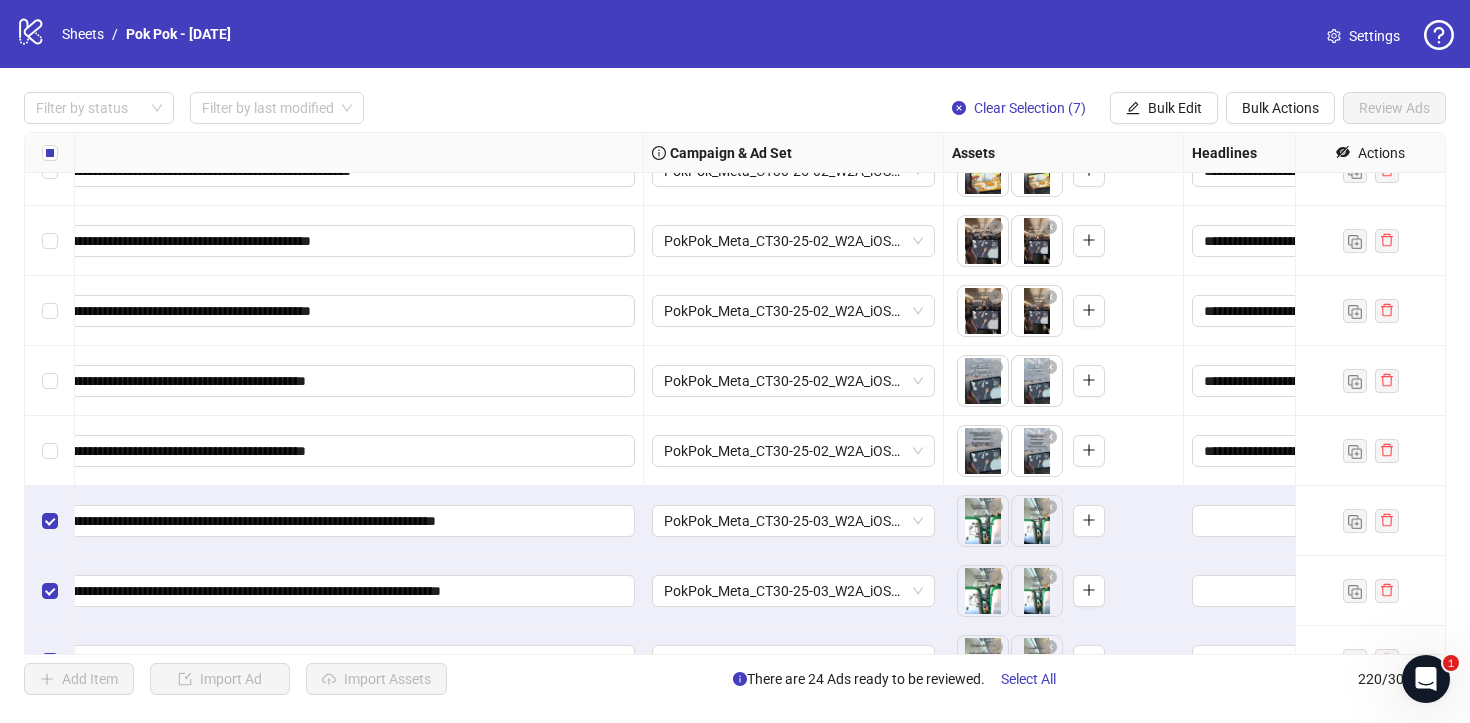 scroll, scrollTop: 14597, scrollLeft: 0, axis: vertical 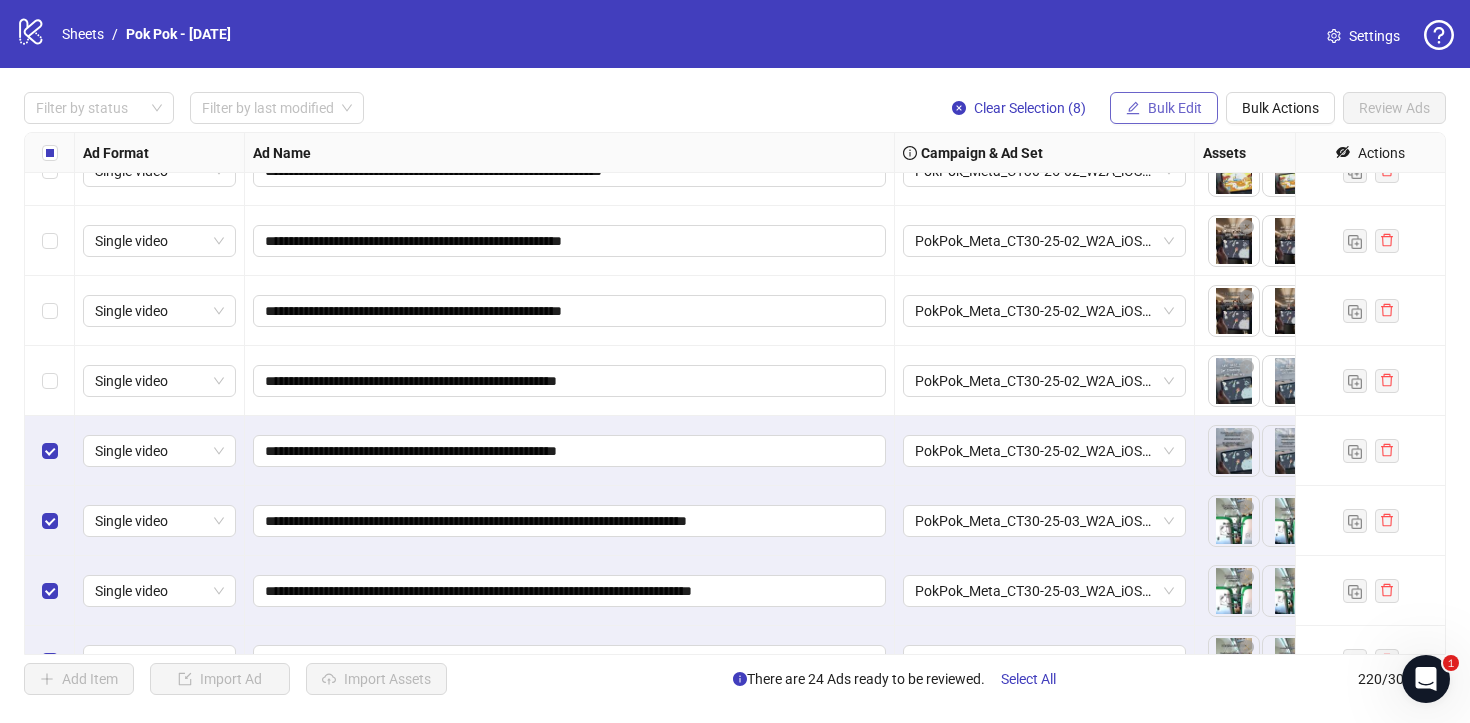 click on "Bulk Edit" at bounding box center (1175, 108) 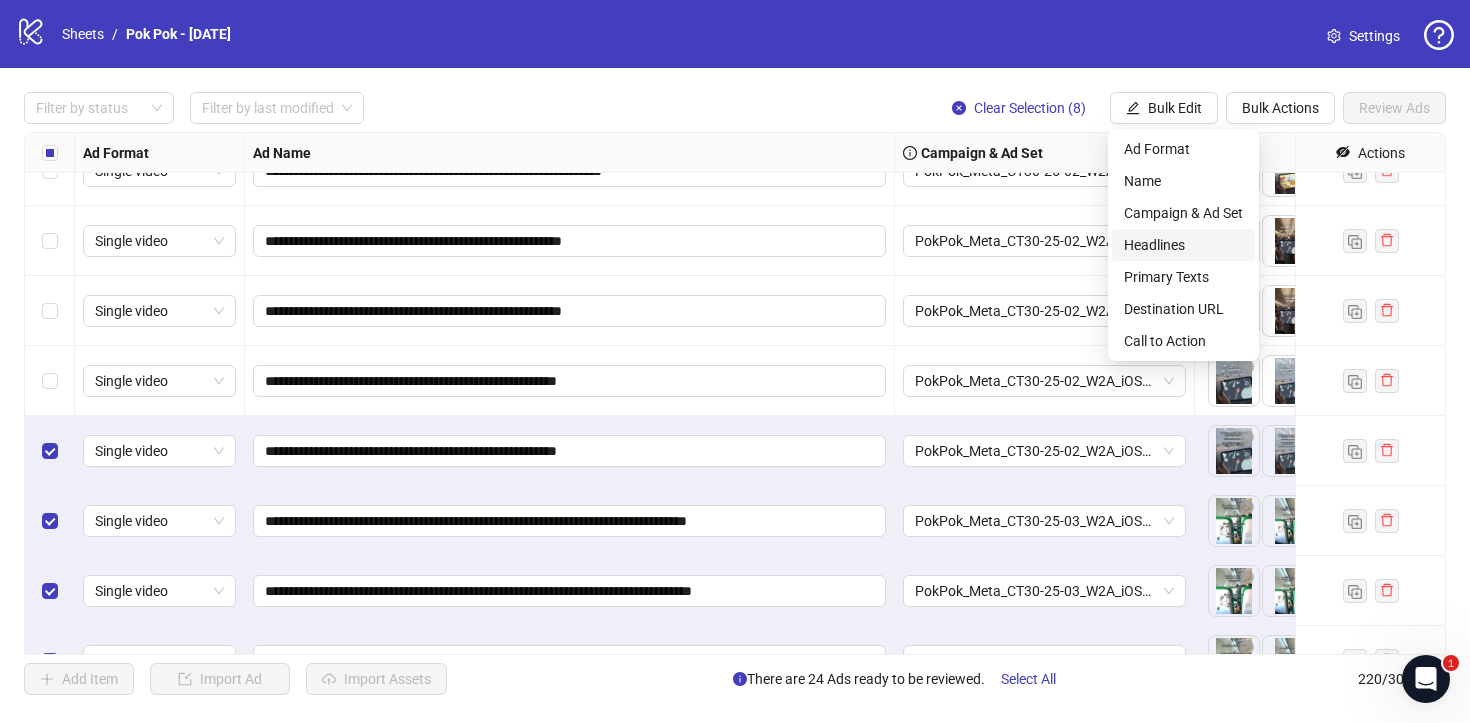 click on "Headlines" at bounding box center (1183, 245) 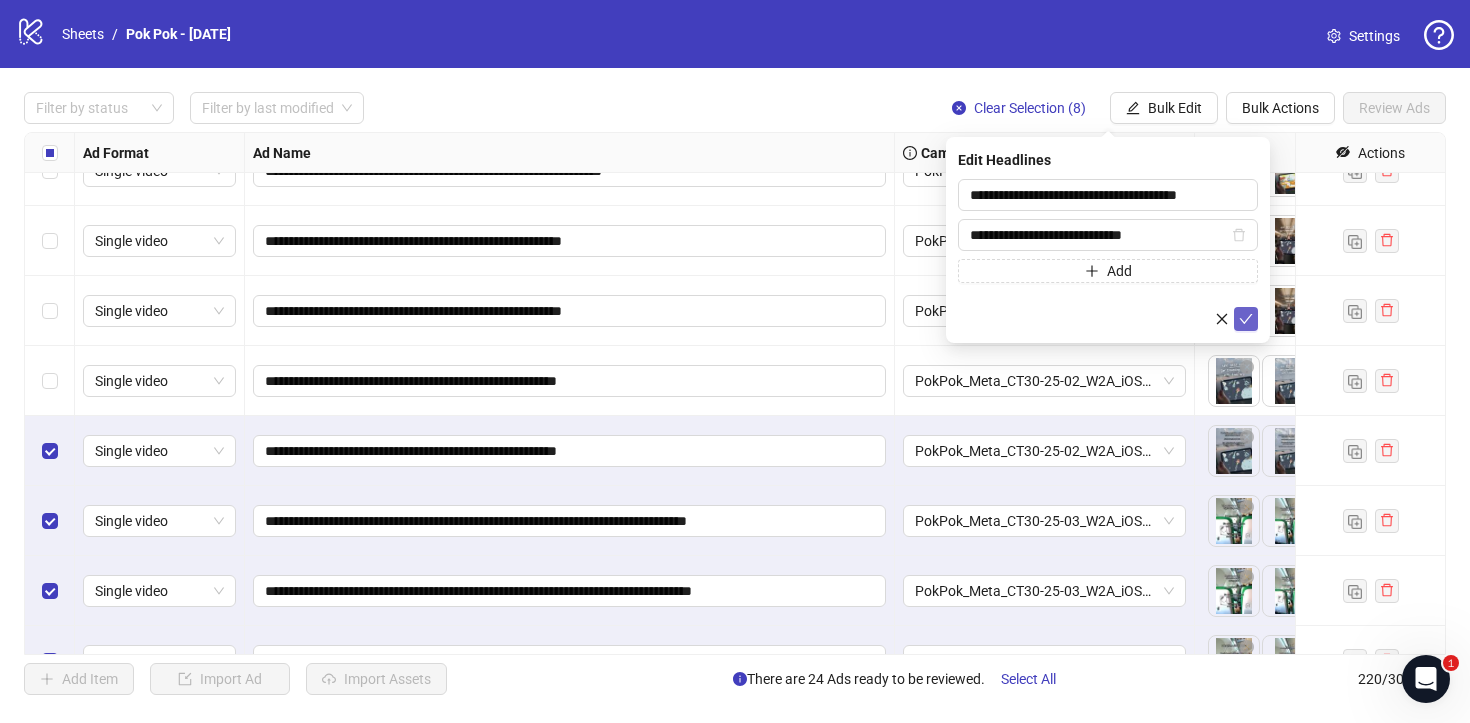 click 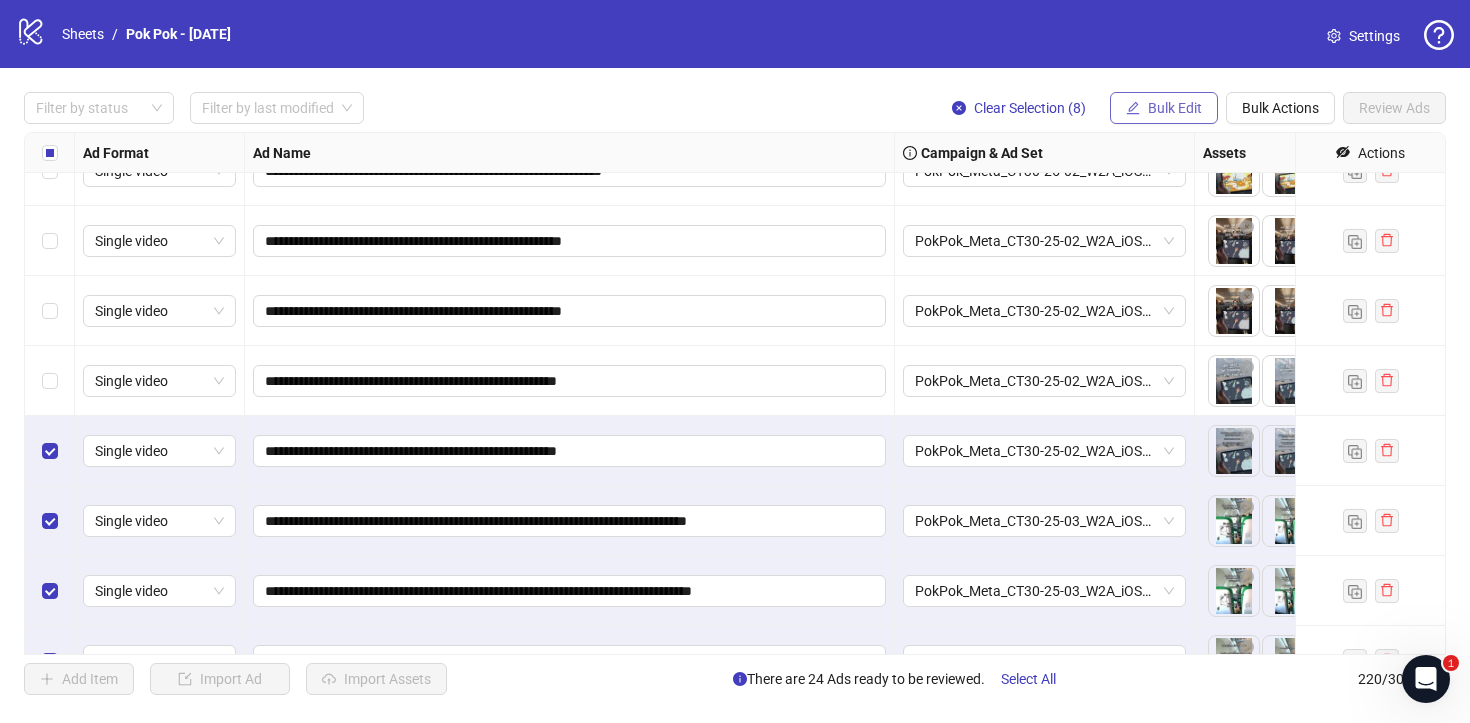 click on "Bulk Edit" at bounding box center (1175, 108) 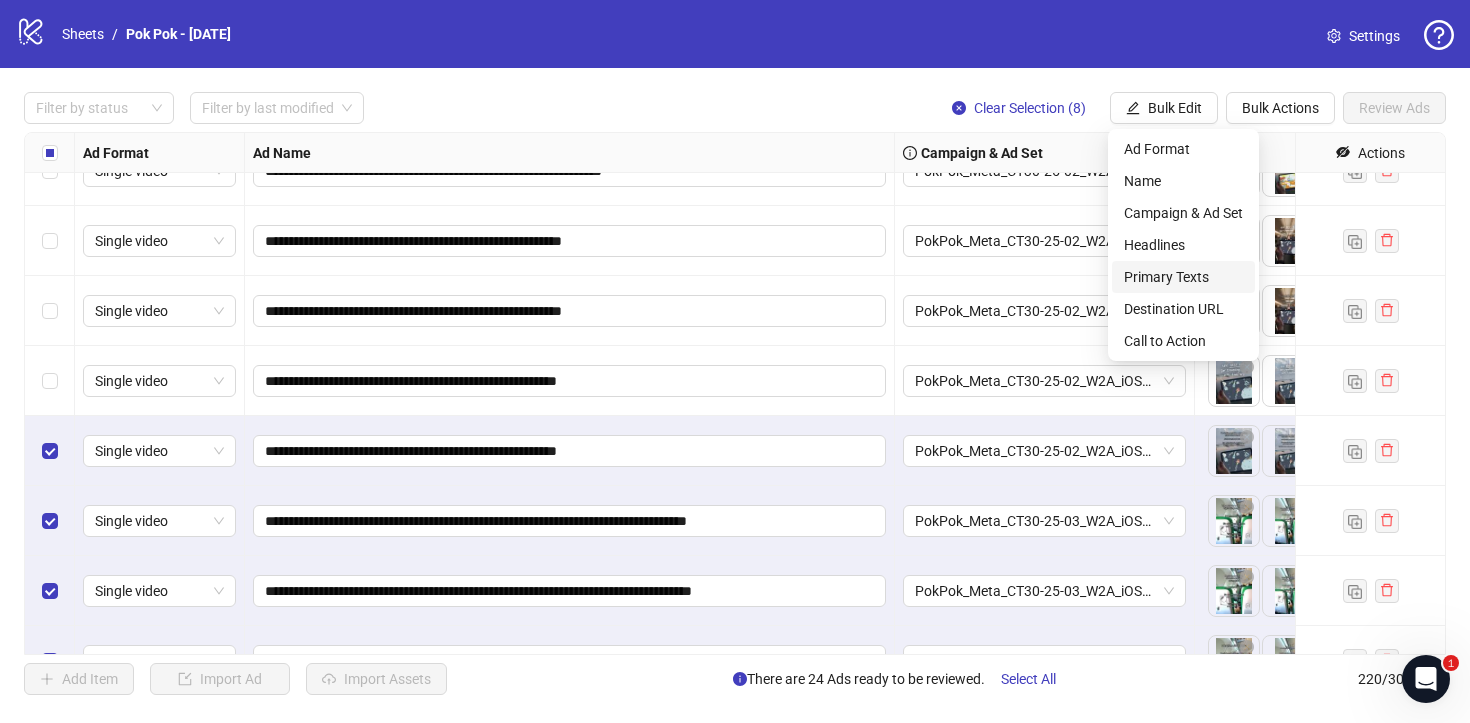 click on "Primary Texts" at bounding box center (1183, 277) 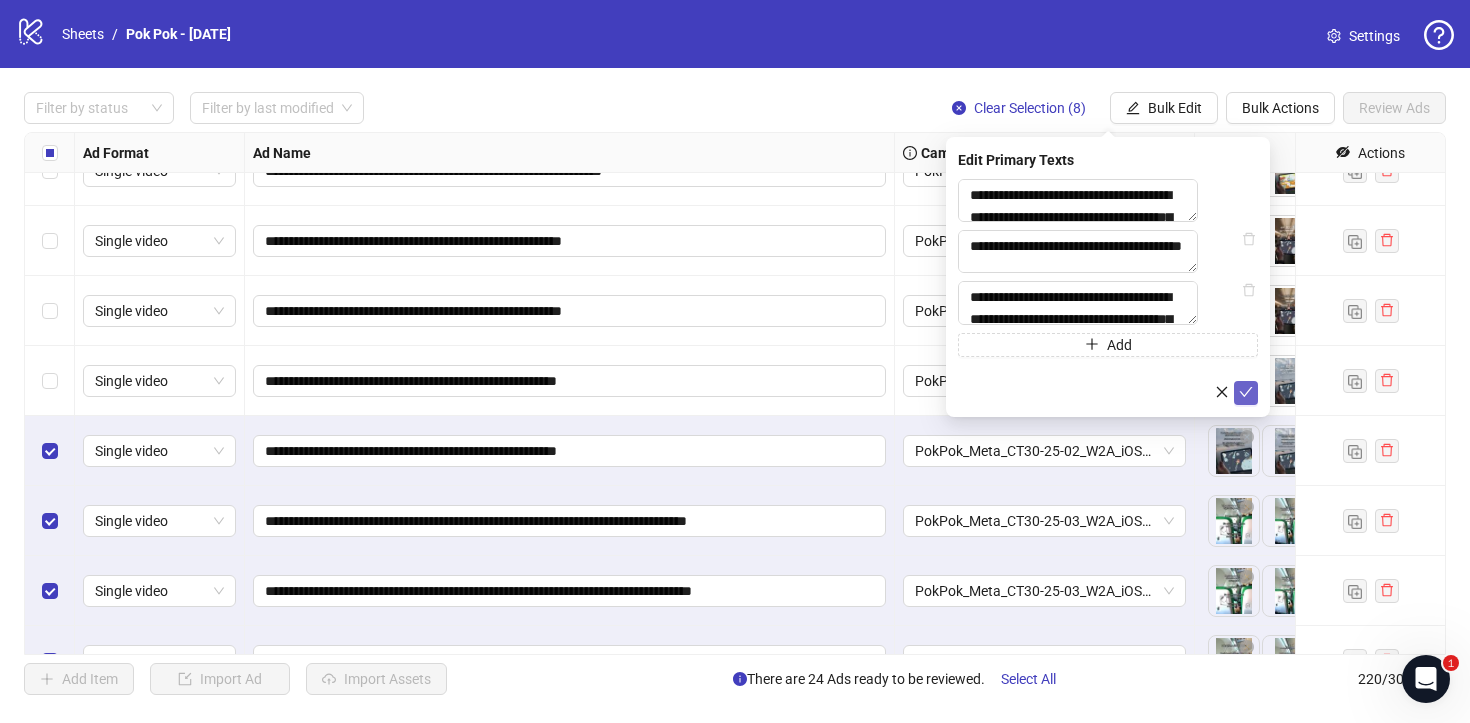 click 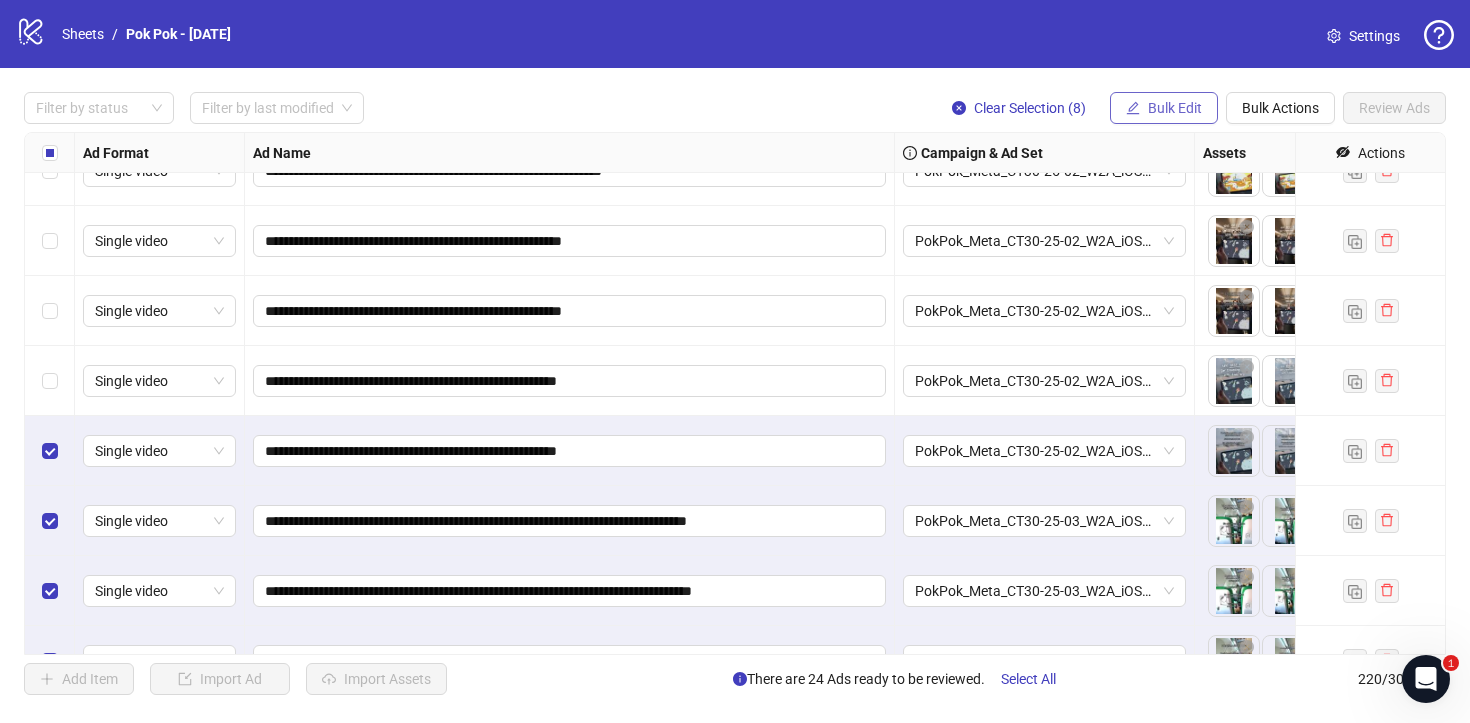 click on "Bulk Edit" at bounding box center (1164, 108) 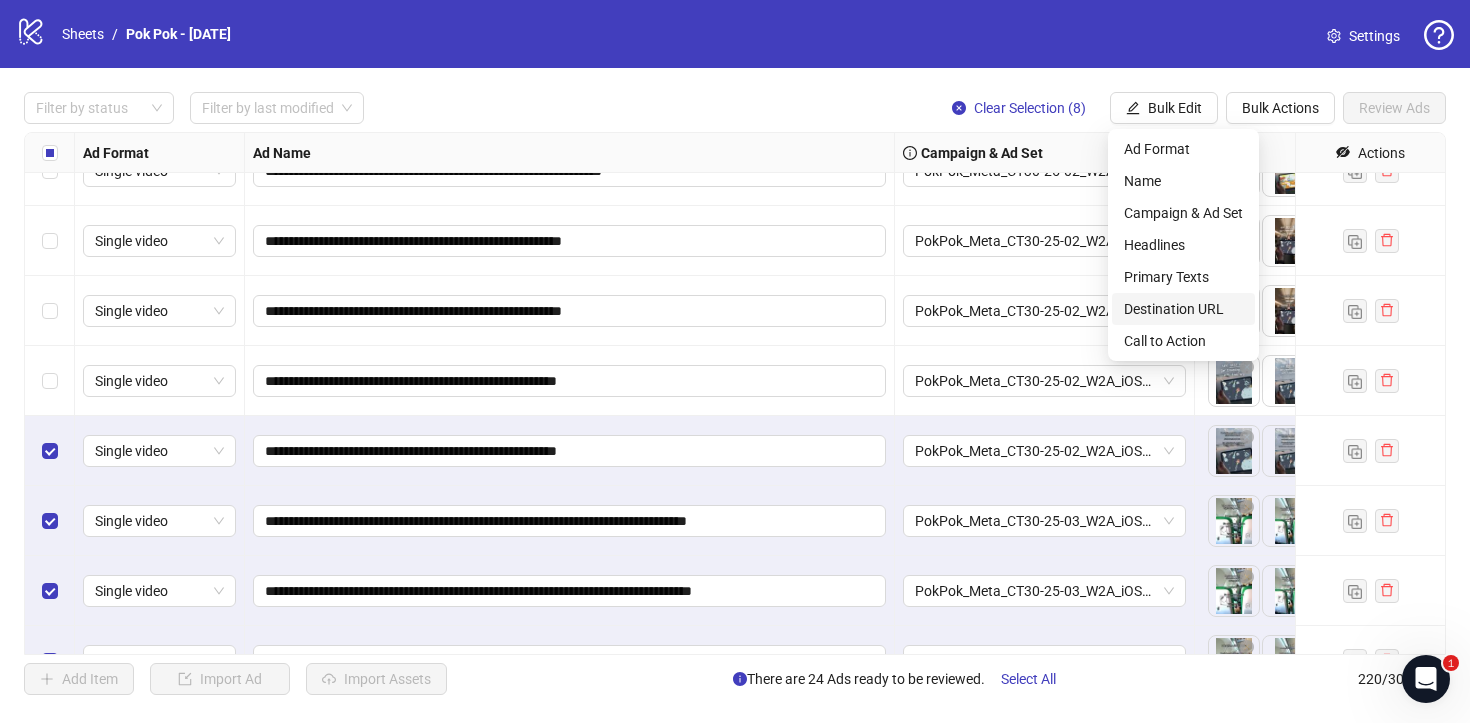 click on "Destination URL" at bounding box center (1183, 309) 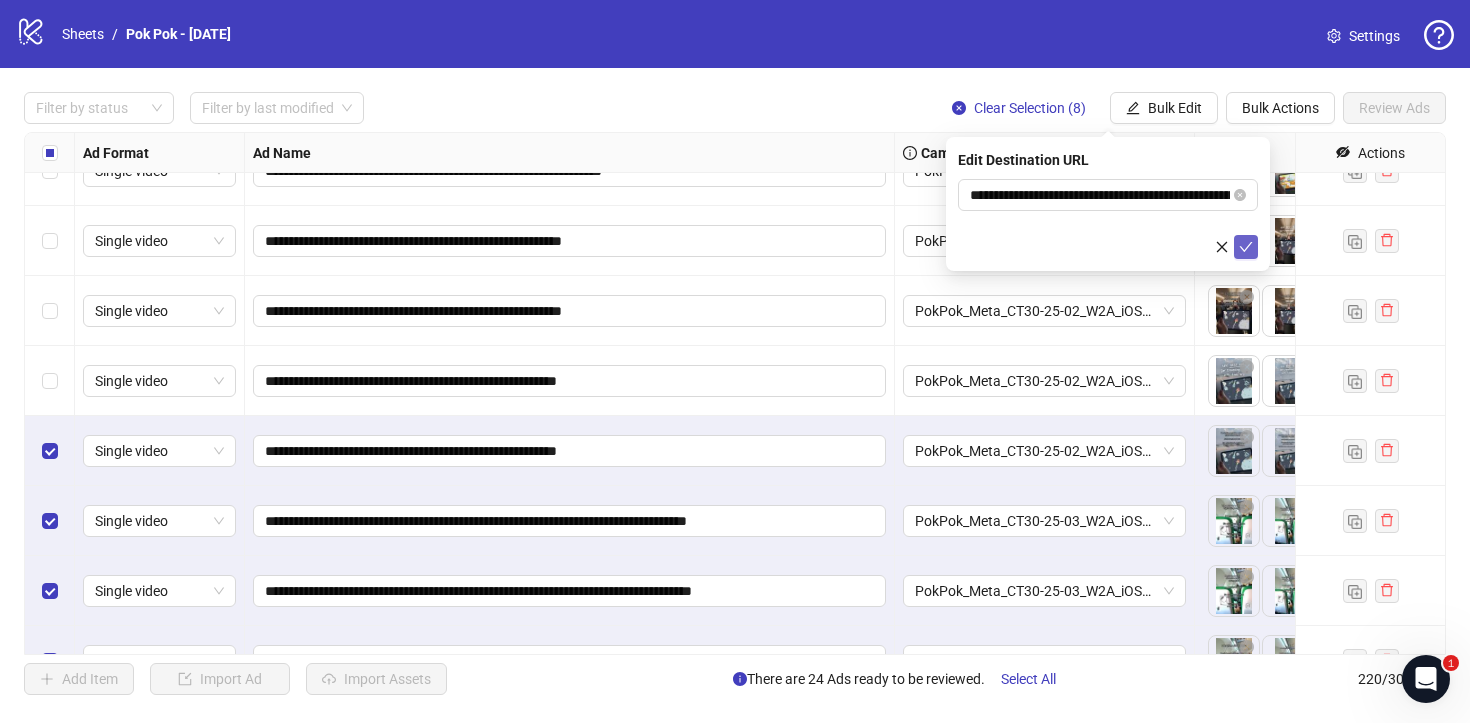 click 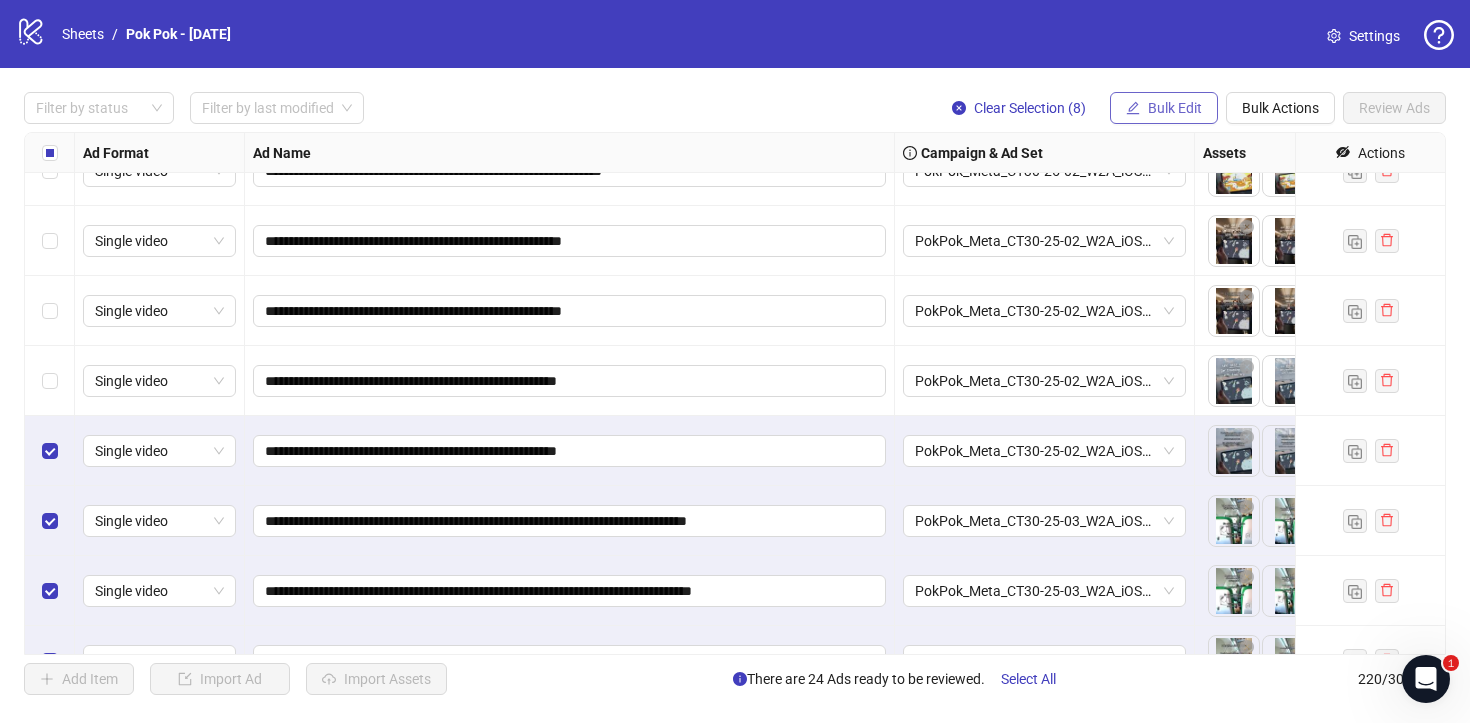 click on "Bulk Edit" at bounding box center [1164, 108] 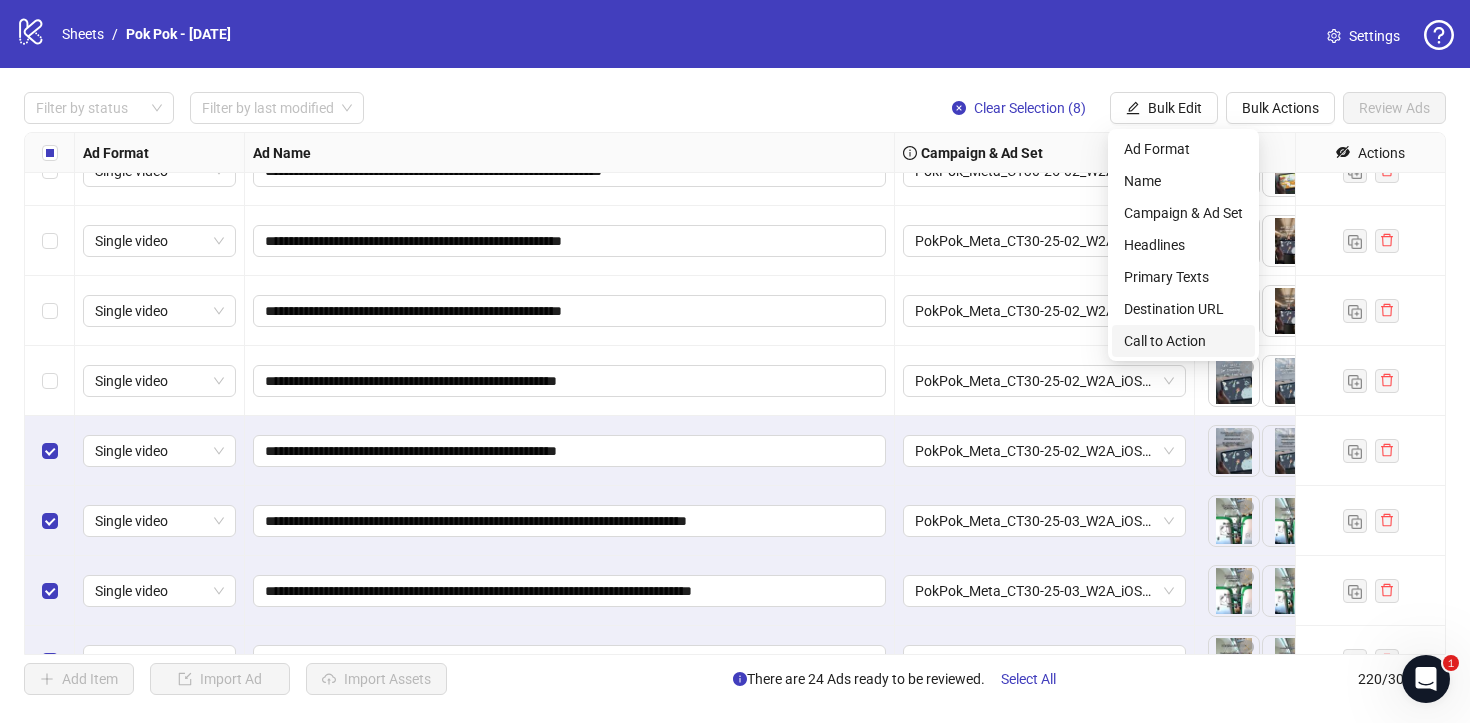click on "Call to Action" at bounding box center (1183, 341) 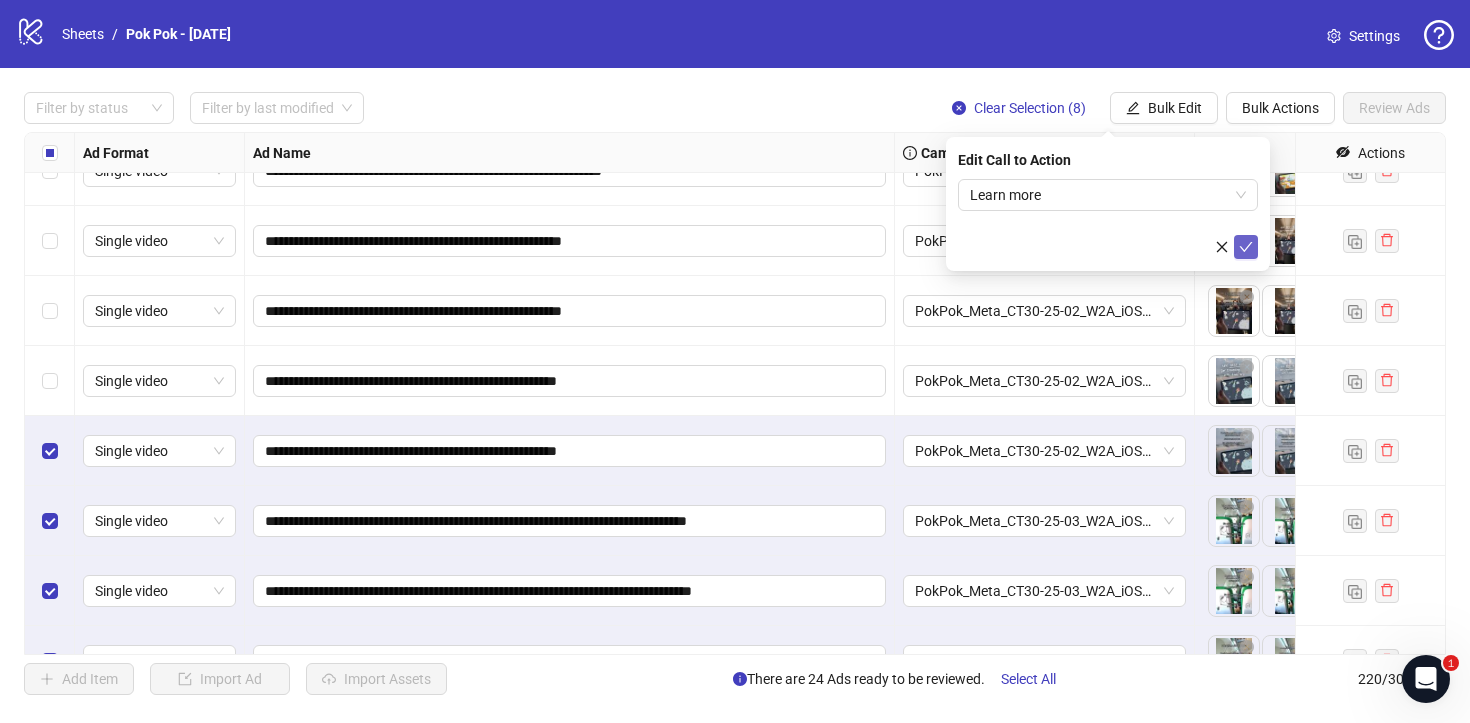 click 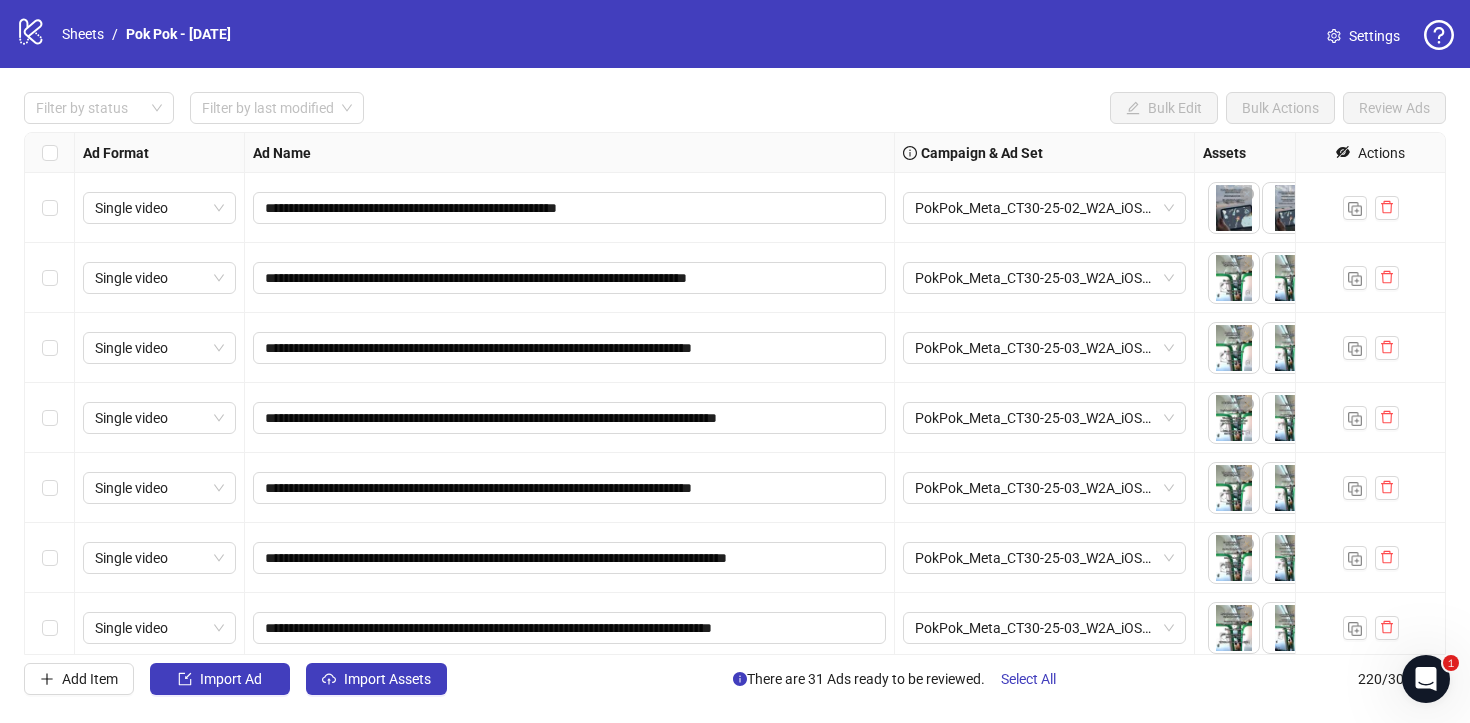 scroll, scrollTop: 14919, scrollLeft: 0, axis: vertical 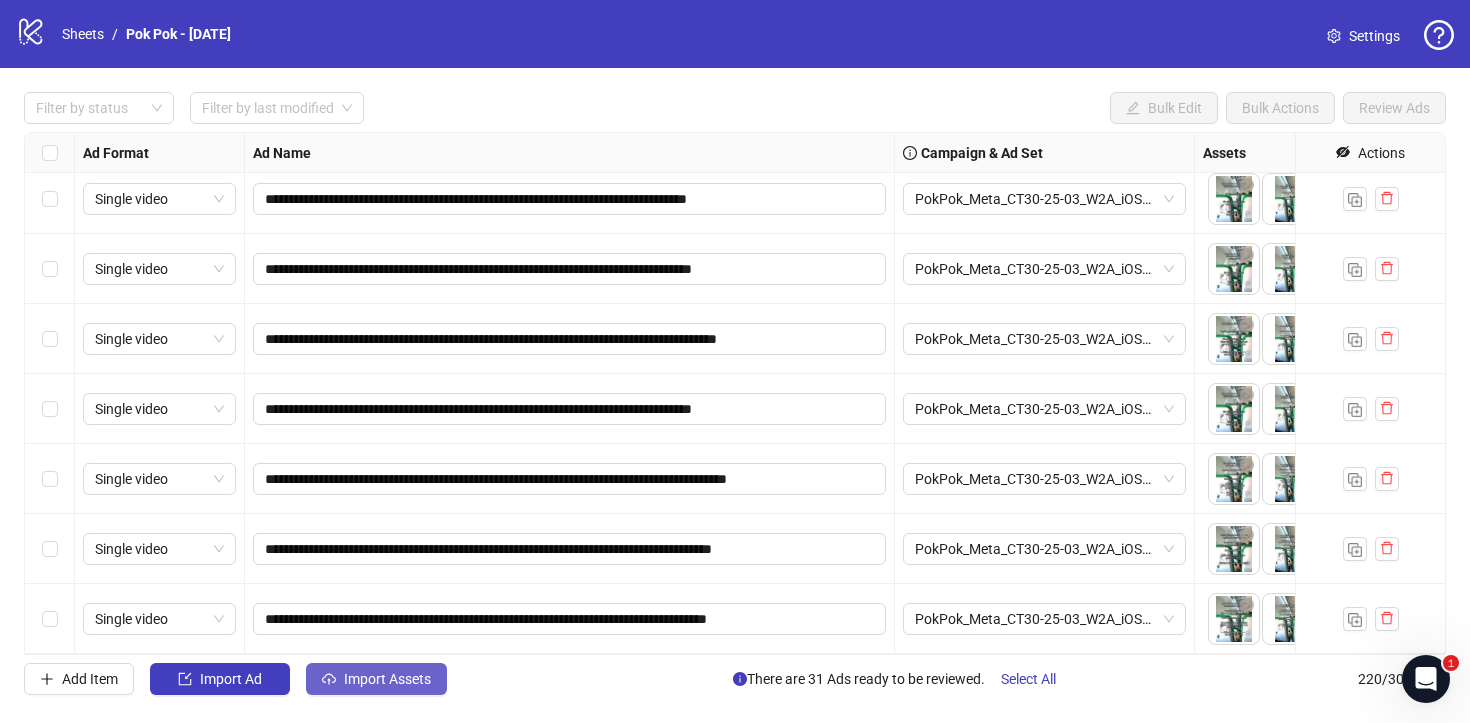 click on "Import Assets" at bounding box center [387, 679] 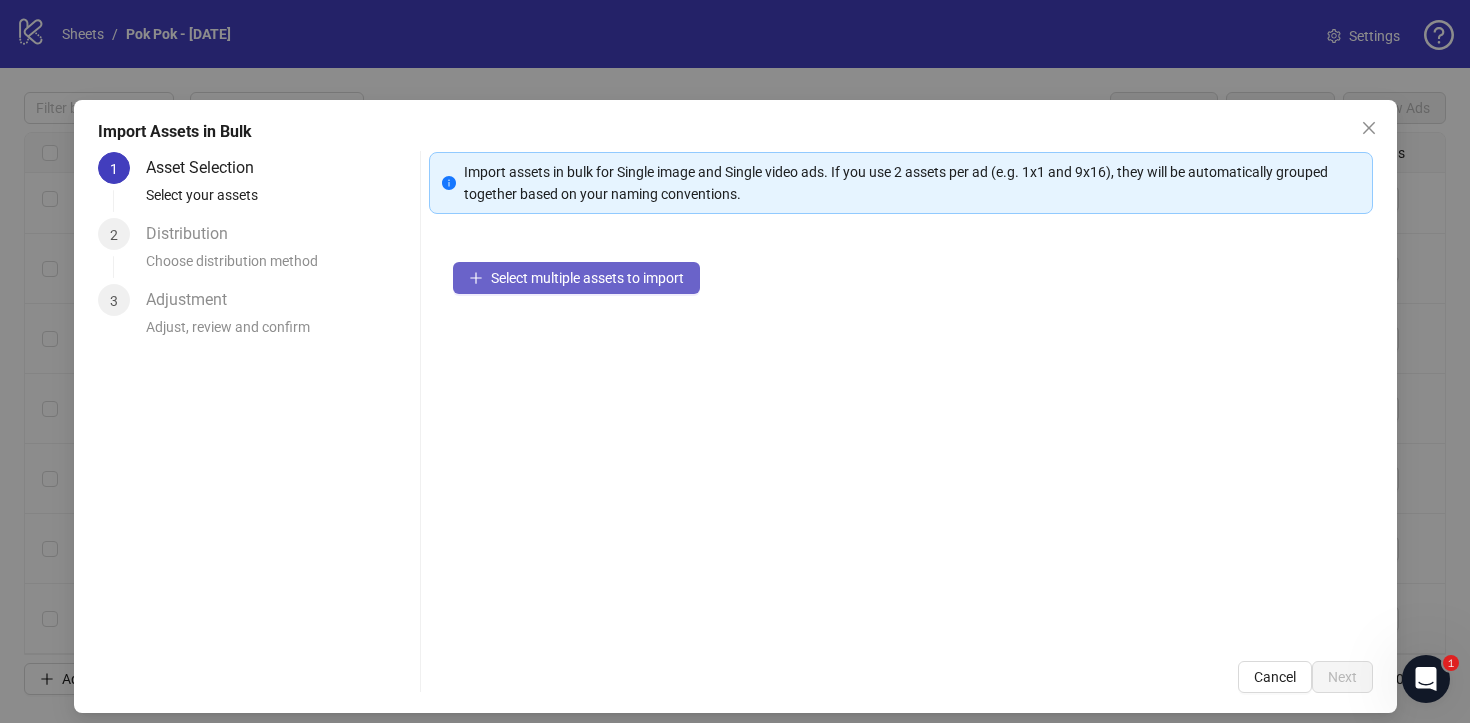 click on "Select multiple assets to import" at bounding box center [576, 278] 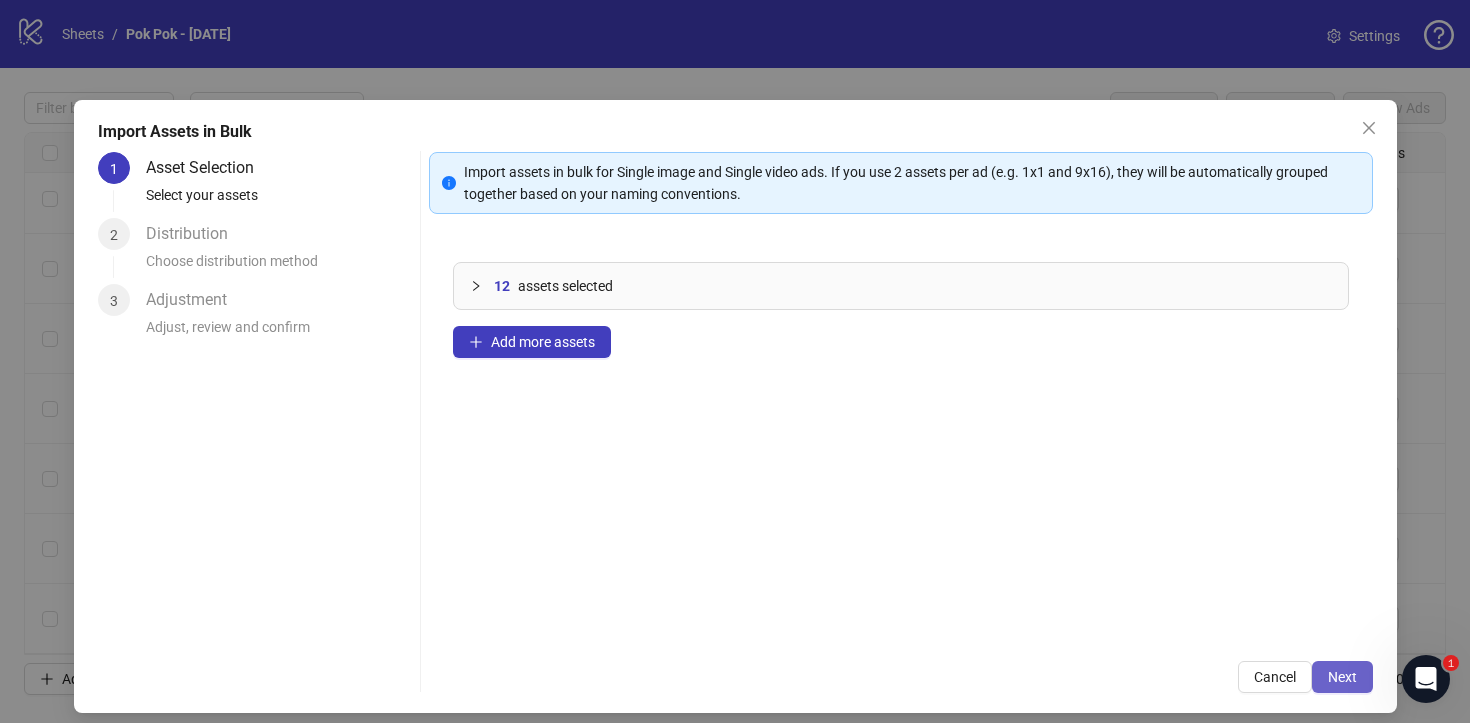 click on "Next" at bounding box center (1342, 677) 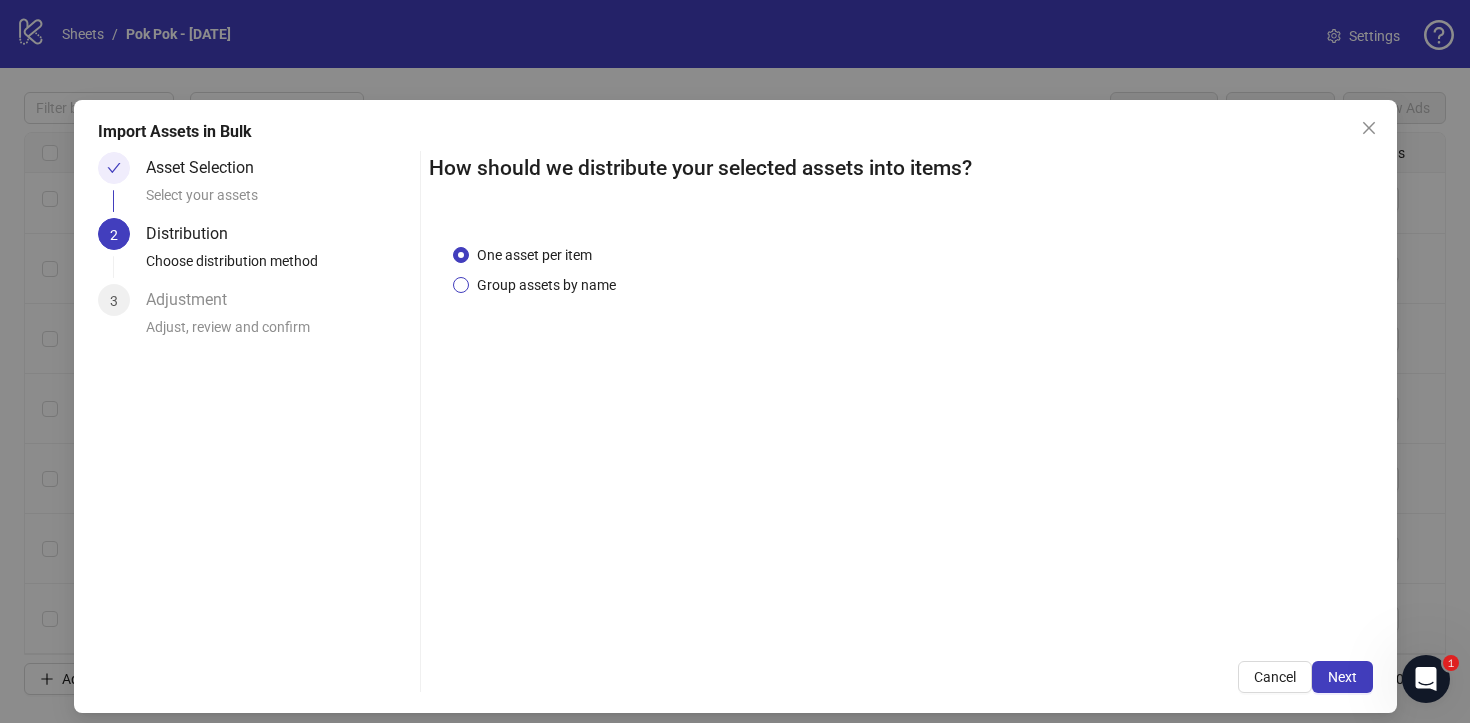click on "Group assets by name" at bounding box center (546, 285) 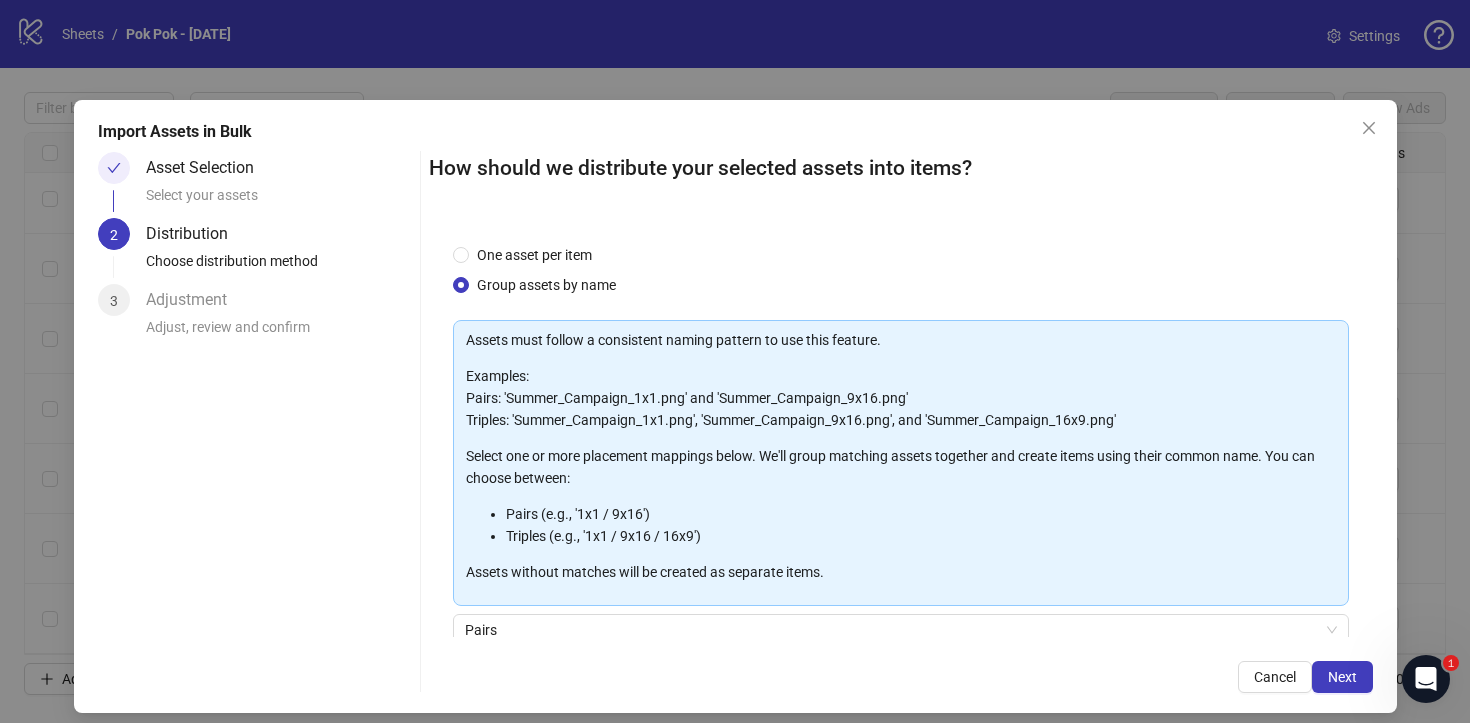 scroll, scrollTop: 169, scrollLeft: 0, axis: vertical 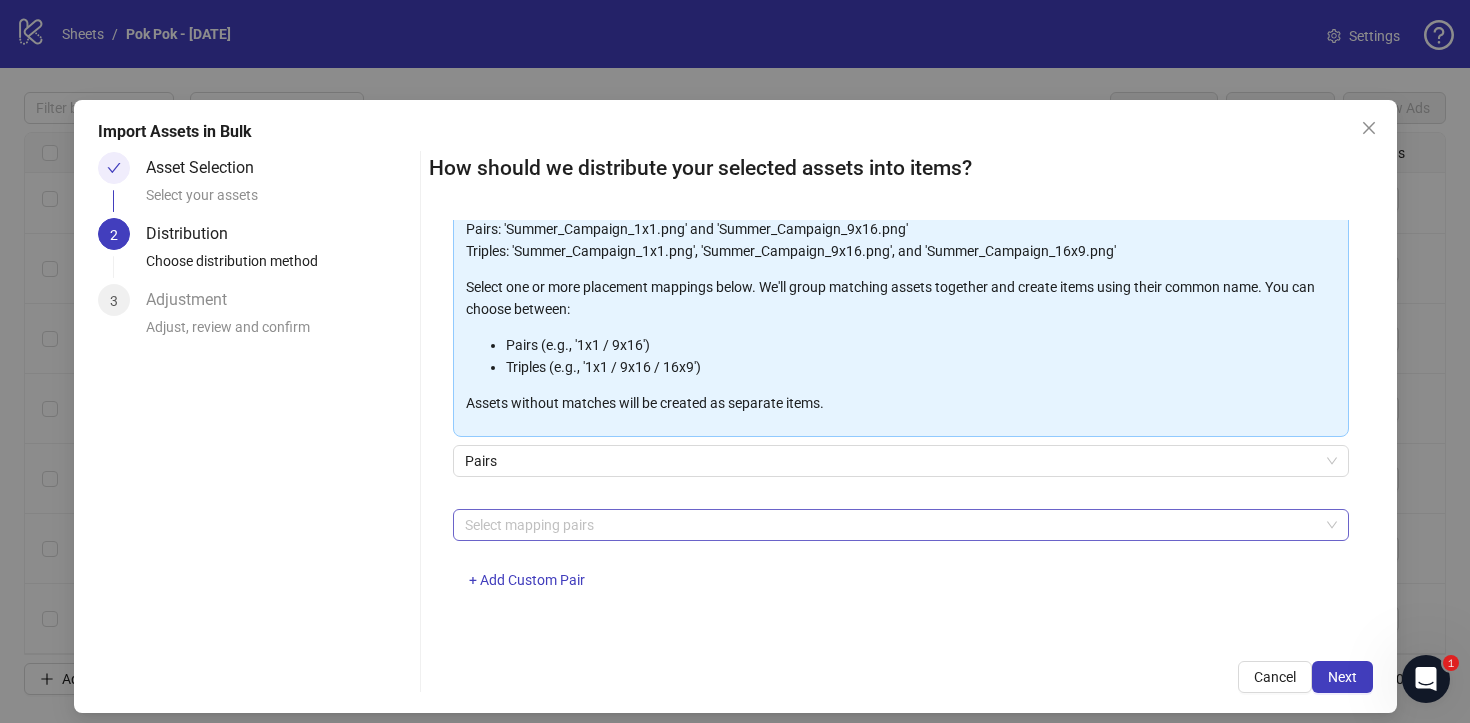 click at bounding box center (890, 525) 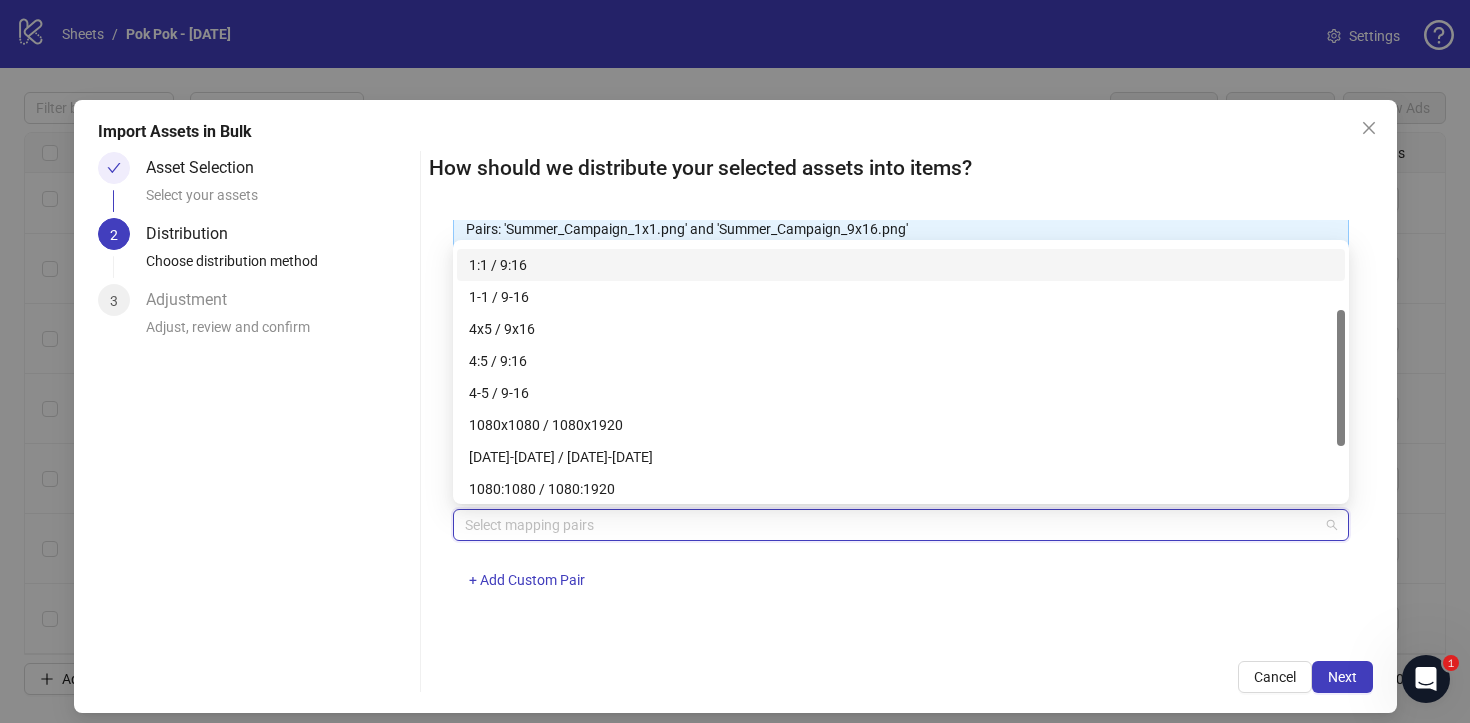 scroll, scrollTop: 194, scrollLeft: 0, axis: vertical 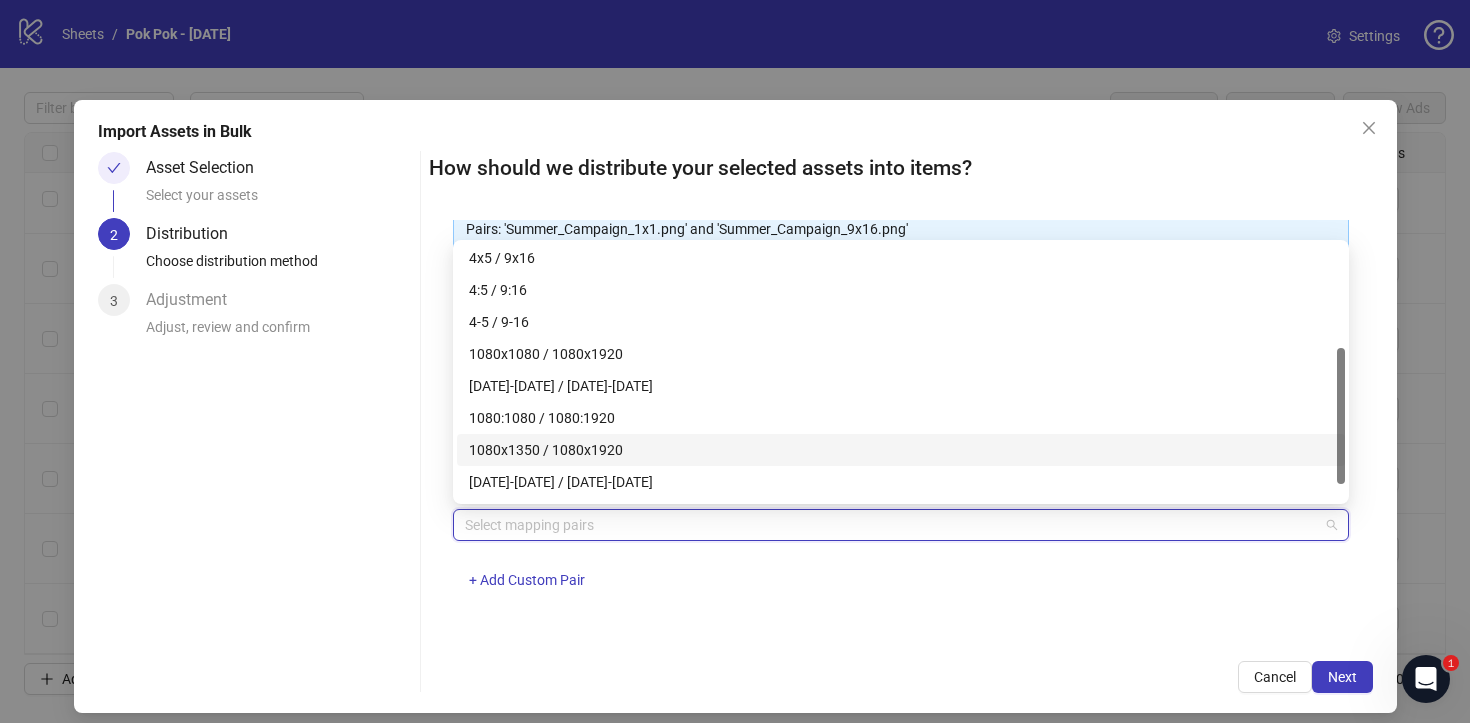 click on "1080x1350 / 1080x1920" at bounding box center [901, 450] 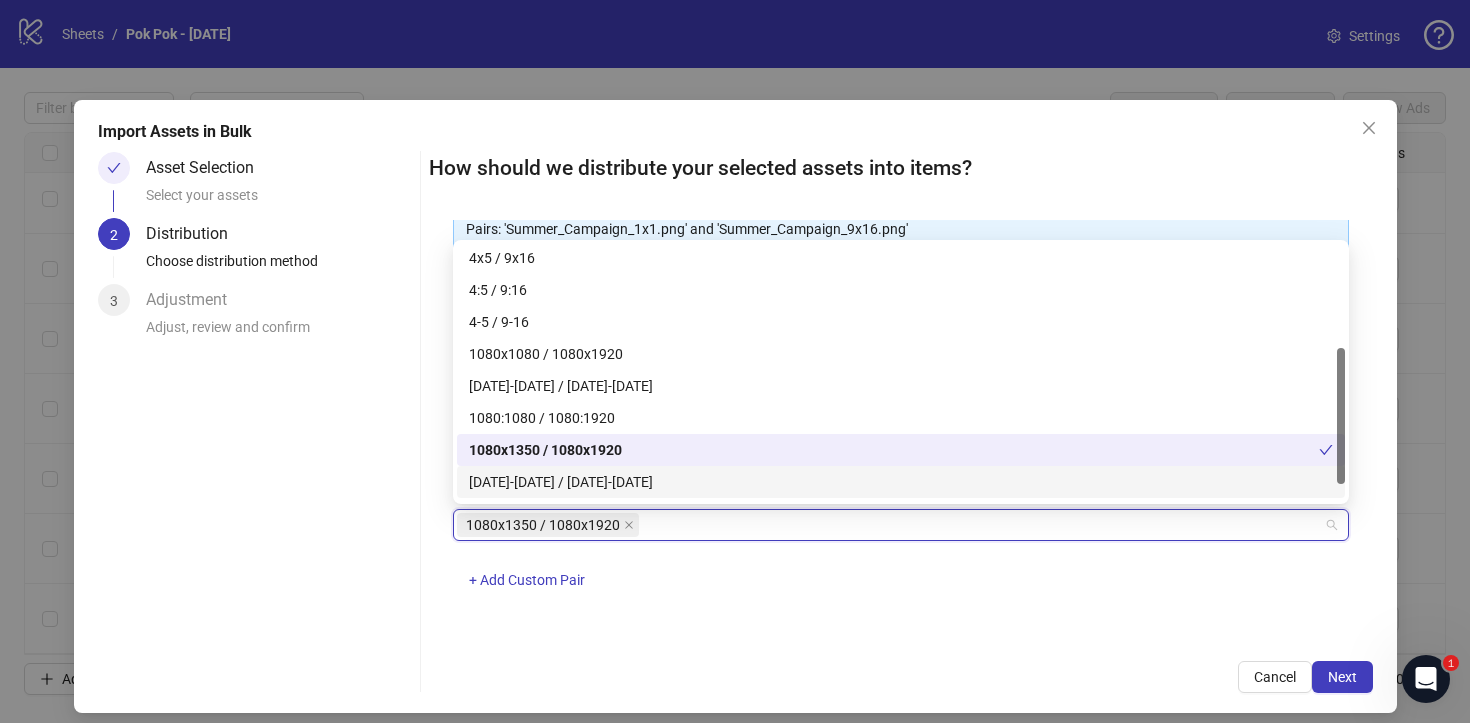 click on "1080x1350 / 1080x1920   + Add Custom Pair" at bounding box center (901, 561) 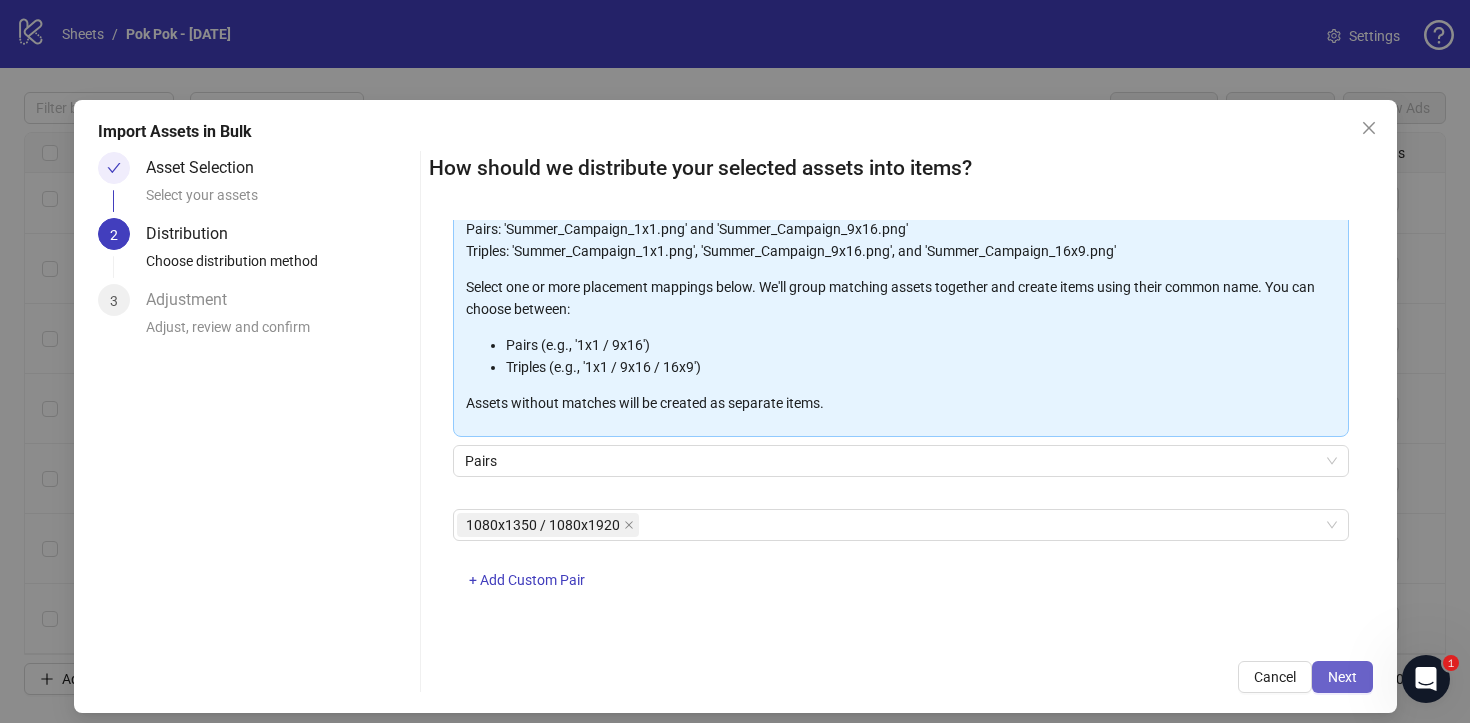 click on "Next" at bounding box center (1342, 677) 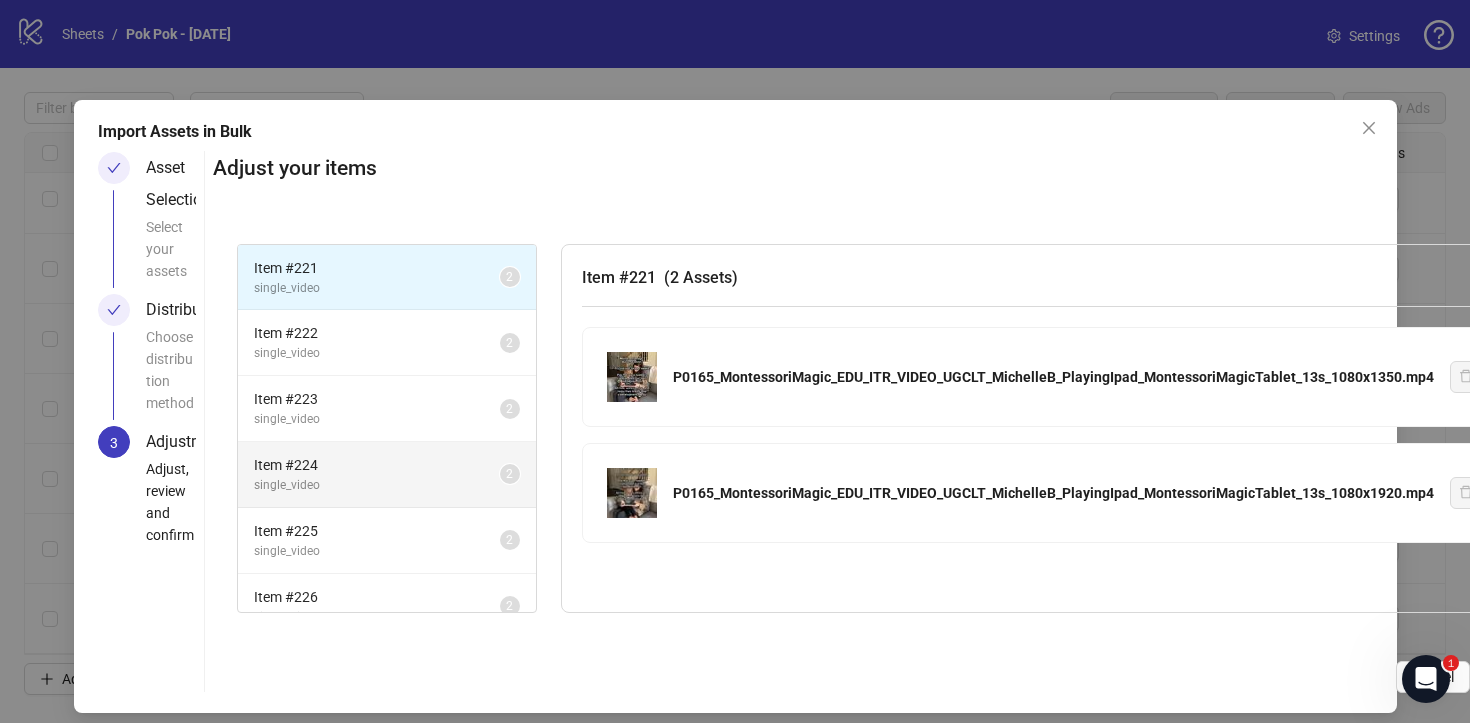 scroll, scrollTop: 27, scrollLeft: 0, axis: vertical 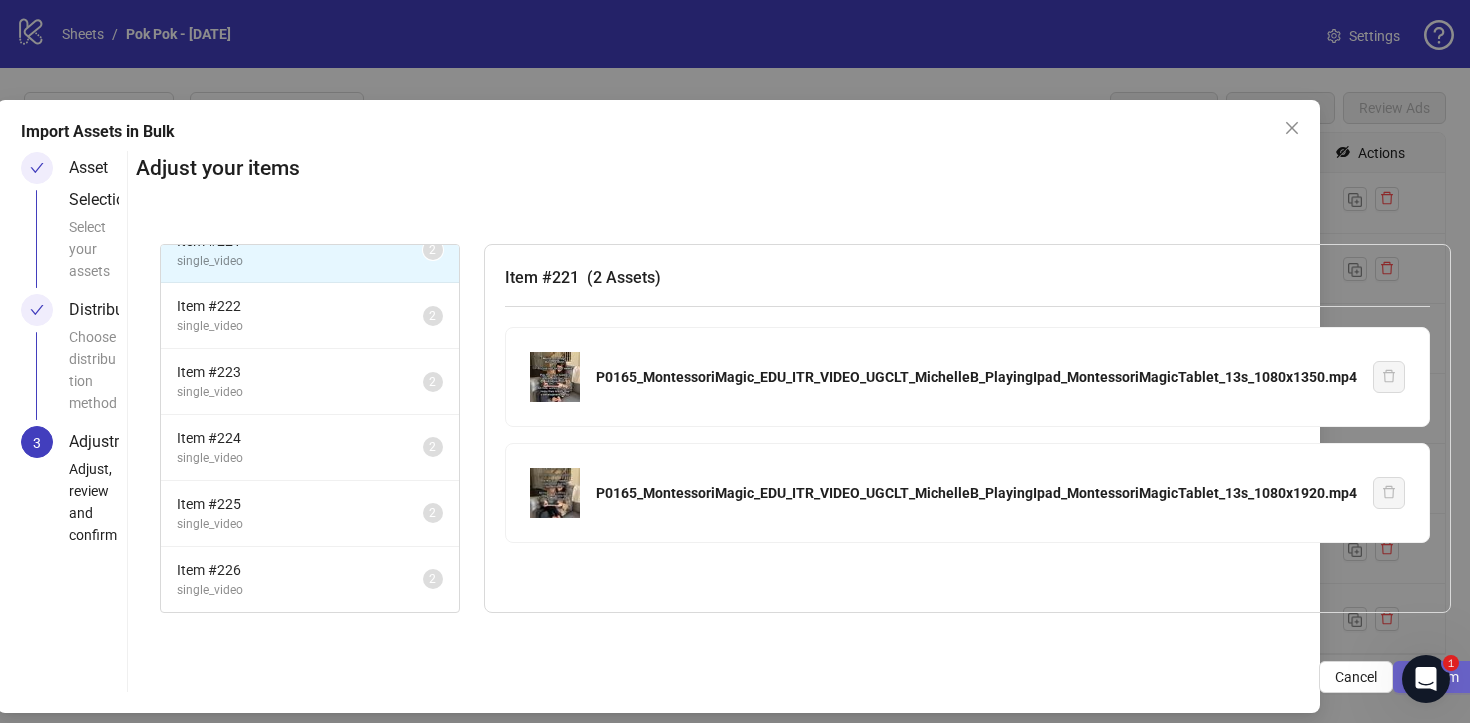 click on "Confirm" at bounding box center (1434, 677) 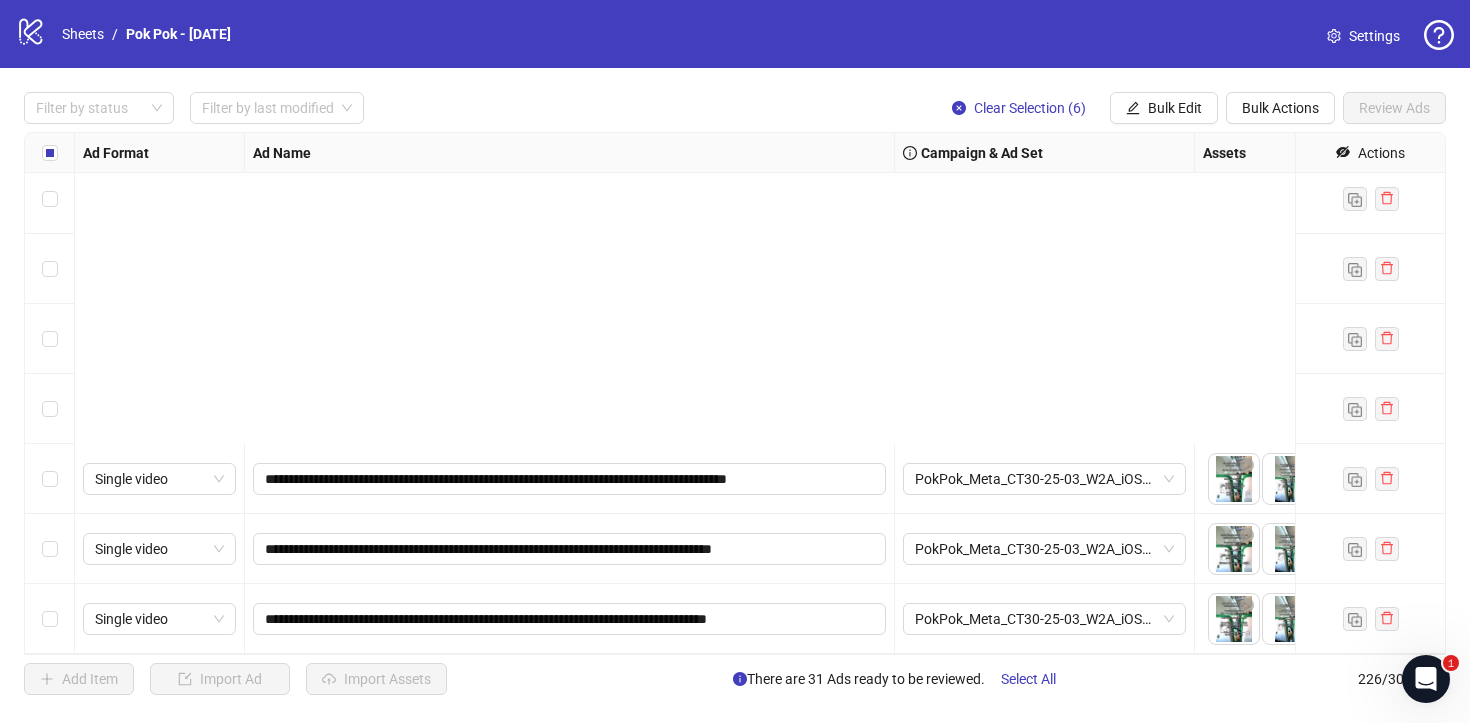 scroll, scrollTop: 15339, scrollLeft: 0, axis: vertical 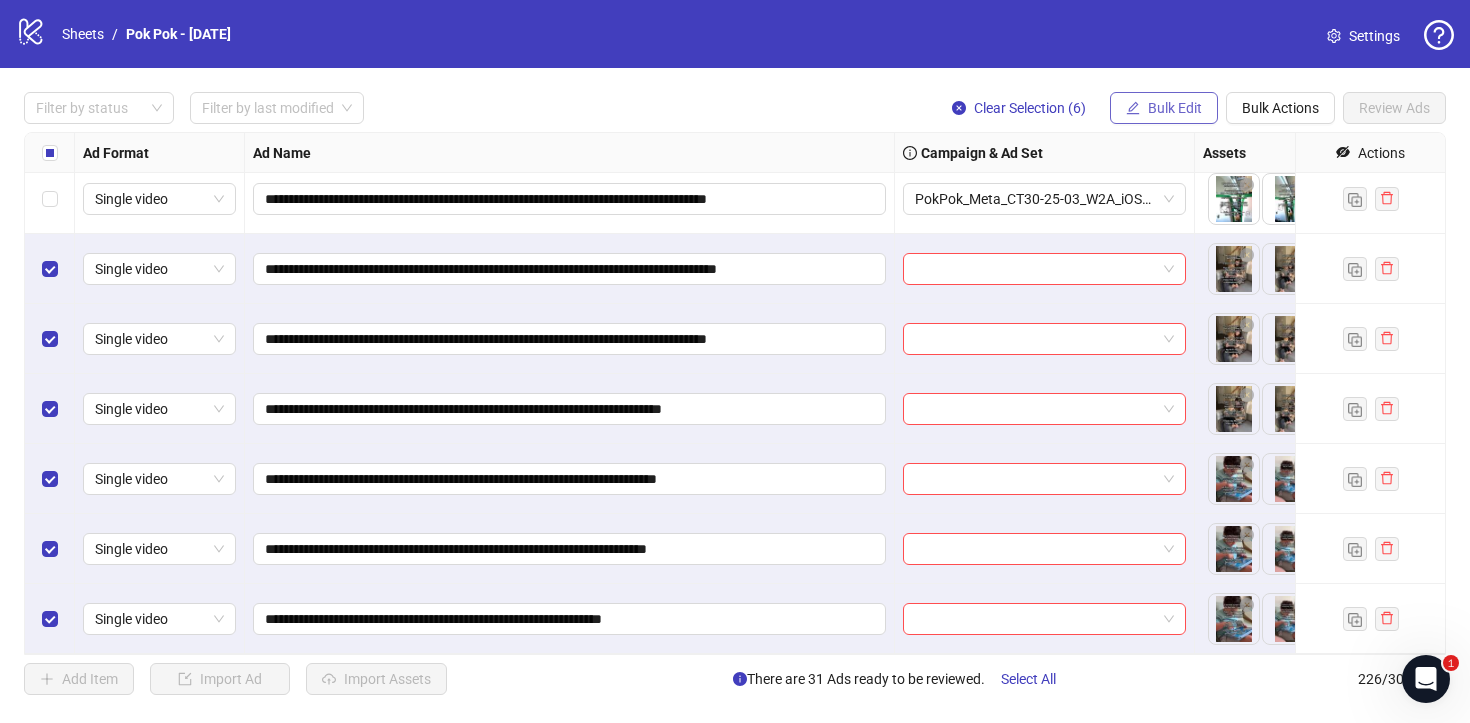 click on "Bulk Edit" at bounding box center [1175, 108] 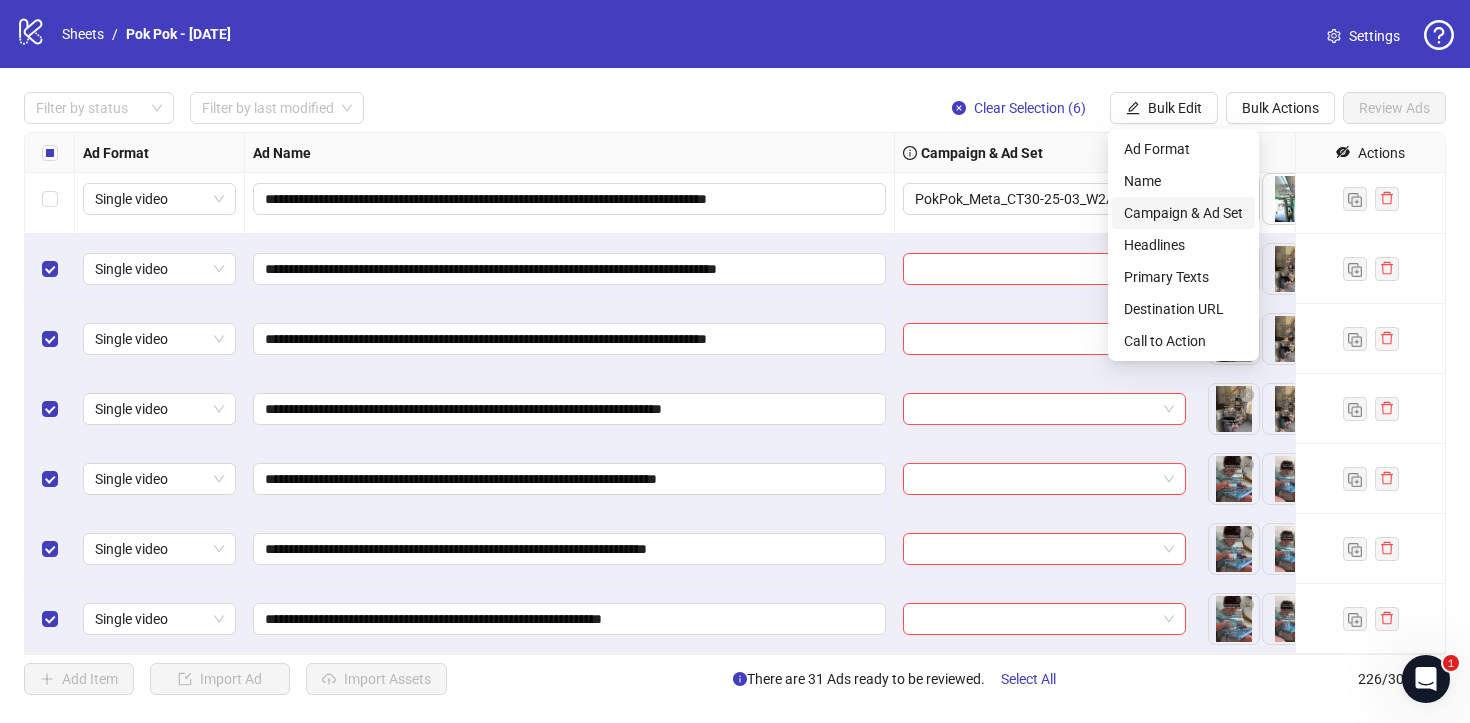 click on "Campaign & Ad Set" at bounding box center (1183, 213) 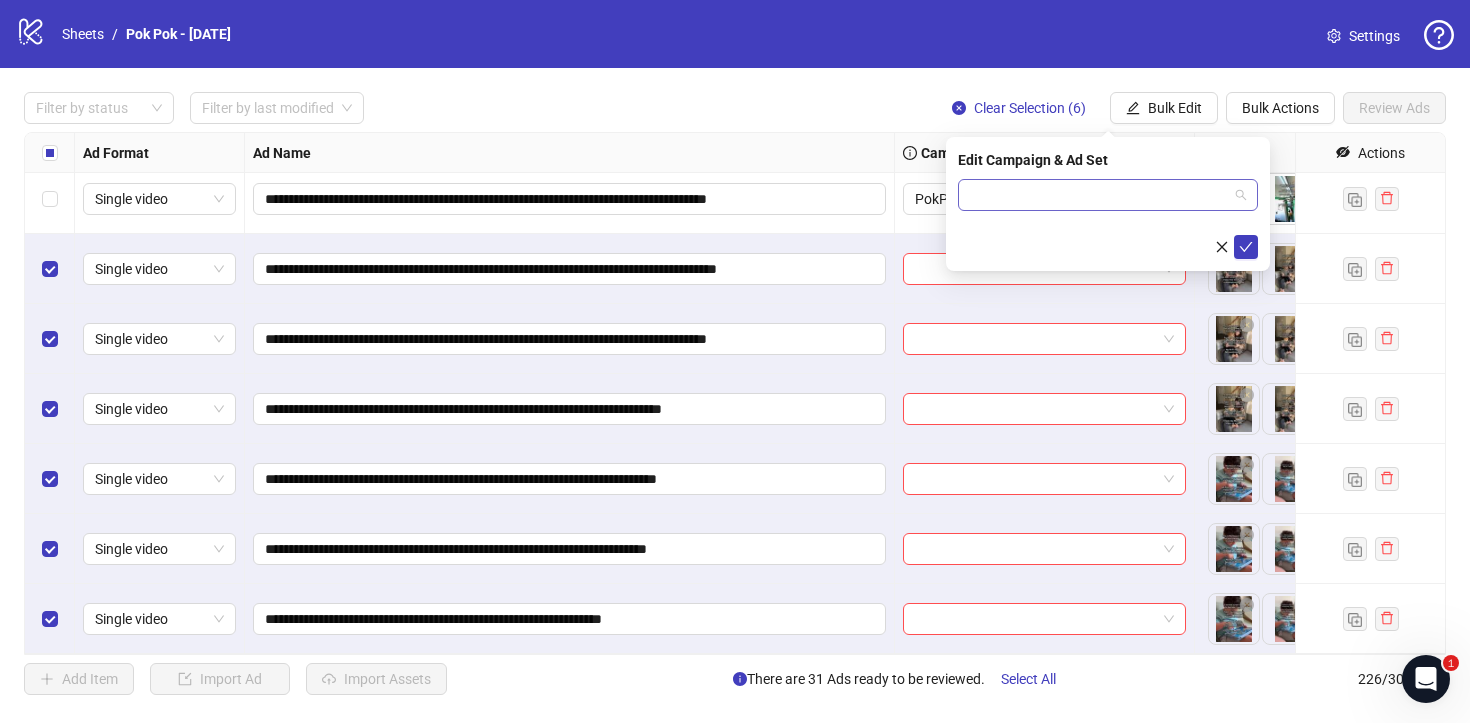 click at bounding box center (1108, 195) 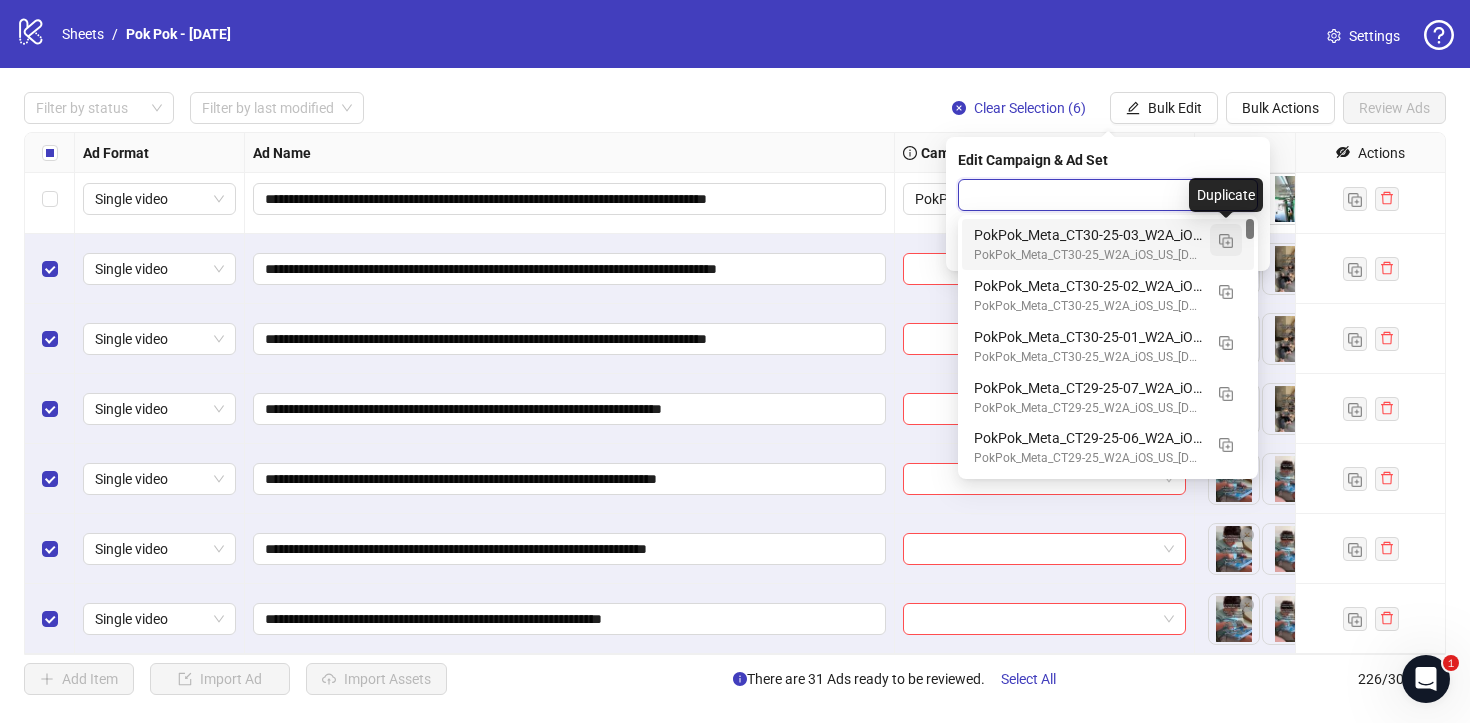 click at bounding box center (1226, 241) 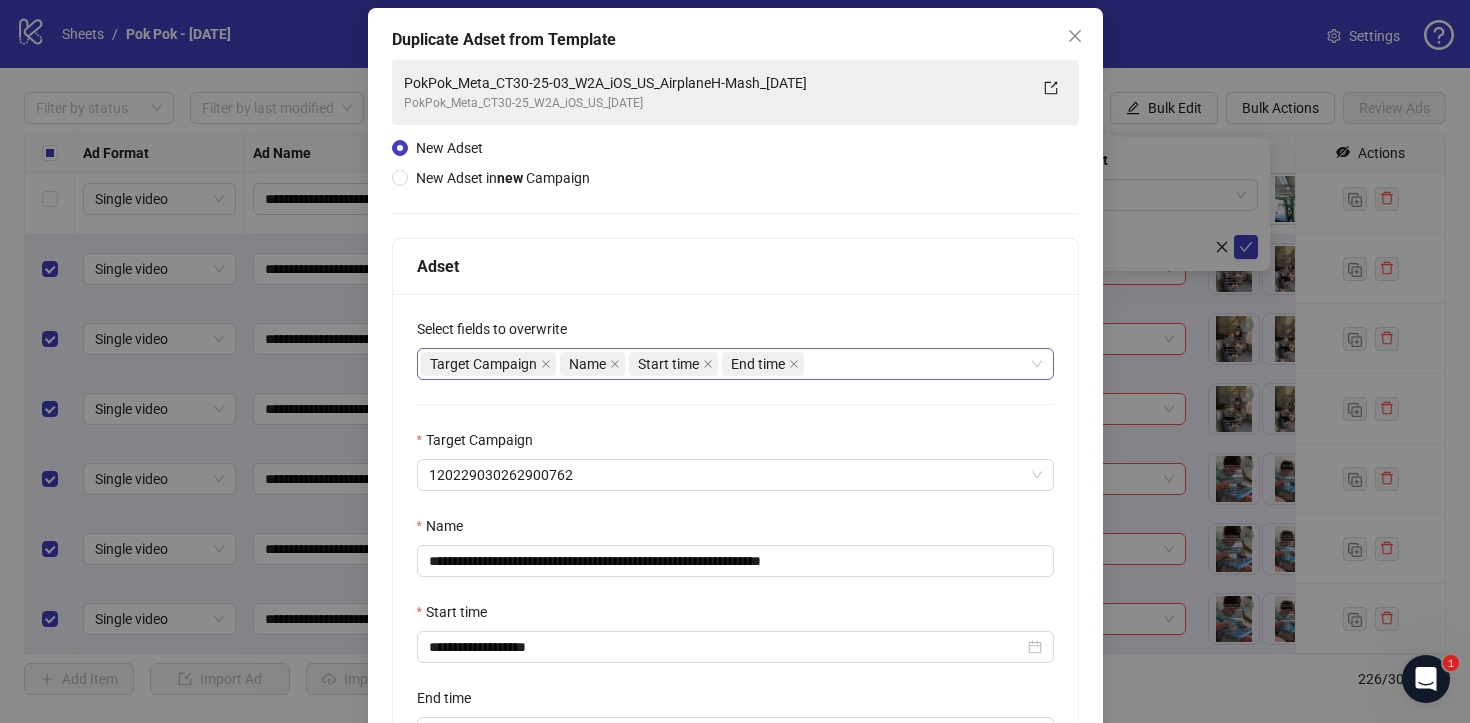 scroll, scrollTop: 121, scrollLeft: 0, axis: vertical 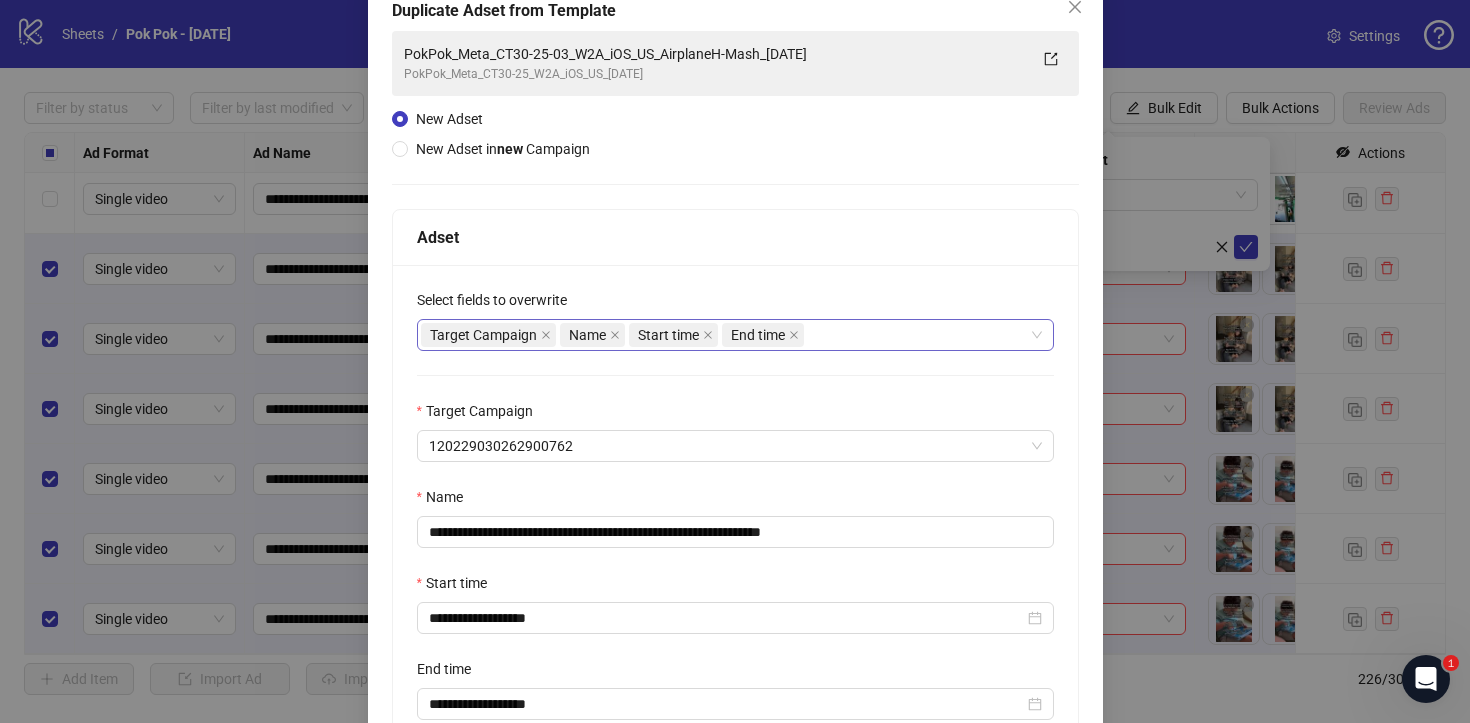 click on "Target Campaign Name Start time End time" at bounding box center (725, 335) 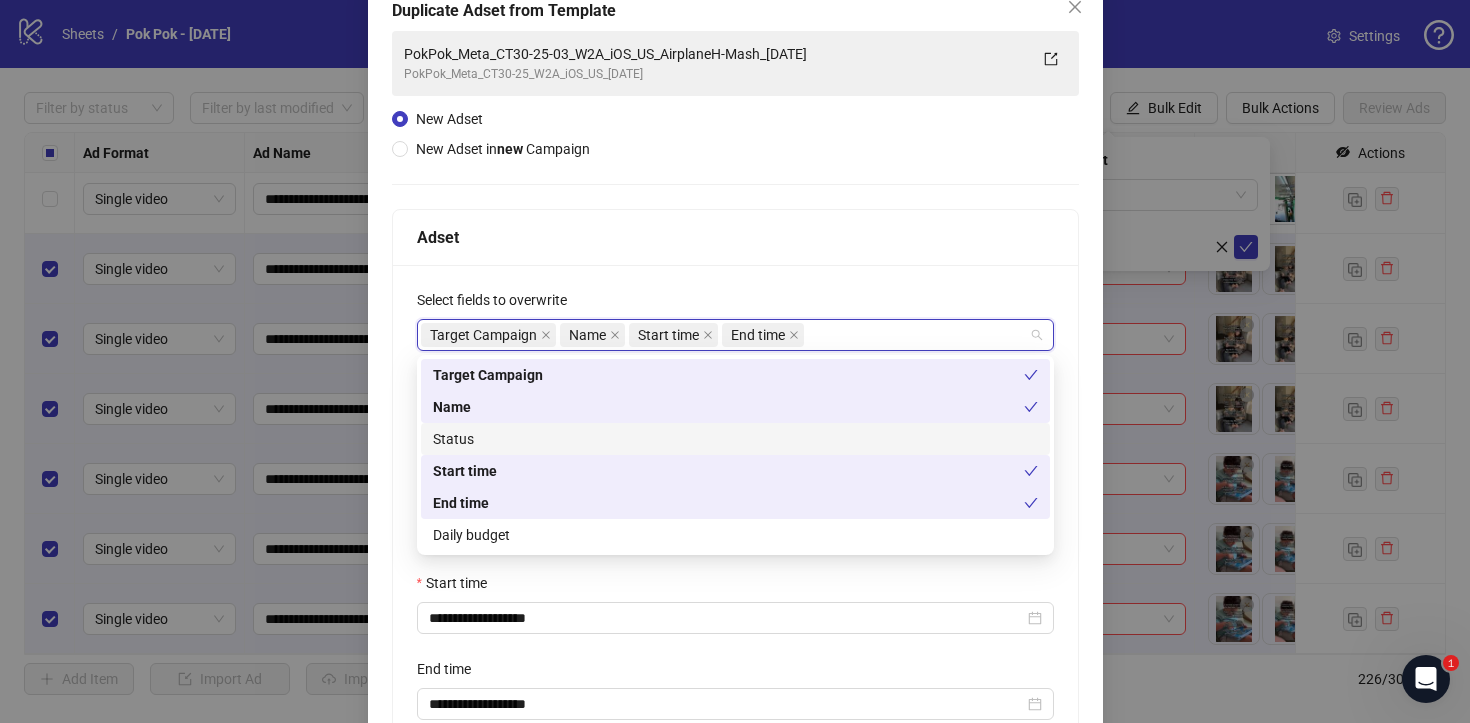 click on "Status" at bounding box center [735, 439] 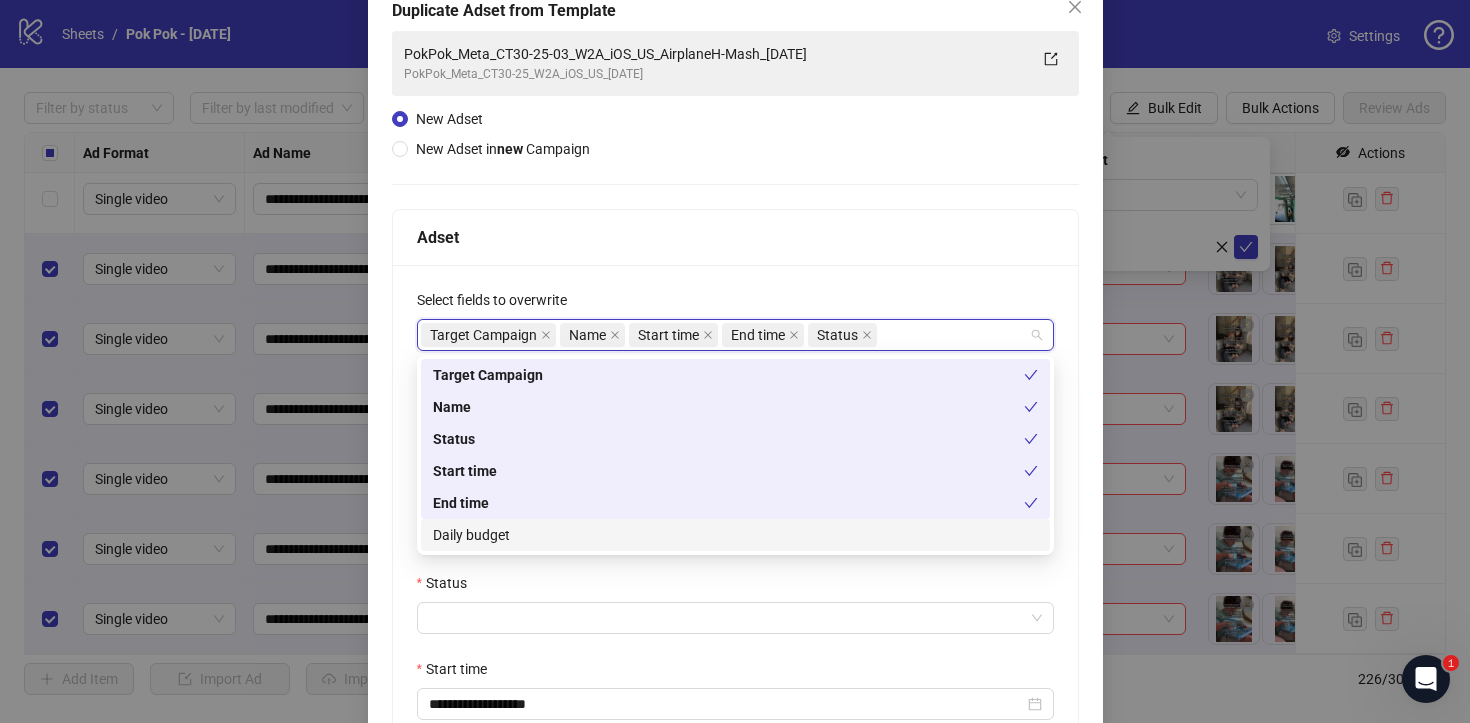 click on "Daily budget" at bounding box center [735, 535] 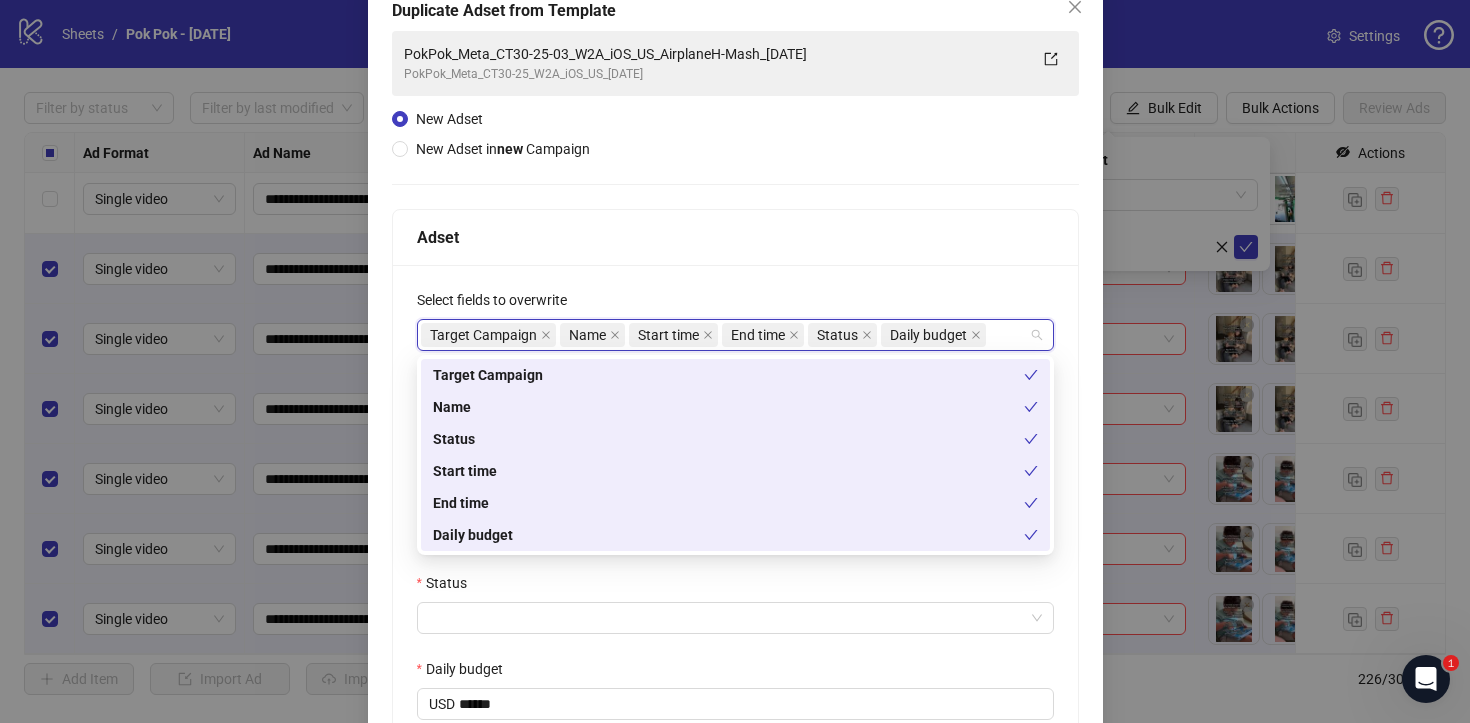 click on "Status" at bounding box center (735, 587) 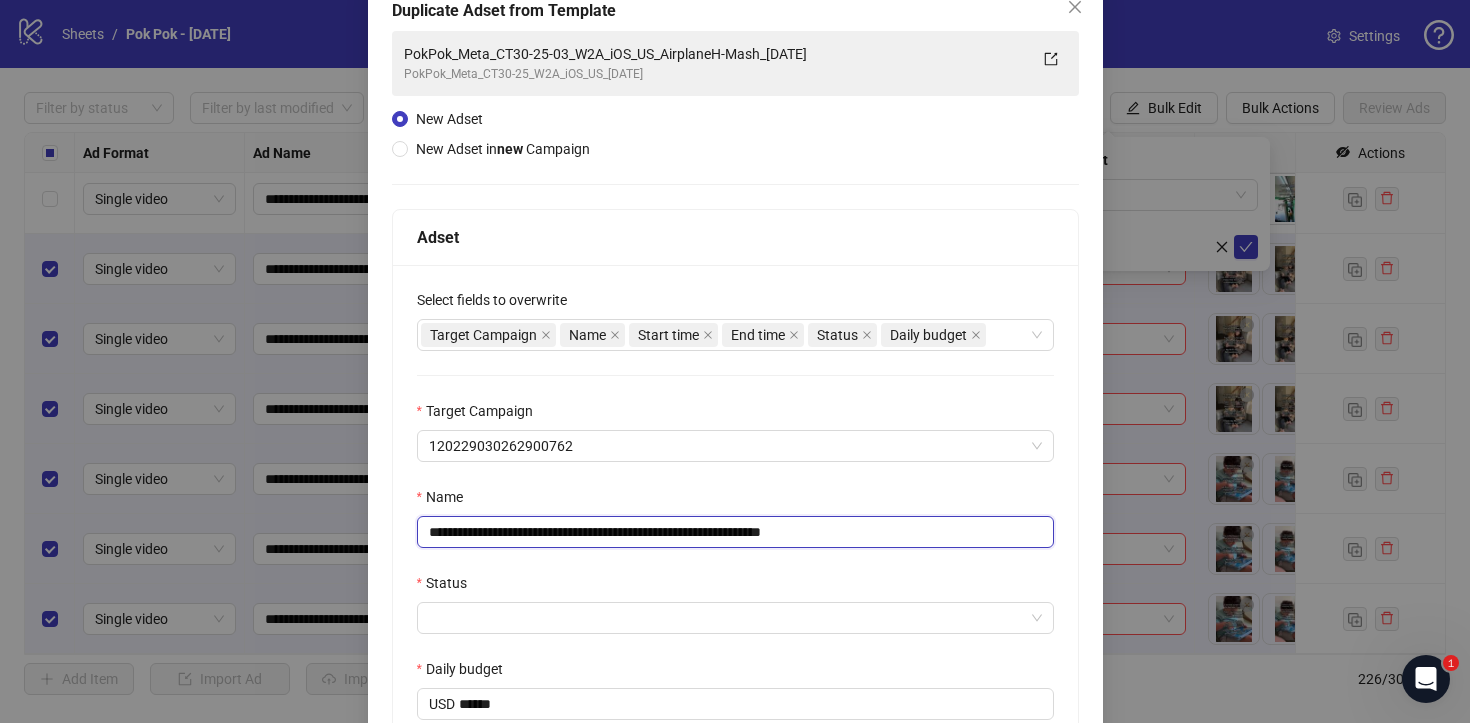 drag, startPoint x: 861, startPoint y: 534, endPoint x: 936, endPoint y: 535, distance: 75.00667 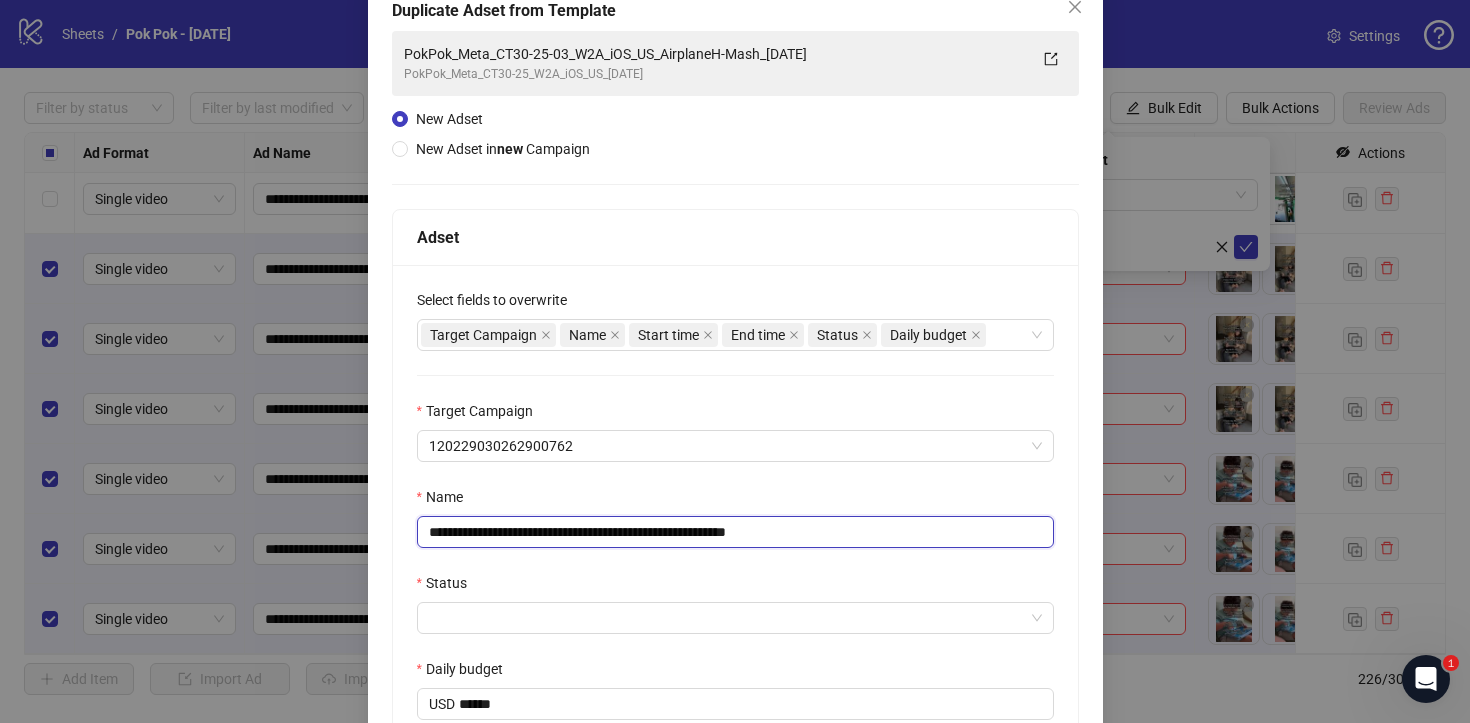 drag, startPoint x: 785, startPoint y: 538, endPoint x: 691, endPoint y: 537, distance: 94.00532 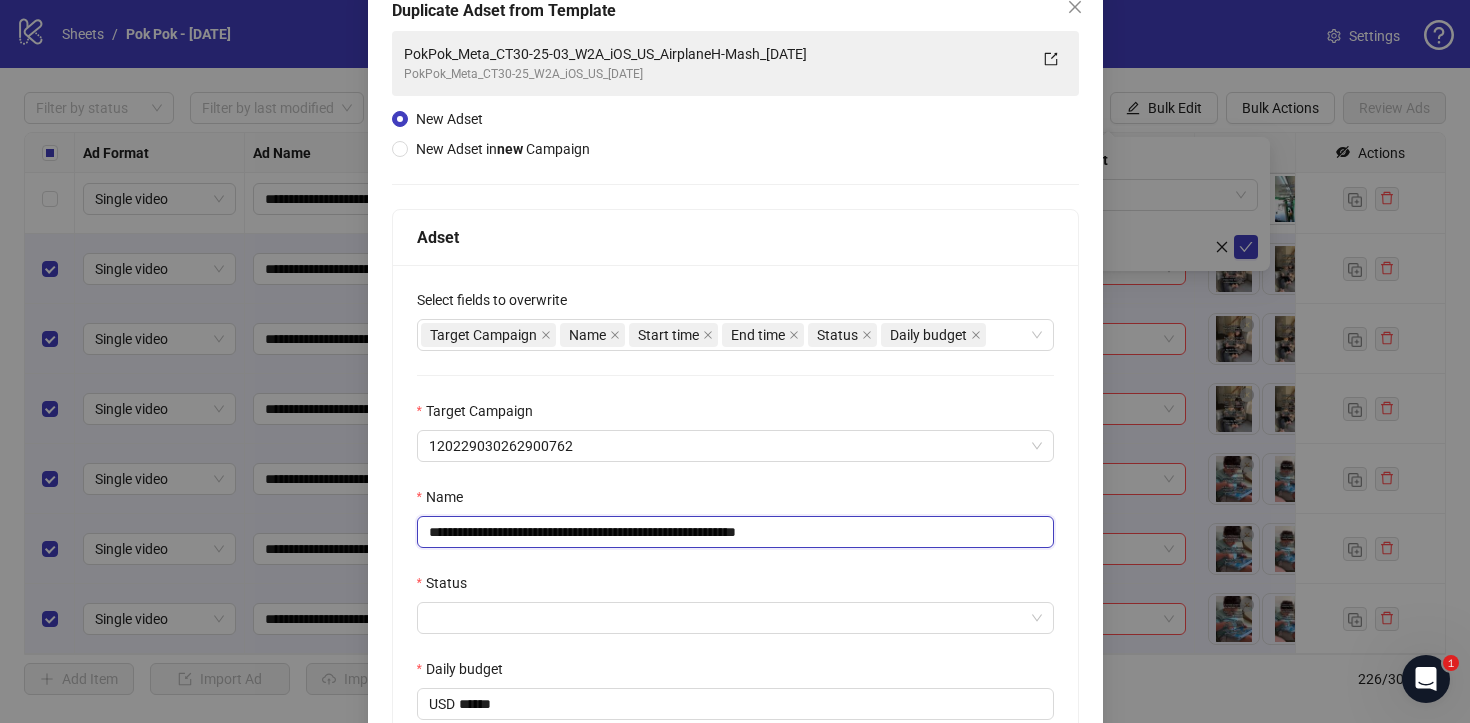click on "**********" at bounding box center (735, 532) 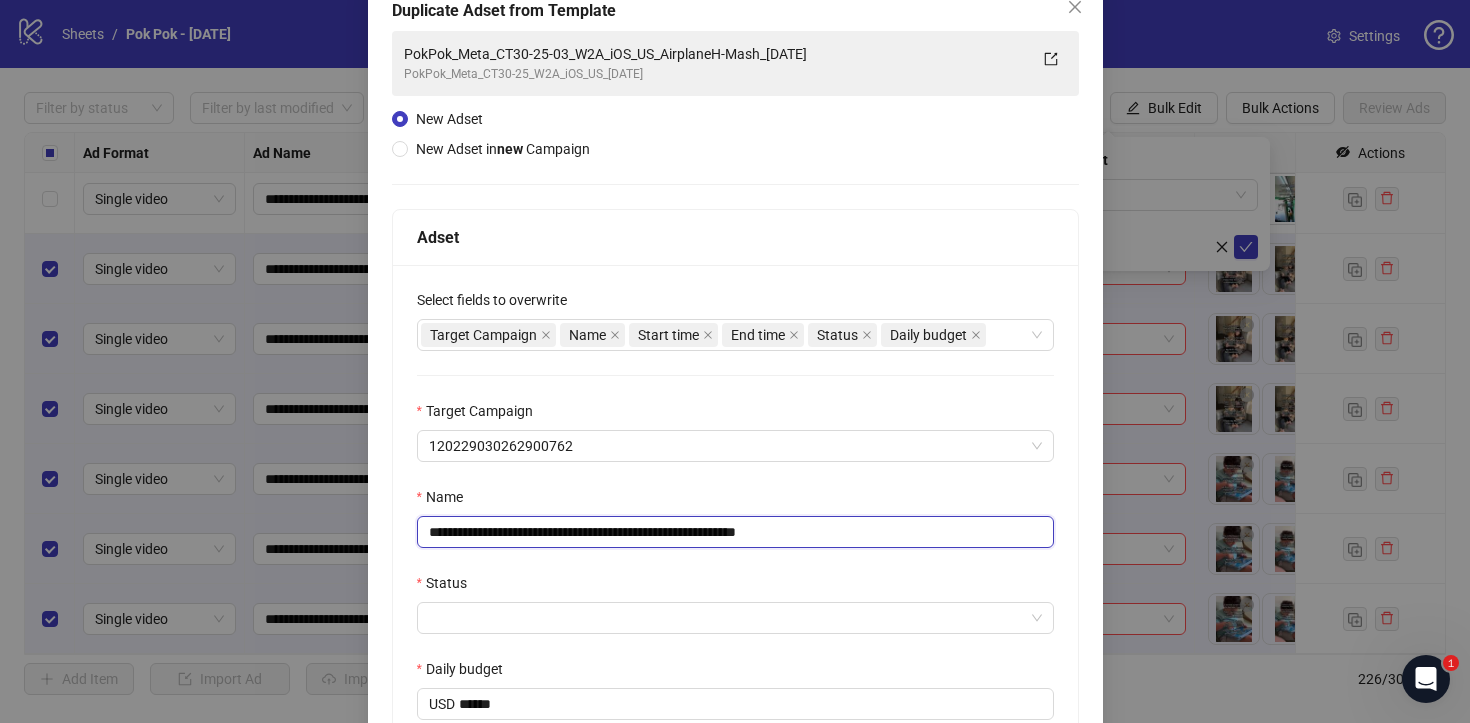 drag, startPoint x: 601, startPoint y: 532, endPoint x: 524, endPoint y: 537, distance: 77.16217 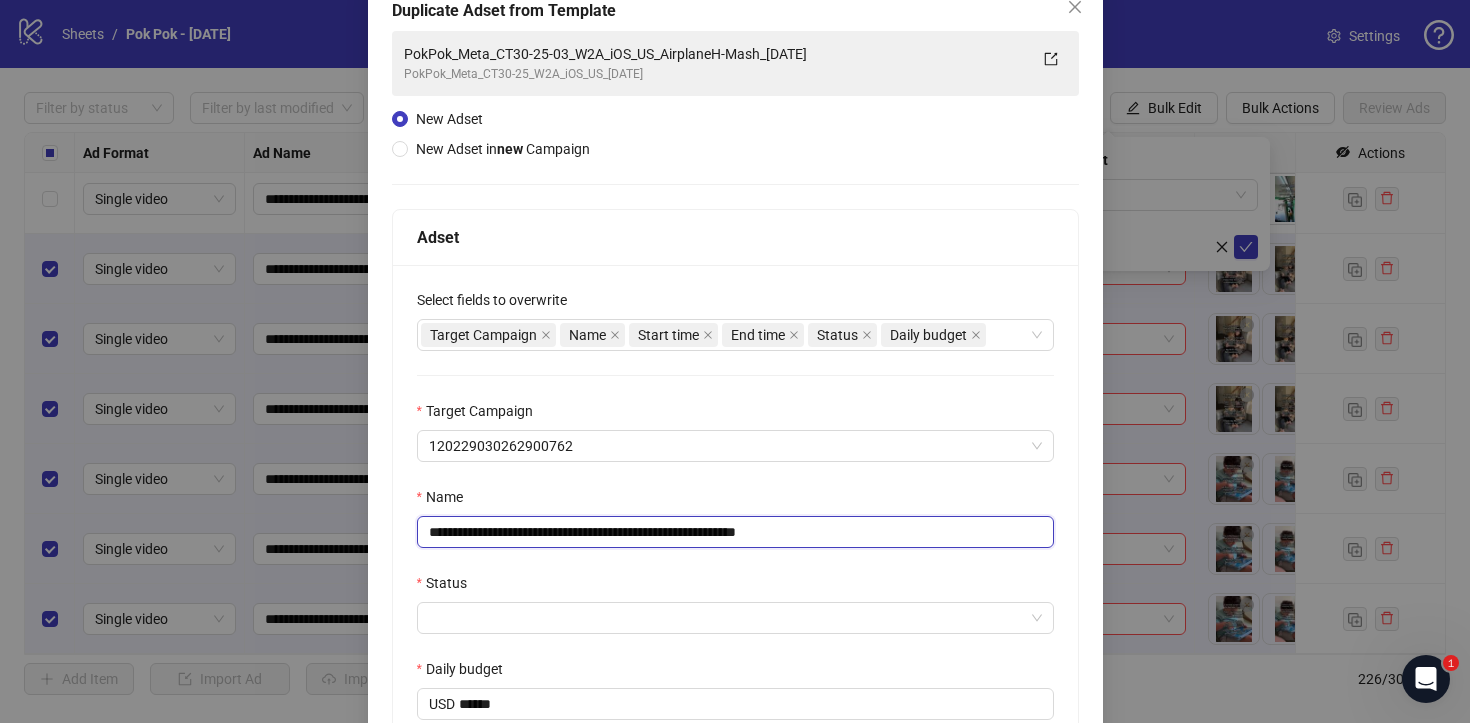 type on "**********" 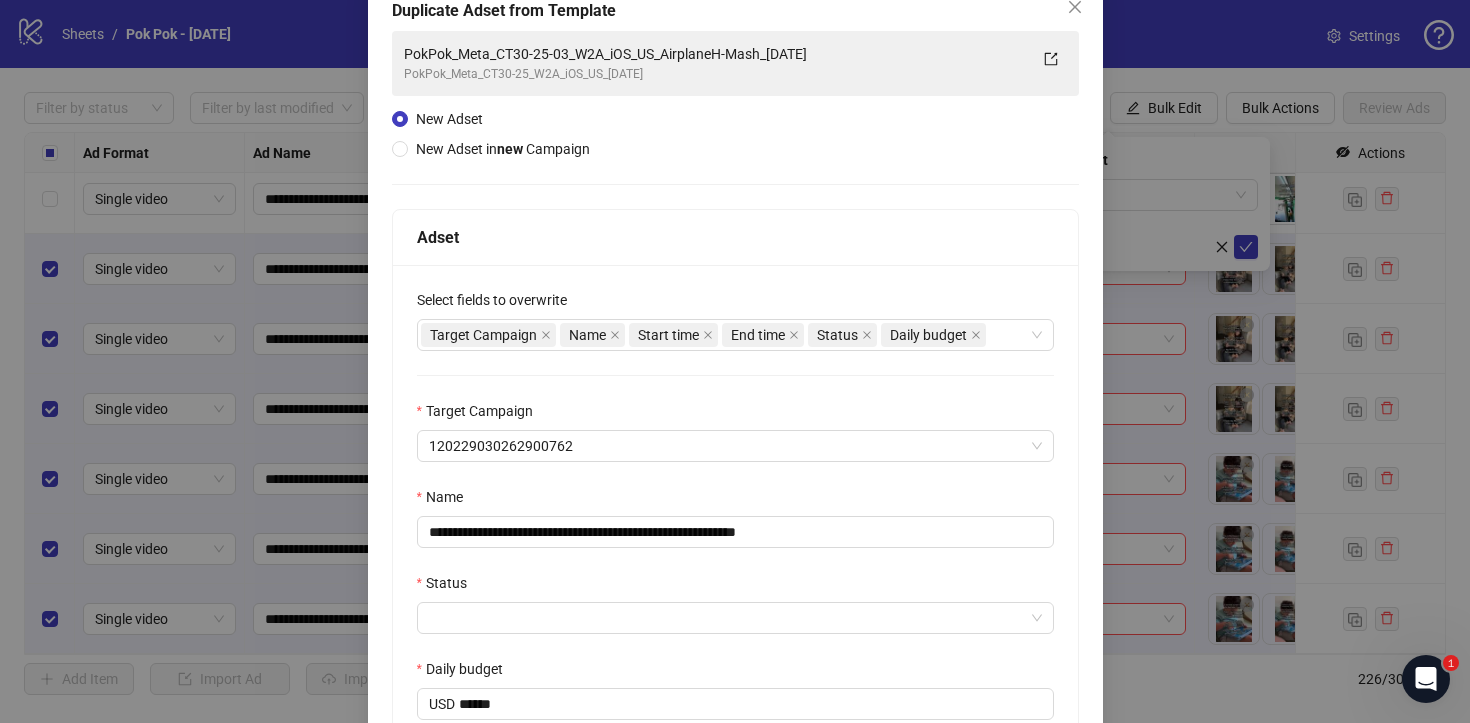 click on "Status" at bounding box center (735, 587) 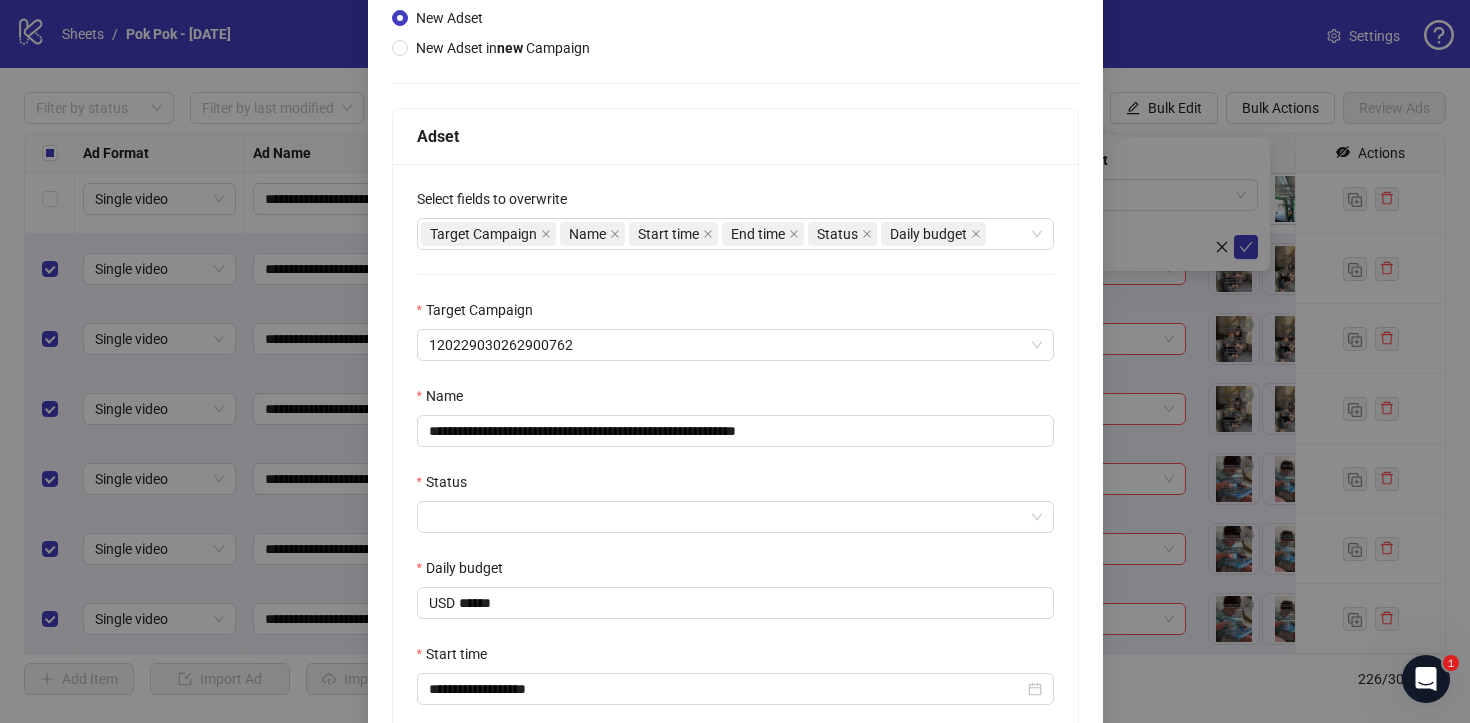 scroll, scrollTop: 237, scrollLeft: 0, axis: vertical 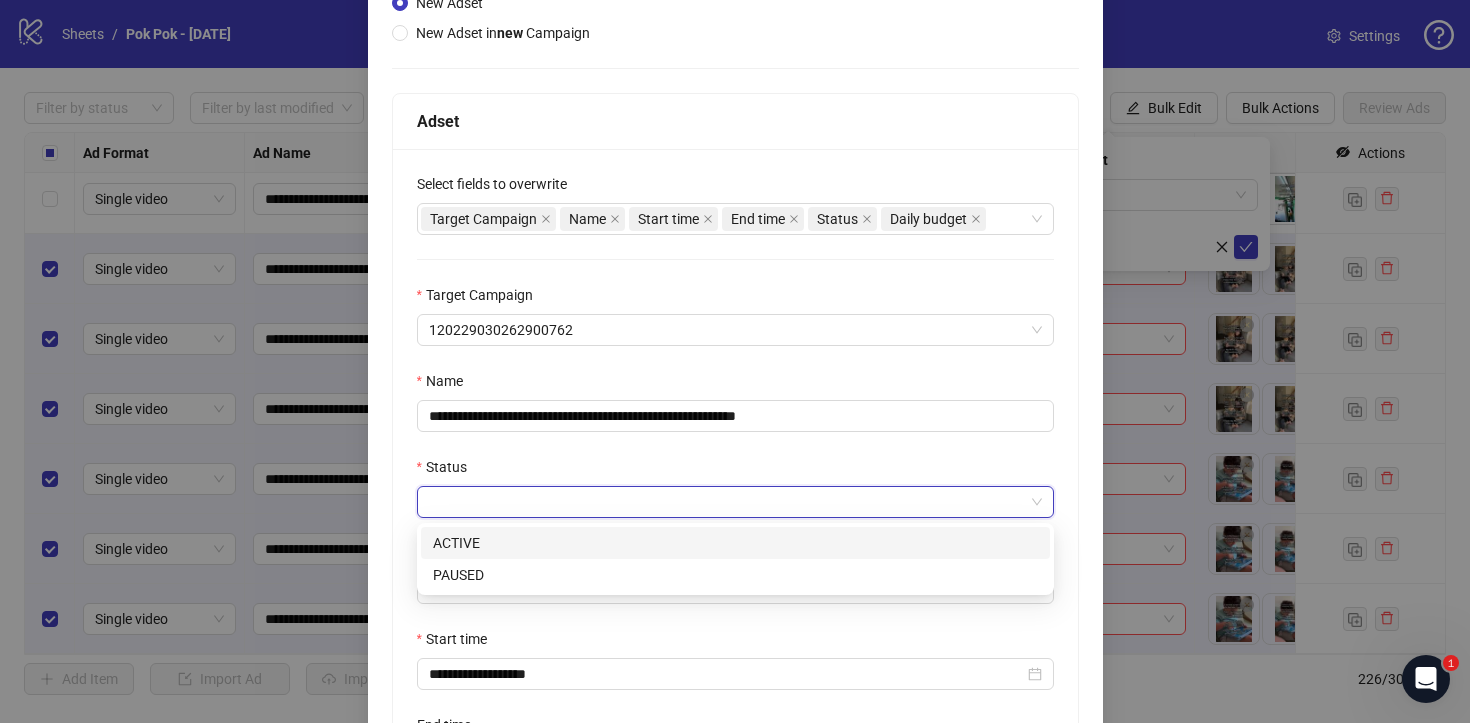 click on "Status" at bounding box center [726, 502] 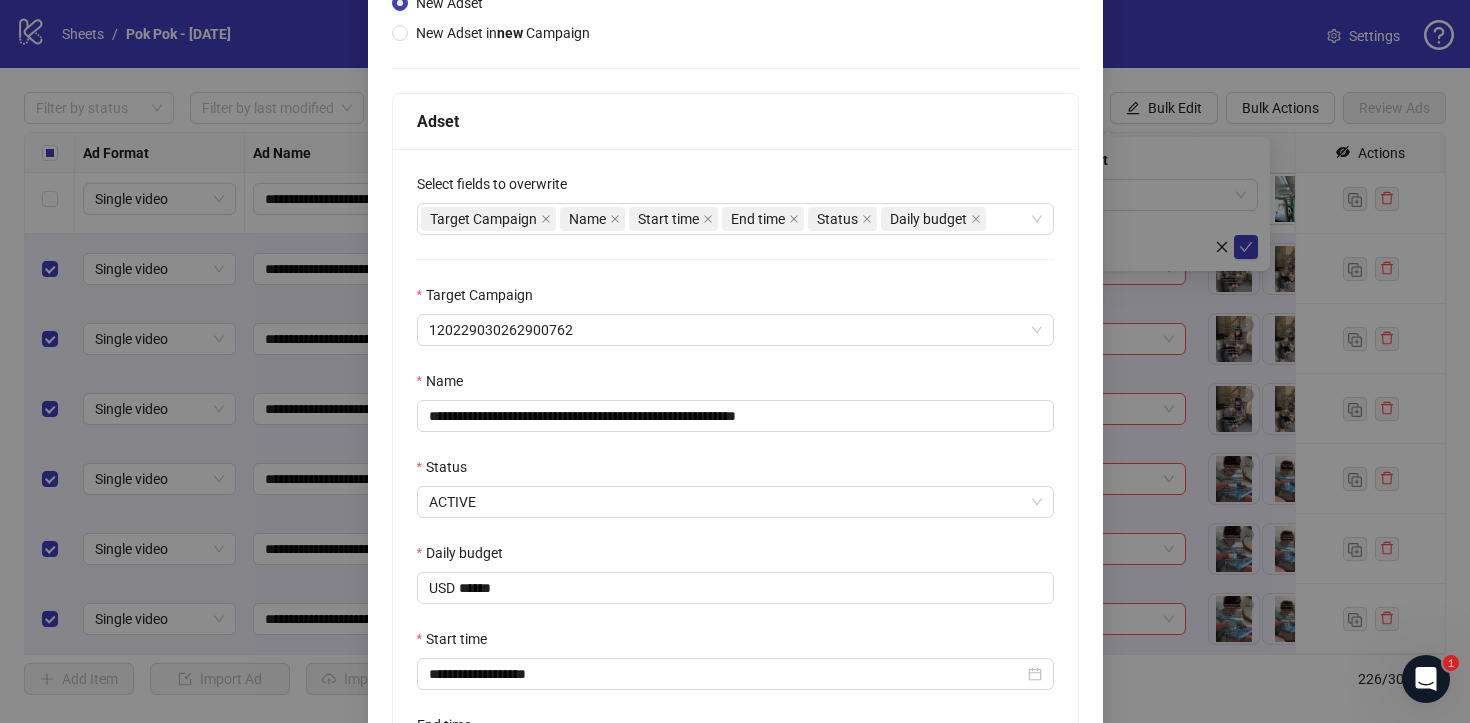 click on "Status" at bounding box center [735, 471] 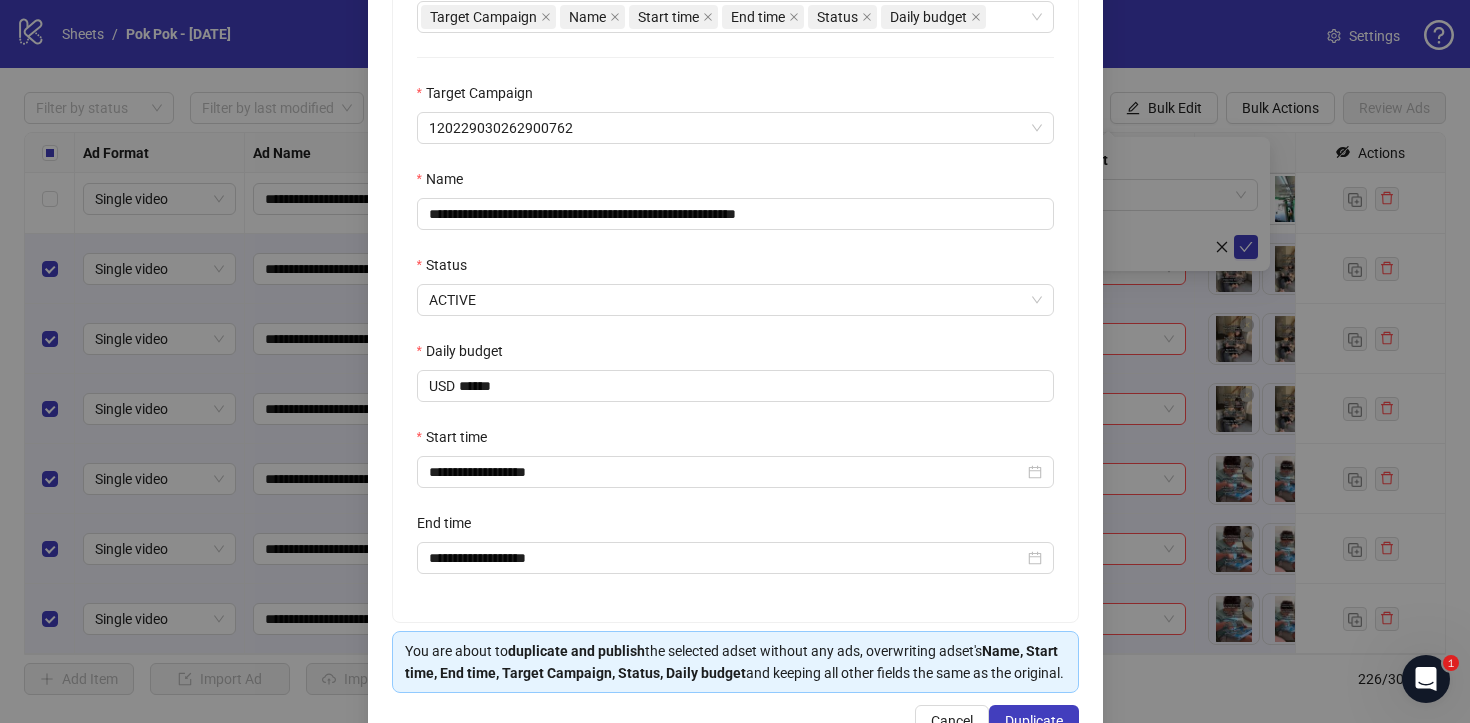 scroll, scrollTop: 521, scrollLeft: 0, axis: vertical 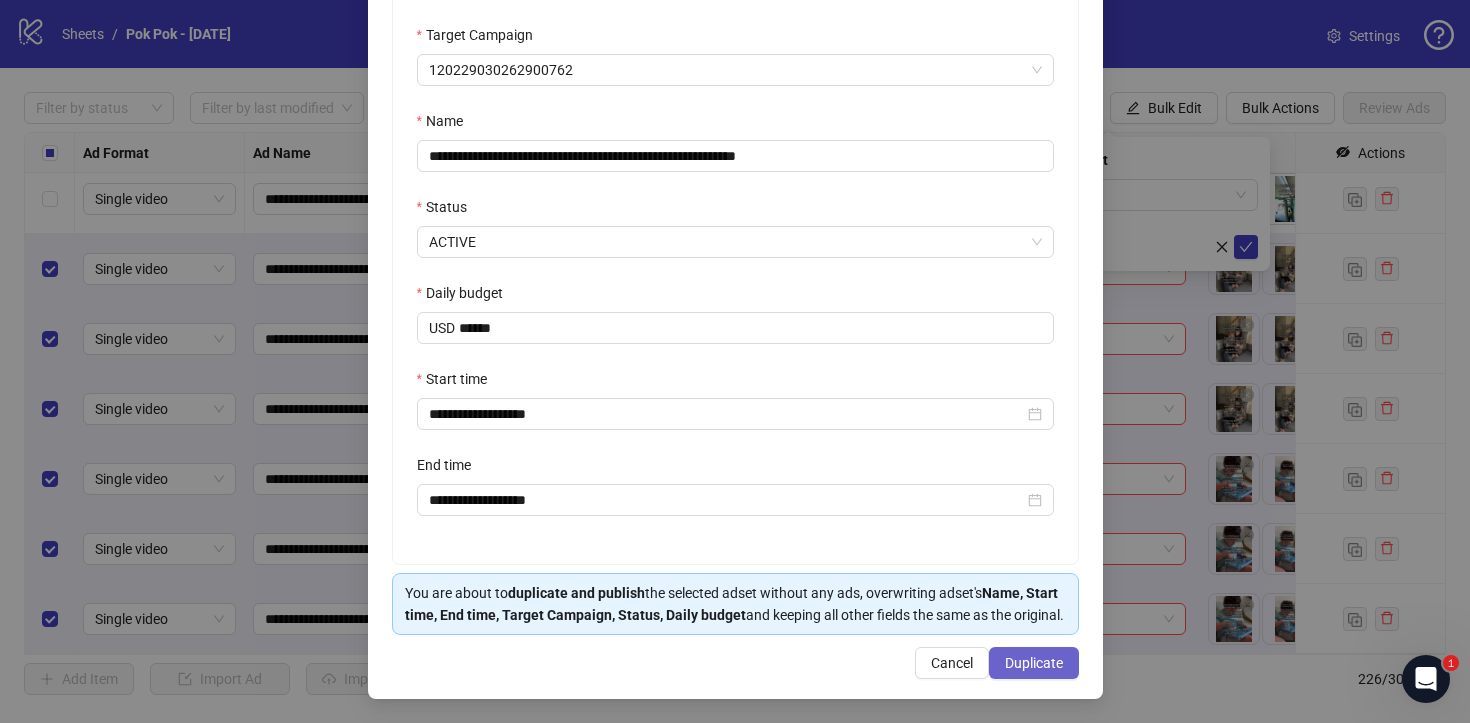click on "Duplicate" at bounding box center [1034, 663] 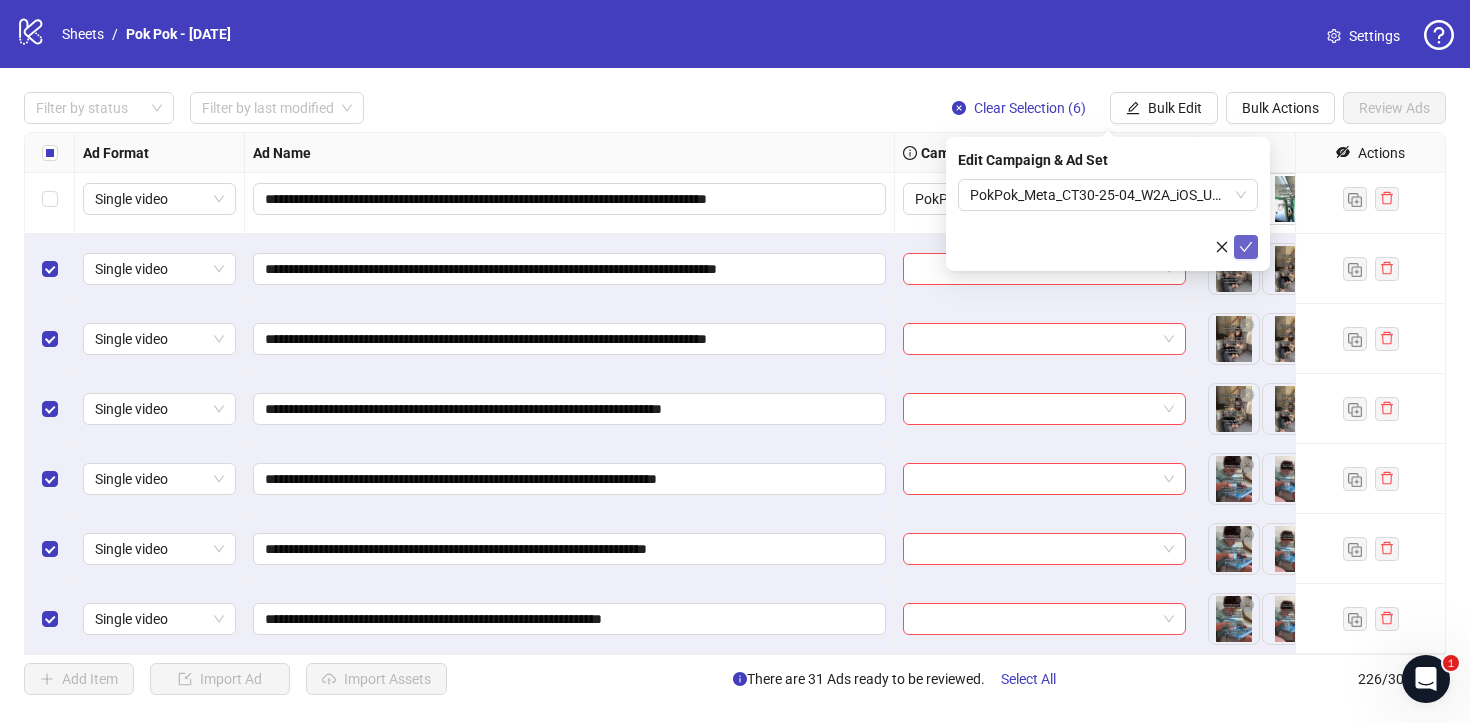 click 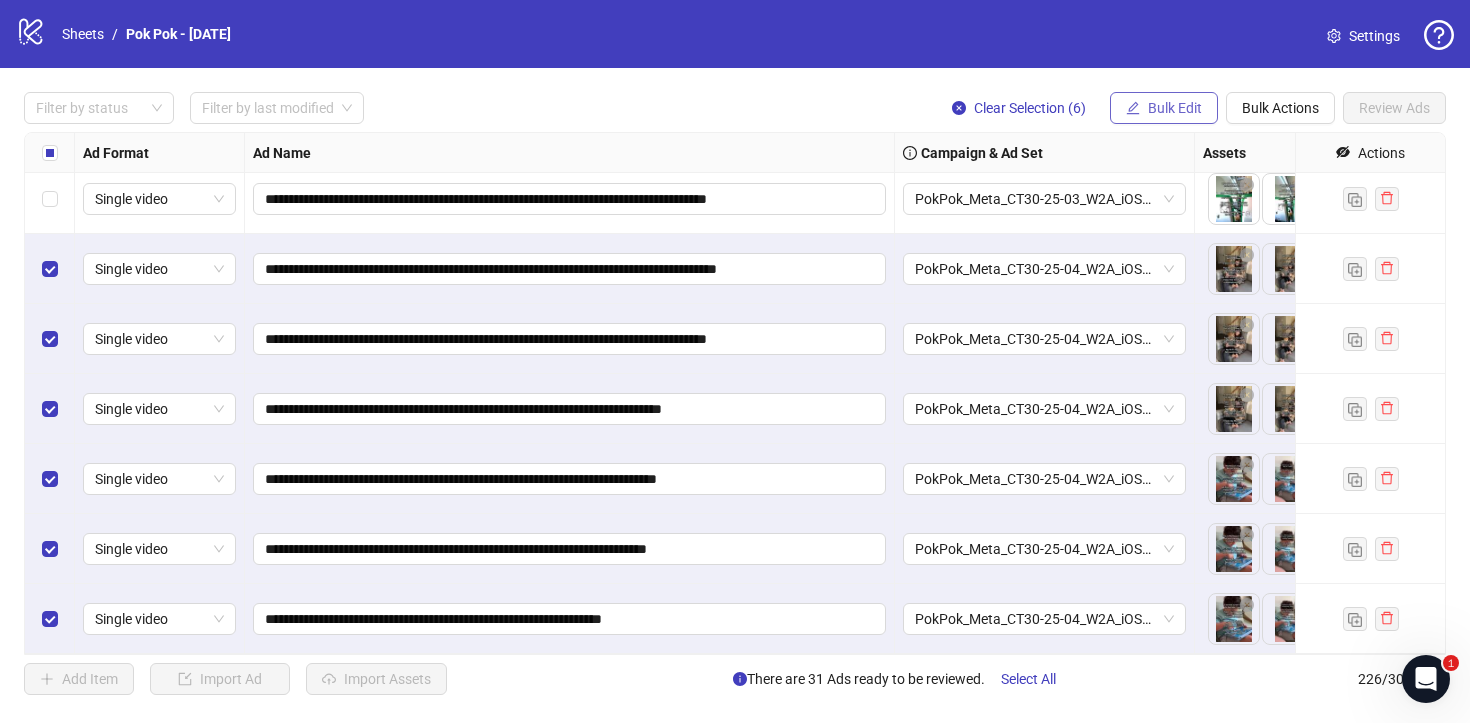 click on "Bulk Edit" at bounding box center (1175, 108) 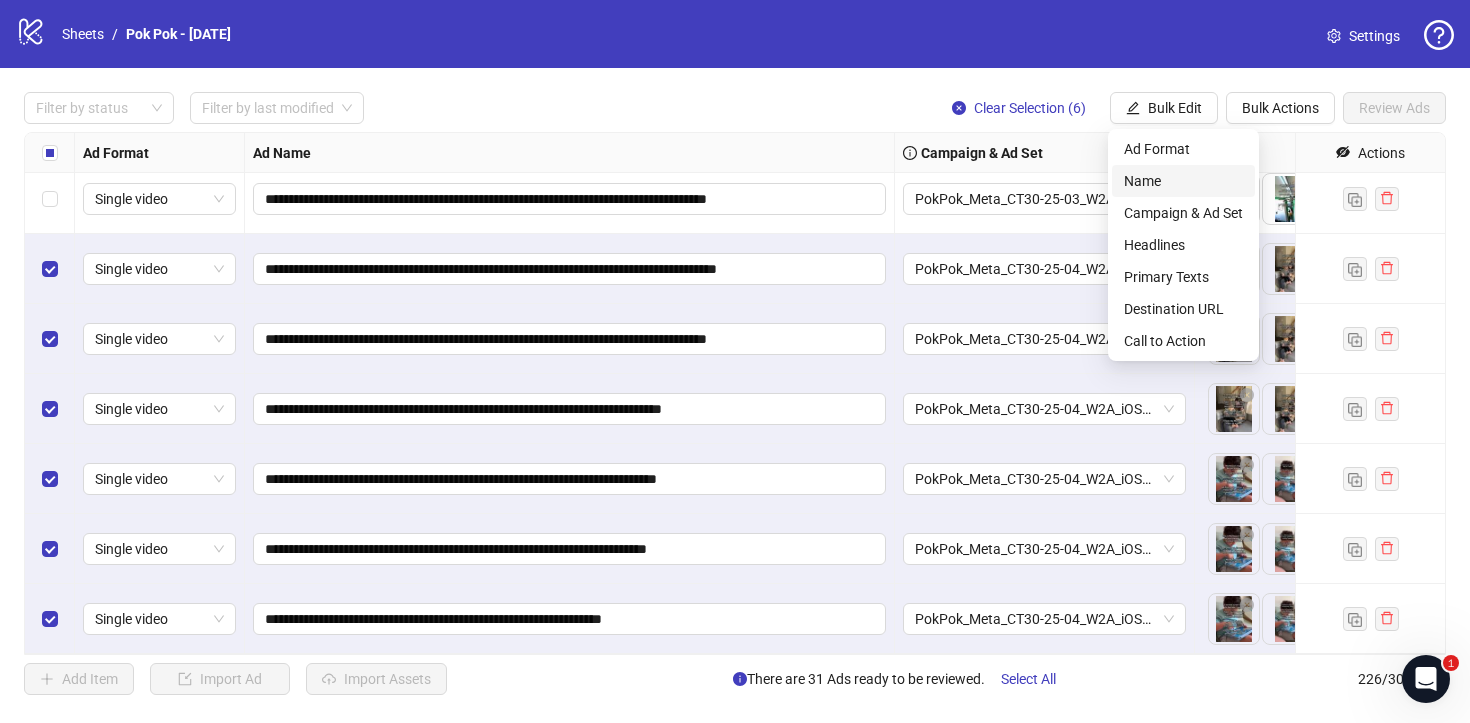 click on "Name" at bounding box center [1183, 181] 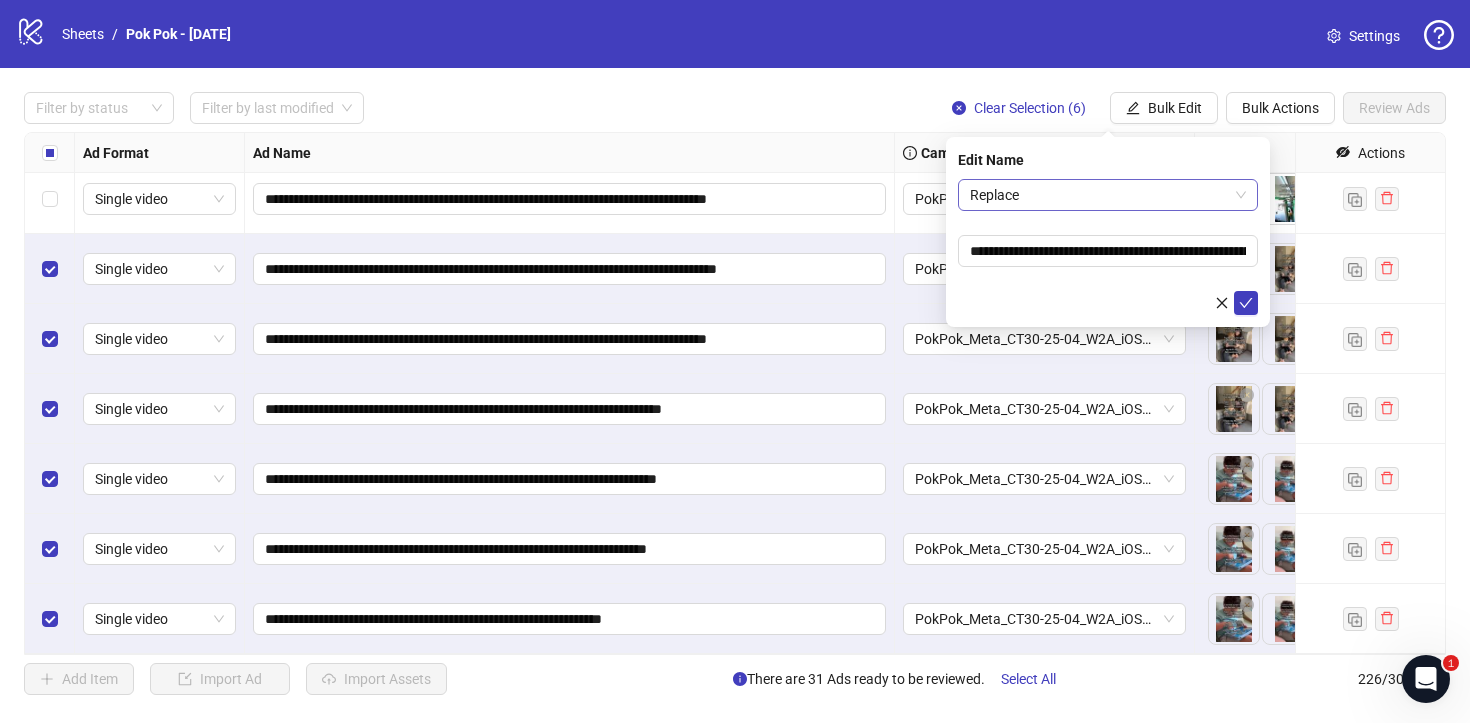 click on "Replace" at bounding box center [1108, 195] 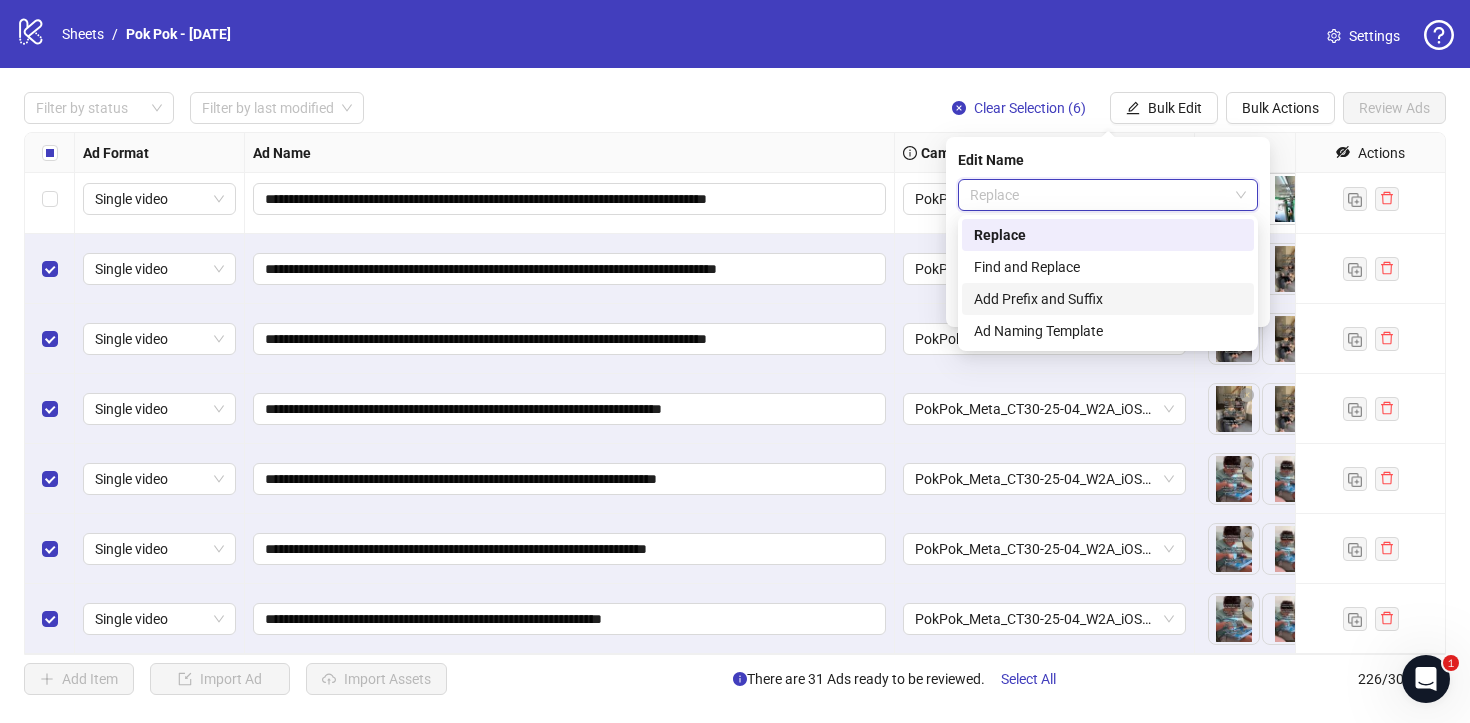 click on "Add Prefix and Suffix" at bounding box center (1108, 299) 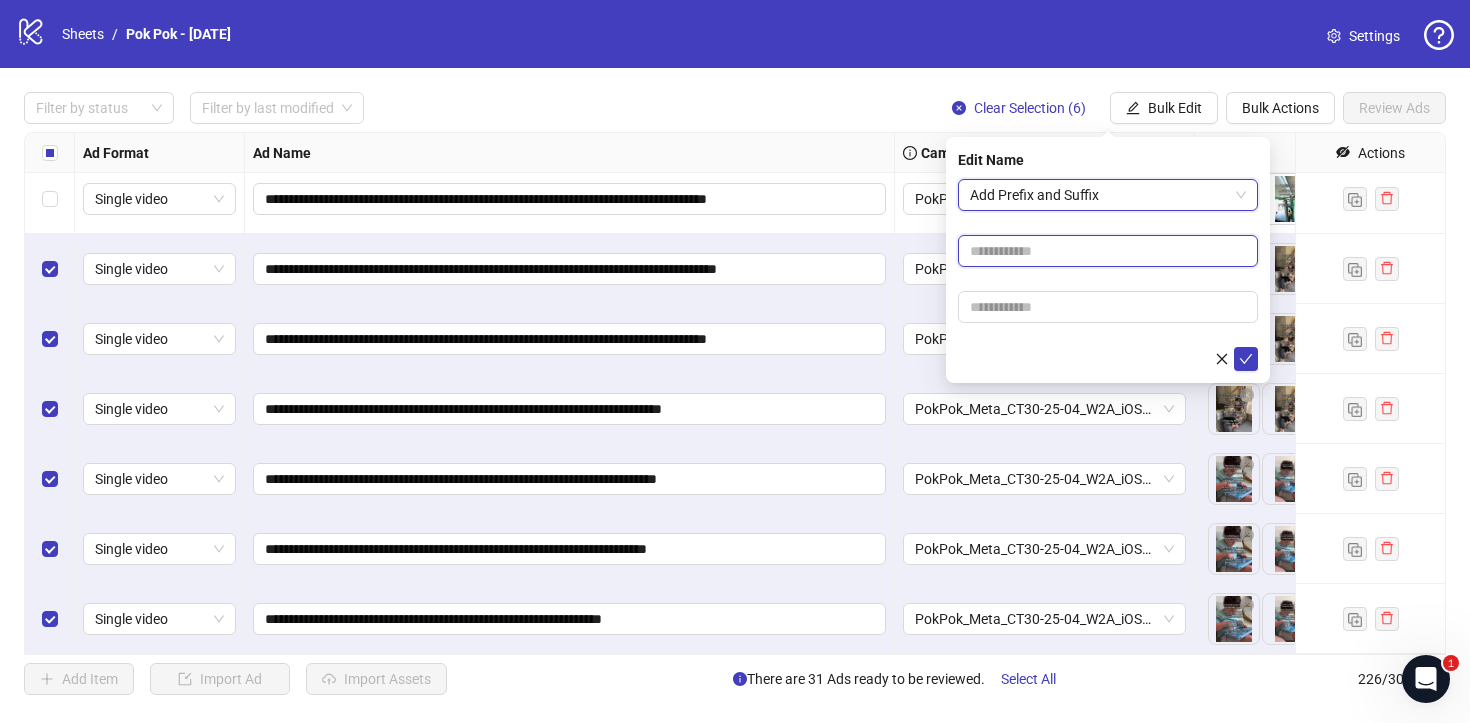 click at bounding box center [1108, 251] 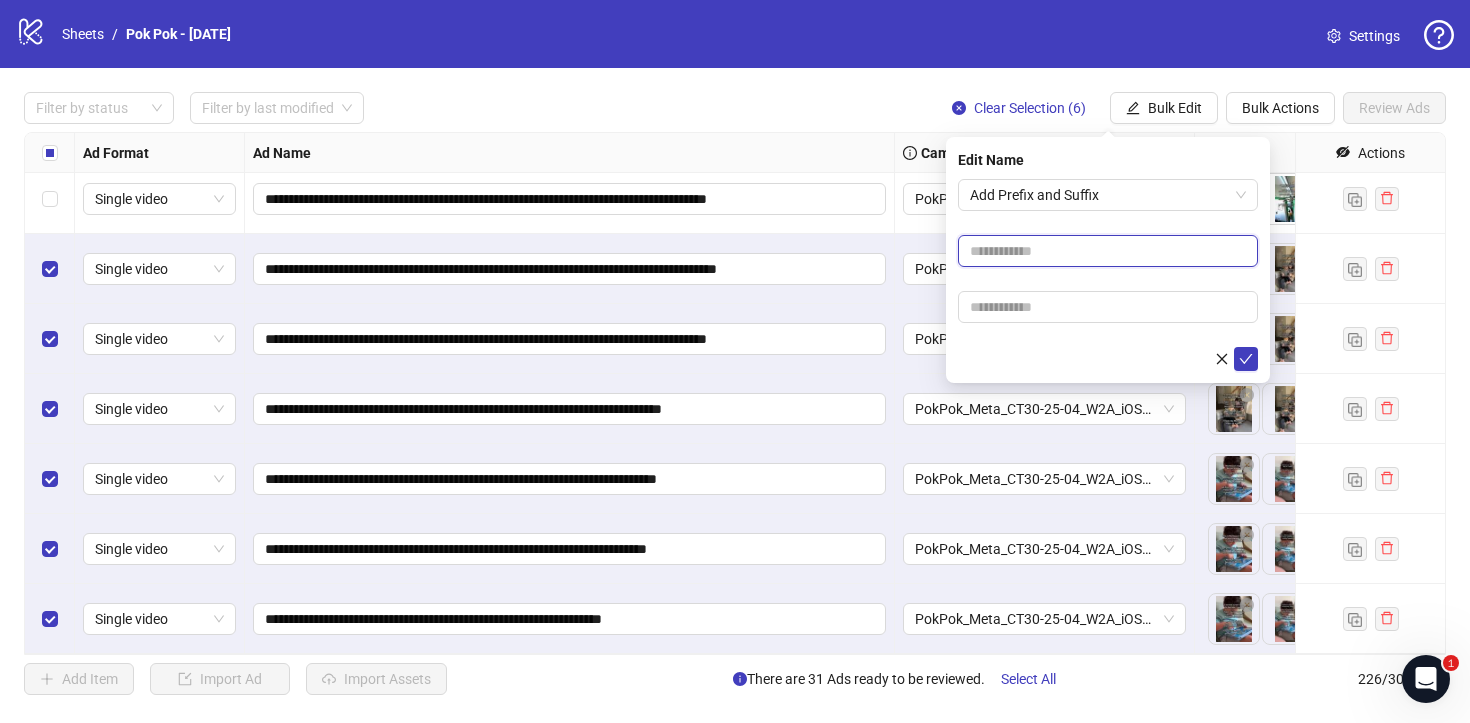 paste on "**********" 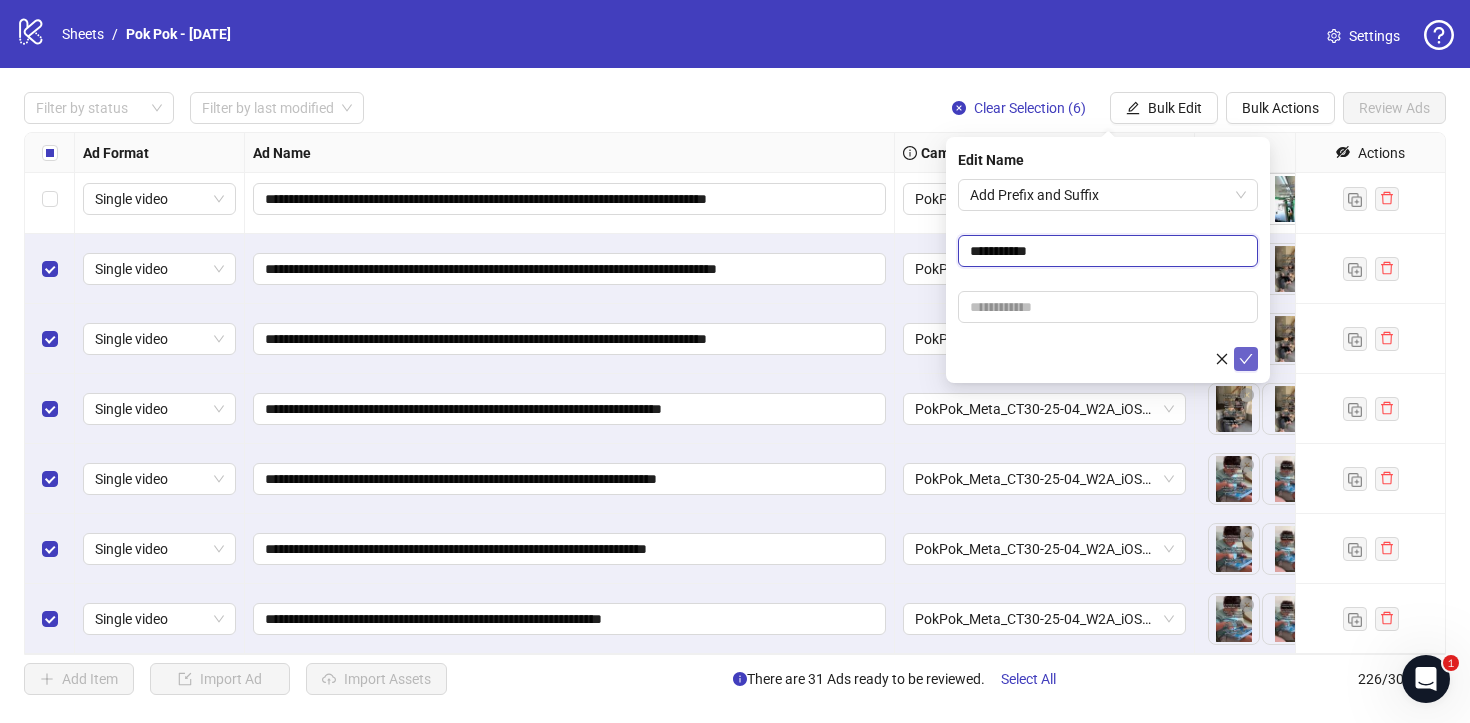 type on "**********" 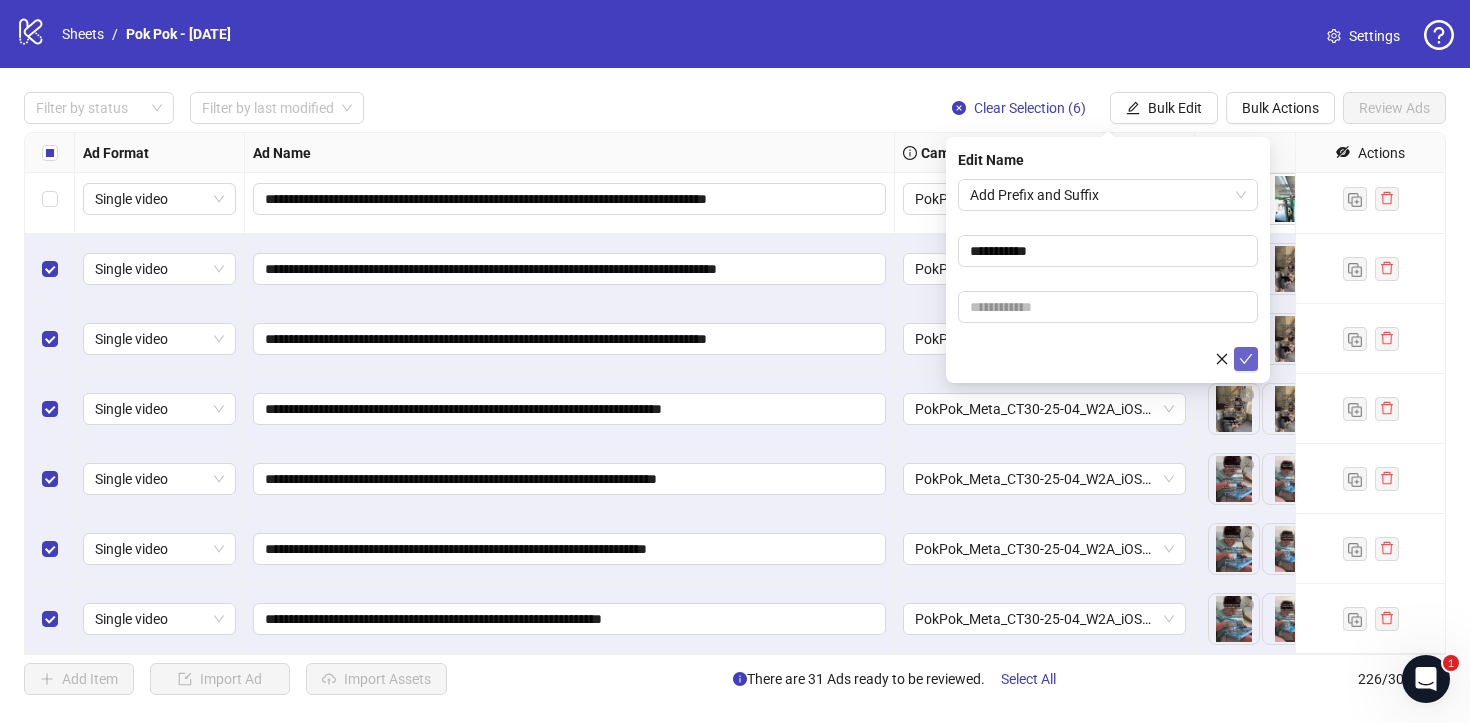 click 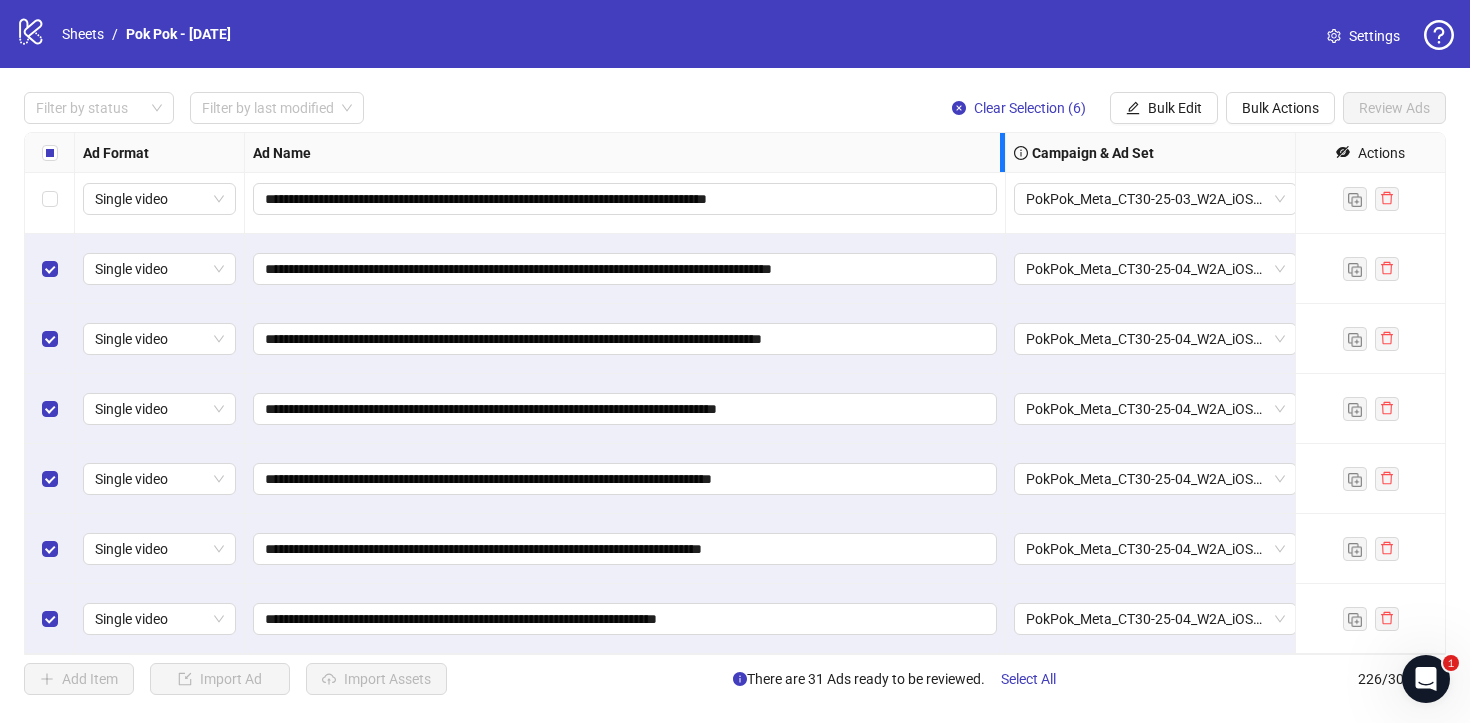 drag, startPoint x: 890, startPoint y: 146, endPoint x: 1006, endPoint y: 153, distance: 116.21101 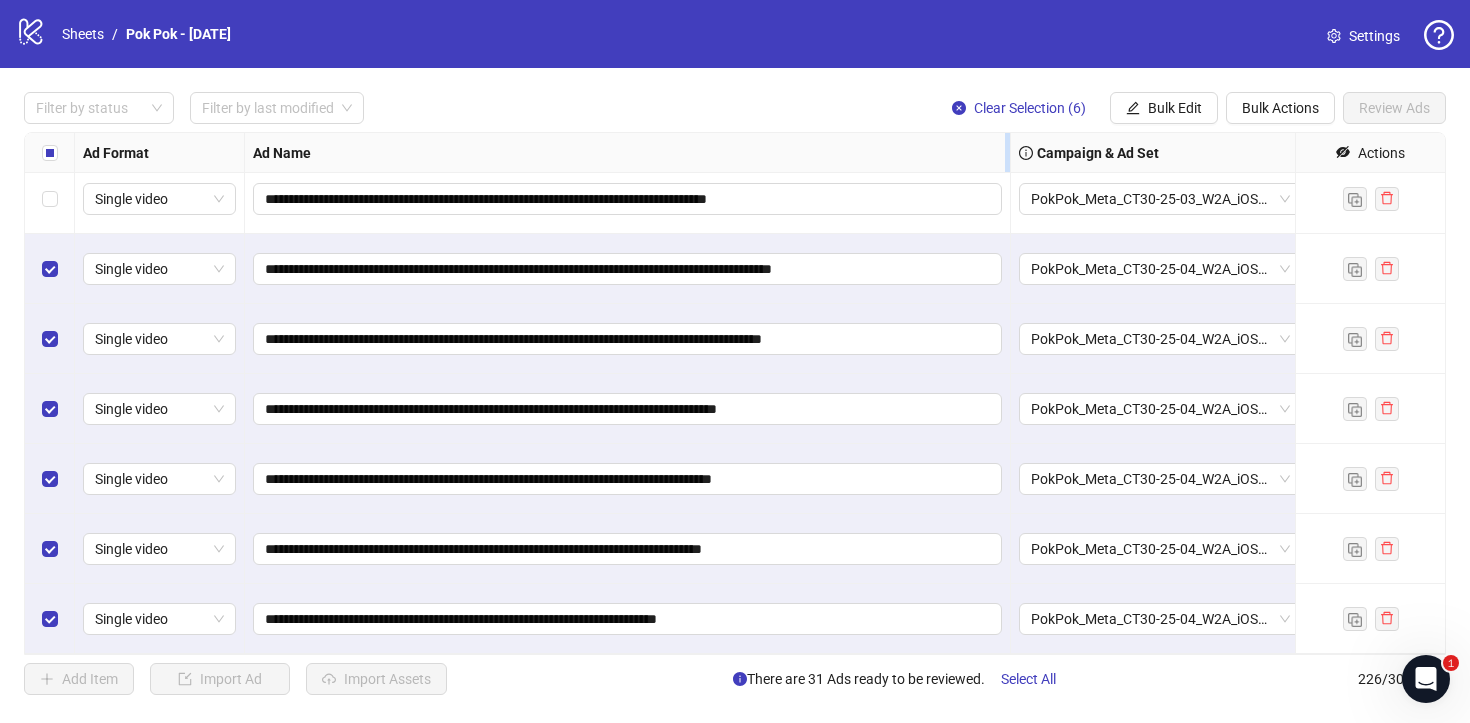 drag, startPoint x: 1006, startPoint y: 144, endPoint x: 1052, endPoint y: 145, distance: 46.010868 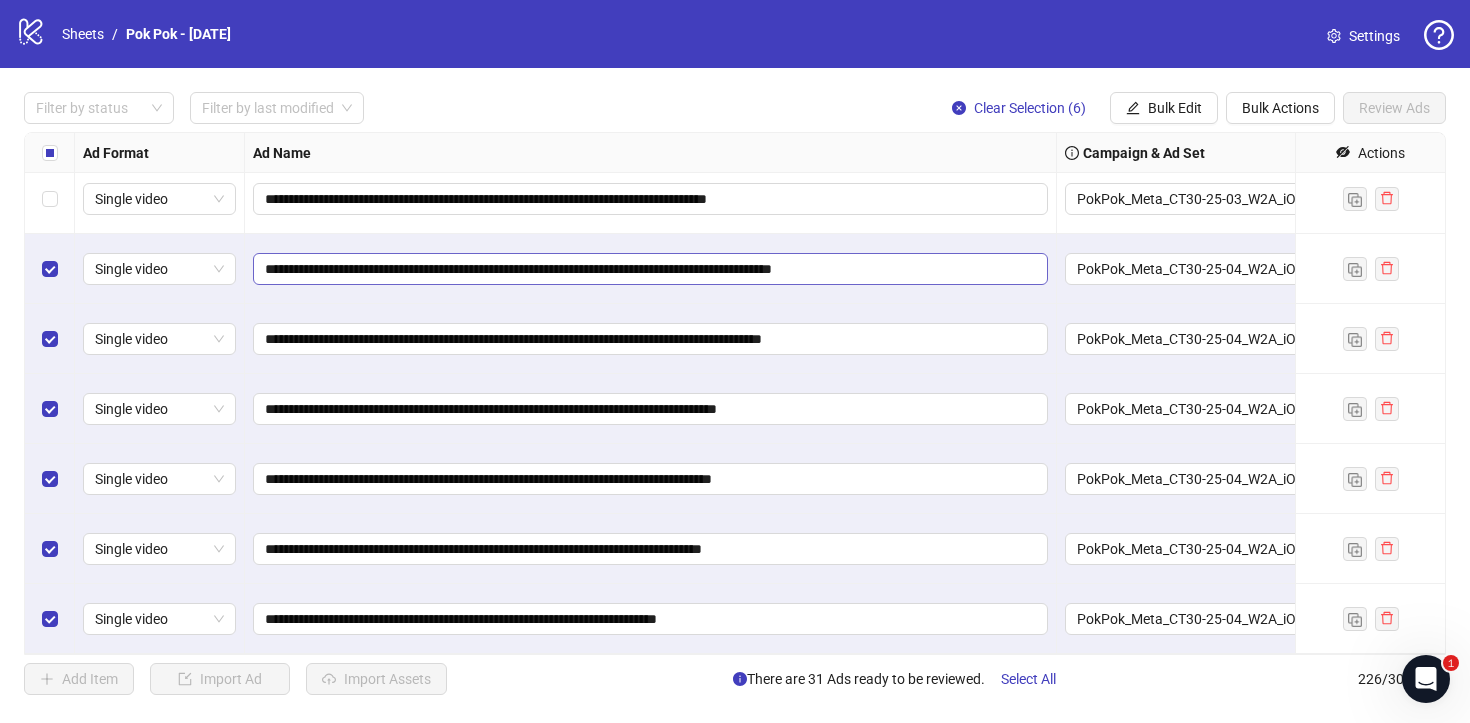 click on "**********" at bounding box center [650, 269] 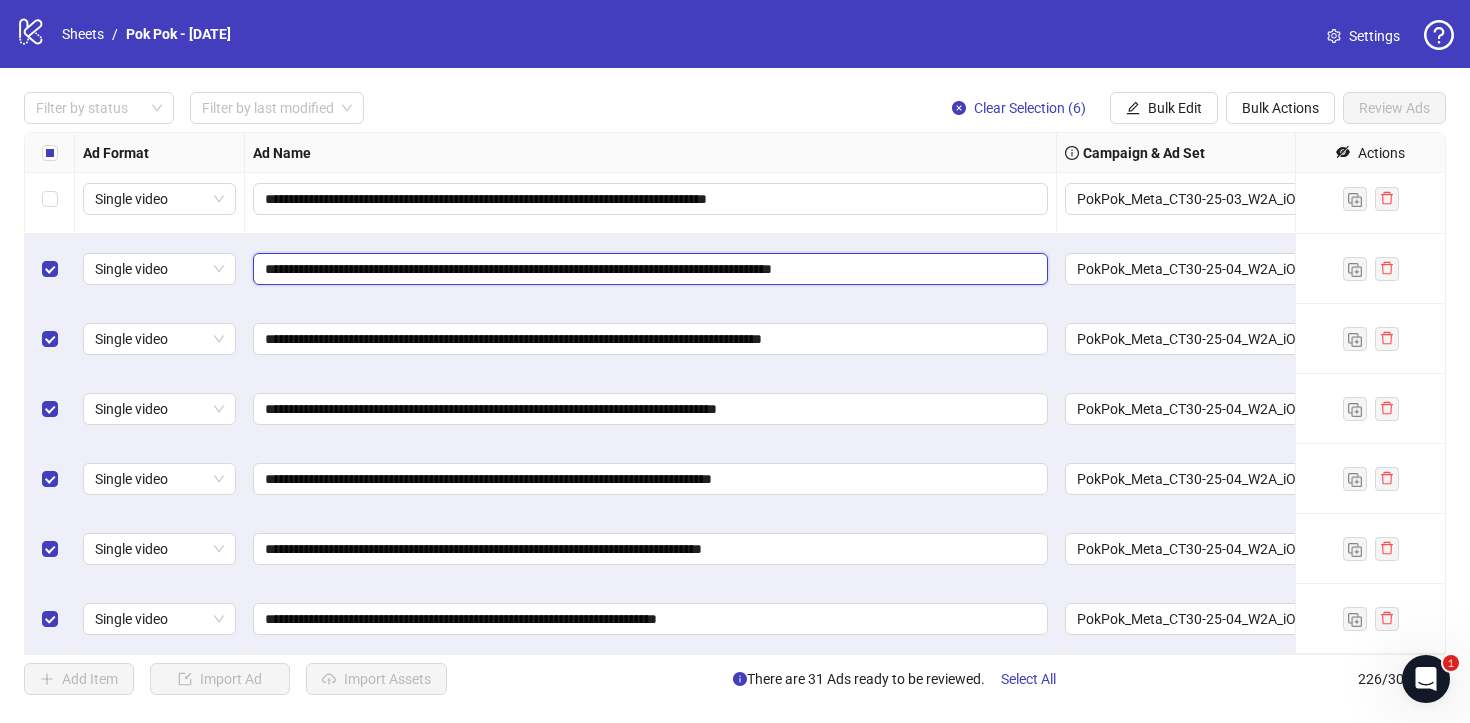 type on "**********" 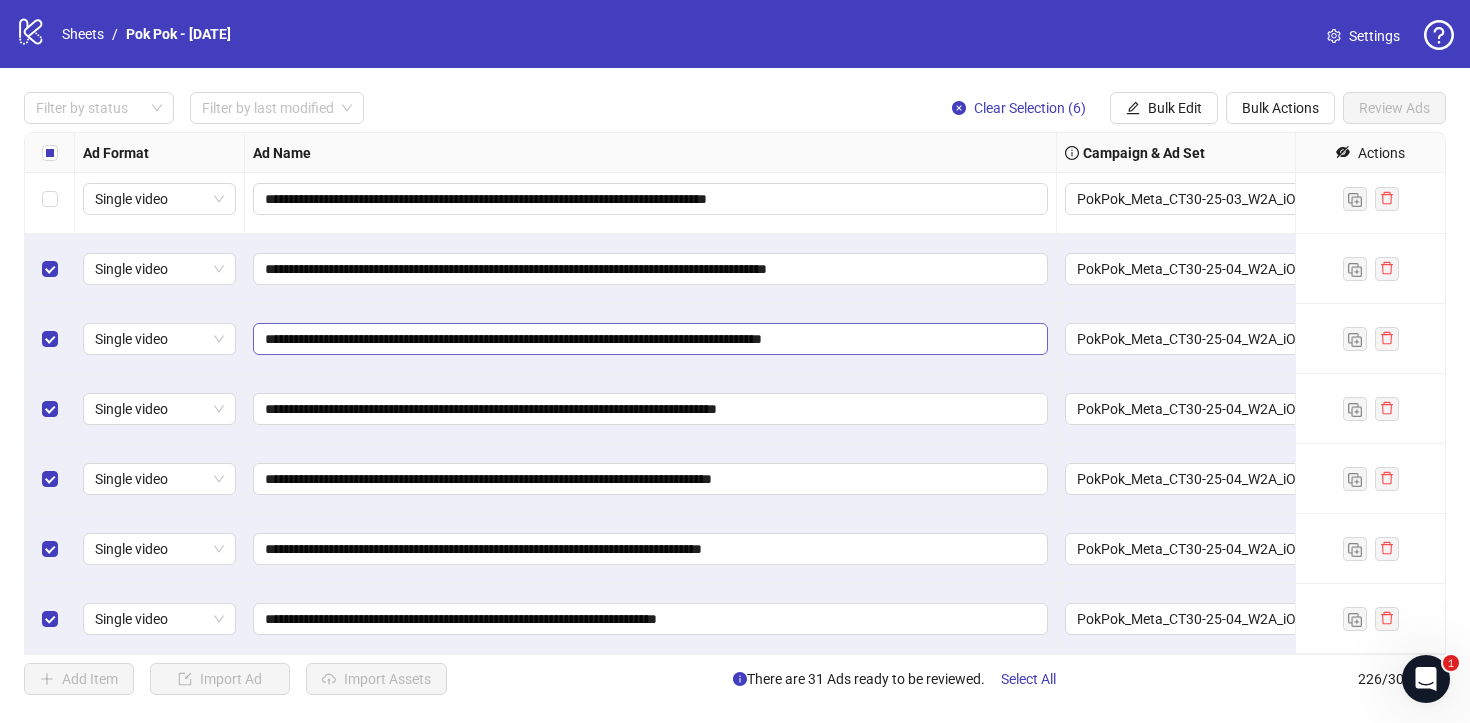 click on "**********" at bounding box center (650, 339) 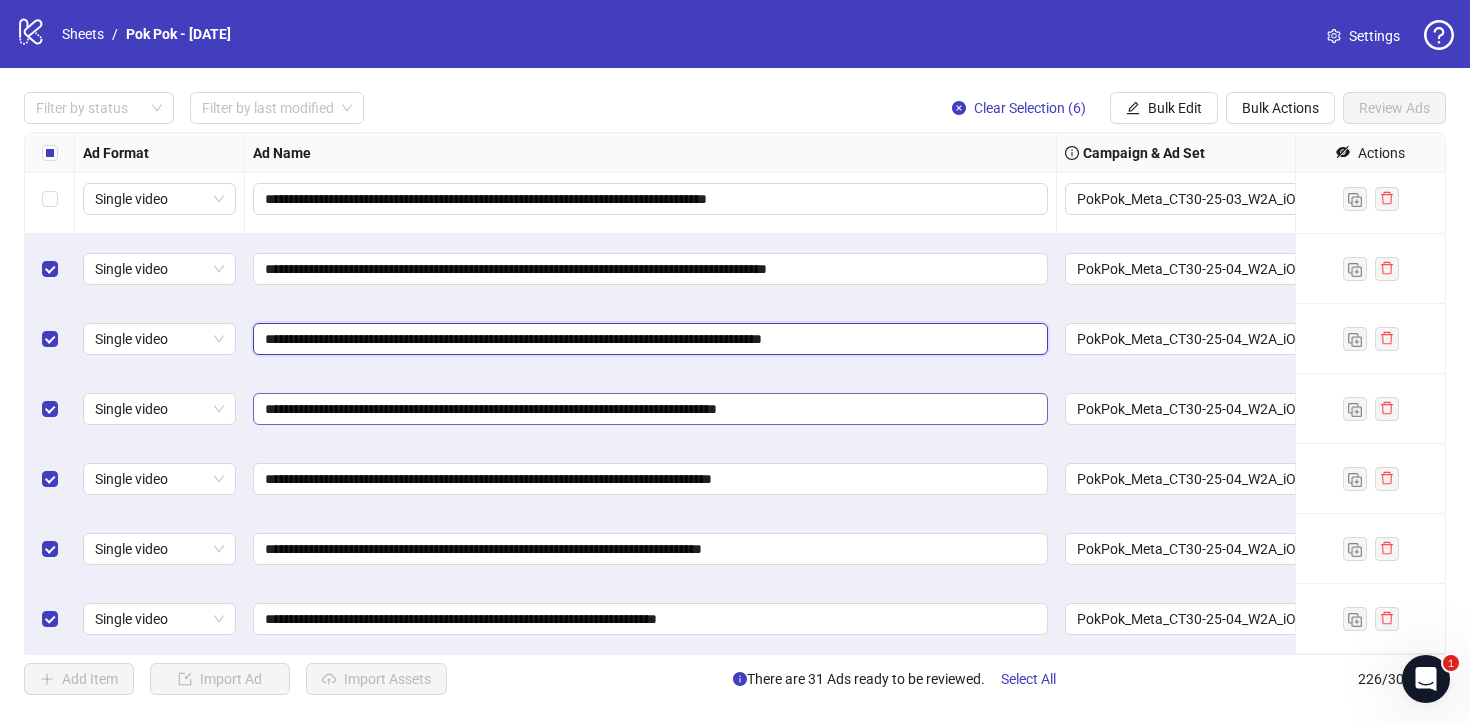 type on "**********" 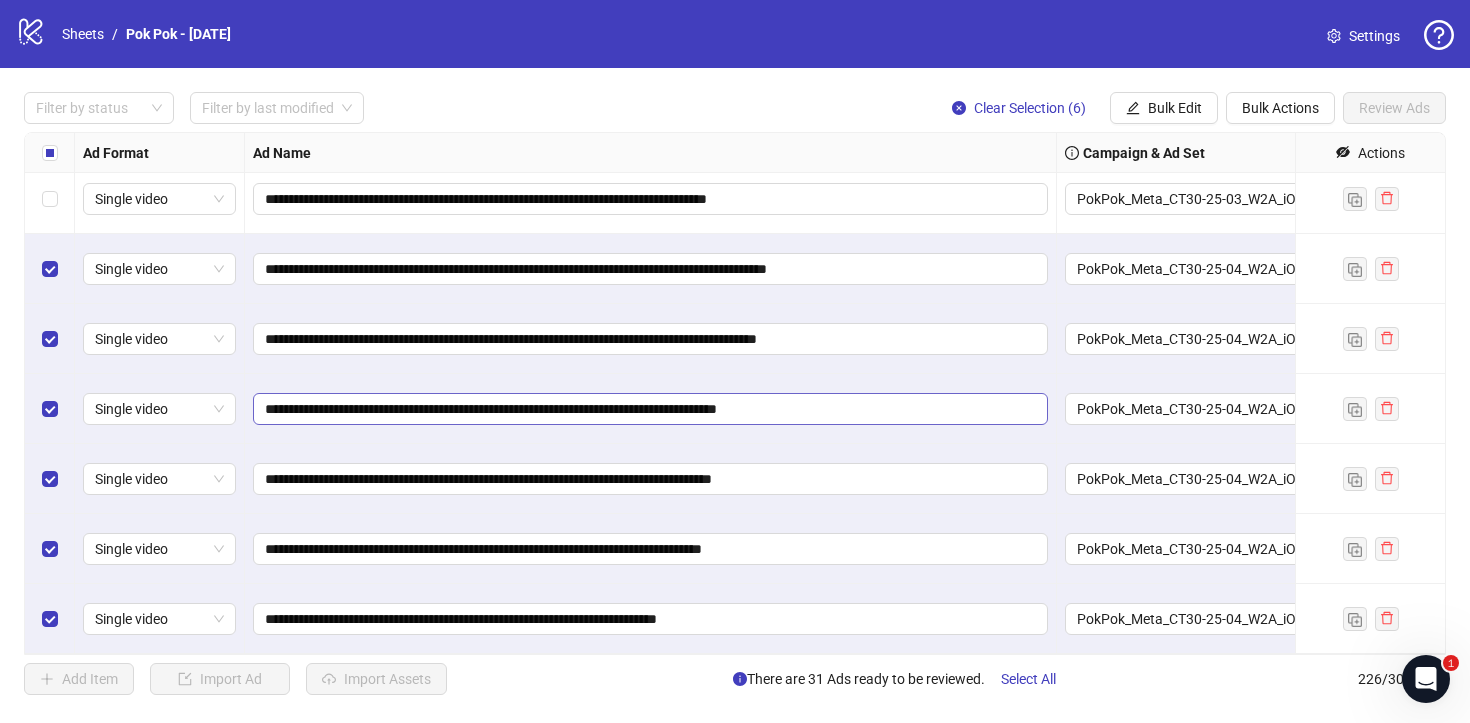 click on "**********" at bounding box center [650, 409] 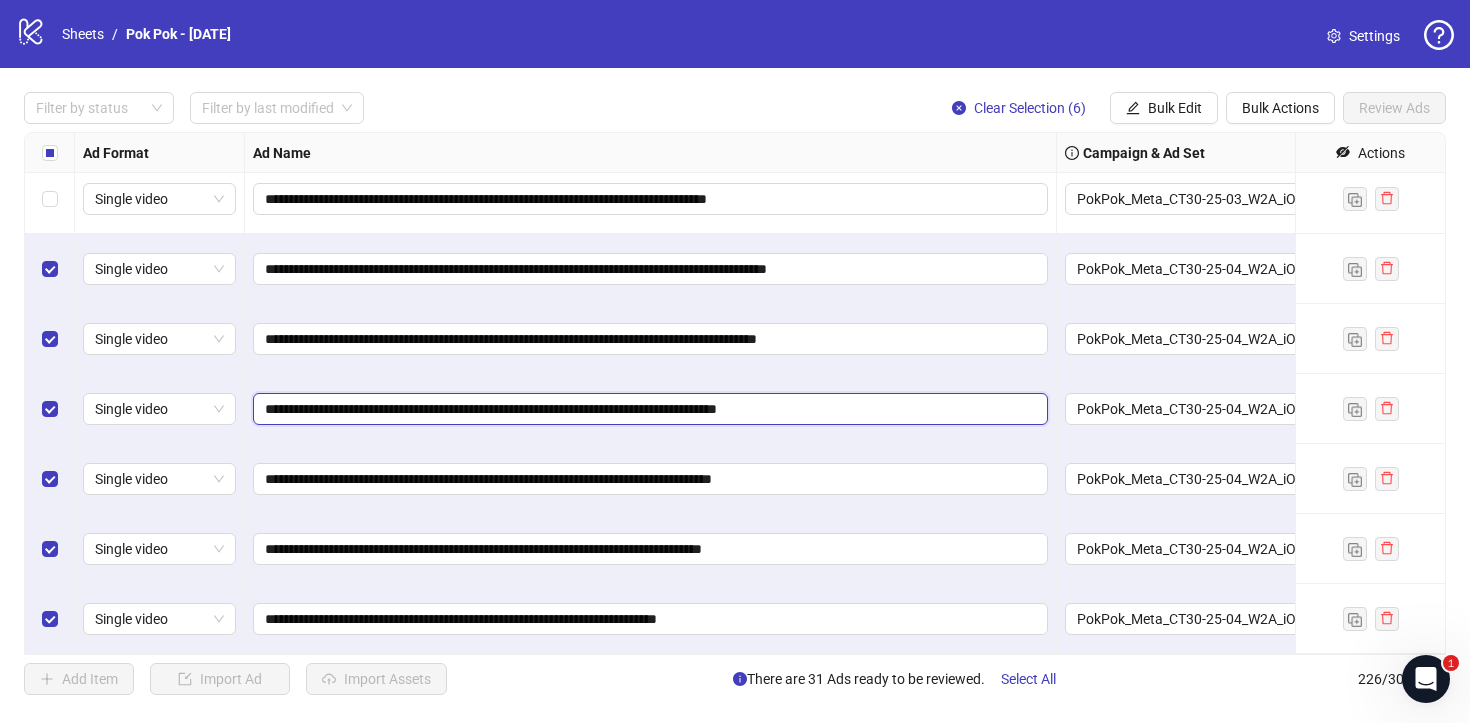 type on "**********" 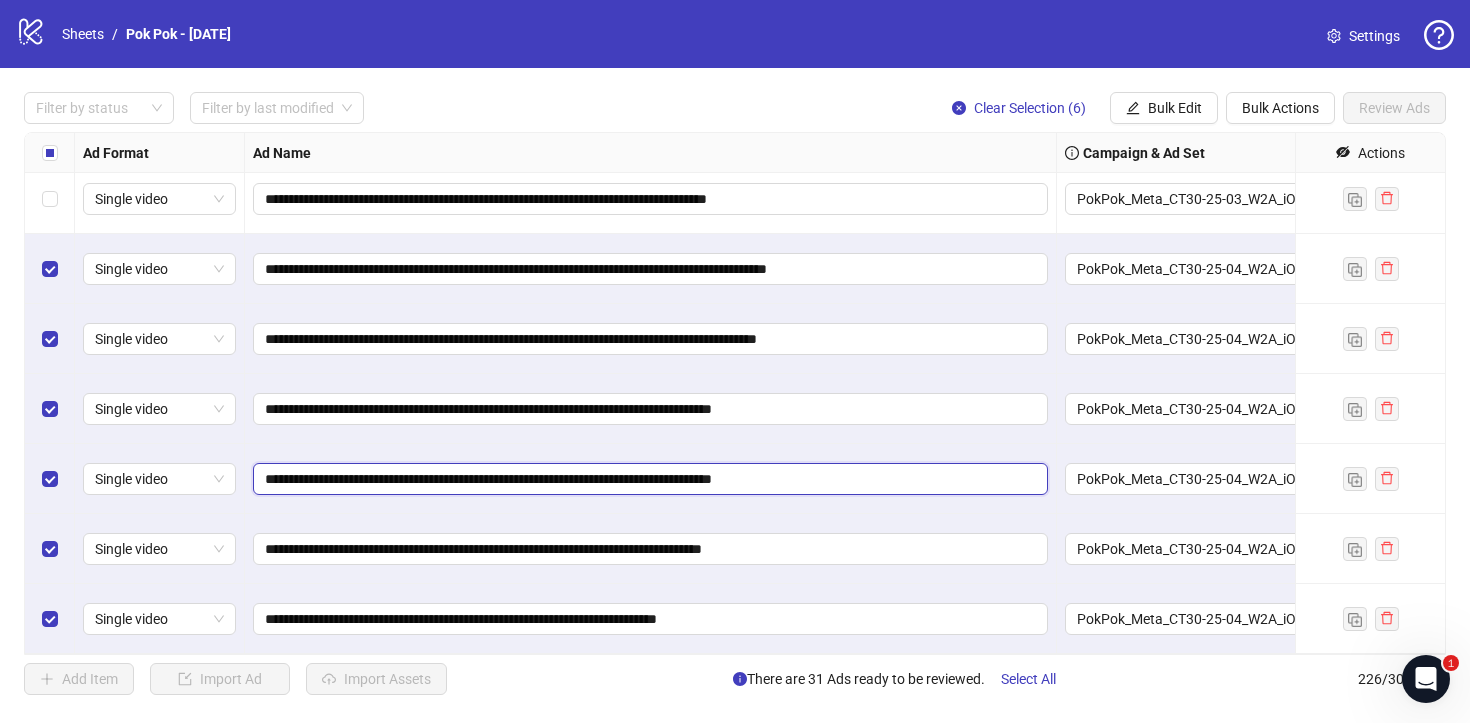 click on "**********" at bounding box center [648, 479] 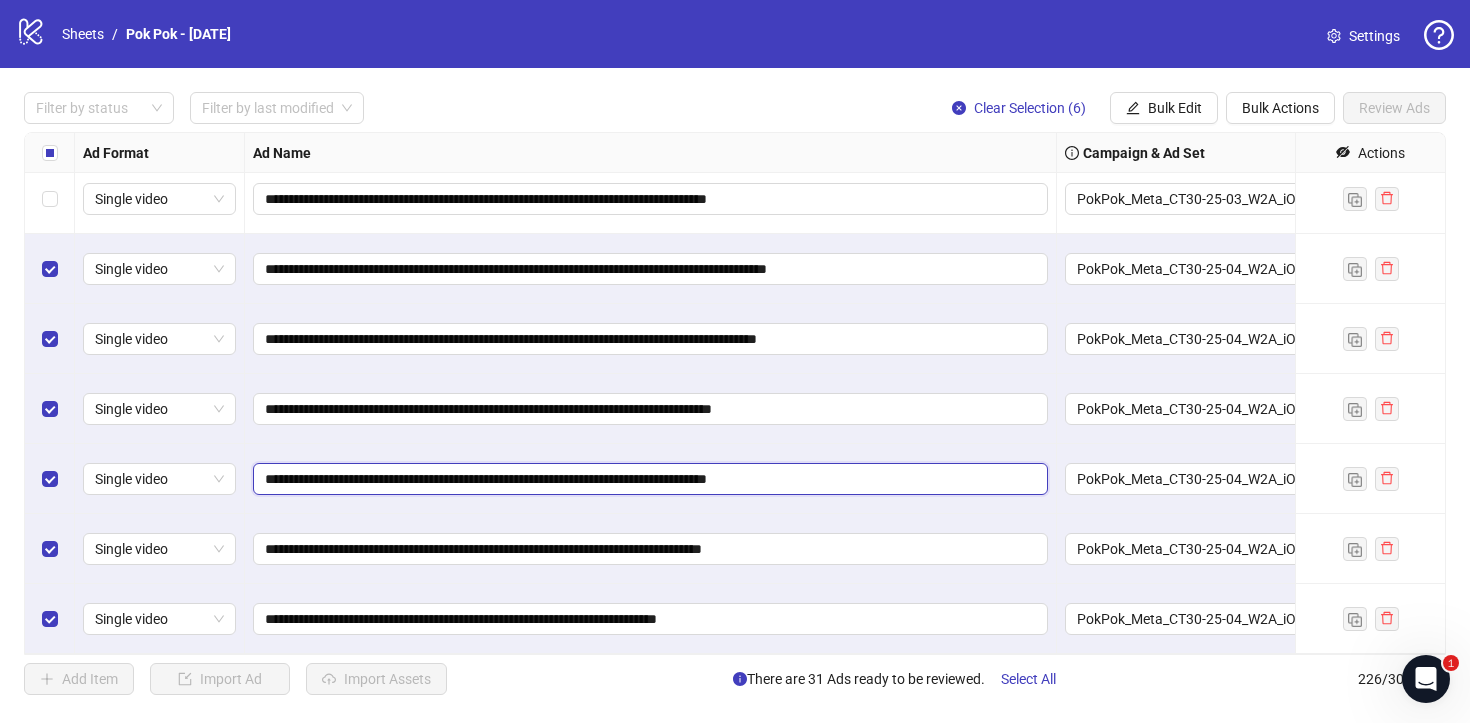 type on "**********" 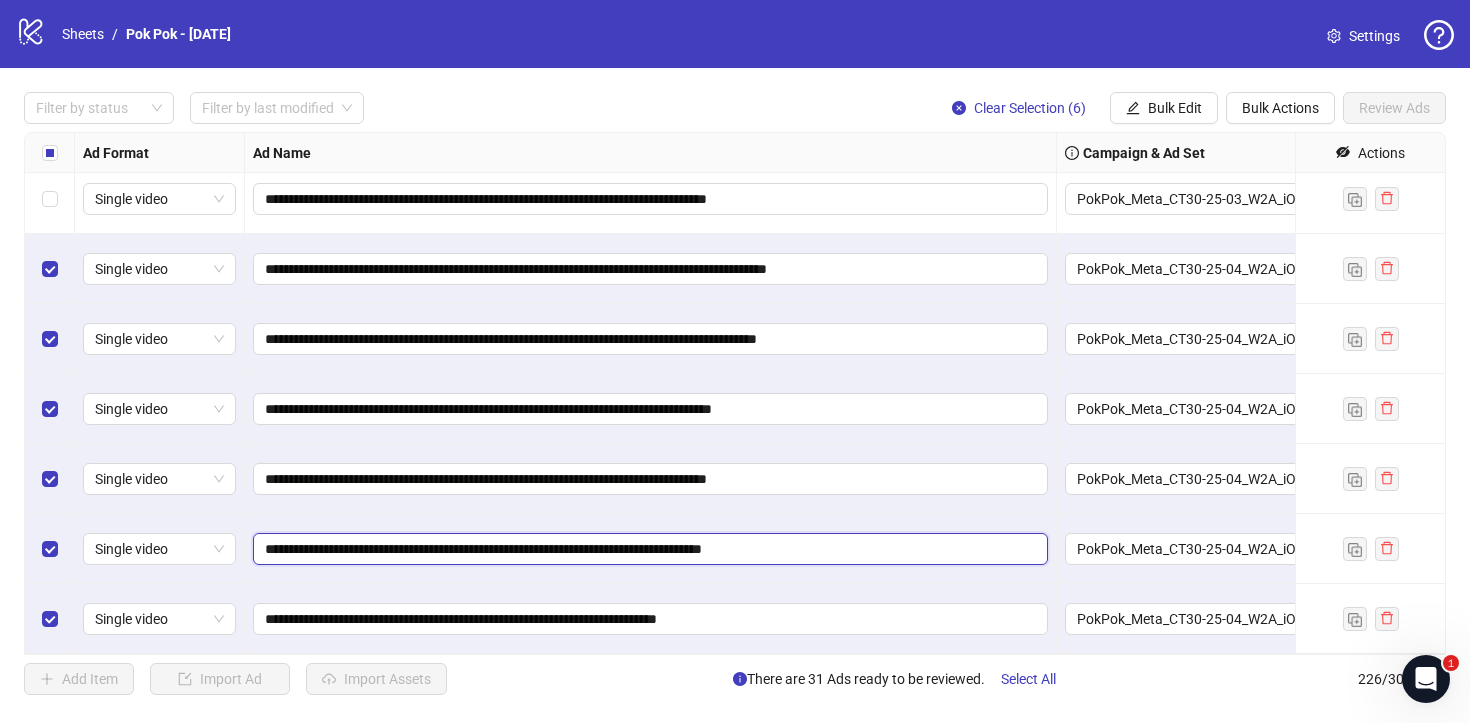 click on "**********" at bounding box center [648, 549] 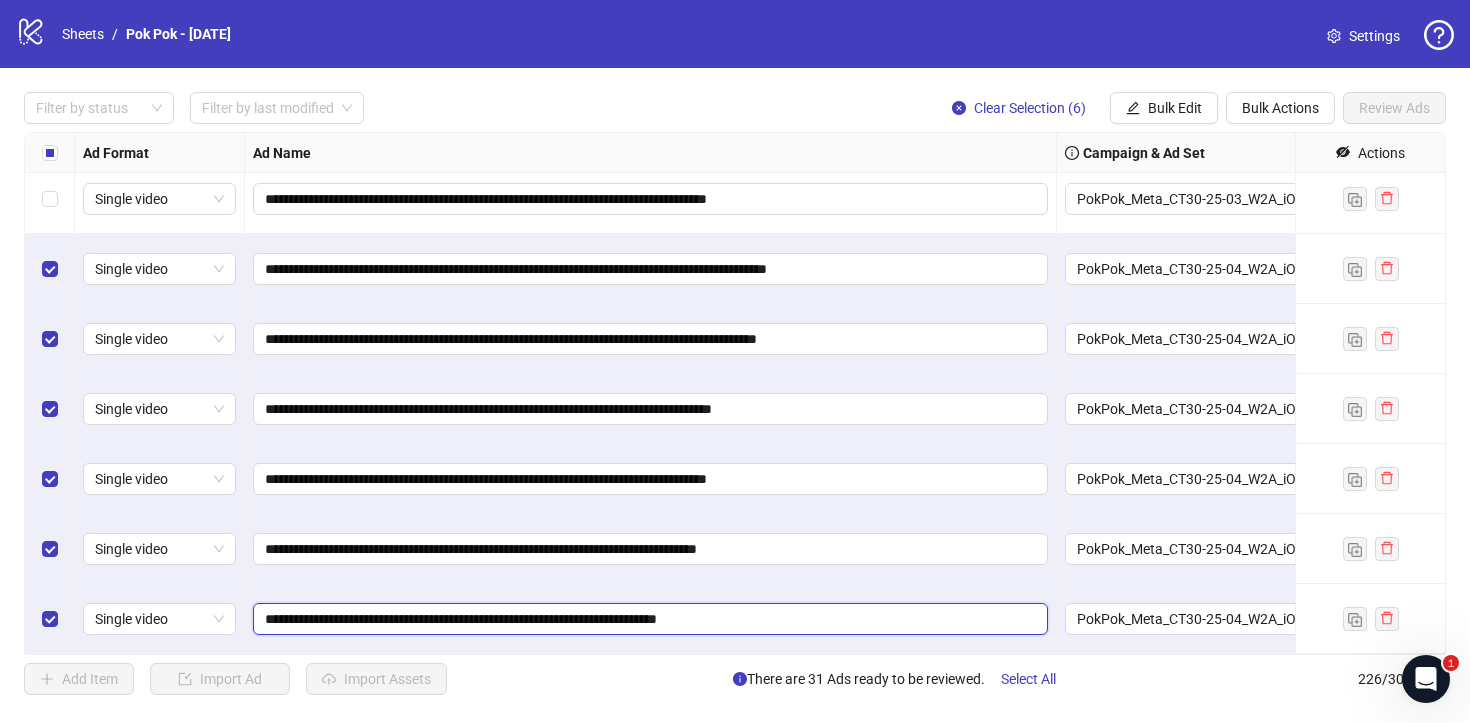 click on "**********" at bounding box center (648, 619) 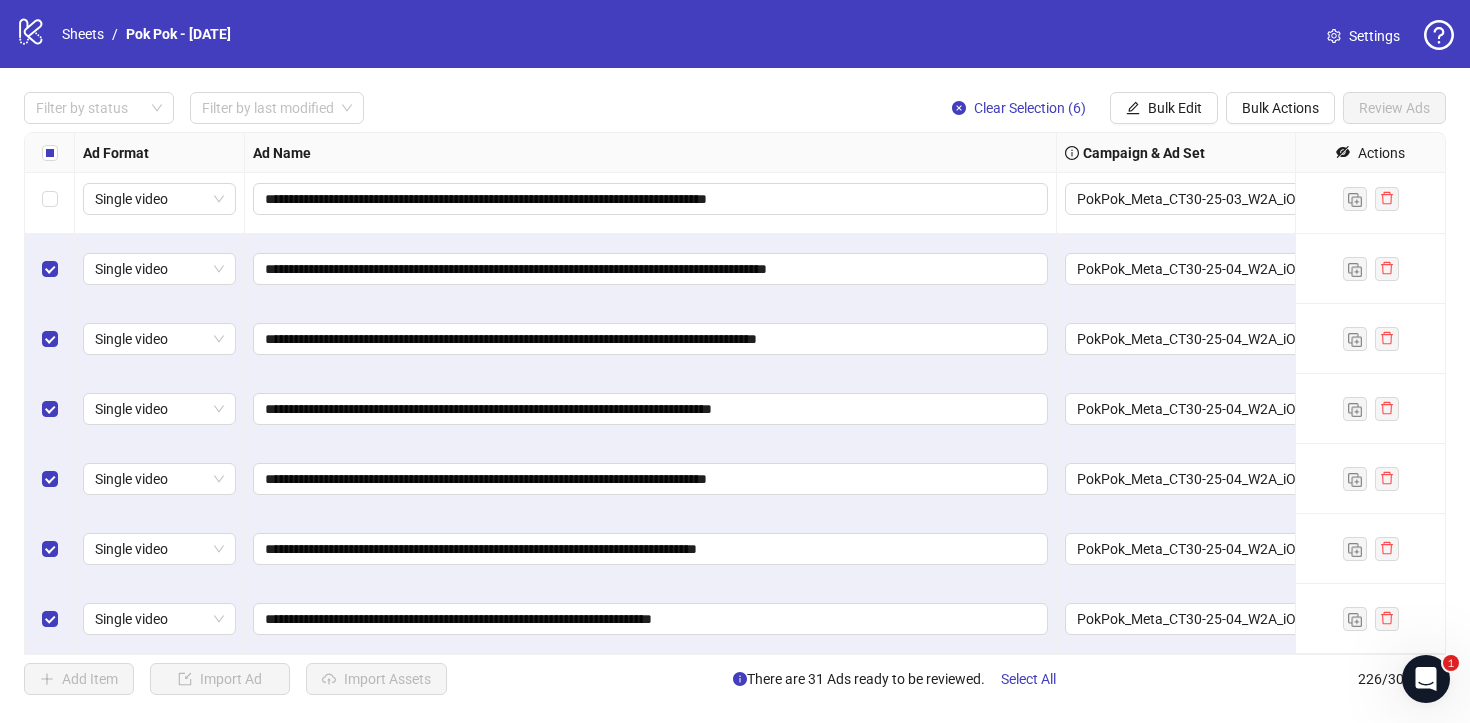 click on "**********" at bounding box center [651, 619] 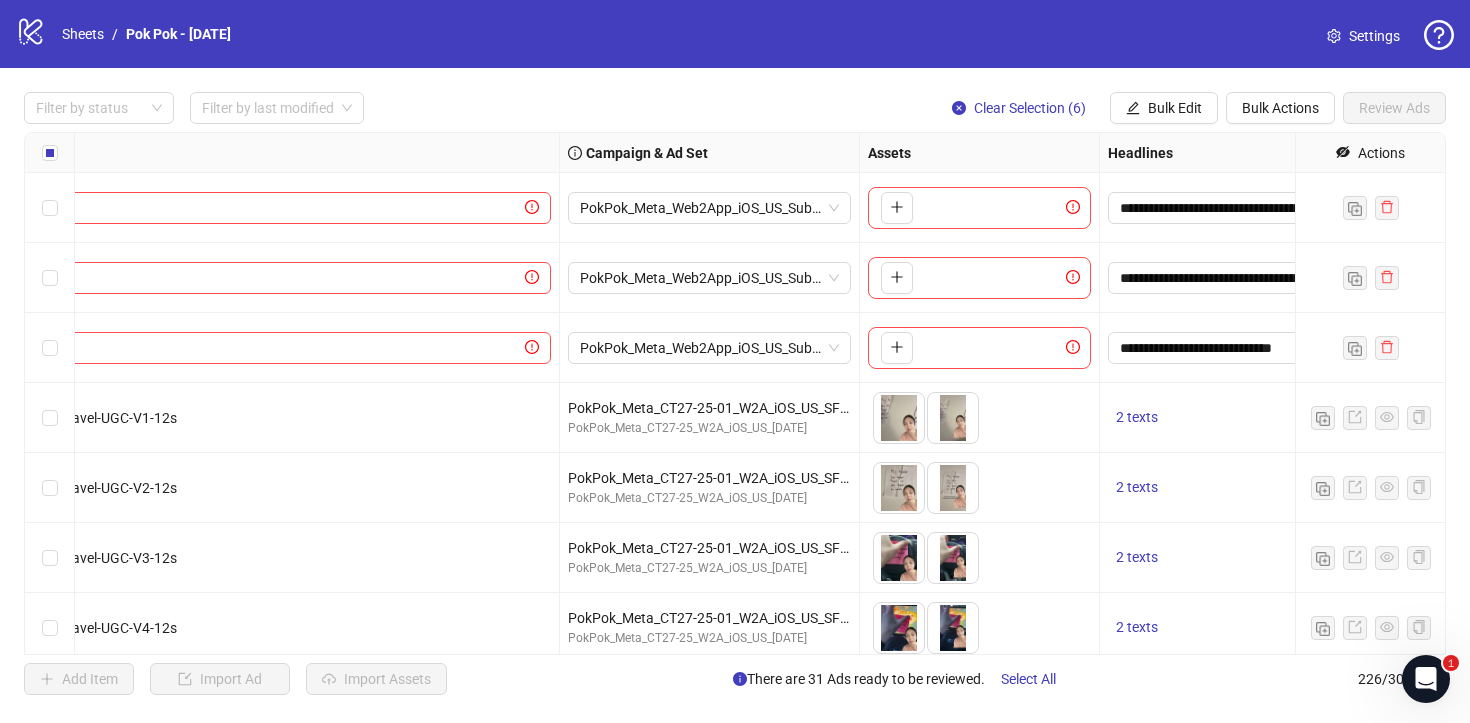 scroll, scrollTop: 0, scrollLeft: 701, axis: horizontal 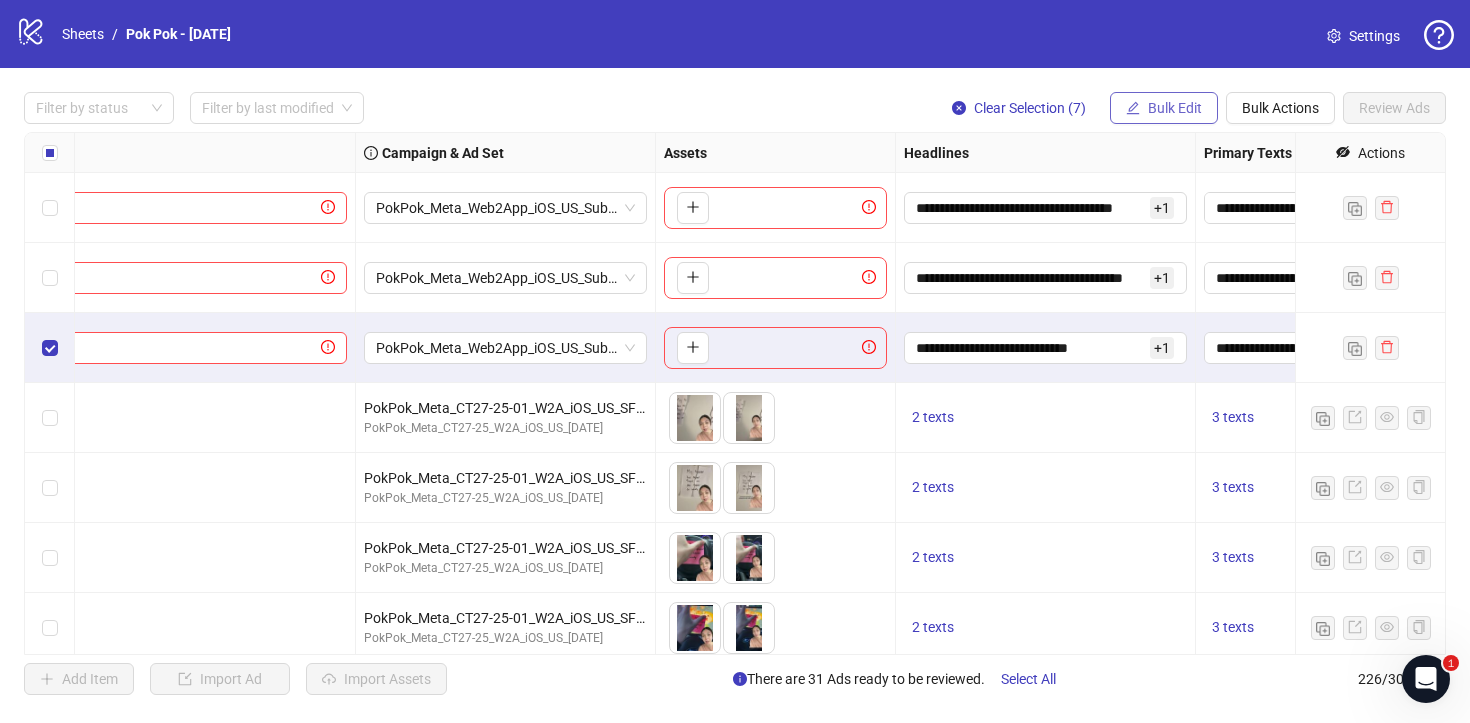 click on "Bulk Edit" at bounding box center (1175, 108) 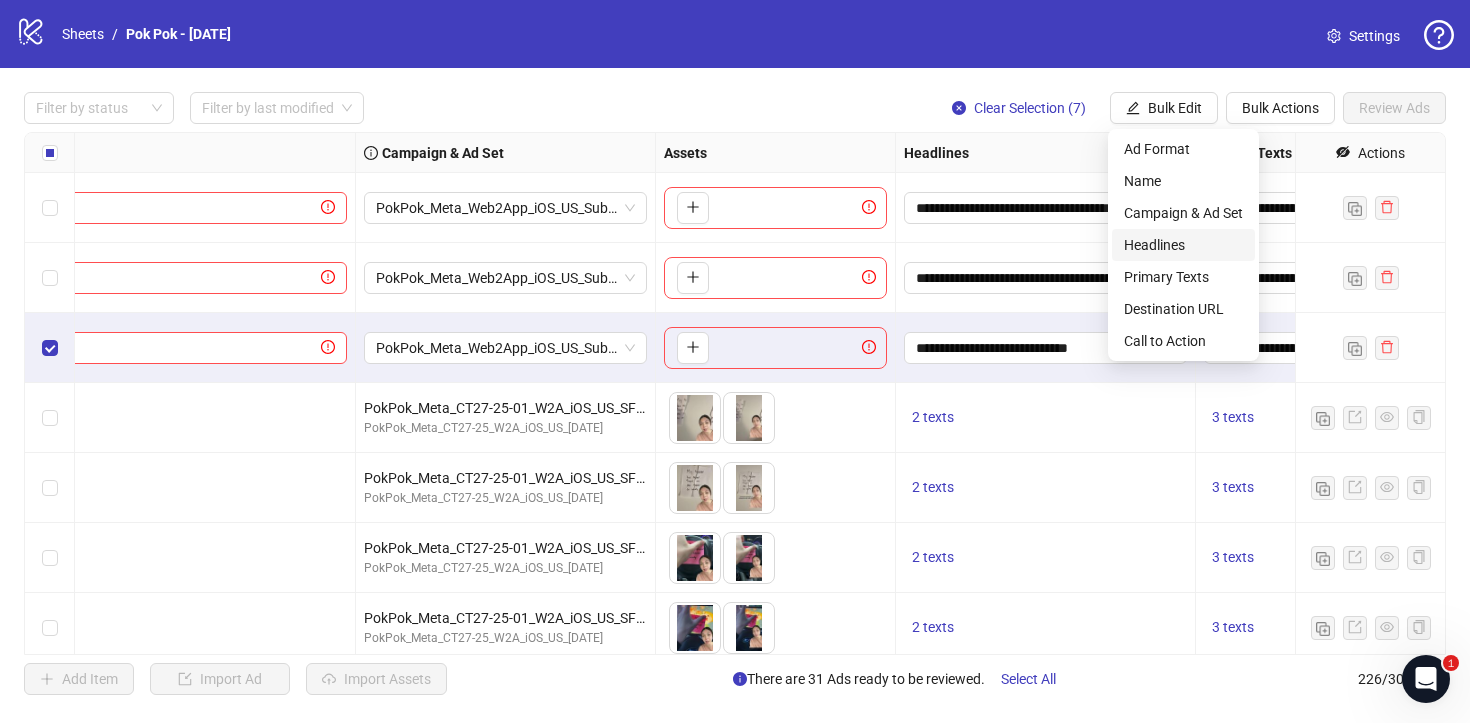 click on "Headlines" at bounding box center [1183, 245] 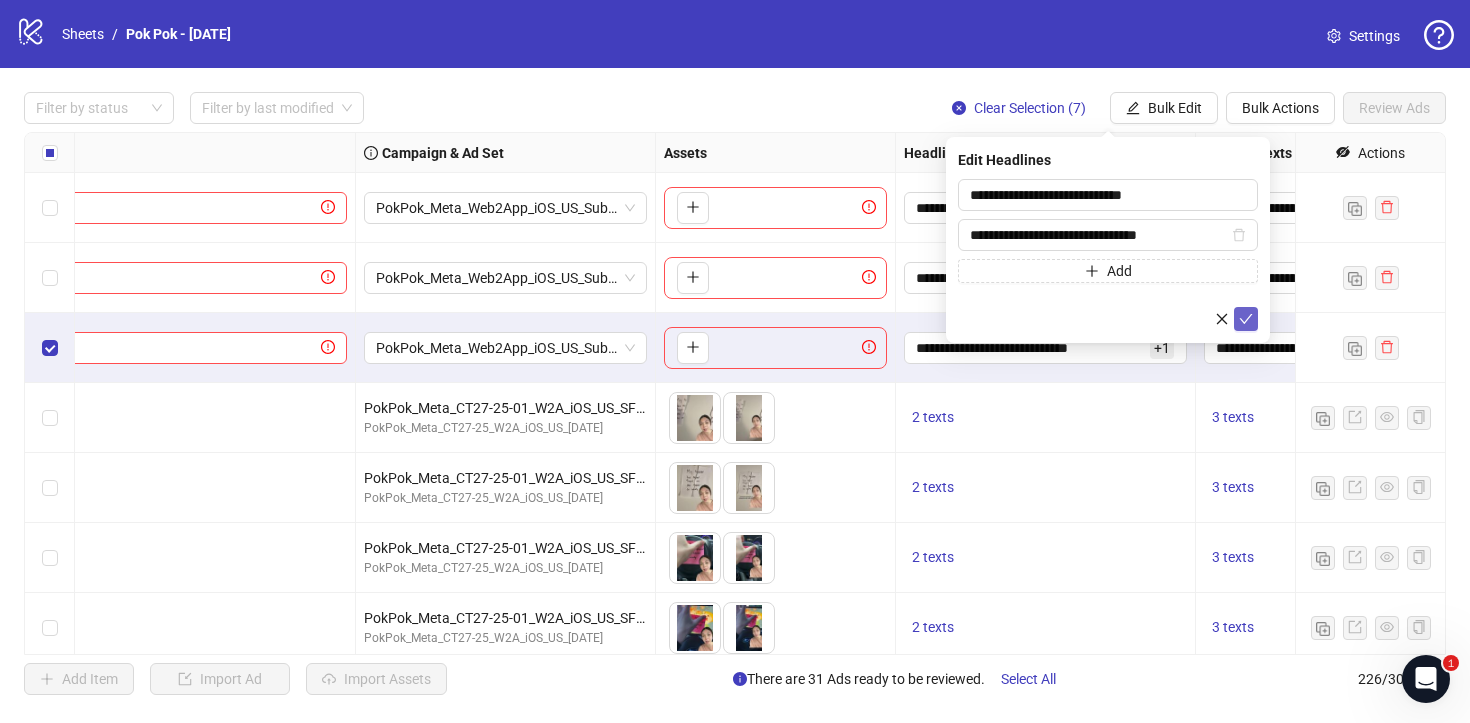 click 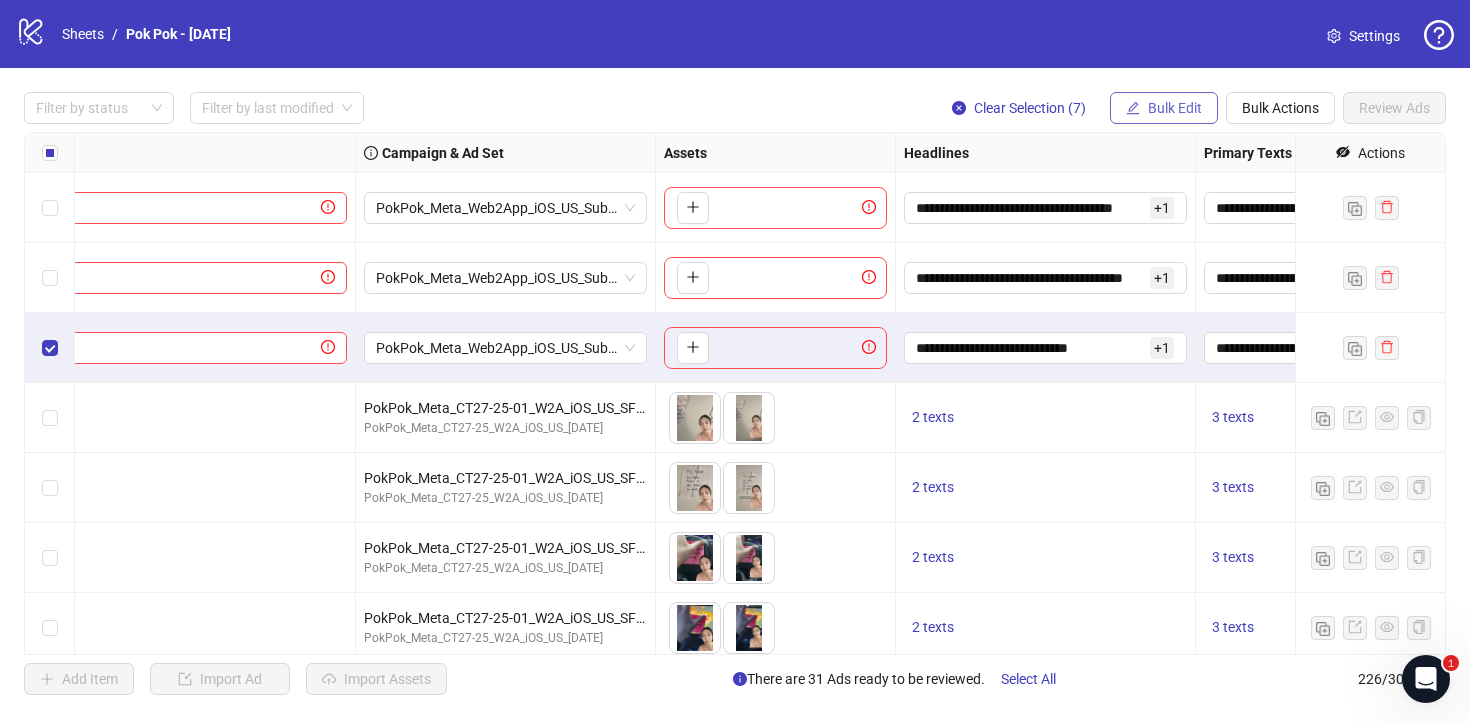 click on "Bulk Edit" at bounding box center (1164, 108) 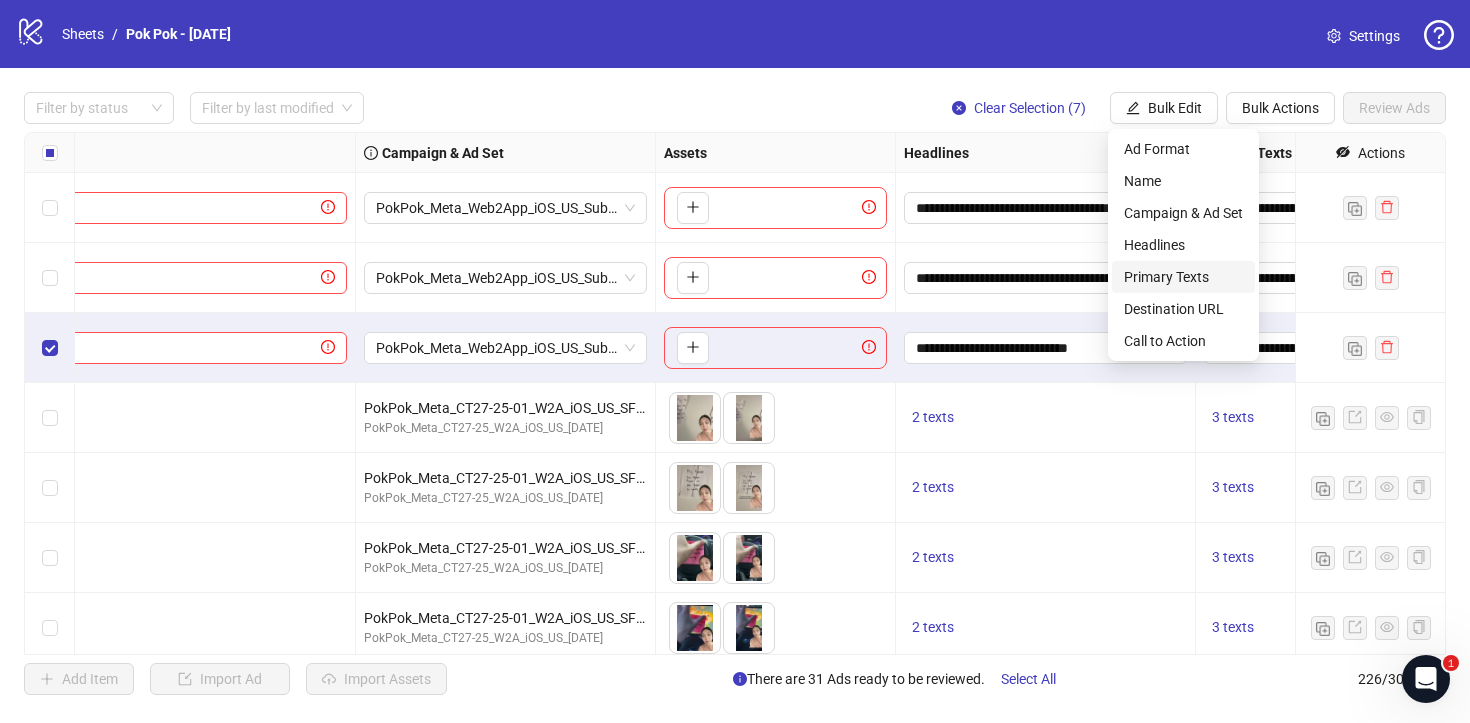 click on "Primary Texts" at bounding box center [1183, 277] 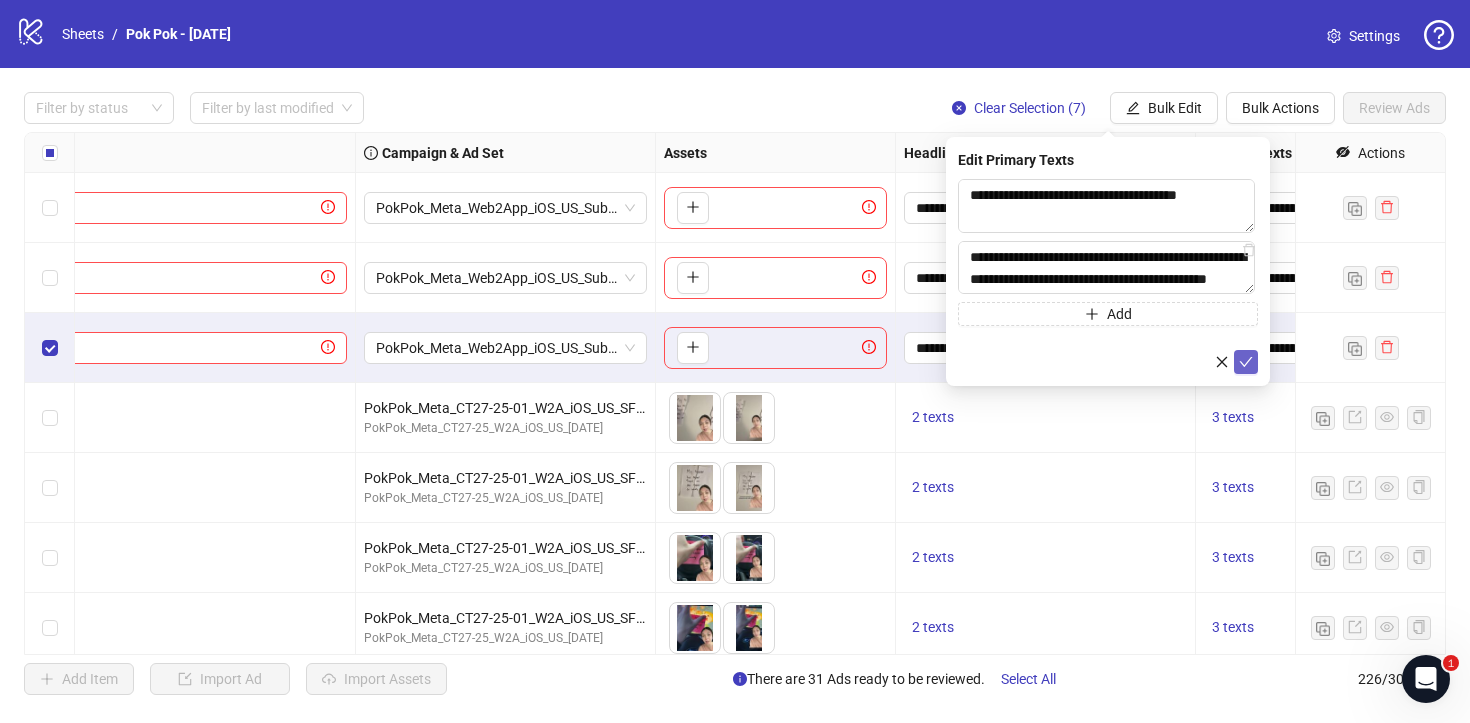 click 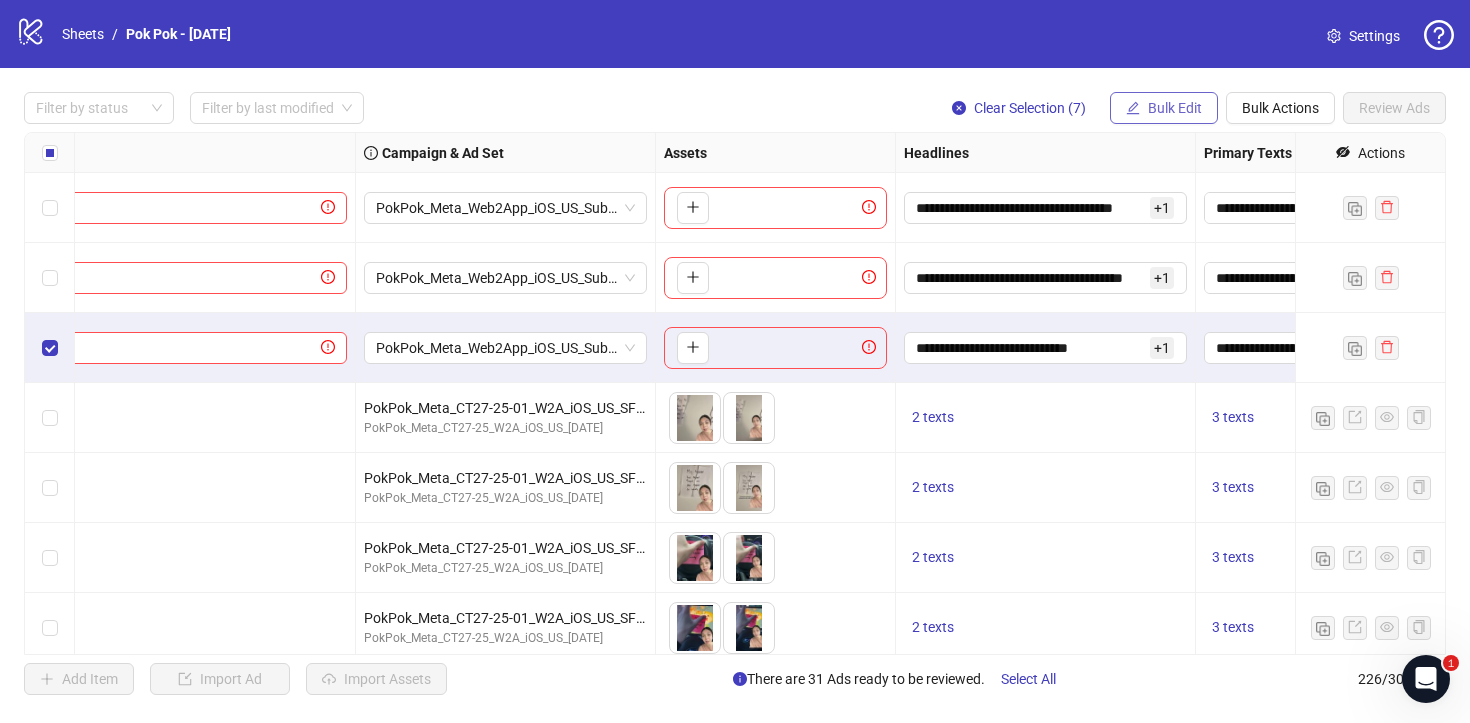click on "Bulk Edit" at bounding box center (1175, 108) 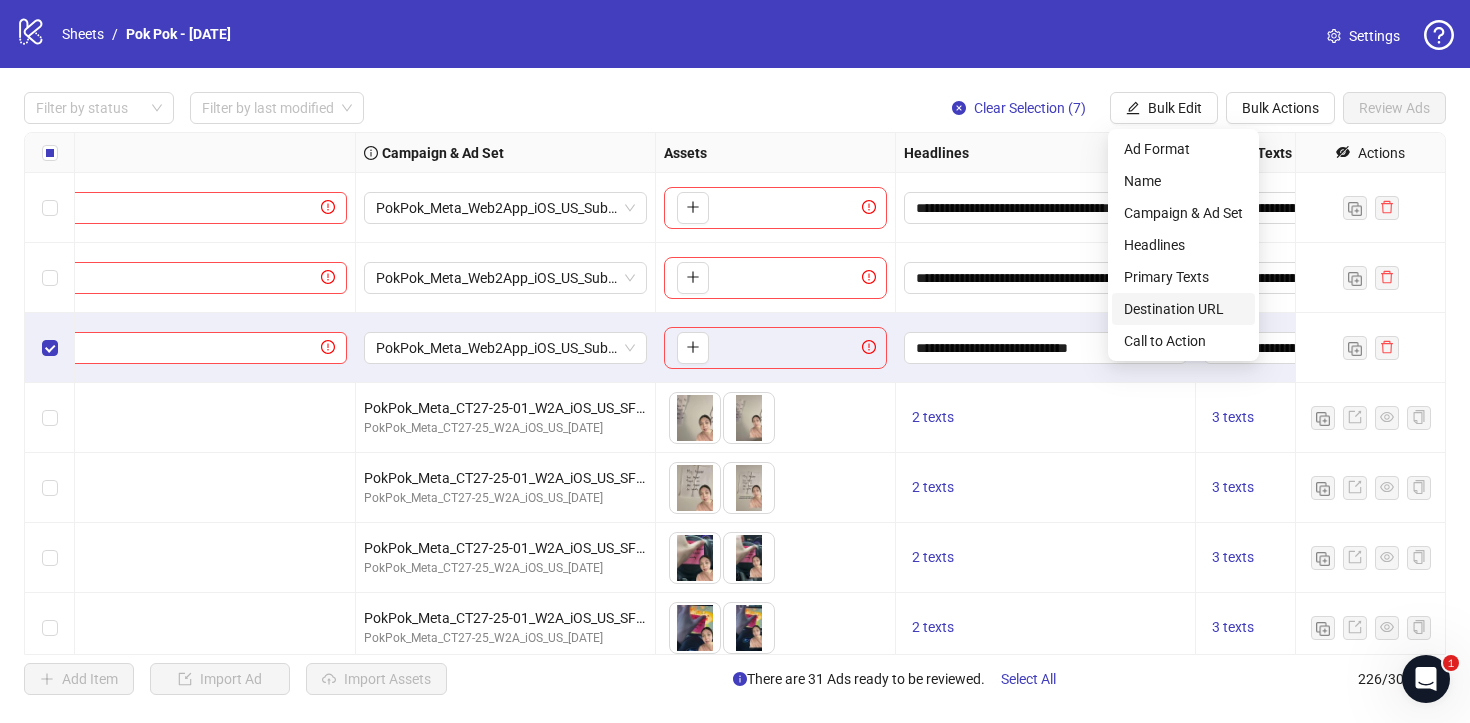 click on "Destination URL" at bounding box center (1183, 309) 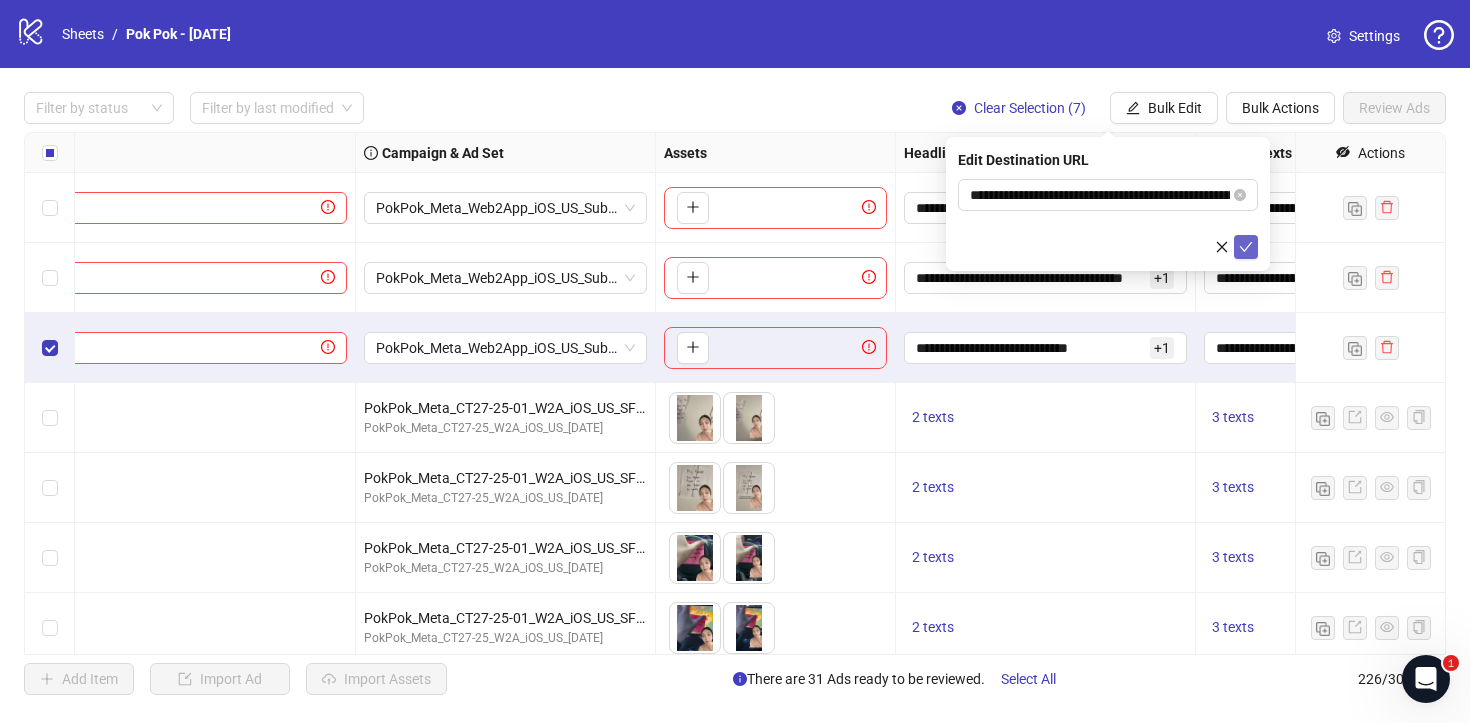 click 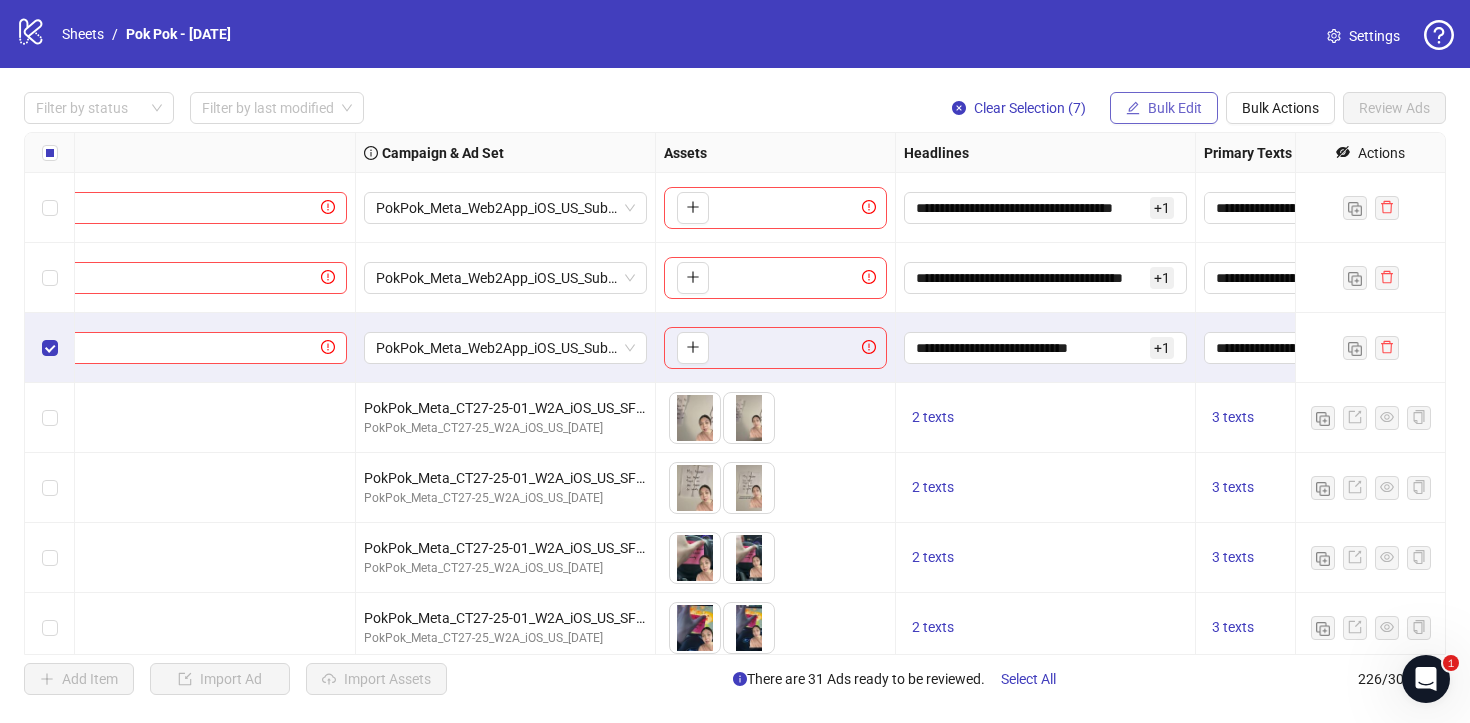 click on "Bulk Edit" at bounding box center [1175, 108] 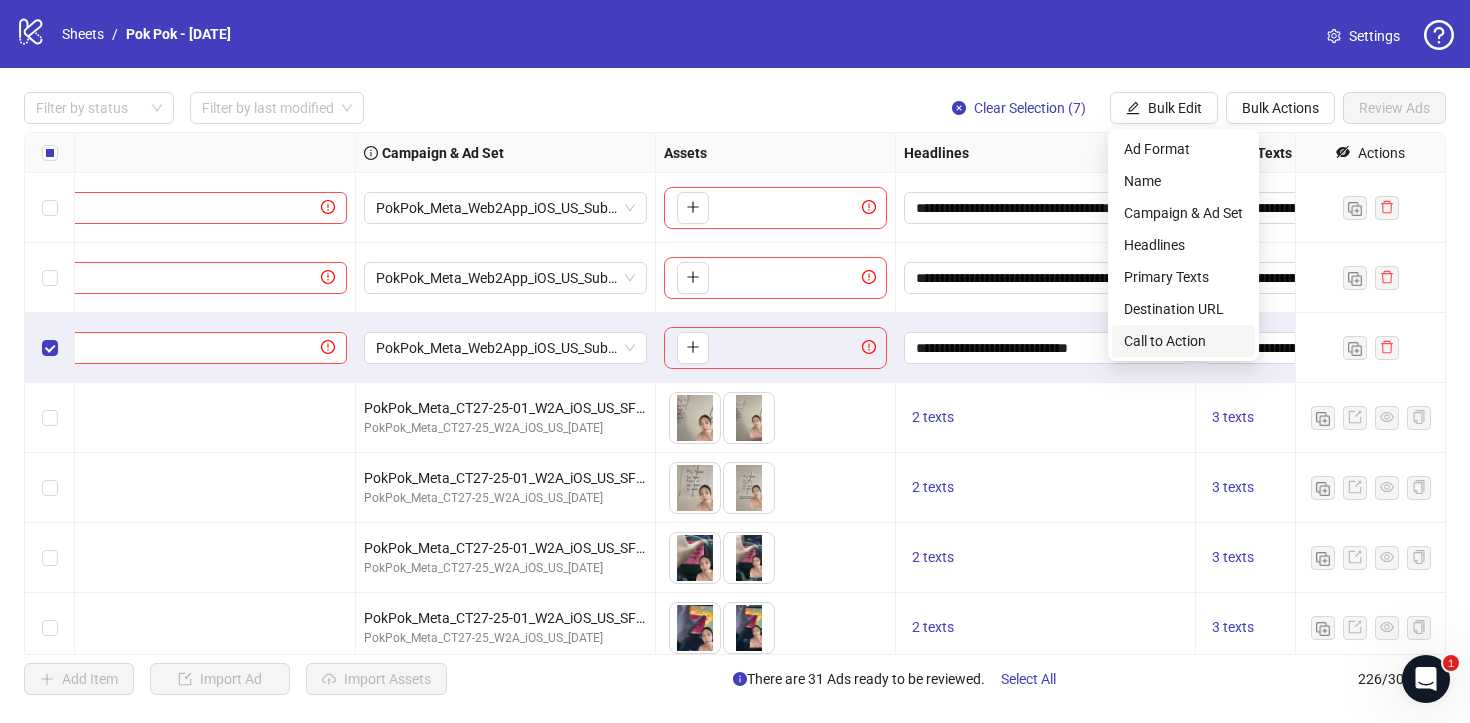 click on "Call to Action" at bounding box center (1183, 341) 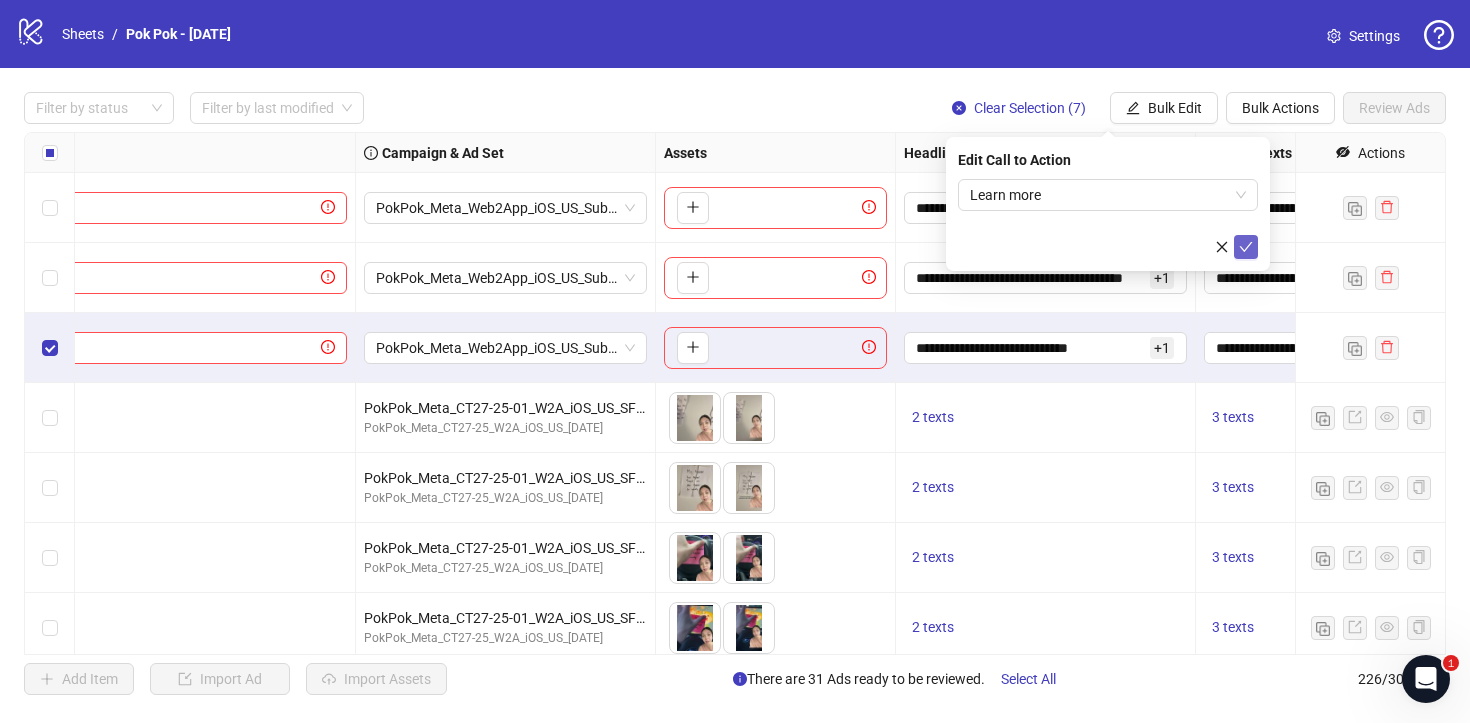 click at bounding box center (1246, 247) 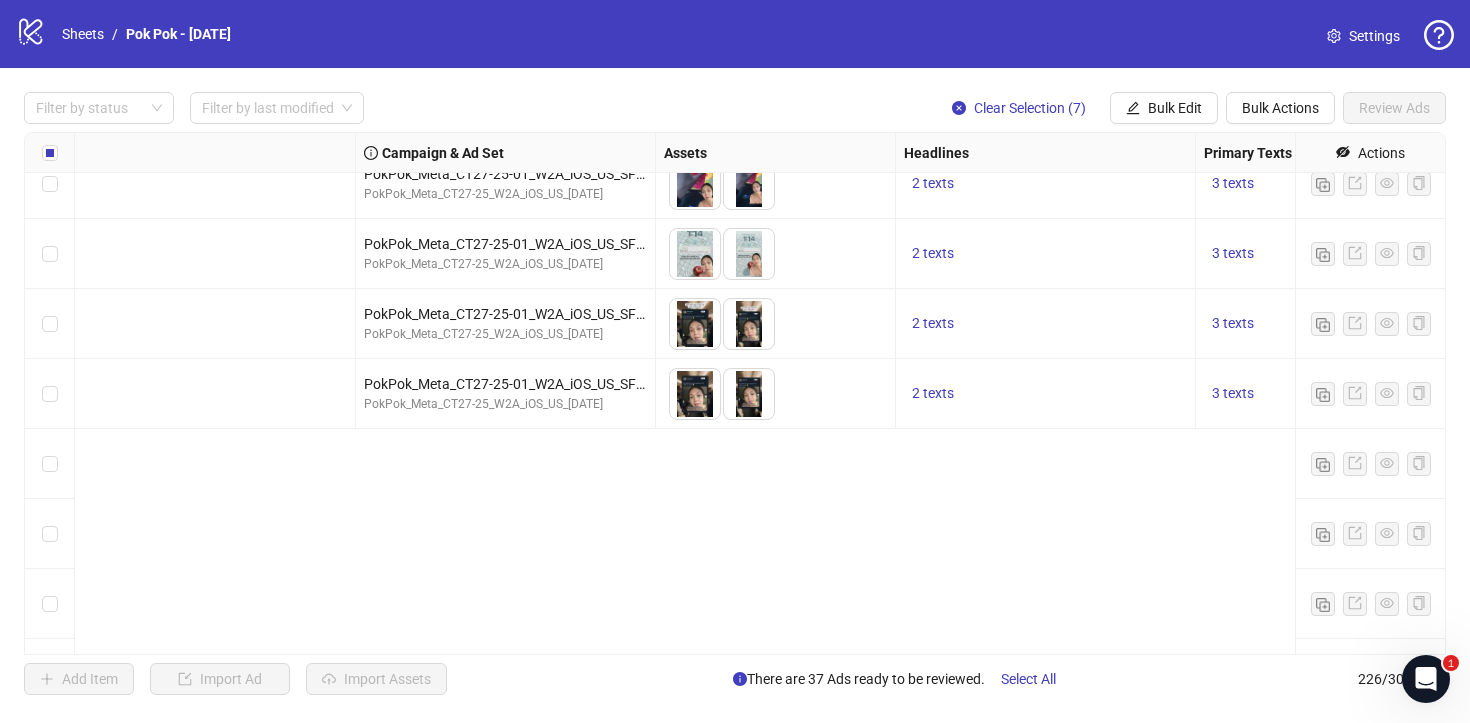 scroll, scrollTop: 12, scrollLeft: 701, axis: both 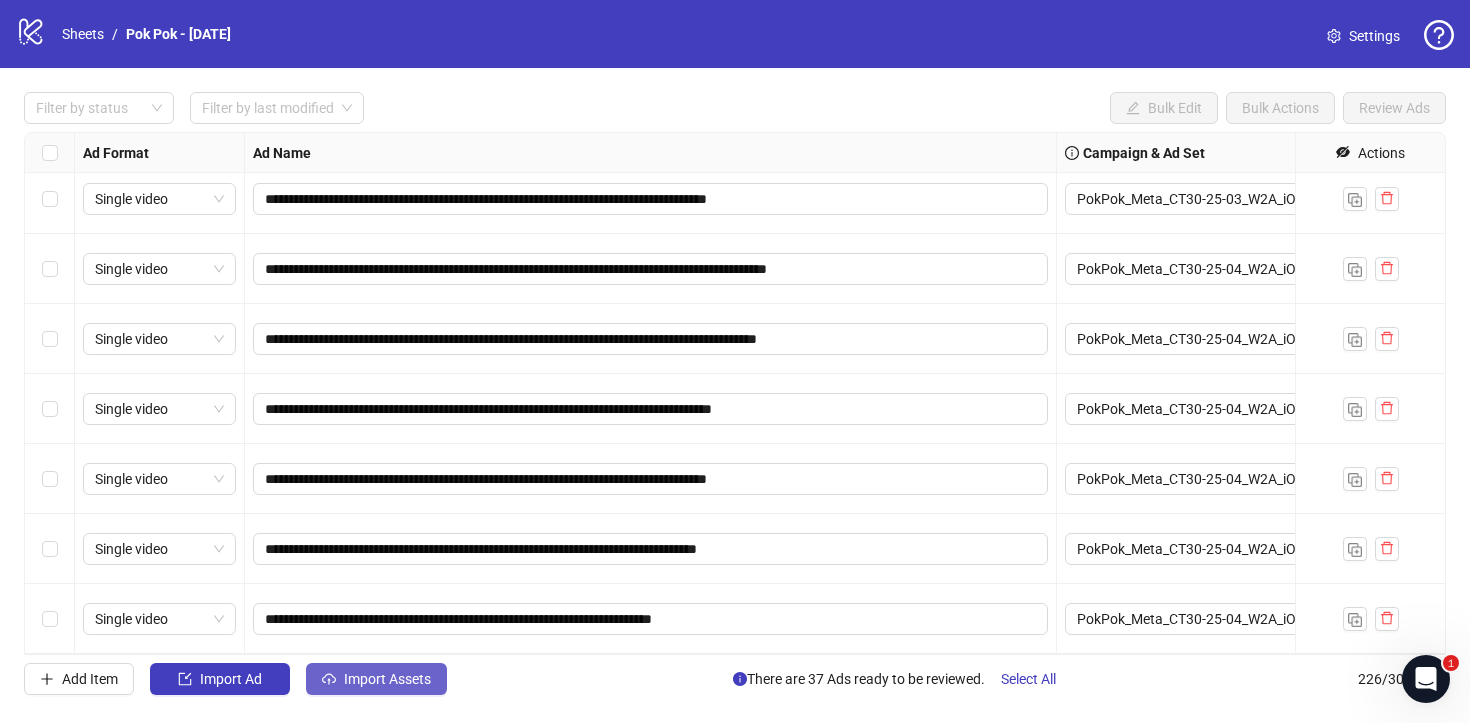 click on "Import Assets" at bounding box center [387, 679] 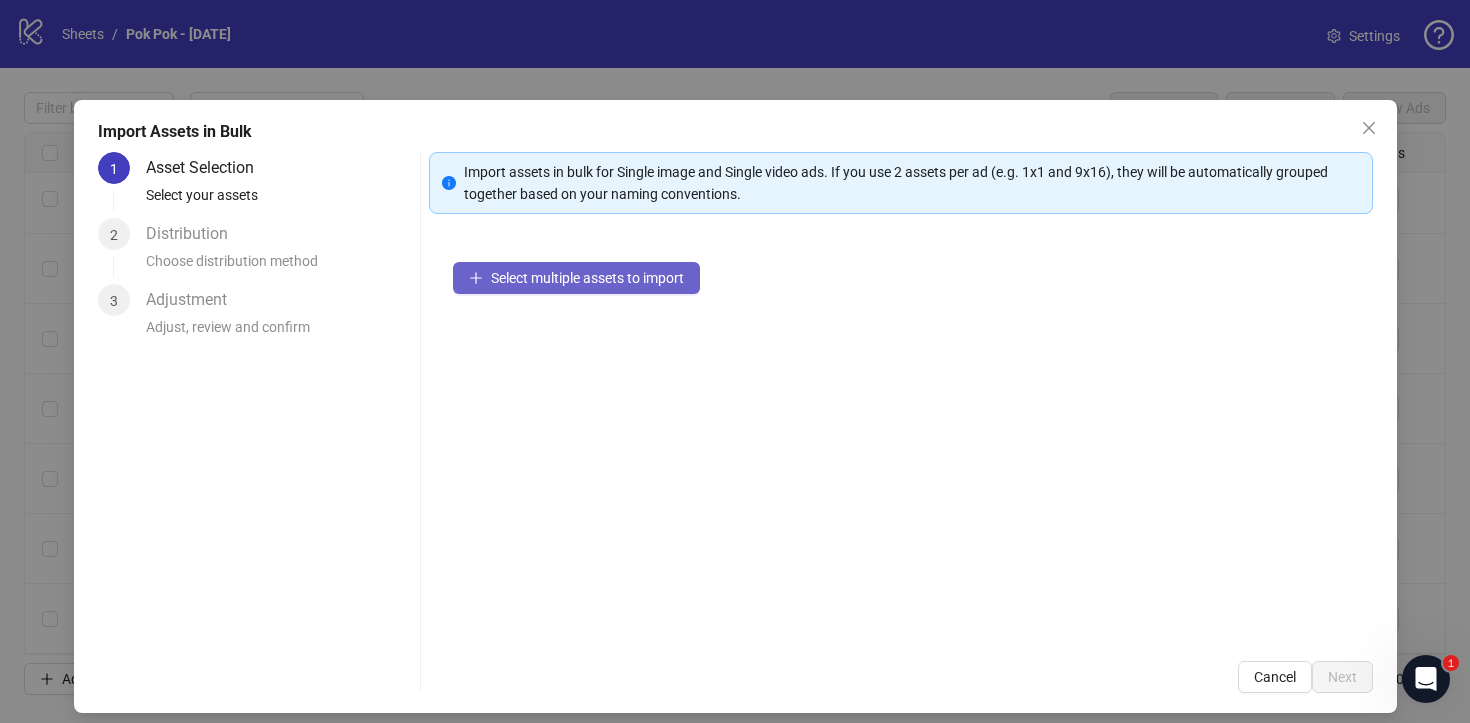click on "Select multiple assets to import" at bounding box center (587, 278) 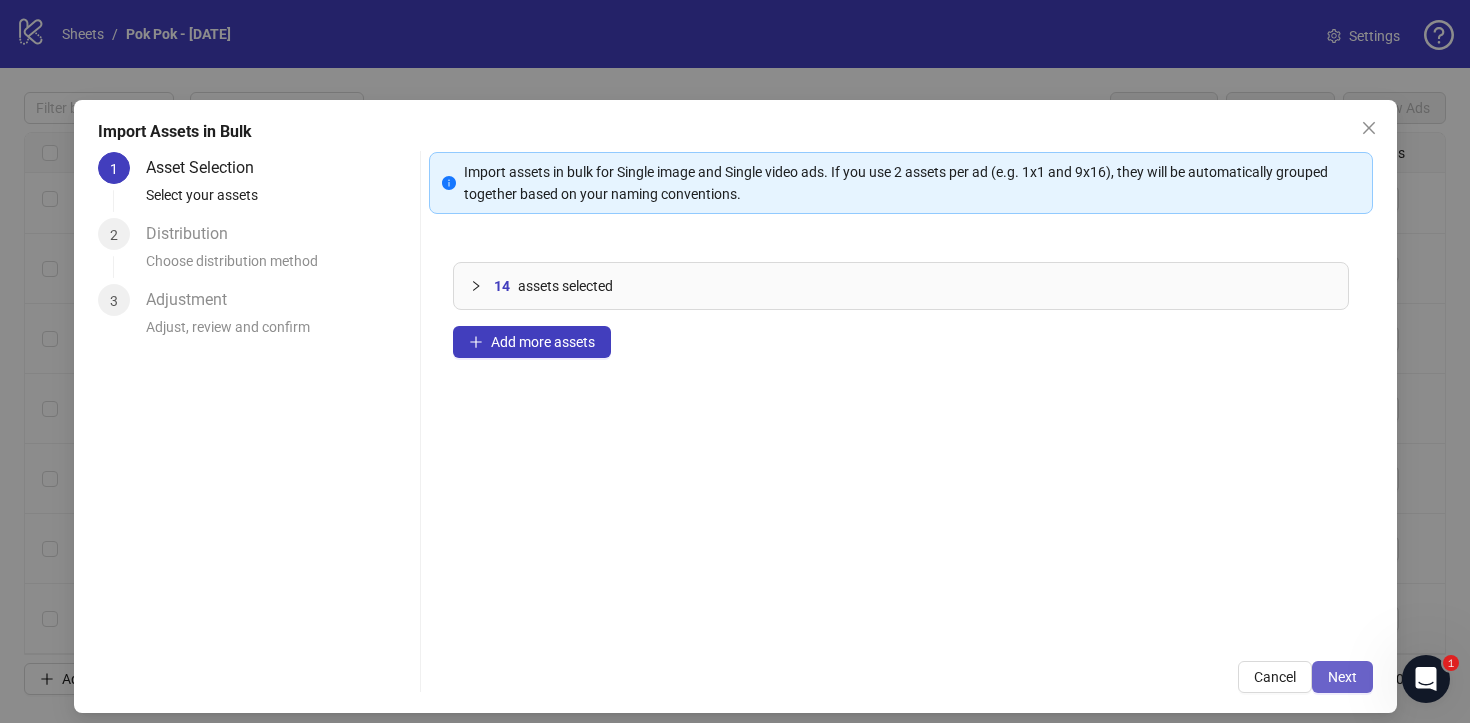 click on "Next" at bounding box center [1342, 677] 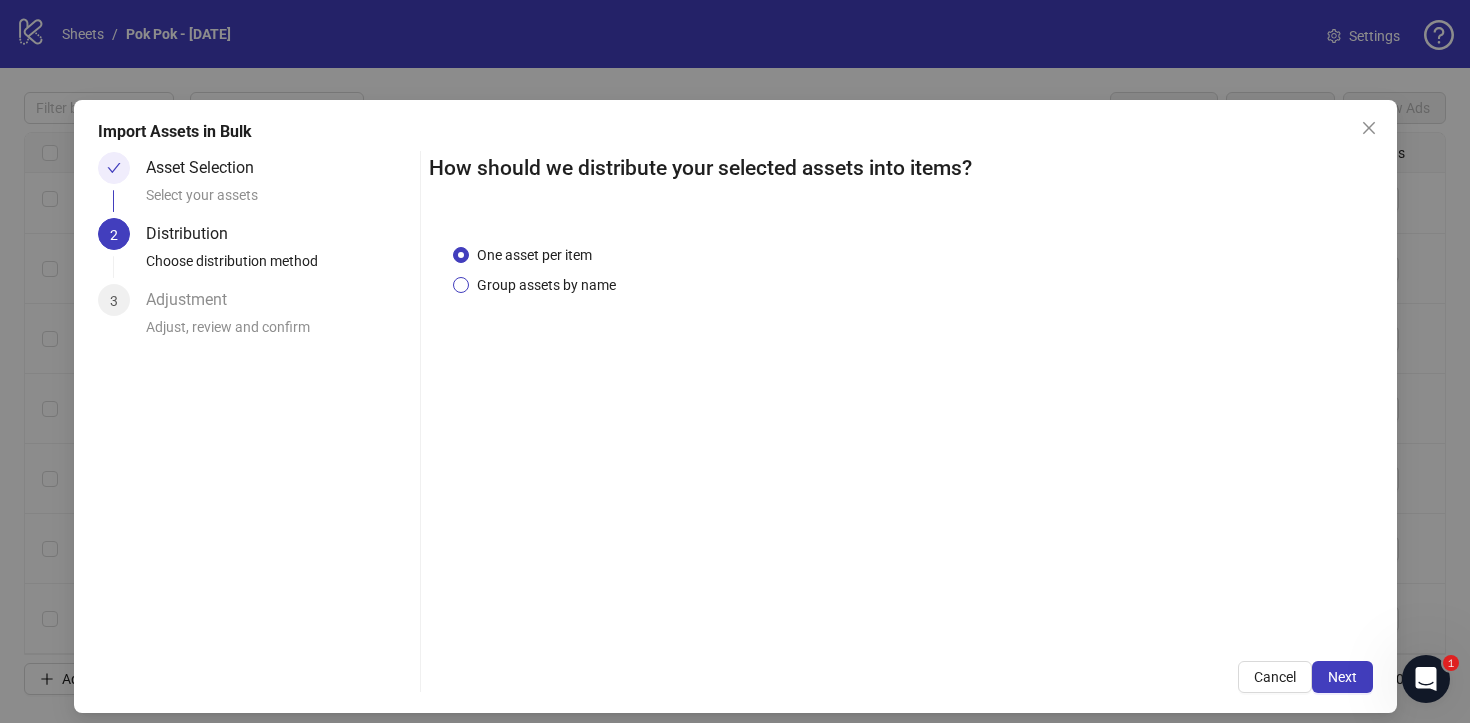 click on "Group assets by name" at bounding box center (546, 285) 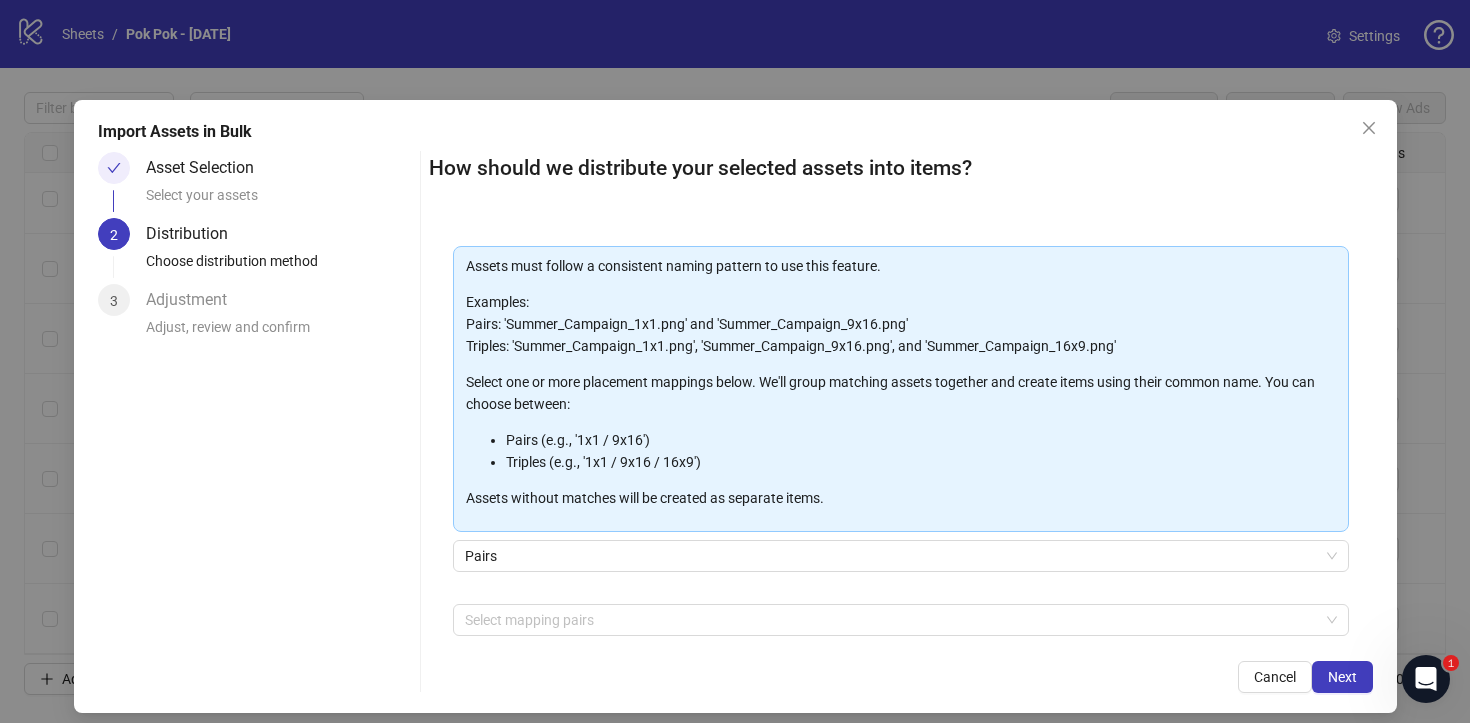scroll, scrollTop: 169, scrollLeft: 0, axis: vertical 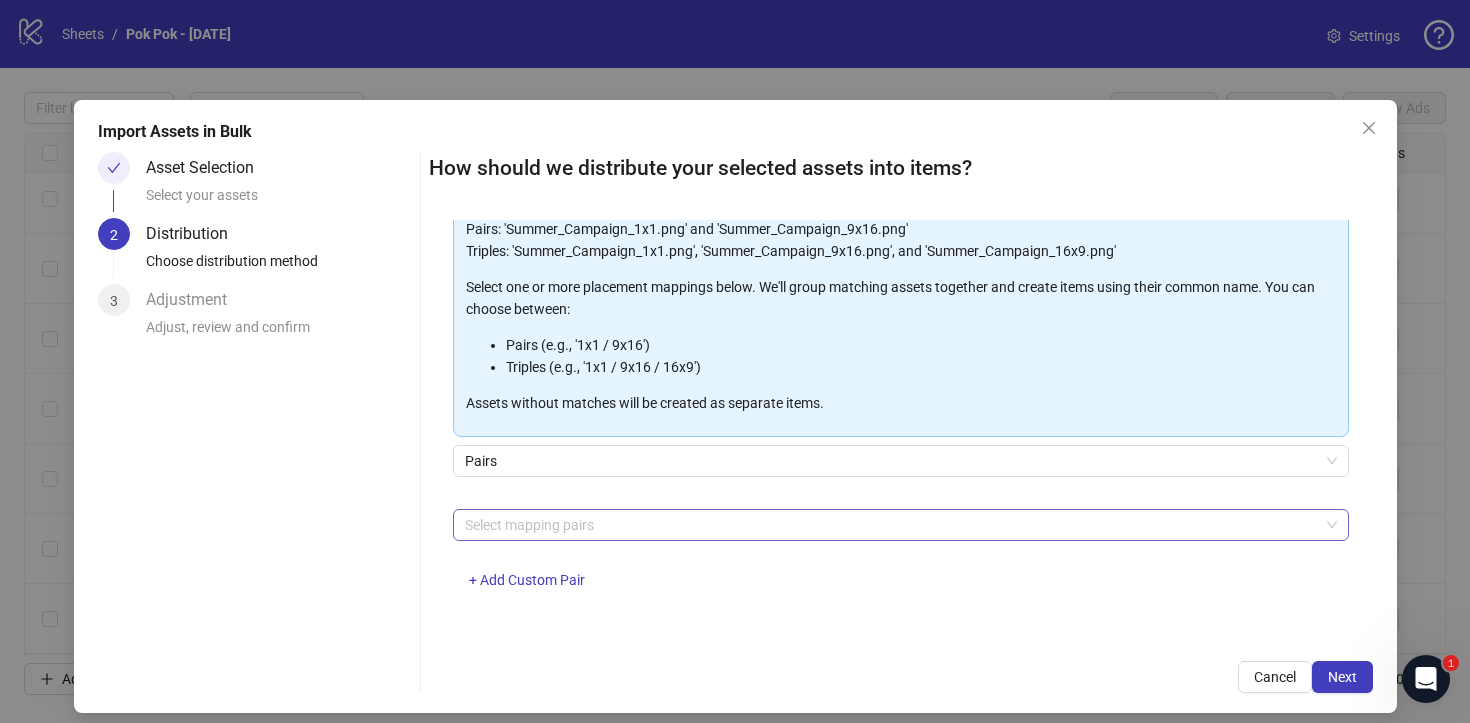 click at bounding box center (890, 525) 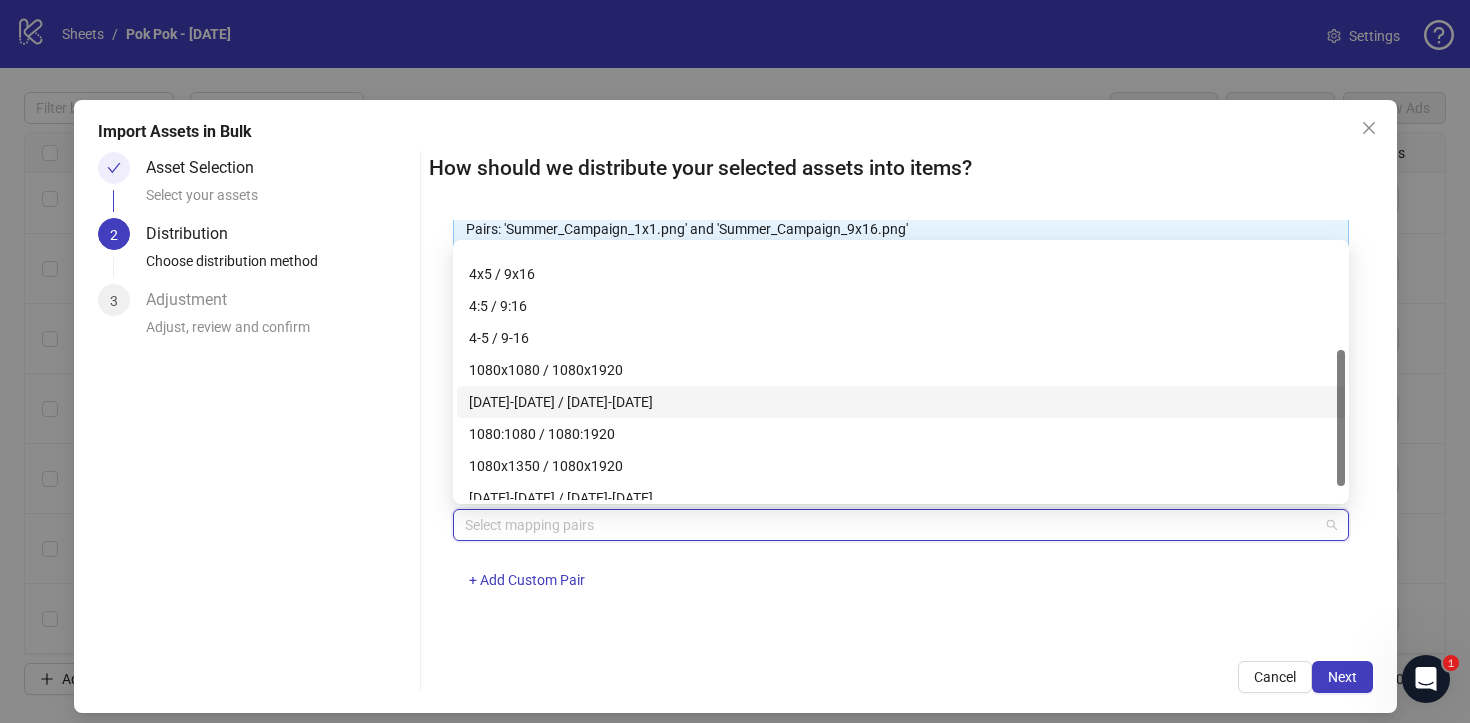 scroll, scrollTop: 204, scrollLeft: 0, axis: vertical 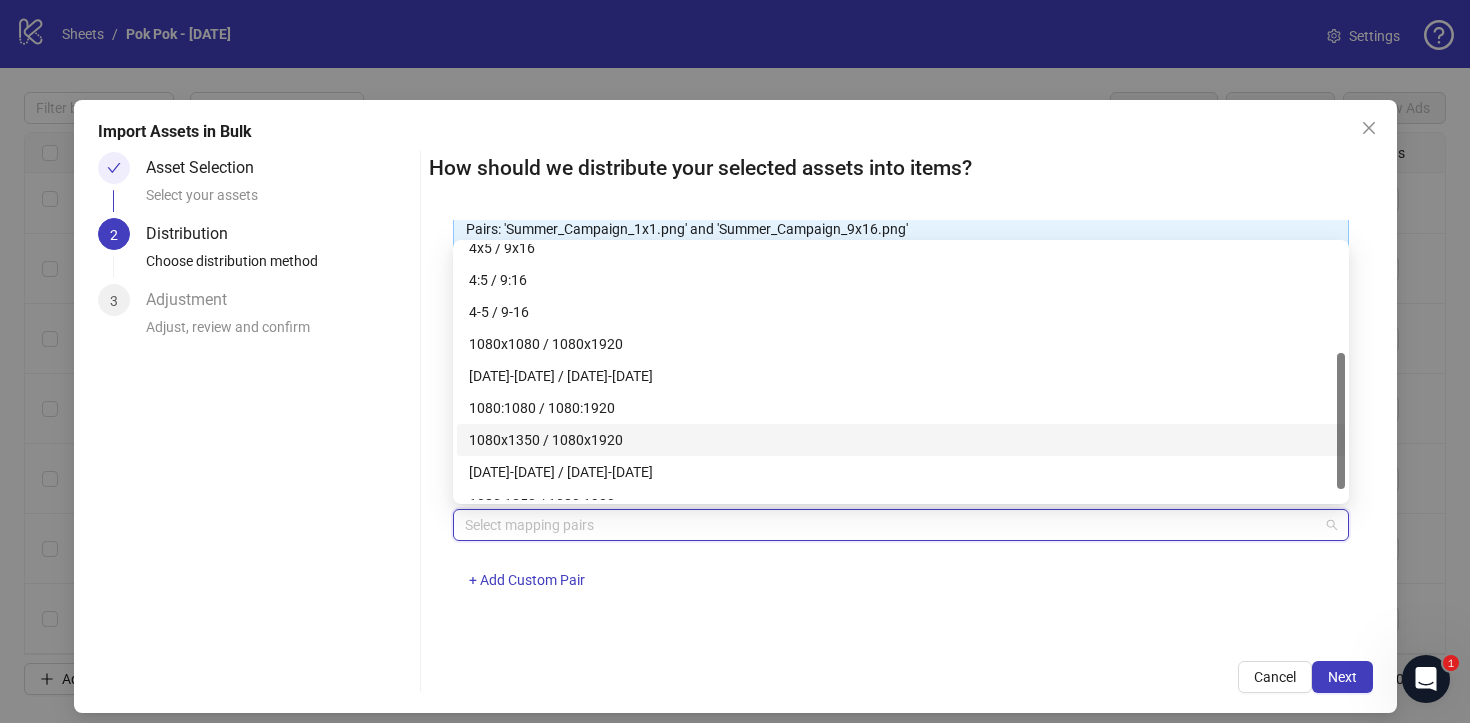 click on "1080x1350 / 1080x1920" at bounding box center (901, 440) 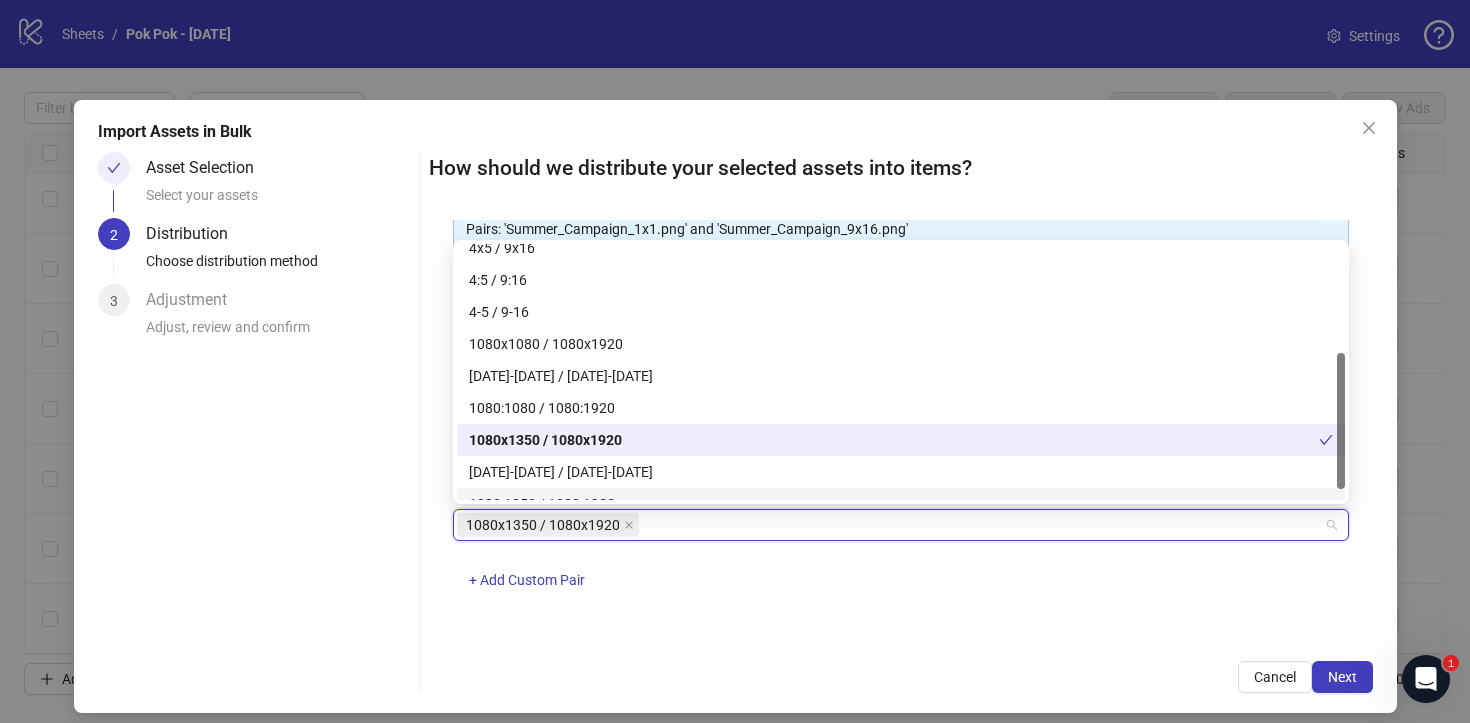 click on "One asset per item Group assets by name Assets must follow a consistent naming pattern to use this feature. Examples: Pairs: 'Summer_Campaign_1x1.png' and 'Summer_Campaign_9x16.png' Triples: 'Summer_Campaign_1x1.png', 'Summer_Campaign_9x16.png', and 'Summer_Campaign_16x9.png' Select one or more placement mappings below. We'll group matching assets together and create items using their common name. You can choose between: Pairs (e.g., '1x1 / 9x16') Triples (e.g., '1x1 / 9x16 / 16x9') Assets without matches will be created as separate items. Pairs 1080x1350 / 1080x1920   + Add Custom Pair" at bounding box center (901, 428) 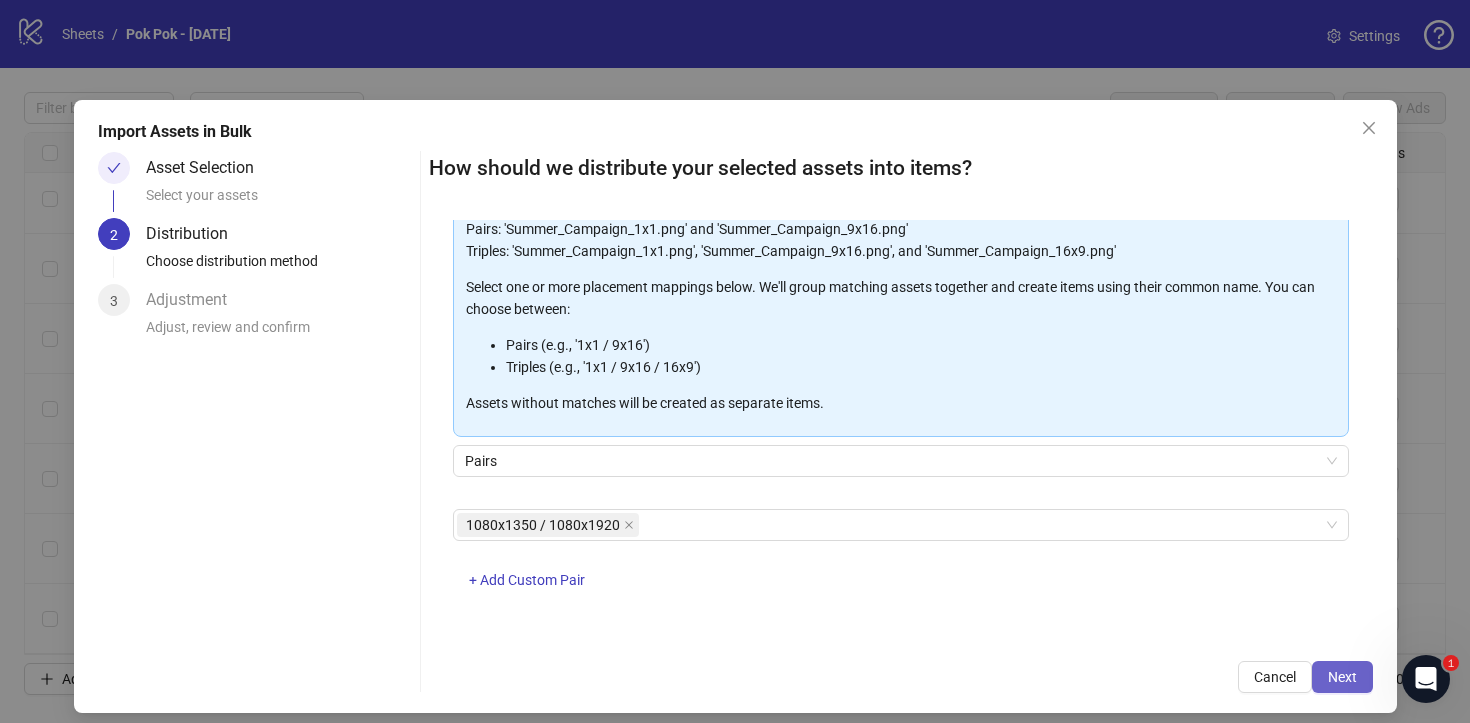 click on "Next" at bounding box center (1342, 677) 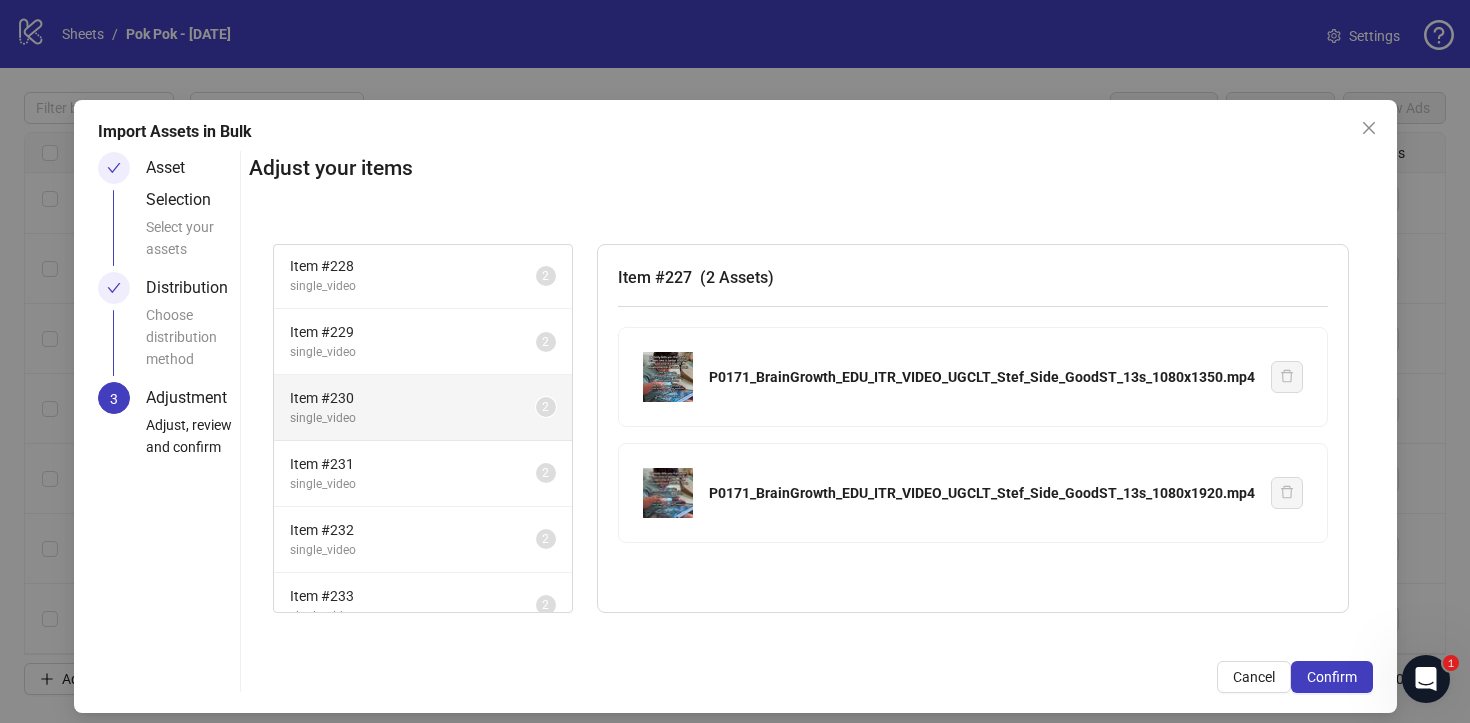 scroll, scrollTop: 93, scrollLeft: 0, axis: vertical 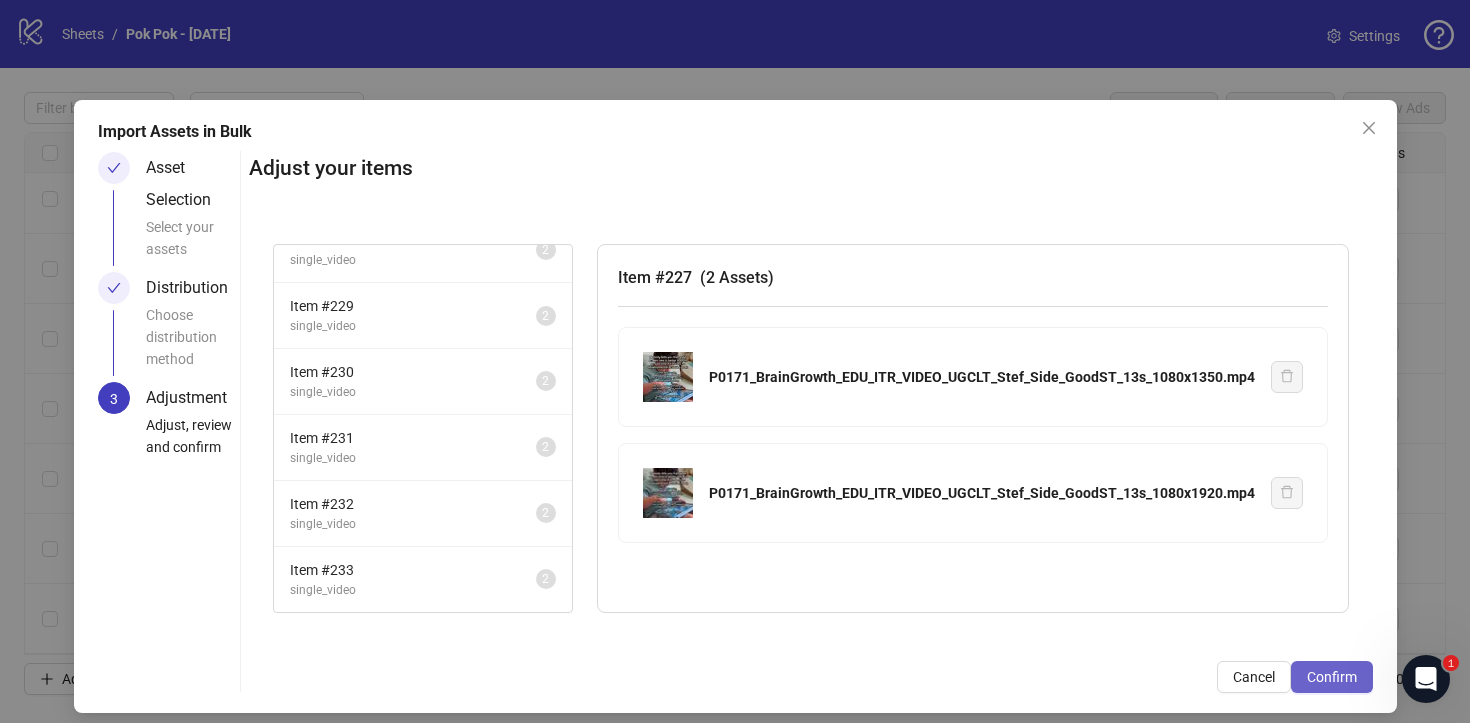 click on "Confirm" at bounding box center (1332, 677) 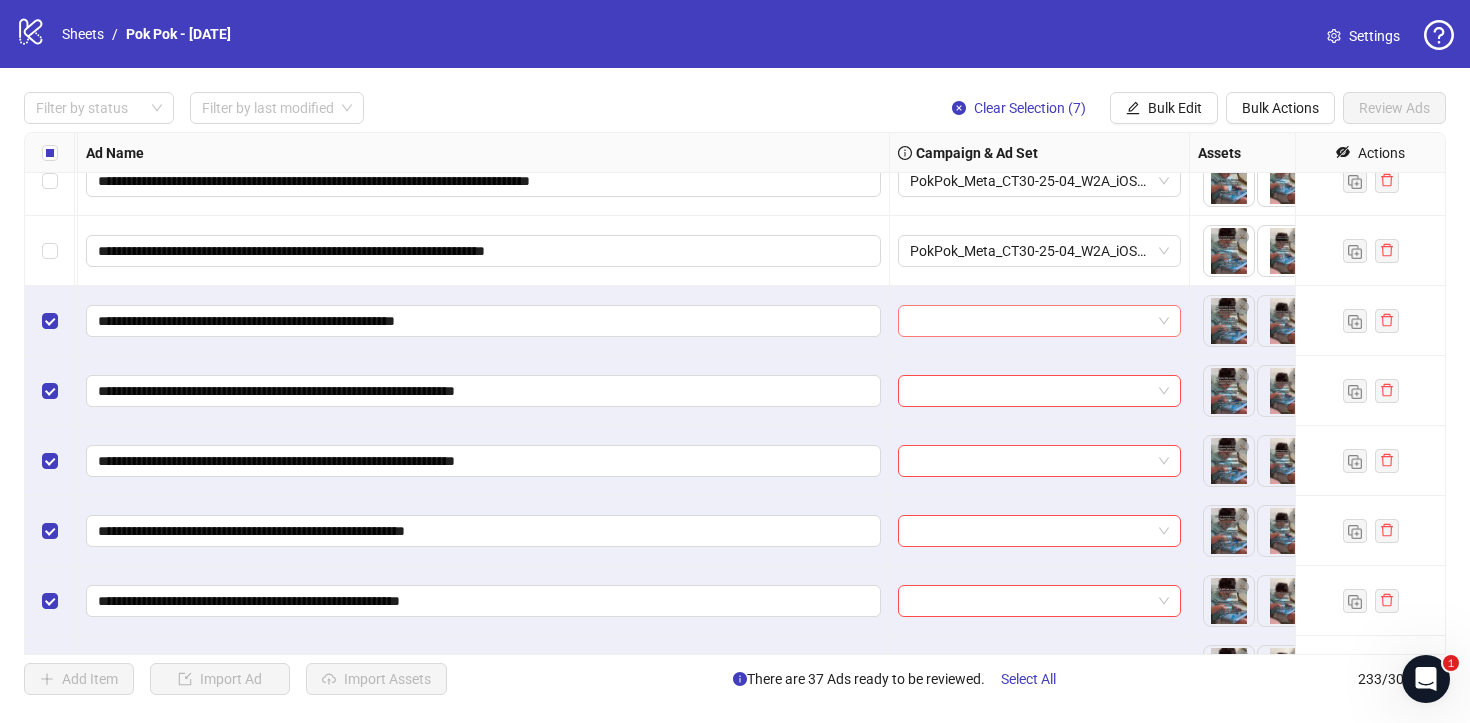 scroll, scrollTop: 15707, scrollLeft: 206, axis: both 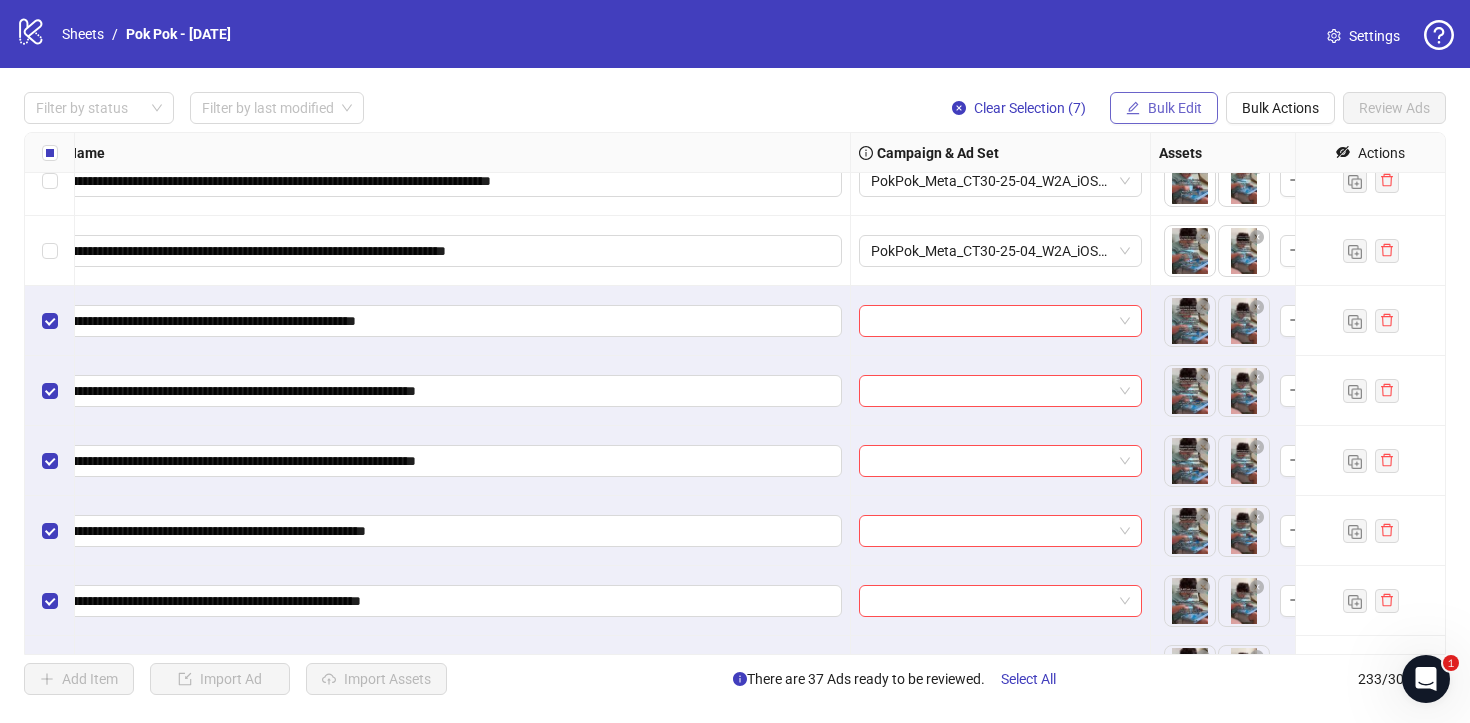 click on "Bulk Edit" at bounding box center [1175, 108] 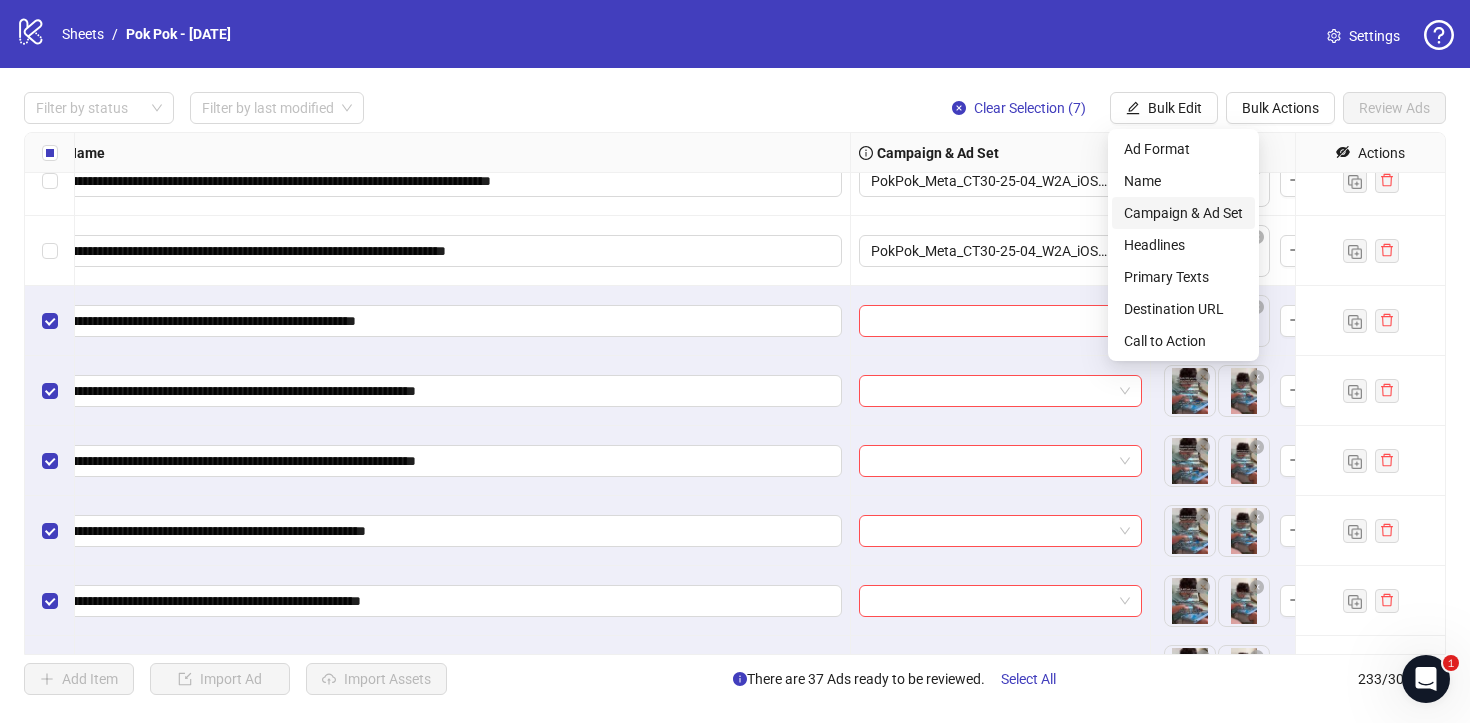click on "Campaign & Ad Set" at bounding box center [1183, 213] 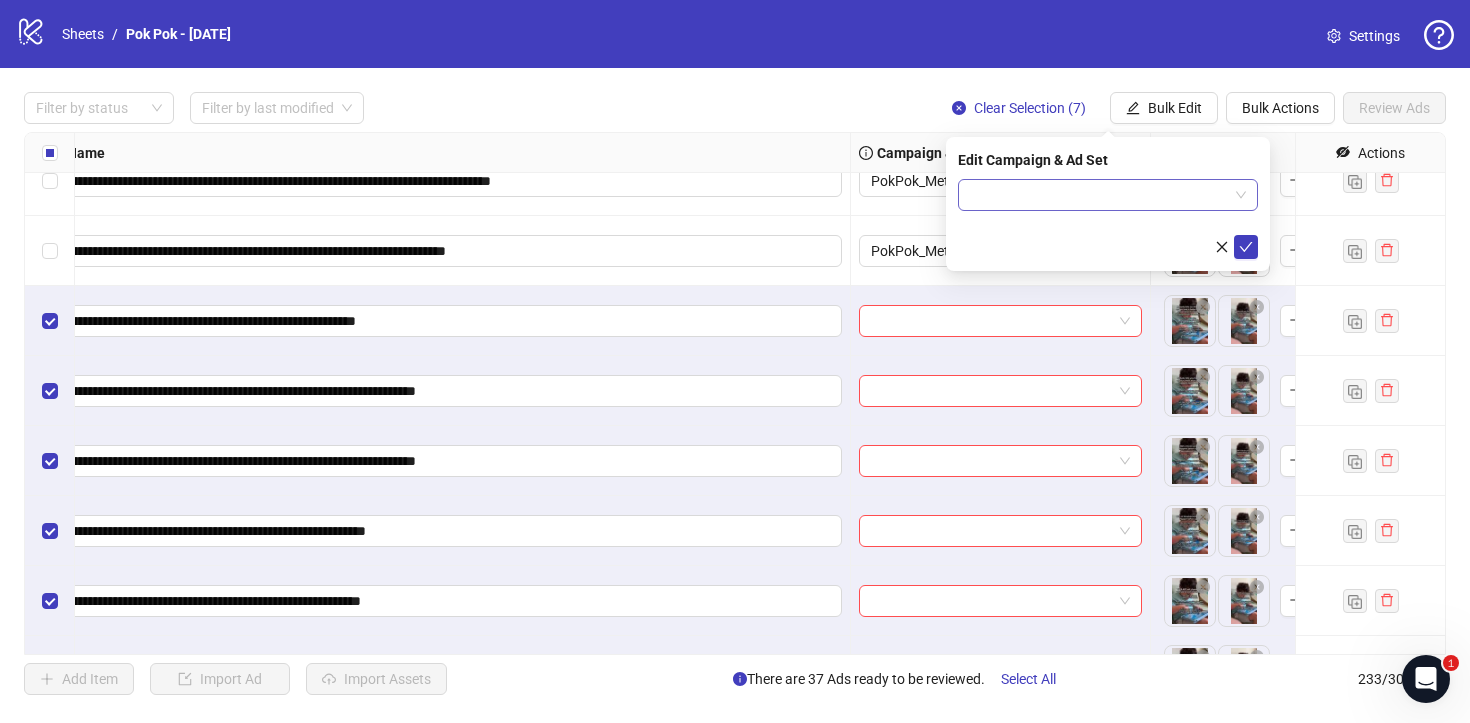 click at bounding box center (1108, 195) 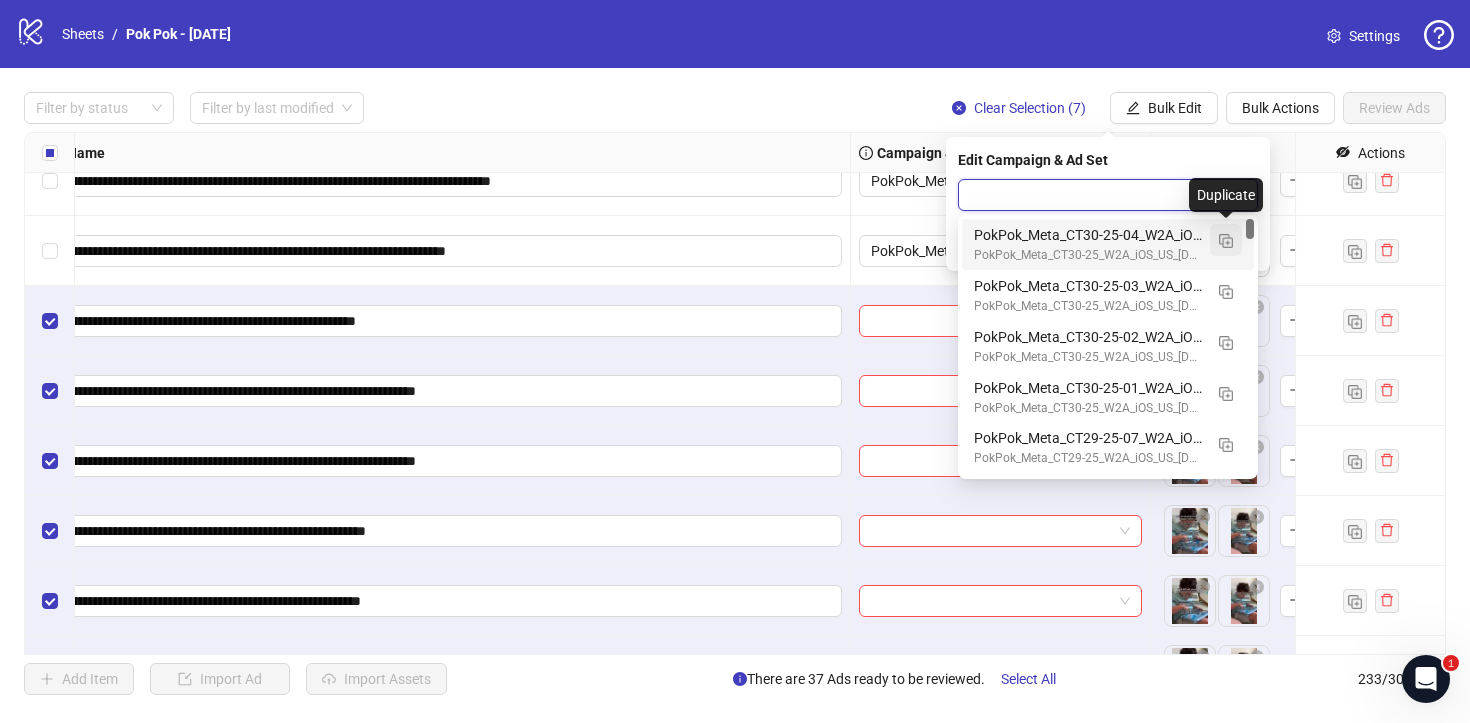 click at bounding box center [1226, 241] 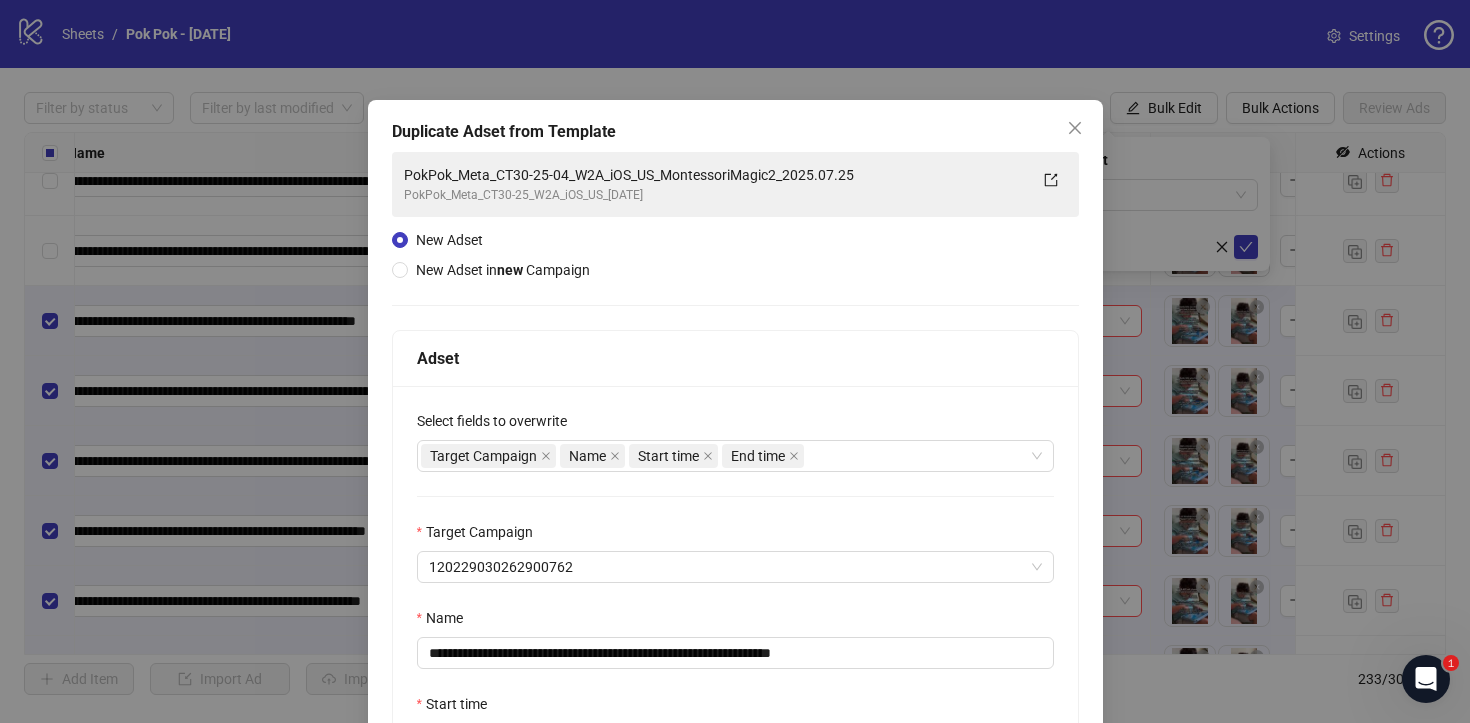 scroll, scrollTop: 46, scrollLeft: 0, axis: vertical 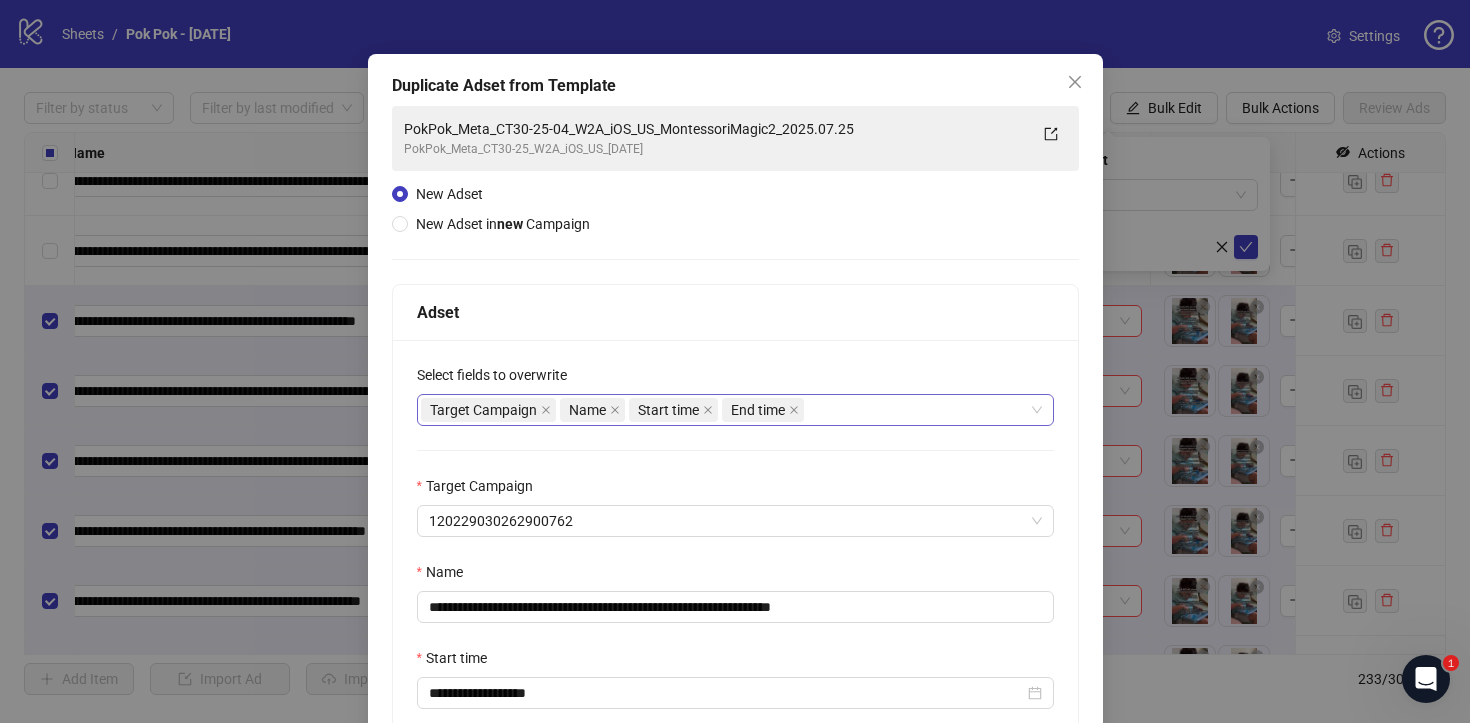 click on "Target Campaign Name Start time End time" at bounding box center [725, 410] 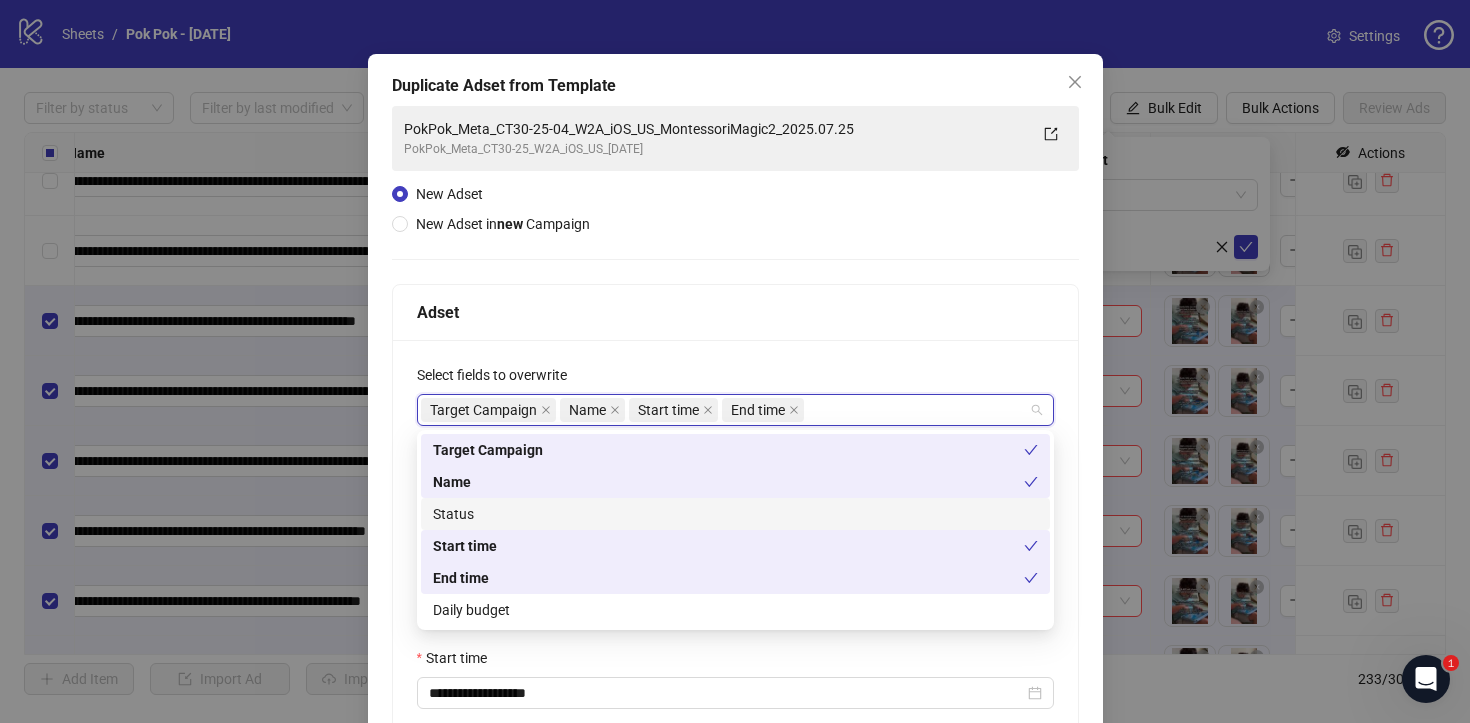 click on "Status" at bounding box center [735, 514] 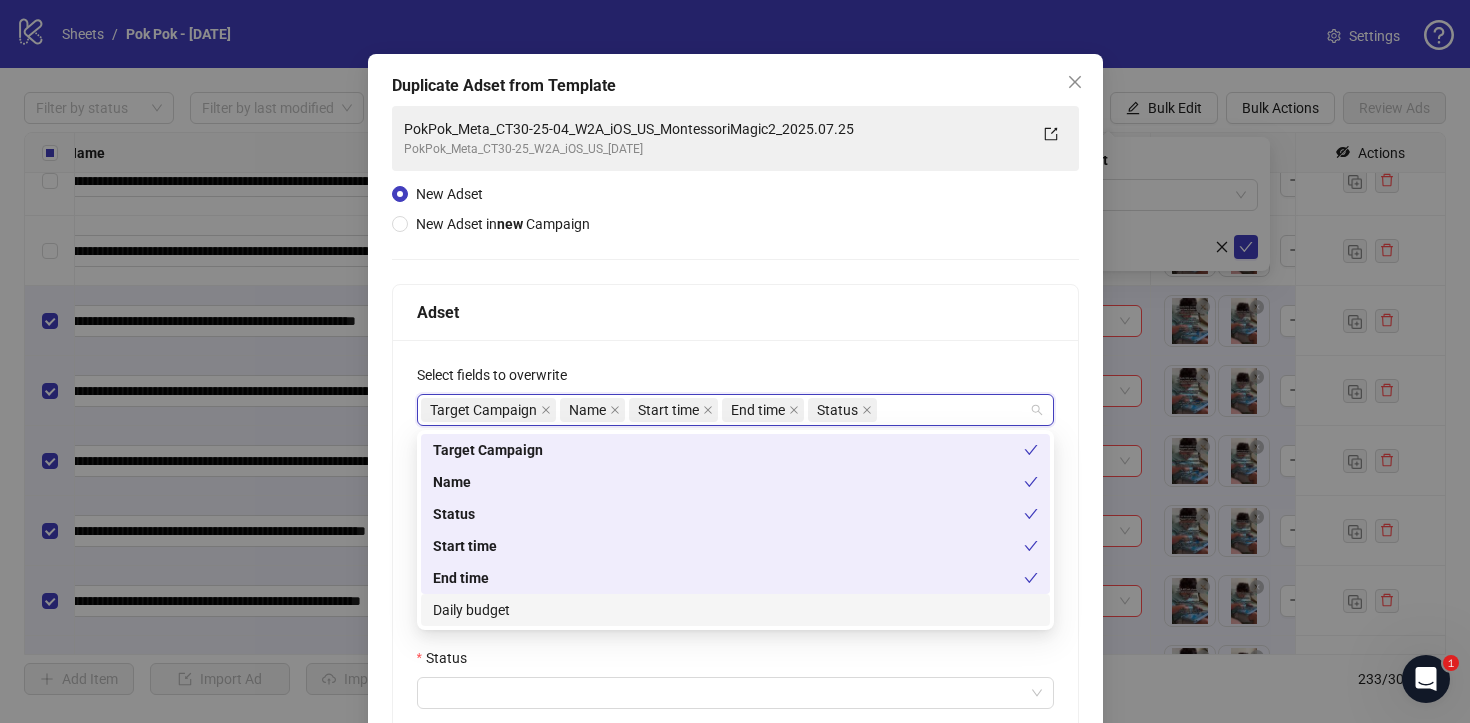 click on "Daily budget" at bounding box center (735, 610) 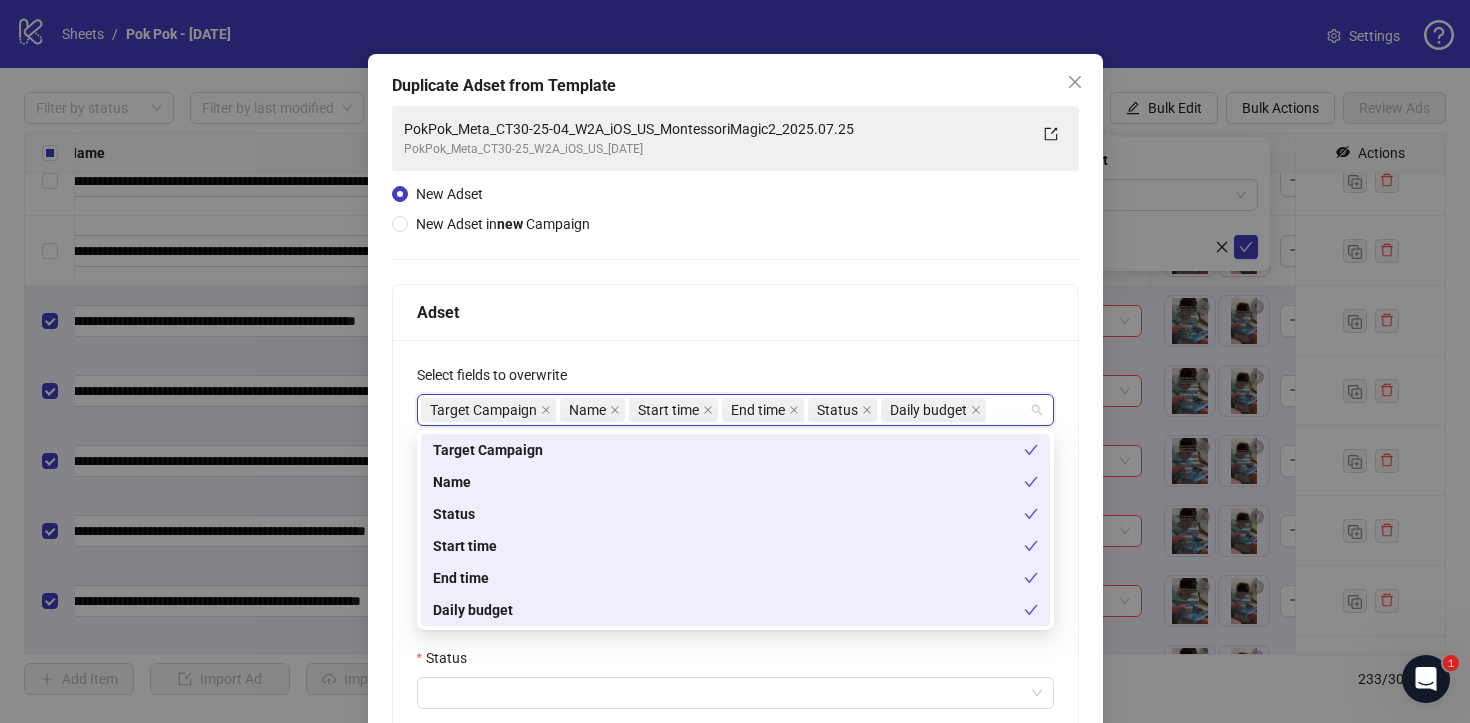 click on "**********" at bounding box center (735, 677) 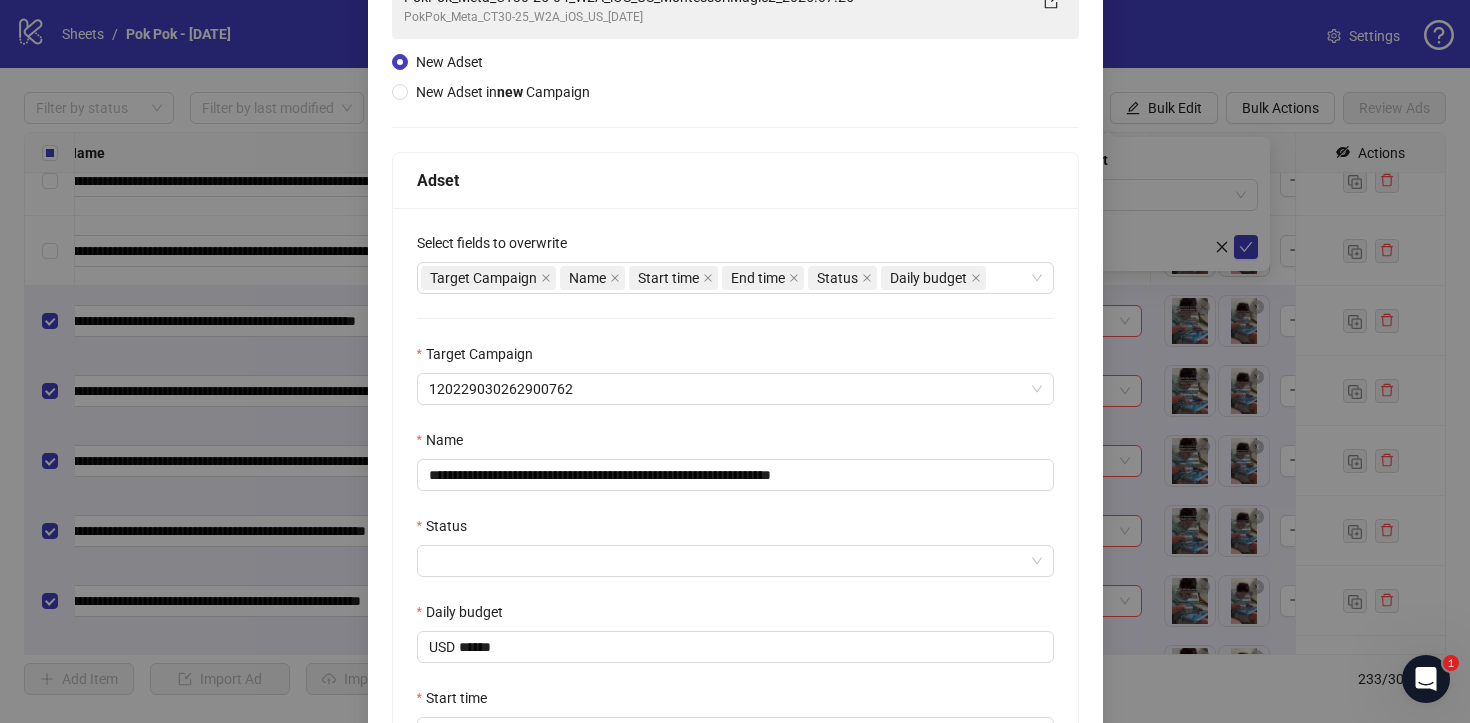 scroll, scrollTop: 300, scrollLeft: 0, axis: vertical 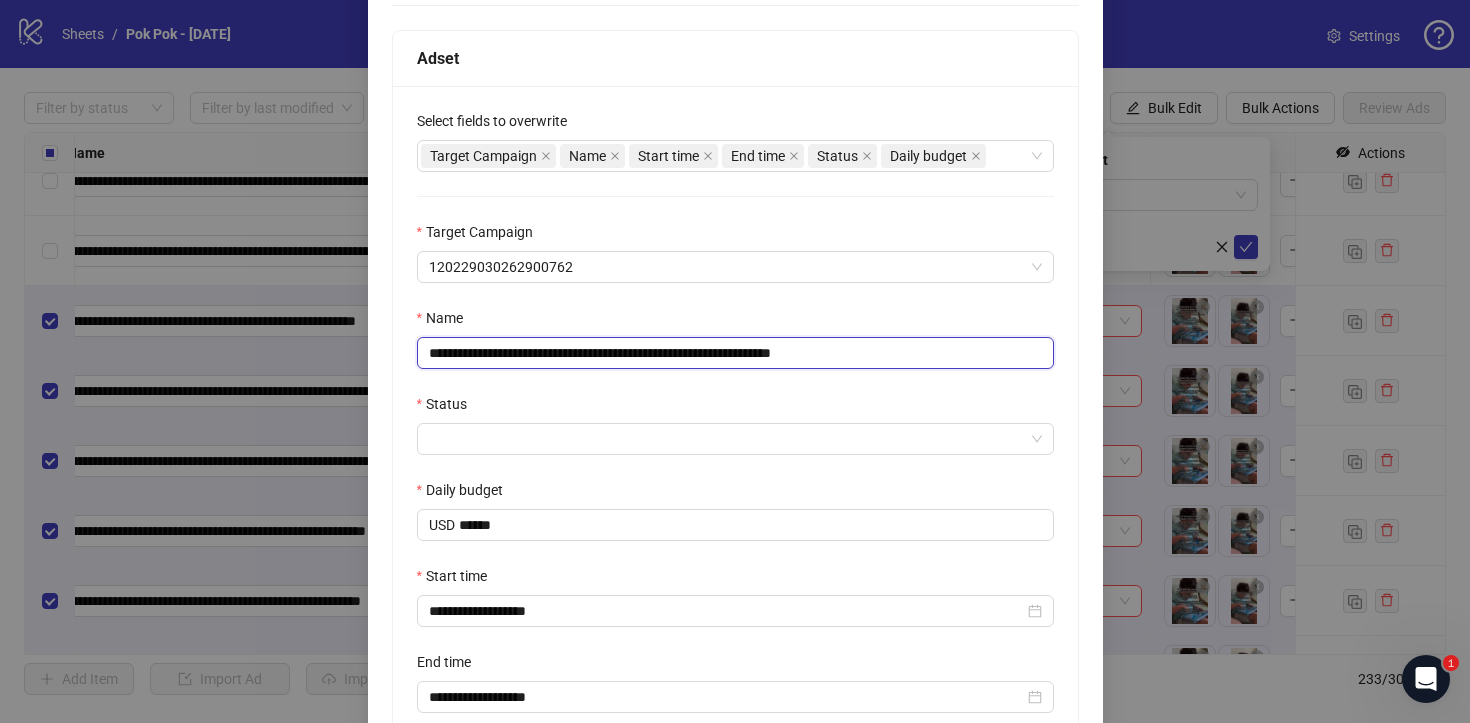 drag, startPoint x: 880, startPoint y: 356, endPoint x: 991, endPoint y: 354, distance: 111.01801 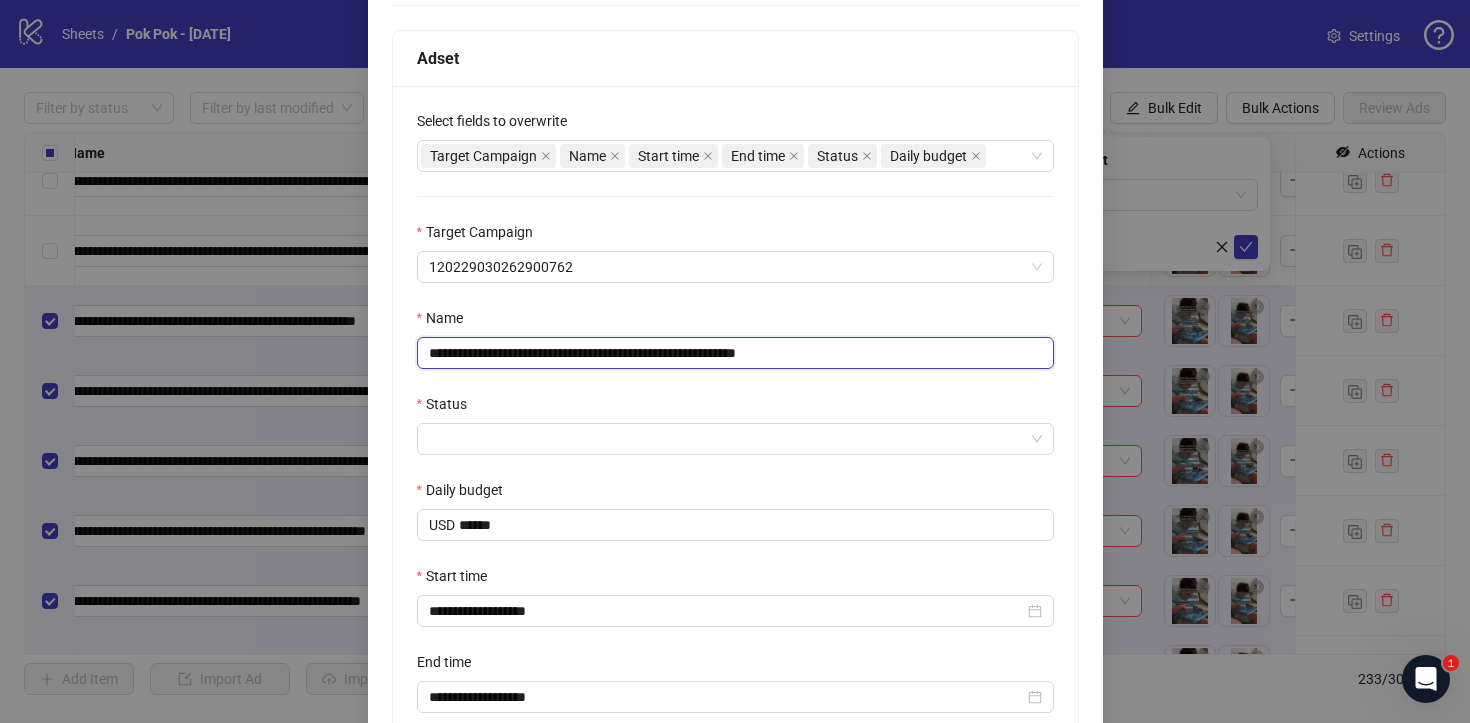drag, startPoint x: 795, startPoint y: 355, endPoint x: 688, endPoint y: 358, distance: 107.042046 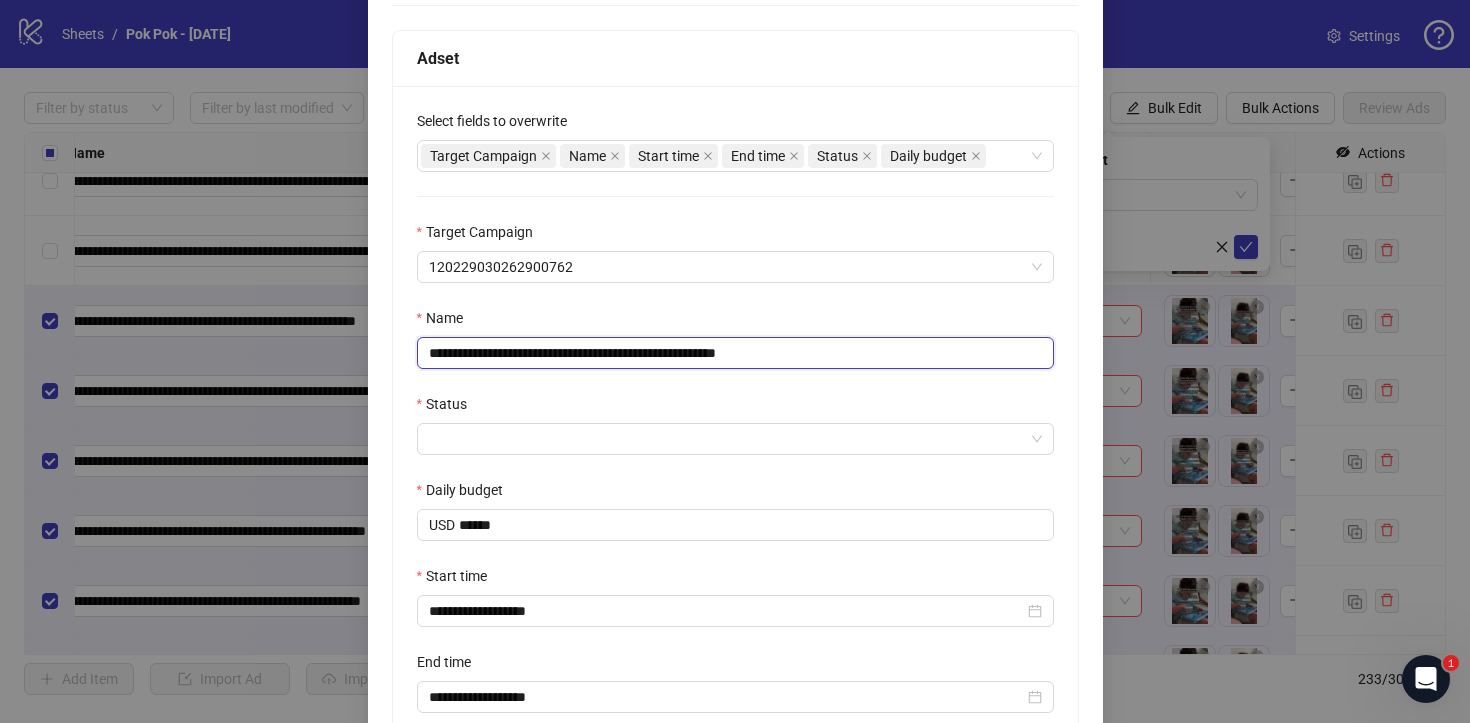 click on "**********" at bounding box center (735, 353) 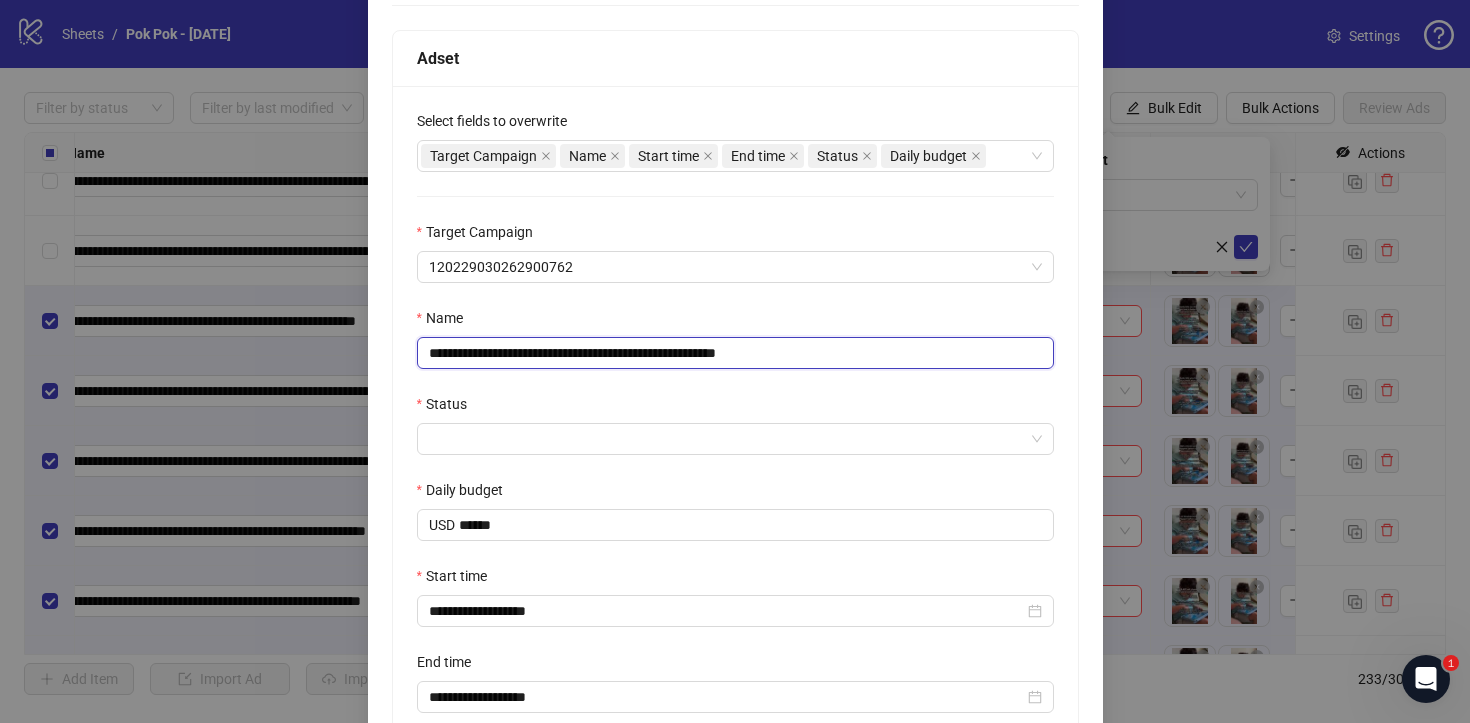 click on "**********" at bounding box center (735, 353) 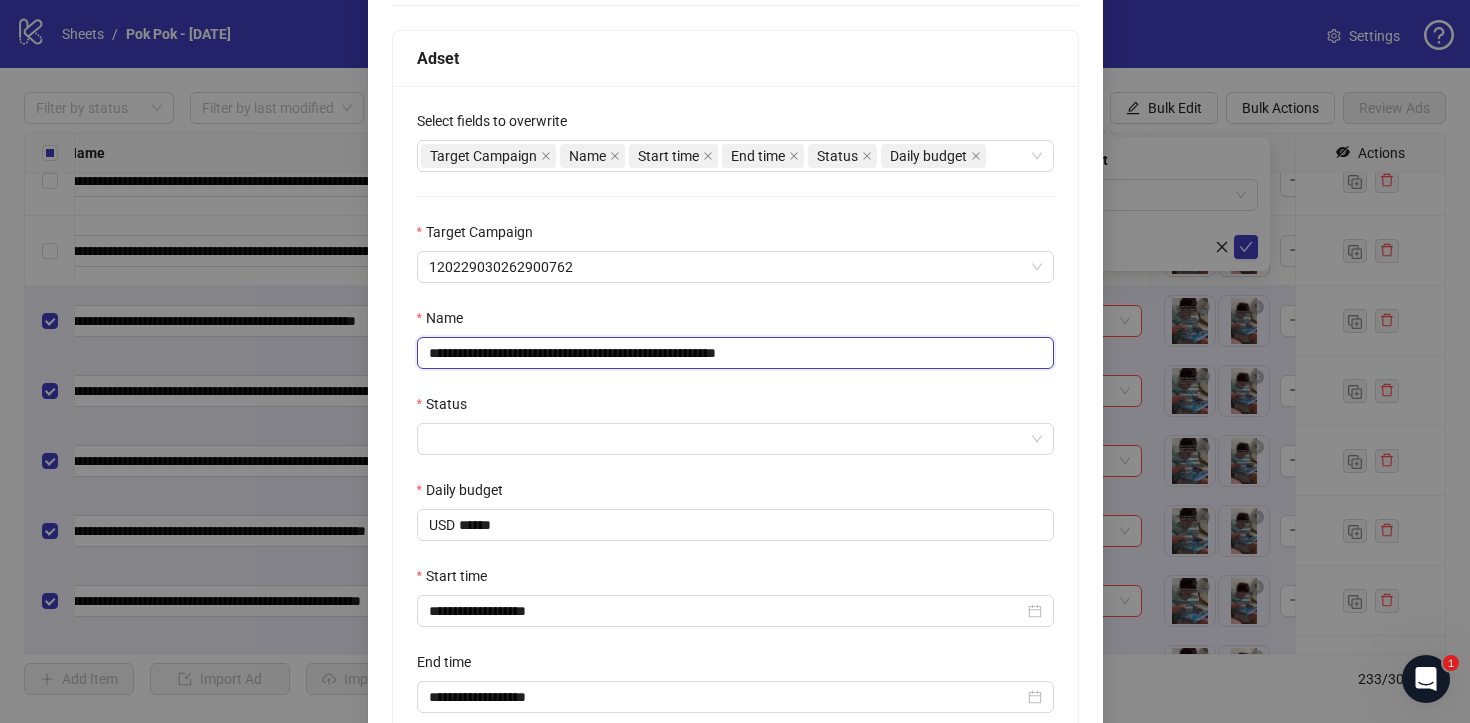type on "**********" 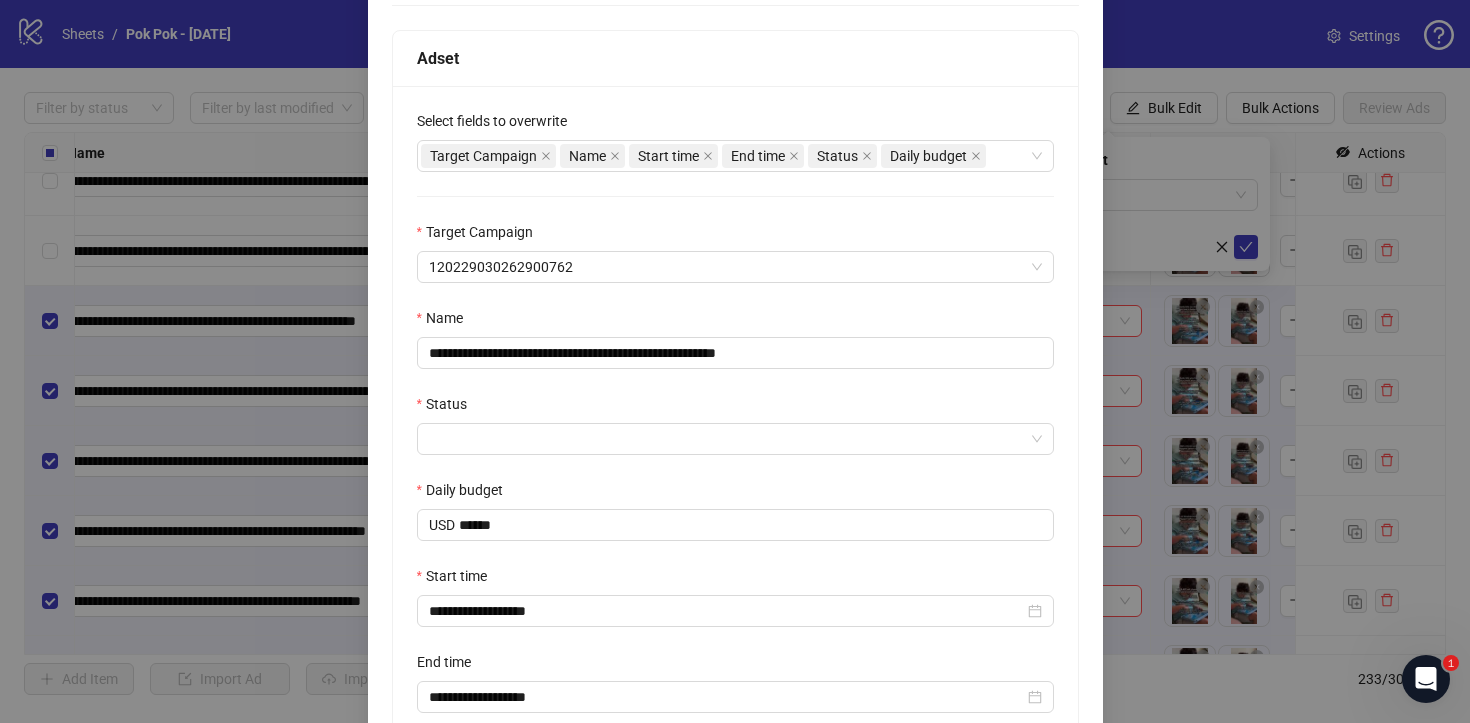 click on "Status" at bounding box center [735, 408] 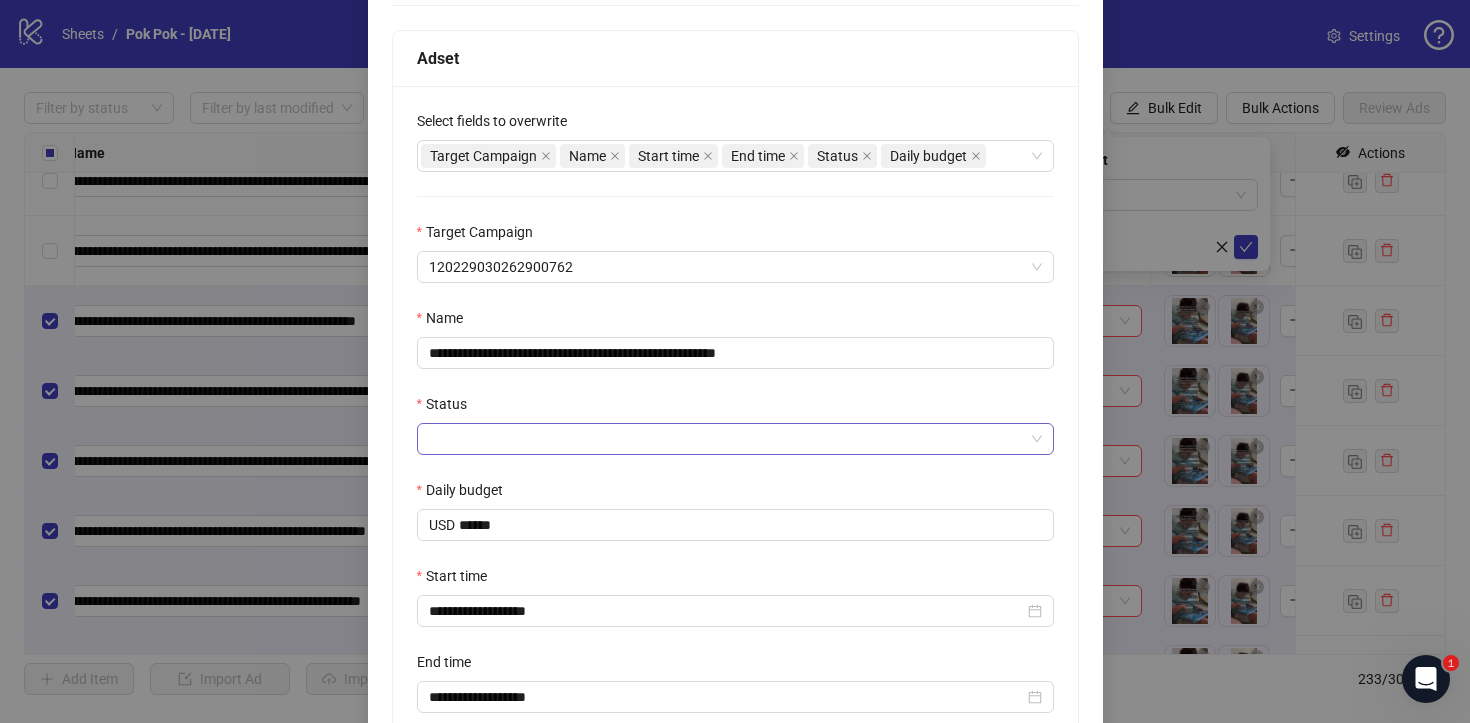 click on "Status" at bounding box center [726, 439] 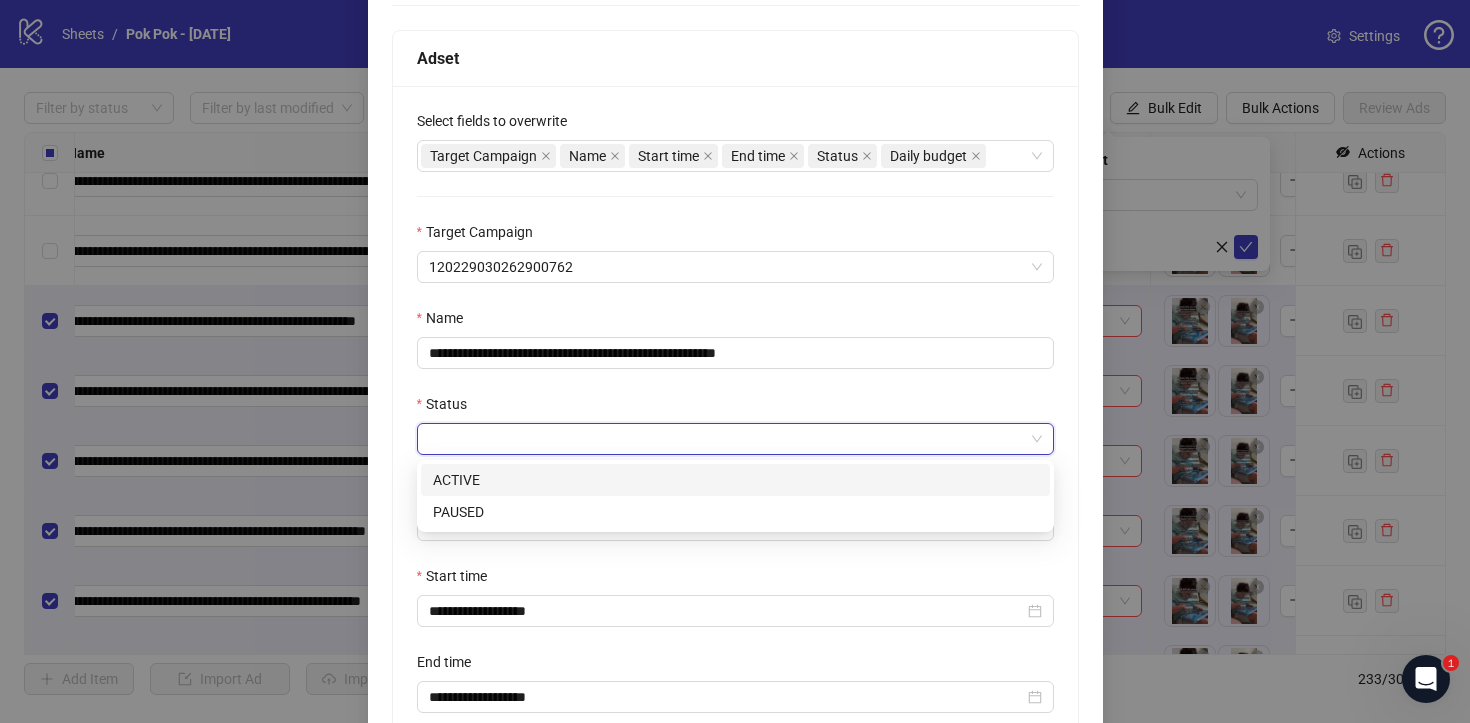 click on "ACTIVE" at bounding box center (735, 480) 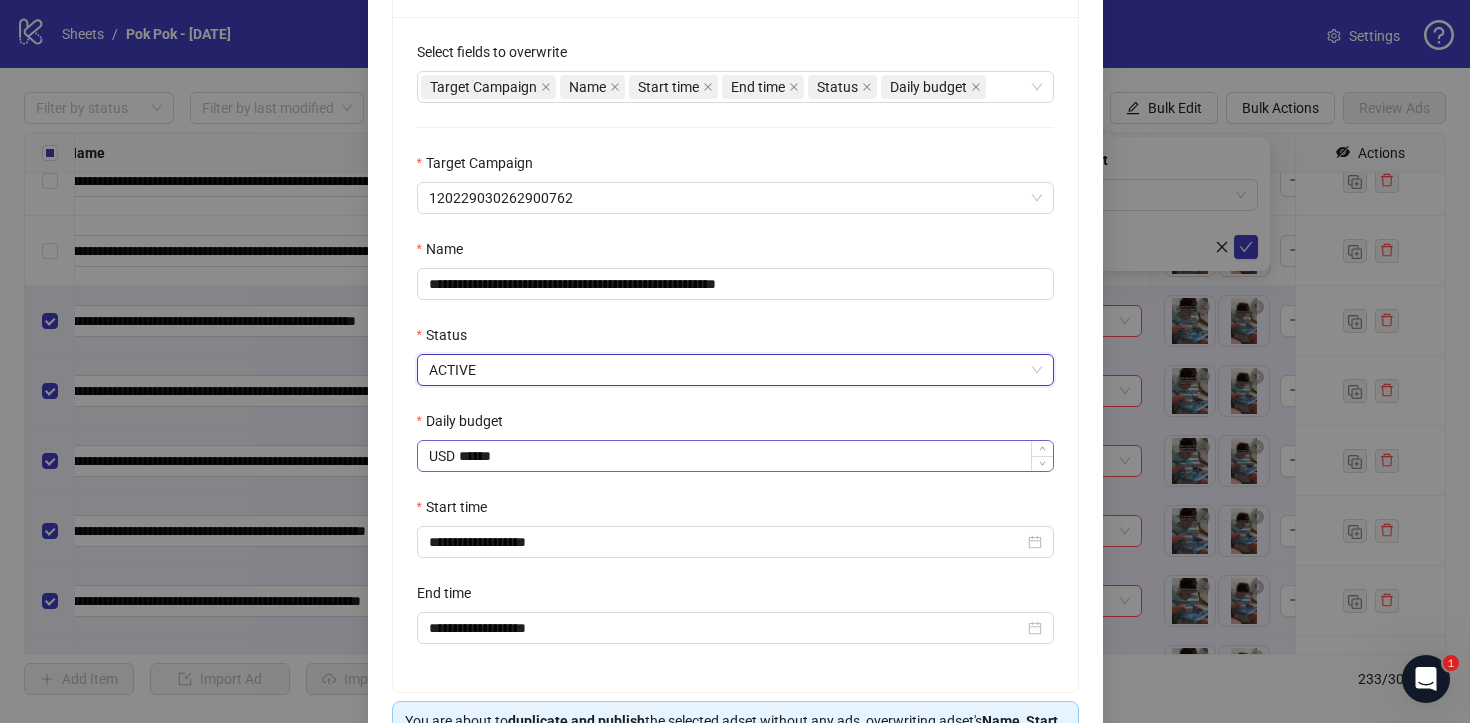 scroll, scrollTop: 521, scrollLeft: 0, axis: vertical 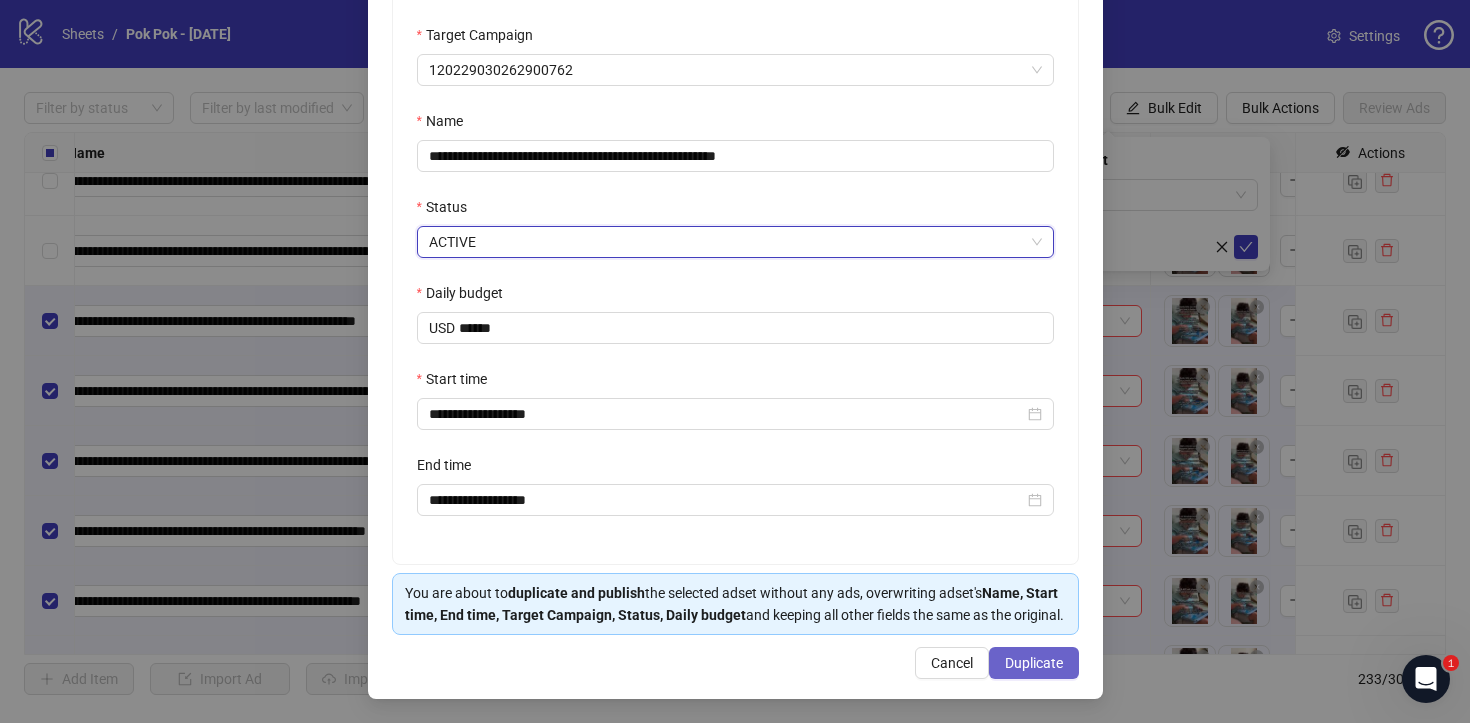 click on "Duplicate" at bounding box center [1034, 663] 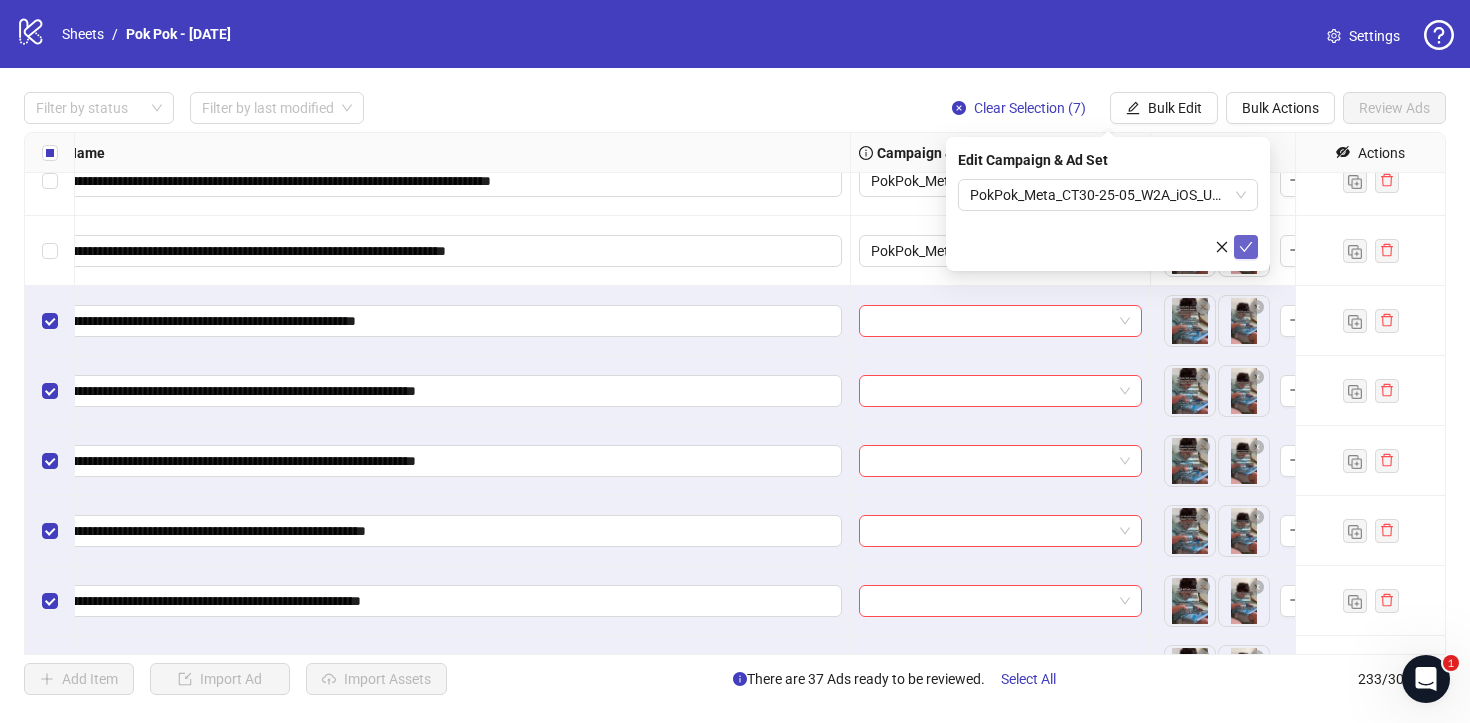 click at bounding box center [1246, 247] 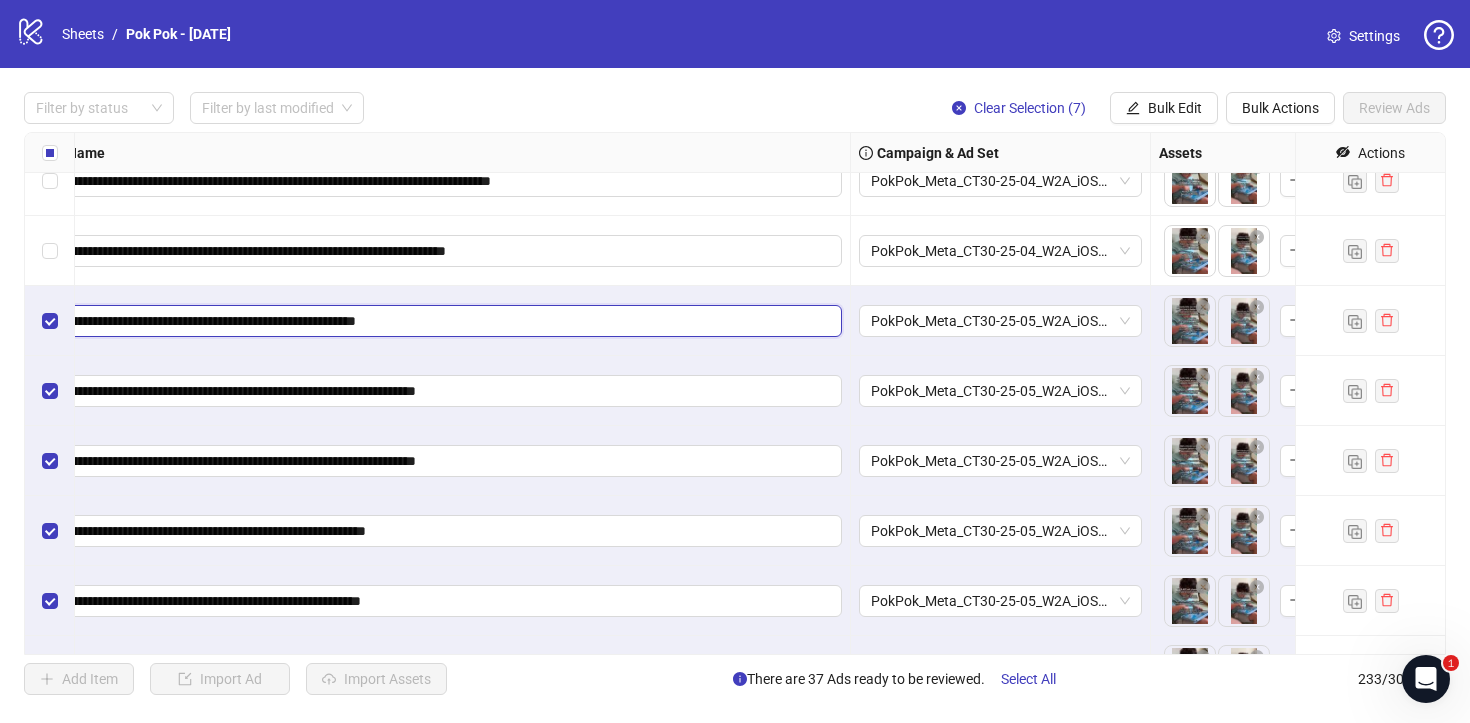 click on "**********" at bounding box center [442, 321] 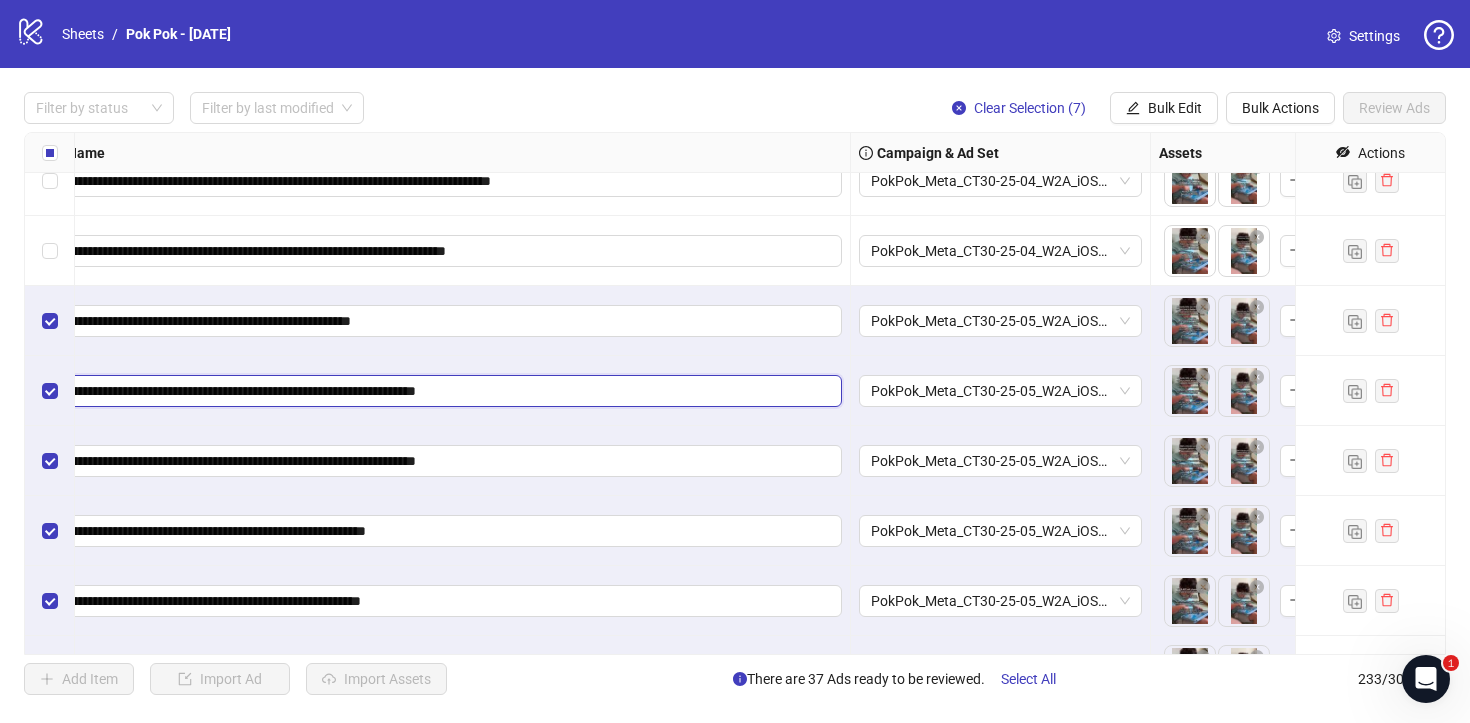click on "**********" at bounding box center (442, 391) 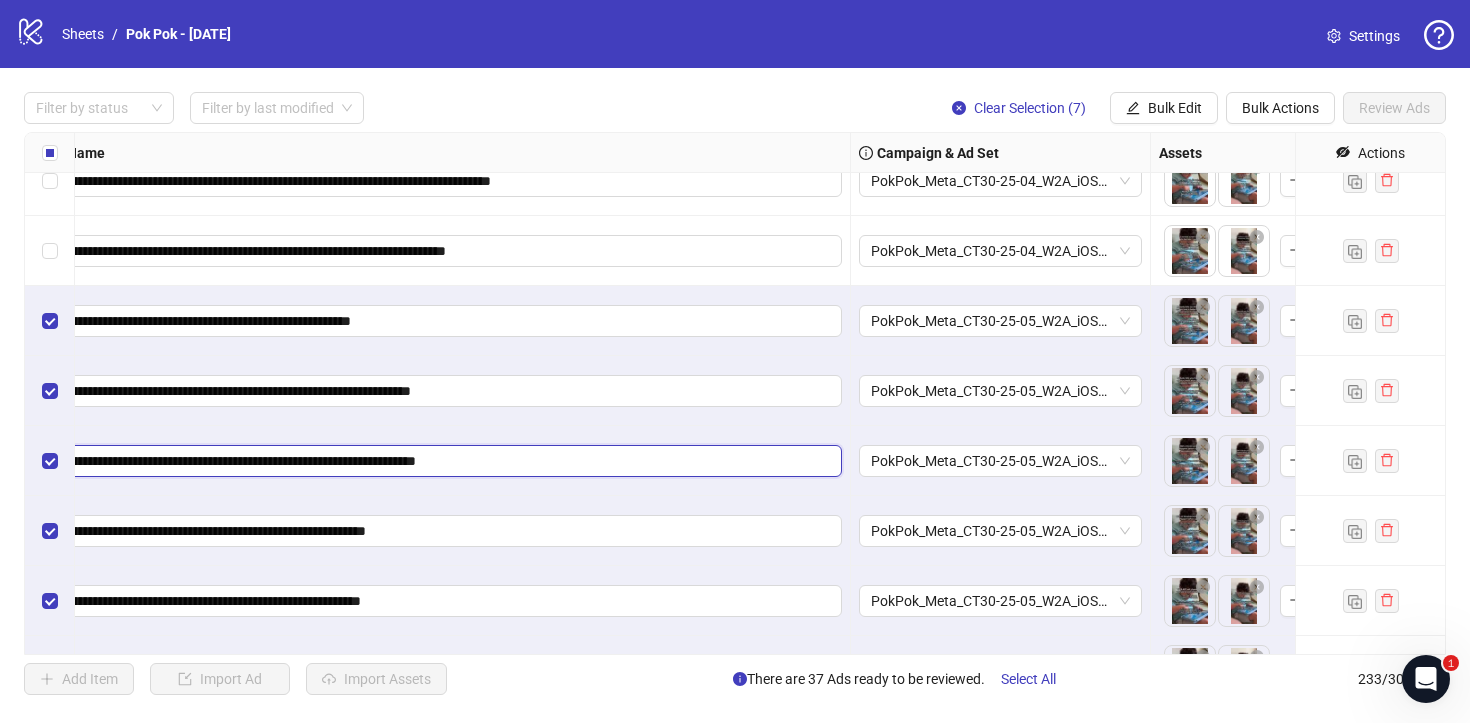 click on "**********" at bounding box center (442, 461) 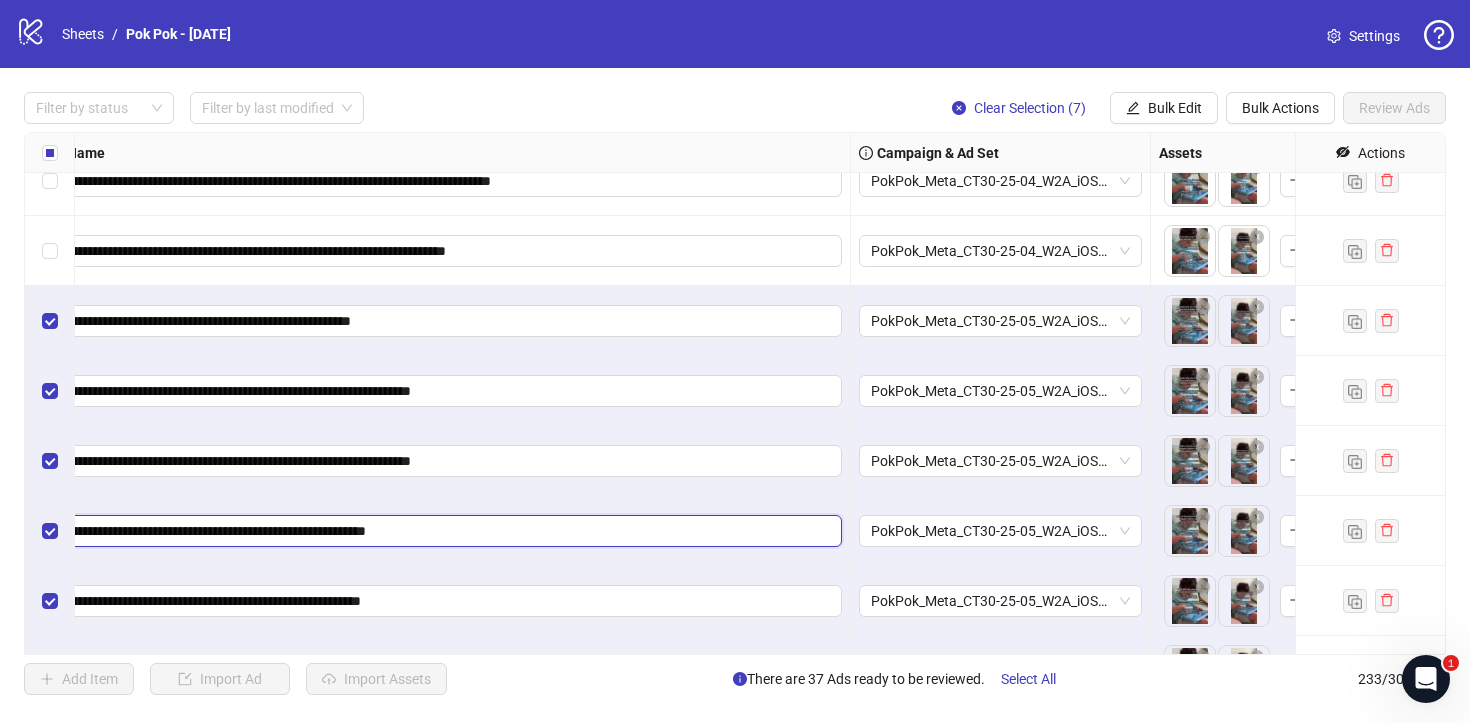 click on "**********" at bounding box center (442, 531) 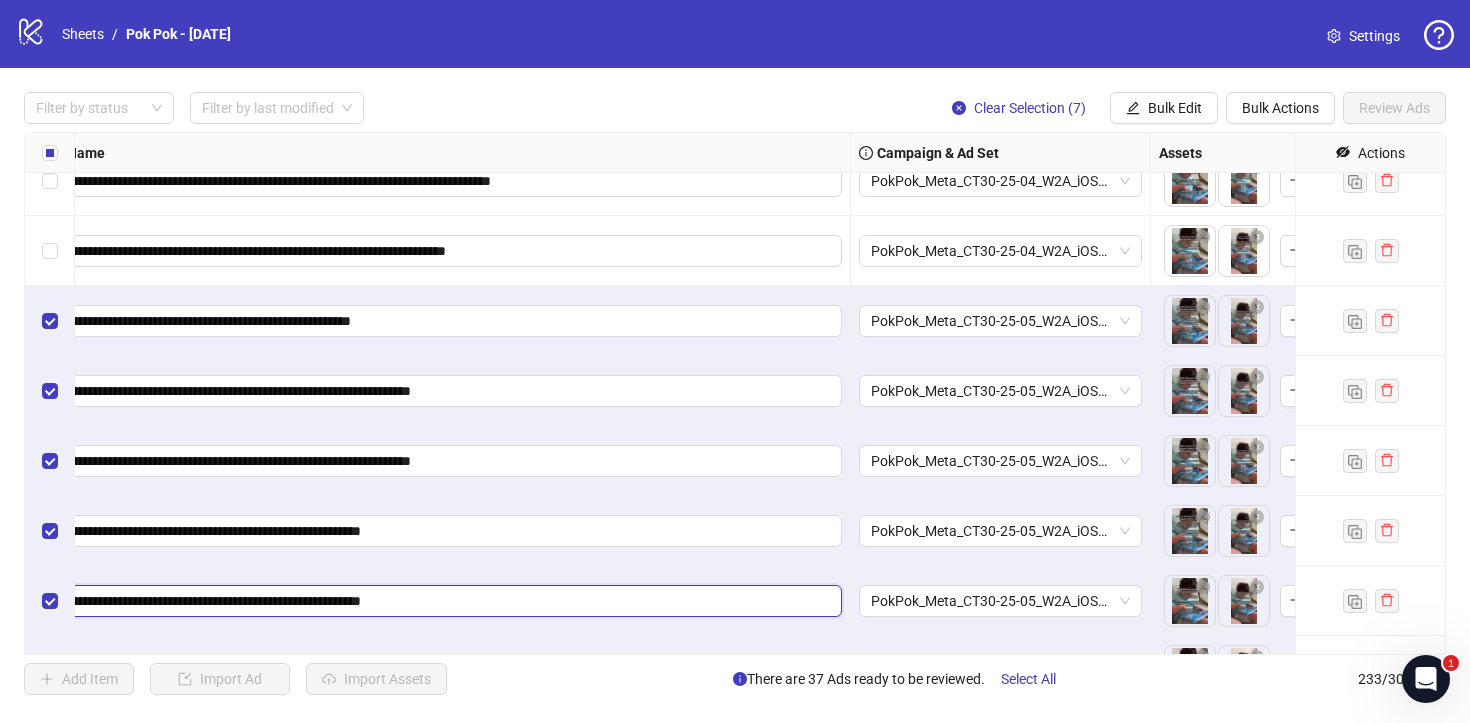 click on "**********" at bounding box center (442, 601) 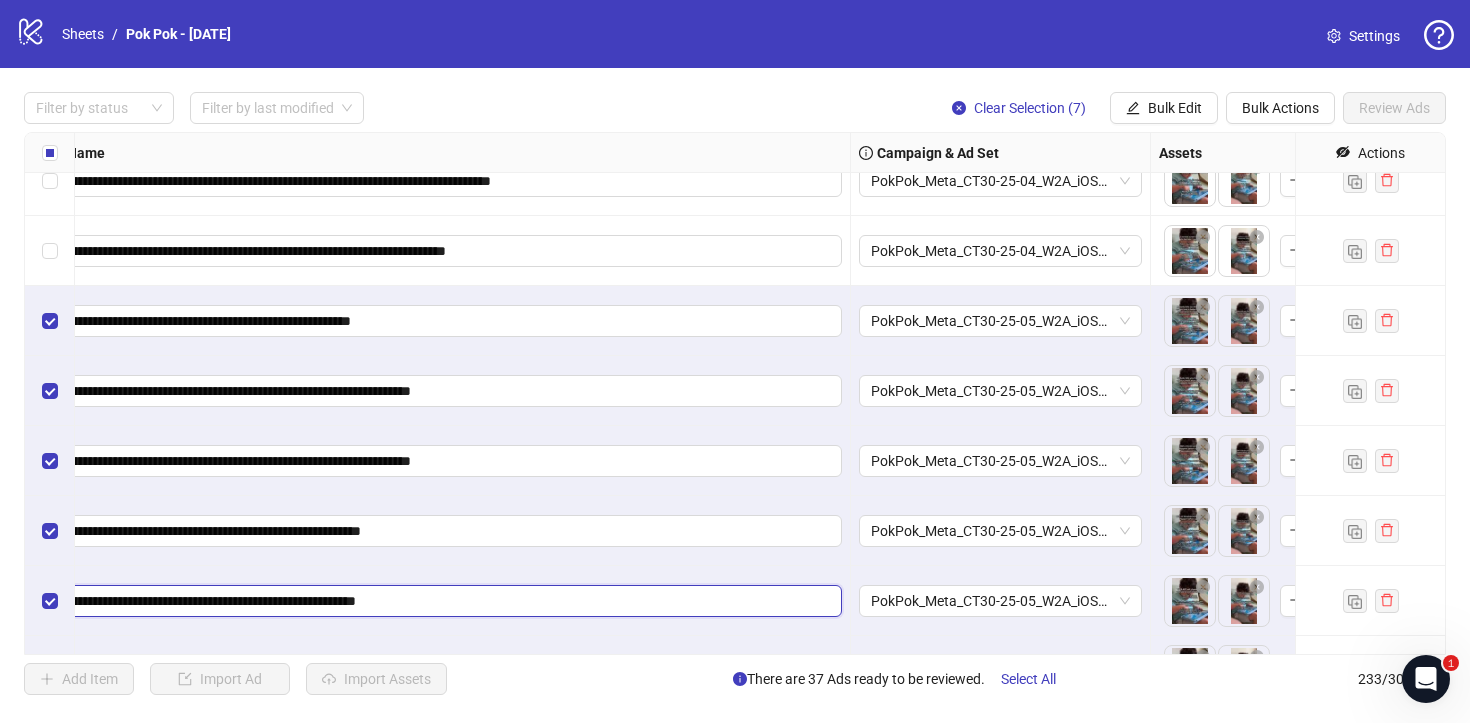 scroll, scrollTop: 15829, scrollLeft: 206, axis: both 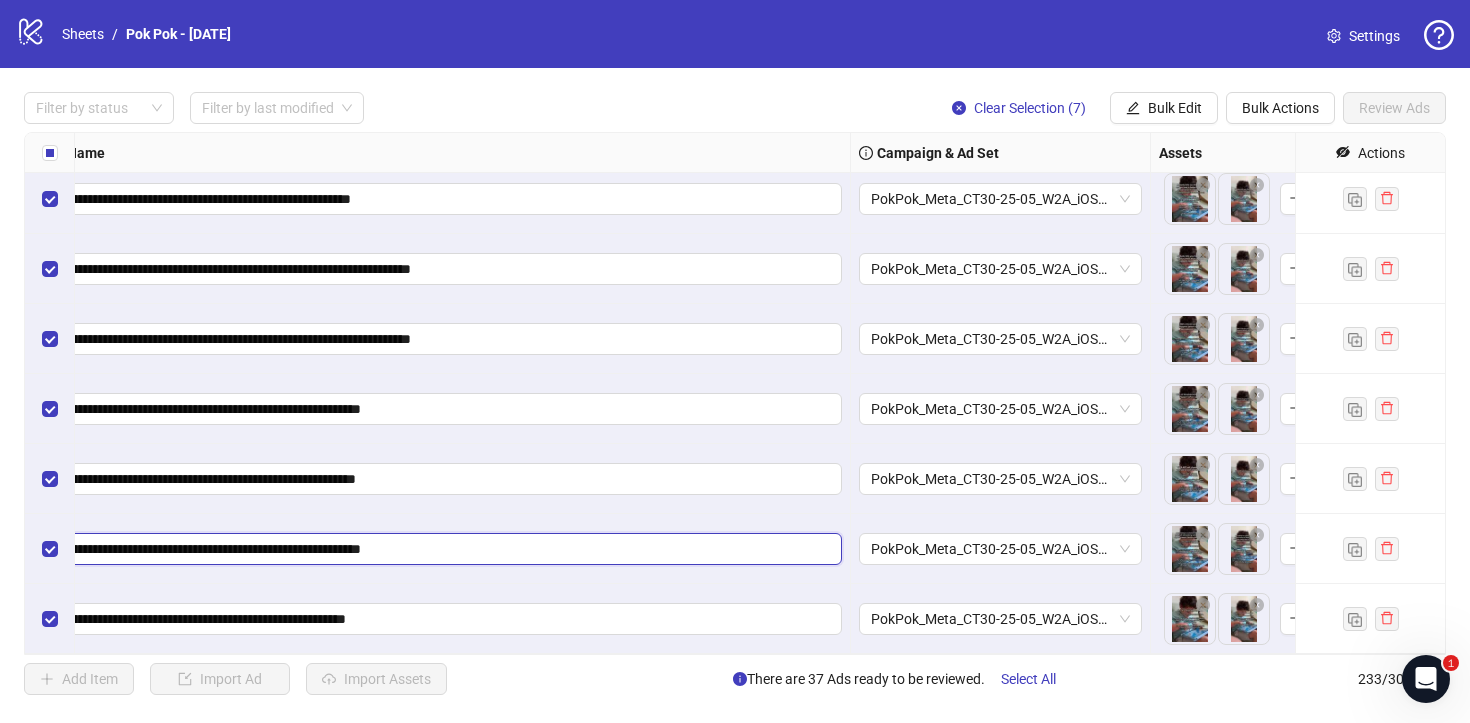 click on "**********" at bounding box center [442, 549] 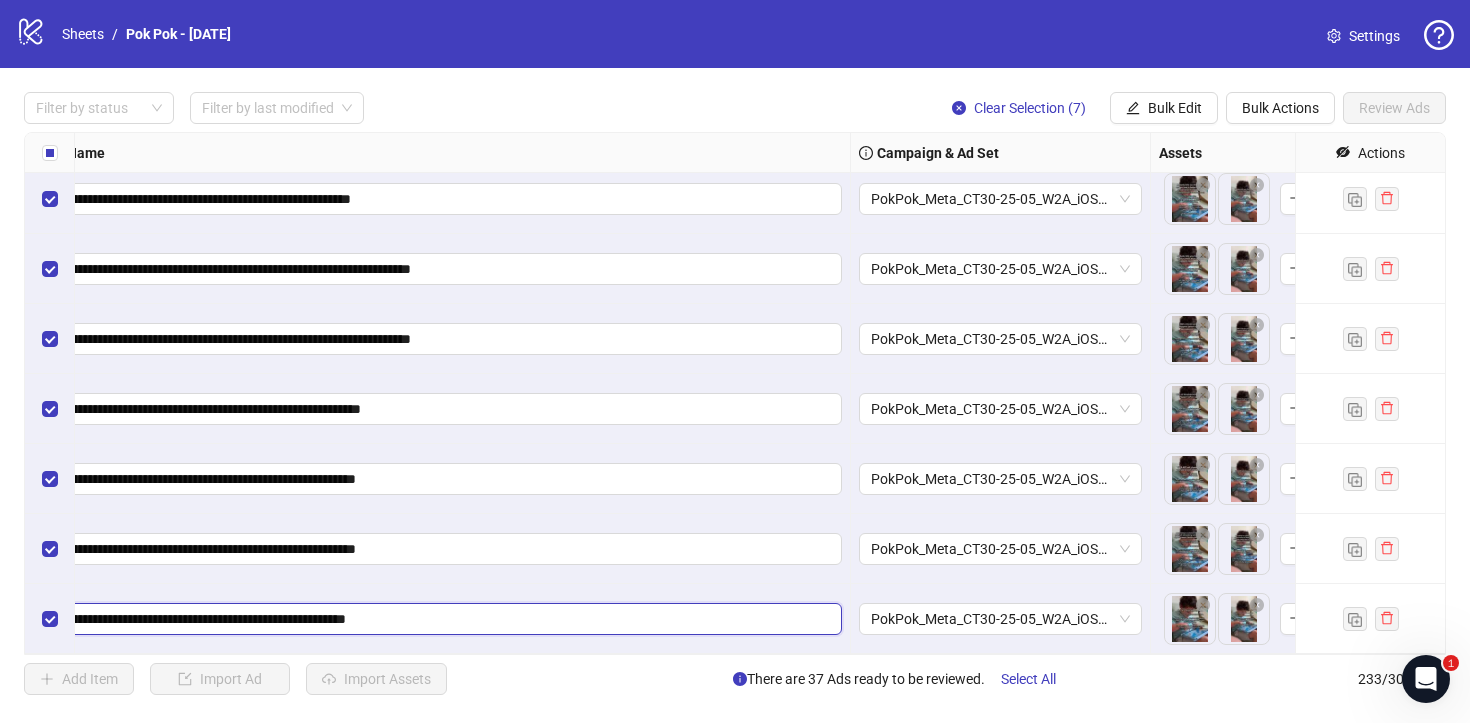 click on "**********" at bounding box center [442, 619] 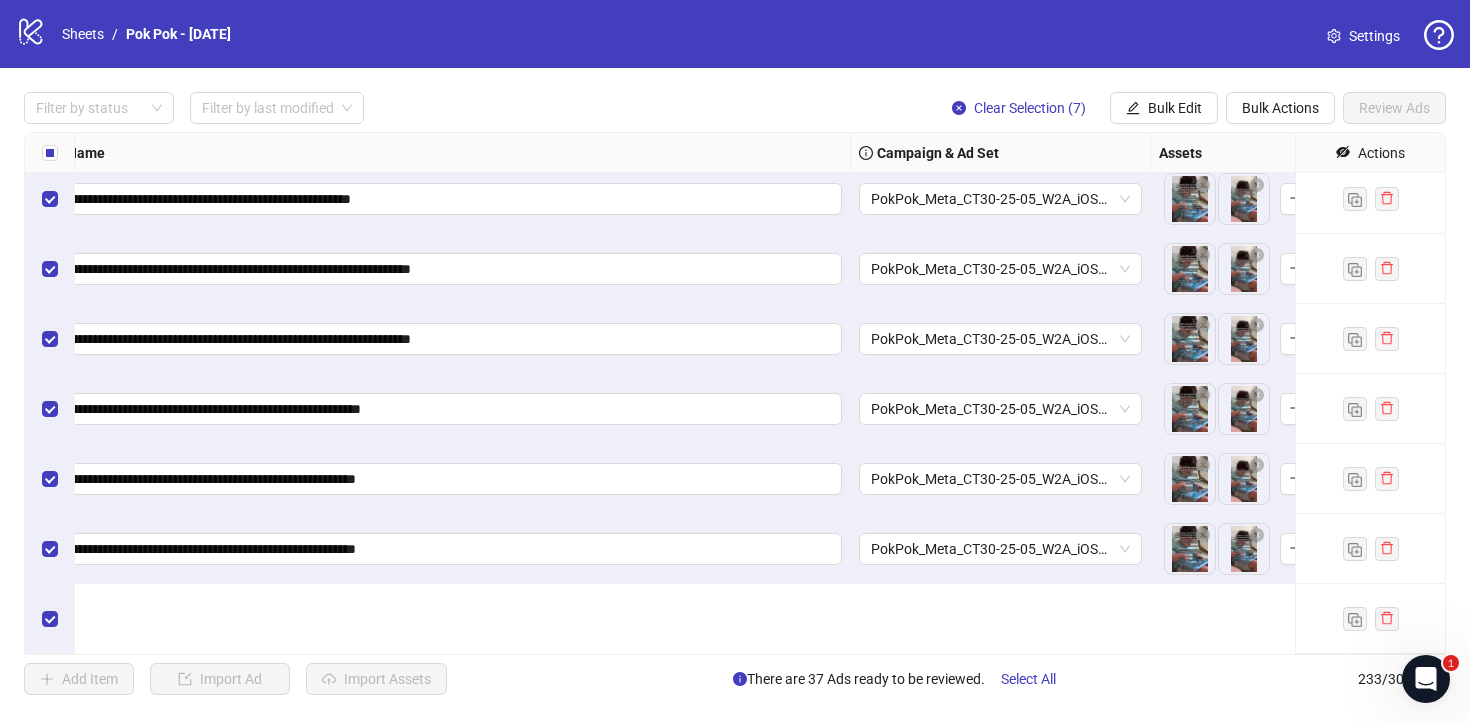 scroll, scrollTop: 15610, scrollLeft: 206, axis: both 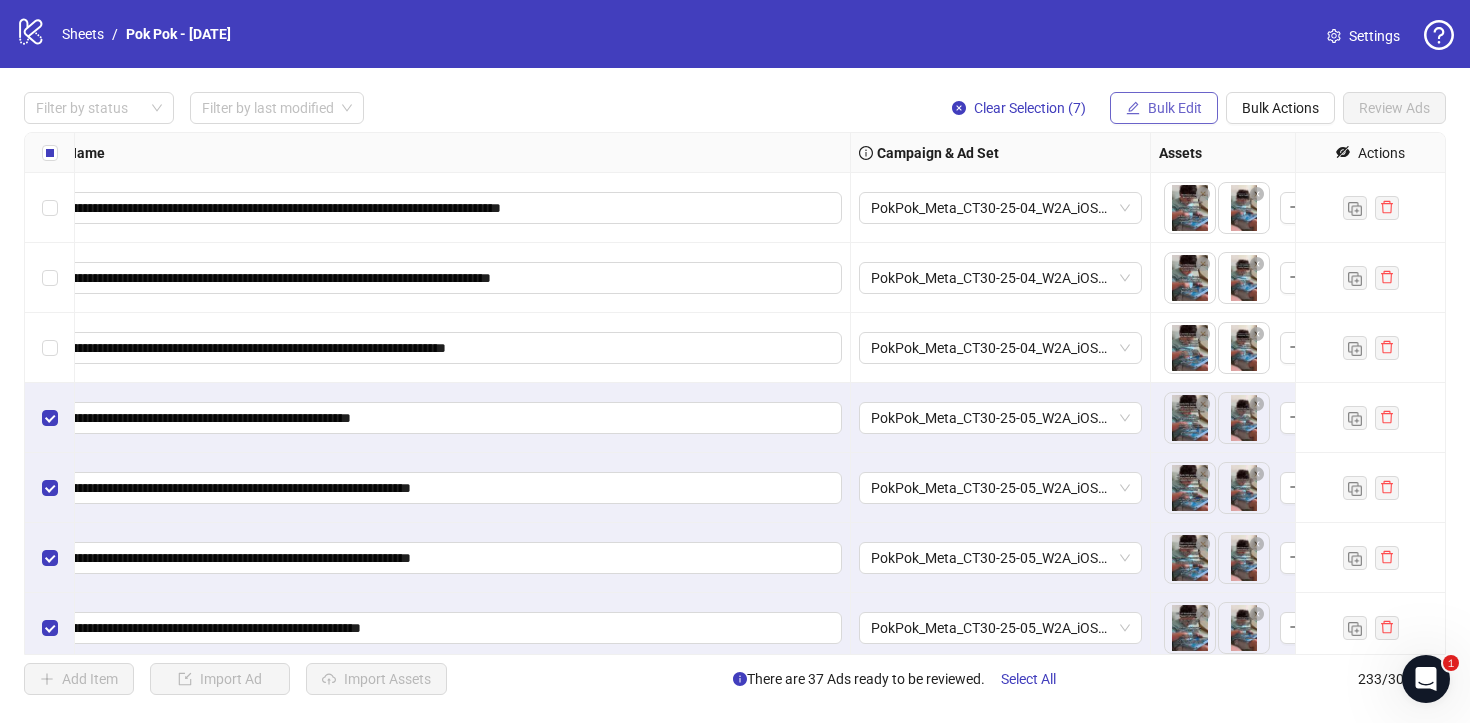 click on "Bulk Edit" at bounding box center (1175, 108) 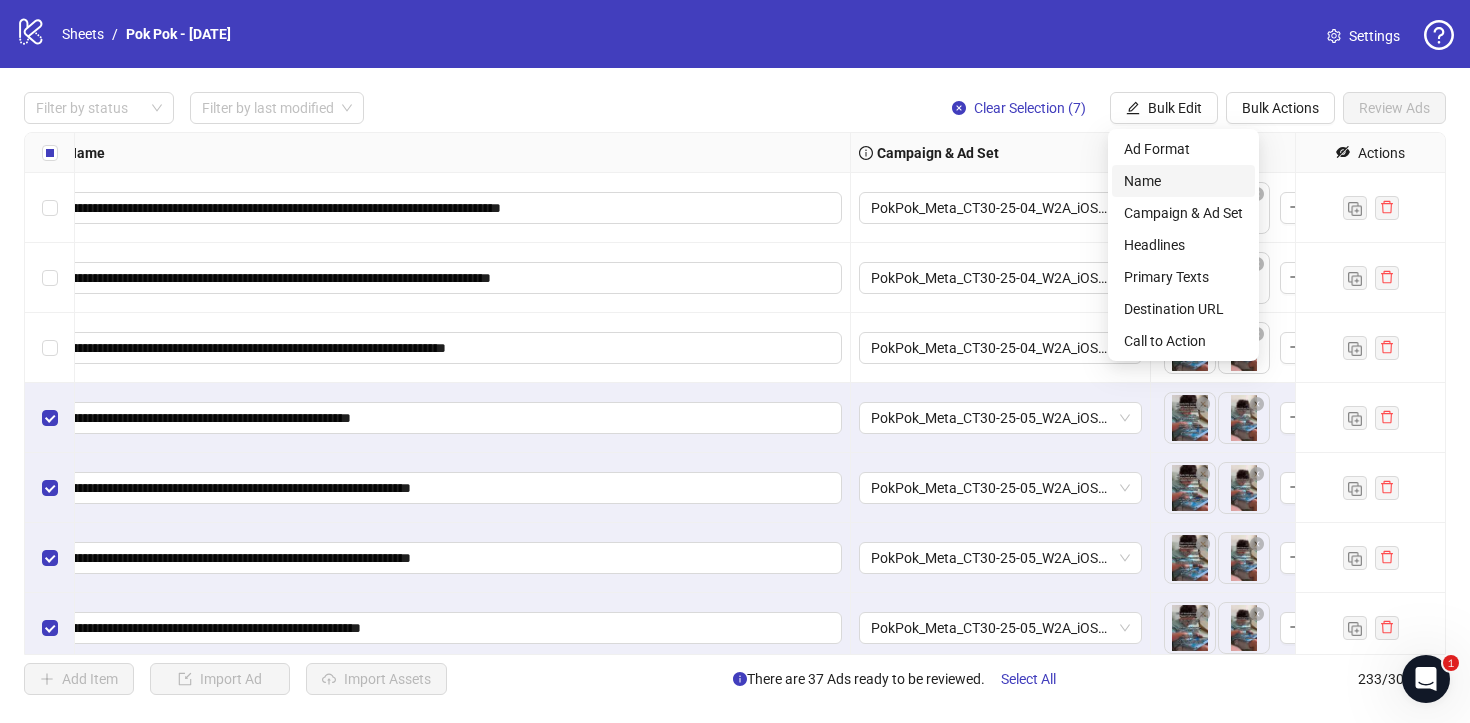 click on "Name" at bounding box center (1183, 181) 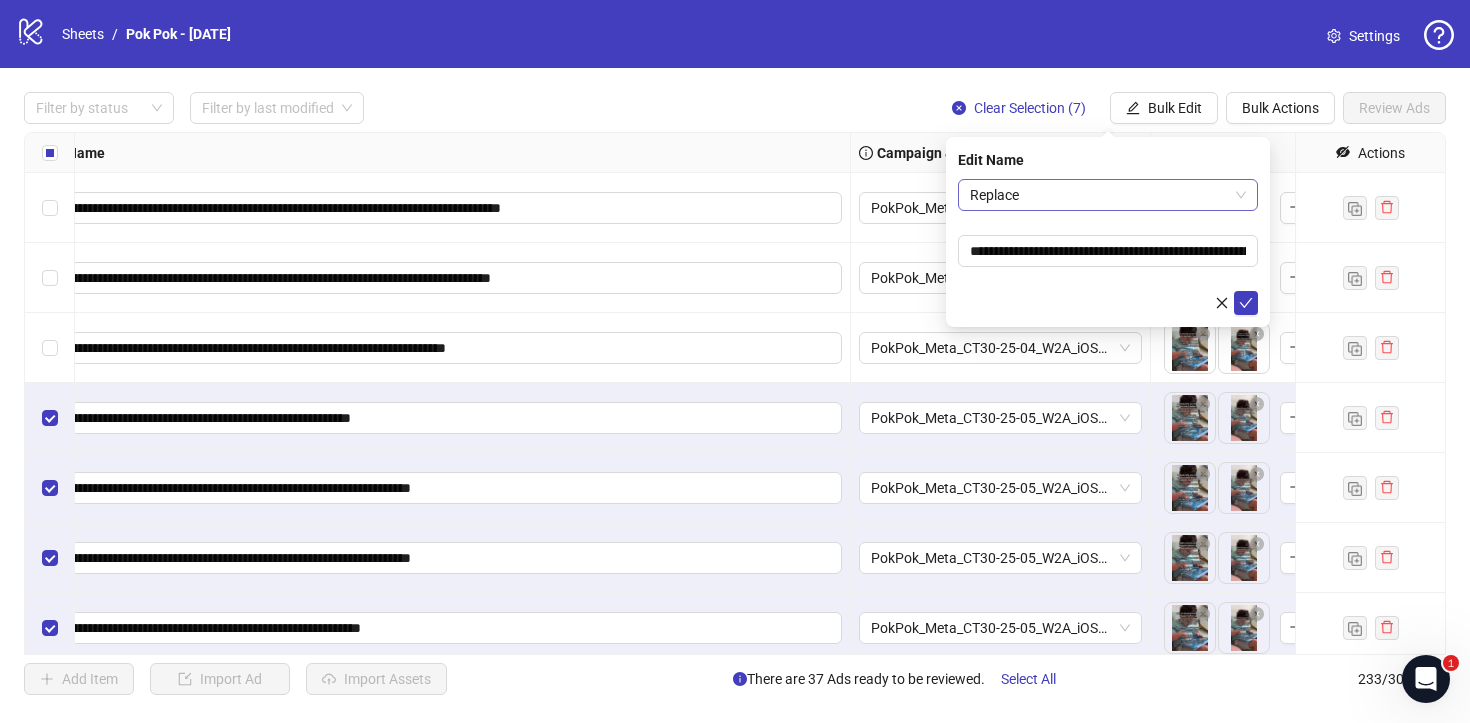 click on "Replace" at bounding box center [1108, 195] 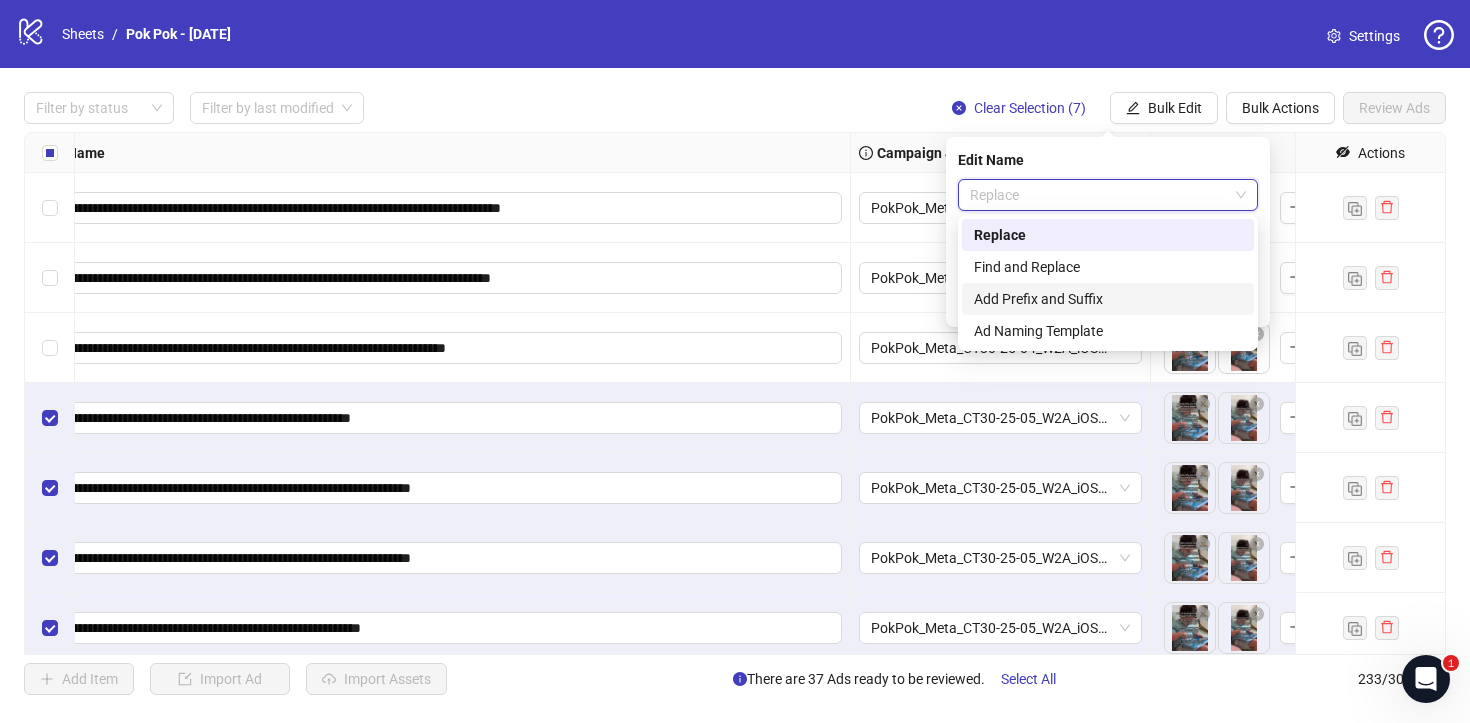 click on "Add Prefix and Suffix" at bounding box center (1108, 299) 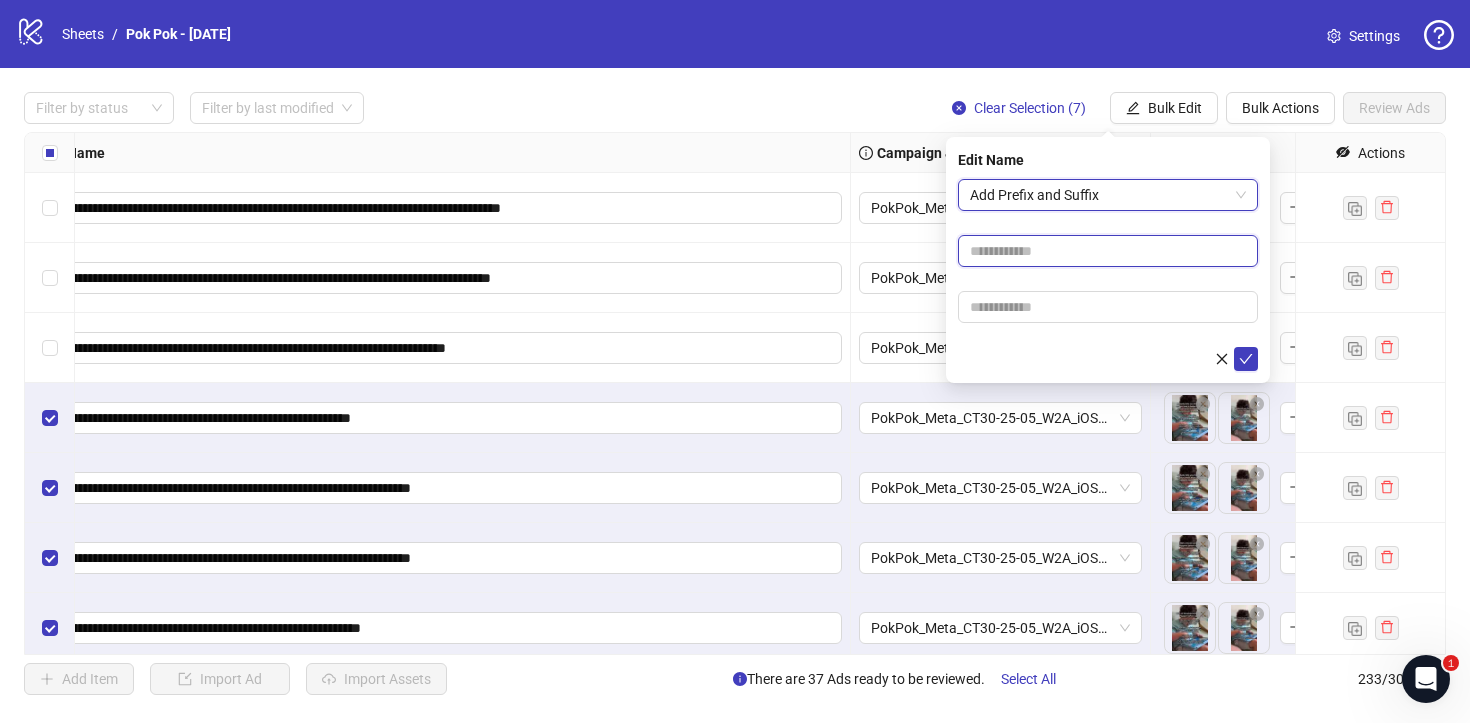 click at bounding box center (1108, 251) 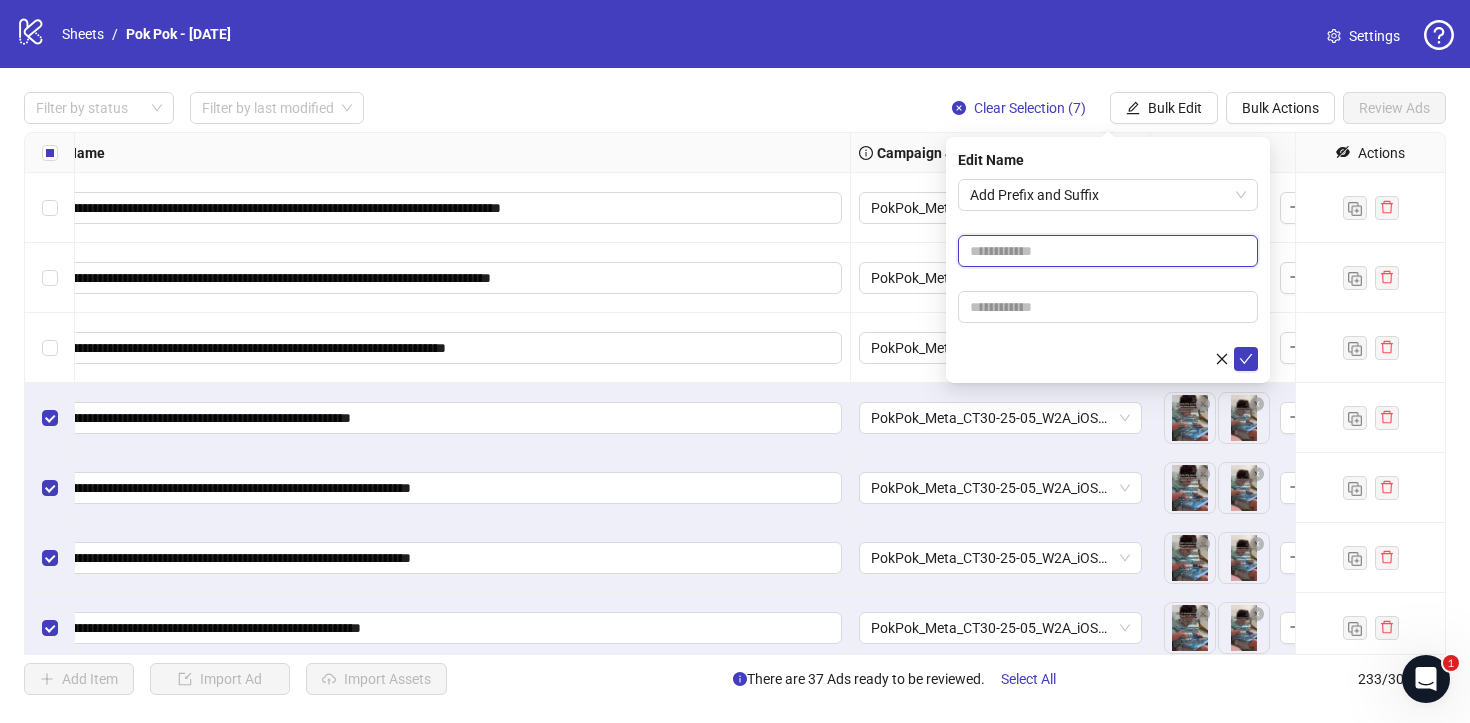 paste on "**********" 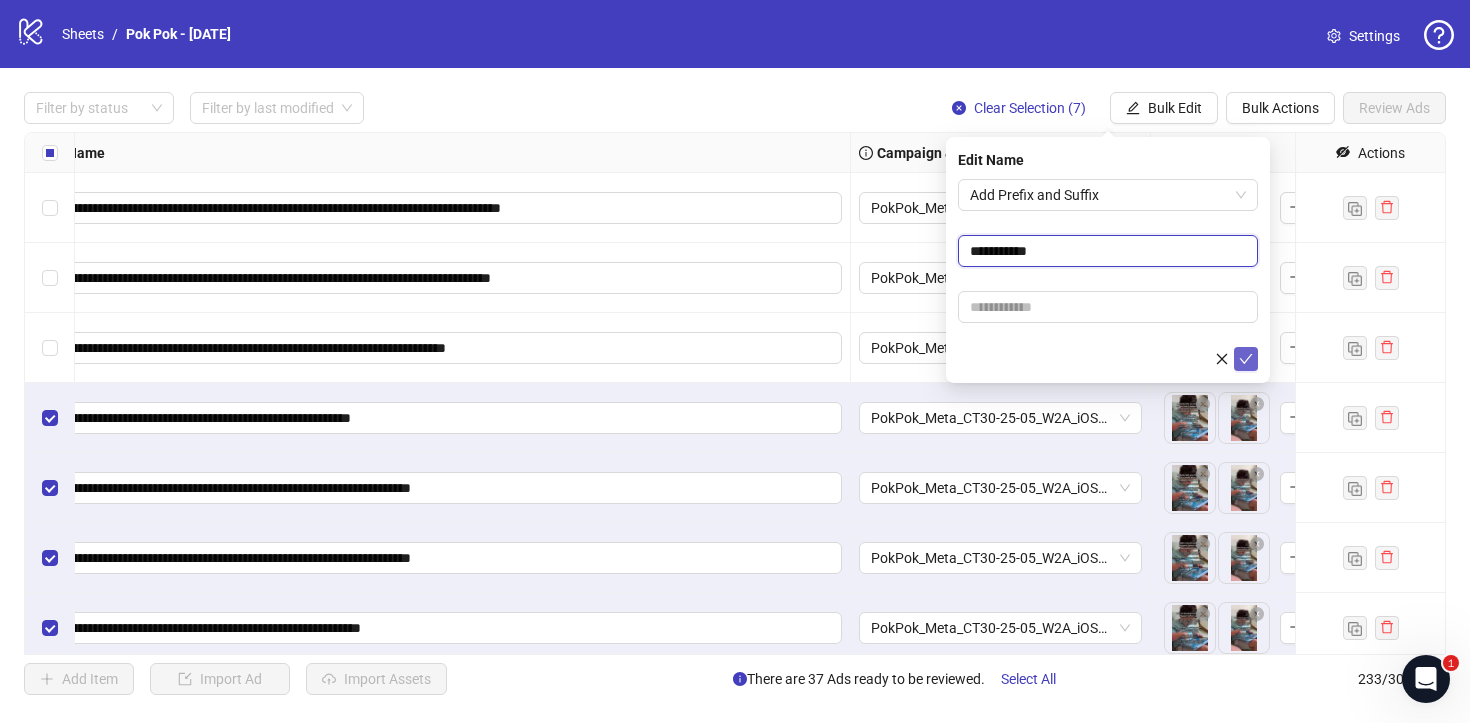 type on "**********" 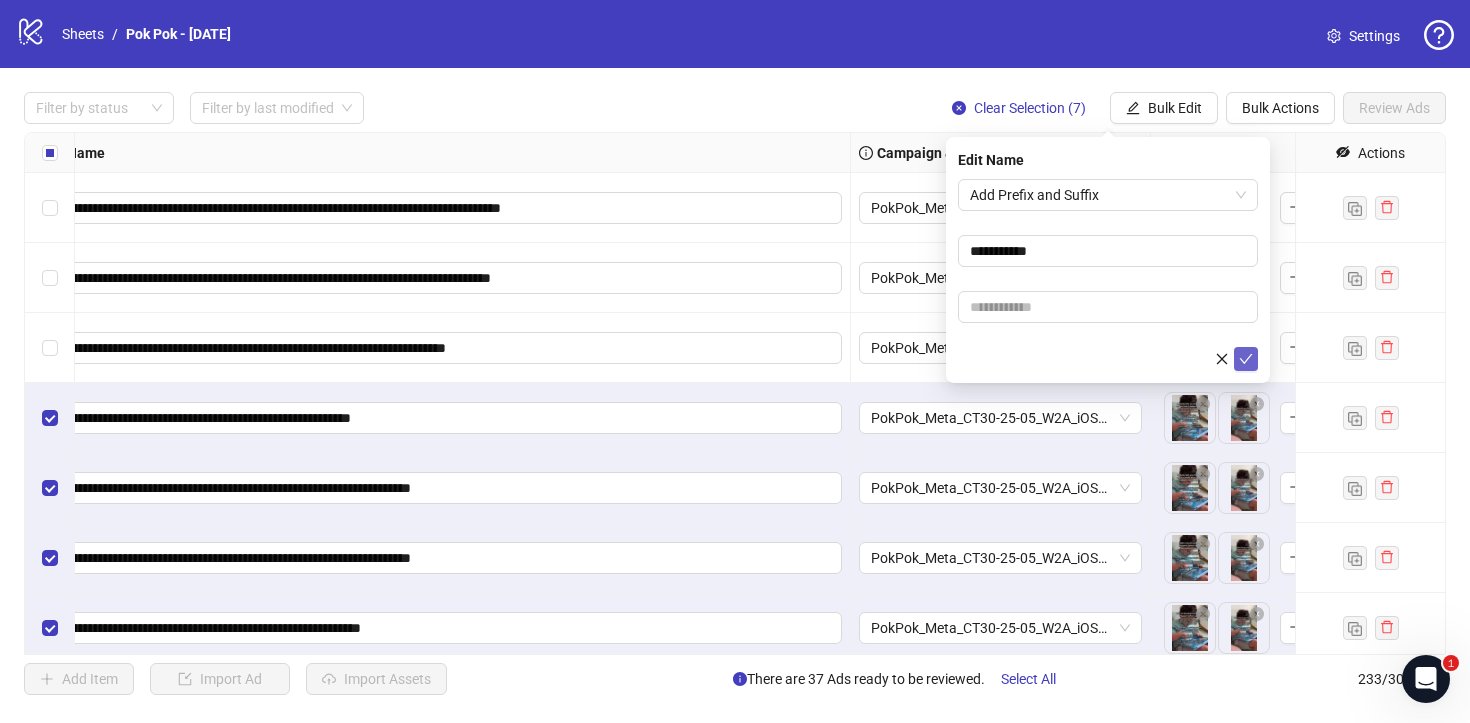 click at bounding box center [1246, 359] 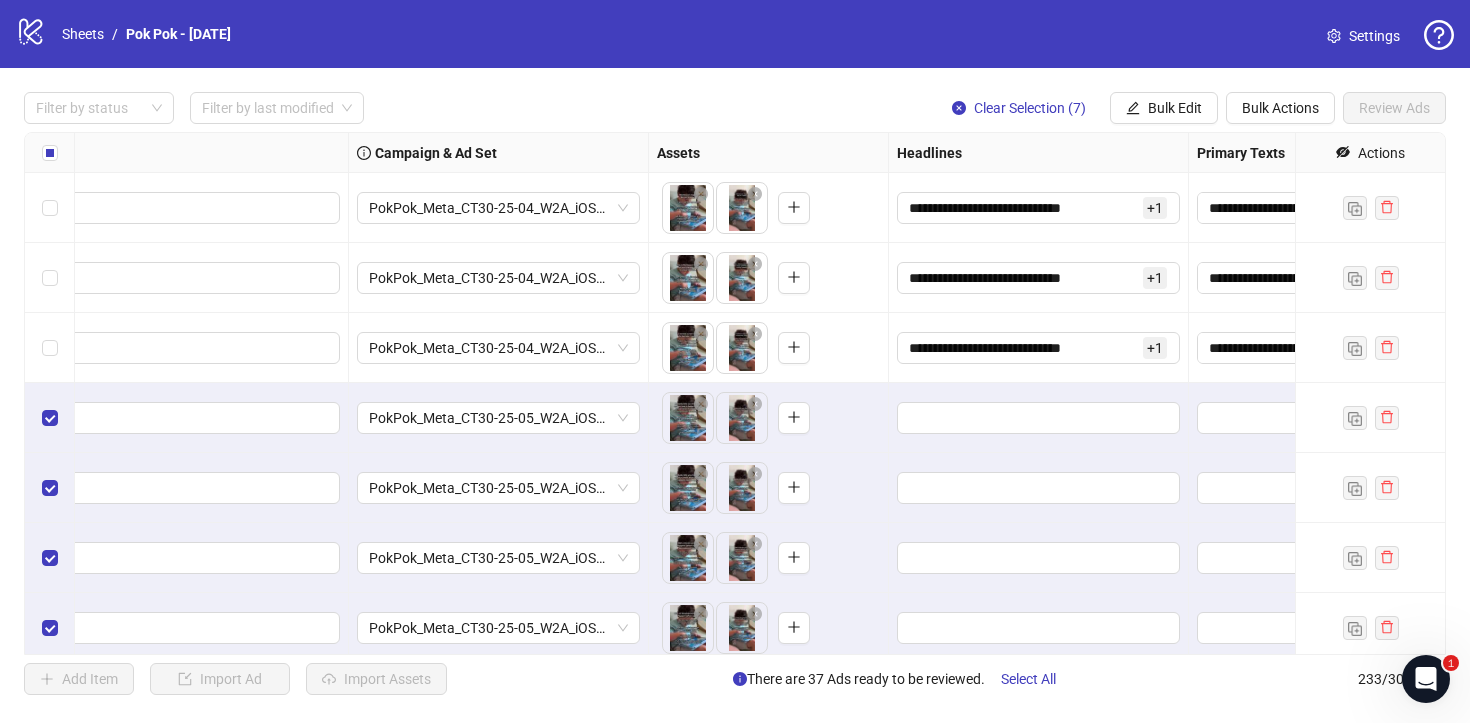 scroll, scrollTop: 15610, scrollLeft: 710, axis: both 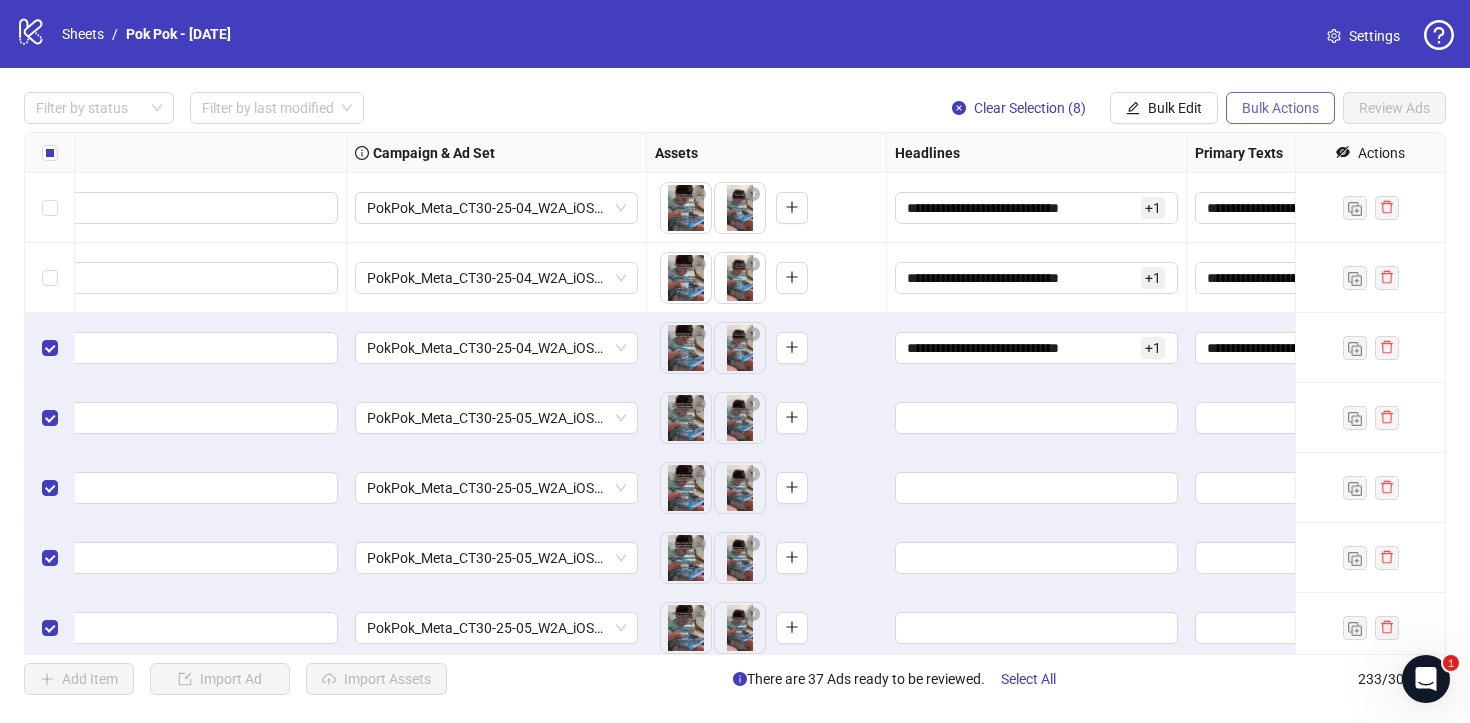 click on "Bulk Actions" at bounding box center (1280, 108) 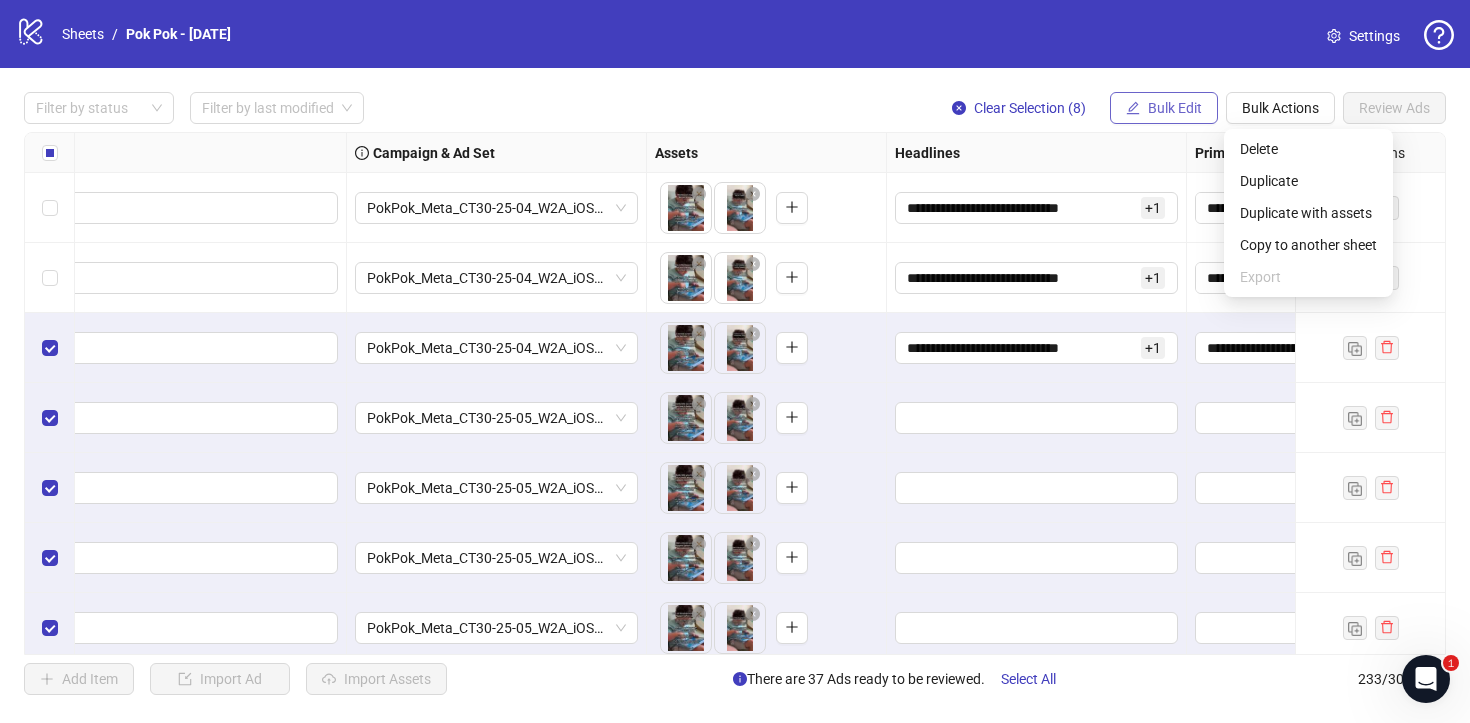 click on "Bulk Edit" at bounding box center (1164, 108) 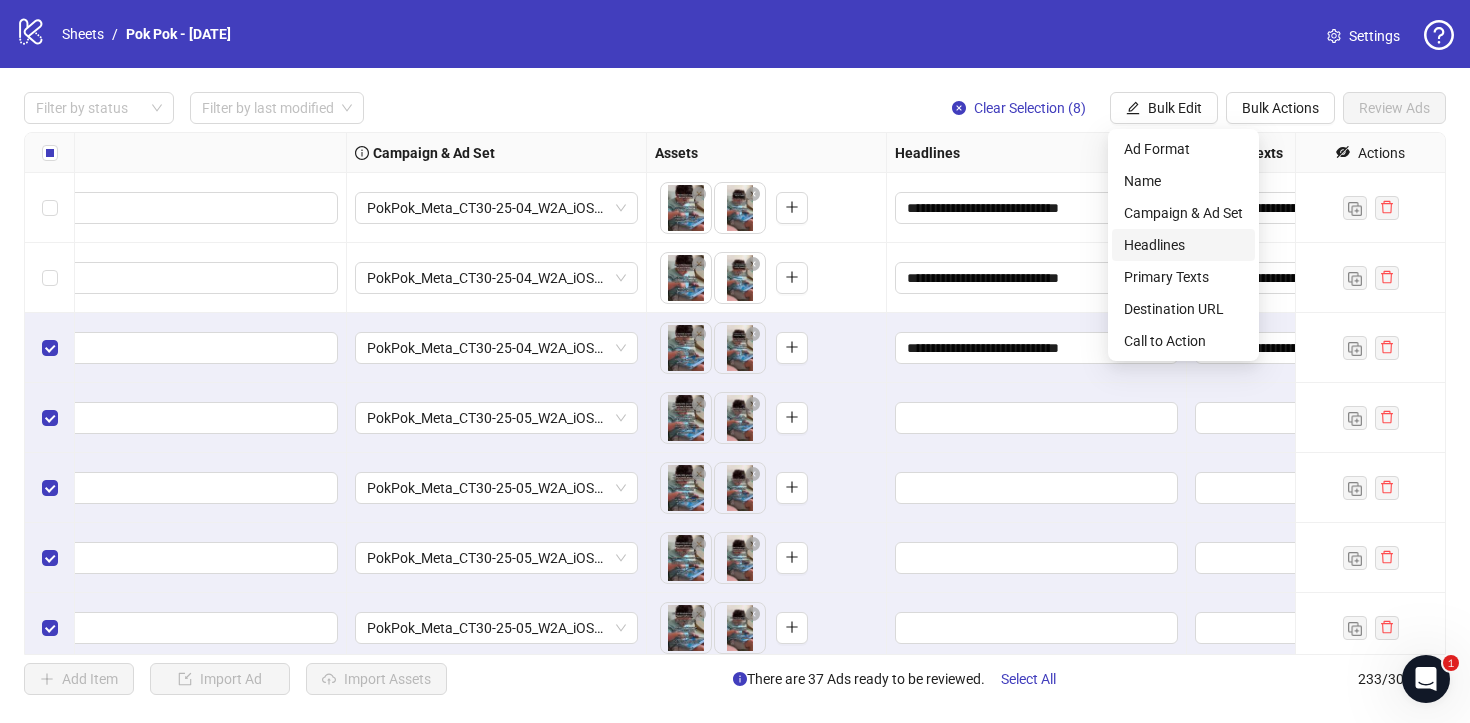 click on "Headlines" at bounding box center [1183, 245] 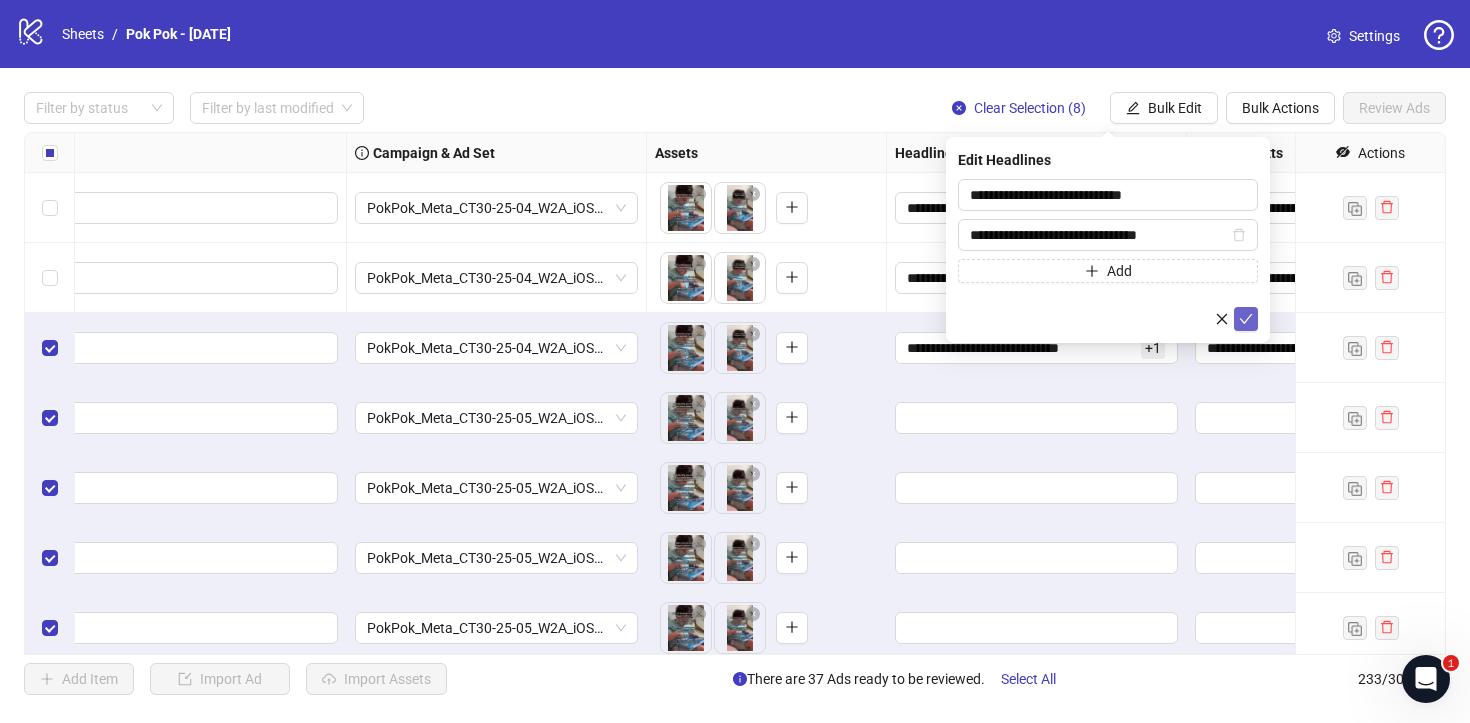 click 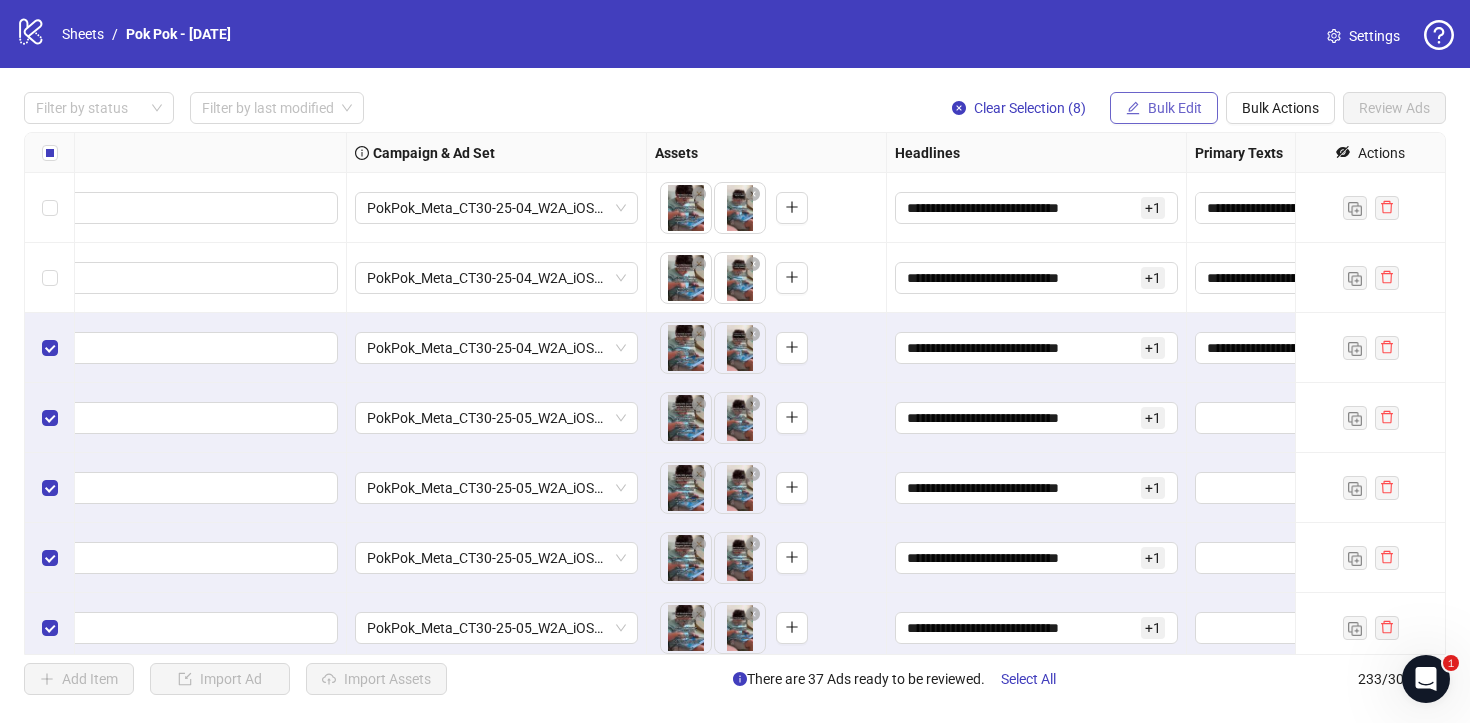 click on "Bulk Edit" at bounding box center [1175, 108] 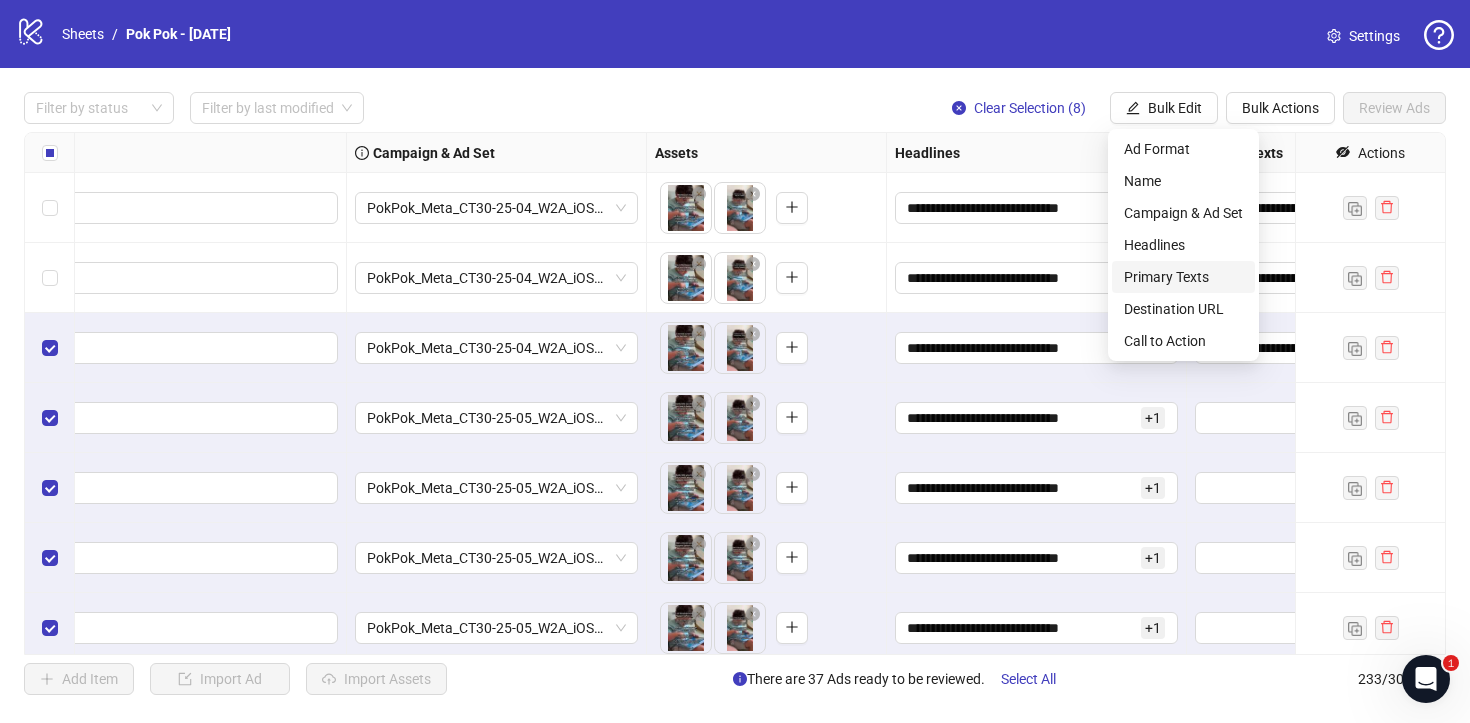 click on "Primary Texts" at bounding box center [1183, 277] 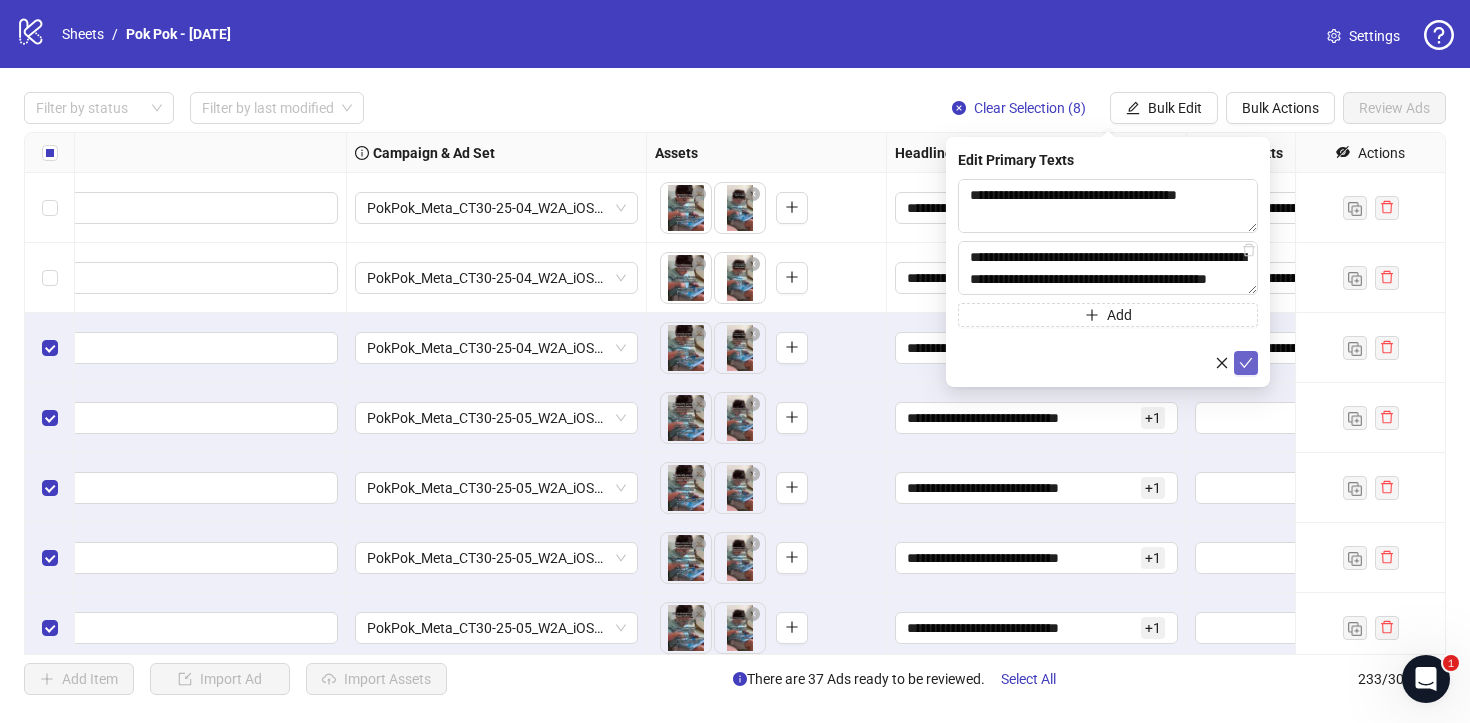 click 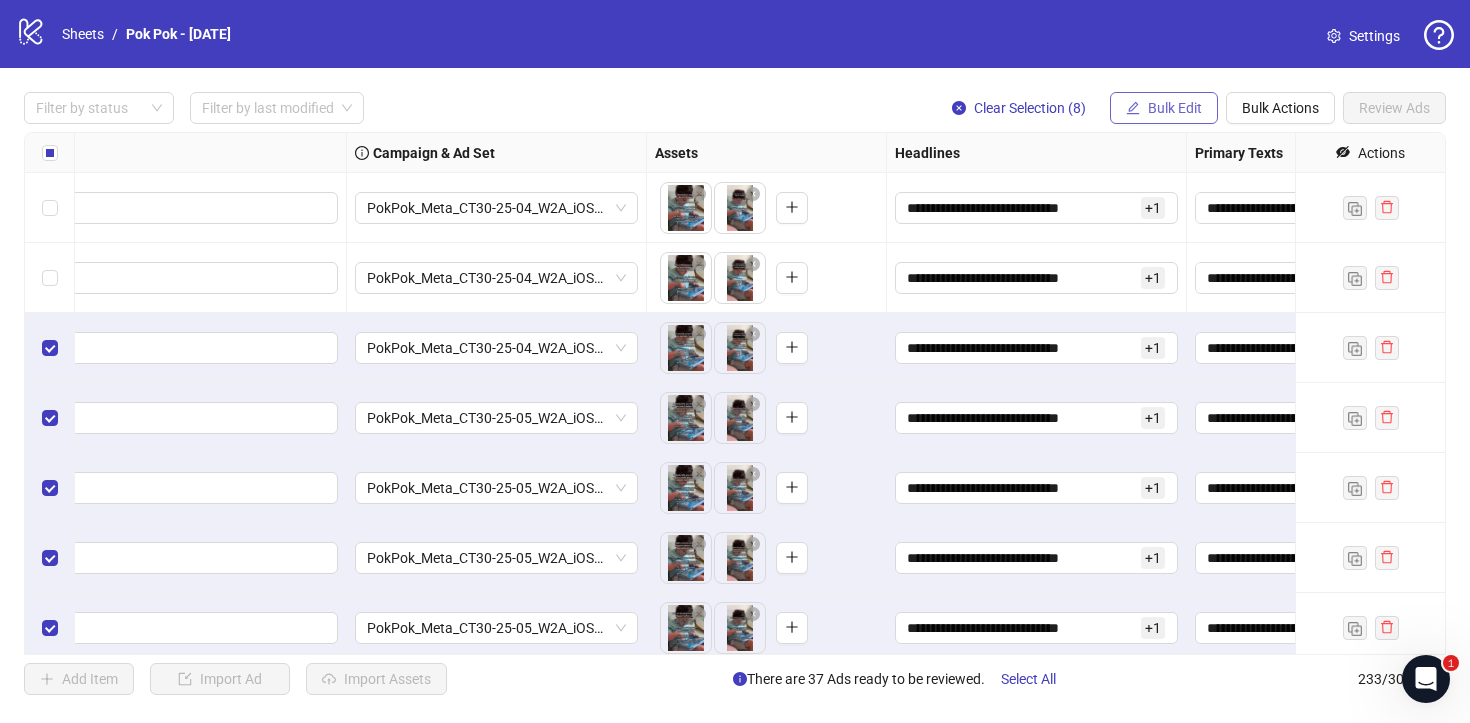 click on "Bulk Edit" at bounding box center (1175, 108) 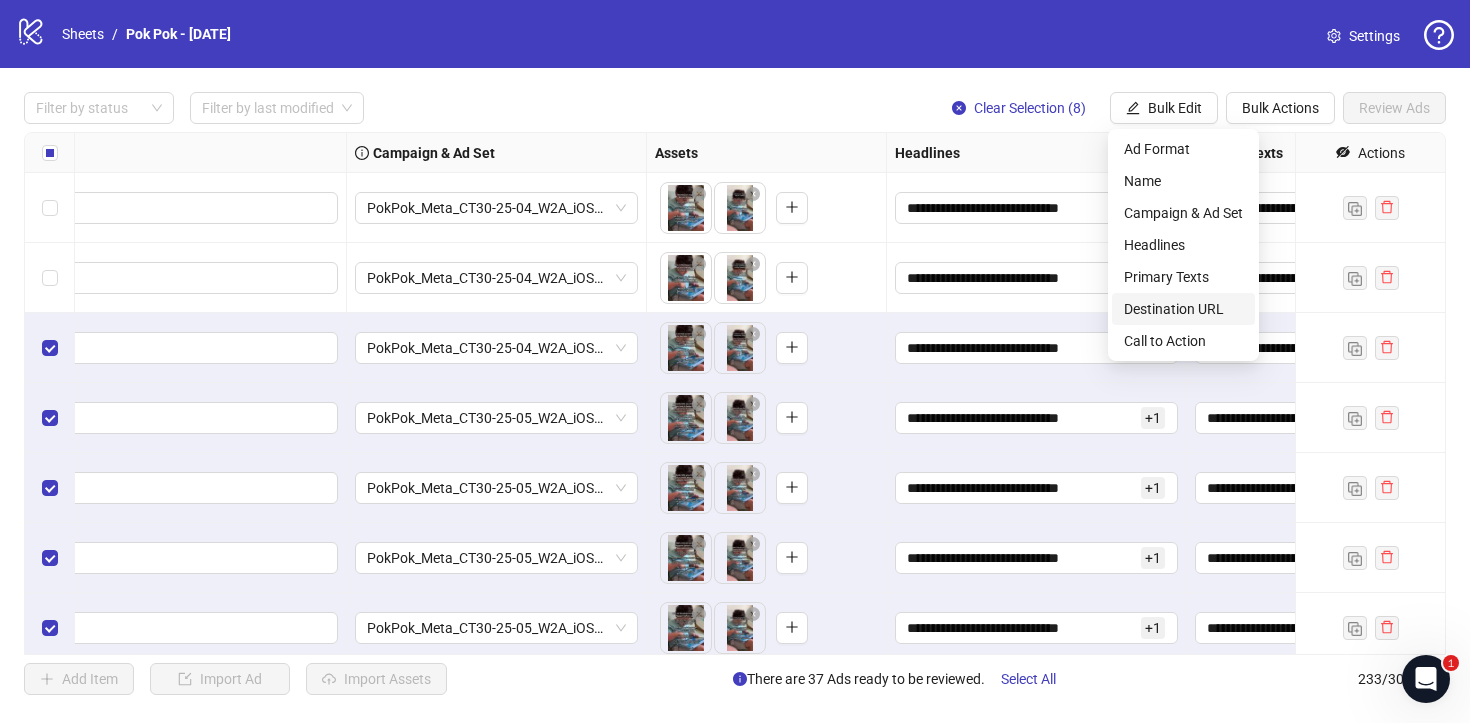click on "Destination URL" at bounding box center [1183, 309] 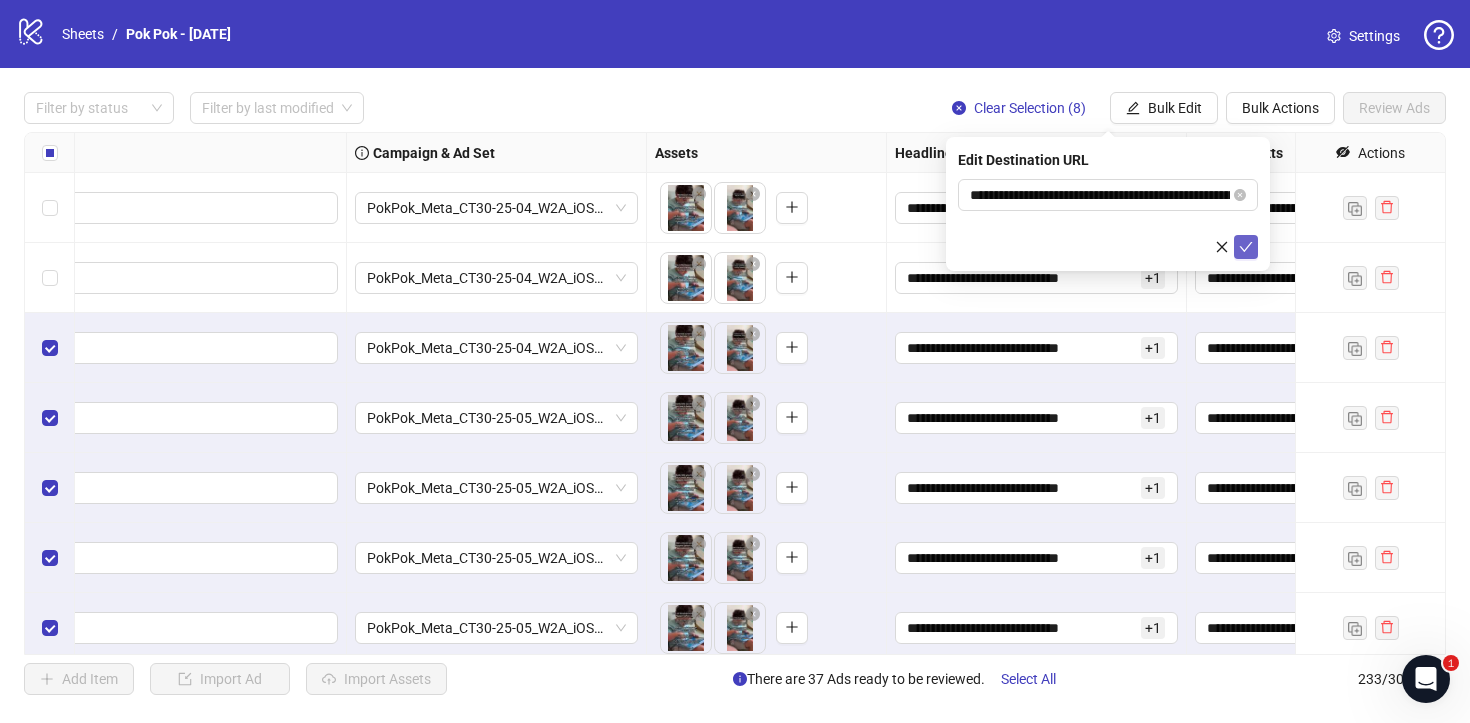 click at bounding box center (1246, 247) 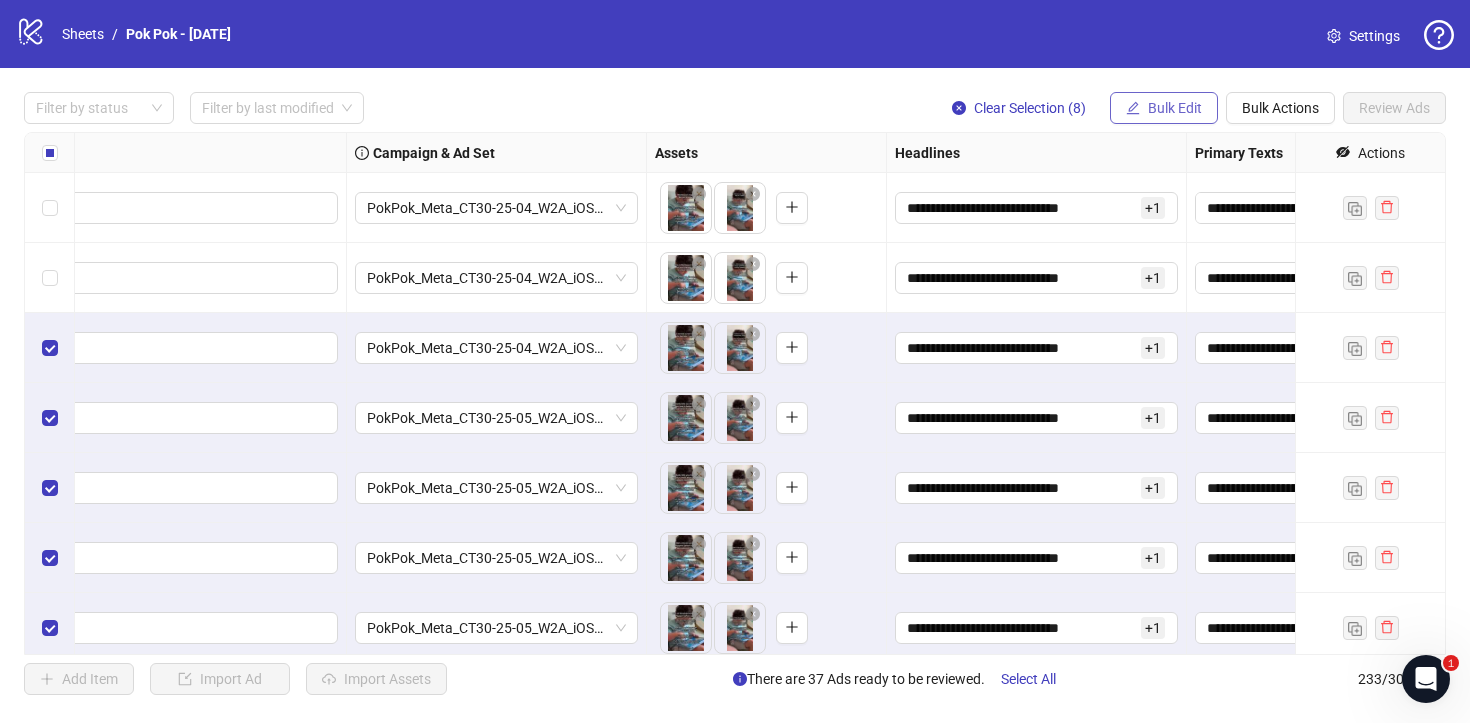 click on "Bulk Edit" at bounding box center (1175, 108) 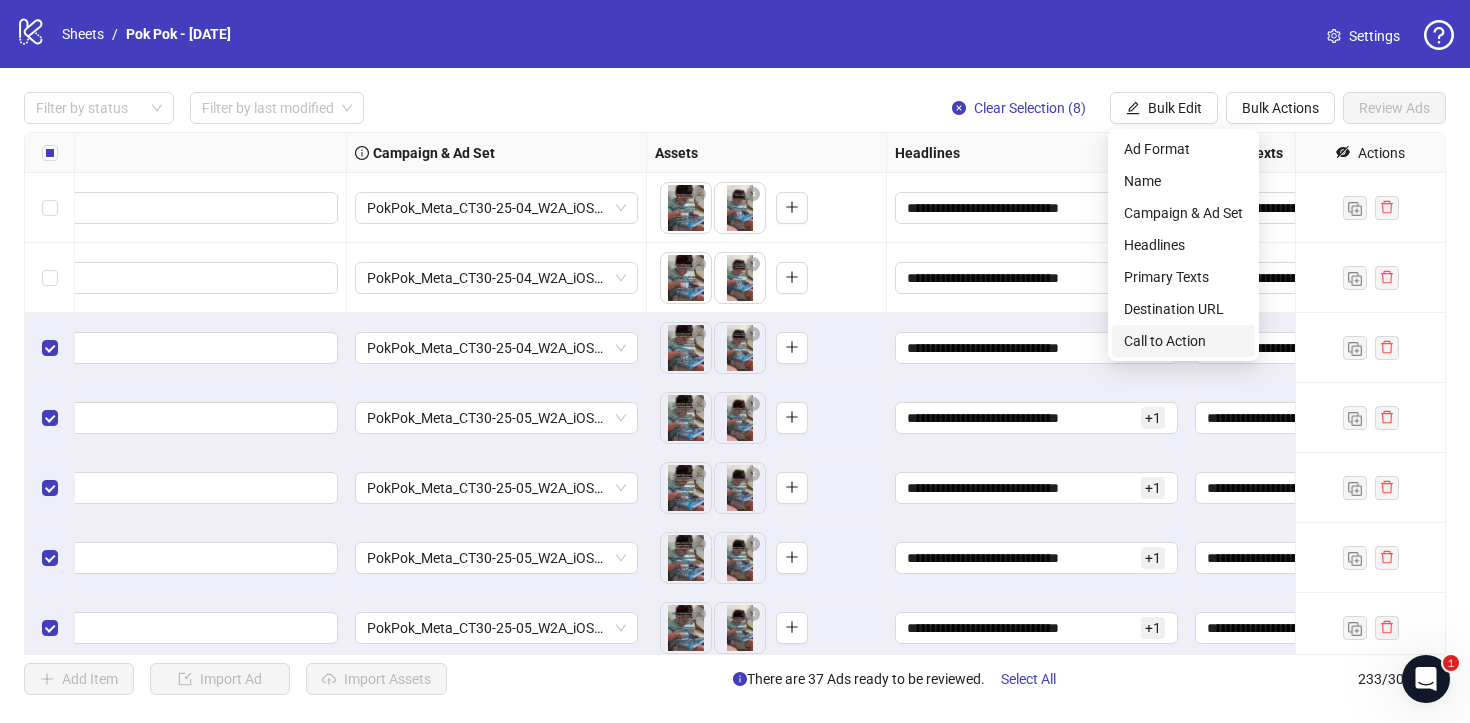 click on "Call to Action" at bounding box center [1183, 341] 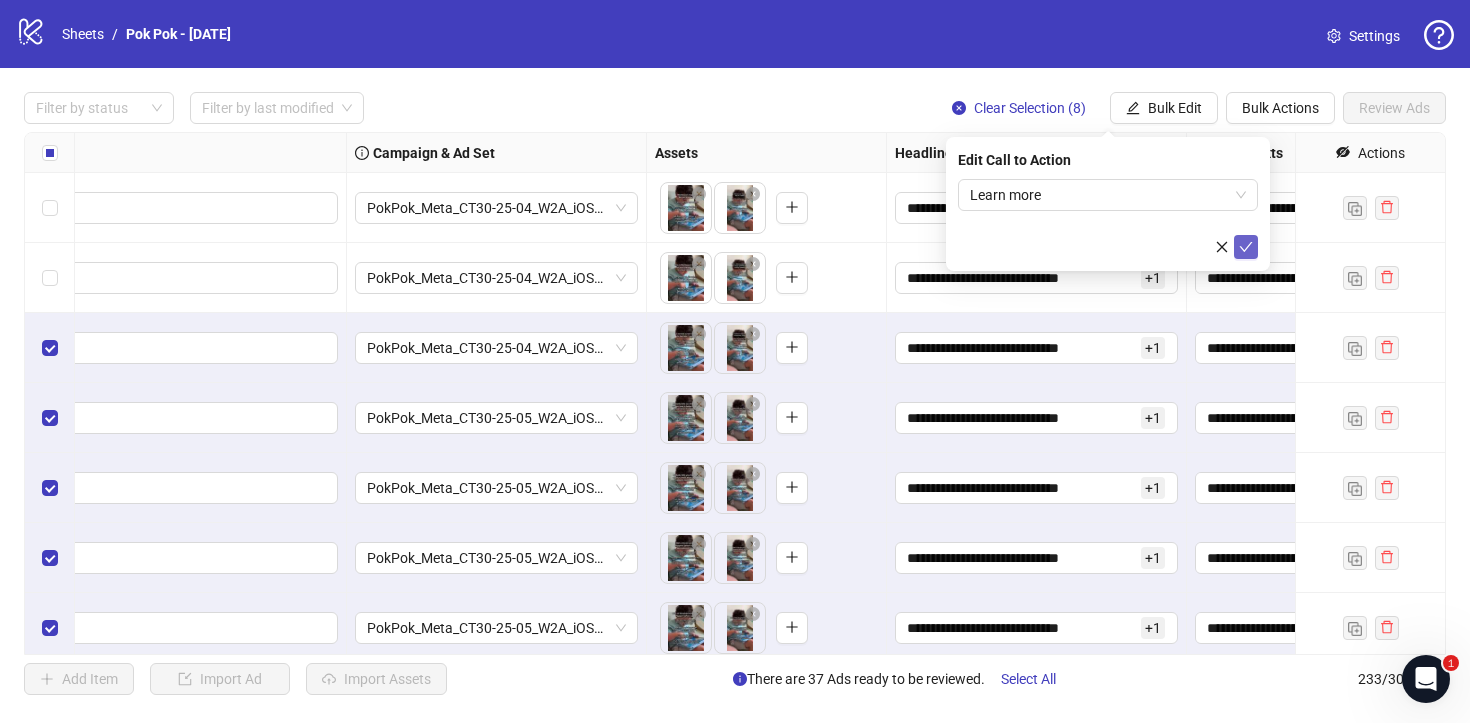 click 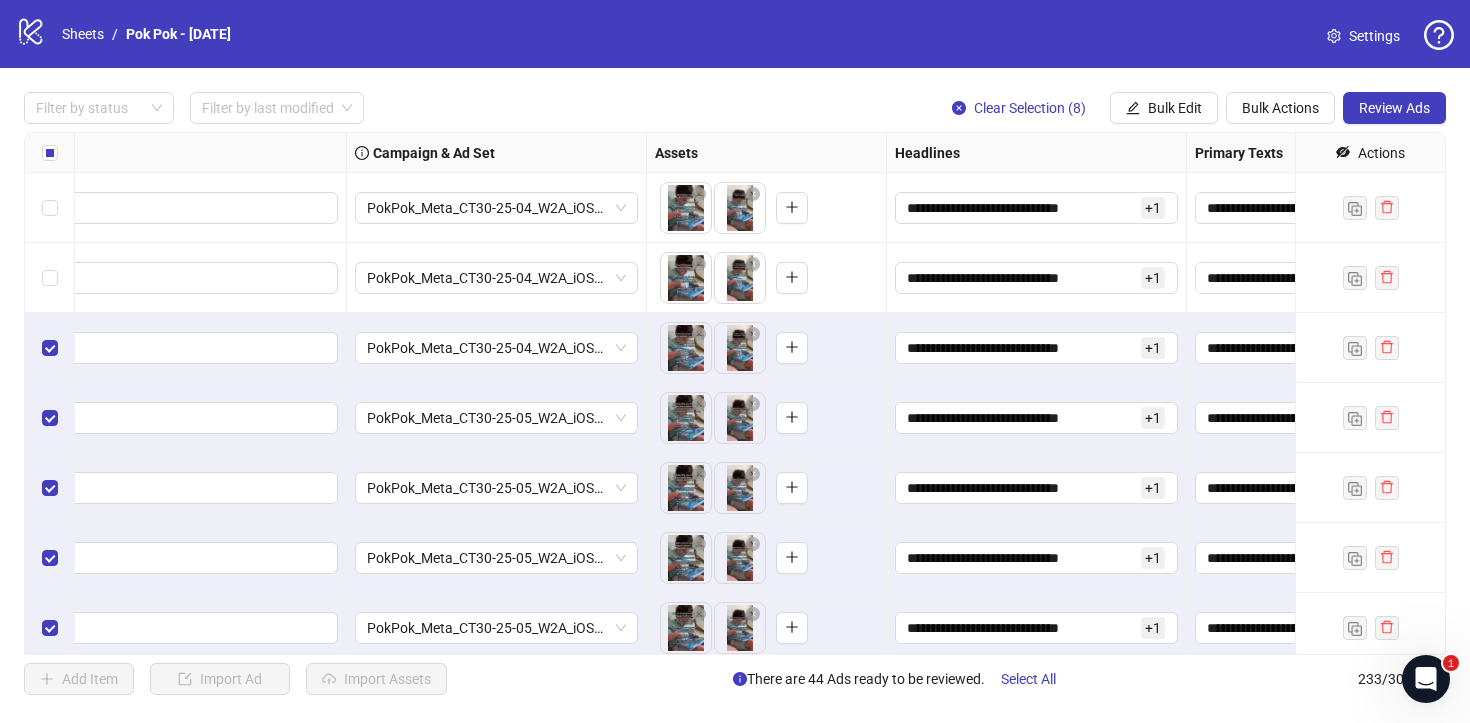 scroll, scrollTop: 15610, scrollLeft: 0, axis: vertical 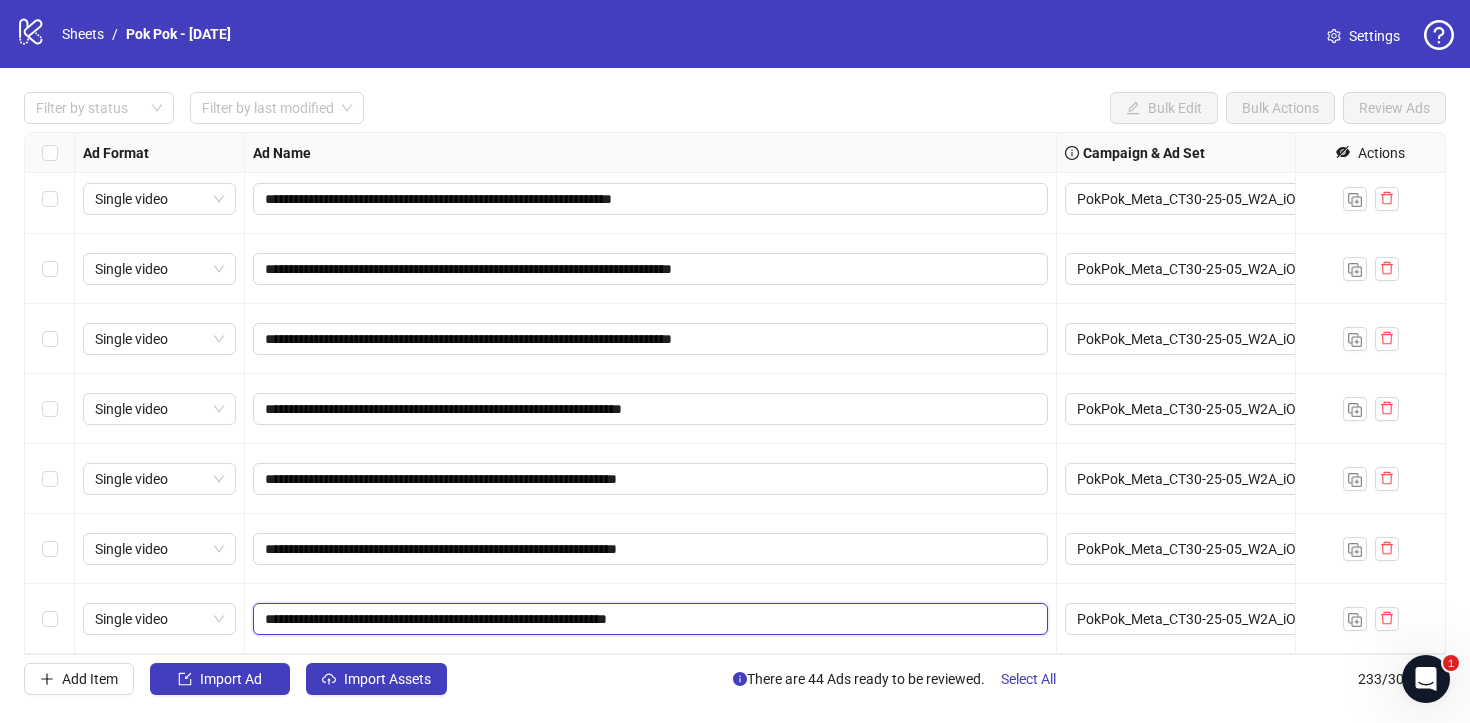 click on "**********" at bounding box center [648, 619] 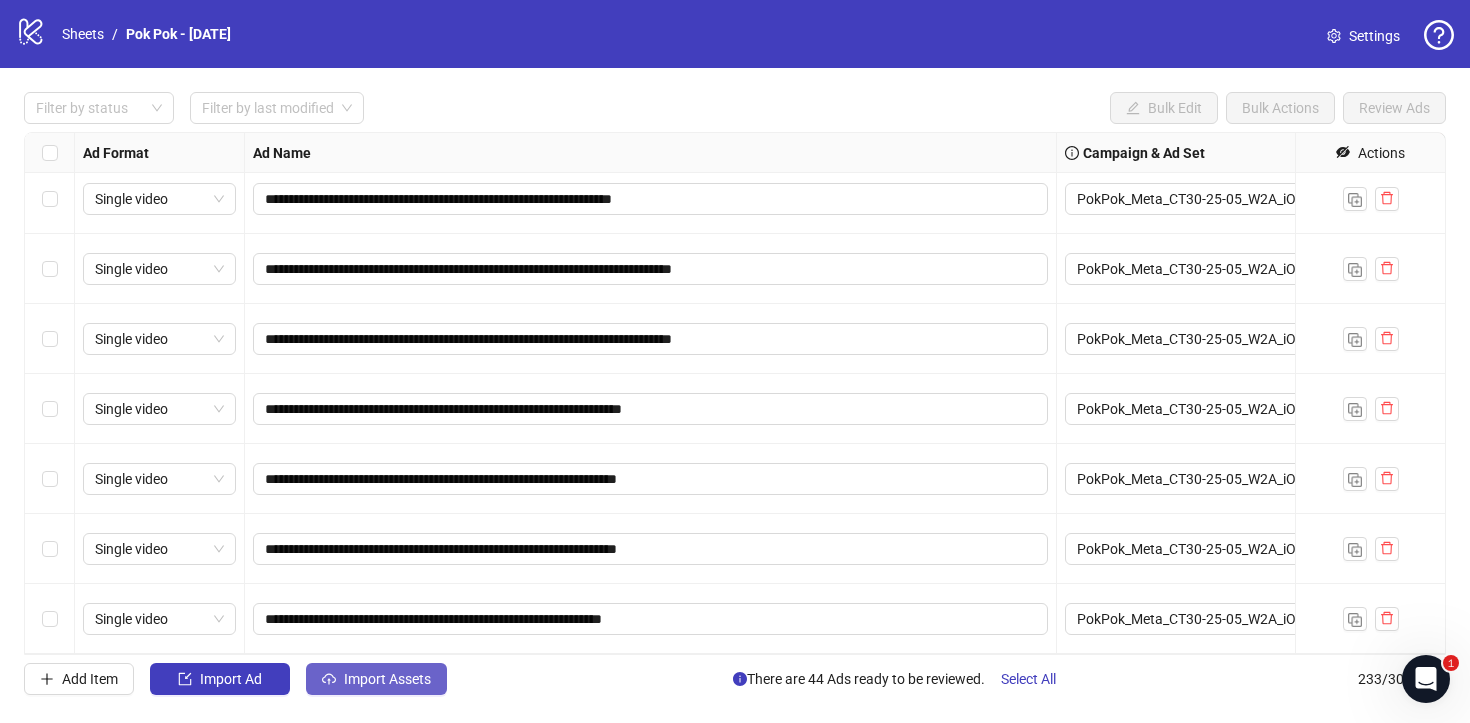 click on "Import Assets" at bounding box center [387, 679] 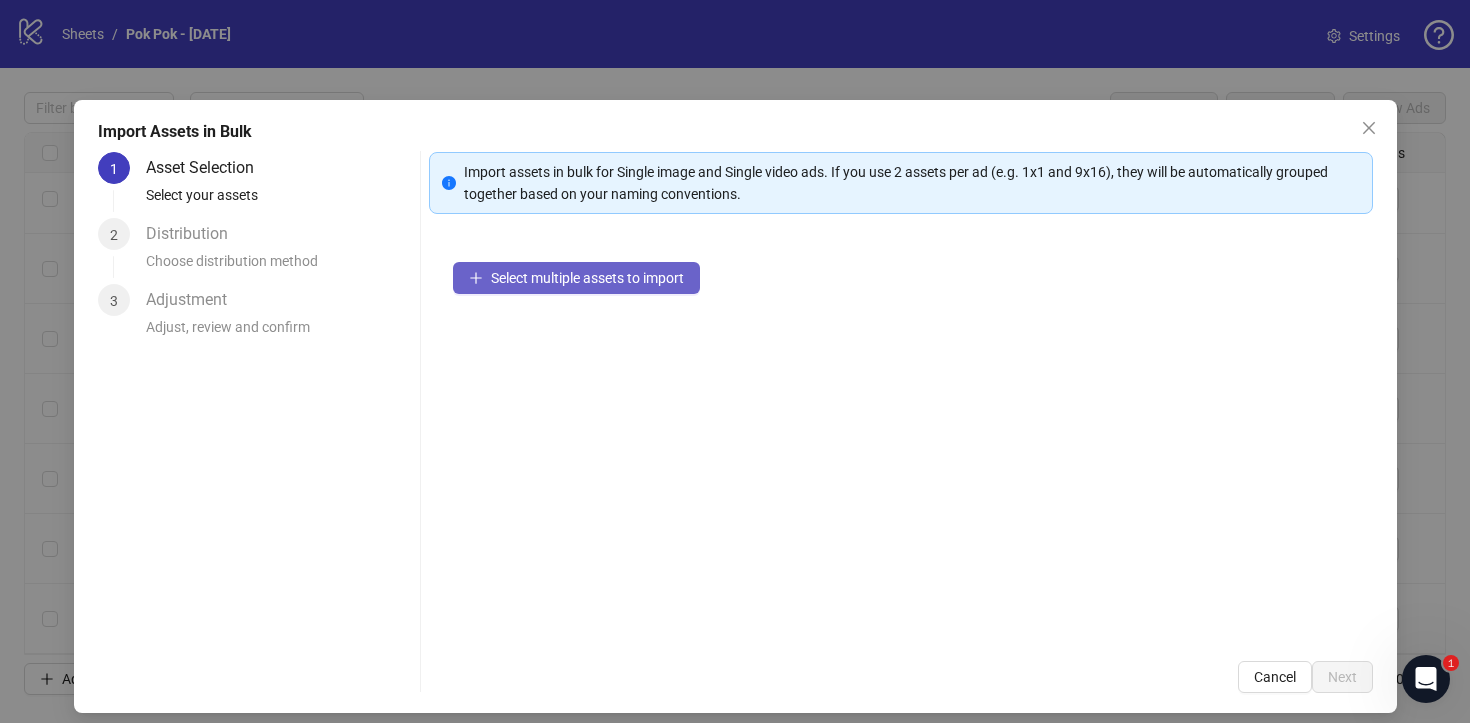 click on "Select multiple assets to import" at bounding box center [576, 278] 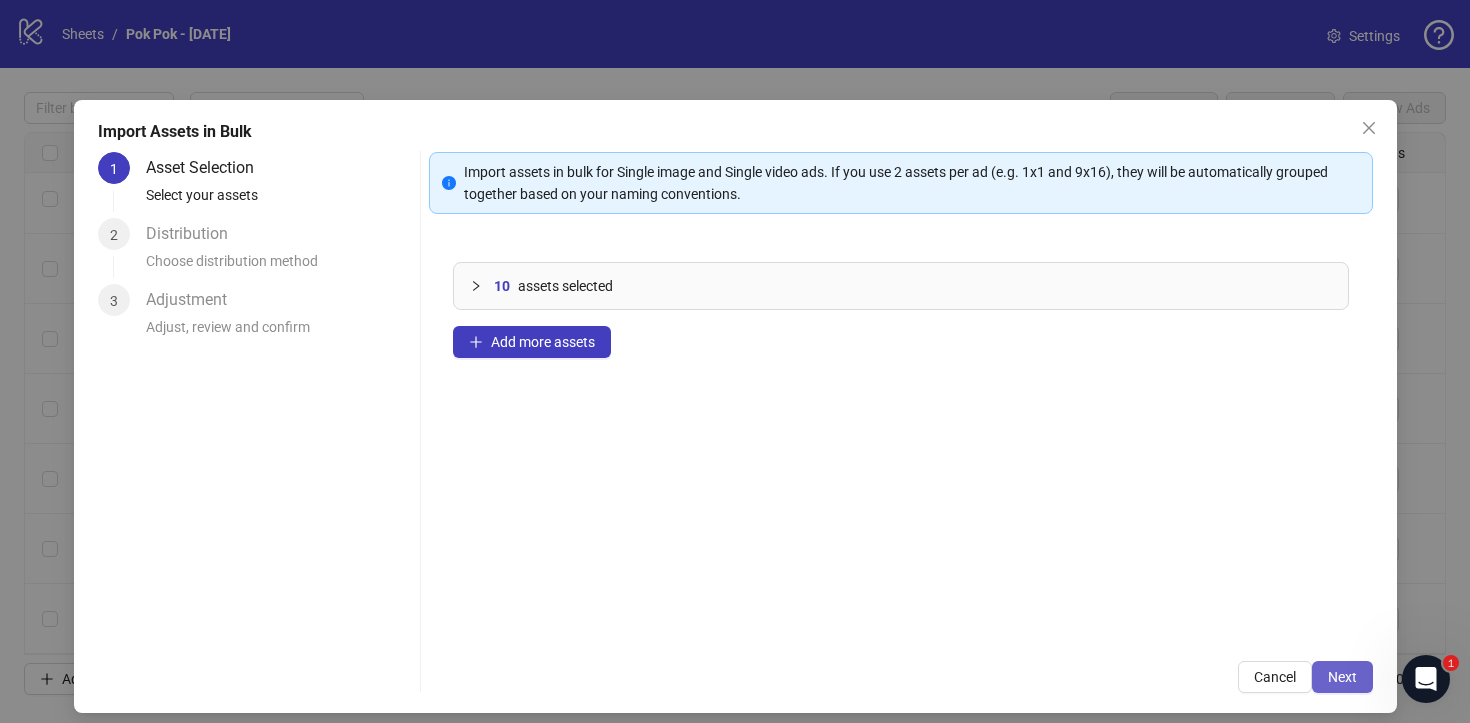 click on "Next" at bounding box center (1342, 677) 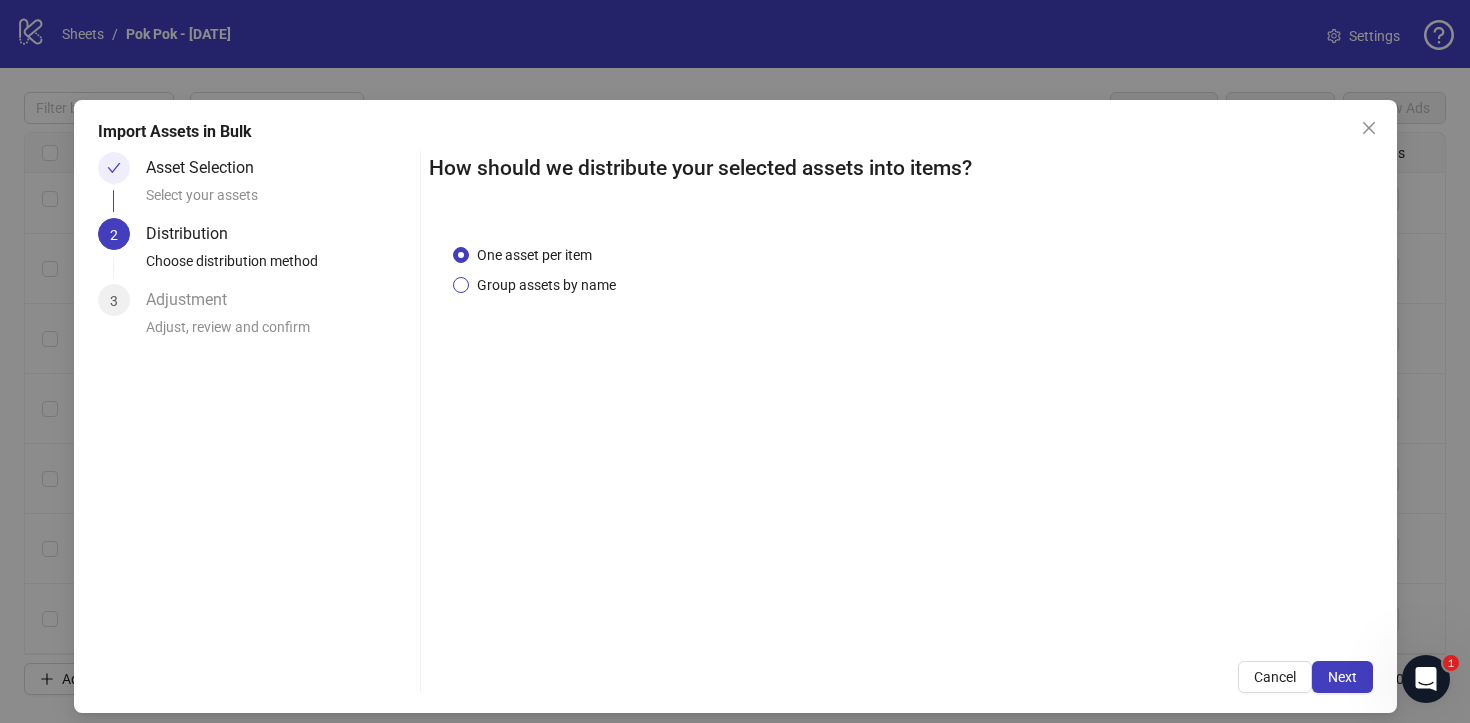 click on "Group assets by name" at bounding box center (546, 285) 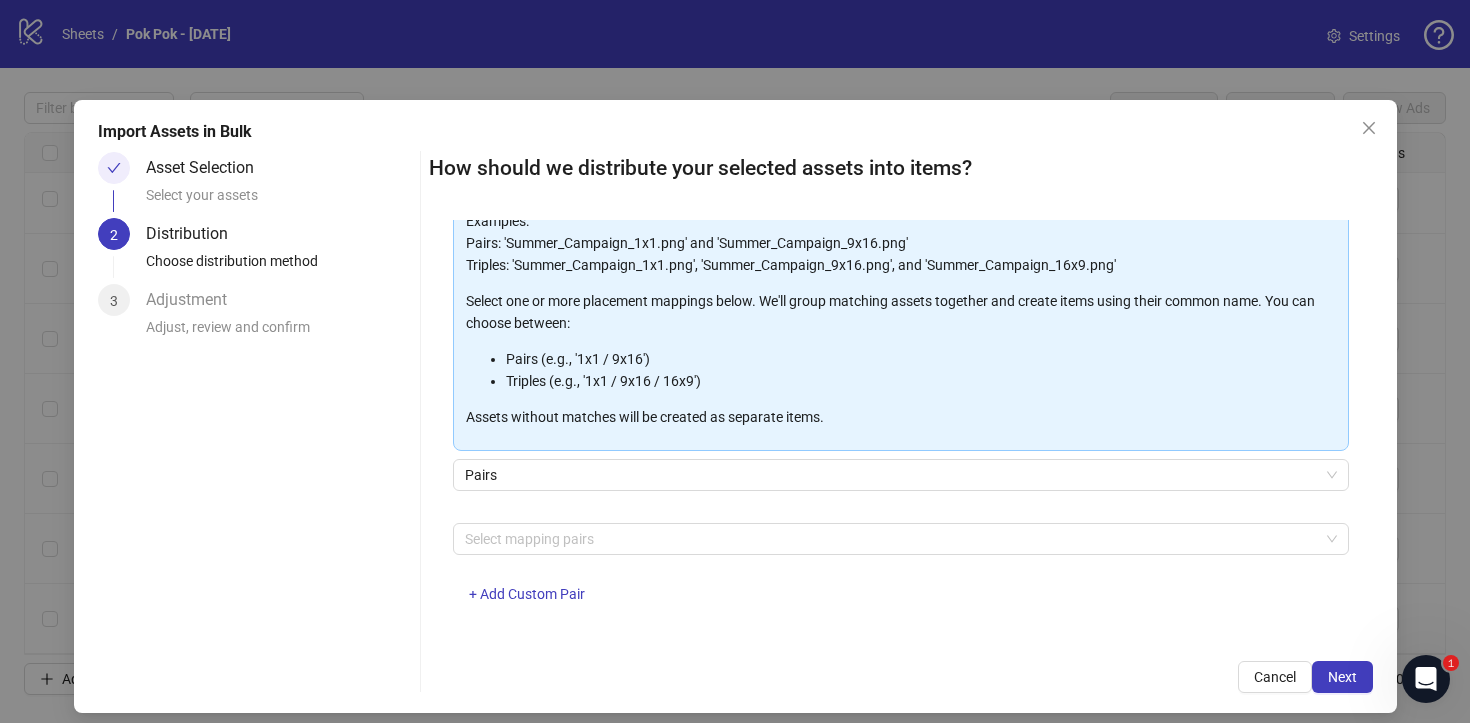 scroll, scrollTop: 169, scrollLeft: 0, axis: vertical 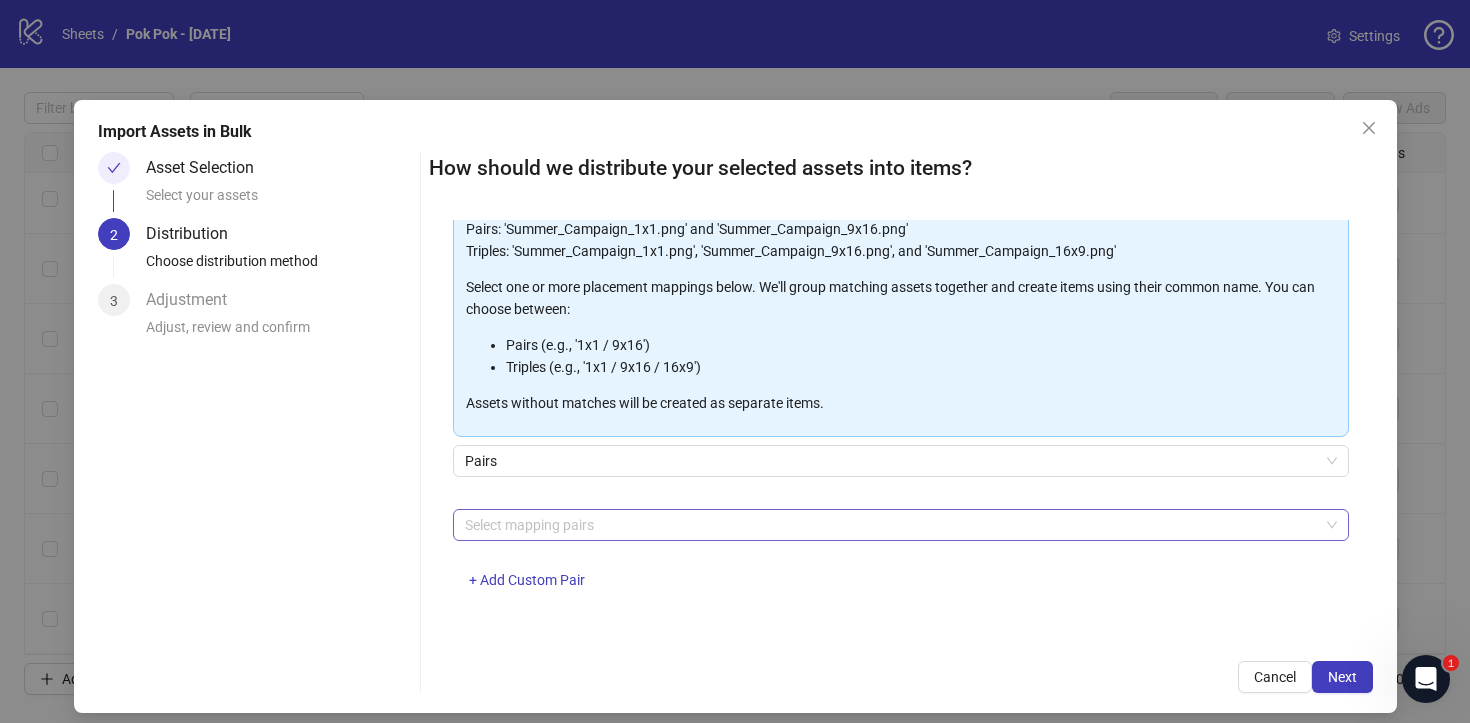 click at bounding box center (890, 525) 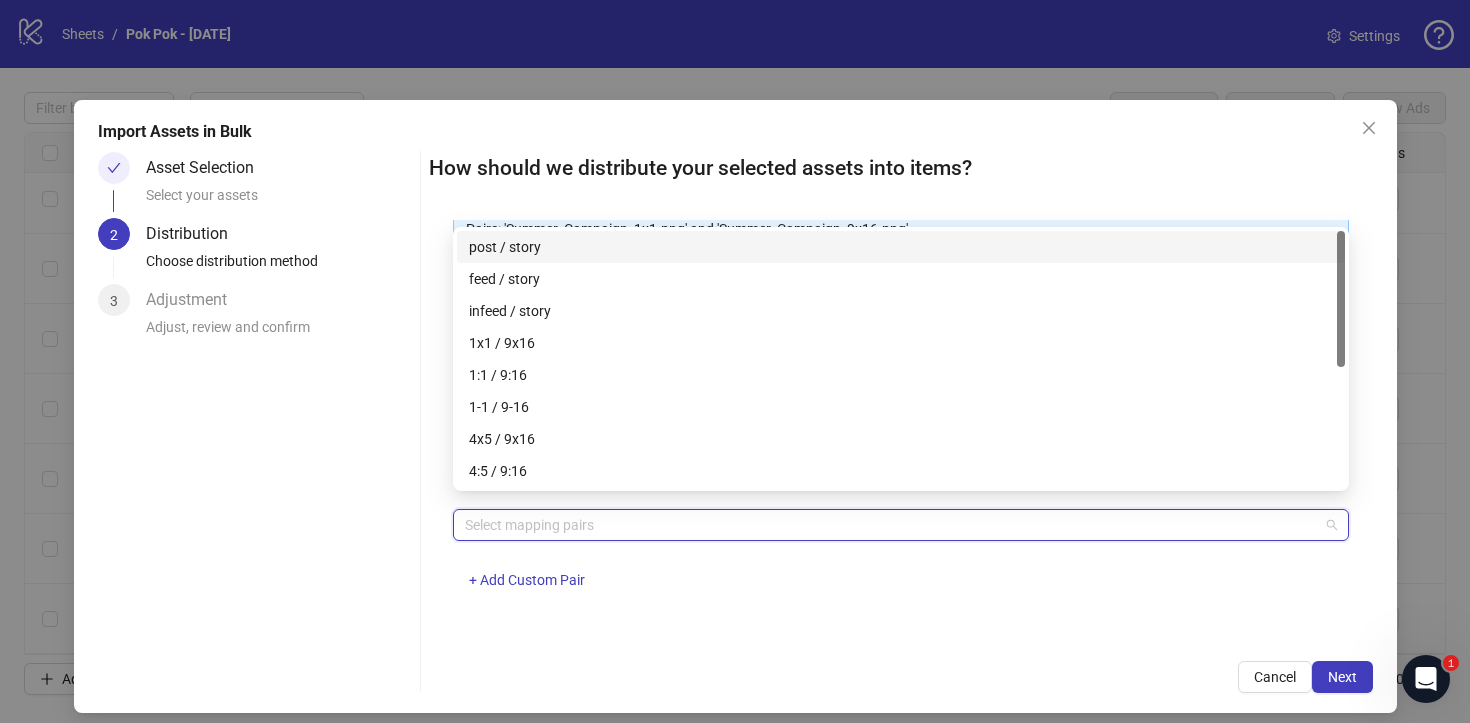 scroll, scrollTop: 13, scrollLeft: 0, axis: vertical 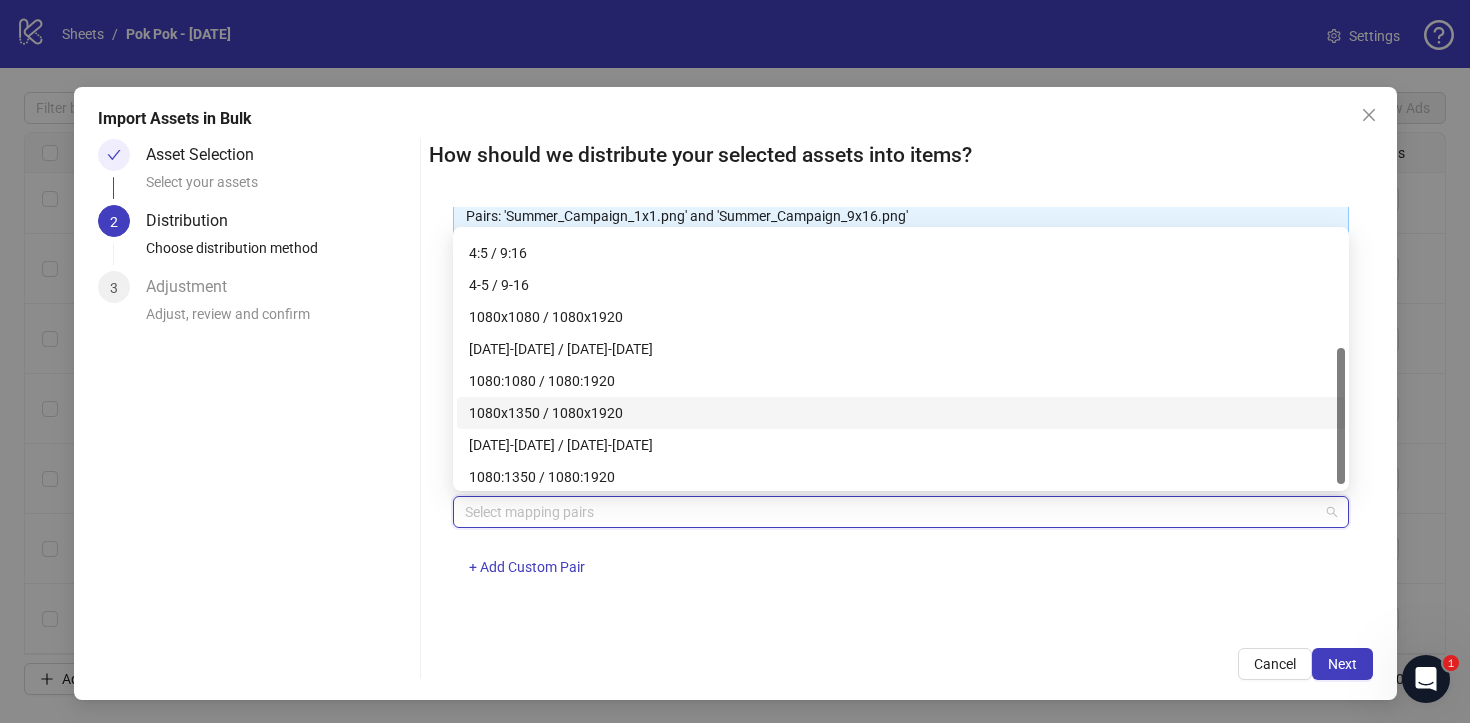 click on "1080x1350 / 1080x1920" at bounding box center [901, 413] 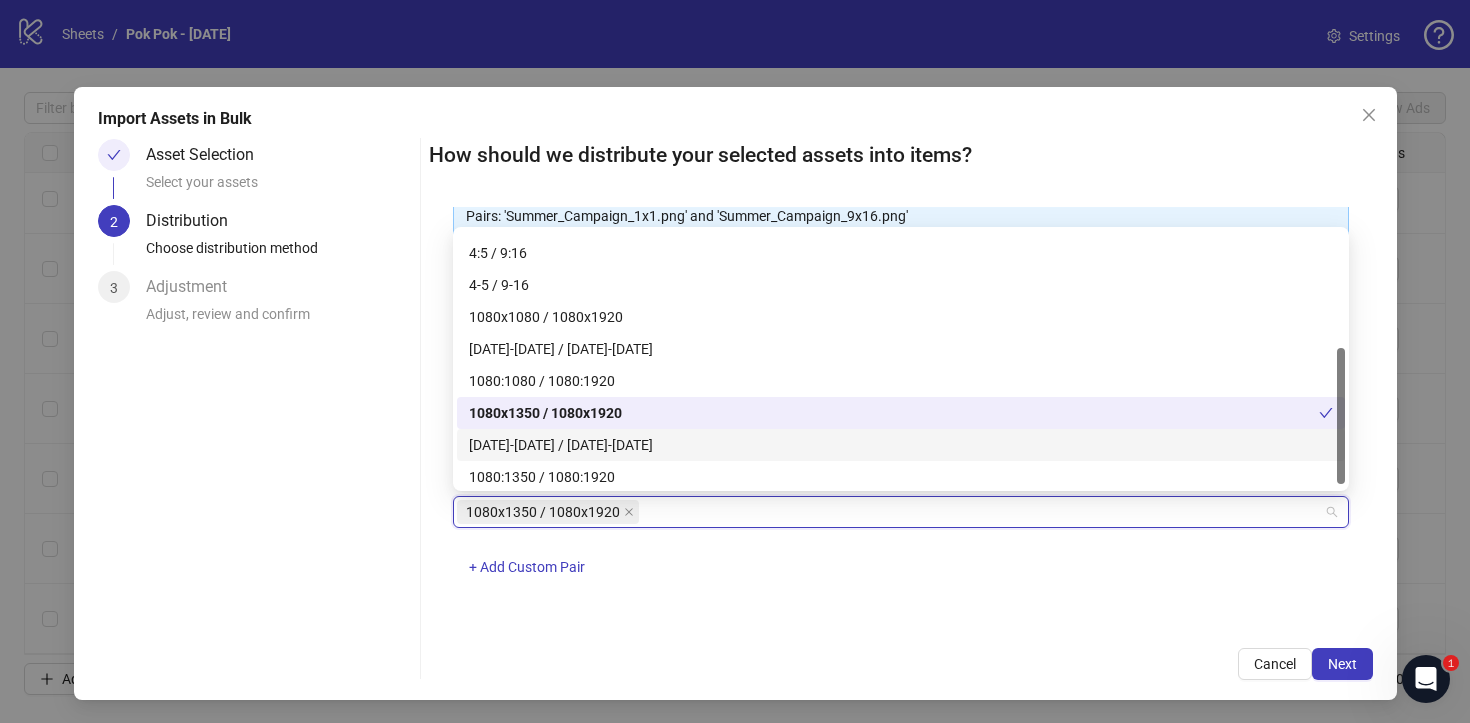 click on "1080x1350 / 1080x1920   + Add Custom Pair" at bounding box center [901, 548] 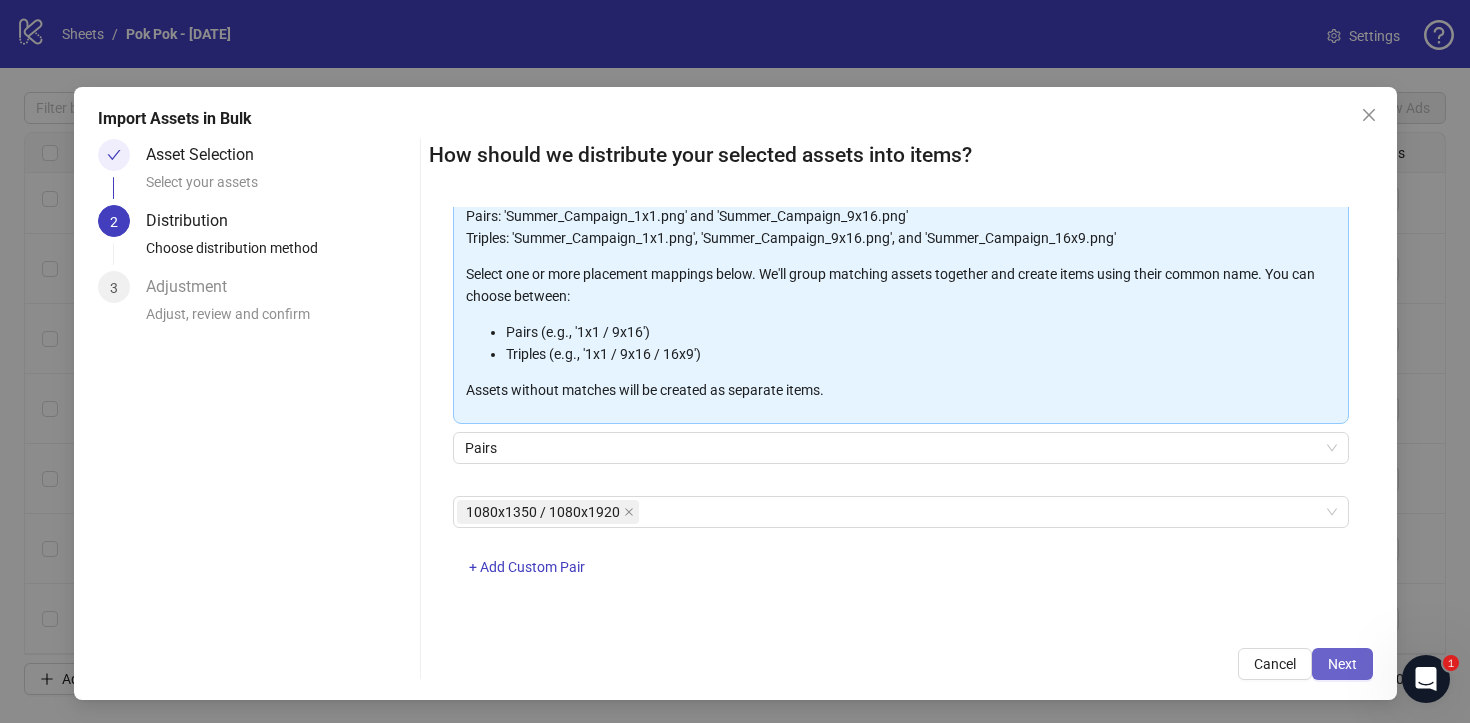 click on "Next" at bounding box center [1342, 664] 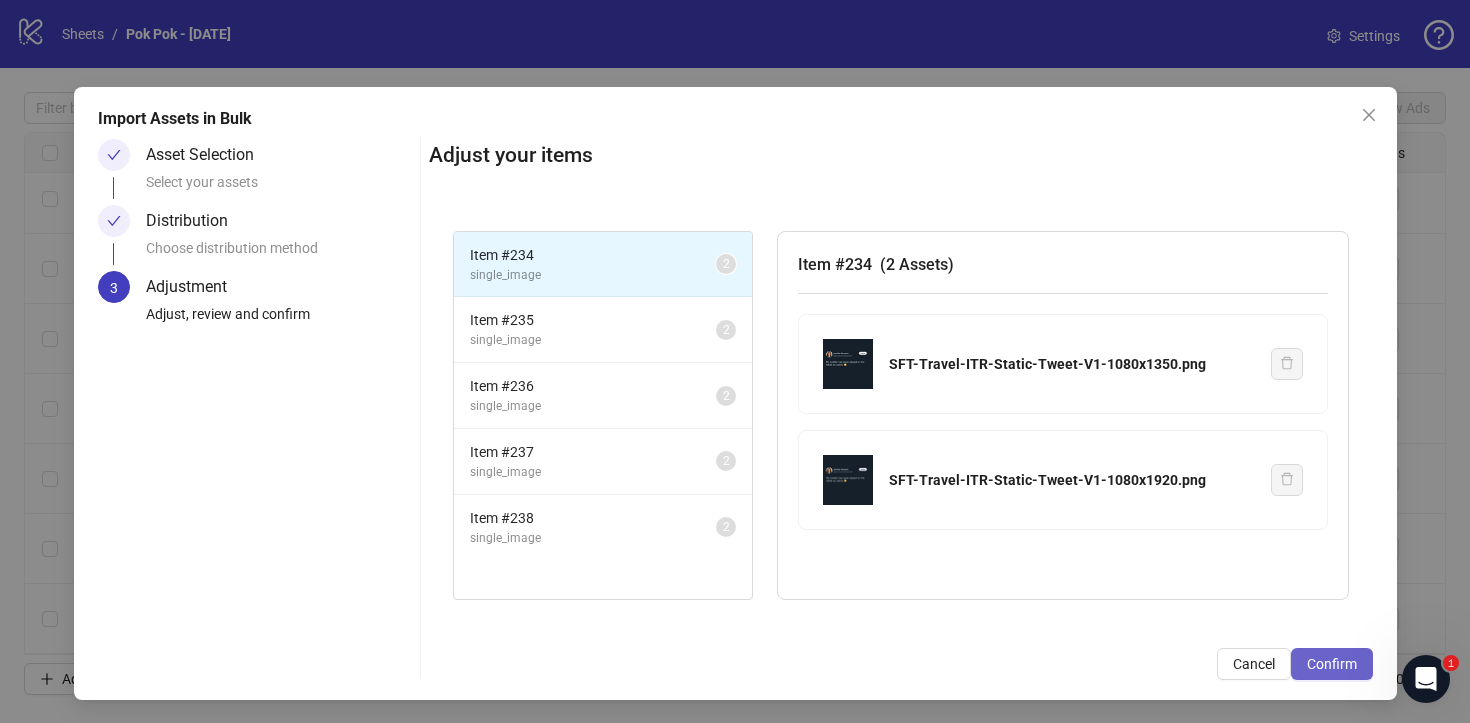 click on "Confirm" at bounding box center [1332, 664] 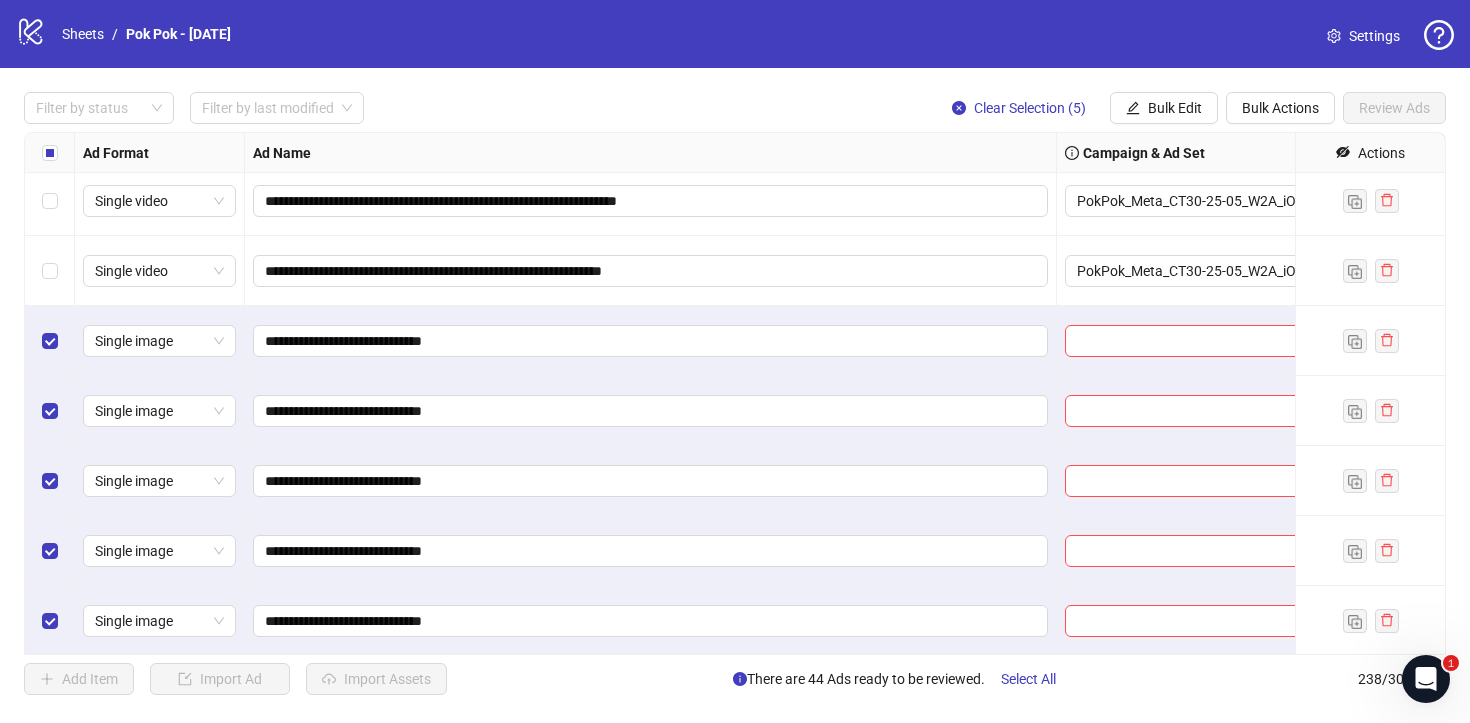 scroll, scrollTop: 16179, scrollLeft: 0, axis: vertical 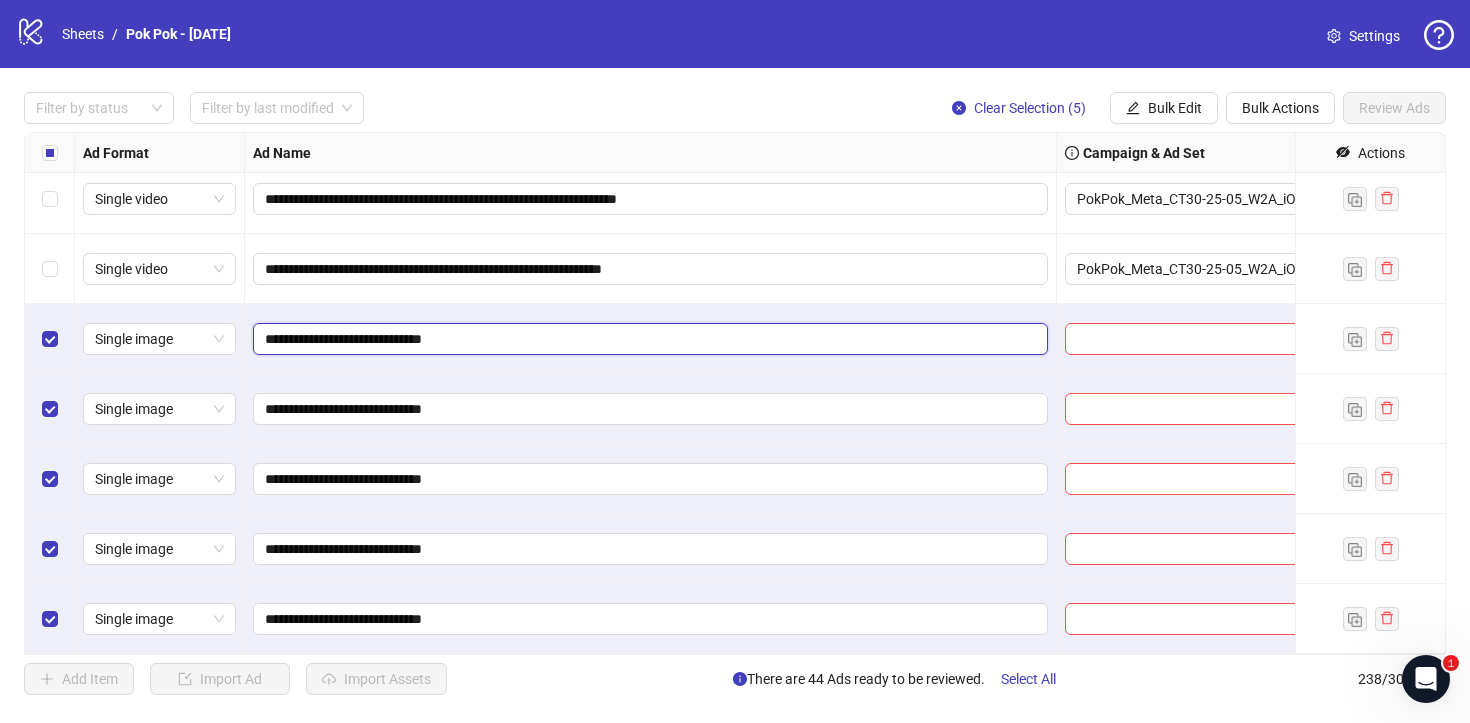 click on "**********" at bounding box center (648, 339) 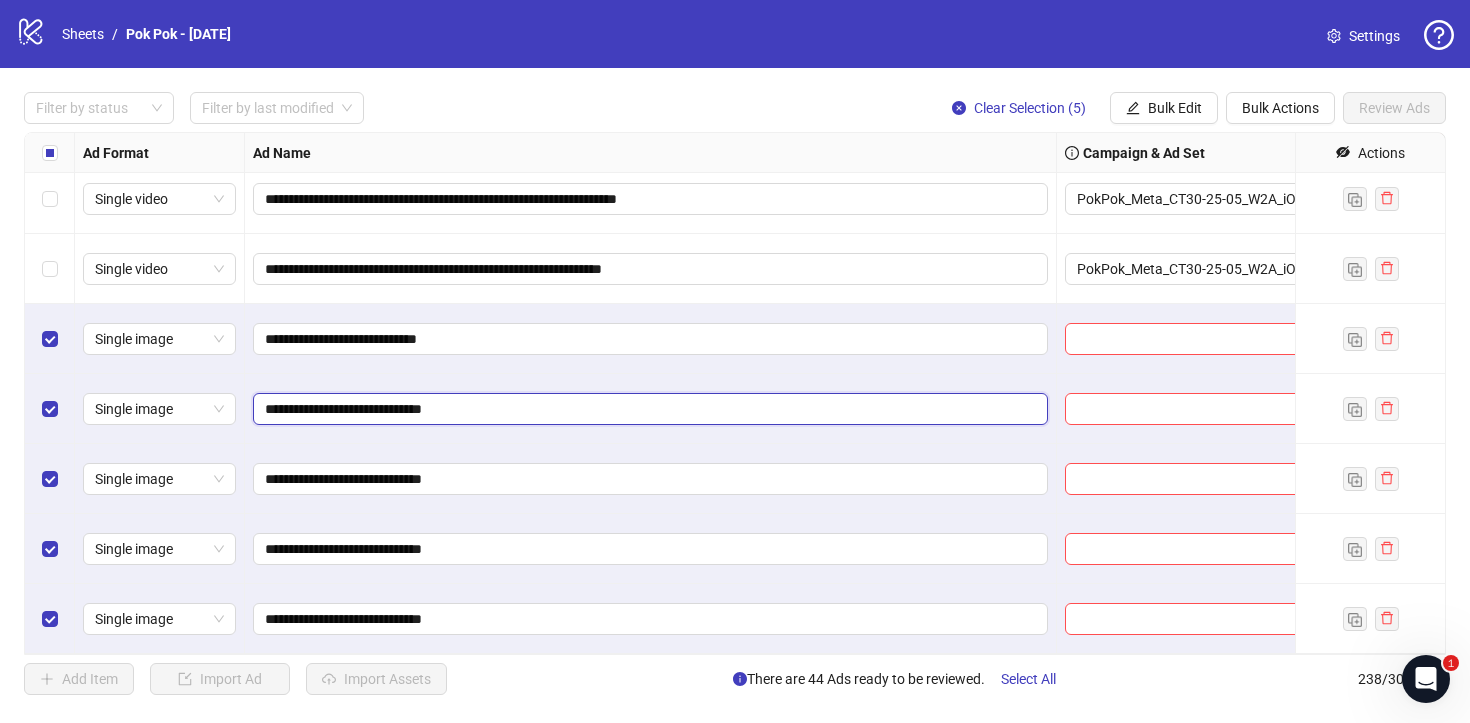 click on "**********" at bounding box center (648, 409) 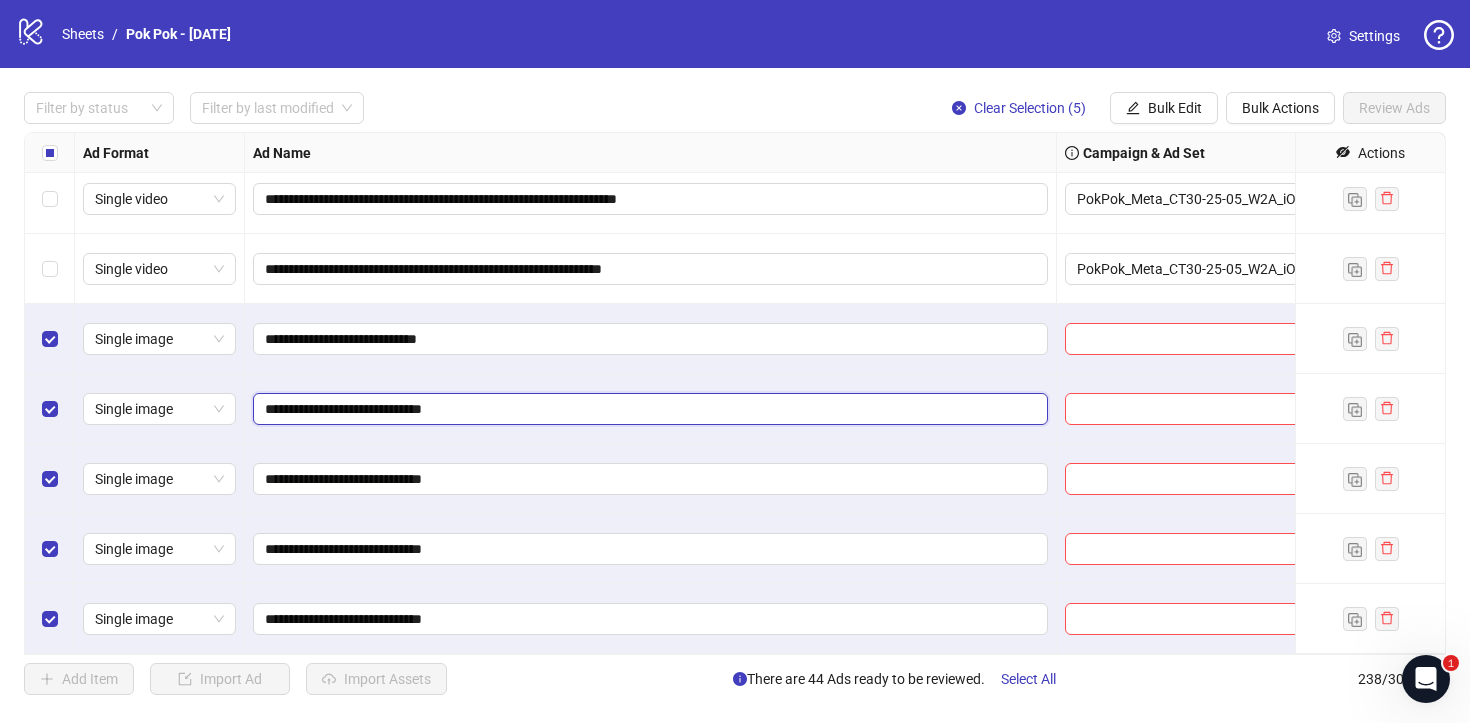 type on "**********" 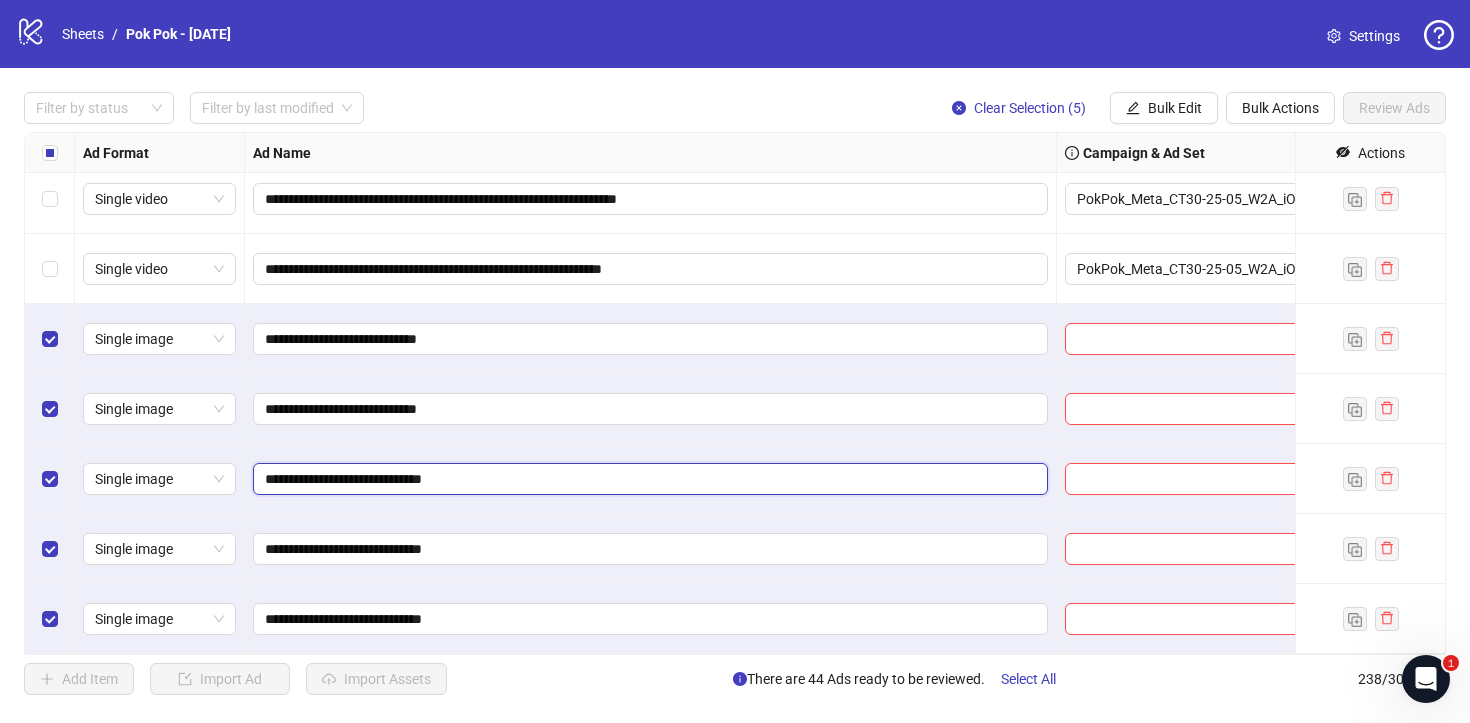 click on "**********" at bounding box center [648, 479] 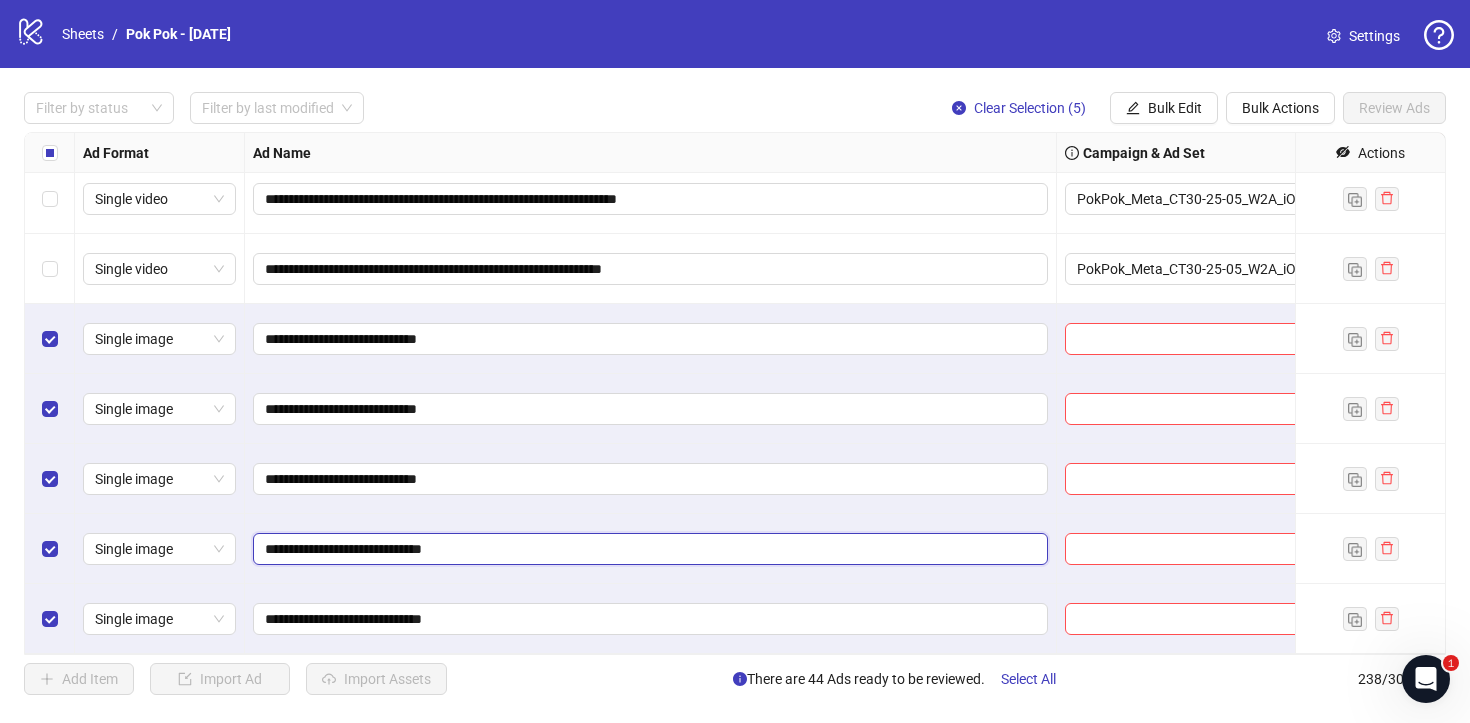 click on "**********" at bounding box center [648, 549] 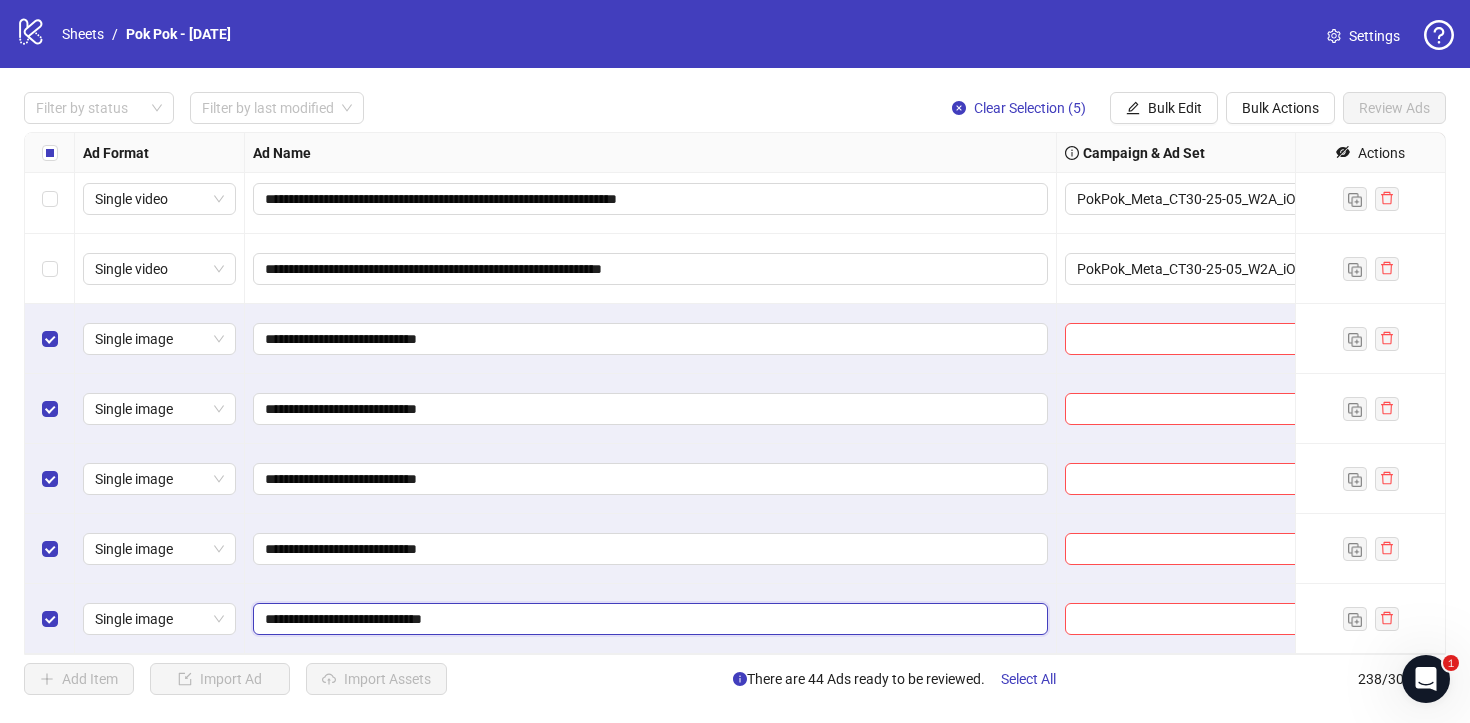 click on "**********" at bounding box center (648, 619) 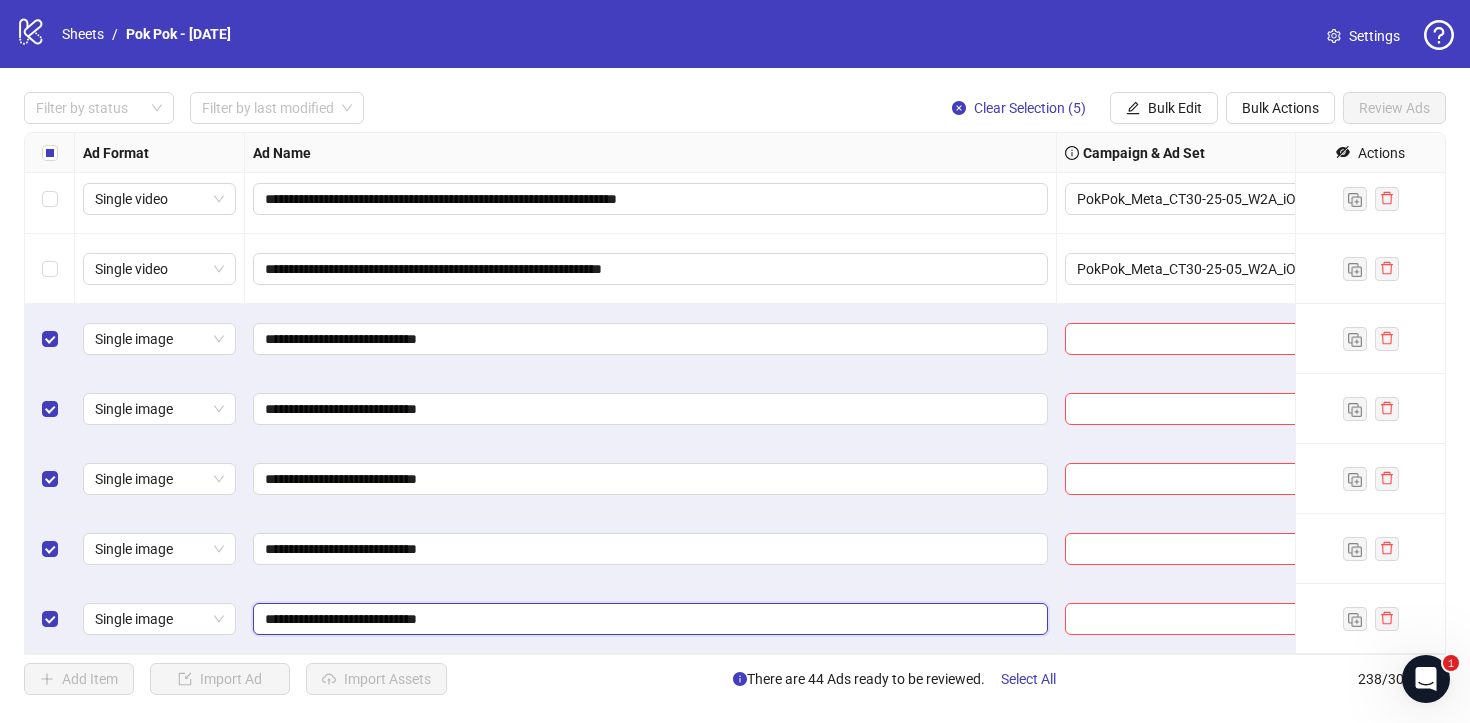 scroll, scrollTop: 16179, scrollLeft: 151, axis: both 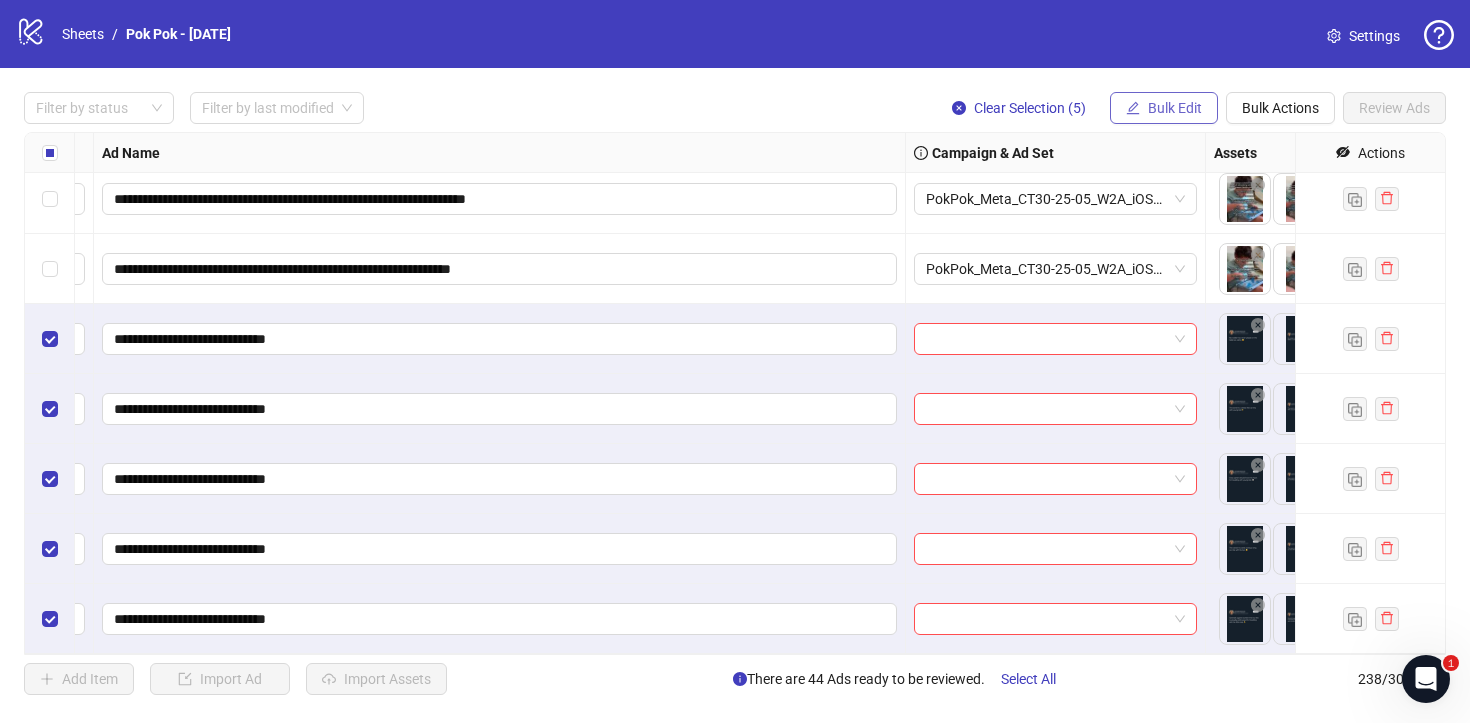 click on "Bulk Edit" at bounding box center [1175, 108] 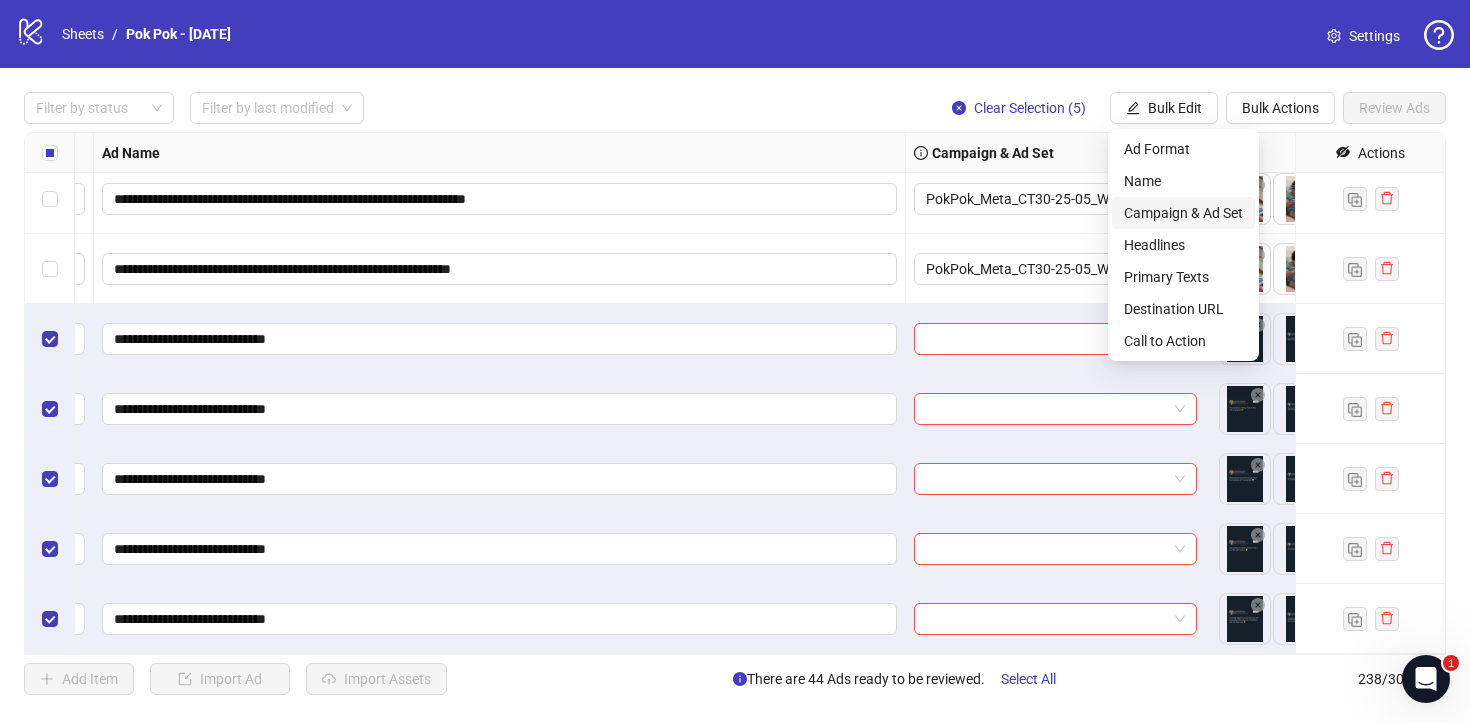 click on "Campaign & Ad Set" at bounding box center (1183, 213) 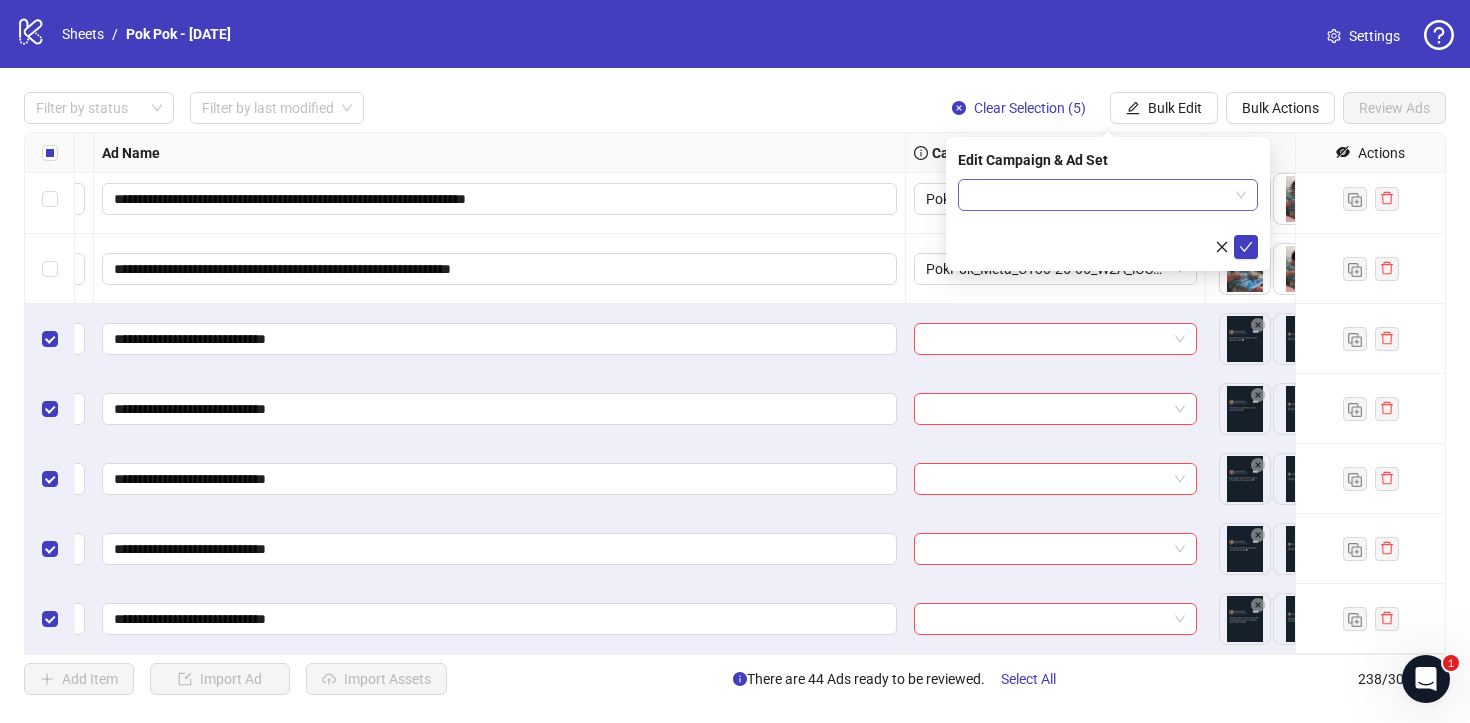 click at bounding box center [1108, 195] 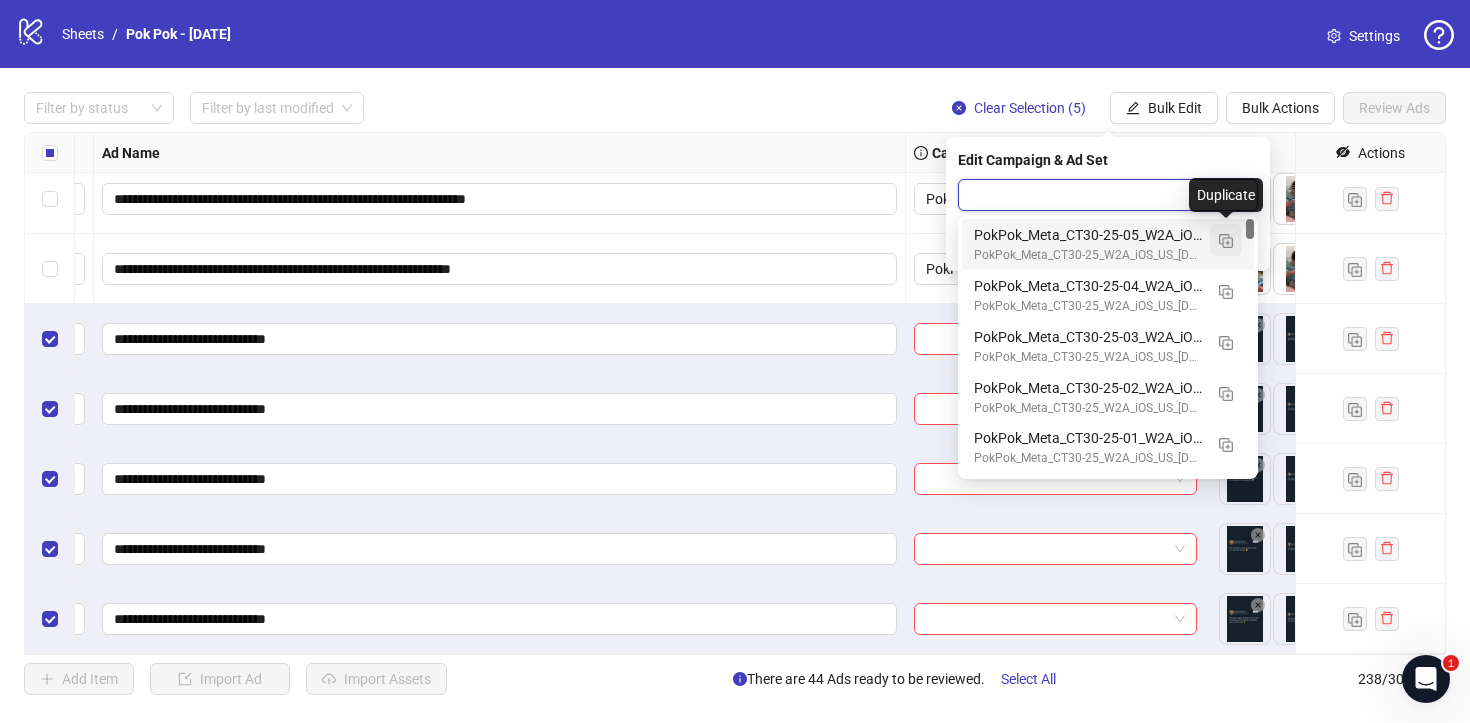 click at bounding box center [1226, 241] 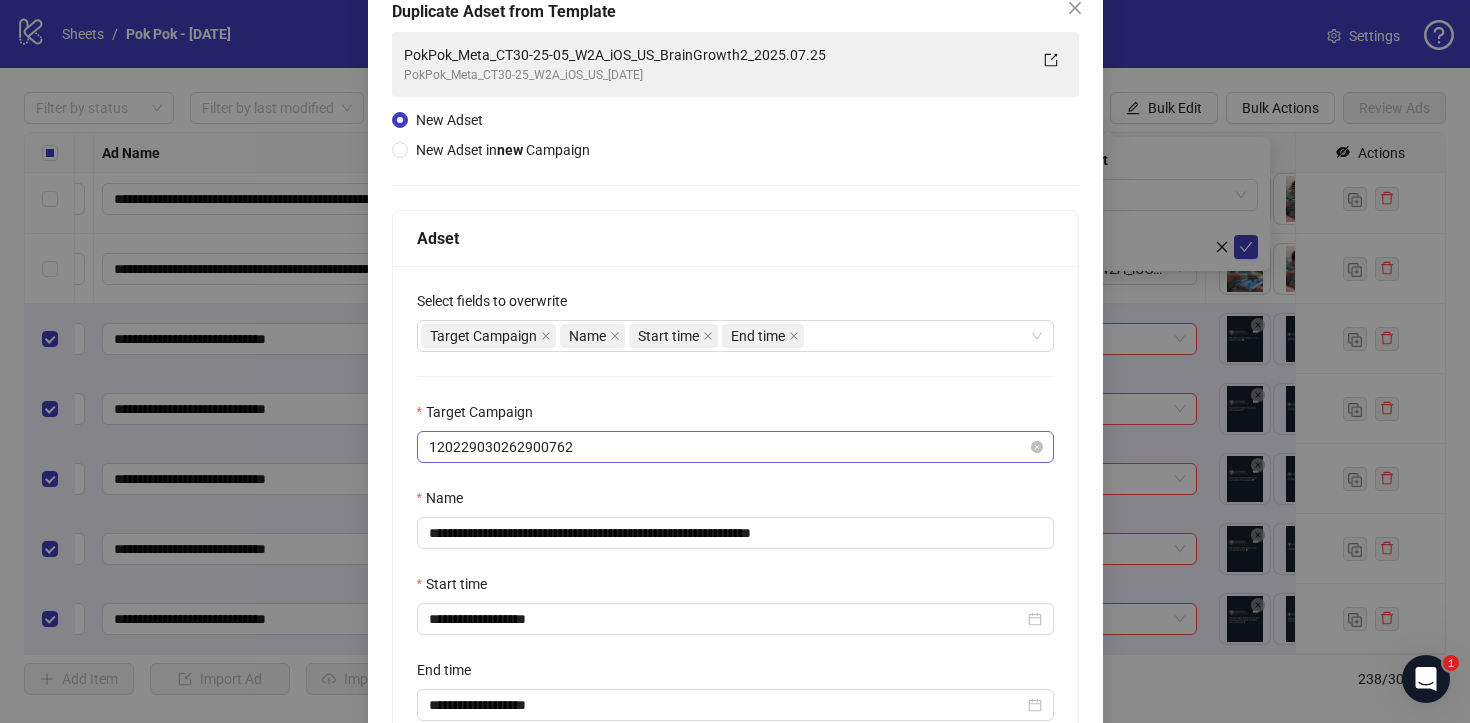 scroll, scrollTop: 166, scrollLeft: 0, axis: vertical 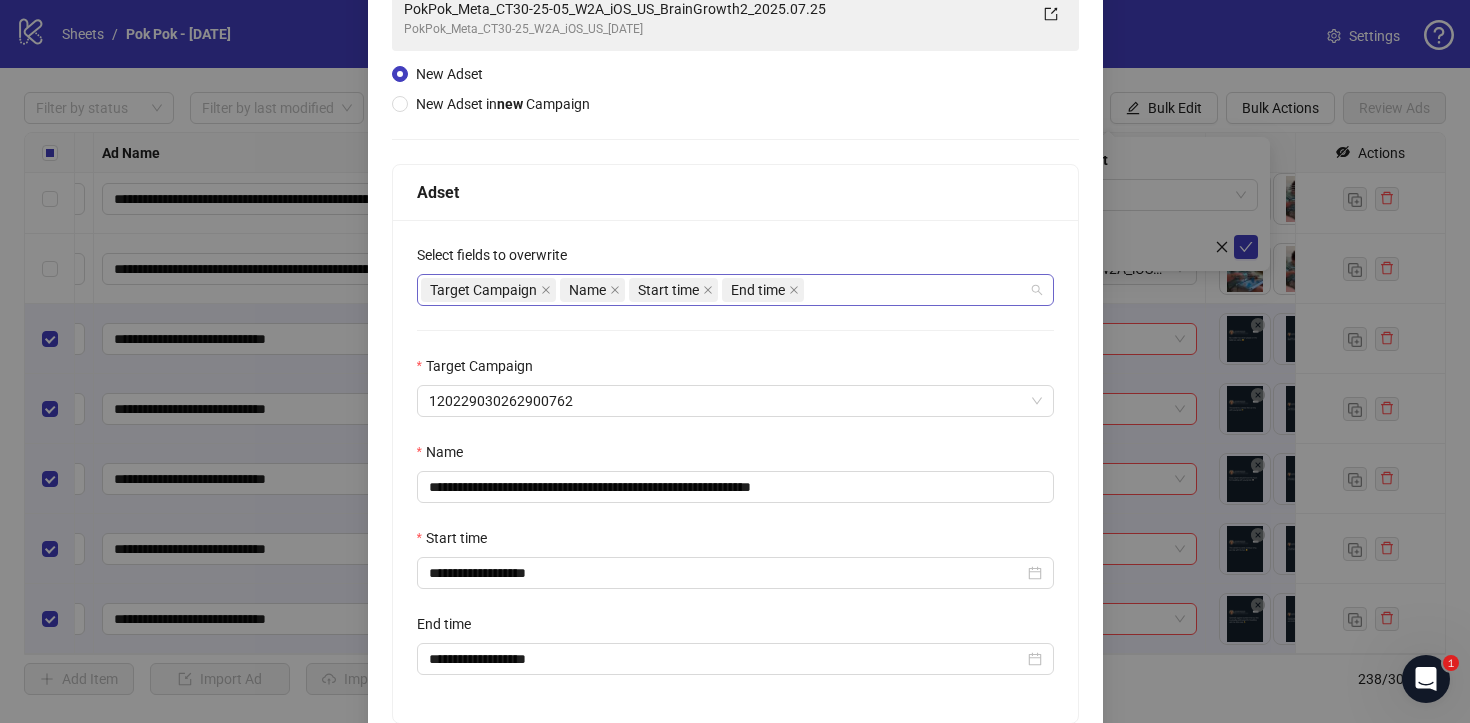 click on "Target Campaign Name Start time End time" at bounding box center (725, 290) 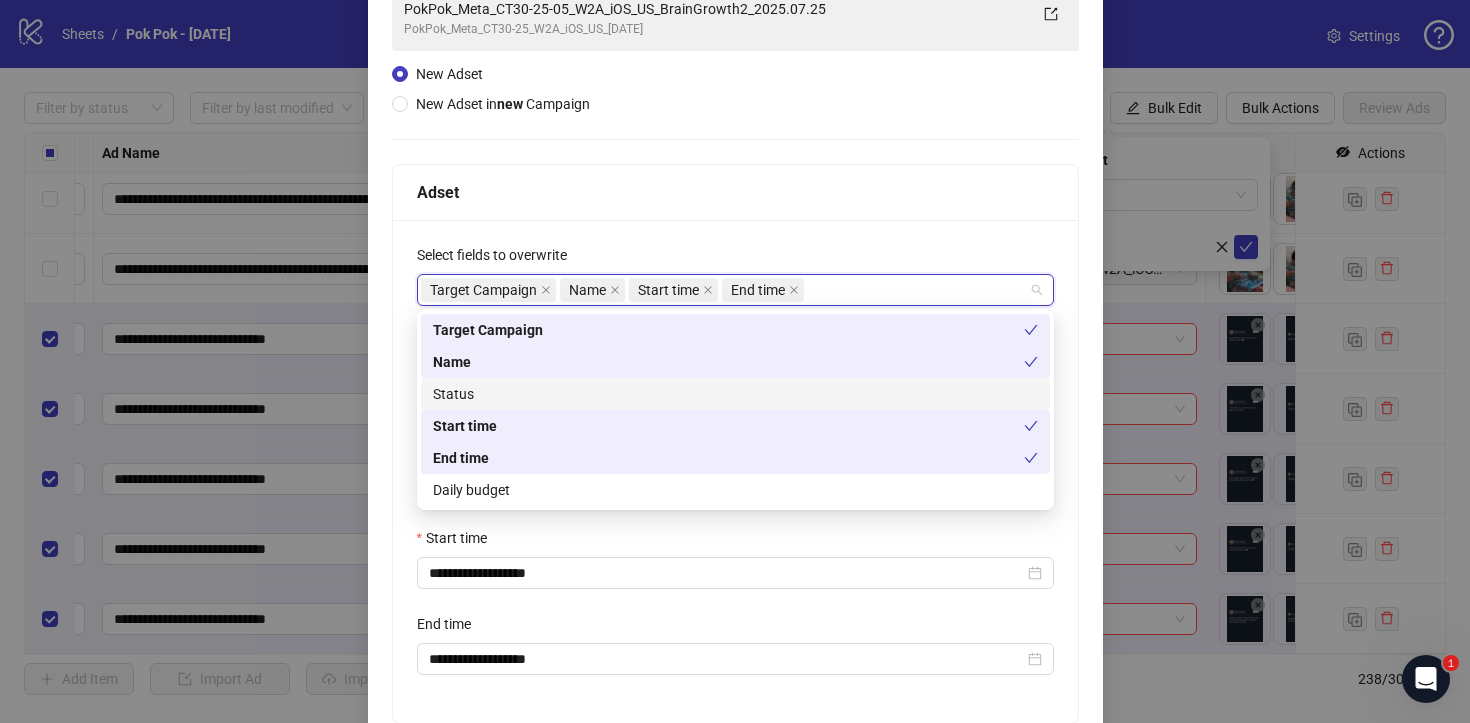 click on "Status" at bounding box center [735, 394] 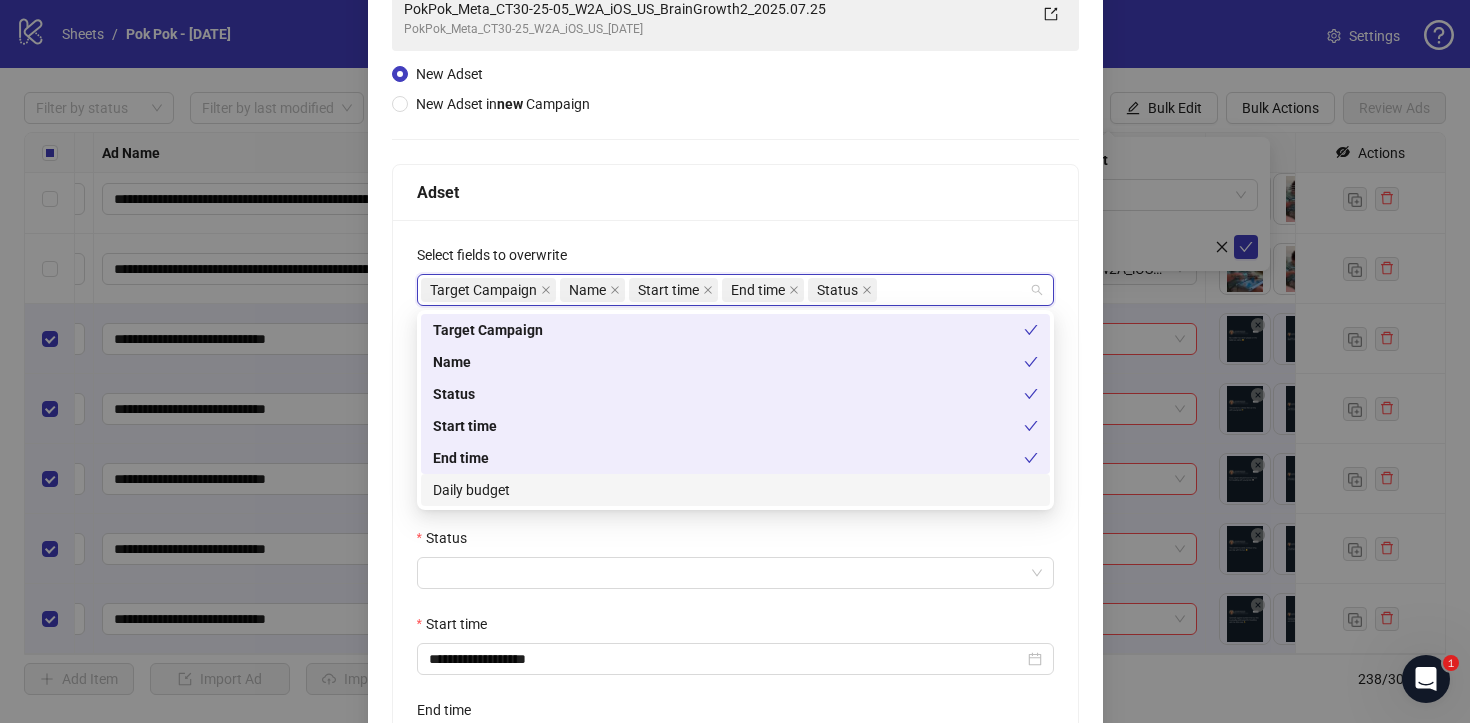 click on "Daily budget" at bounding box center (735, 490) 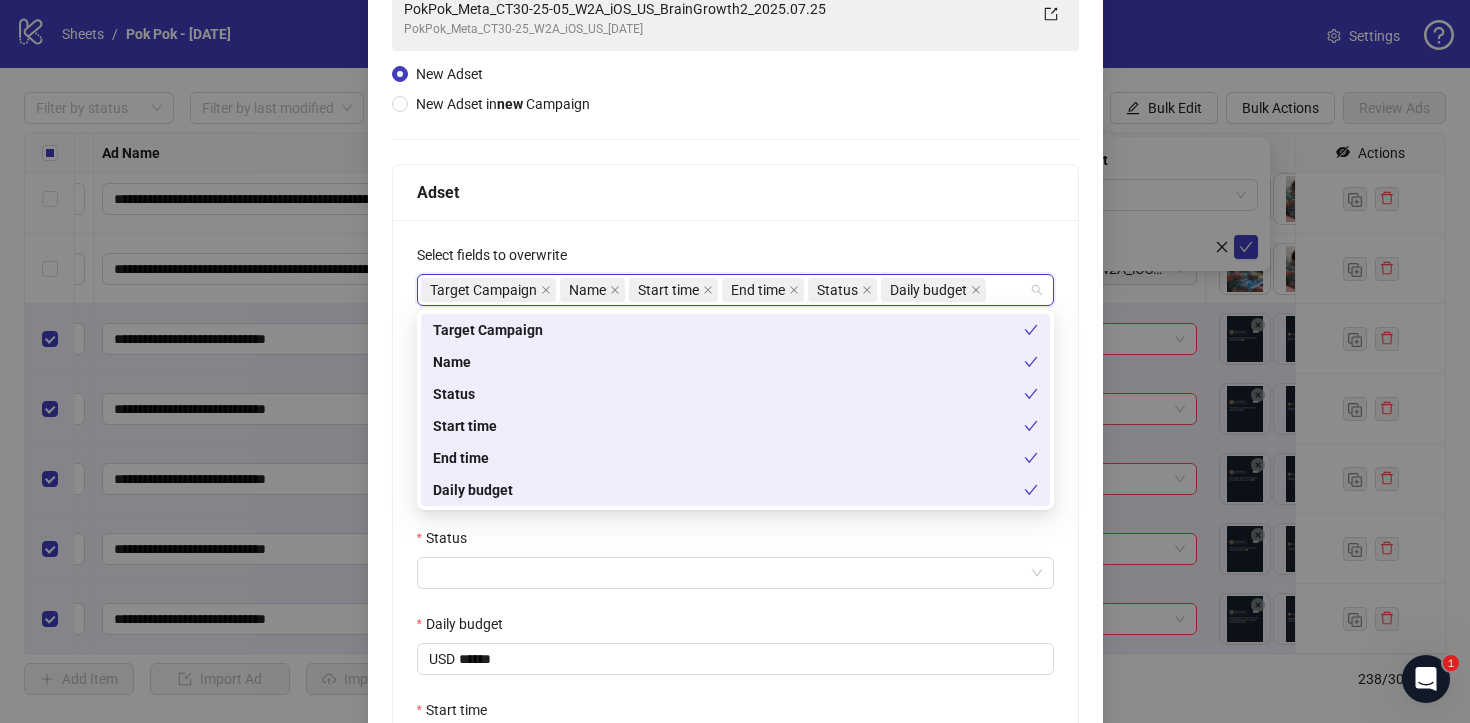 click on "Status" at bounding box center [735, 542] 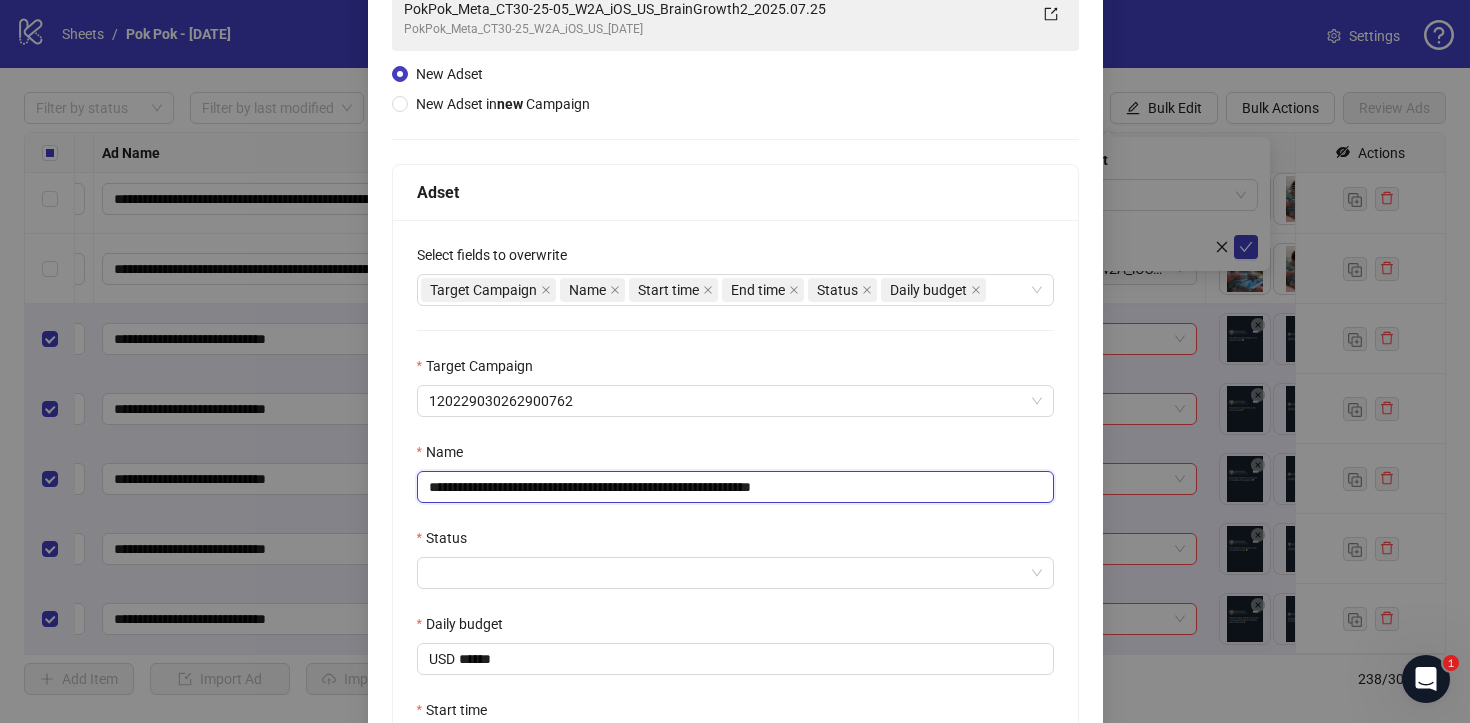 click on "**********" at bounding box center (735, 487) 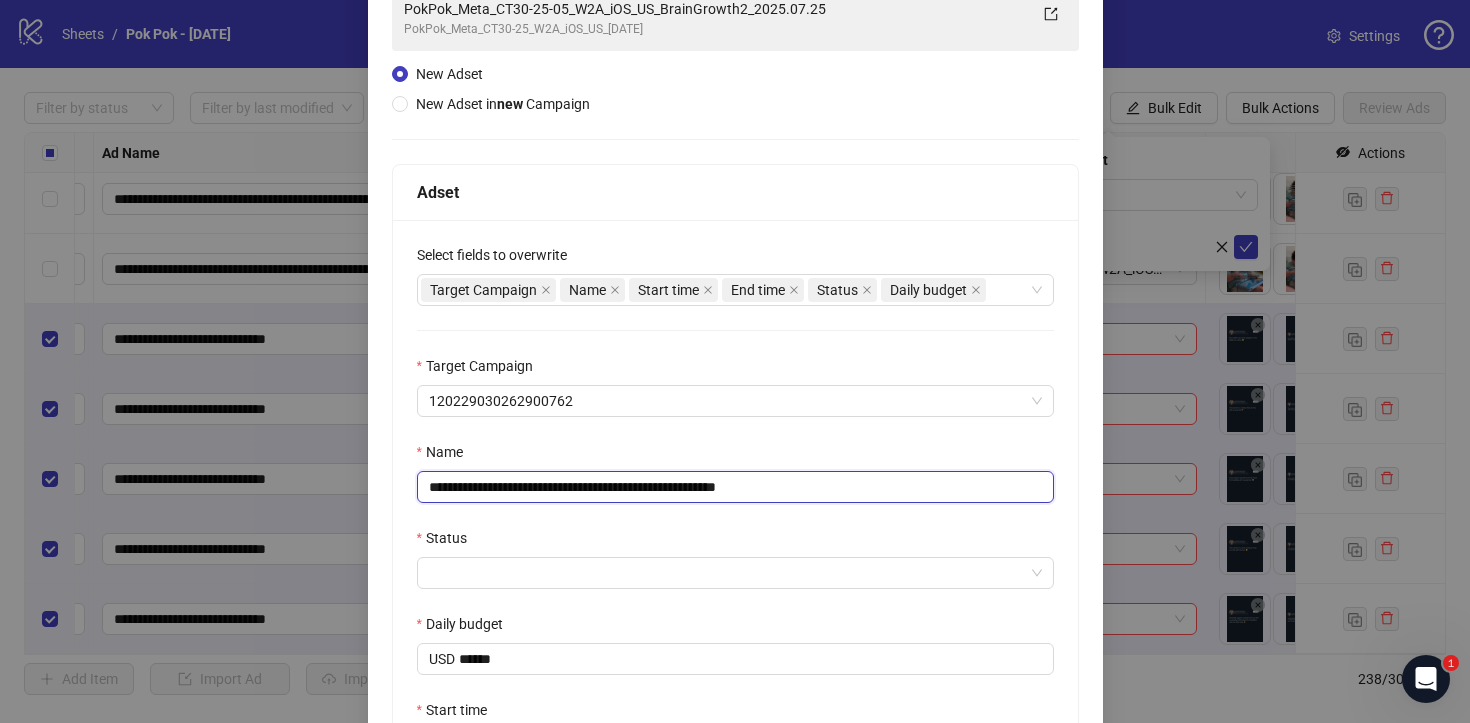 type on "**********" 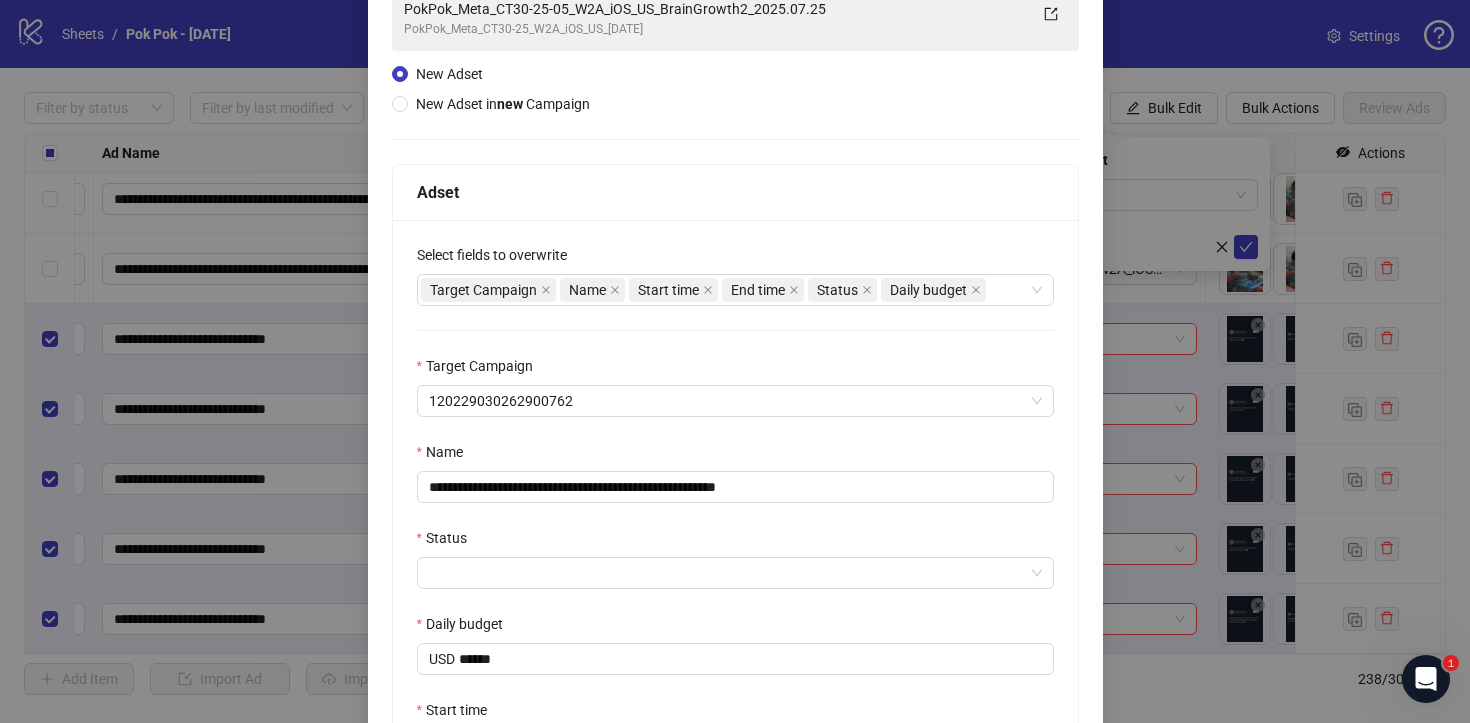 click on "**********" at bounding box center [735, 557] 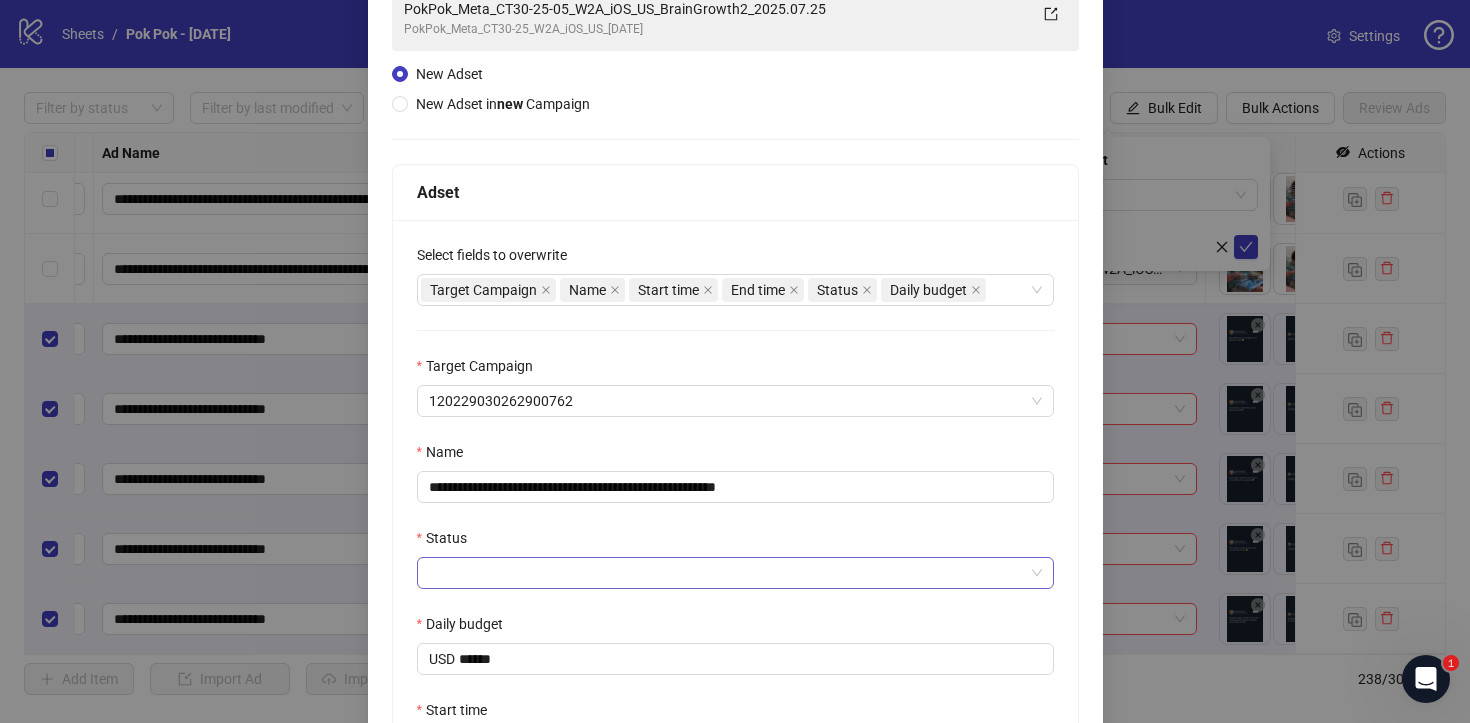 click on "Status" at bounding box center (726, 573) 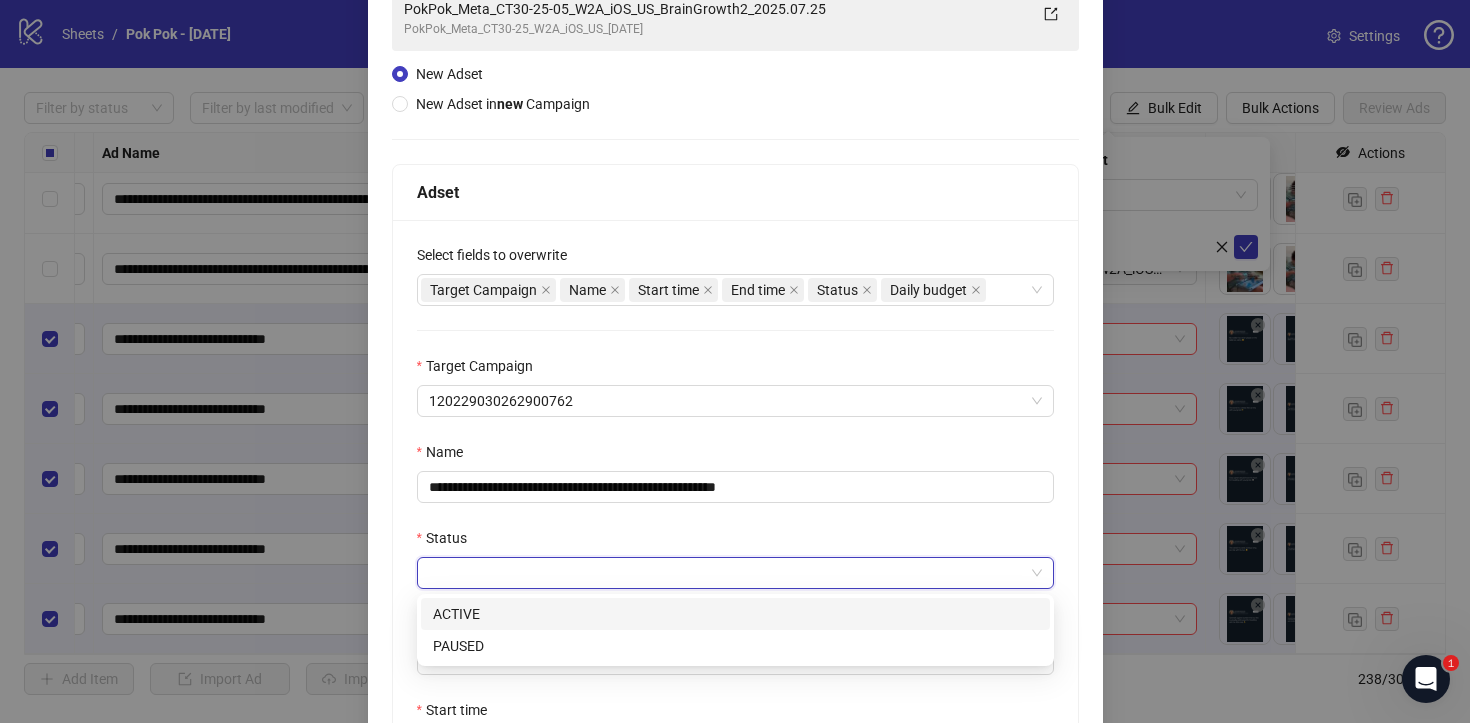 click on "ACTIVE" at bounding box center [735, 614] 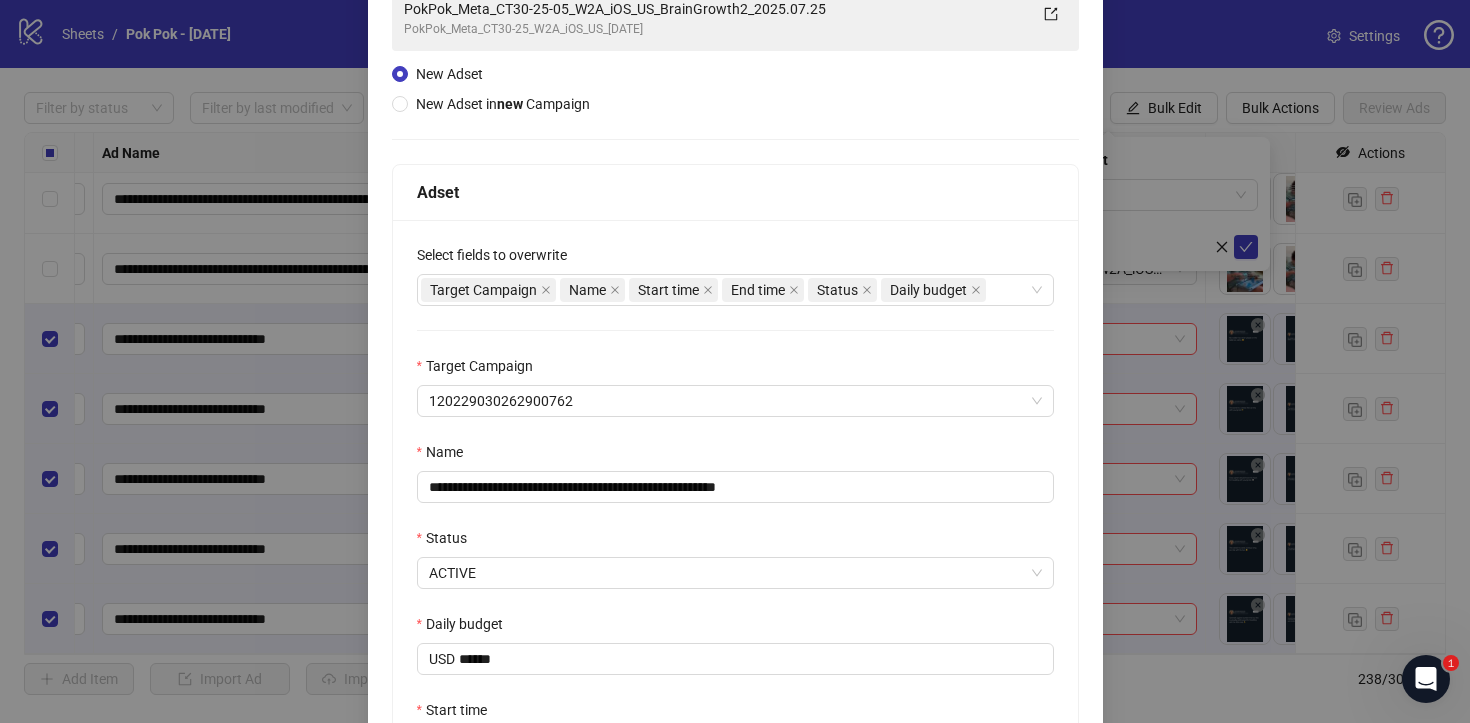 click on "**********" at bounding box center [735, 557] 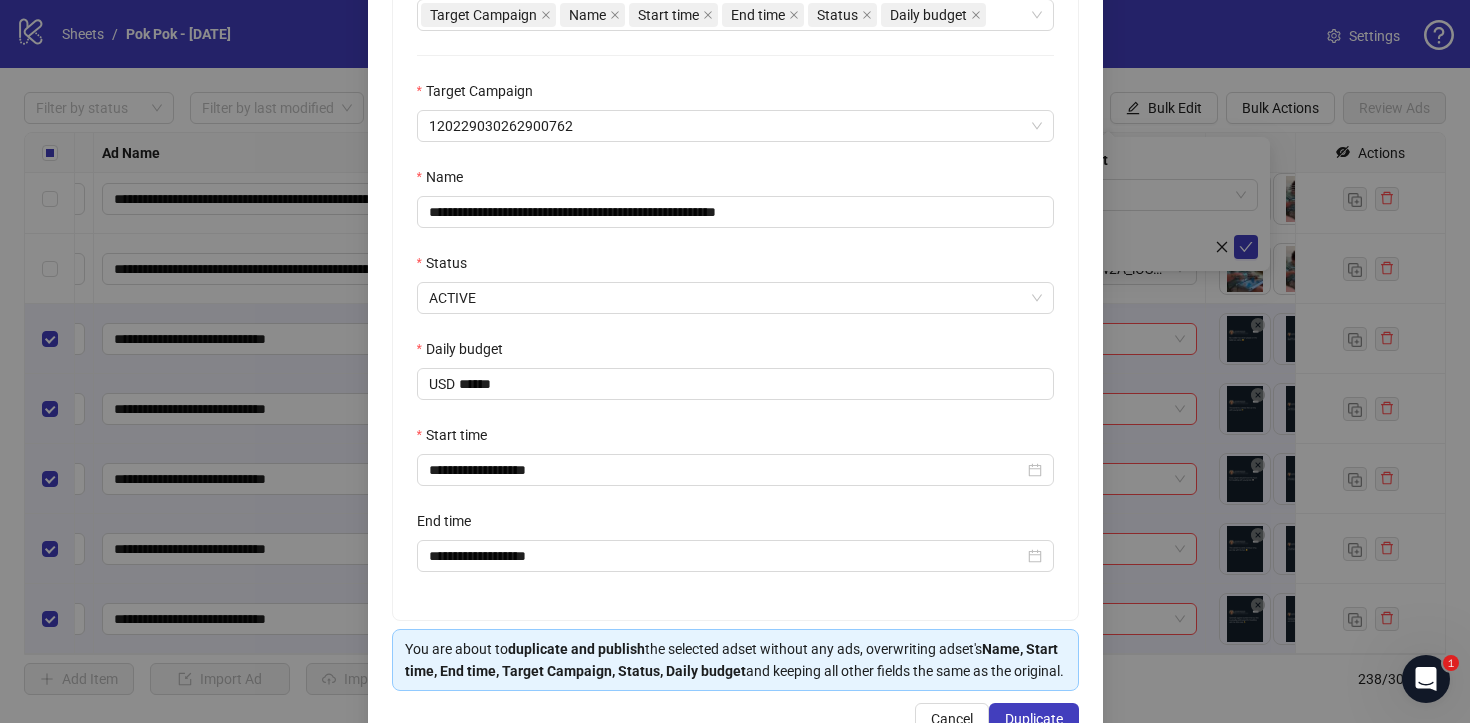scroll, scrollTop: 521, scrollLeft: 0, axis: vertical 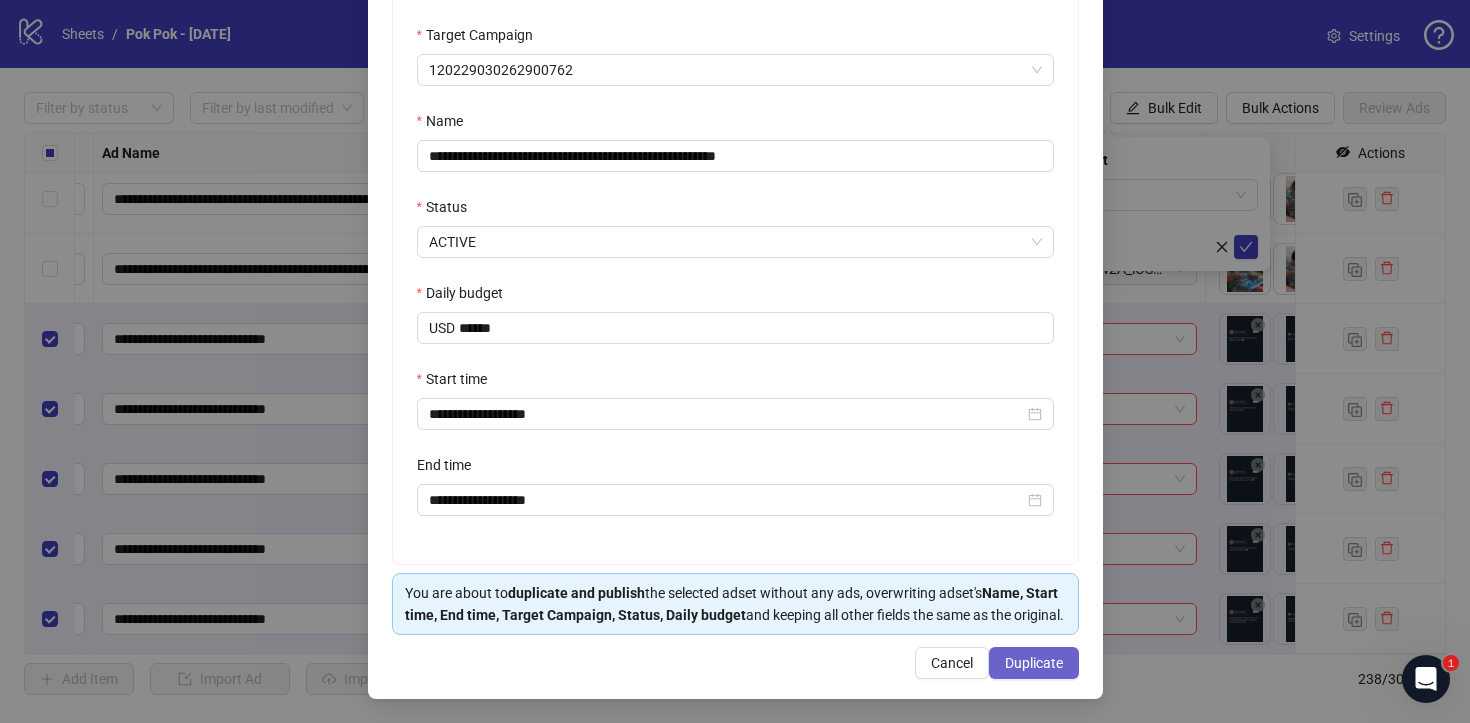 click on "Duplicate" at bounding box center [1034, 663] 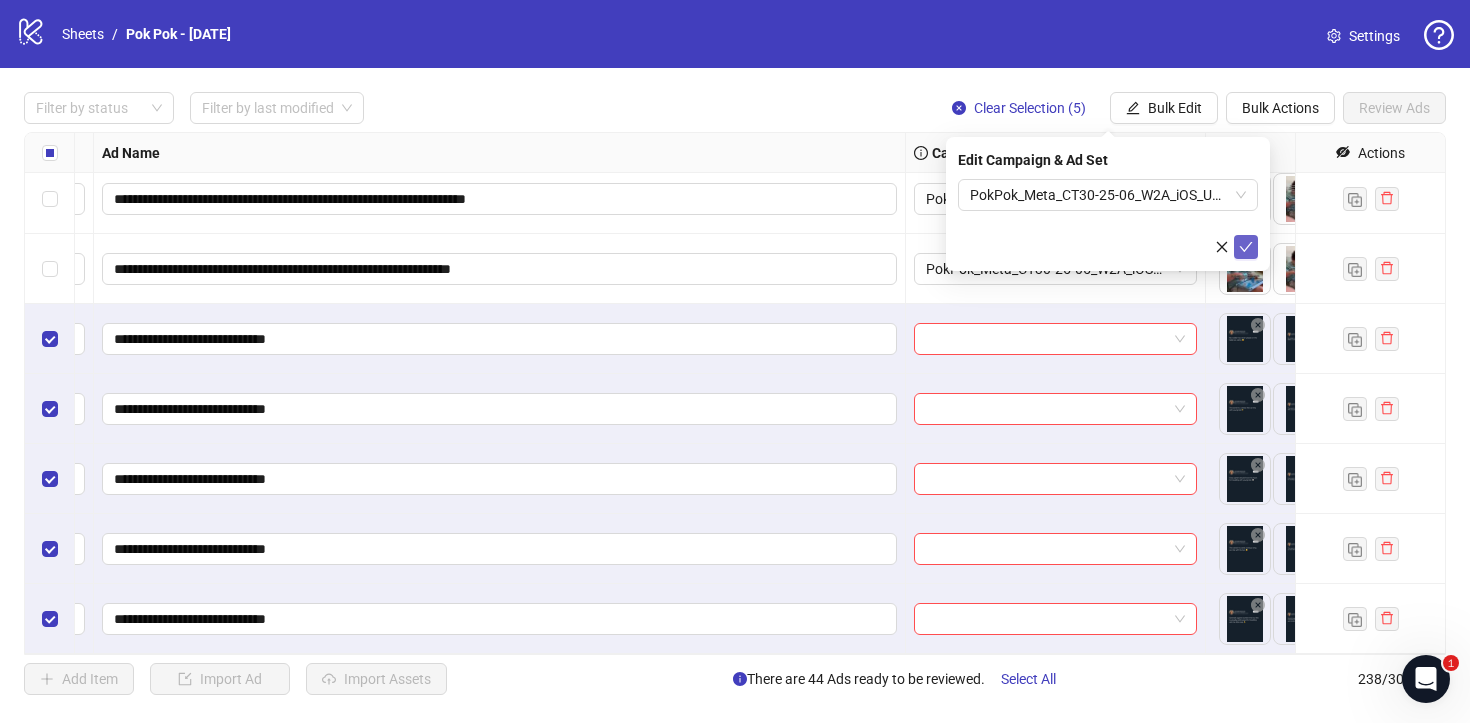 click 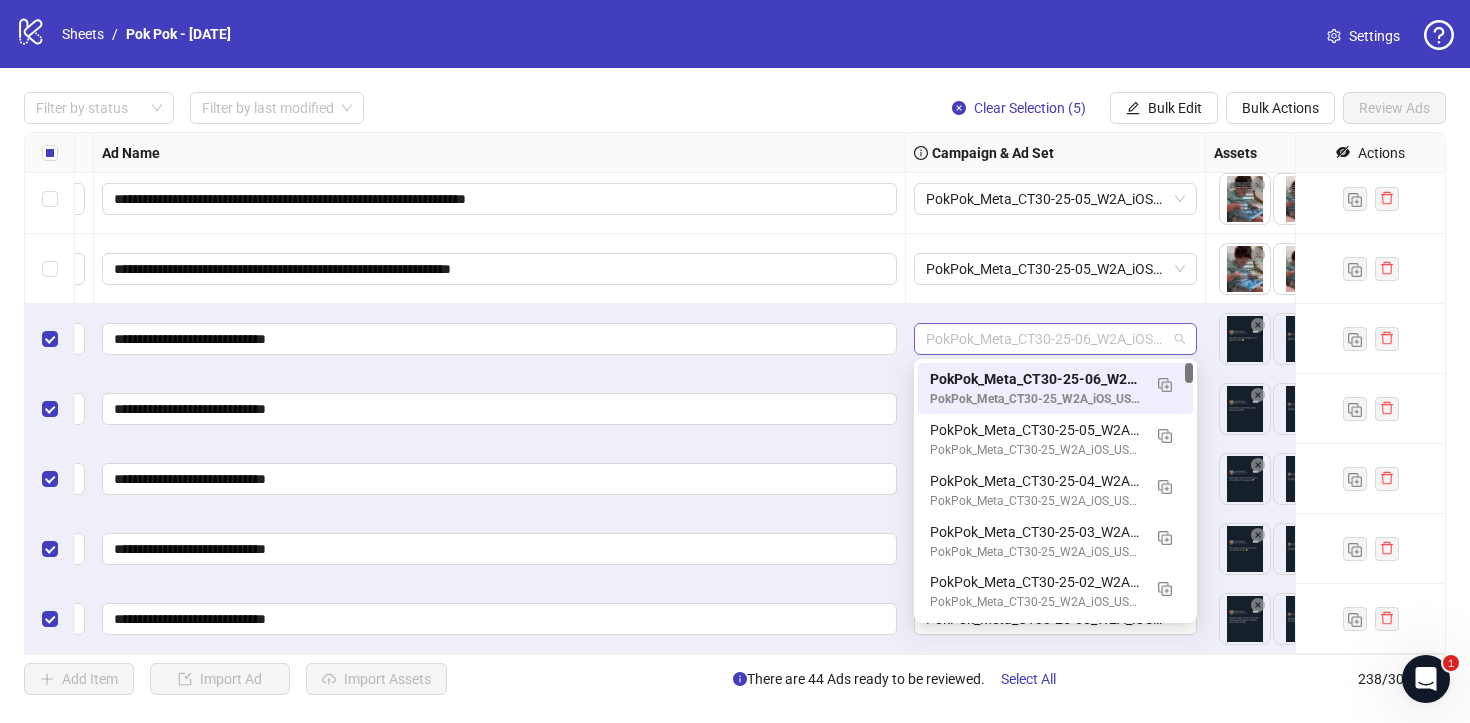 drag, startPoint x: 1097, startPoint y: 340, endPoint x: 1052, endPoint y: 340, distance: 45 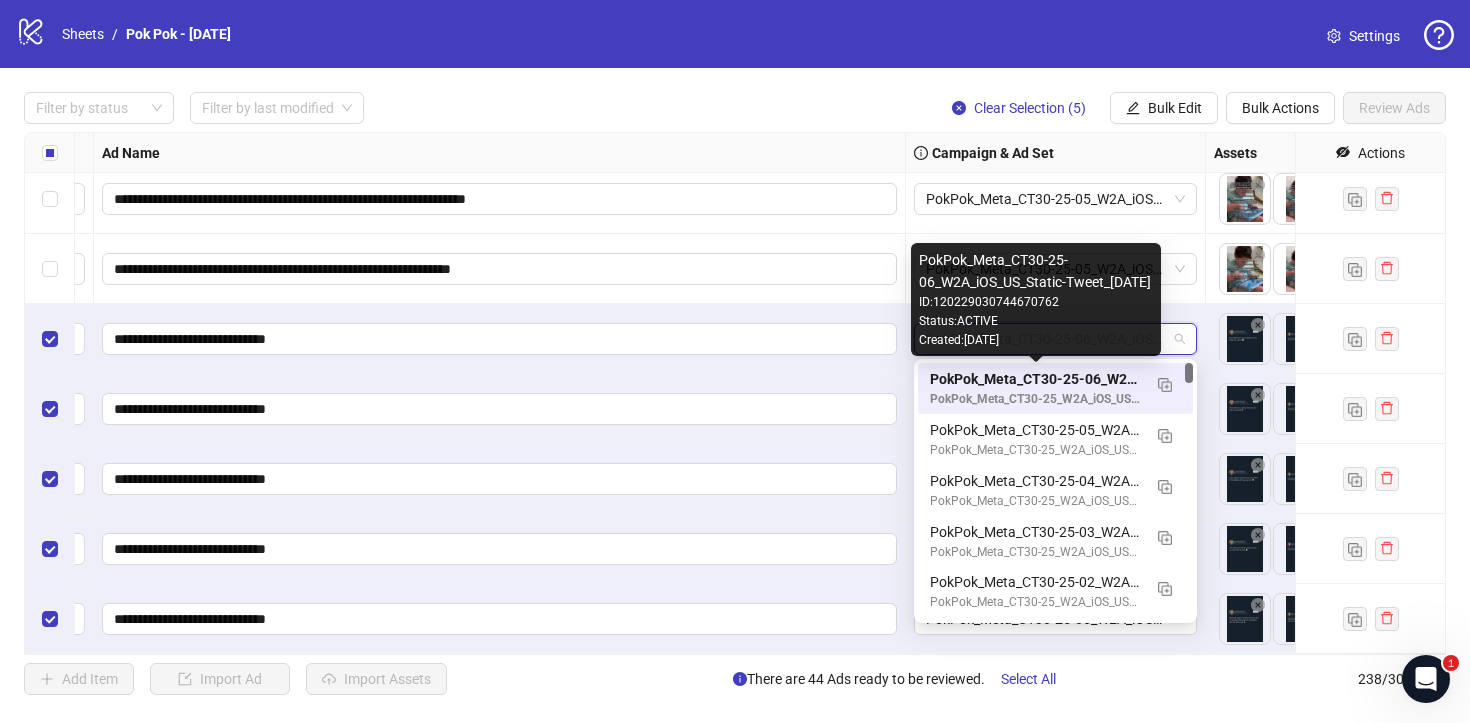 drag, startPoint x: 1104, startPoint y: 376, endPoint x: 1055, endPoint y: 378, distance: 49.0408 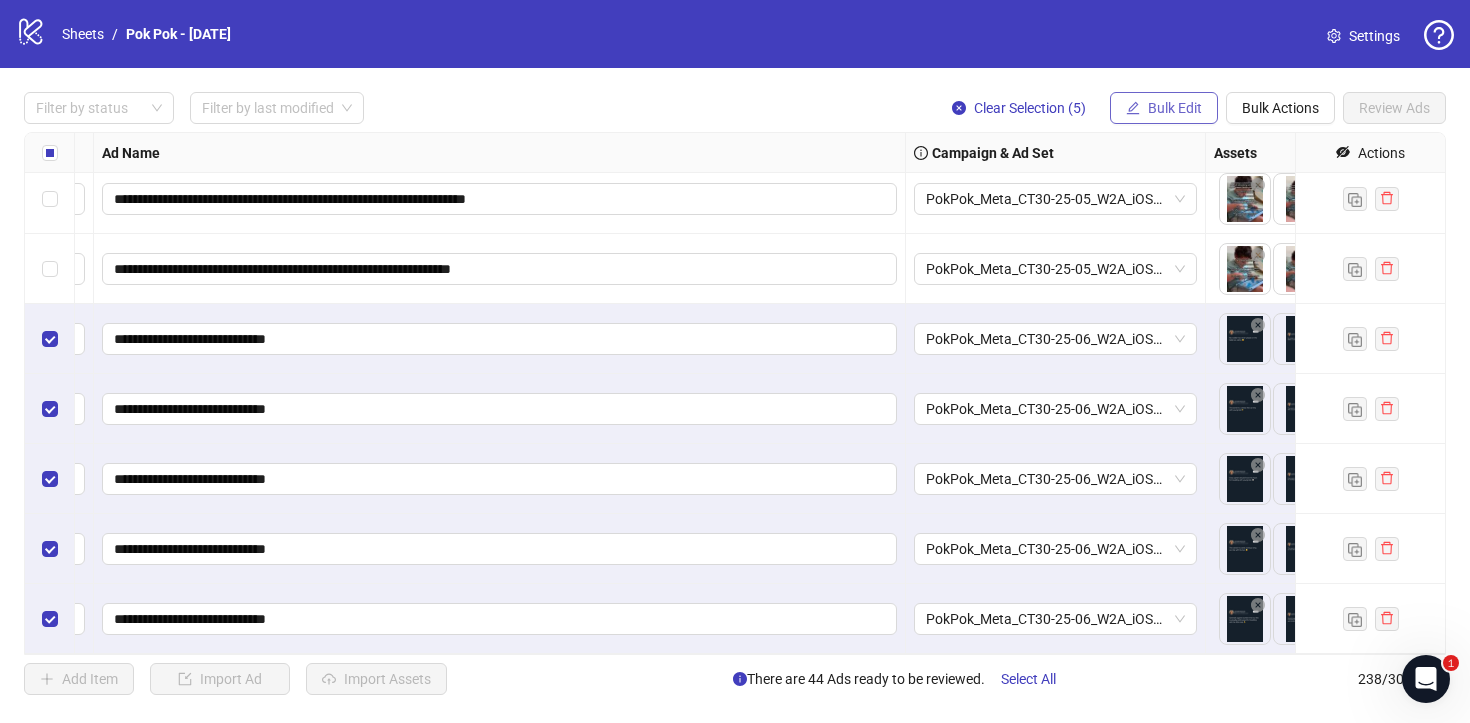 click on "Bulk Edit" at bounding box center [1175, 108] 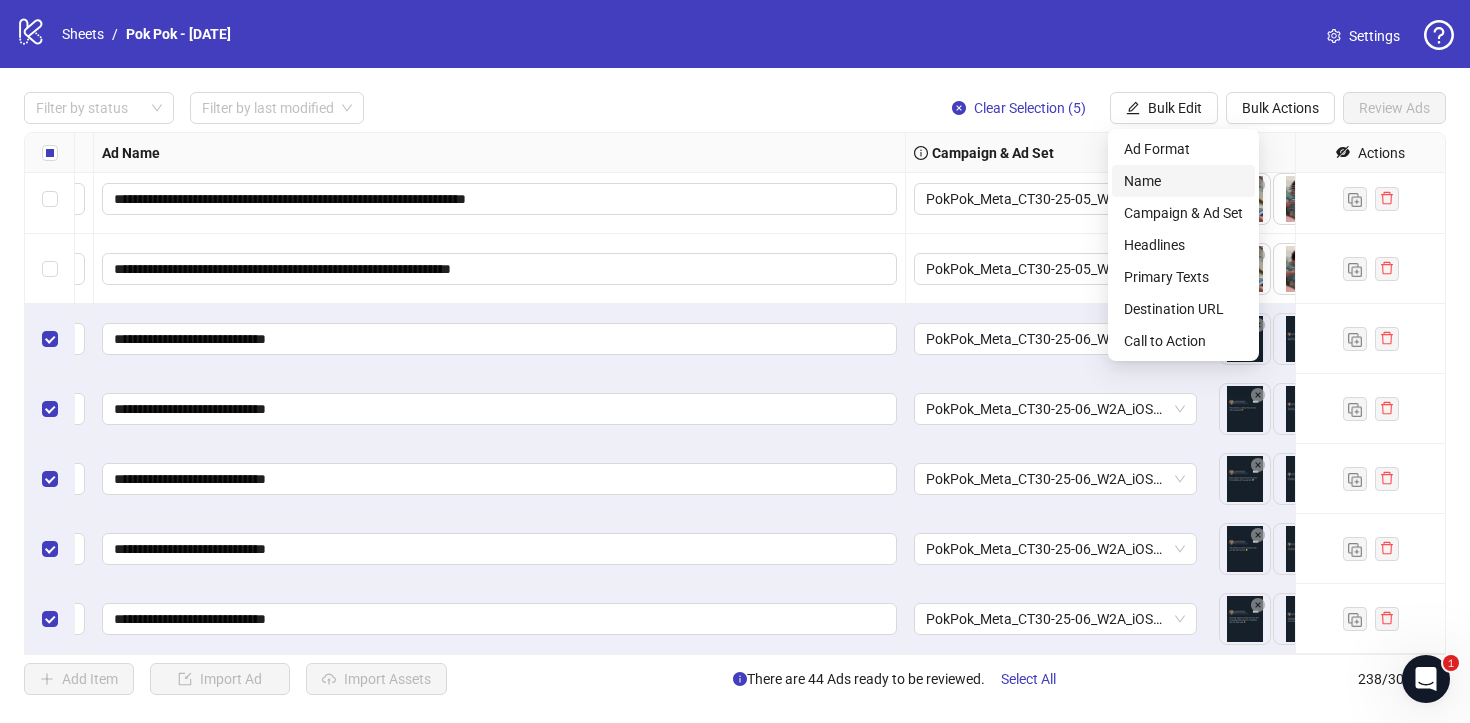 click on "Name" at bounding box center [1183, 181] 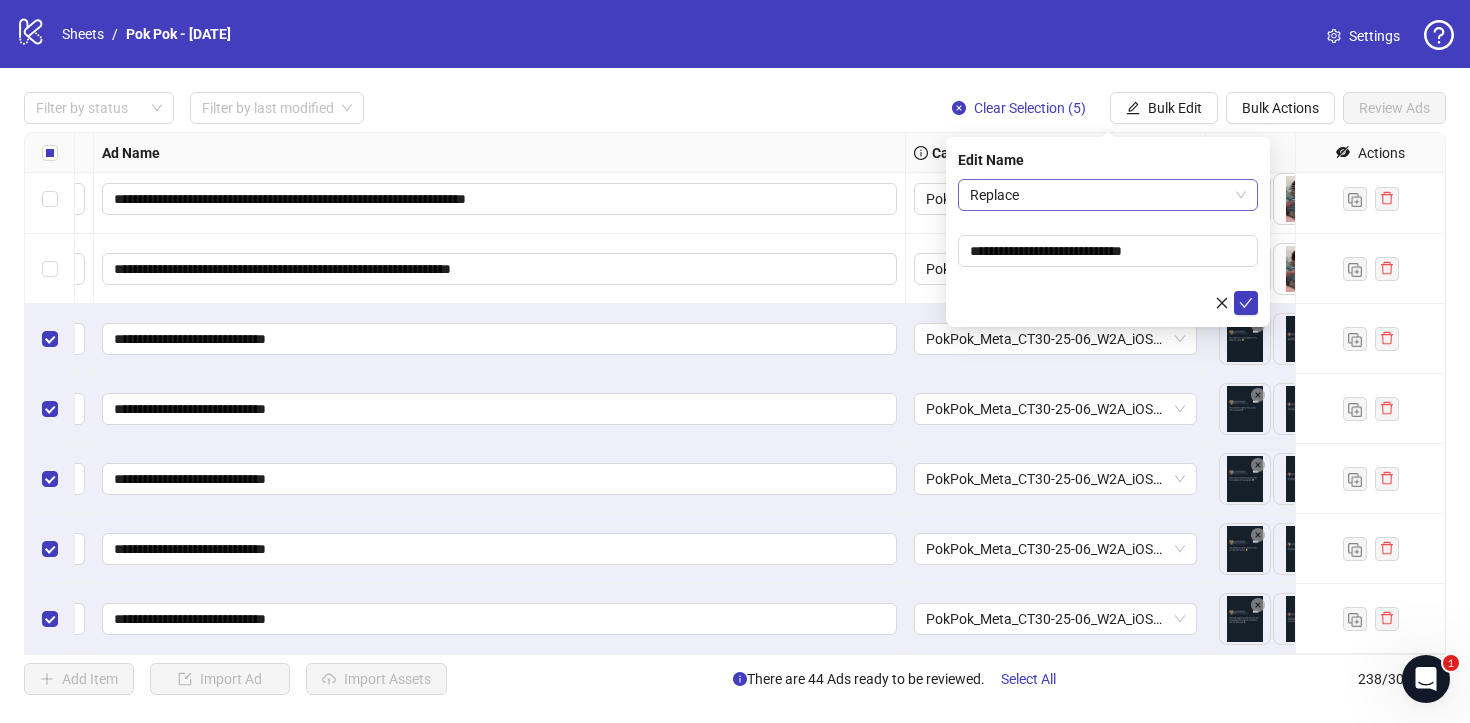 click on "Replace" at bounding box center [1108, 195] 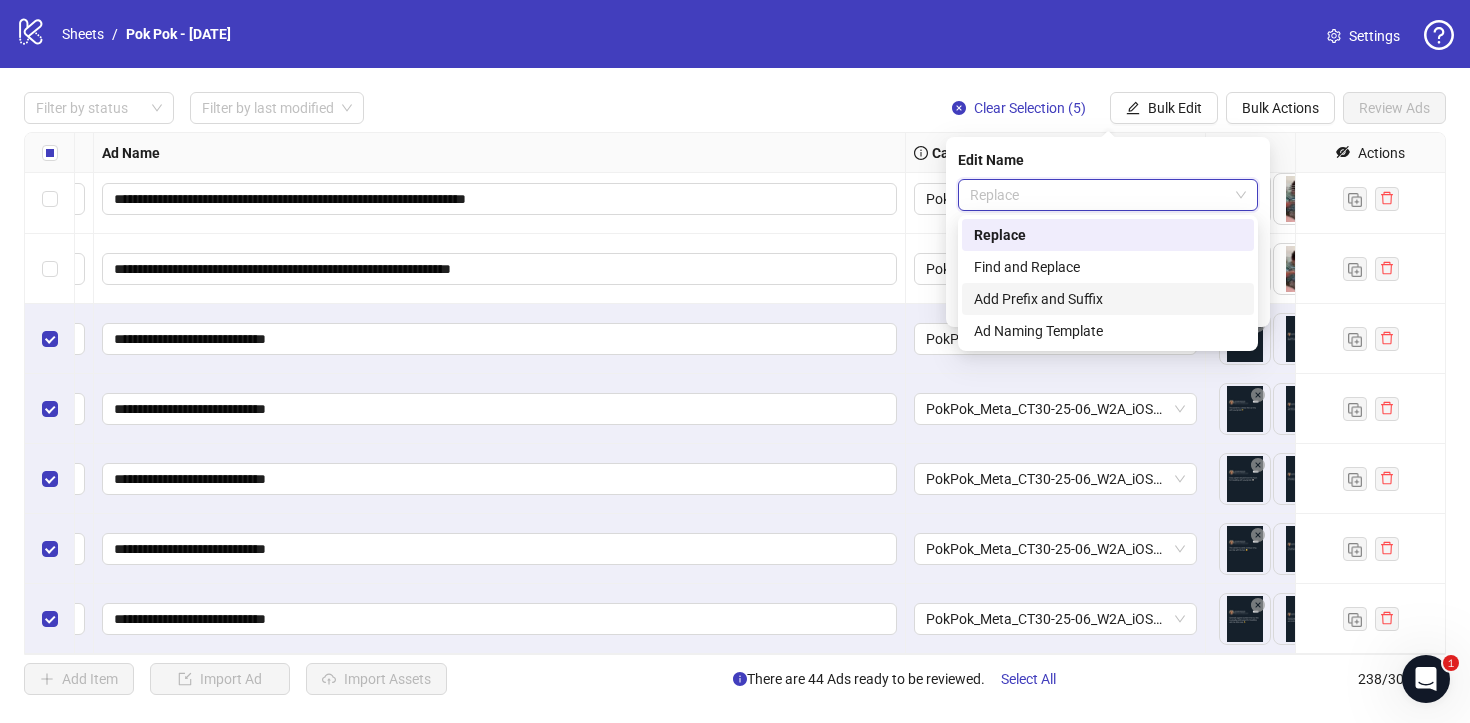 click on "Add Prefix and Suffix" at bounding box center (1108, 299) 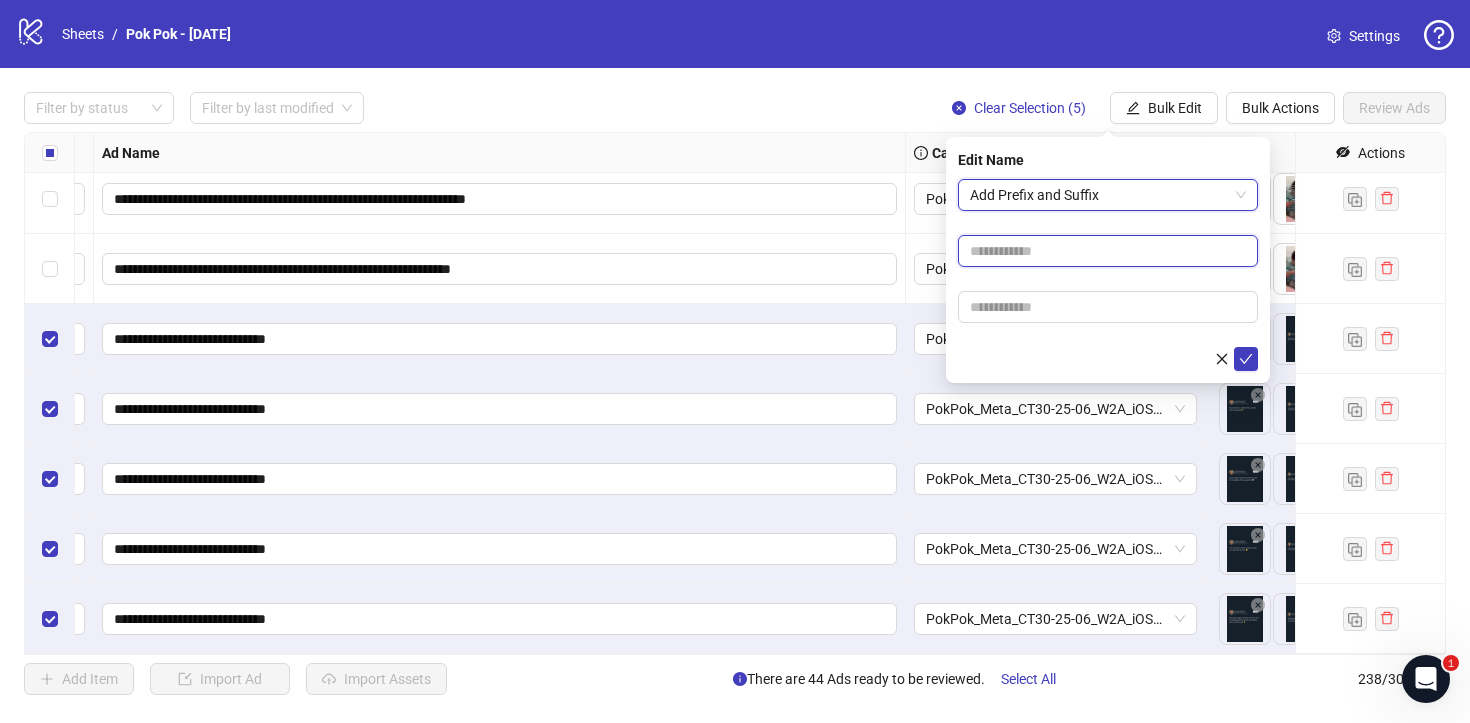 click at bounding box center (1108, 251) 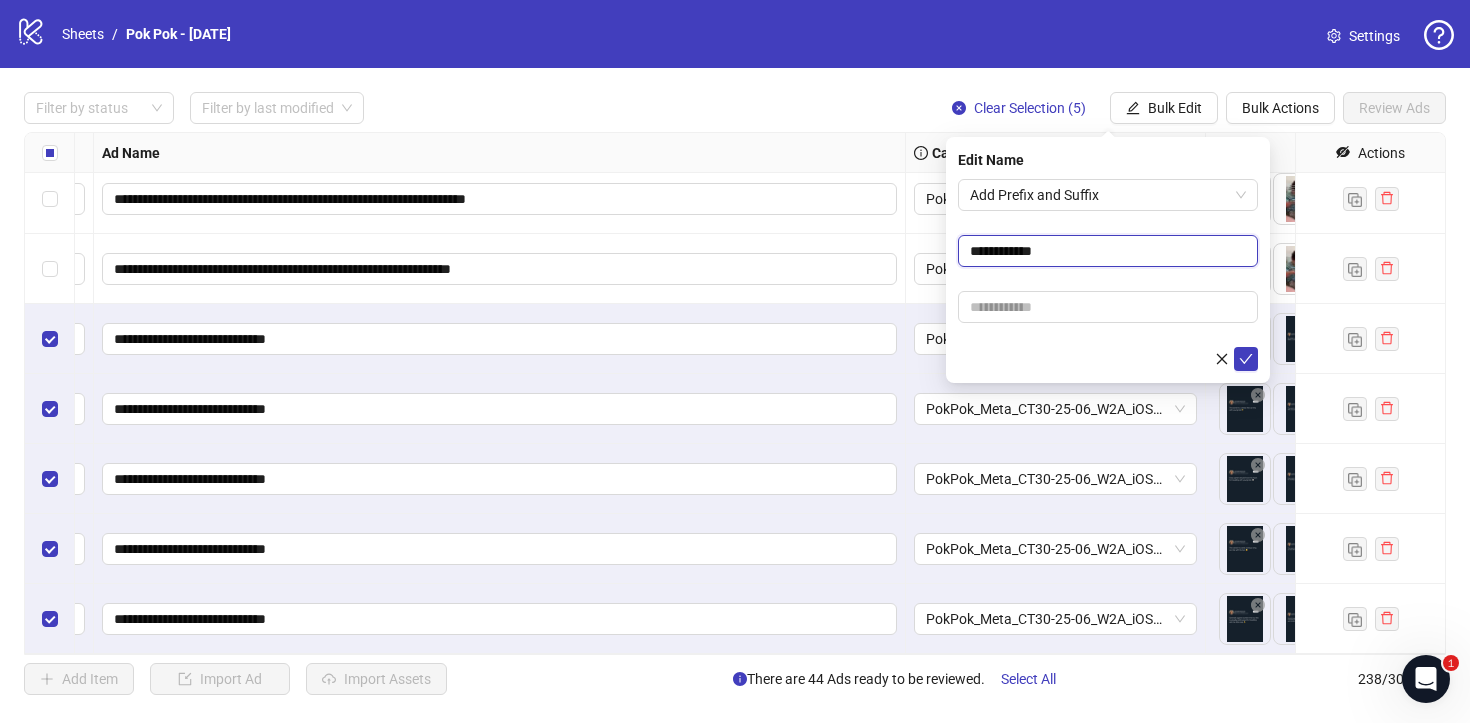 click on "**********" at bounding box center [1108, 251] 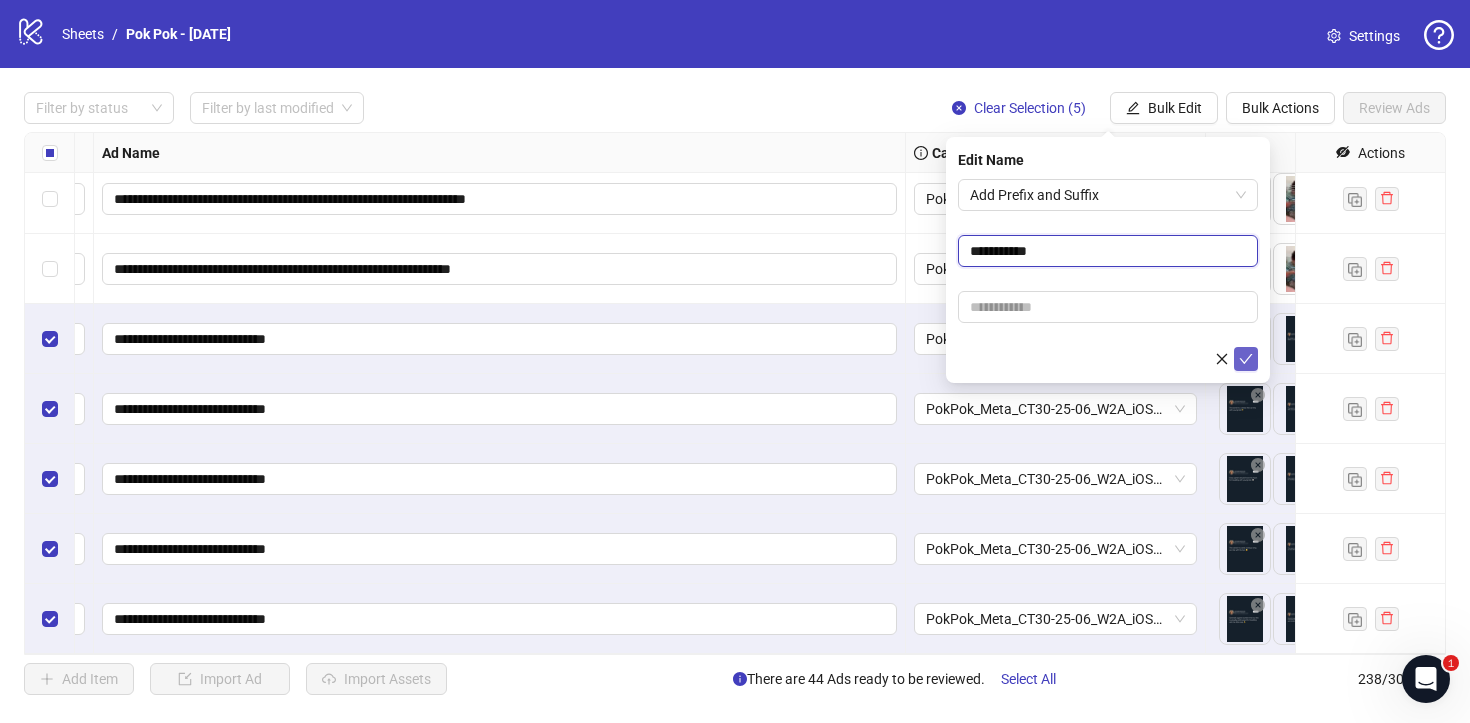 type on "**********" 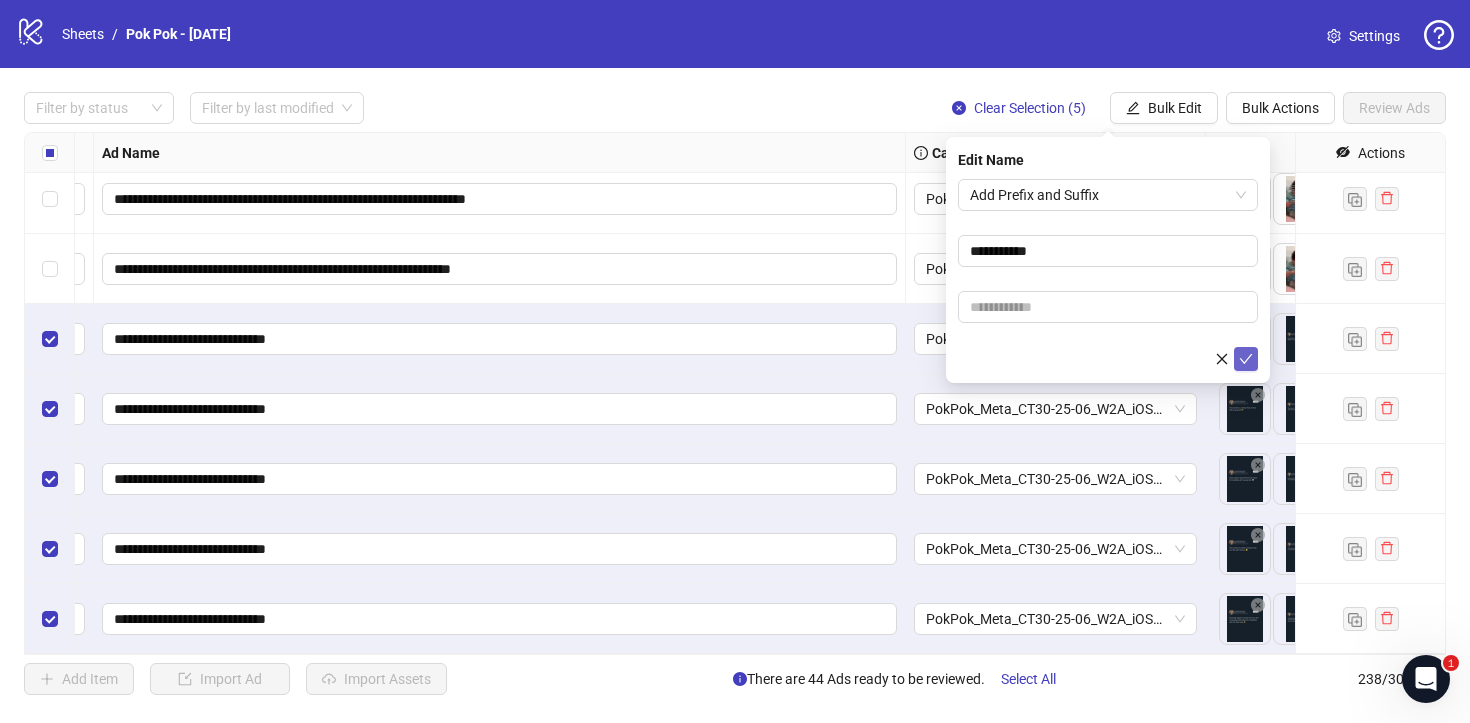 click 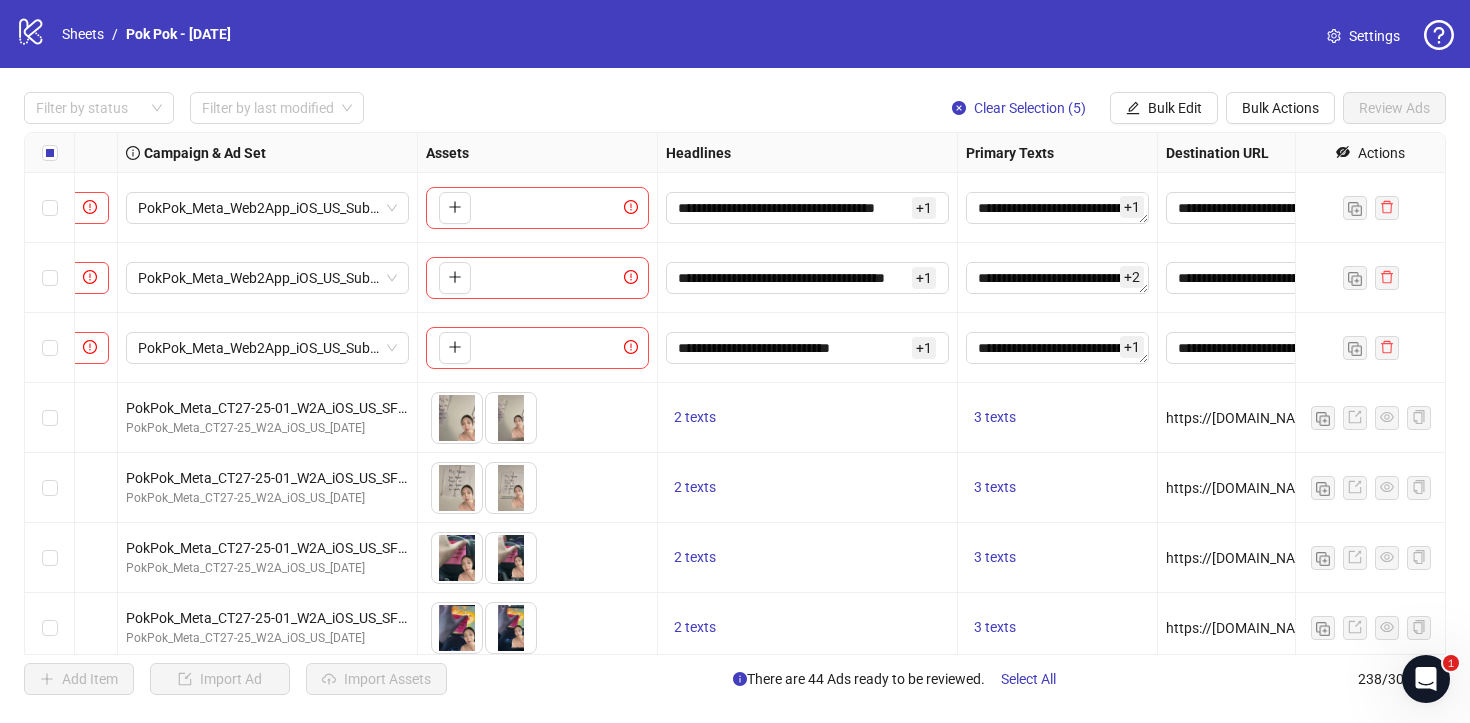 scroll, scrollTop: 0, scrollLeft: 998, axis: horizontal 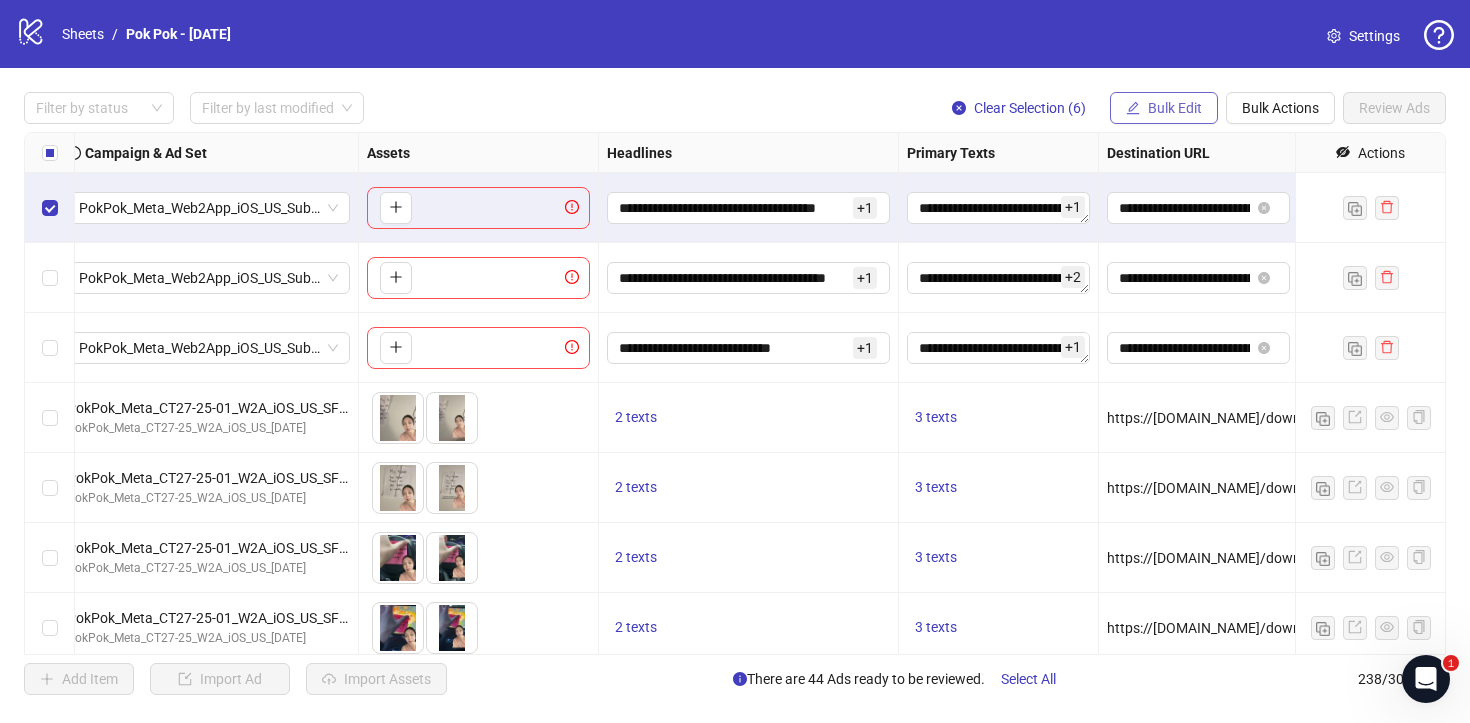 click on "Bulk Edit" at bounding box center [1164, 108] 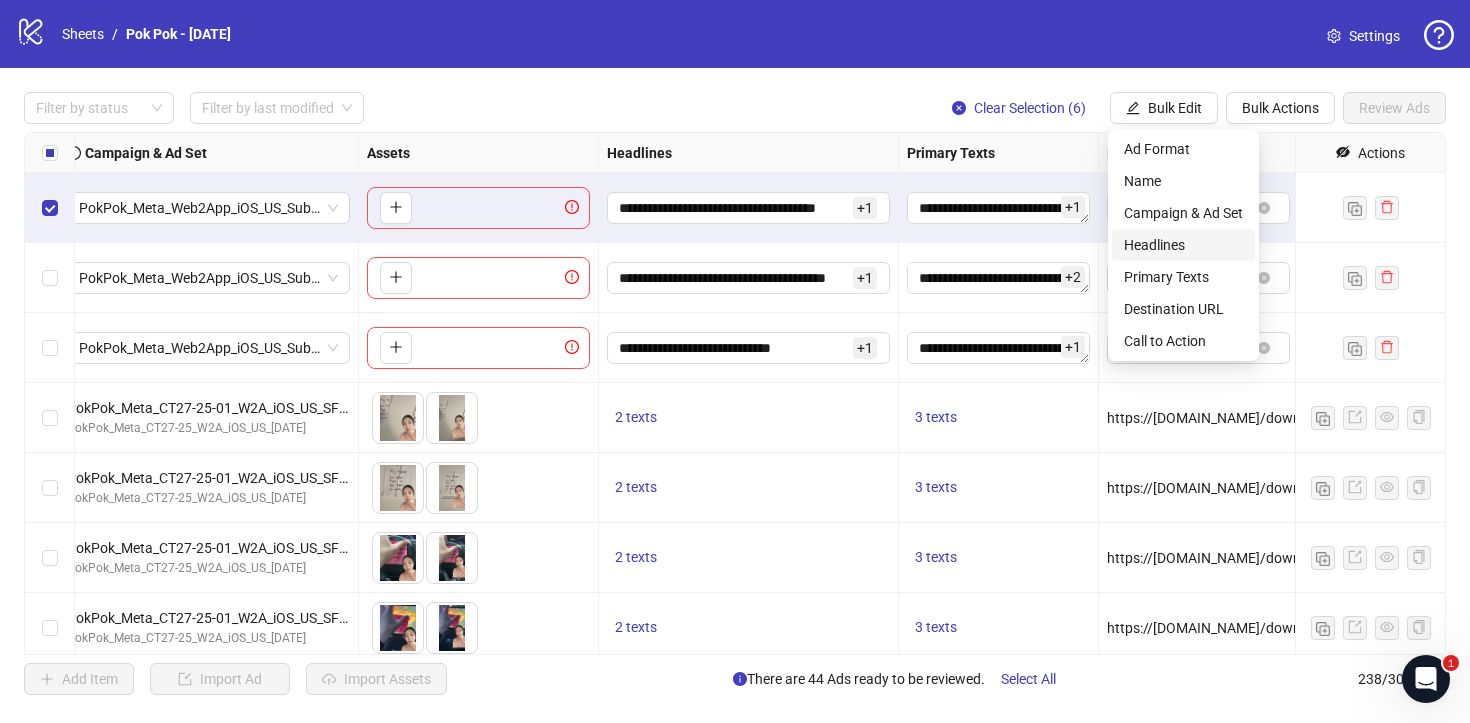 click on "Headlines" at bounding box center [1183, 245] 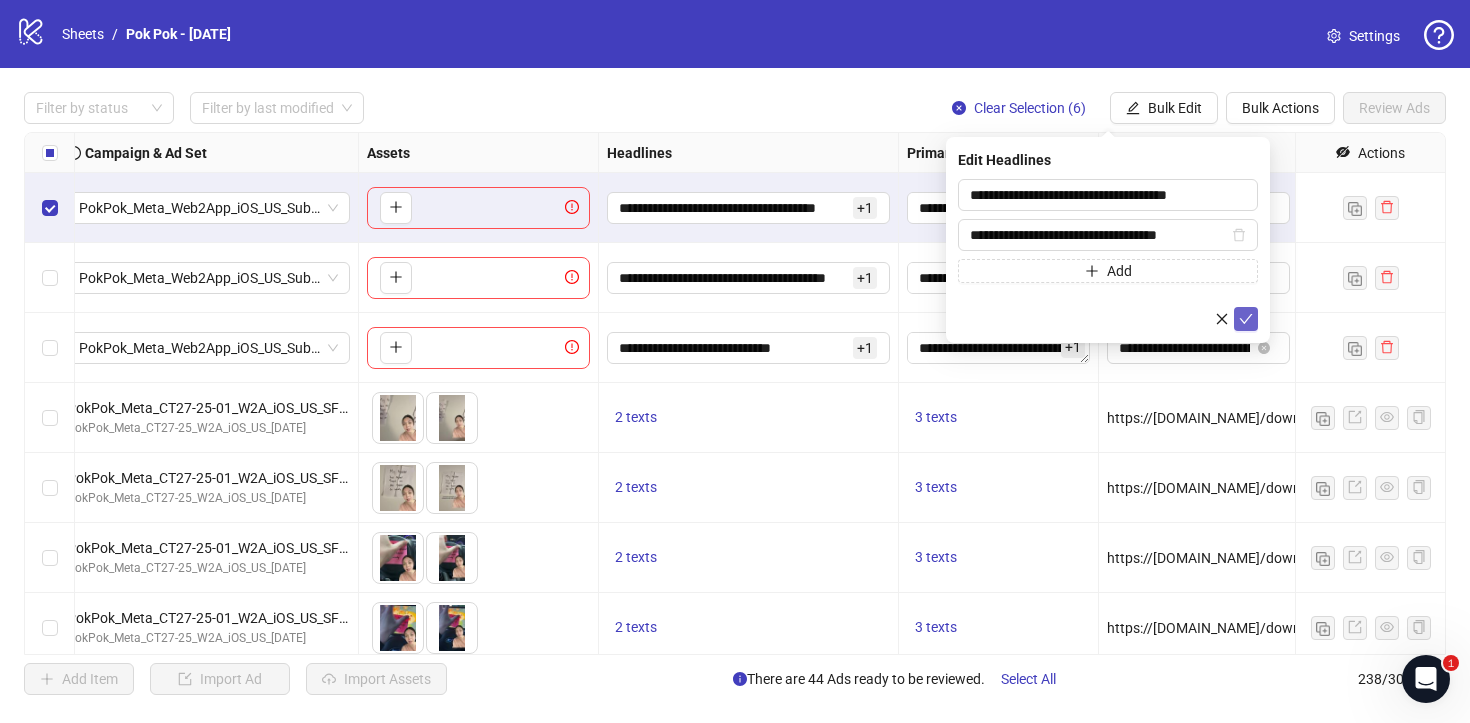 click 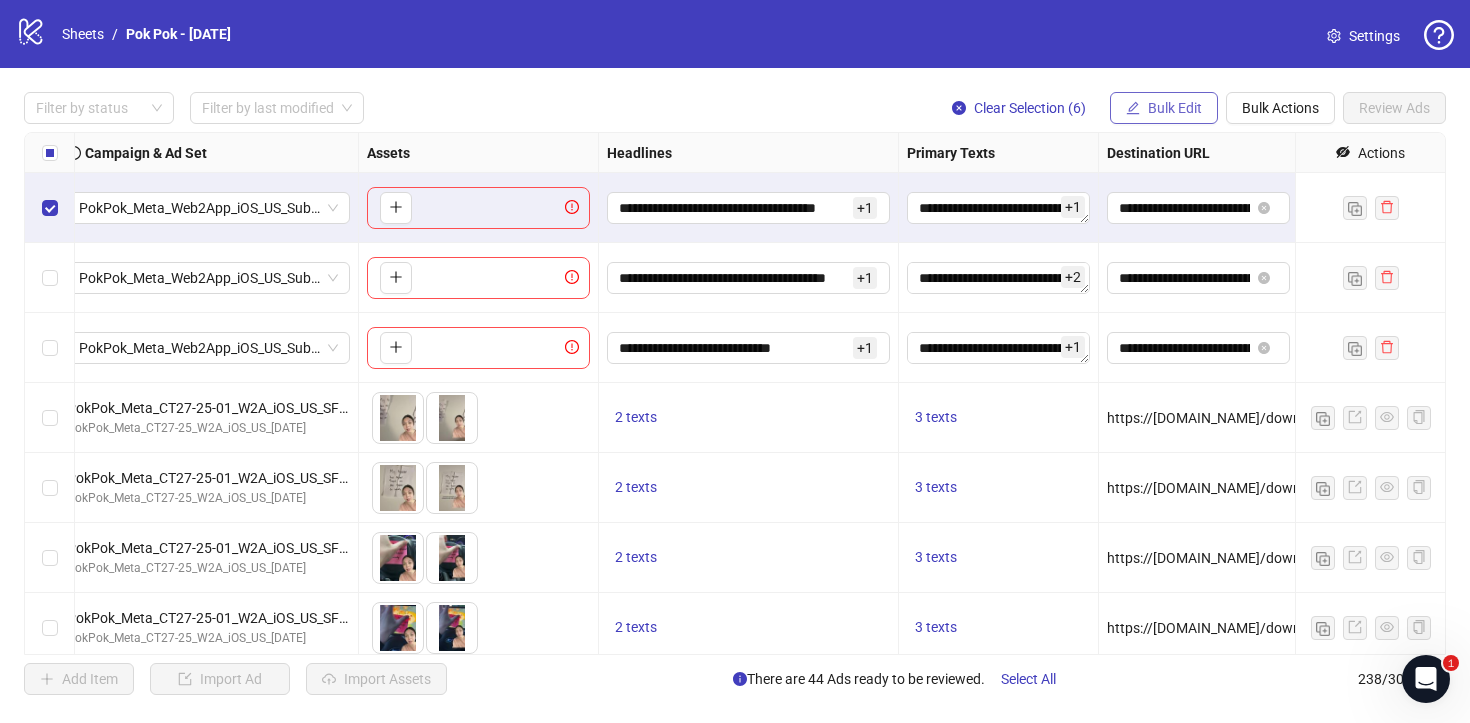 click on "Bulk Edit" at bounding box center (1175, 108) 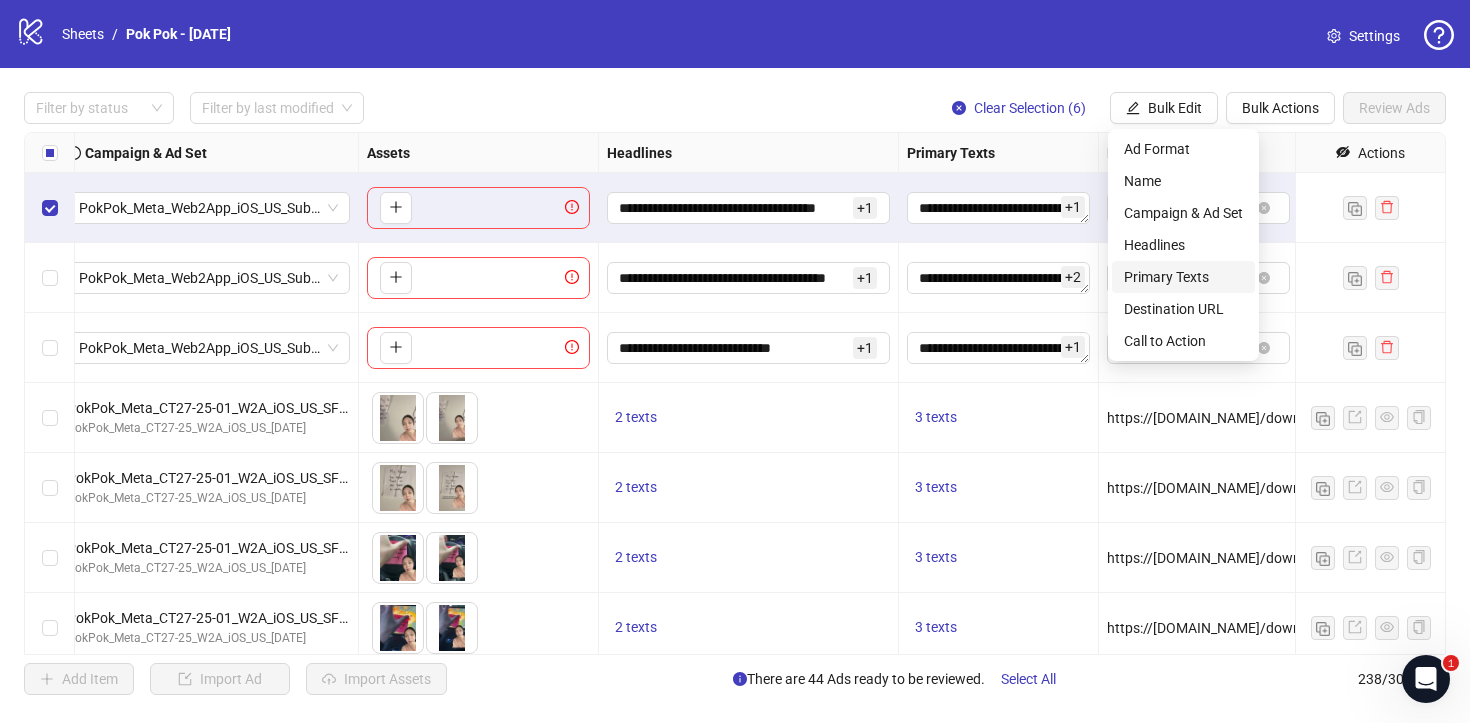 click on "Primary Texts" at bounding box center [1183, 277] 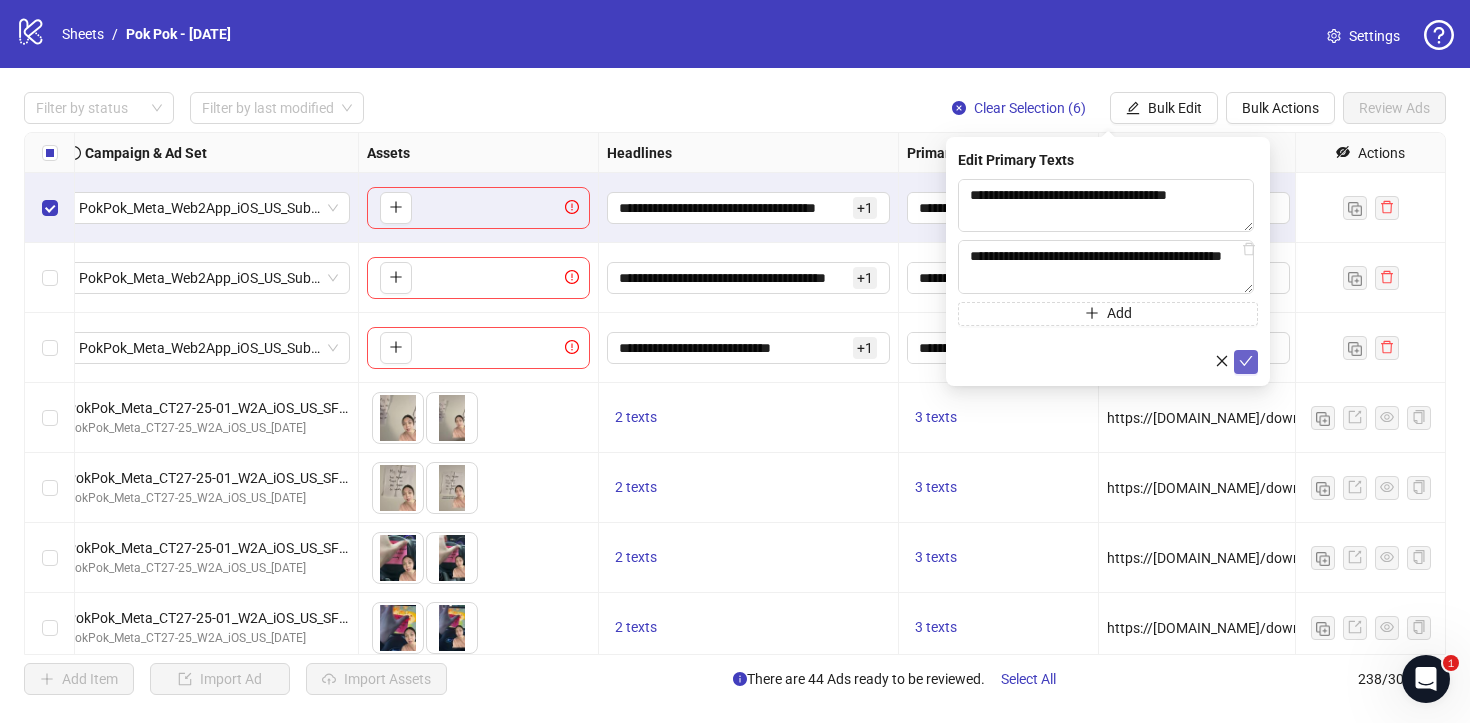 click at bounding box center (1246, 362) 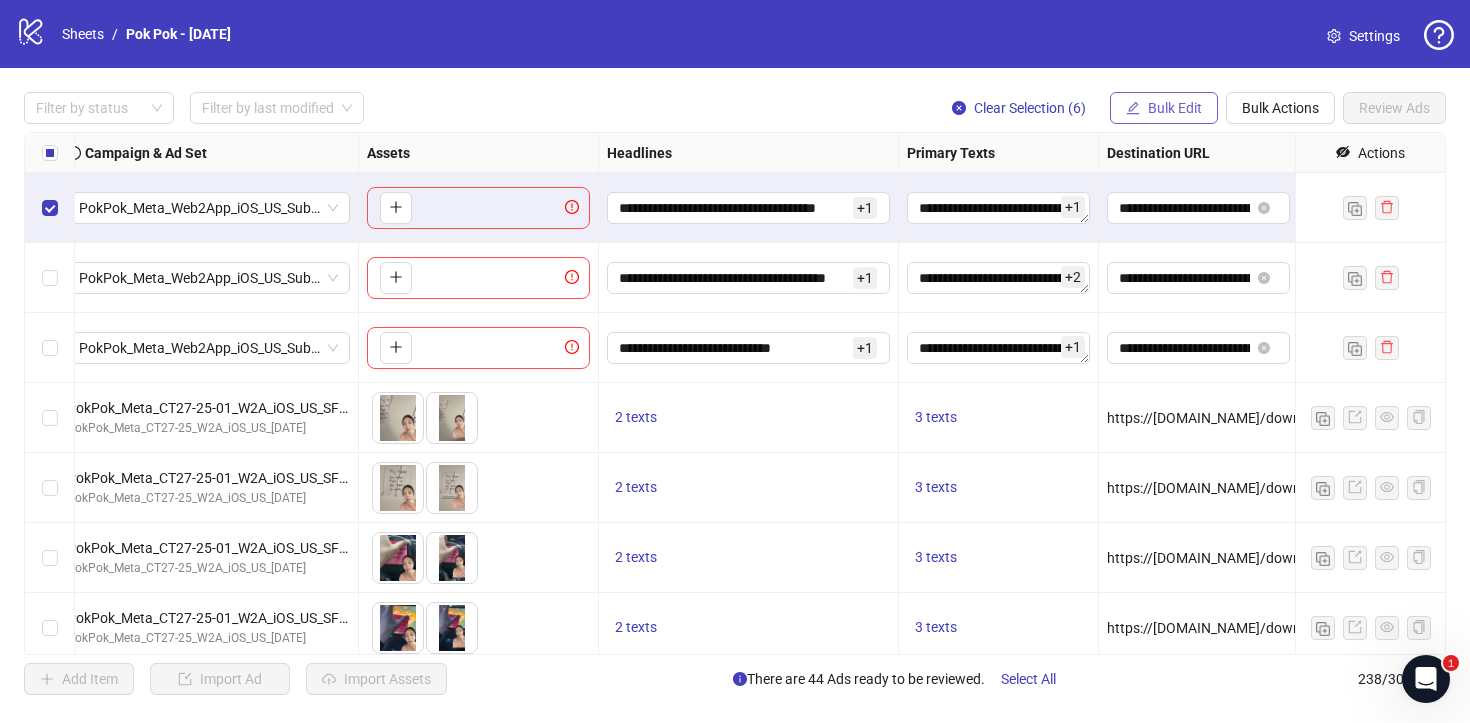click on "Bulk Edit" at bounding box center [1175, 108] 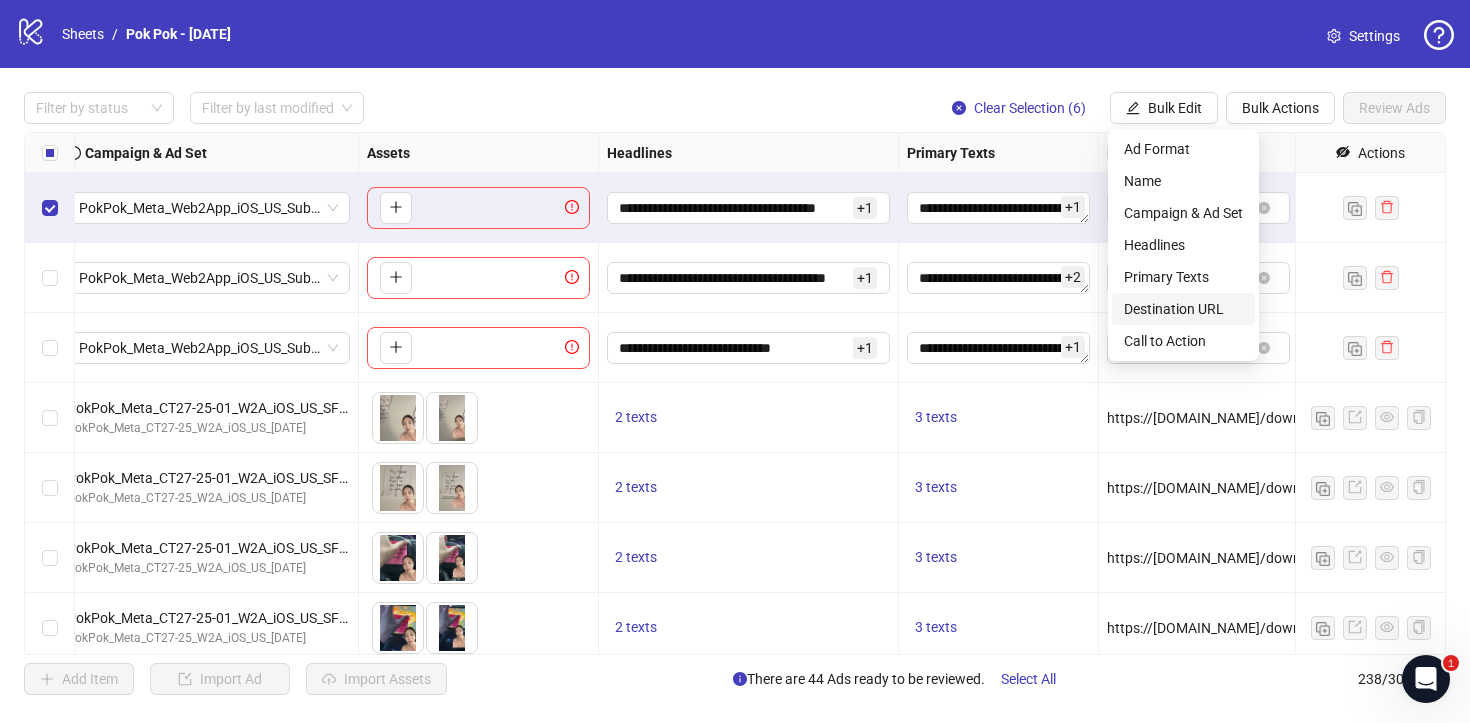 click on "Destination URL" at bounding box center (1183, 309) 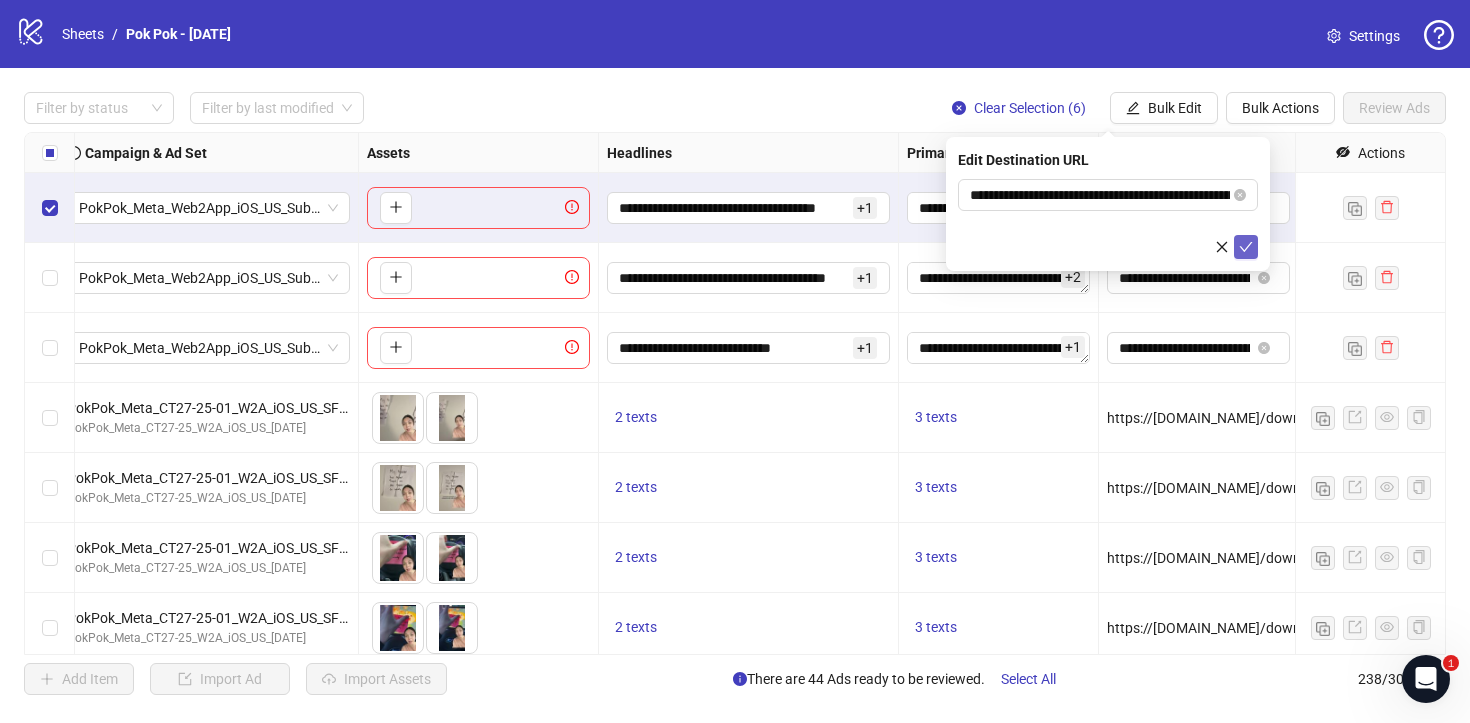 click 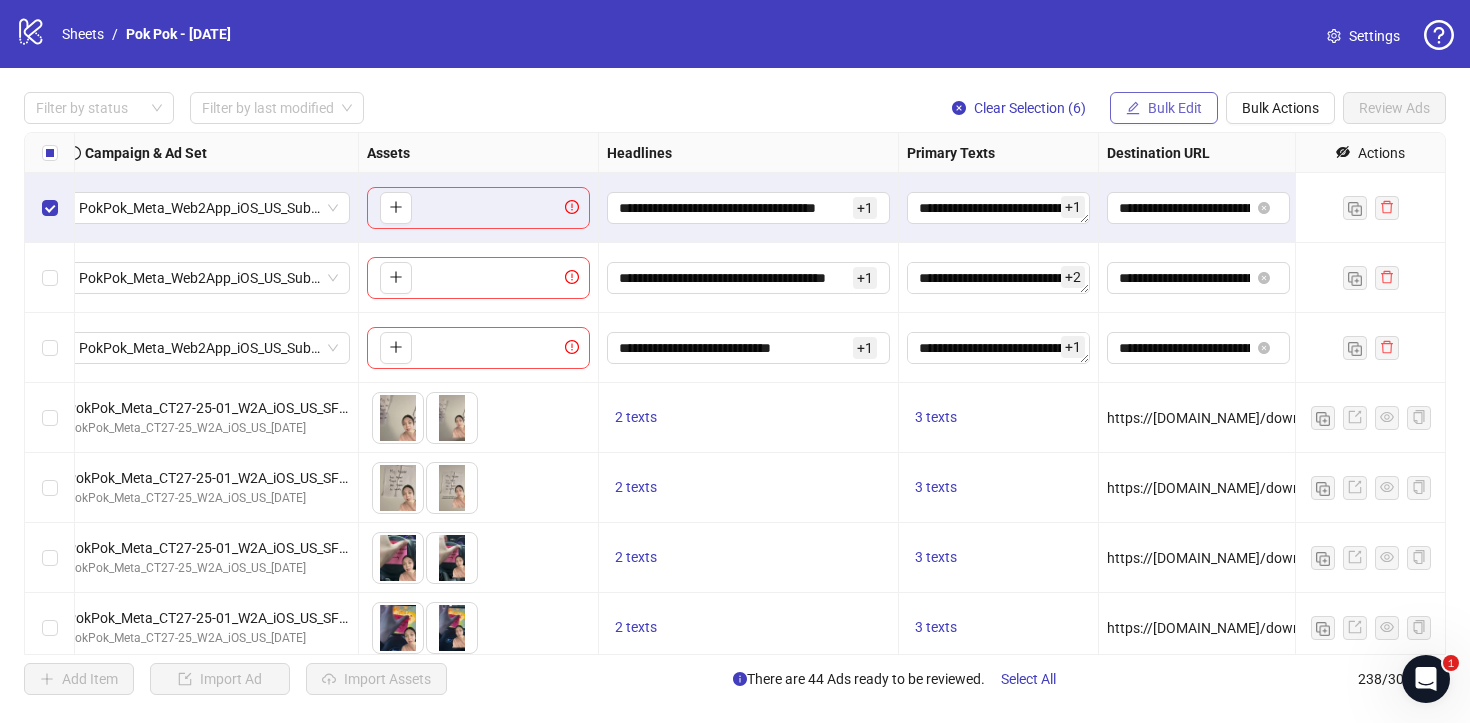 click on "Bulk Edit" at bounding box center (1175, 108) 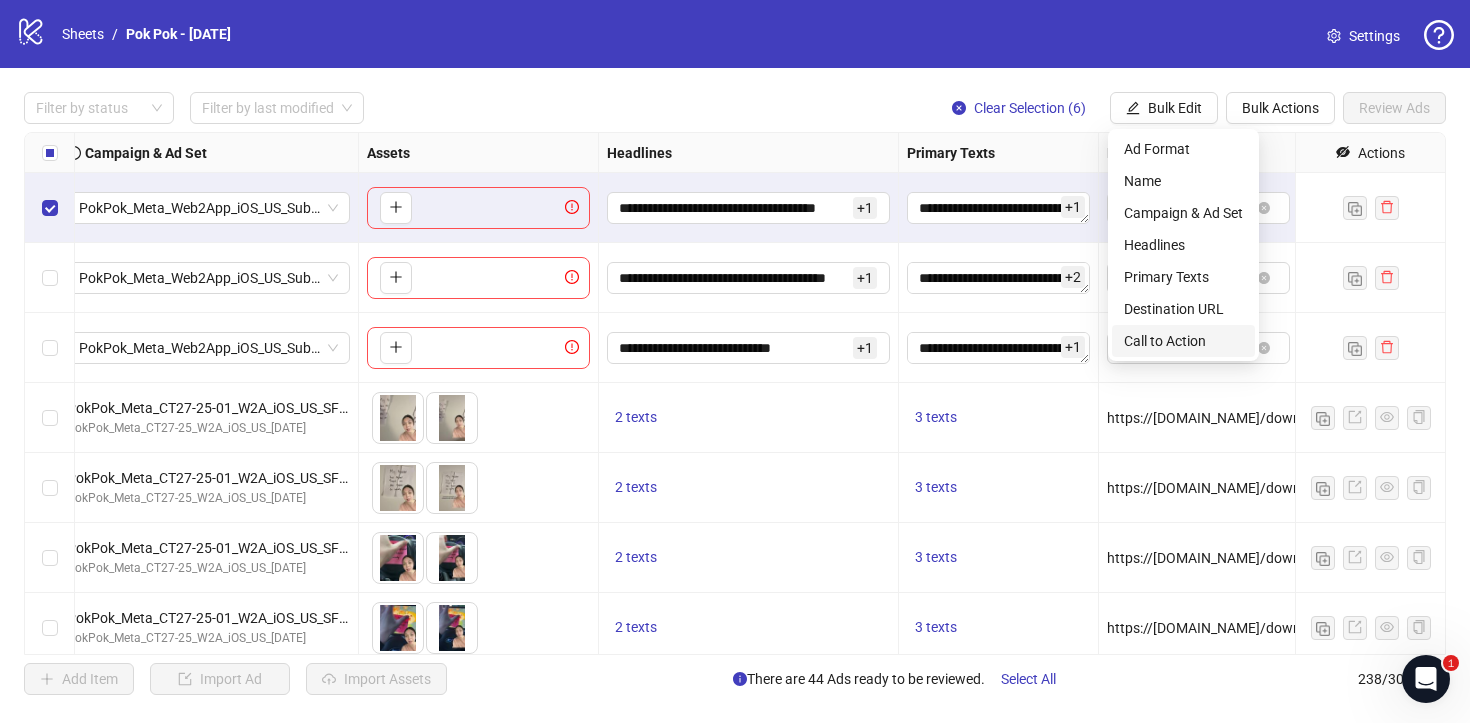 click on "Call to Action" at bounding box center [1183, 341] 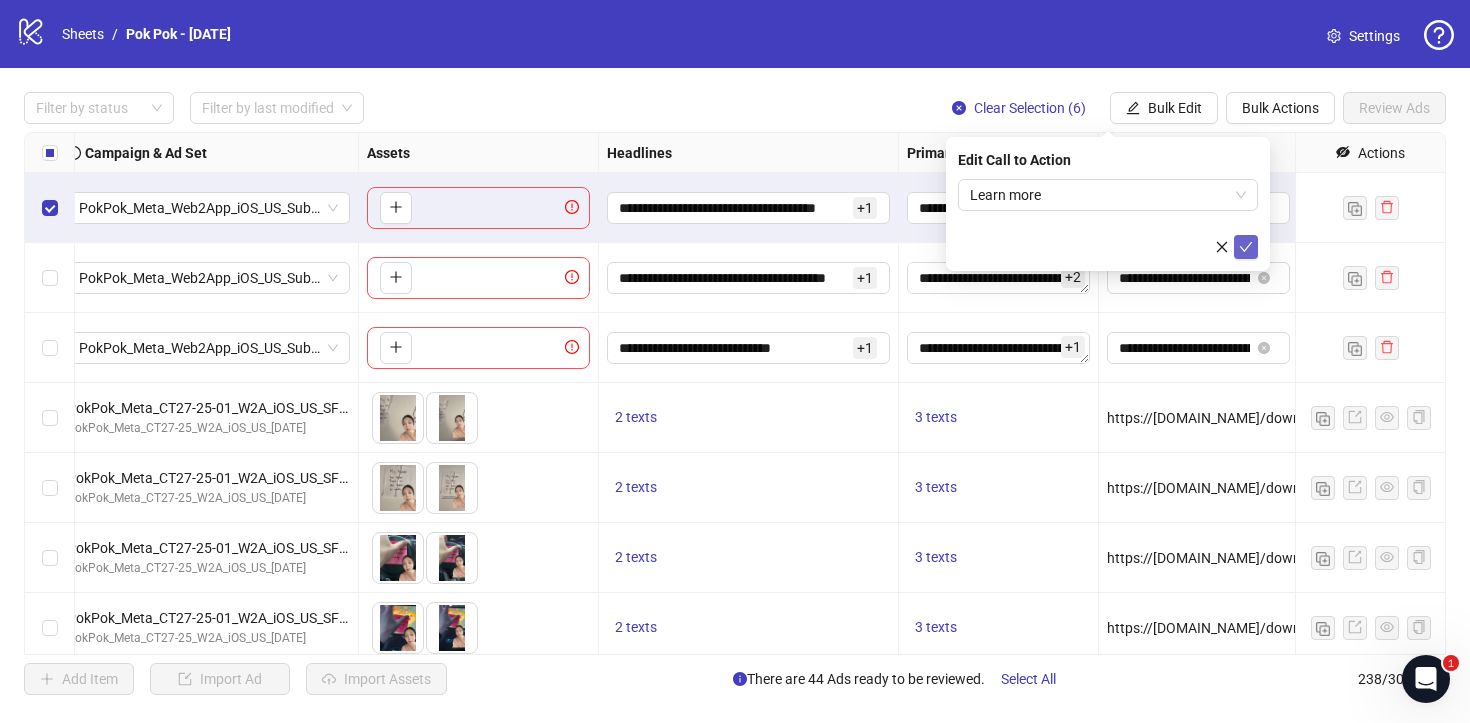 click at bounding box center [1246, 247] 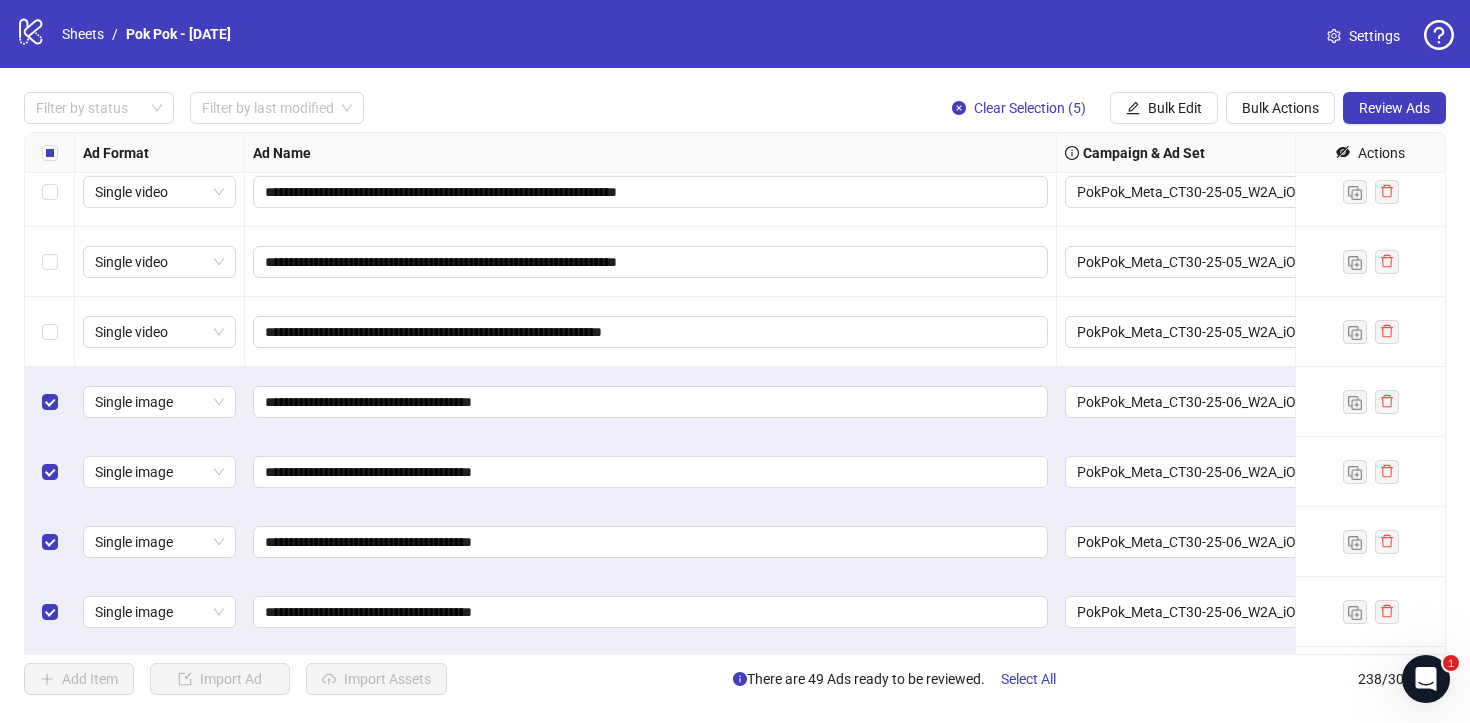 scroll, scrollTop: 16179, scrollLeft: 0, axis: vertical 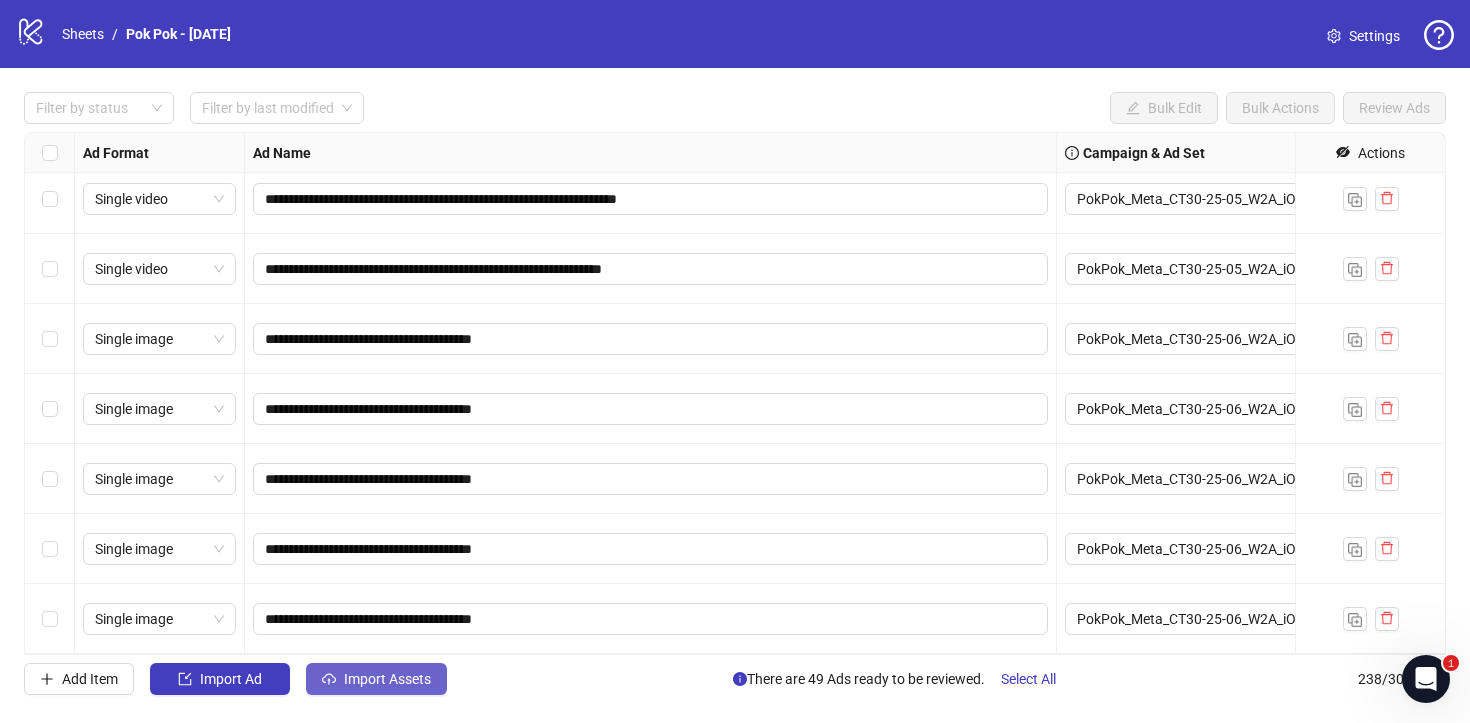 click on "Import Assets" at bounding box center (387, 679) 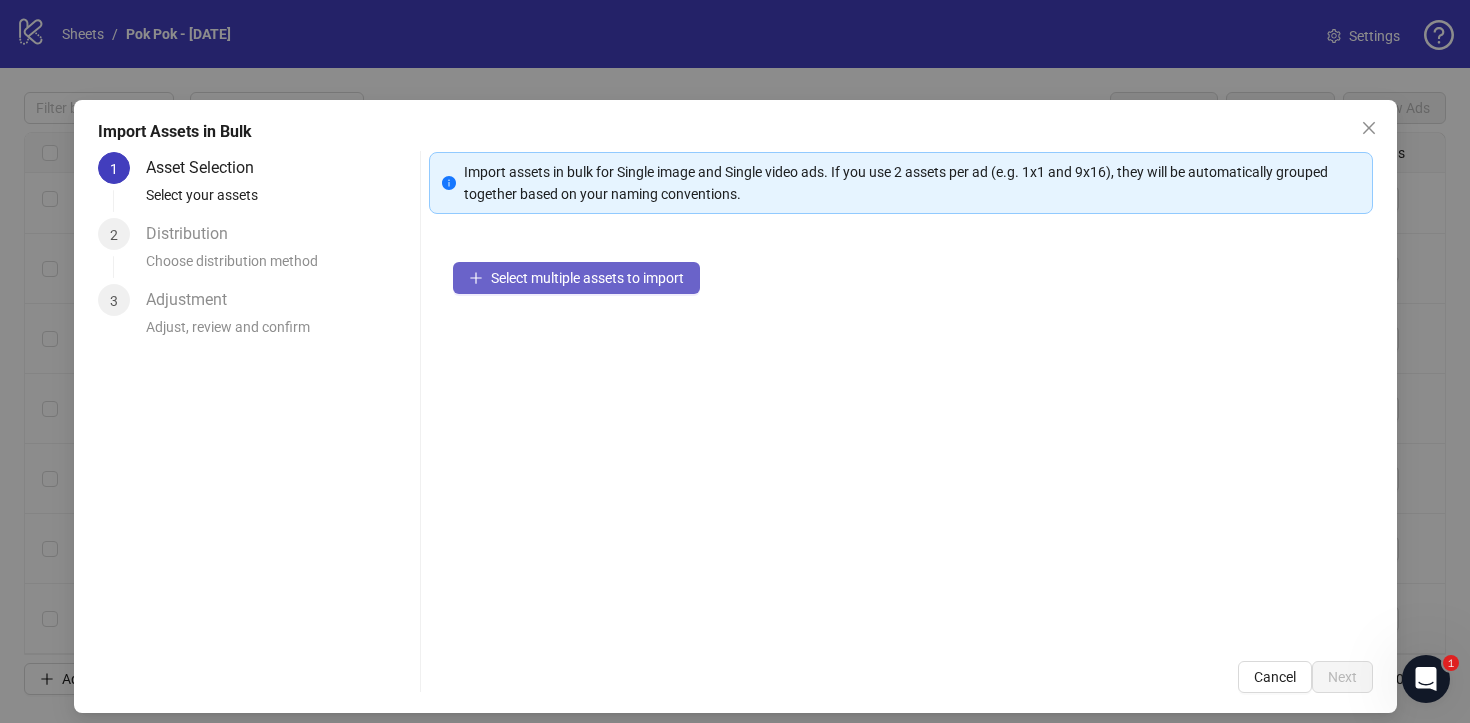 click on "Select multiple assets to import" at bounding box center [576, 278] 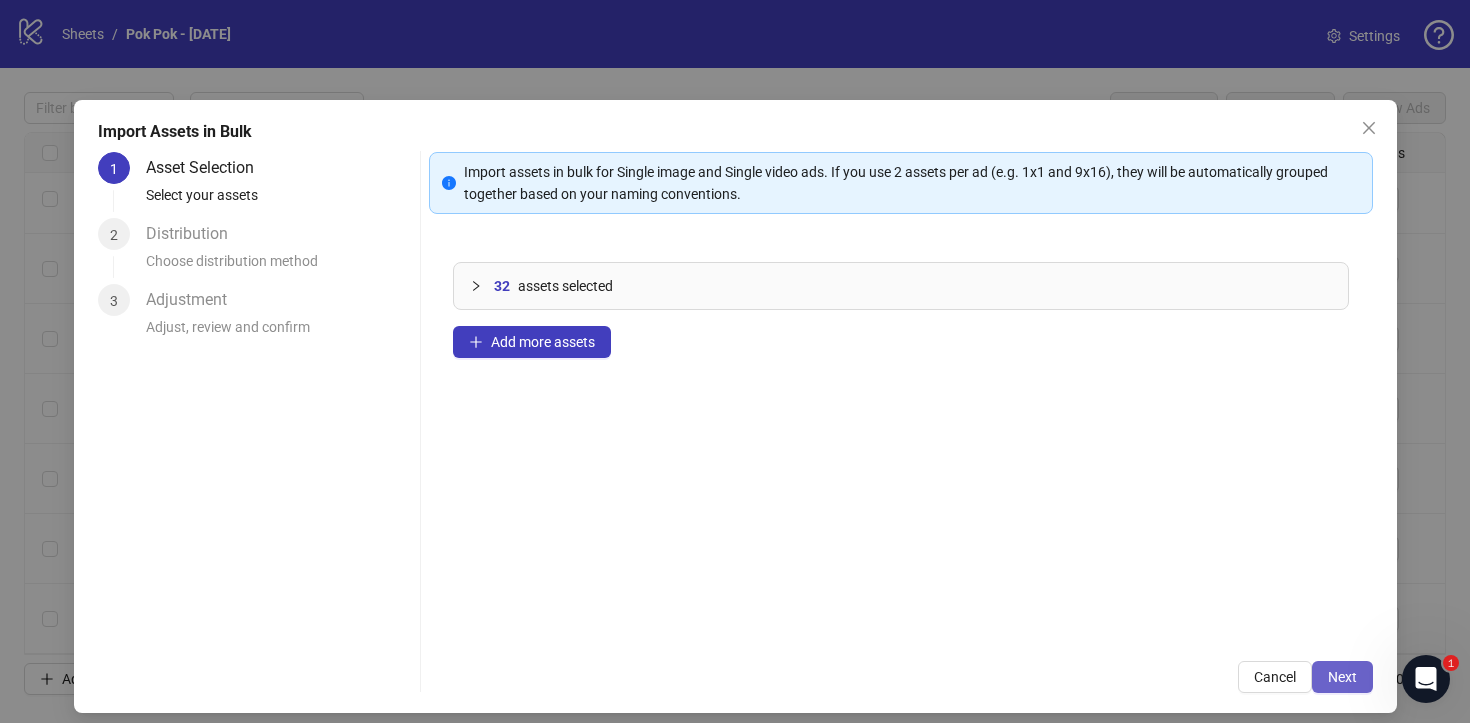 click on "Next" at bounding box center [1342, 677] 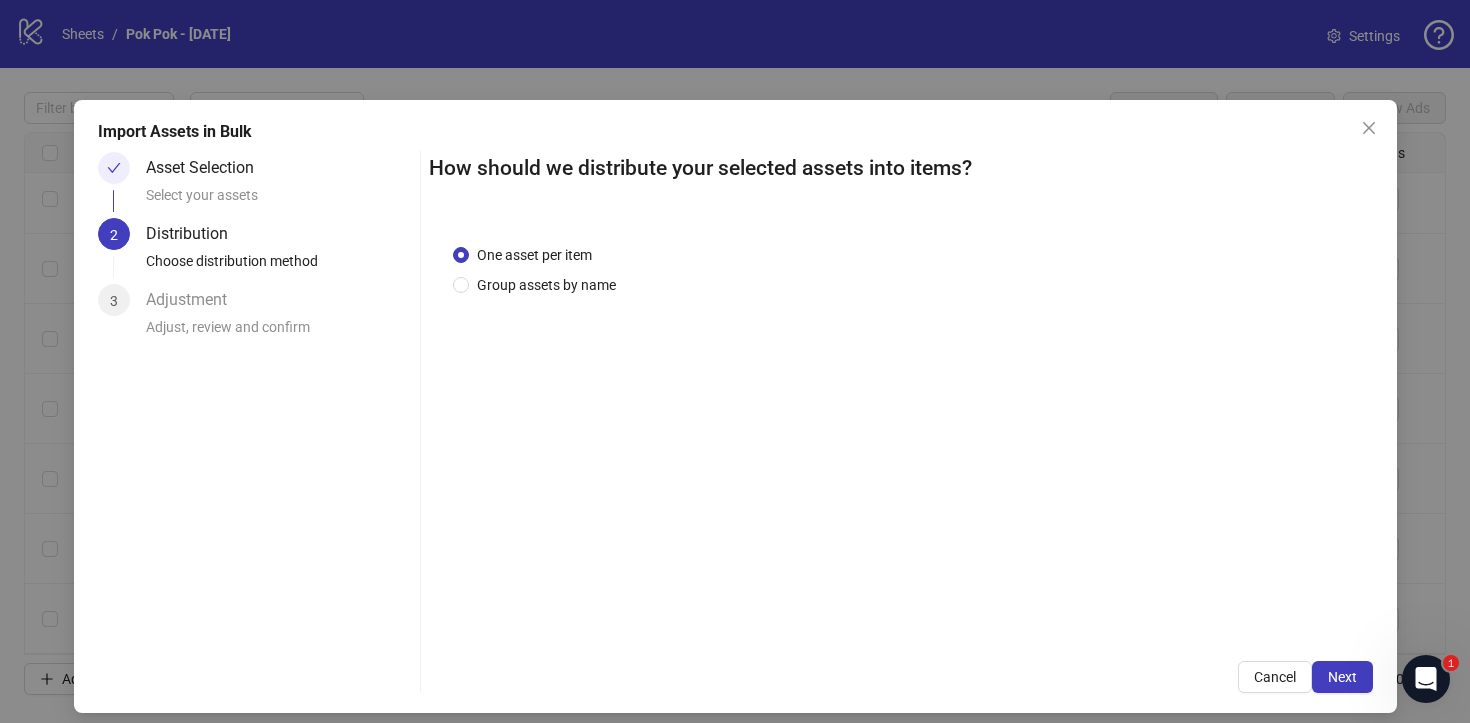 click on "One asset per item Group assets by name" at bounding box center (901, 428) 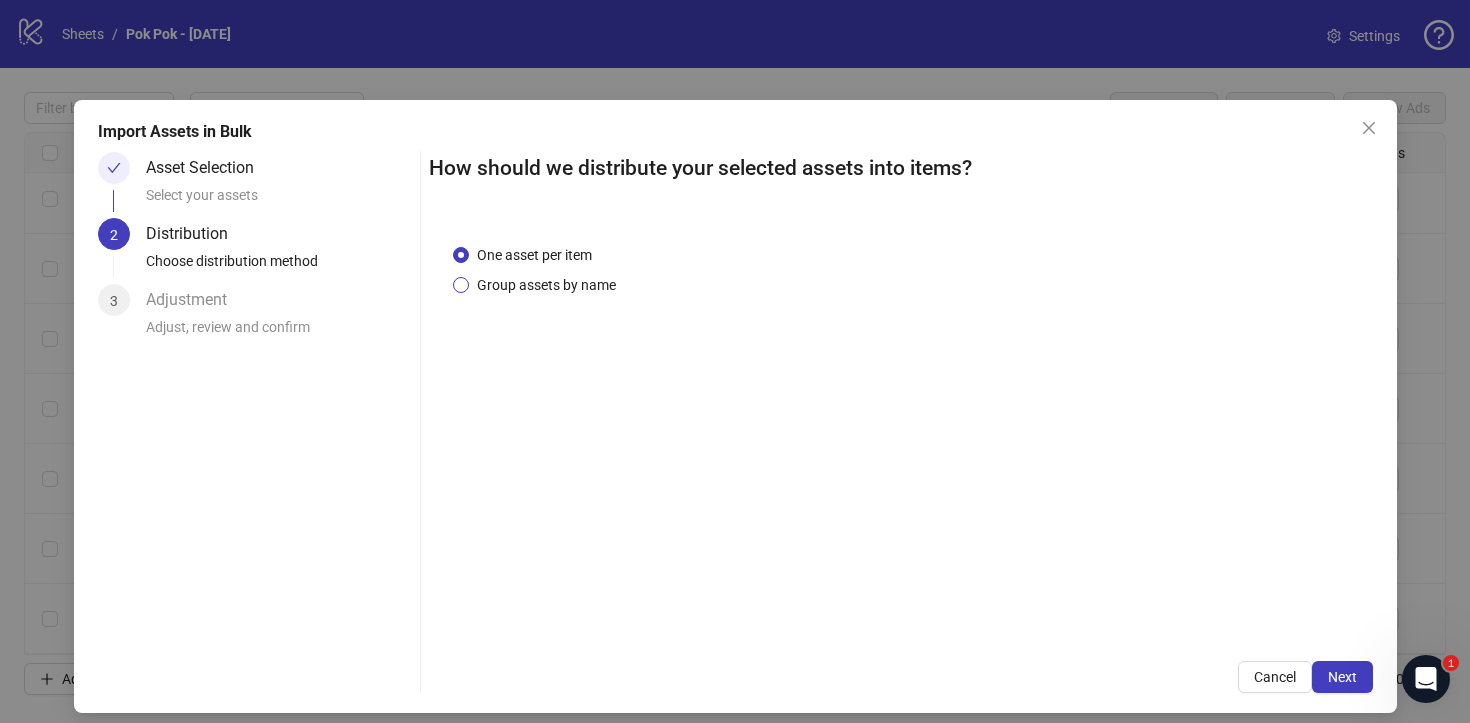 click on "Group assets by name" at bounding box center [546, 285] 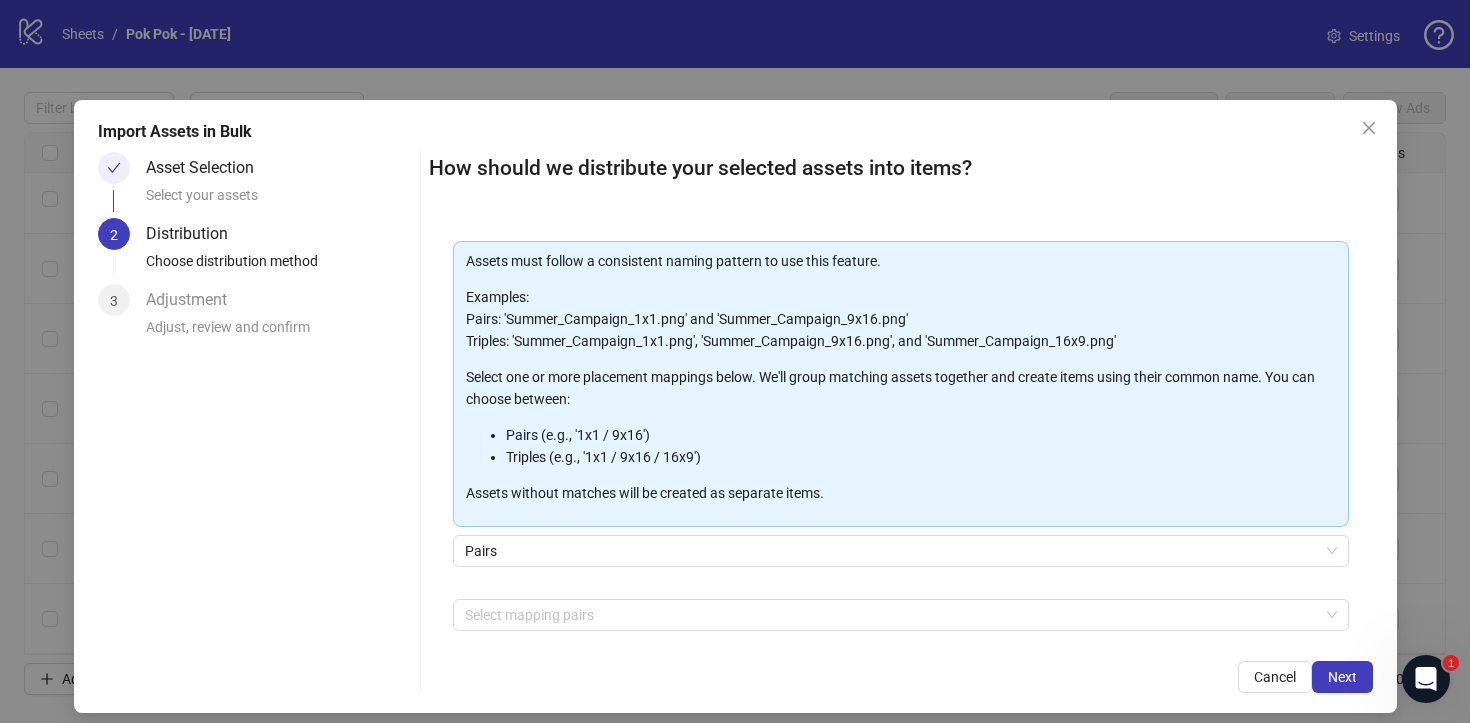 scroll, scrollTop: 169, scrollLeft: 0, axis: vertical 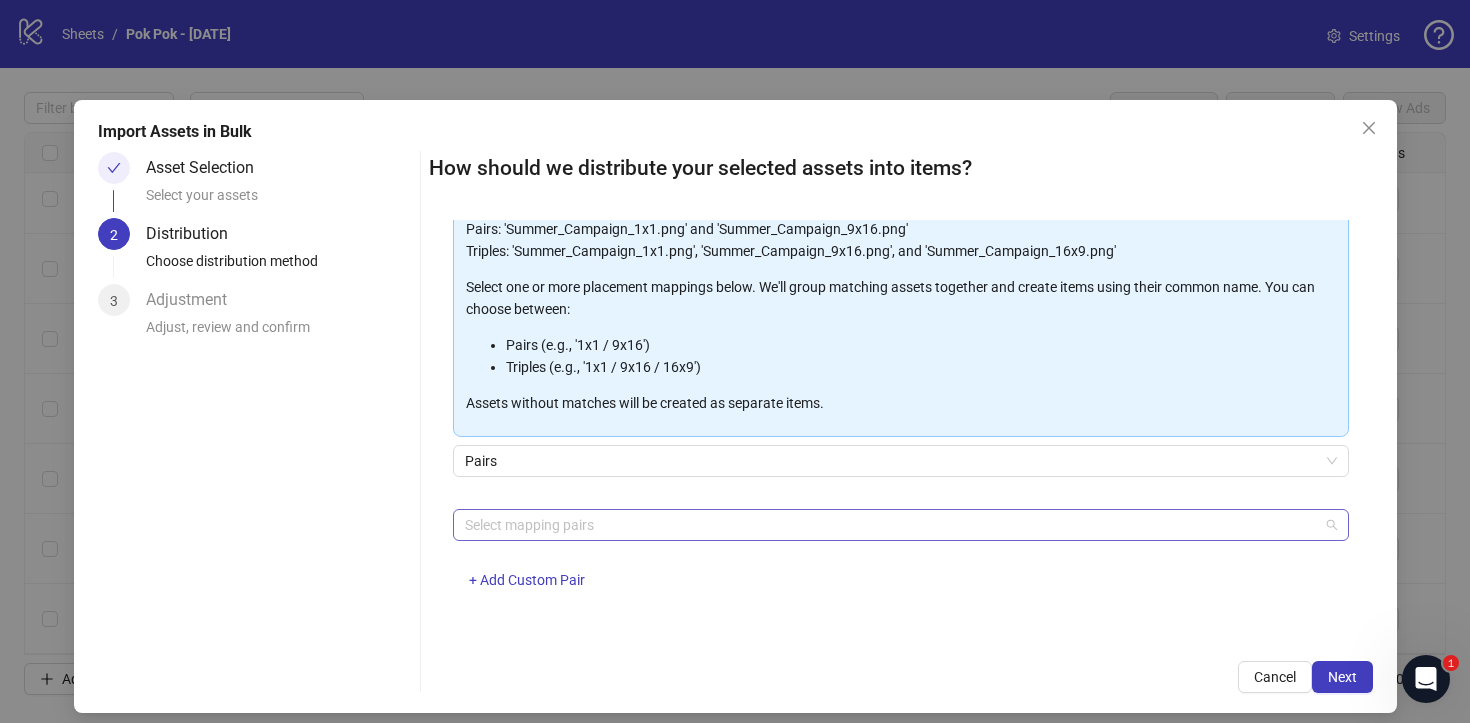 click at bounding box center [890, 525] 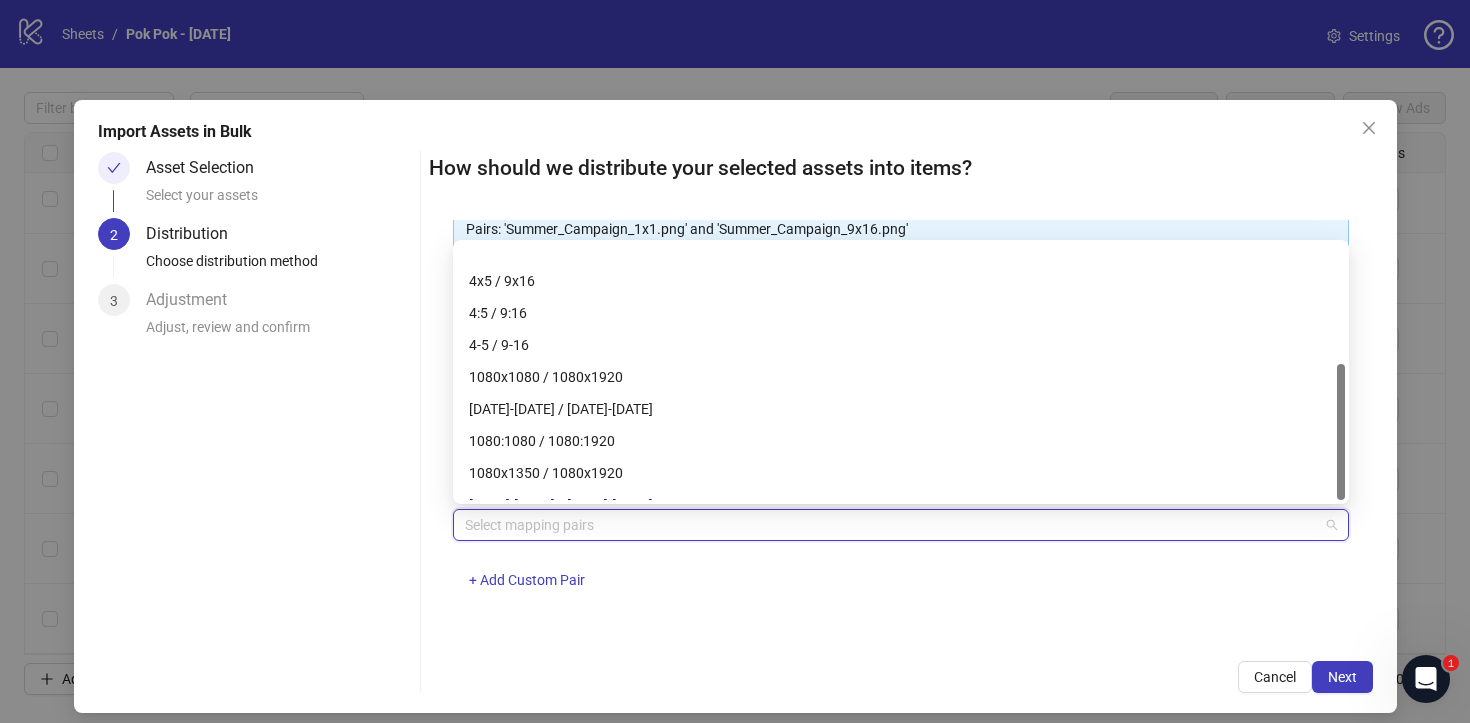 scroll, scrollTop: 224, scrollLeft: 0, axis: vertical 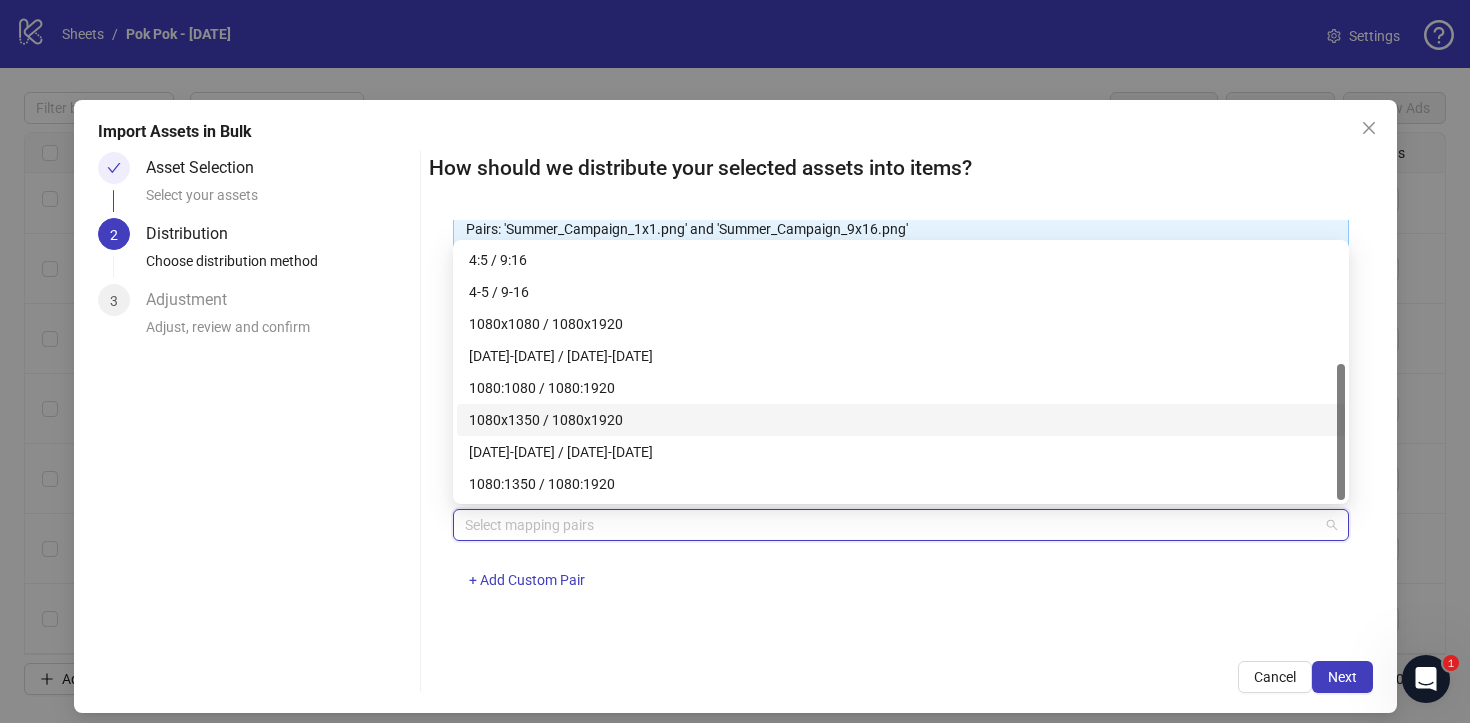click on "1080x1350 / 1080x1920" at bounding box center [901, 420] 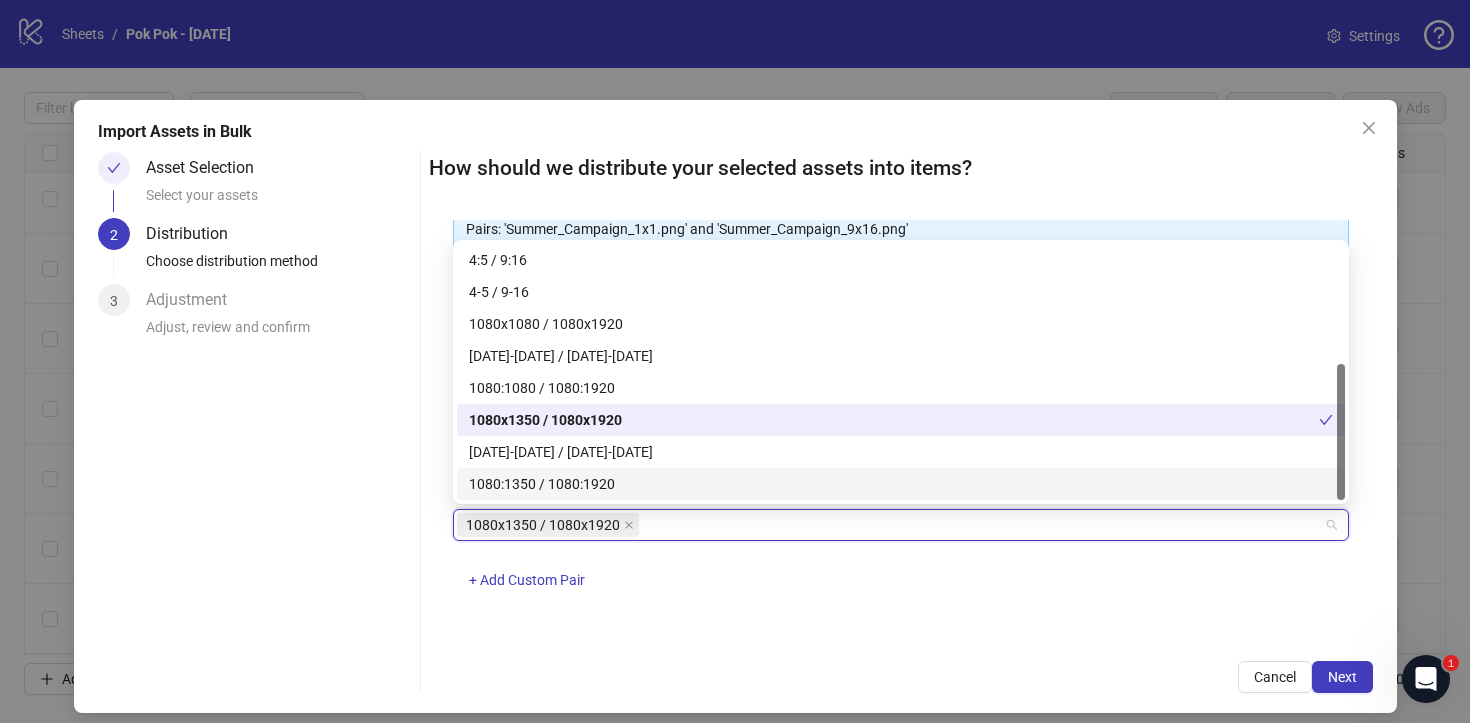 click on "One asset per item Group assets by name Assets must follow a consistent naming pattern to use this feature. Examples: Pairs: 'Summer_Campaign_1x1.png' and 'Summer_Campaign_9x16.png' Triples: 'Summer_Campaign_1x1.png', 'Summer_Campaign_9x16.png', and 'Summer_Campaign_16x9.png' Select one or more placement mappings below. We'll group matching assets together and create items using their common name. You can choose between: Pairs (e.g., '1x1 / 9x16') Triples (e.g., '1x1 / 9x16 / 16x9') Assets without matches will be created as separate items. Pairs 1080x1350 / 1080x1920   + Add Custom Pair" at bounding box center [901, 428] 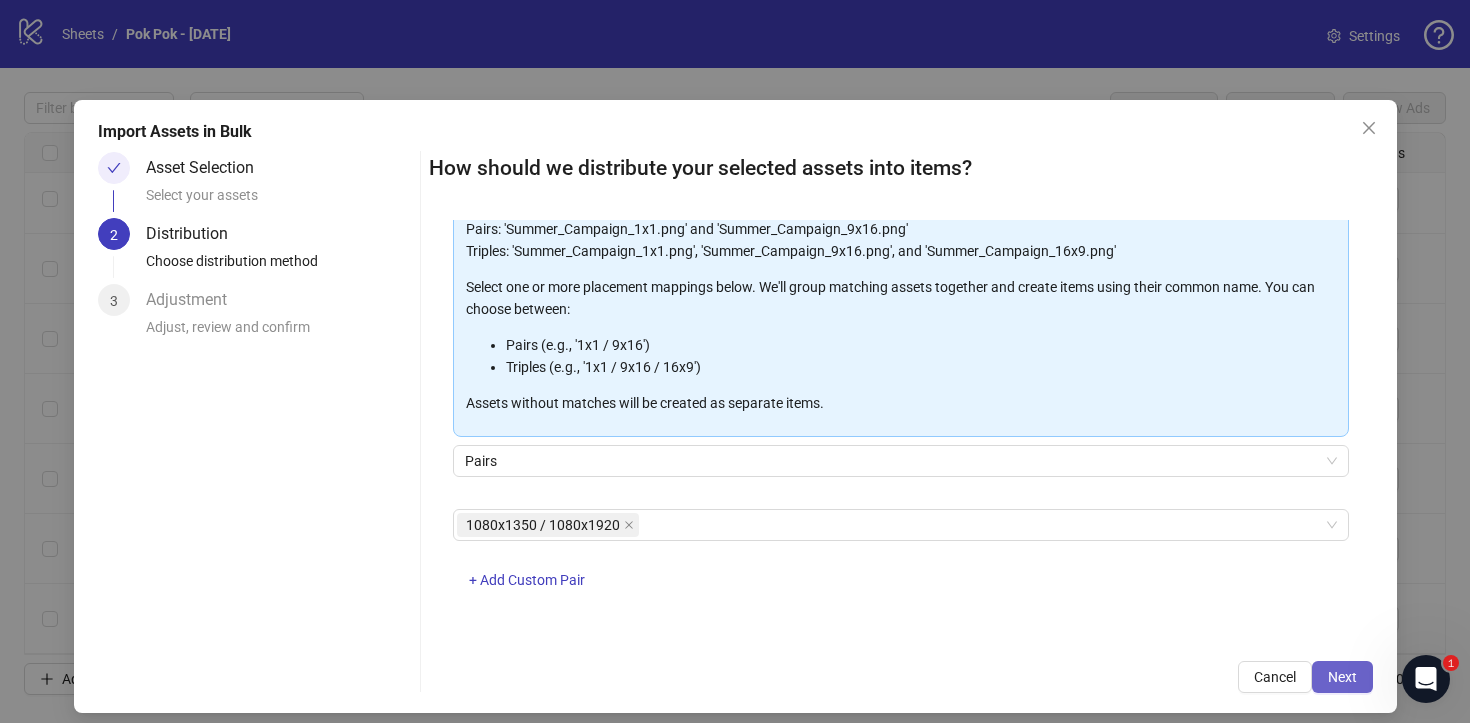 click on "Next" at bounding box center (1342, 677) 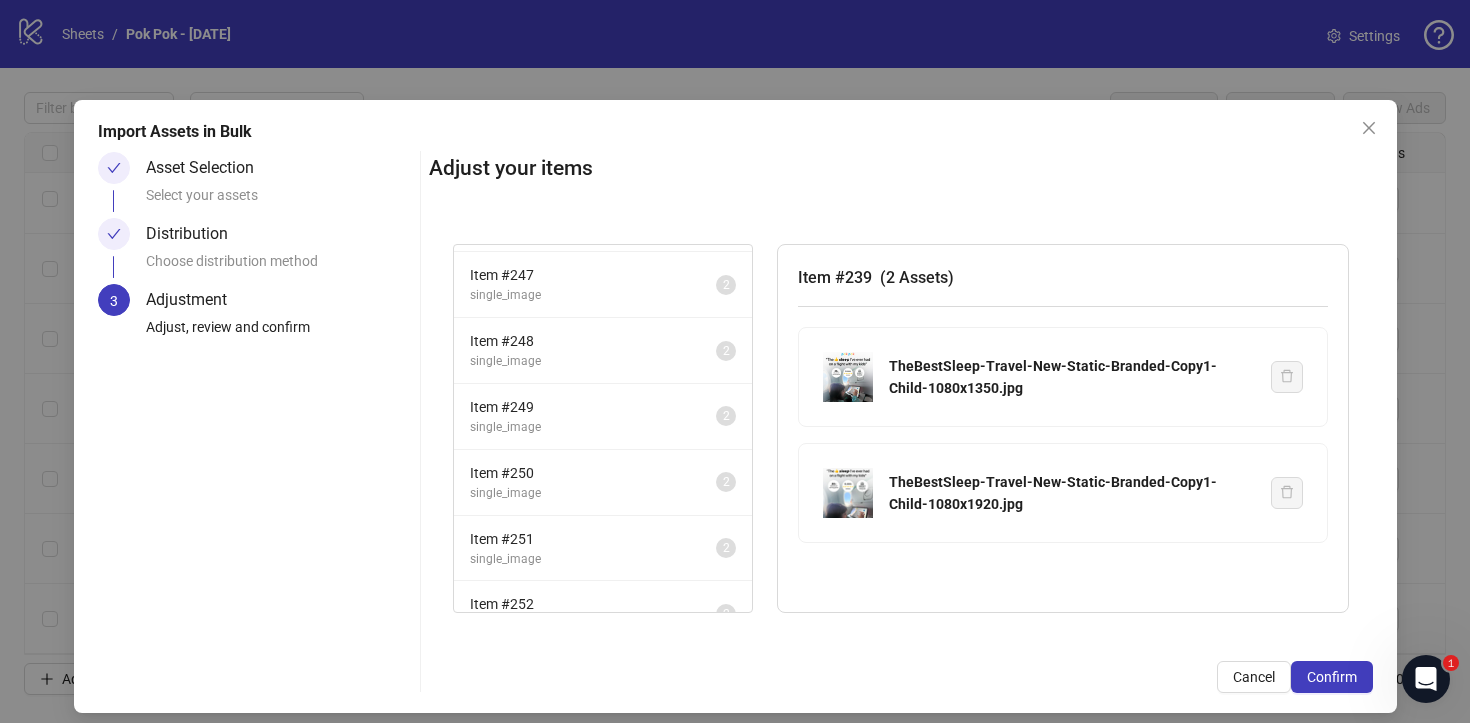 scroll, scrollTop: 685, scrollLeft: 0, axis: vertical 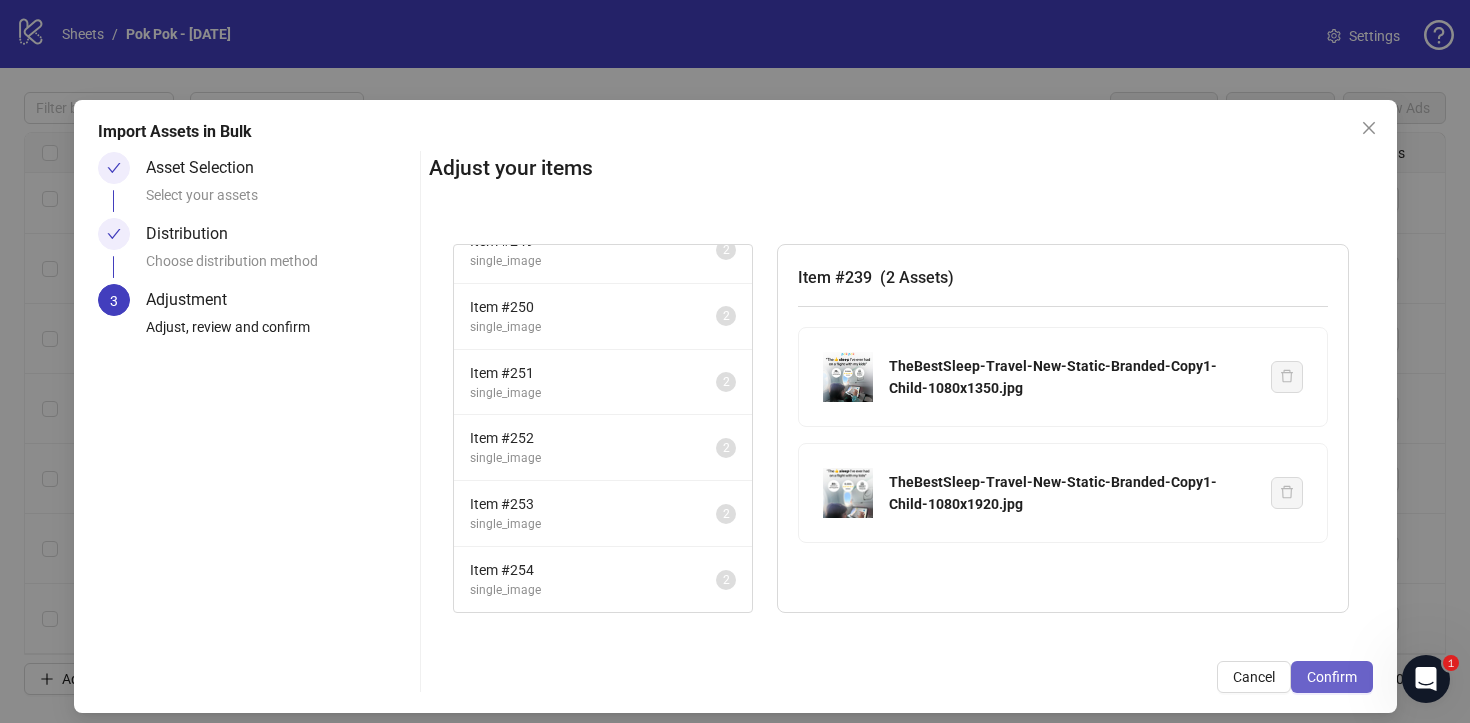 click on "Confirm" at bounding box center (1332, 677) 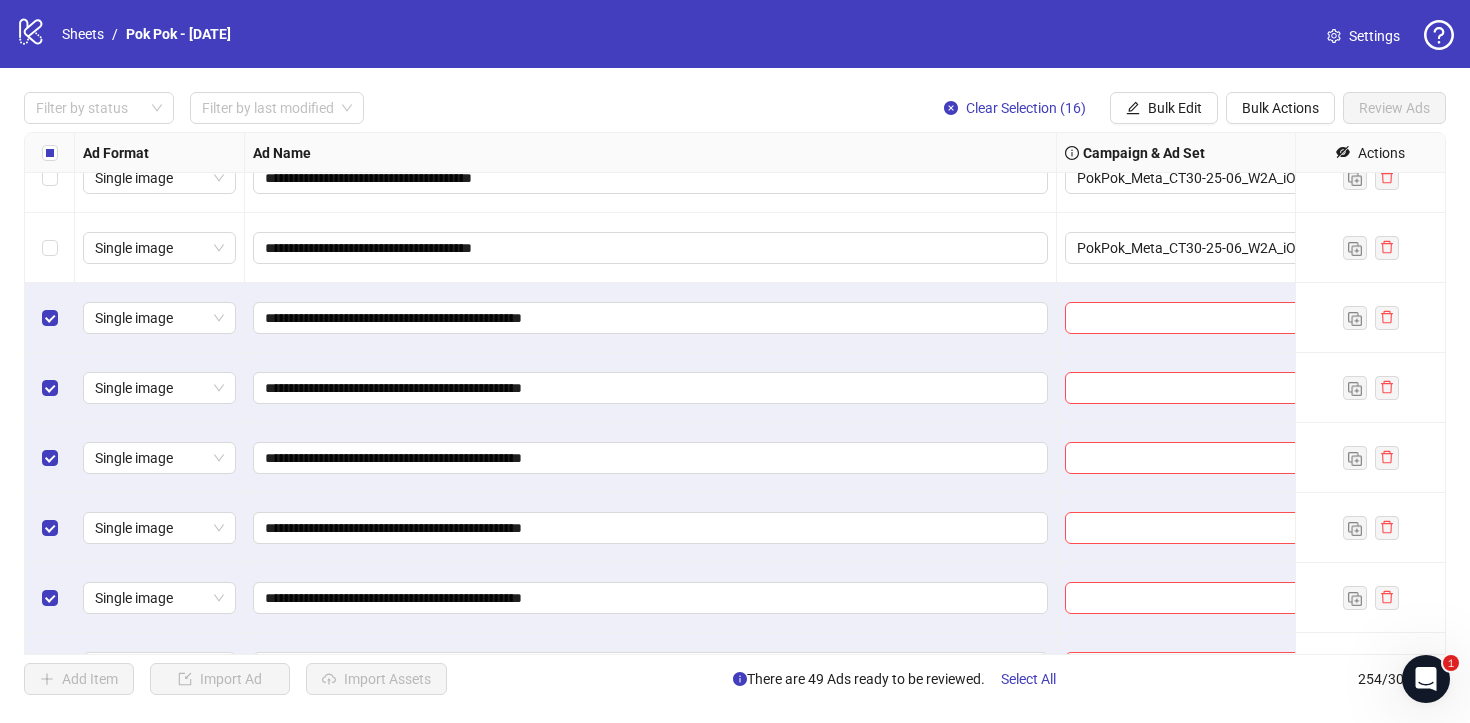 scroll, scrollTop: 16490, scrollLeft: 0, axis: vertical 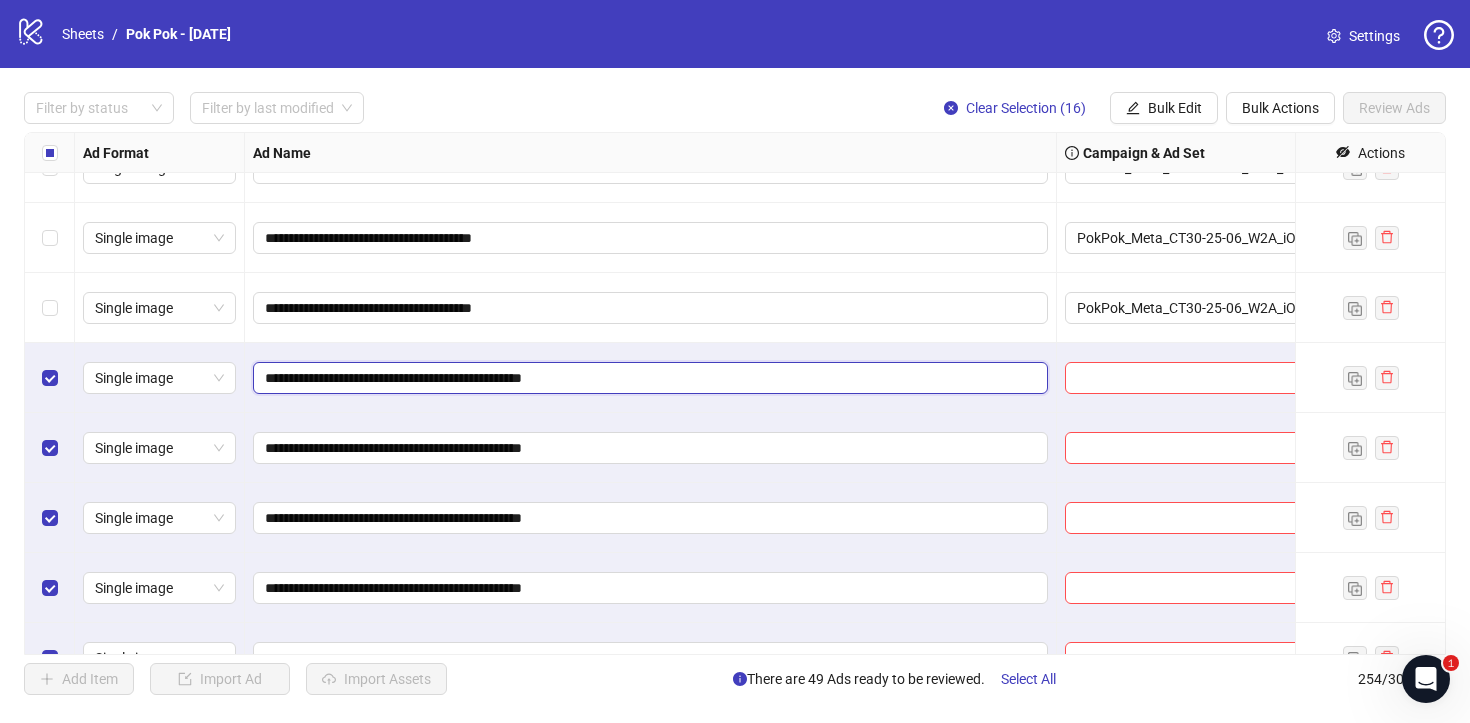 click on "**********" at bounding box center (648, 378) 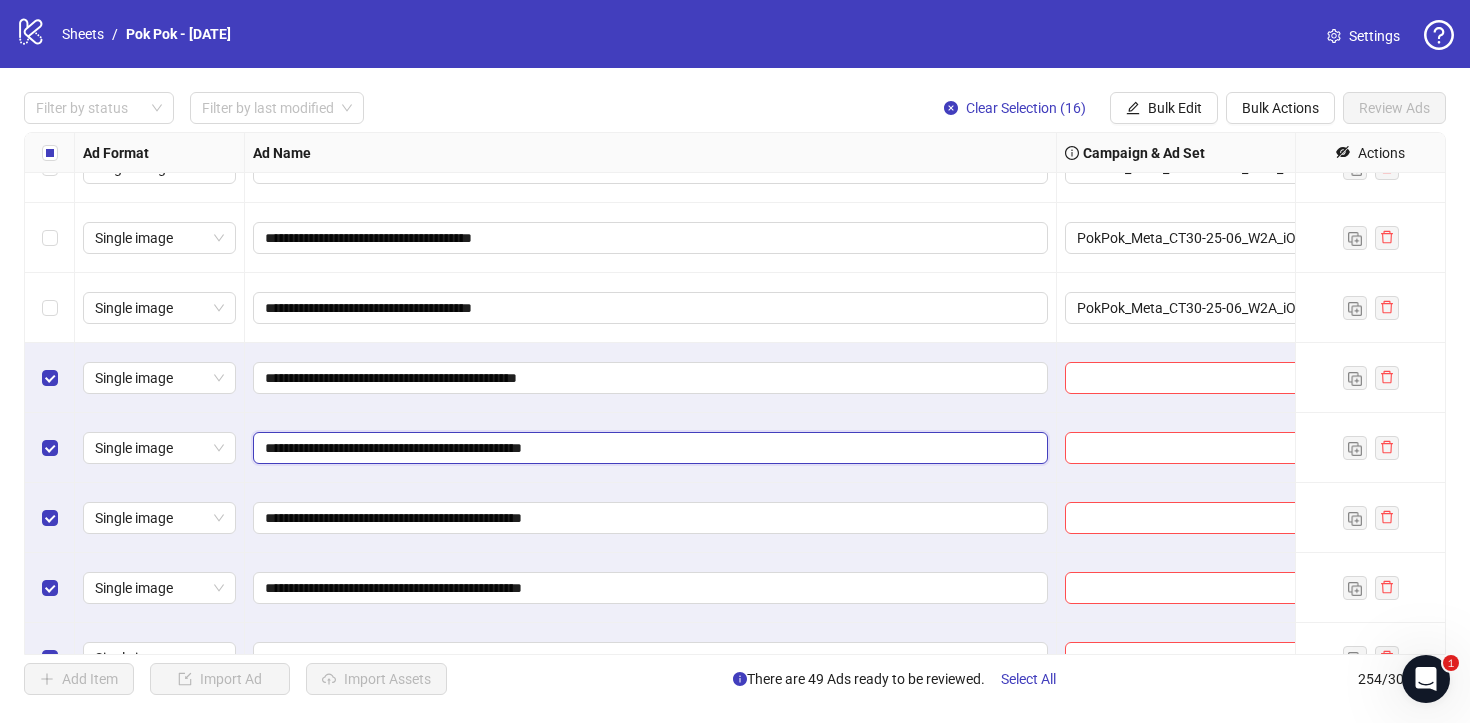 click on "**********" at bounding box center [648, 448] 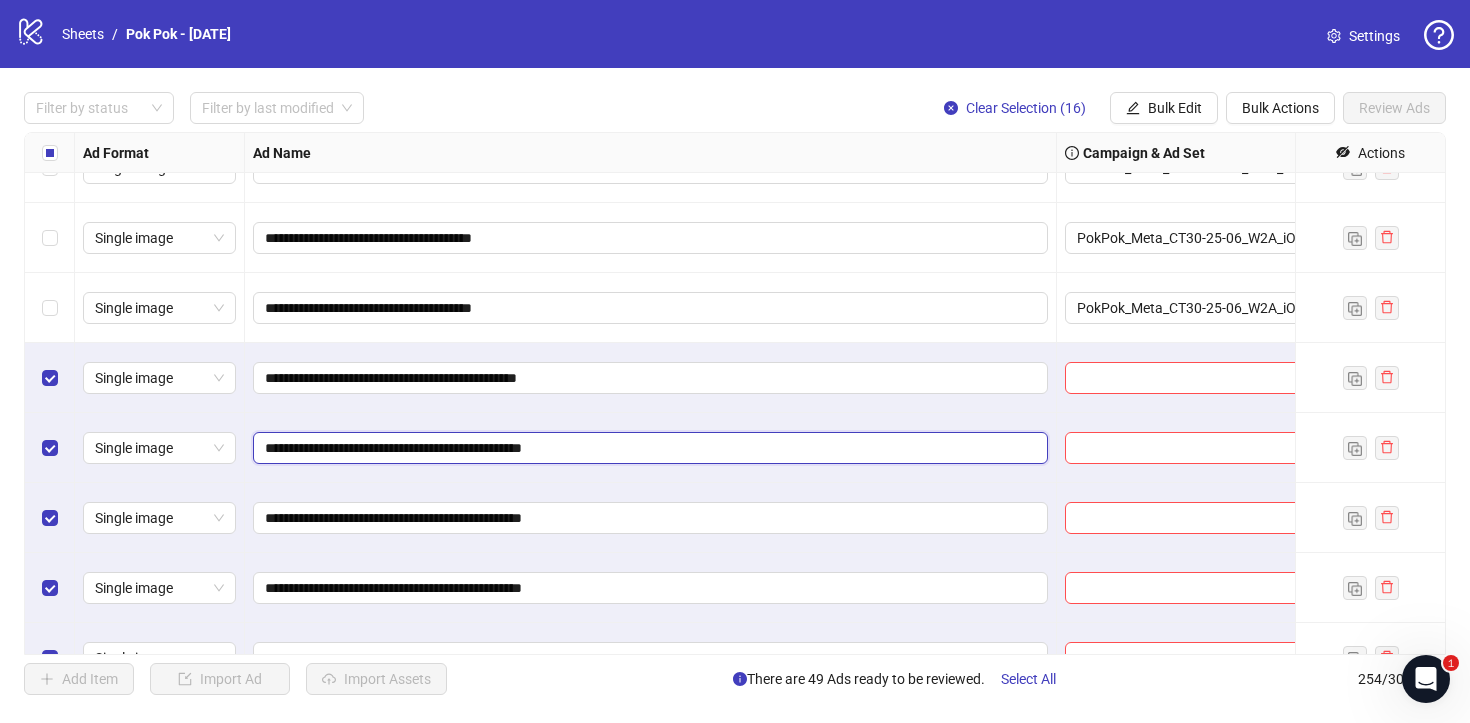 type on "**********" 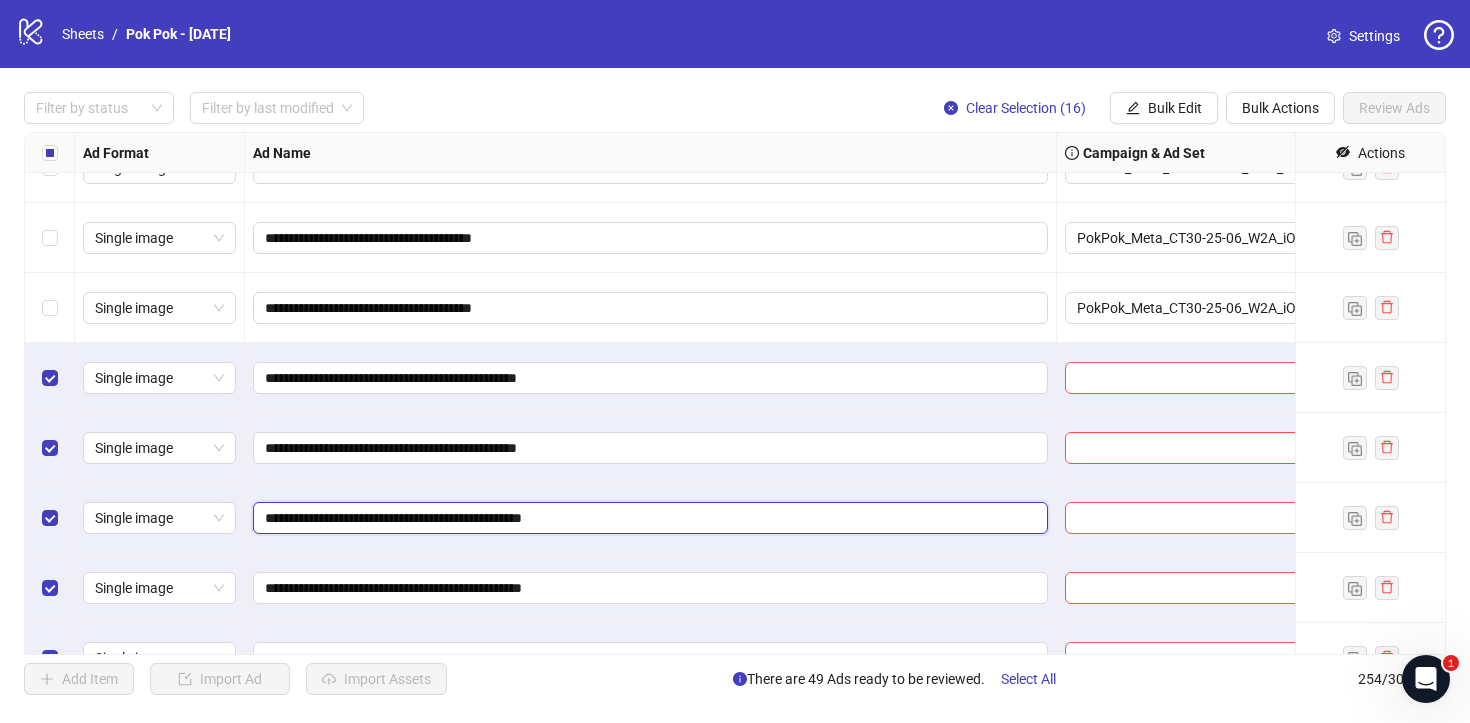 click on "**********" at bounding box center (648, 518) 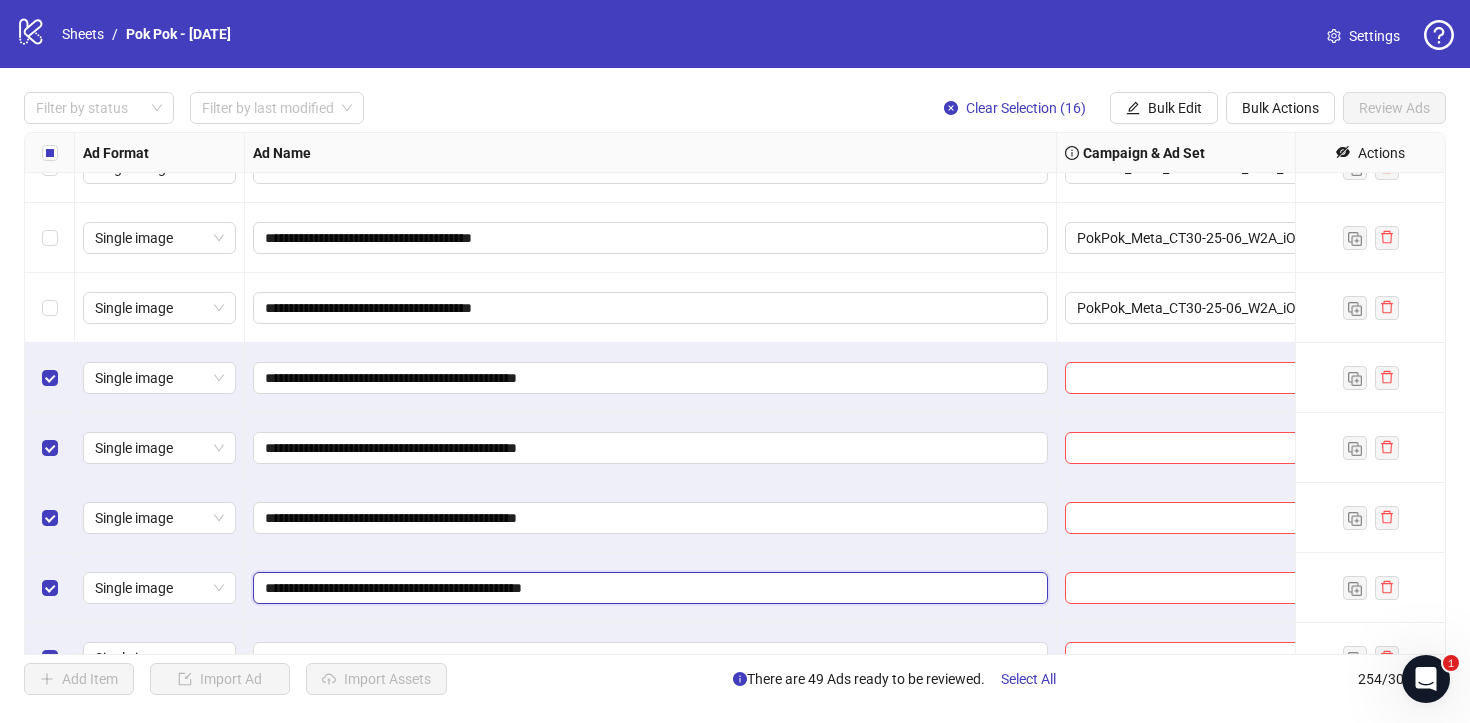 click on "**********" at bounding box center (648, 588) 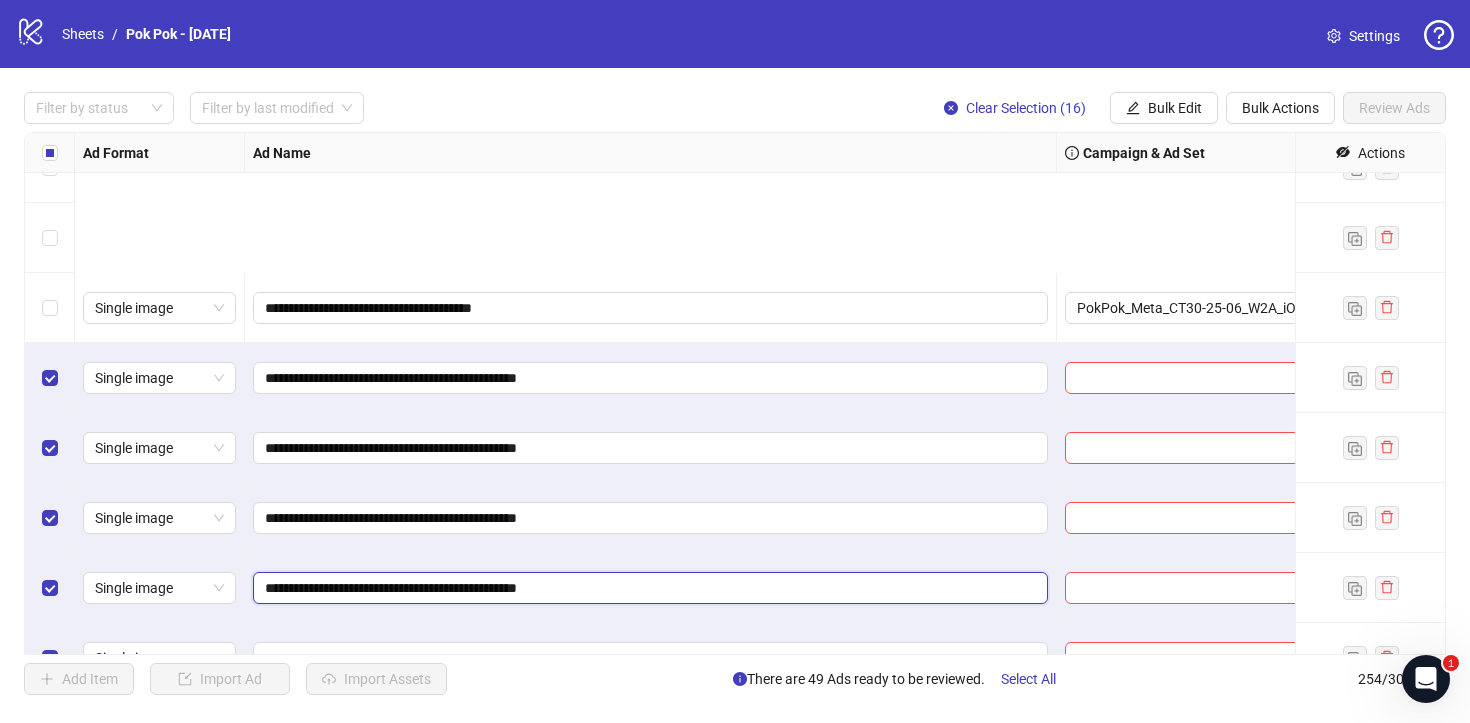scroll, scrollTop: 16719, scrollLeft: 0, axis: vertical 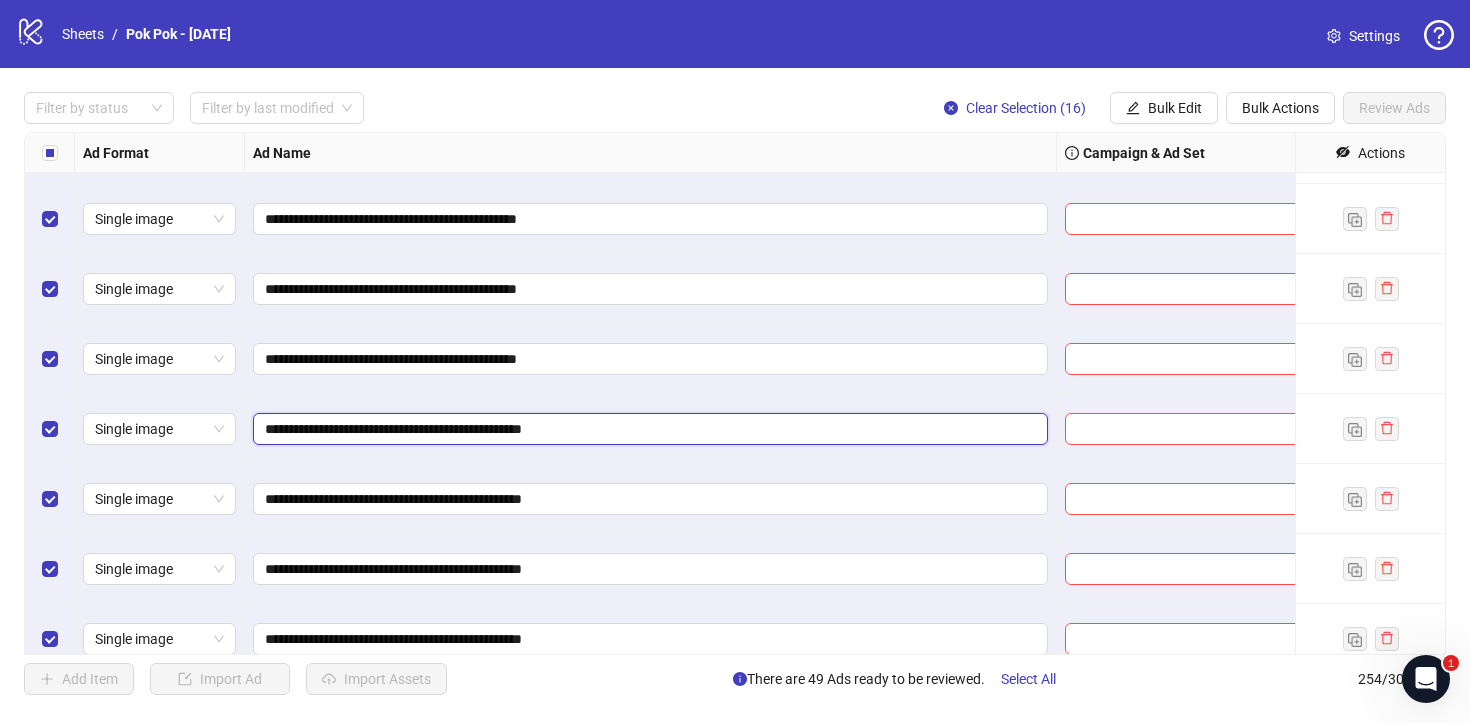 click on "**********" at bounding box center [648, 429] 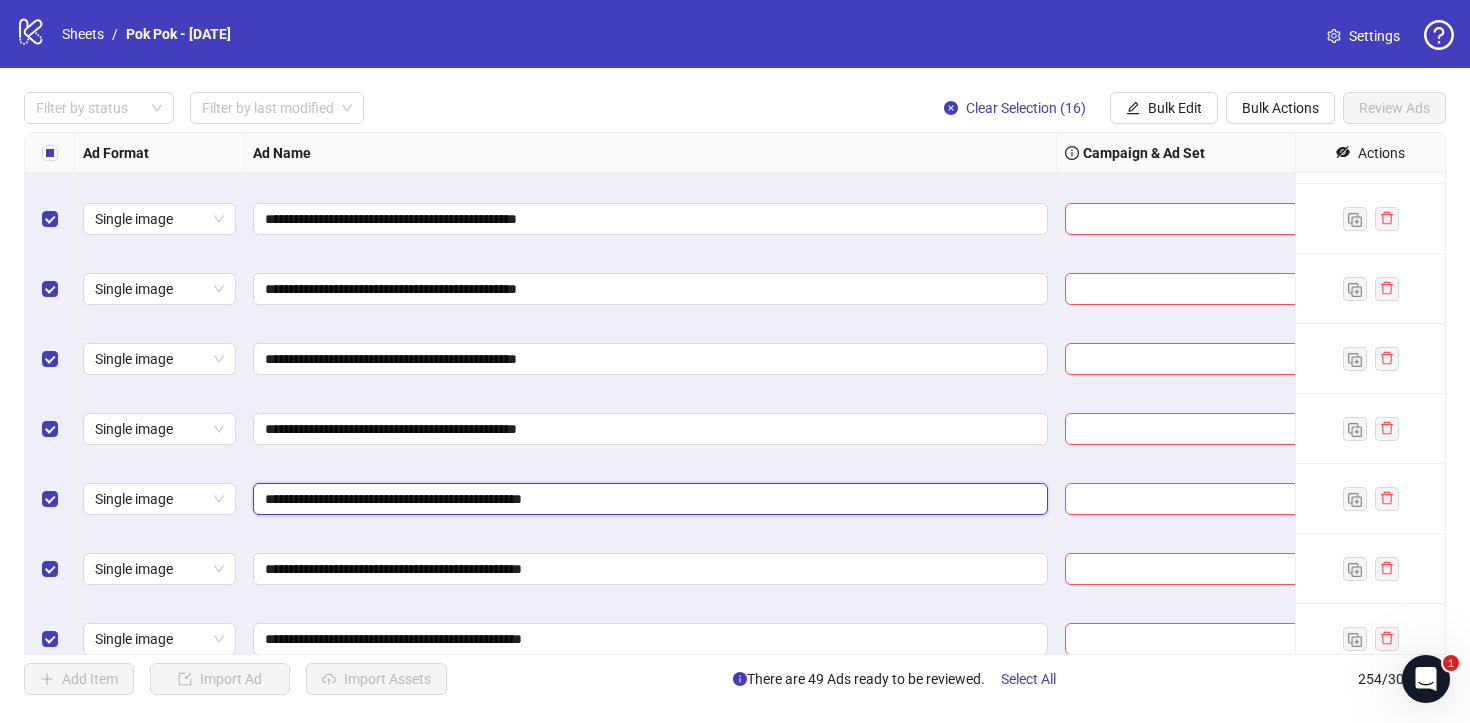 click on "**********" at bounding box center (648, 499) 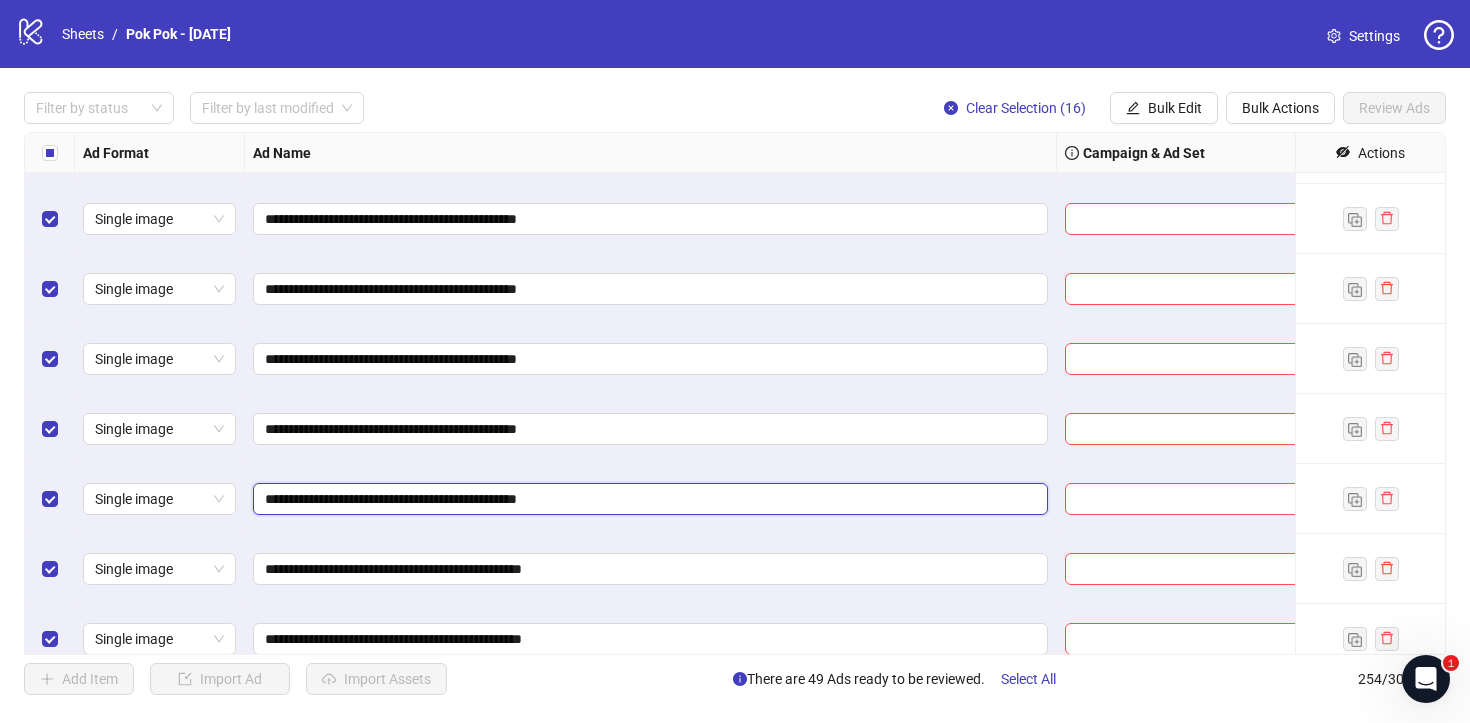 type on "**********" 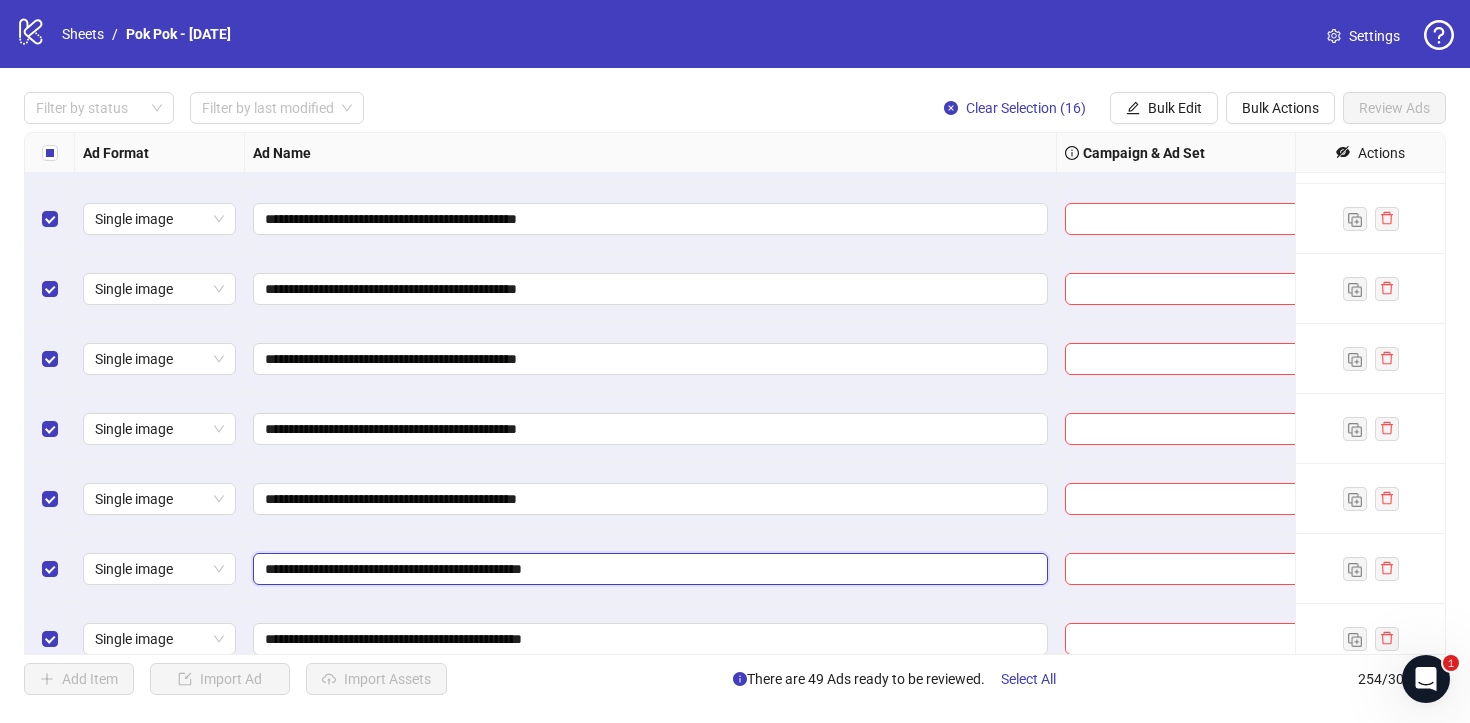 click on "**********" at bounding box center (648, 569) 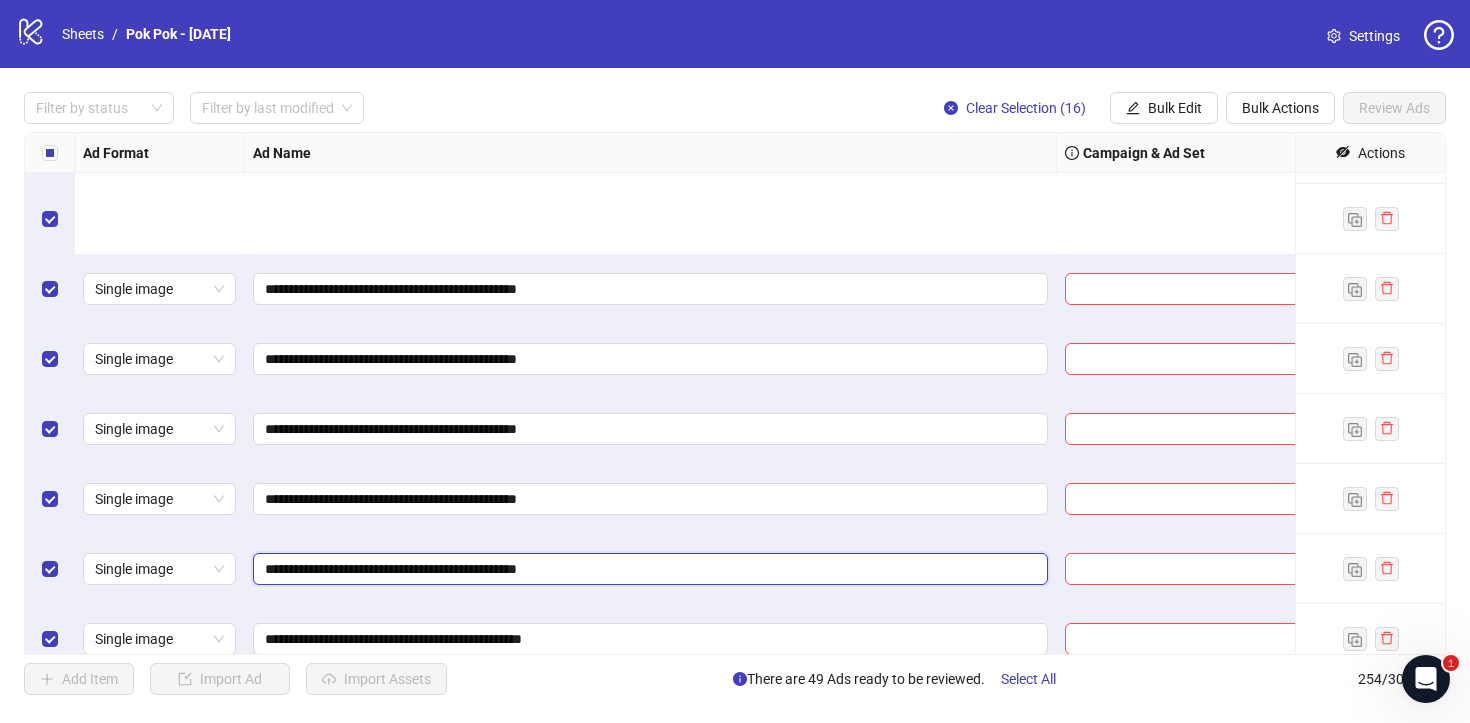 scroll, scrollTop: 16973, scrollLeft: 0, axis: vertical 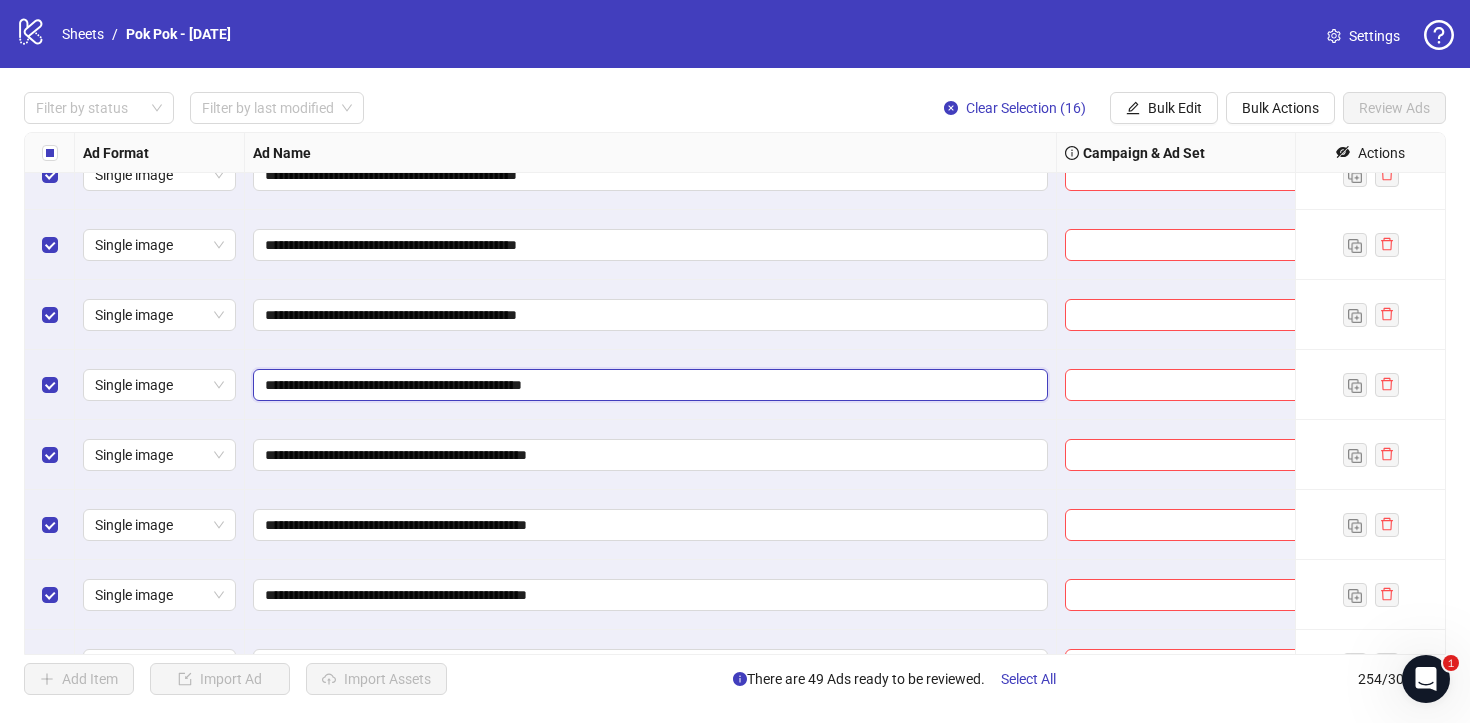 click on "**********" at bounding box center [648, 385] 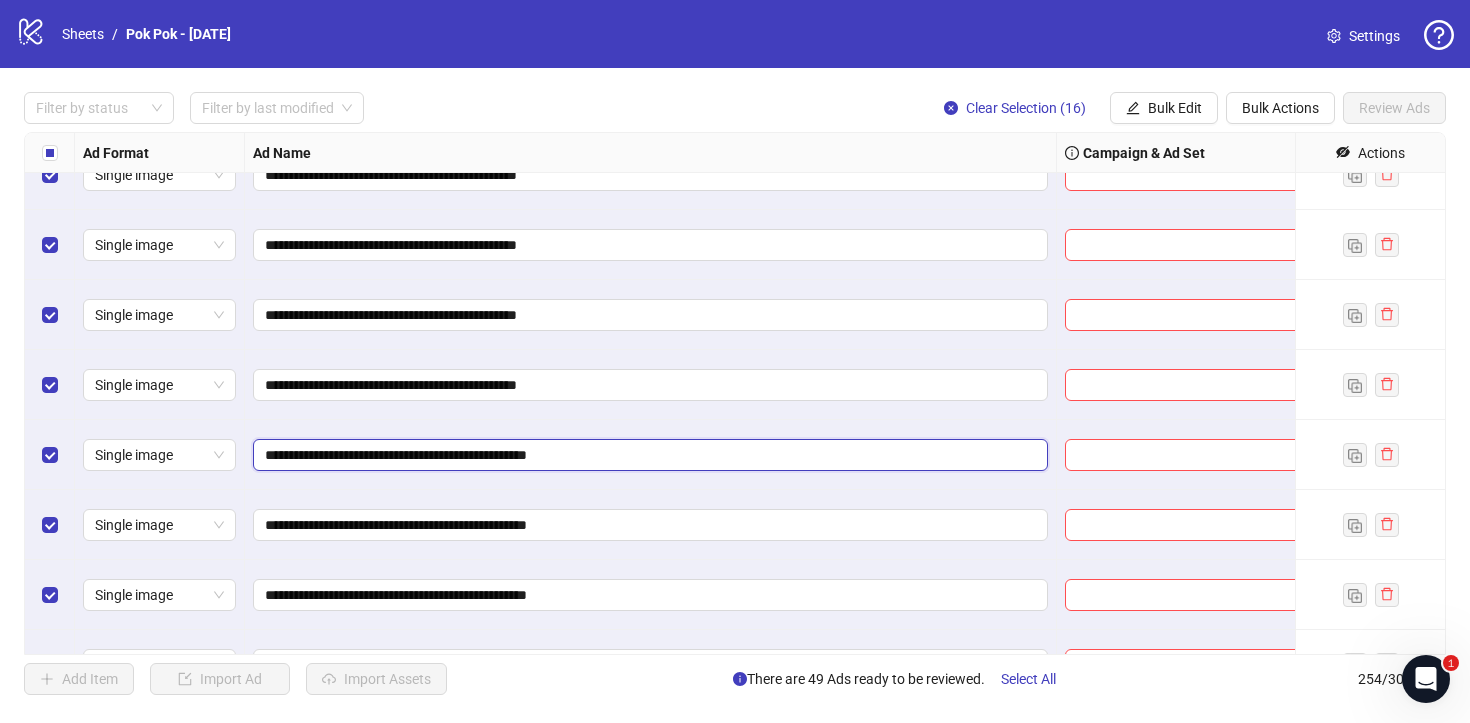 click on "**********" at bounding box center [648, 455] 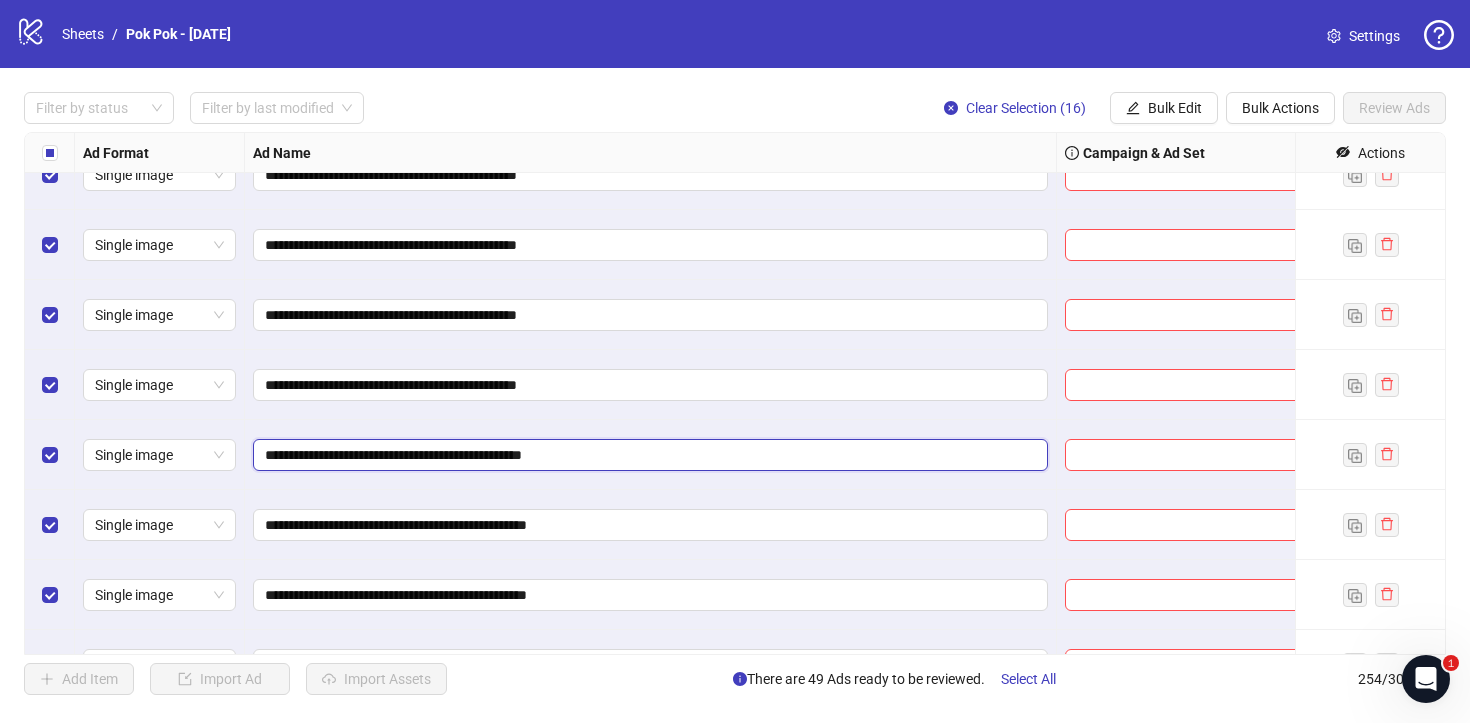 type on "**********" 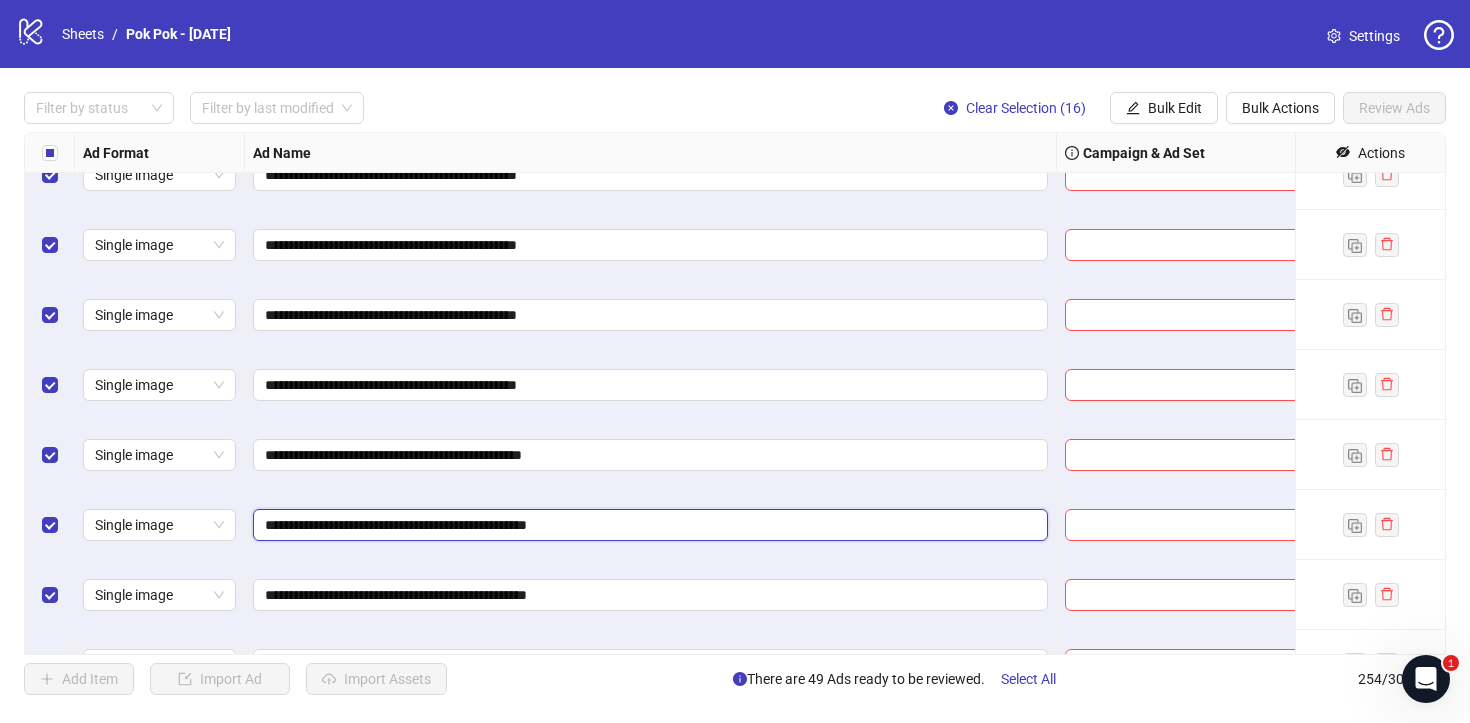 click on "**********" at bounding box center [648, 525] 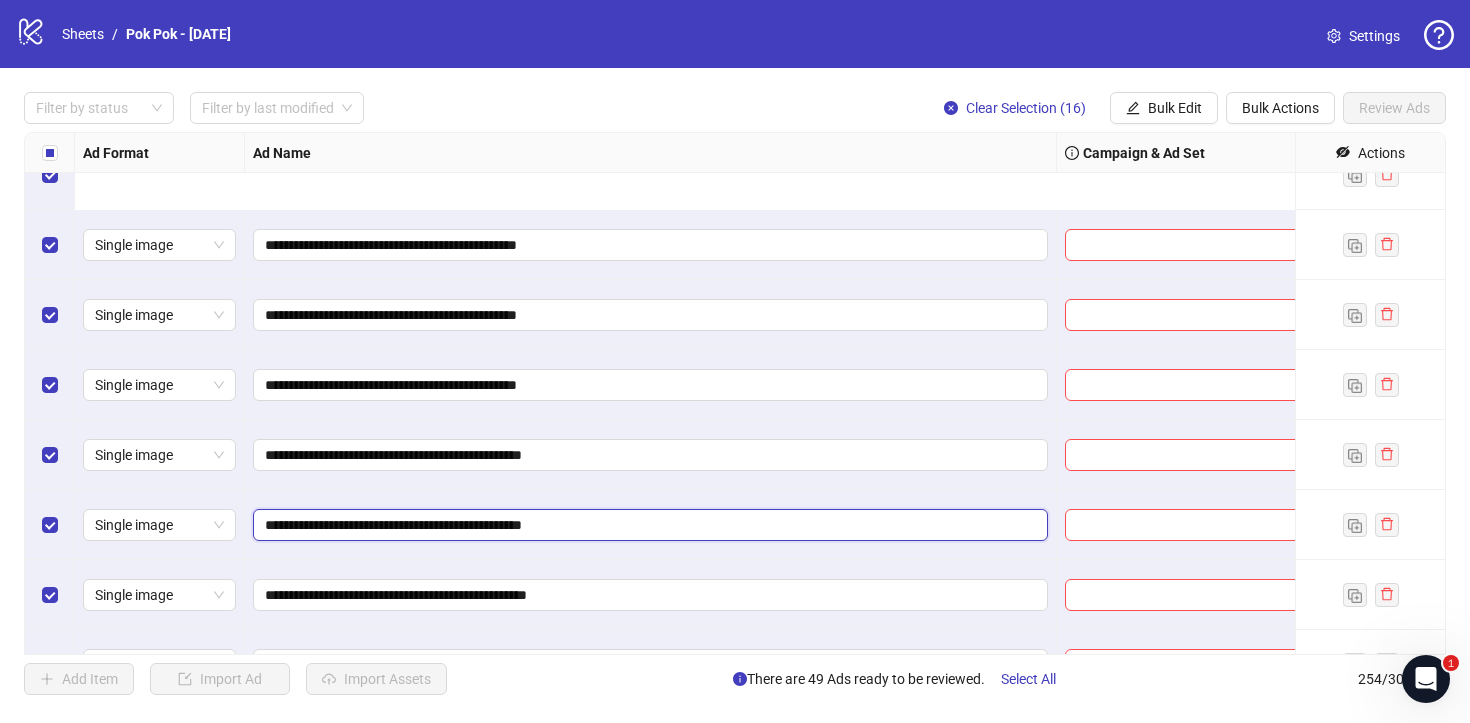 scroll, scrollTop: 17154, scrollLeft: 0, axis: vertical 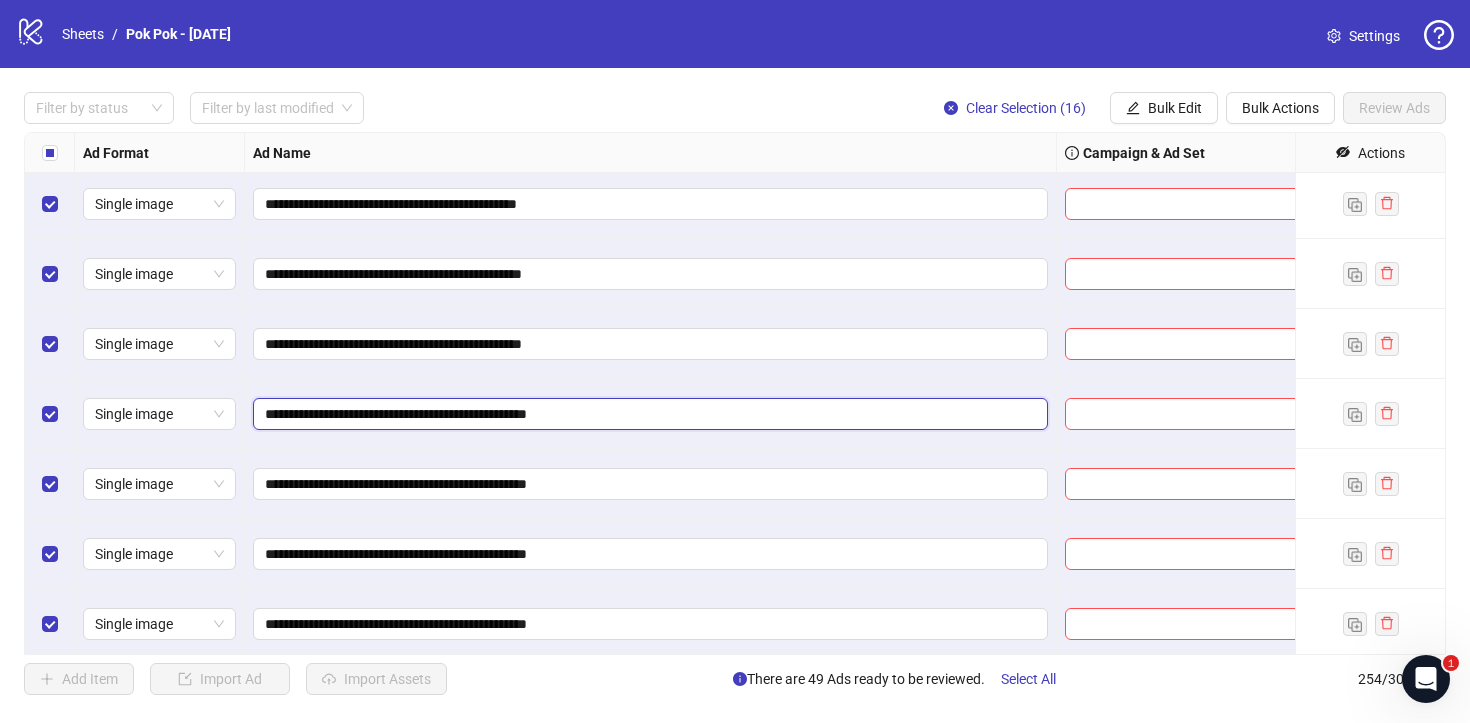 click on "**********" at bounding box center (648, 414) 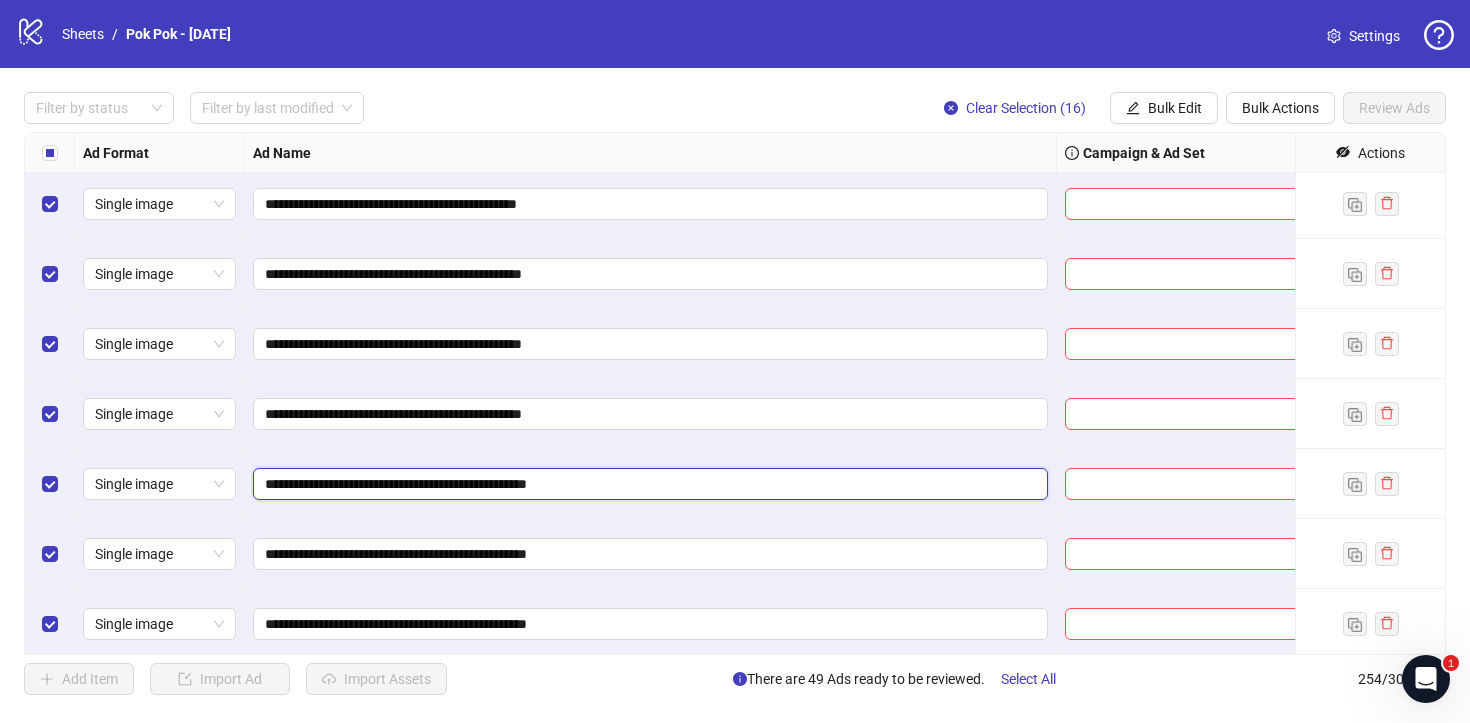click on "**********" at bounding box center (648, 484) 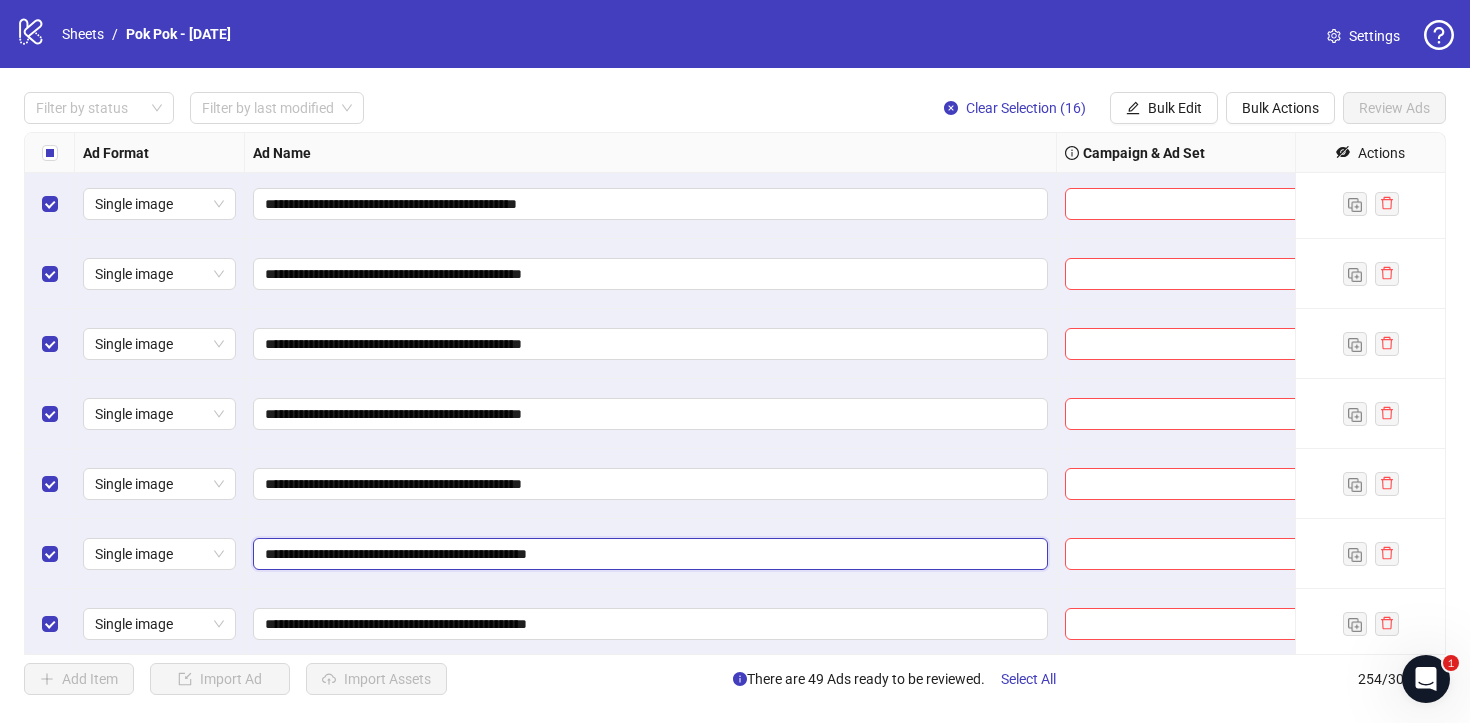 click on "**********" at bounding box center (648, 554) 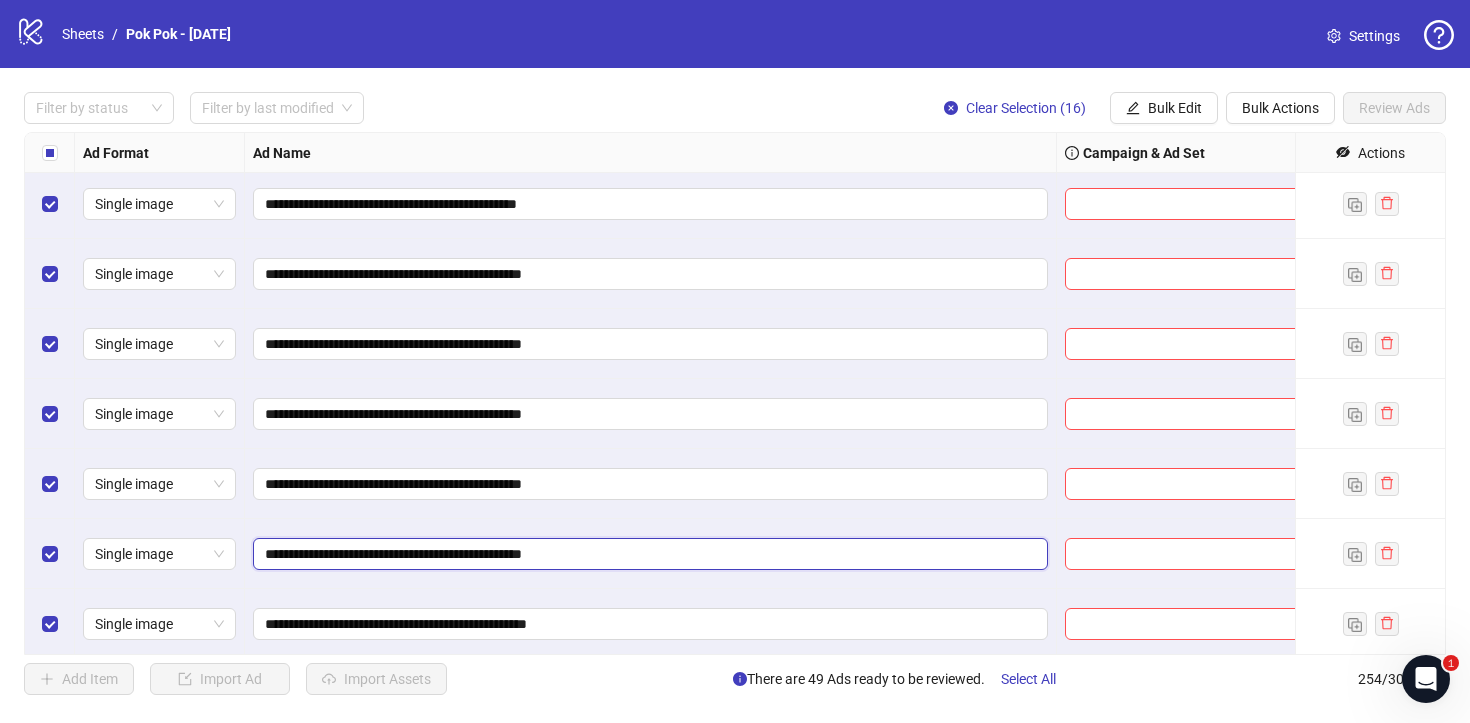 scroll, scrollTop: 17299, scrollLeft: 0, axis: vertical 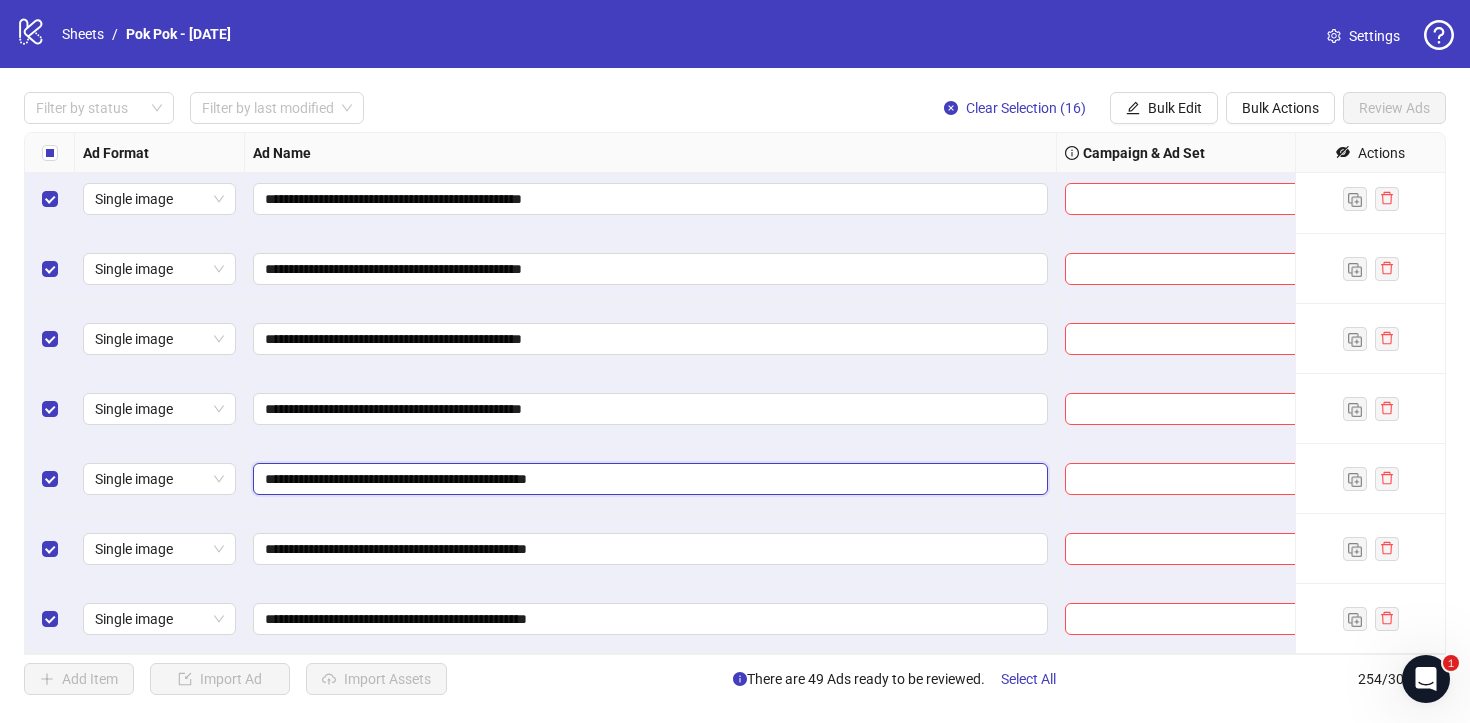 click on "**********" at bounding box center (648, 479) 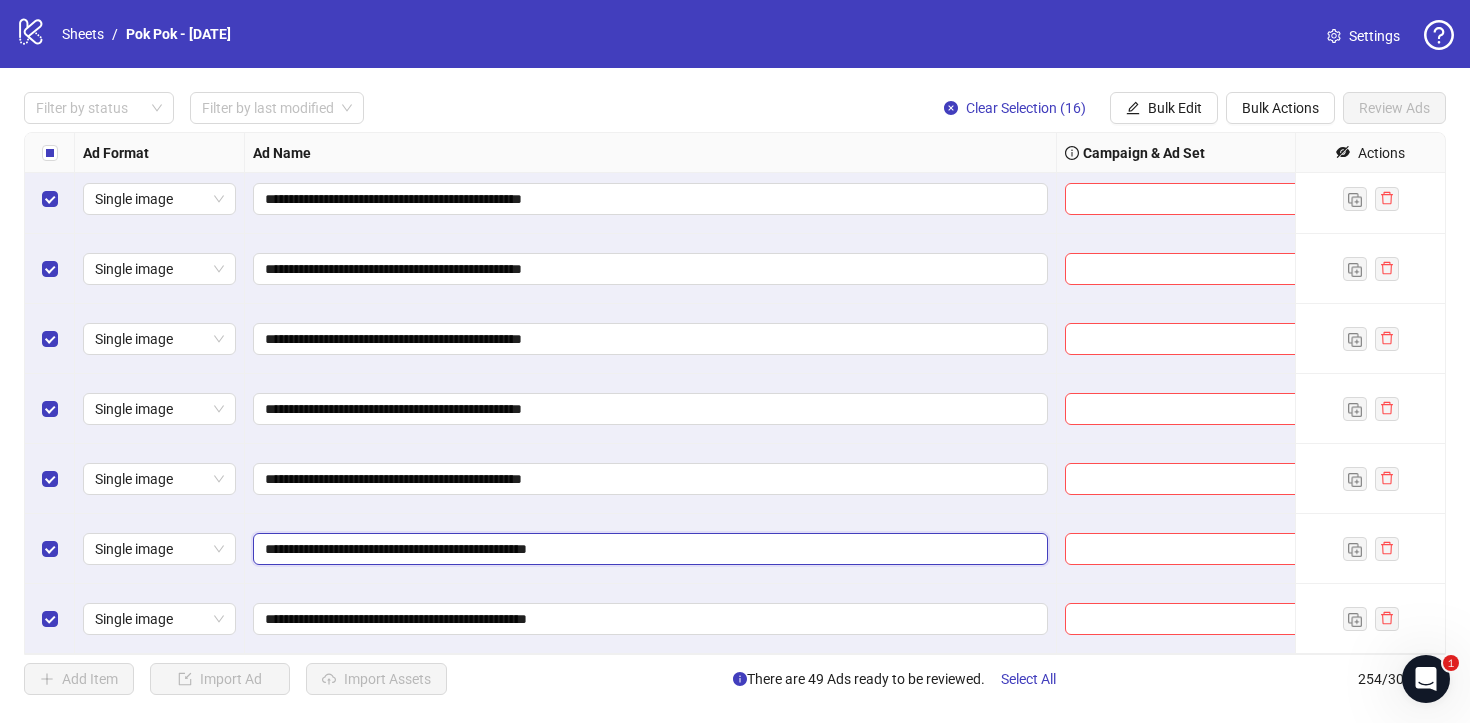 click on "**********" at bounding box center (648, 549) 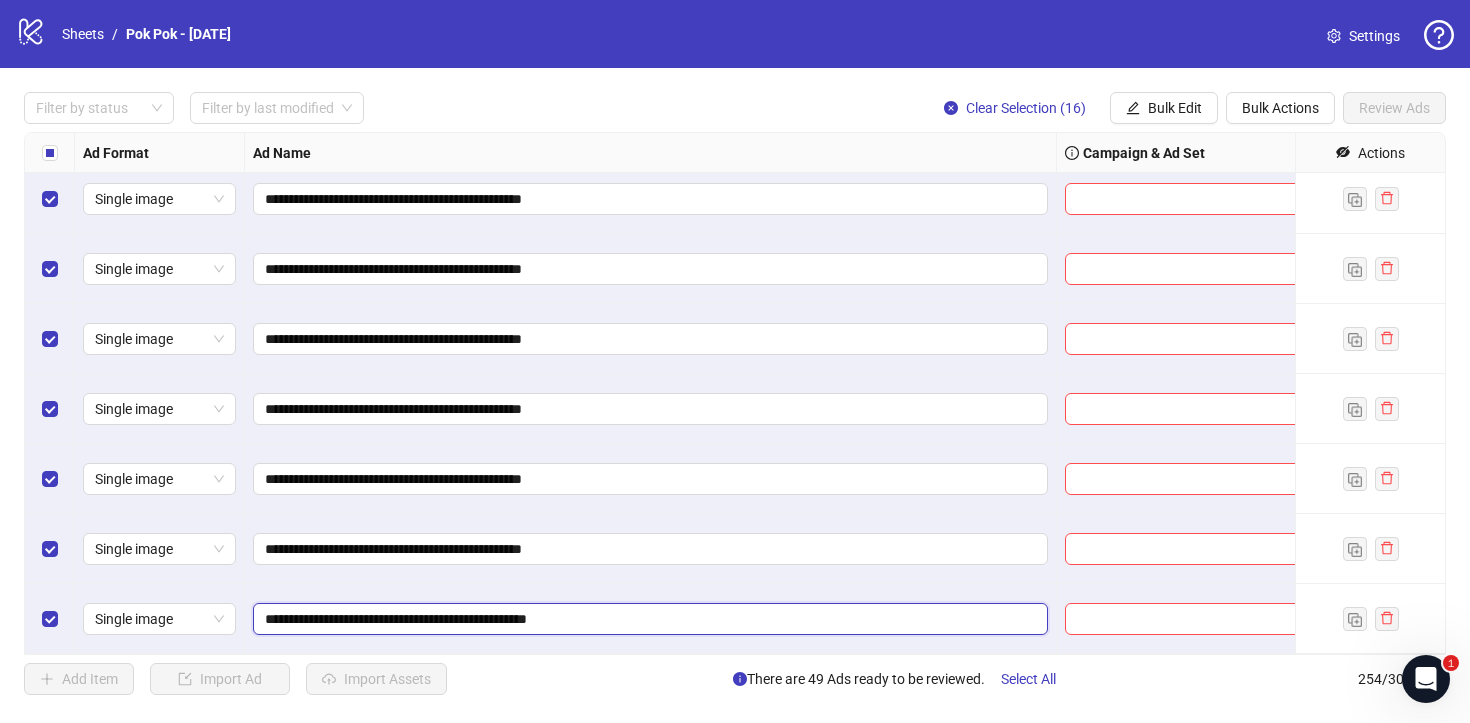 click on "**********" at bounding box center (648, 619) 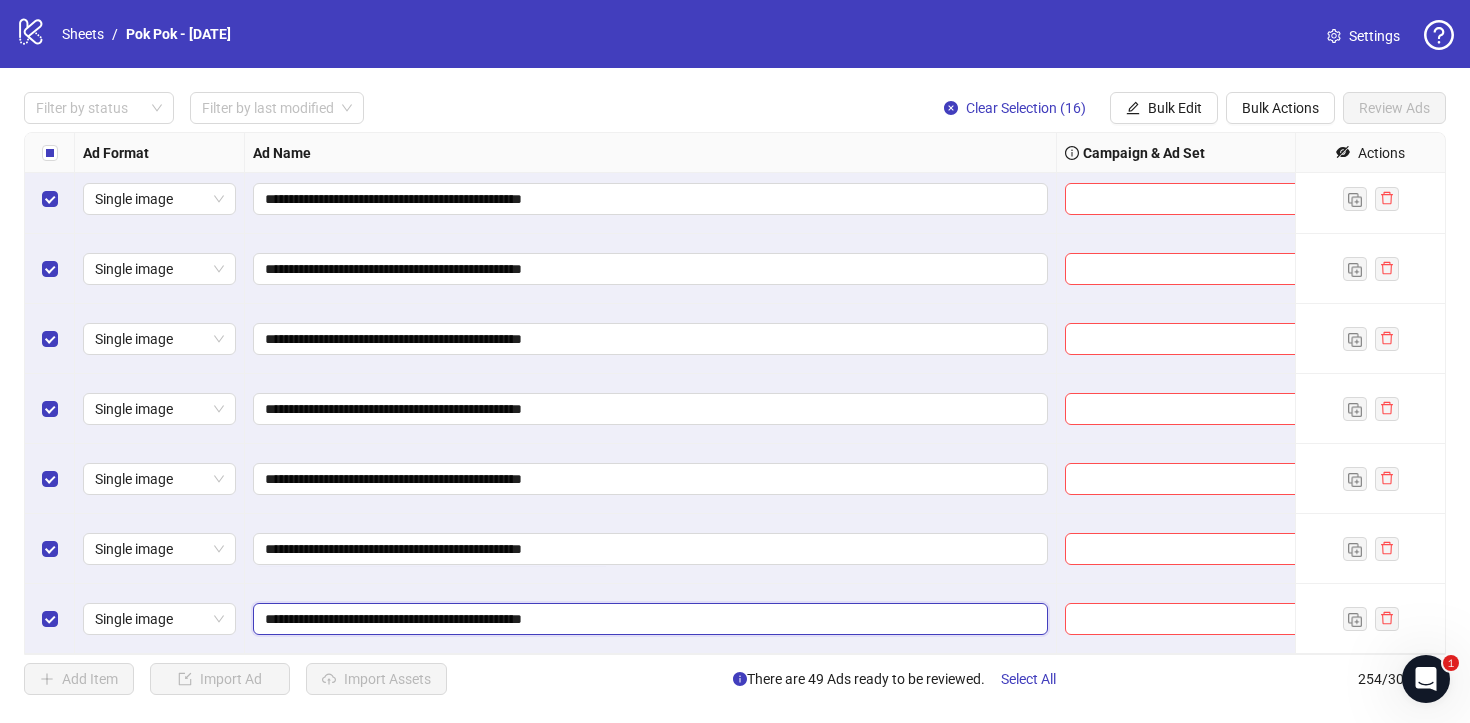 type on "**********" 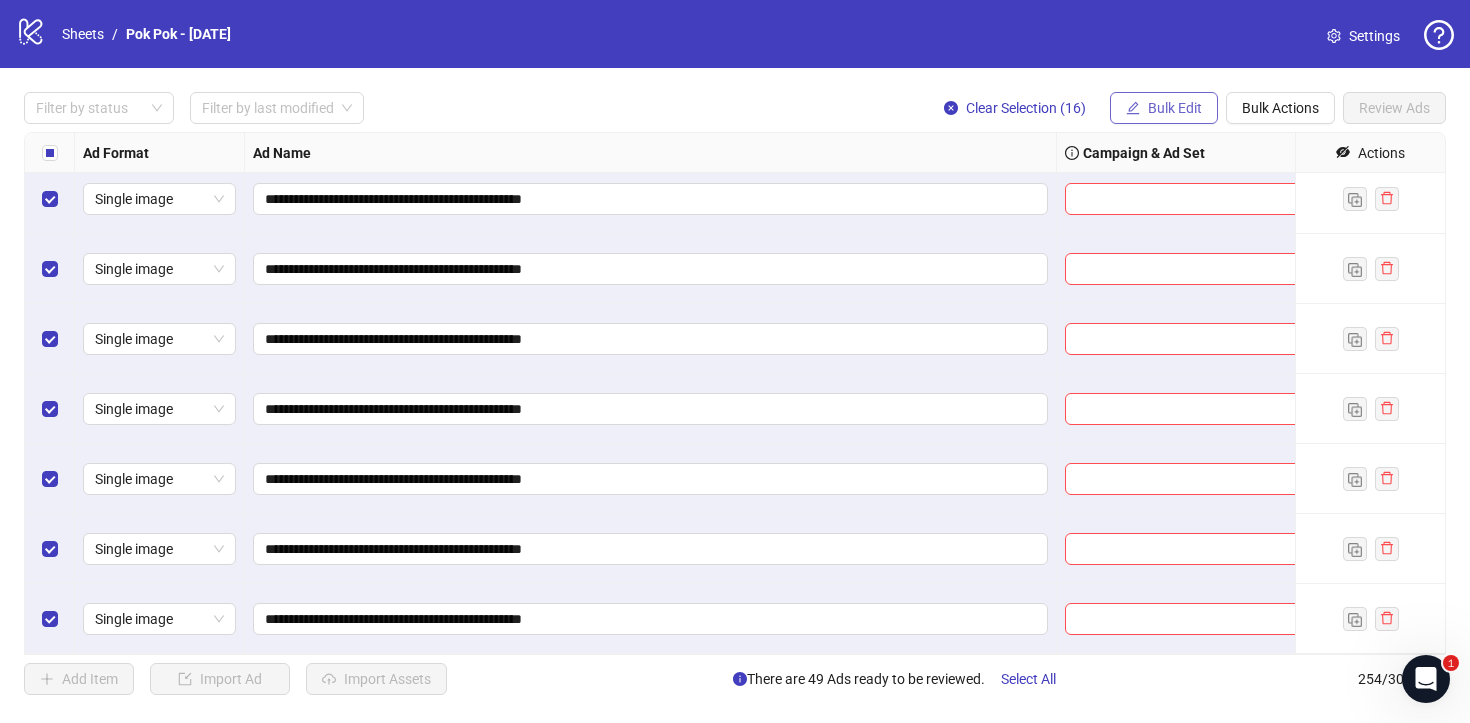 click on "Bulk Edit" at bounding box center (1175, 108) 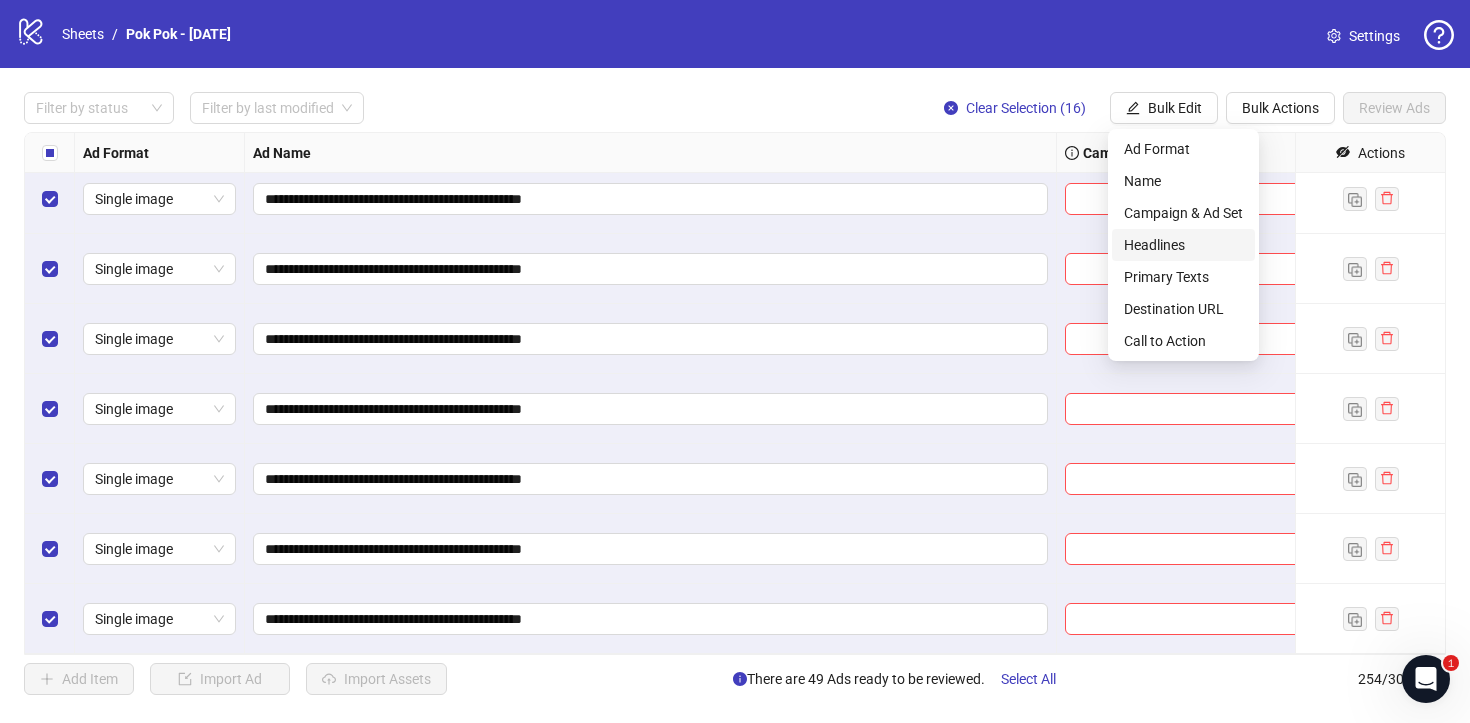 click on "Headlines" at bounding box center (1183, 245) 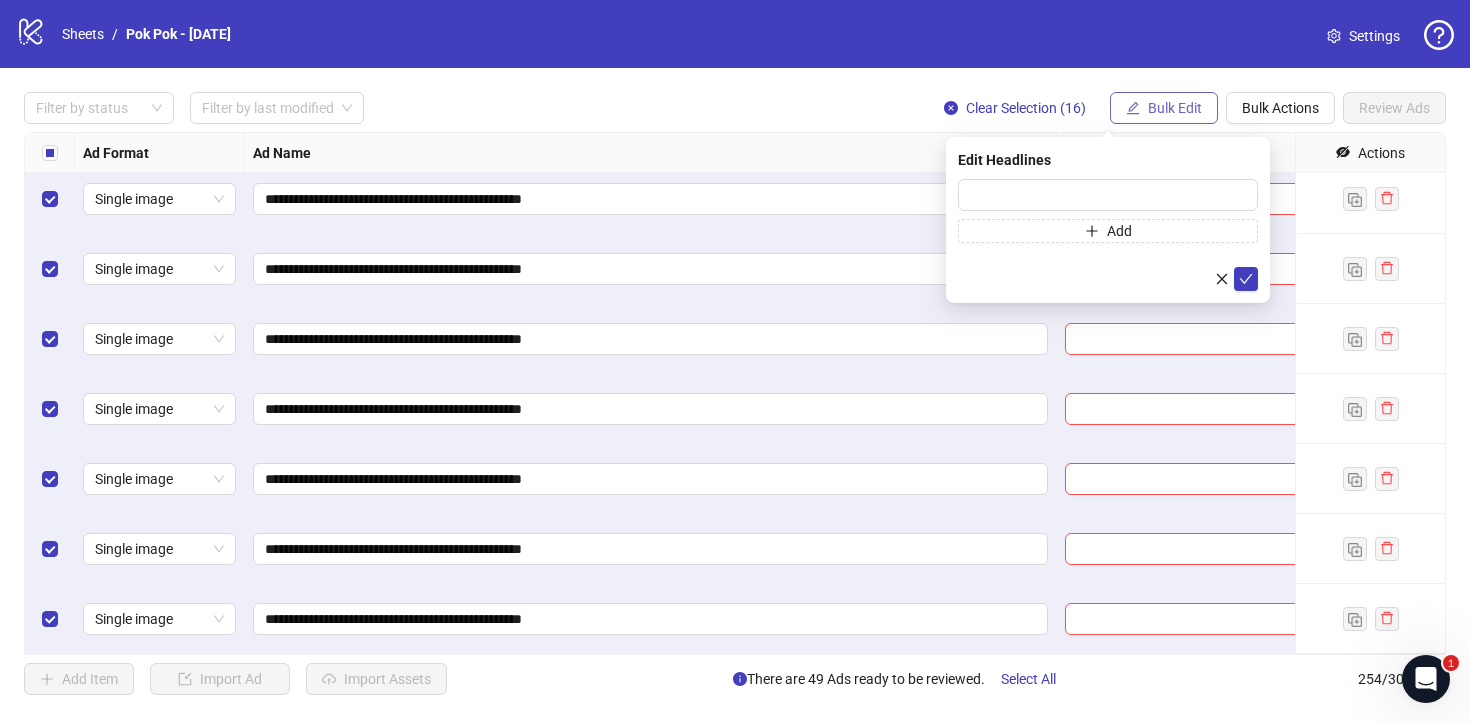 click on "Bulk Edit" at bounding box center [1175, 108] 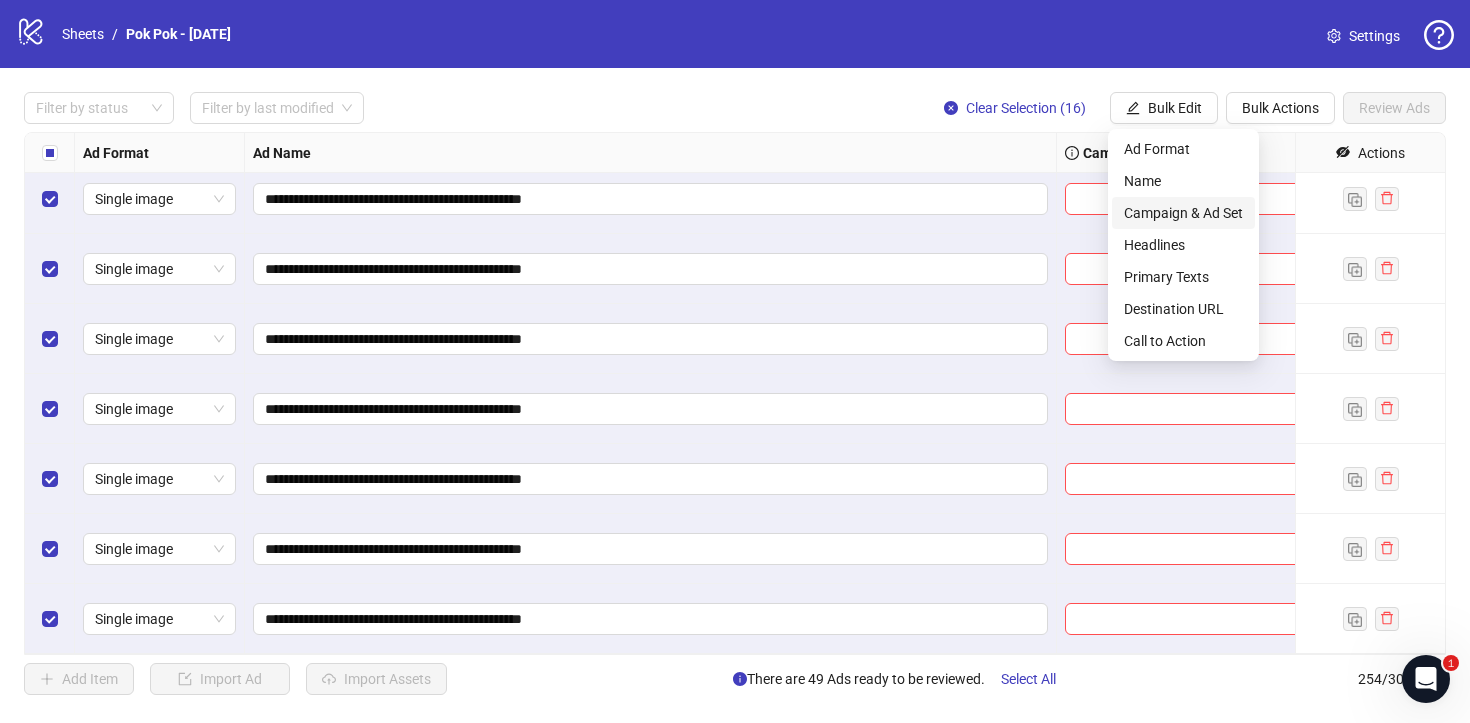 click on "Campaign & Ad Set" at bounding box center (1183, 213) 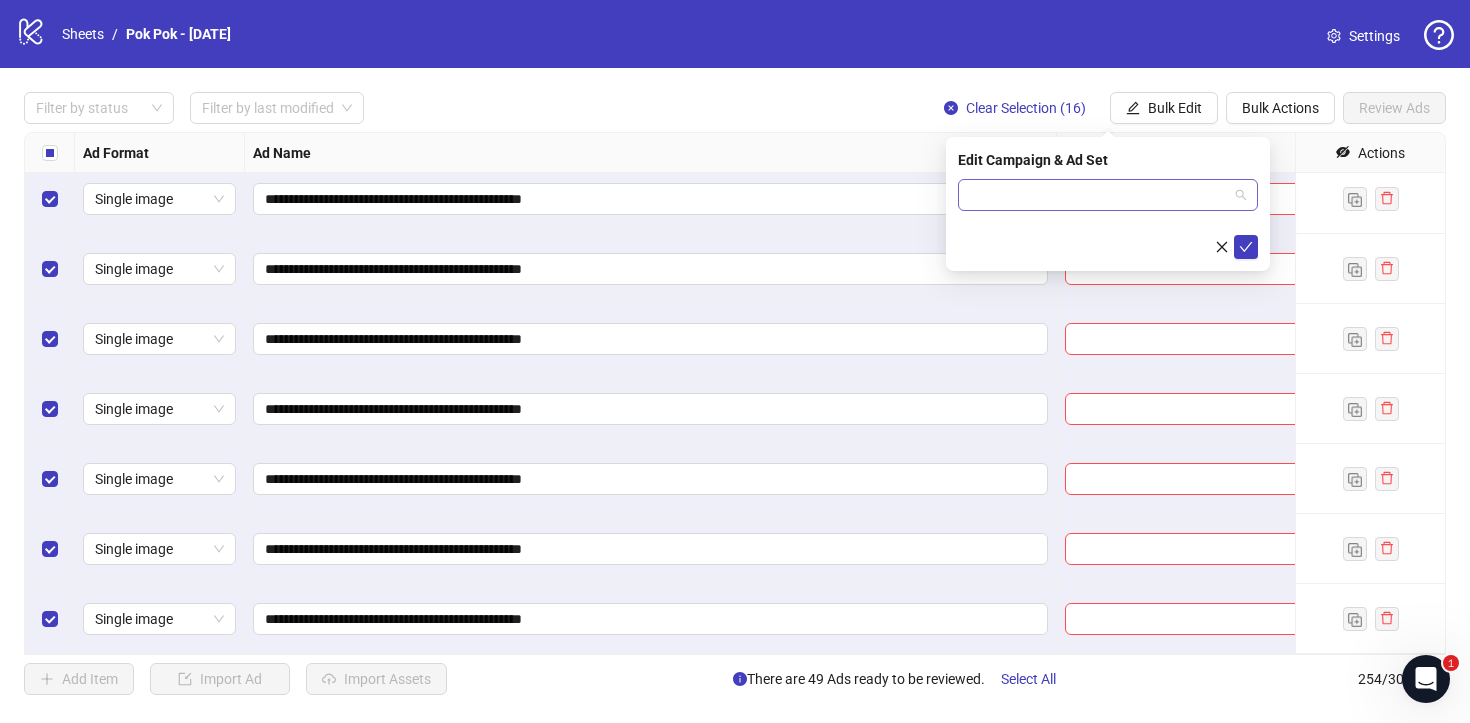click at bounding box center [1108, 195] 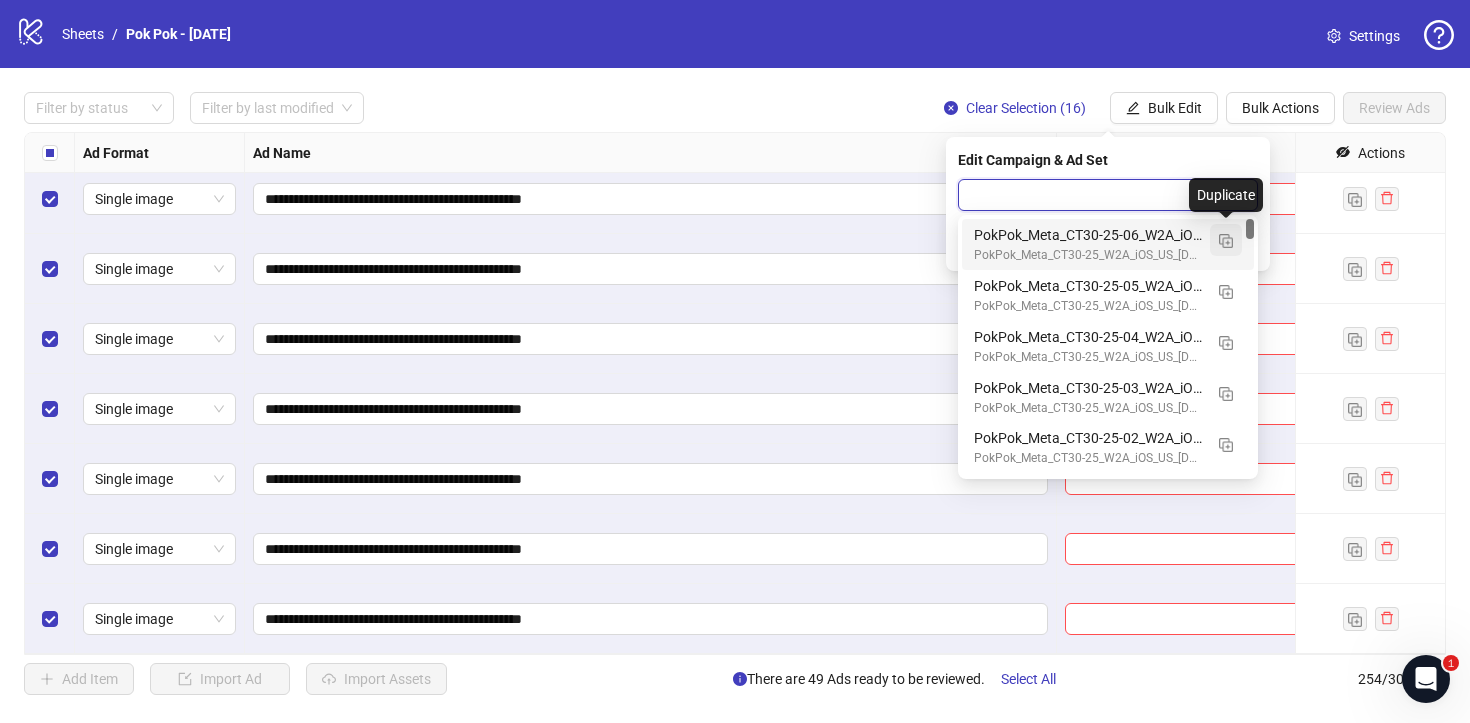 click at bounding box center [1226, 241] 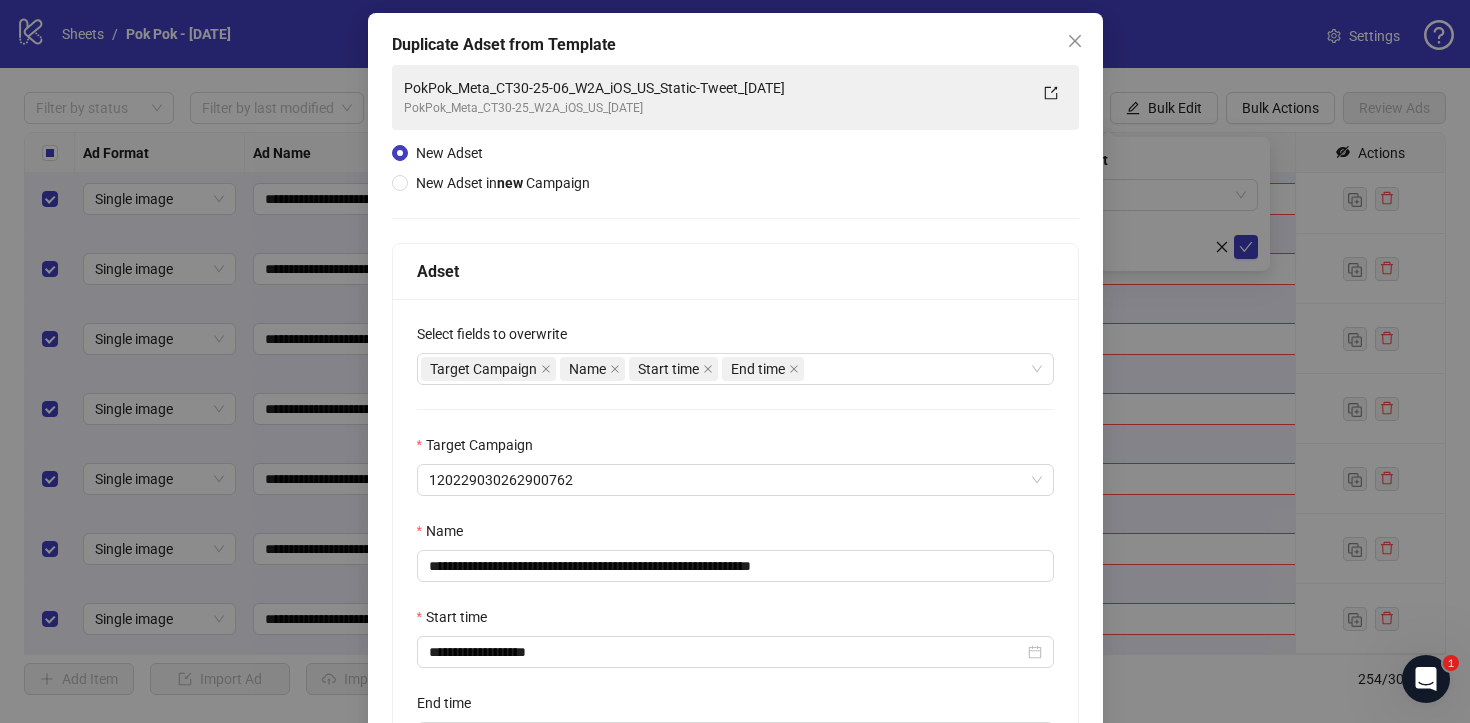 scroll, scrollTop: 165, scrollLeft: 0, axis: vertical 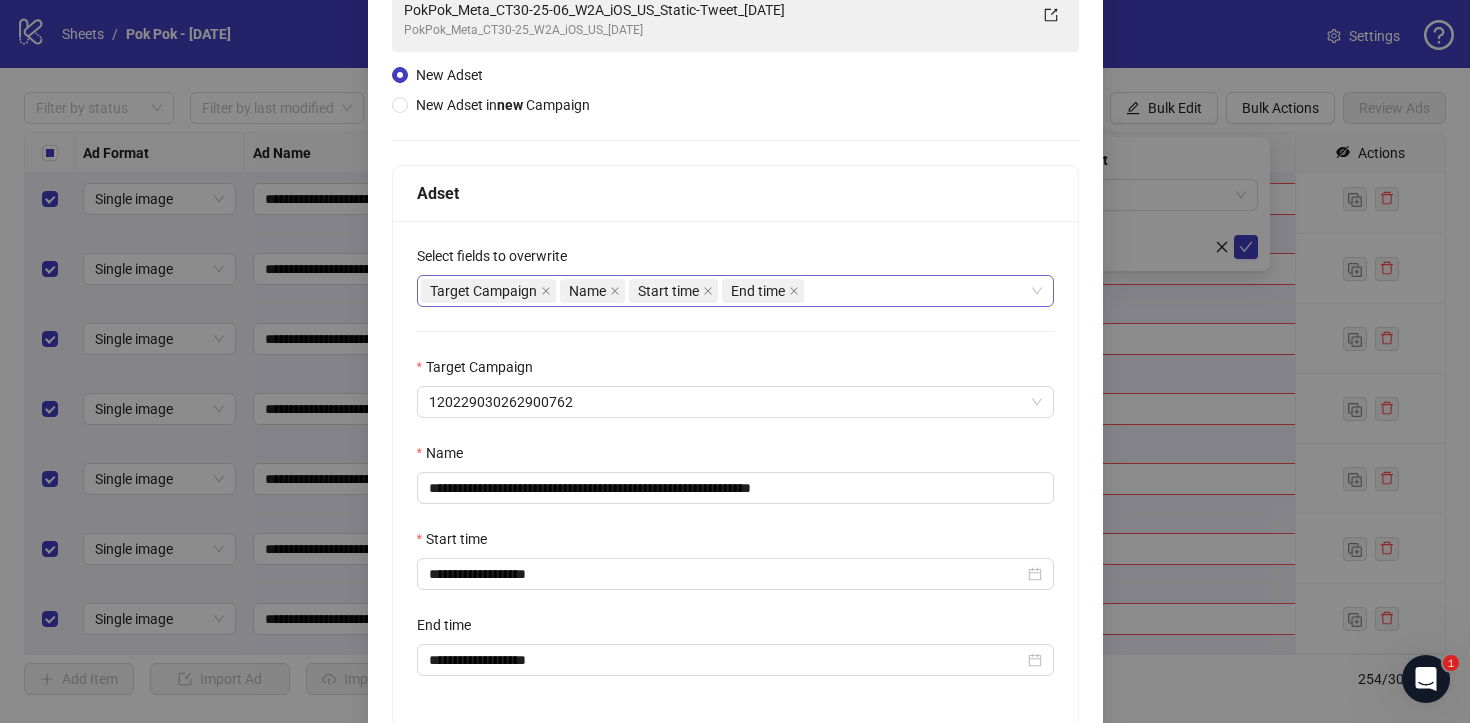 click on "Target Campaign Name Start time End time" at bounding box center [725, 291] 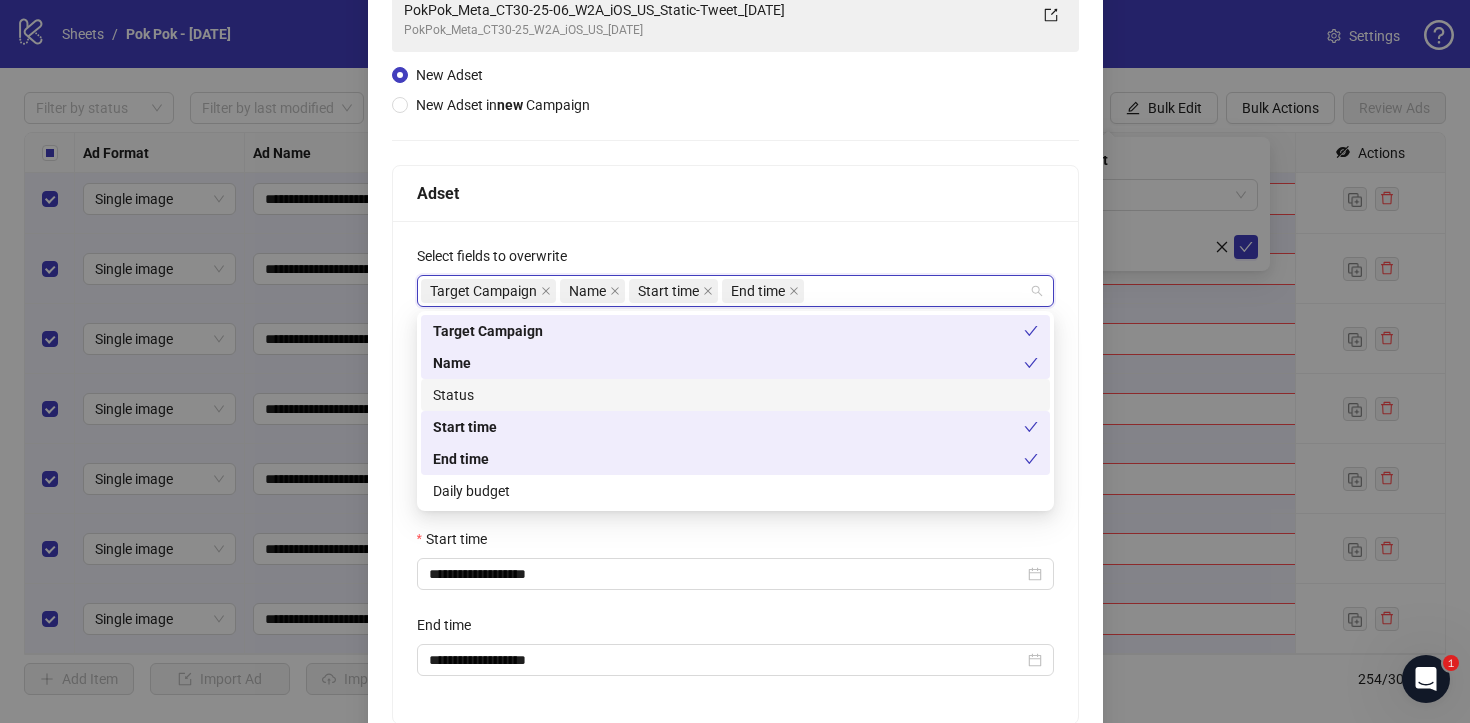 click on "Status" at bounding box center [735, 395] 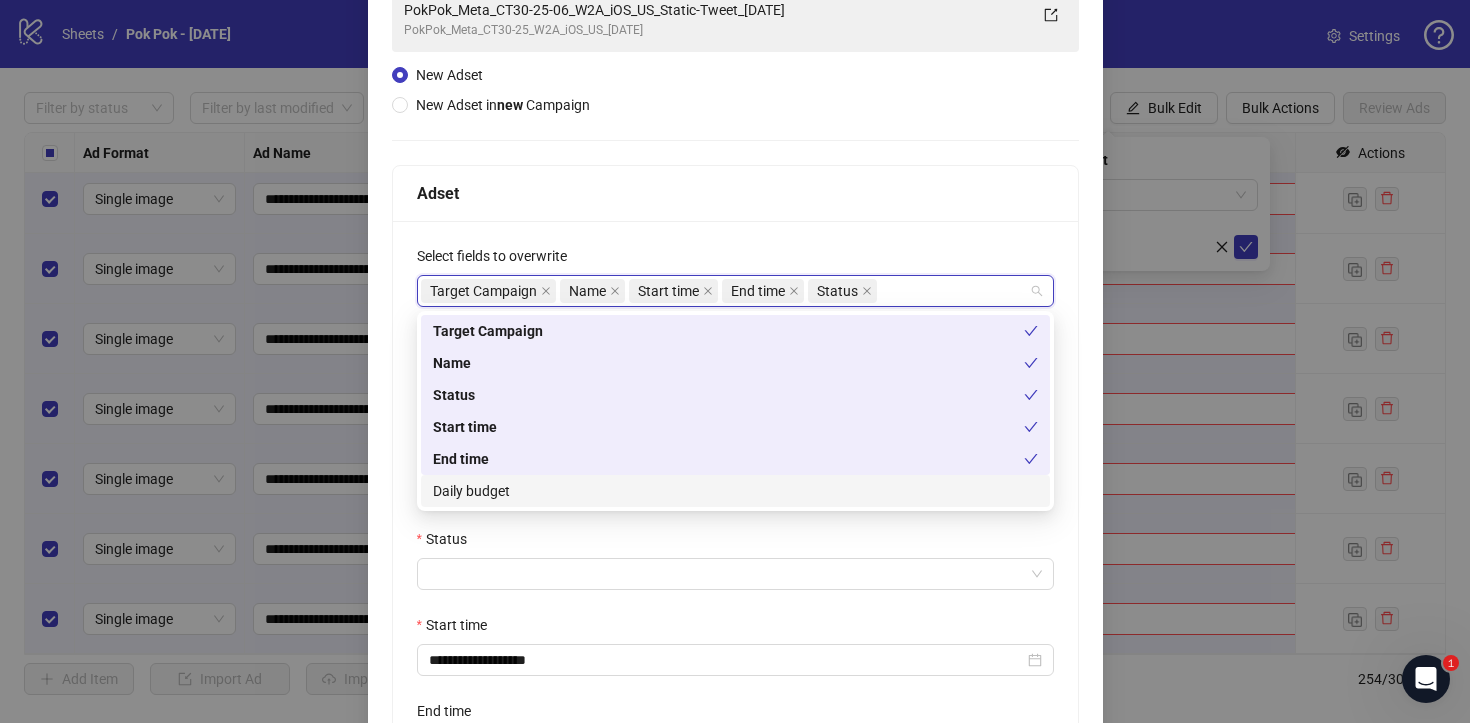 click on "Daily budget" at bounding box center (735, 491) 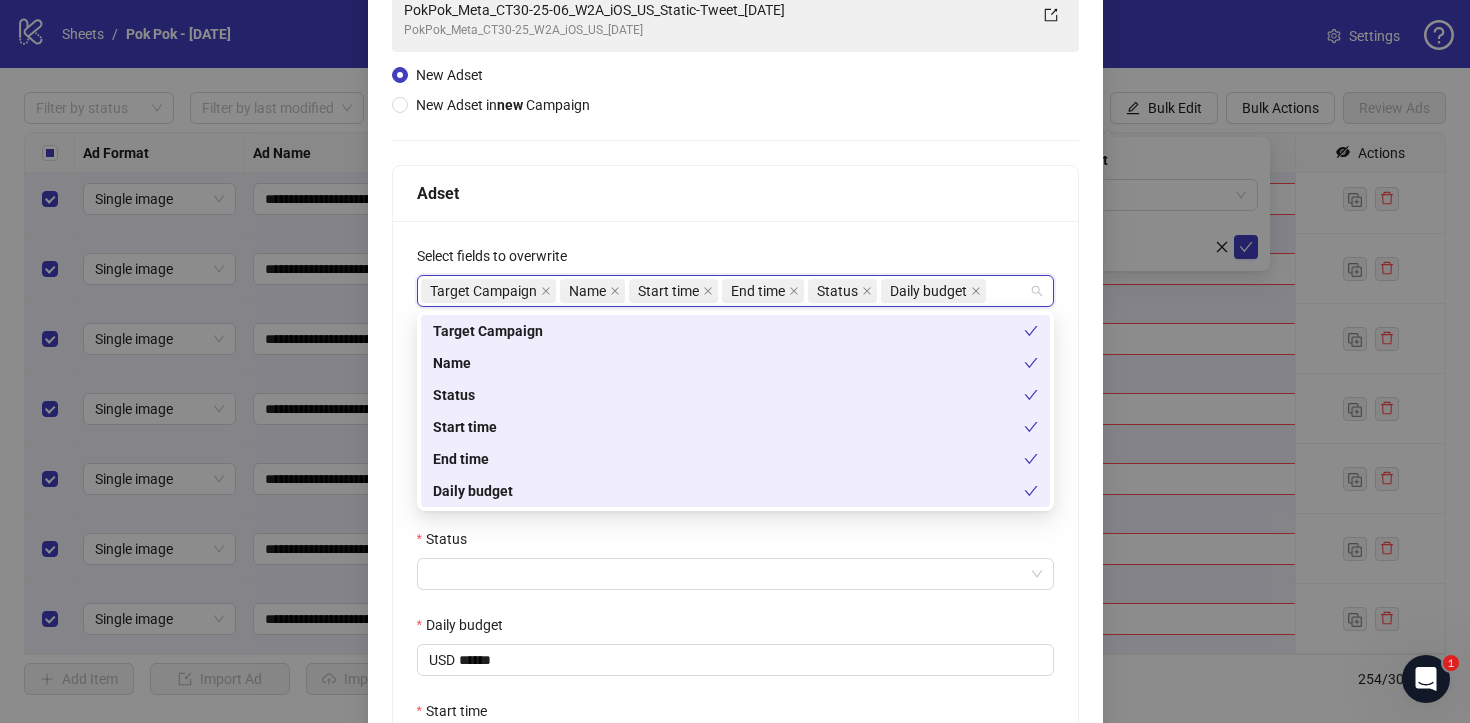 click on "Adset" at bounding box center (735, 194) 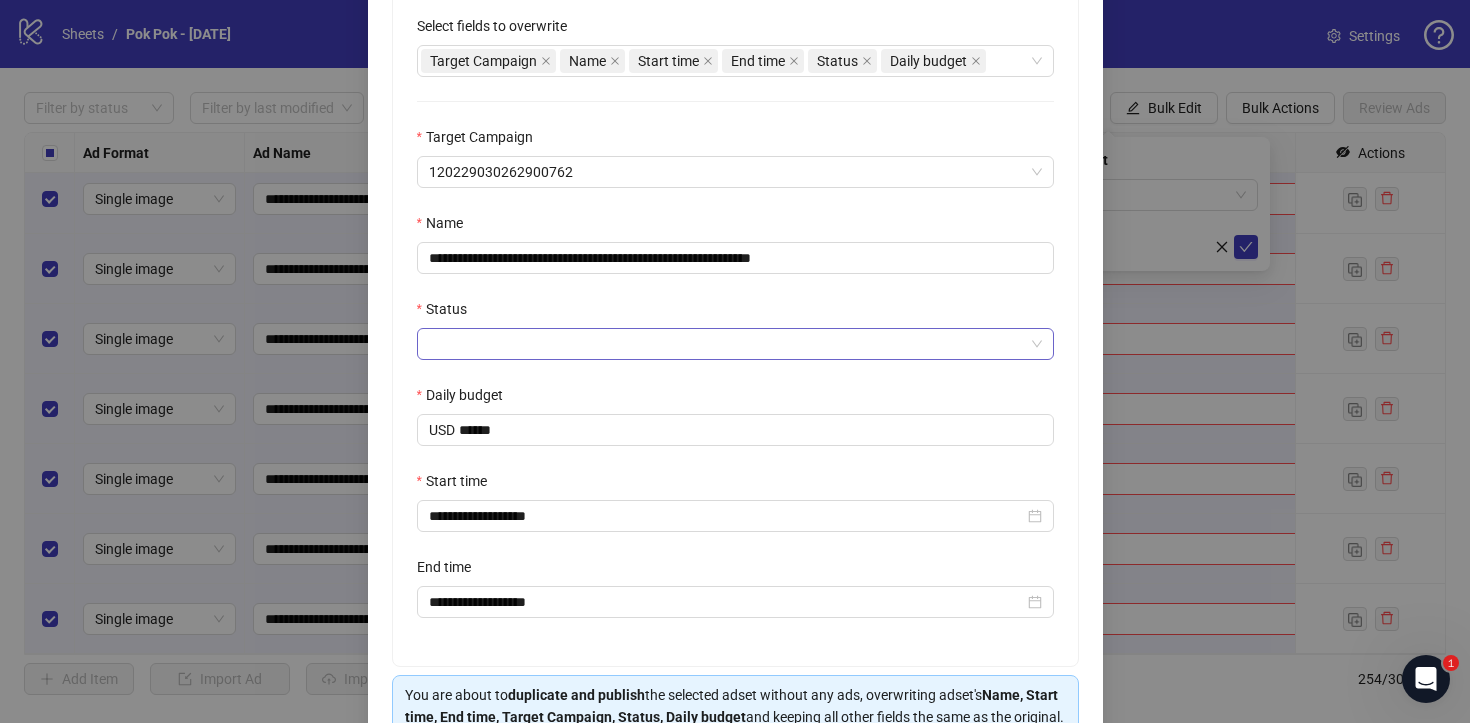 scroll, scrollTop: 409, scrollLeft: 0, axis: vertical 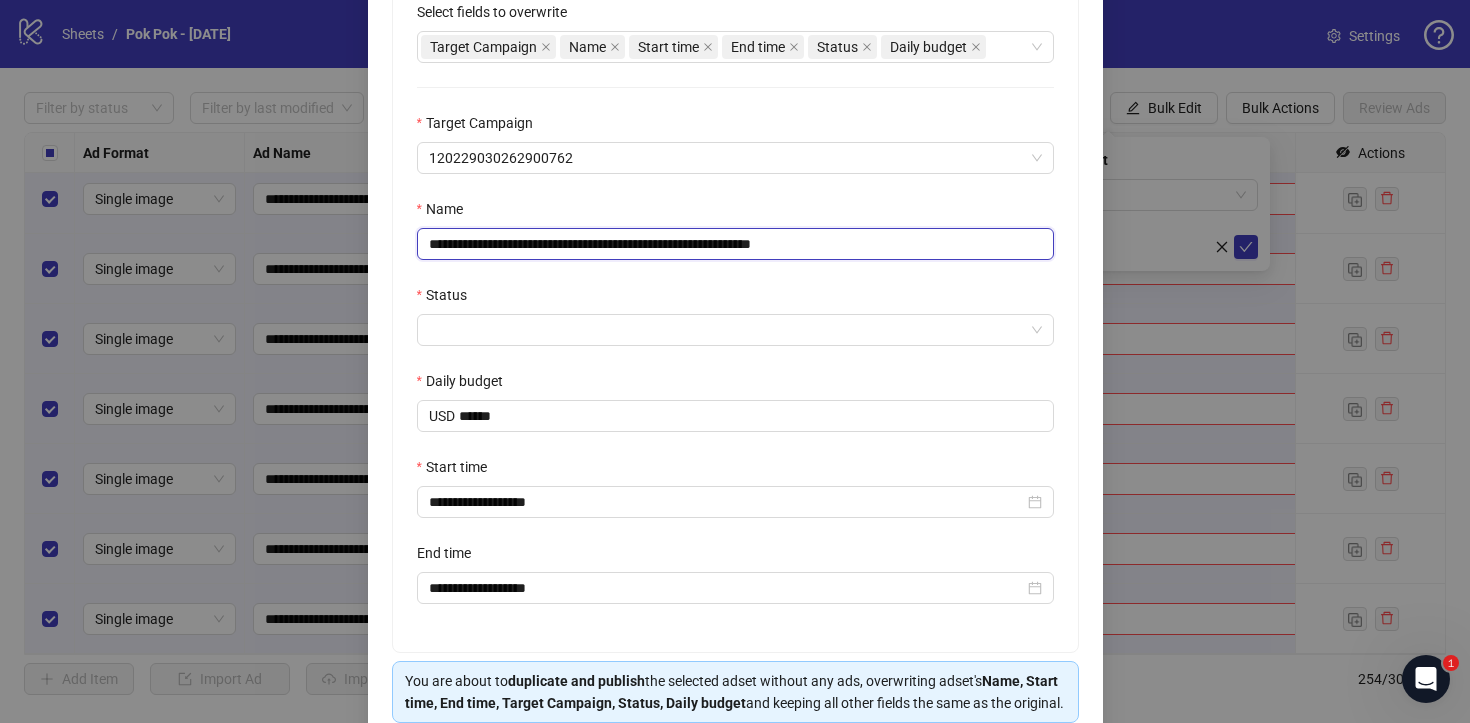 drag, startPoint x: 838, startPoint y: 246, endPoint x: 996, endPoint y: 237, distance: 158.25612 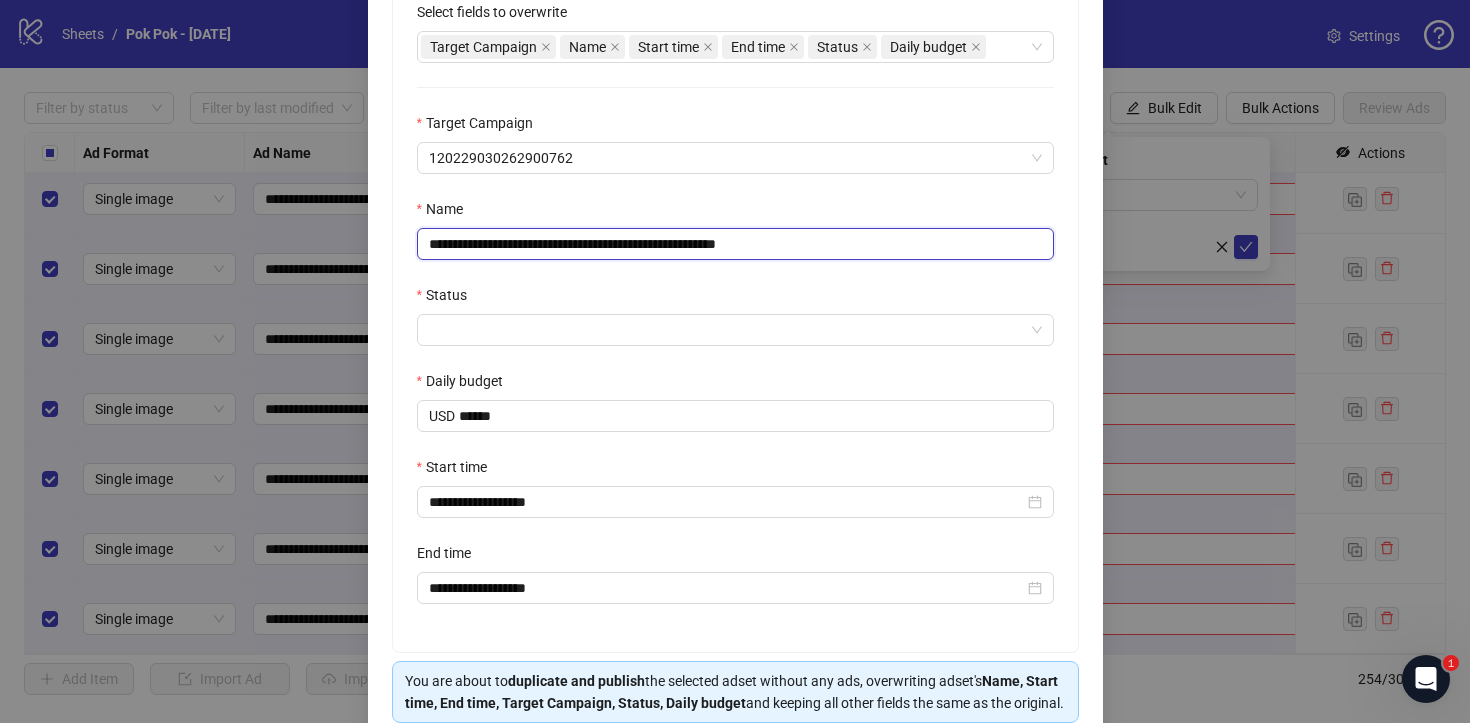 click on "**********" at bounding box center (735, 244) 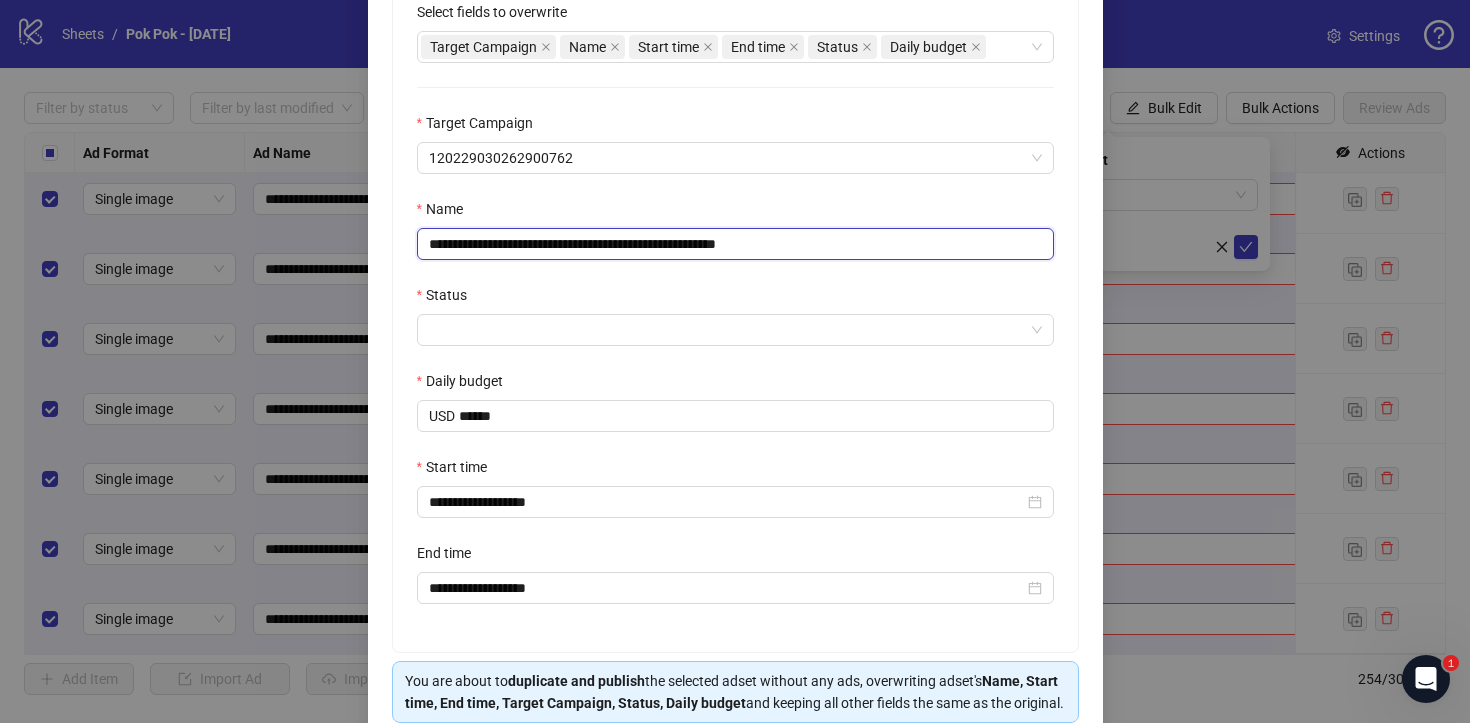 drag, startPoint x: 762, startPoint y: 245, endPoint x: 726, endPoint y: 245, distance: 36 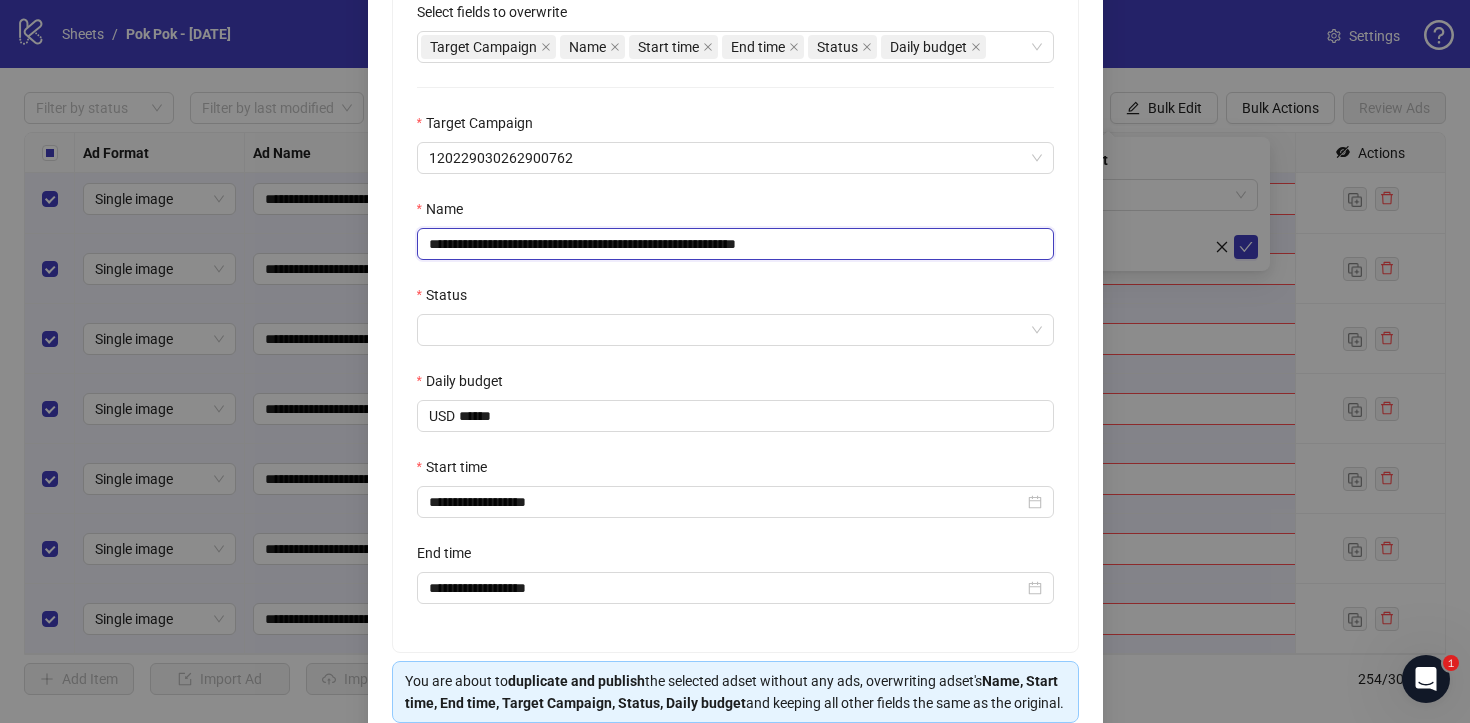 type on "**********" 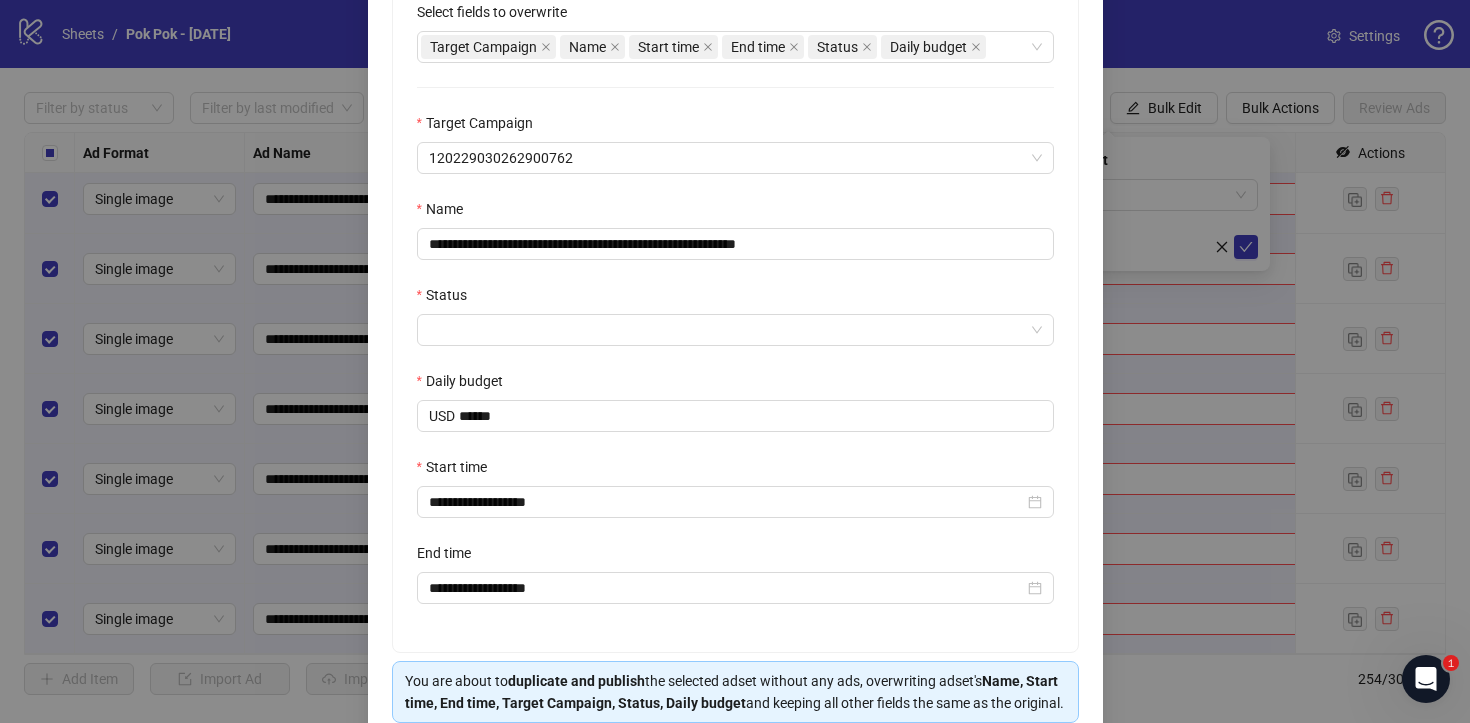 click on "**********" at bounding box center [735, 314] 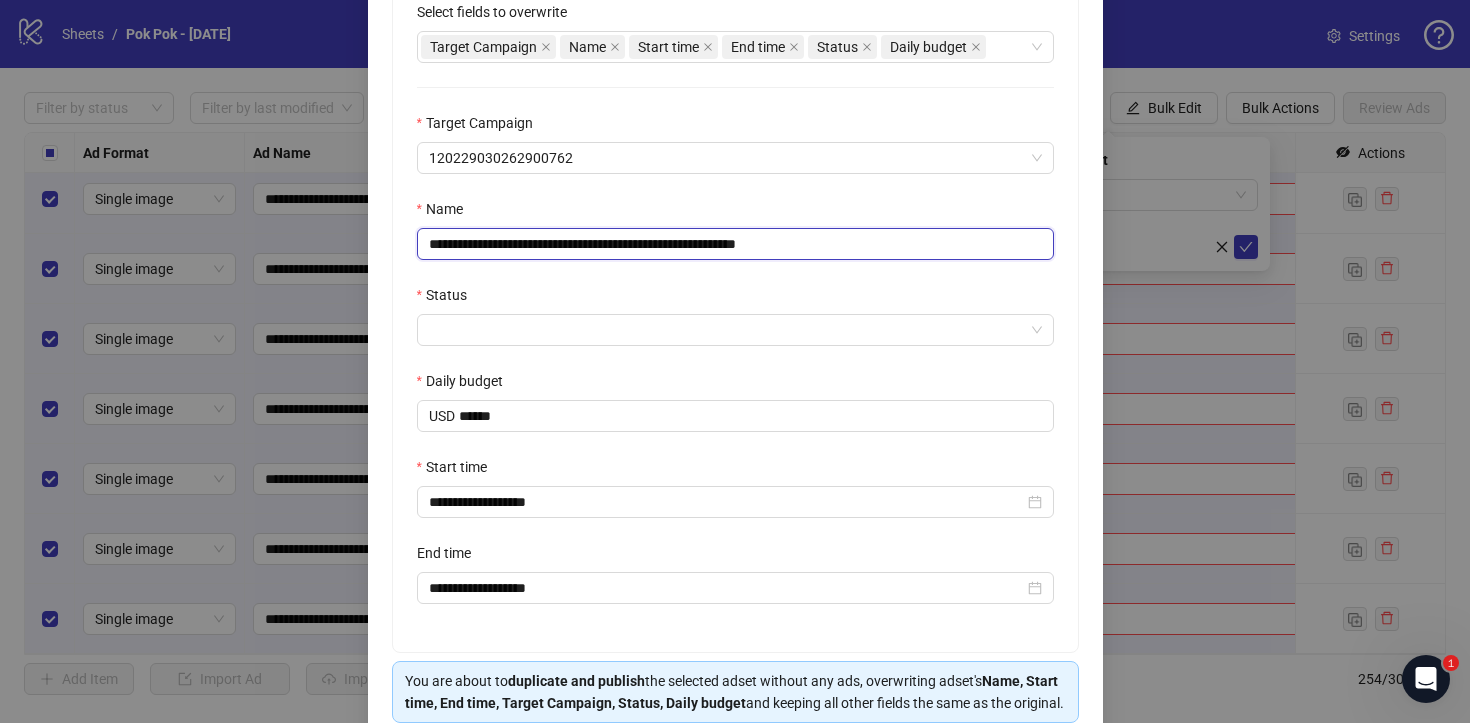 drag, startPoint x: 601, startPoint y: 247, endPoint x: 523, endPoint y: 250, distance: 78.05767 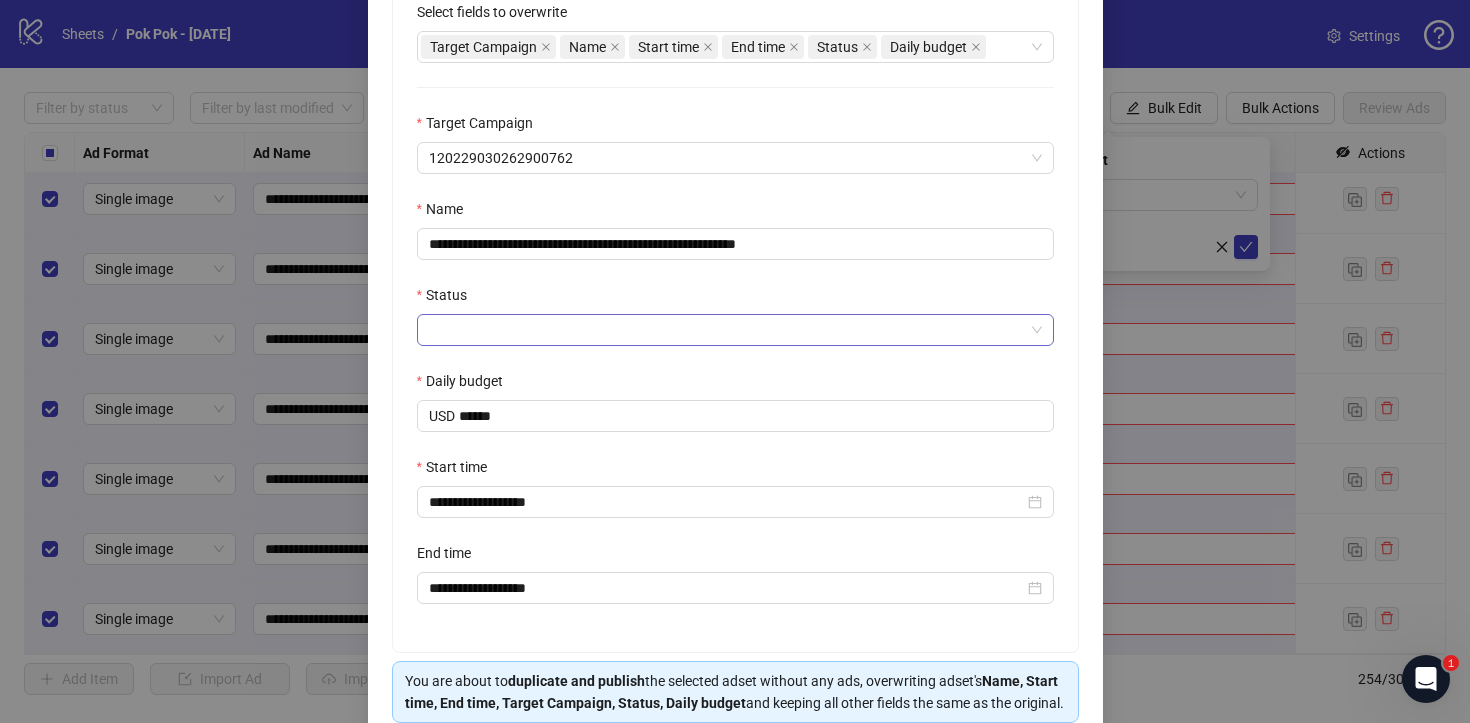 click on "Status" at bounding box center [726, 330] 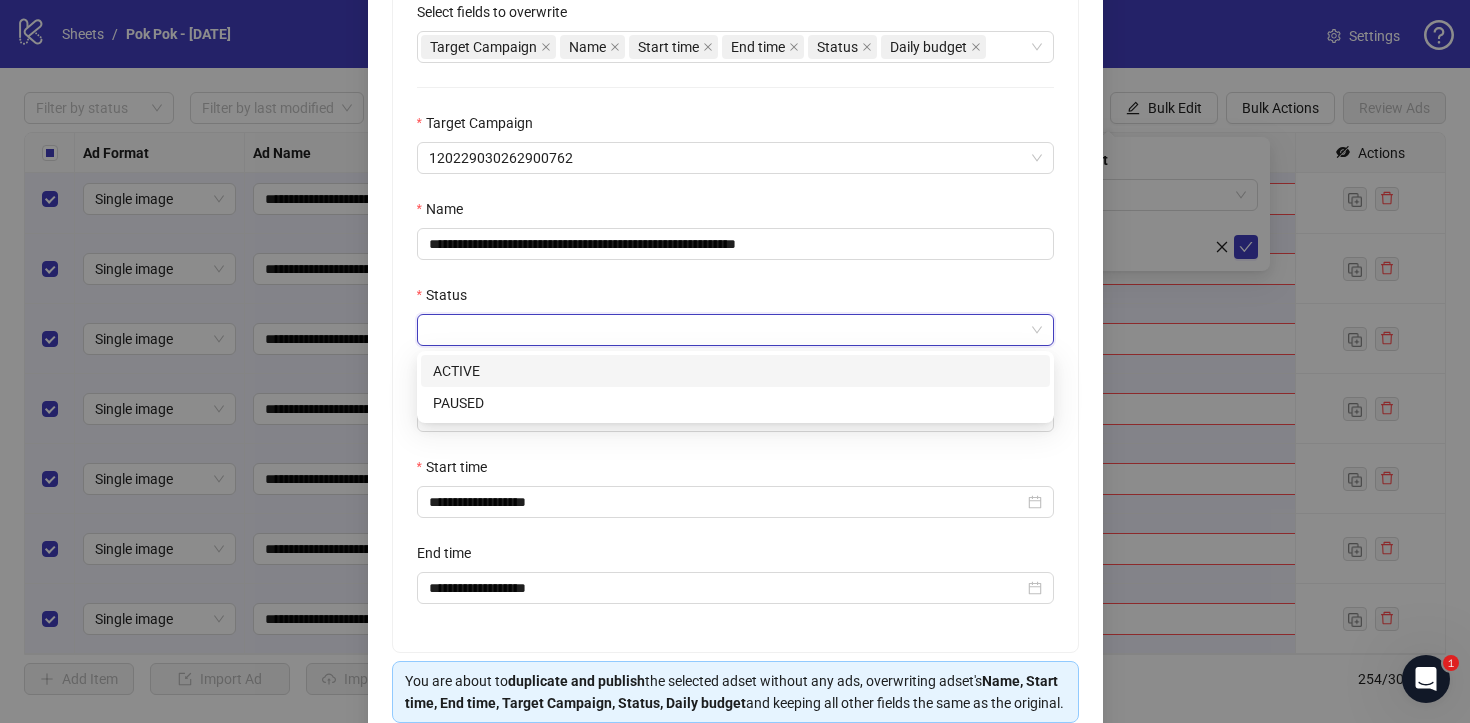 click on "ACTIVE" at bounding box center [735, 371] 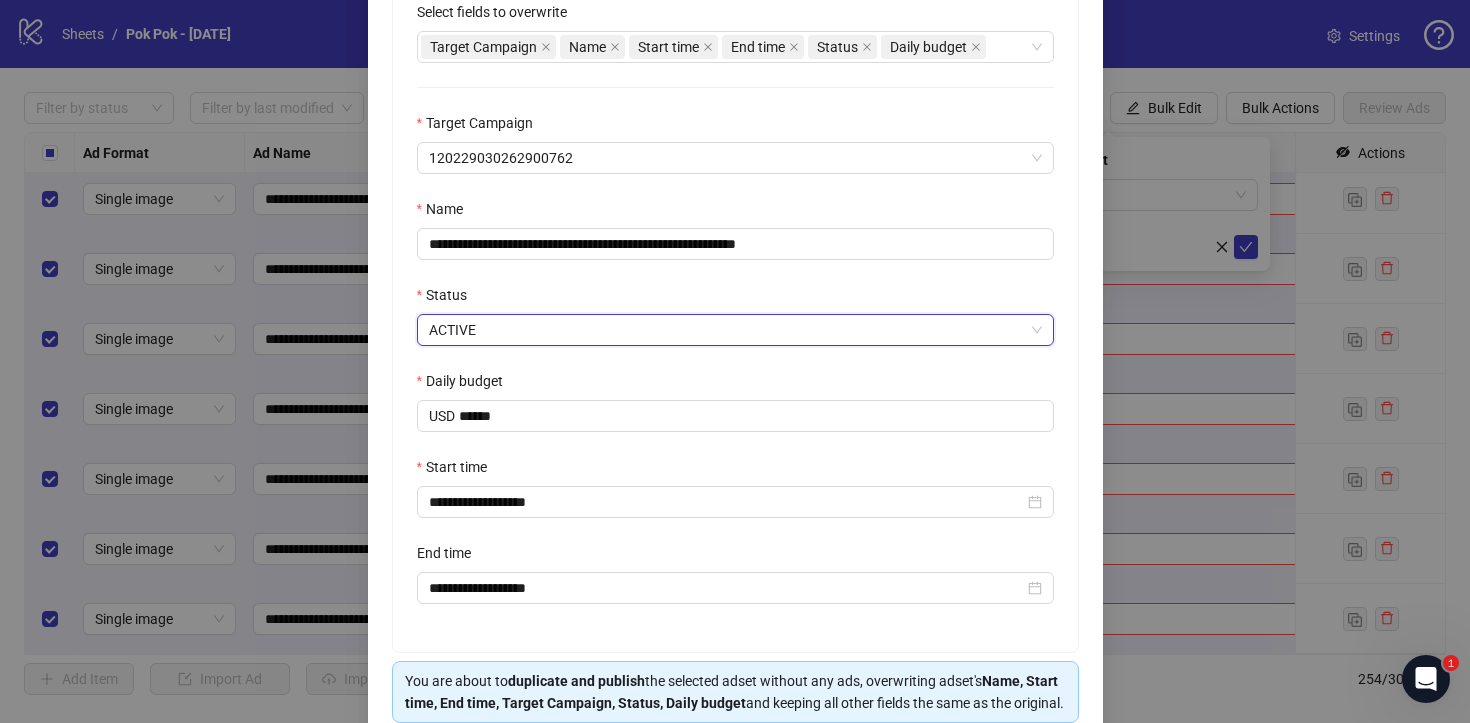 scroll, scrollTop: 521, scrollLeft: 0, axis: vertical 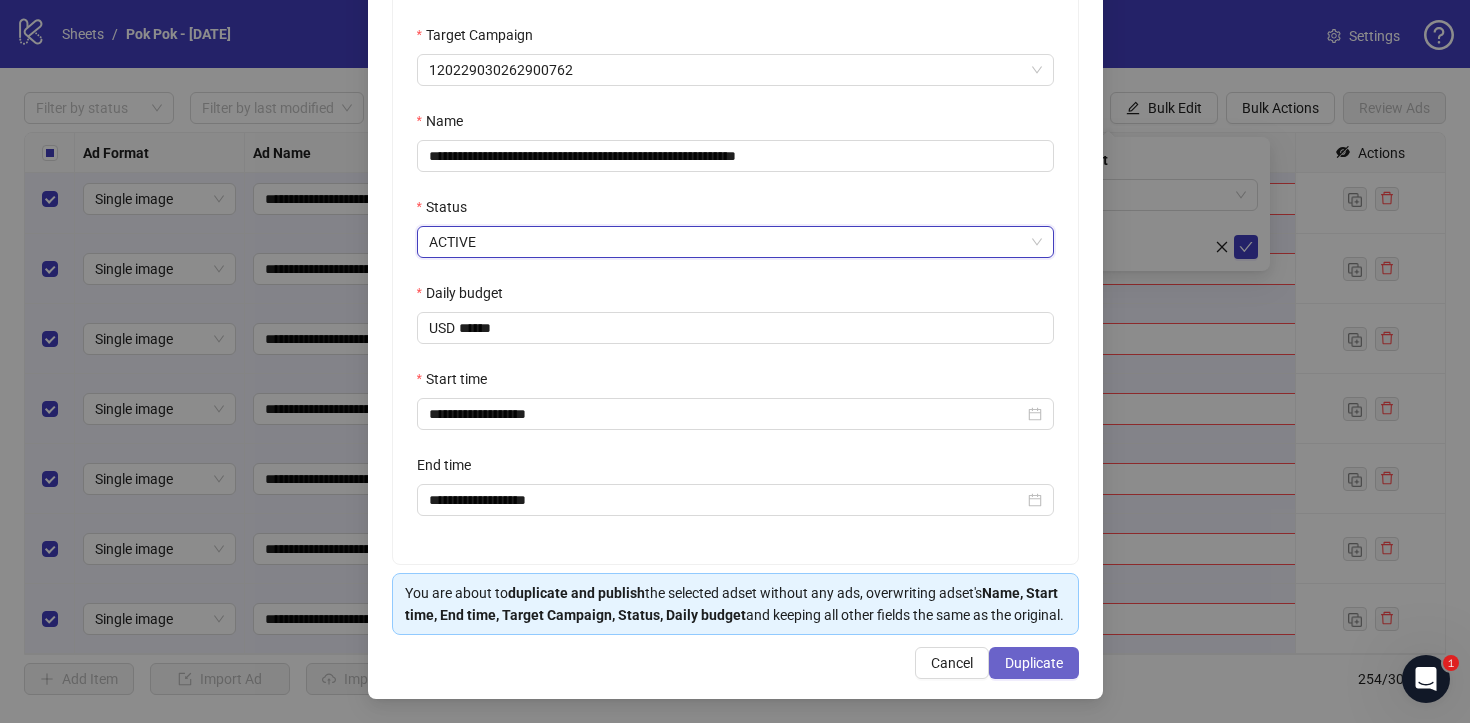 click on "Duplicate" at bounding box center (1034, 663) 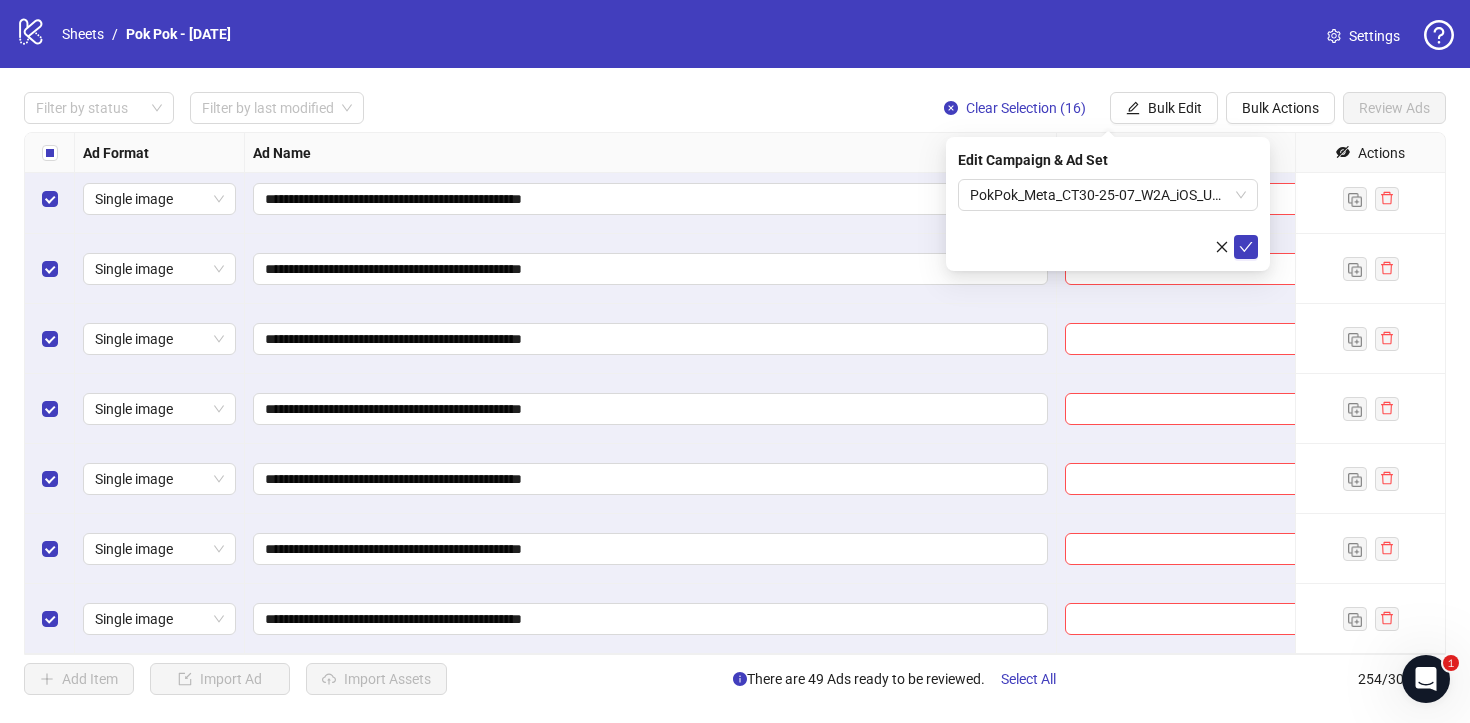 scroll, scrollTop: 17299, scrollLeft: 314, axis: both 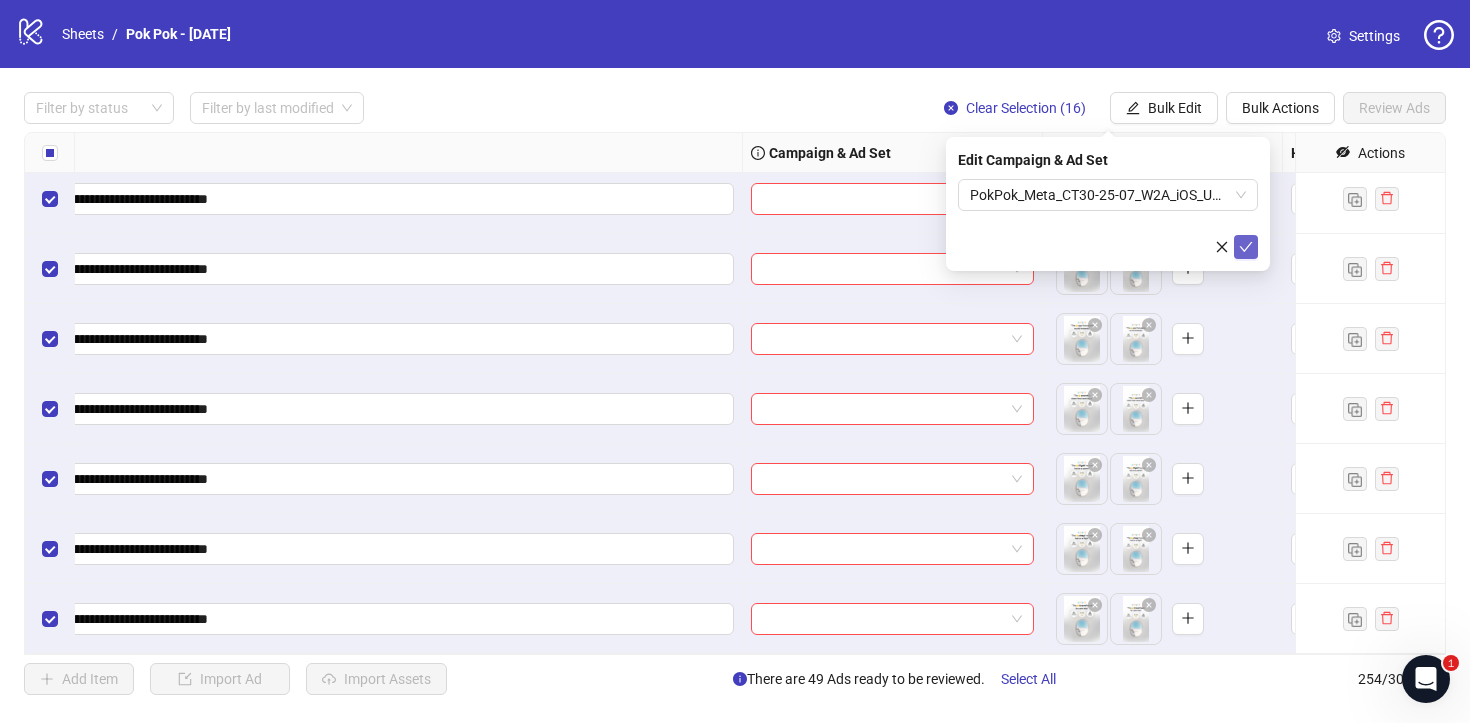 click at bounding box center (1246, 247) 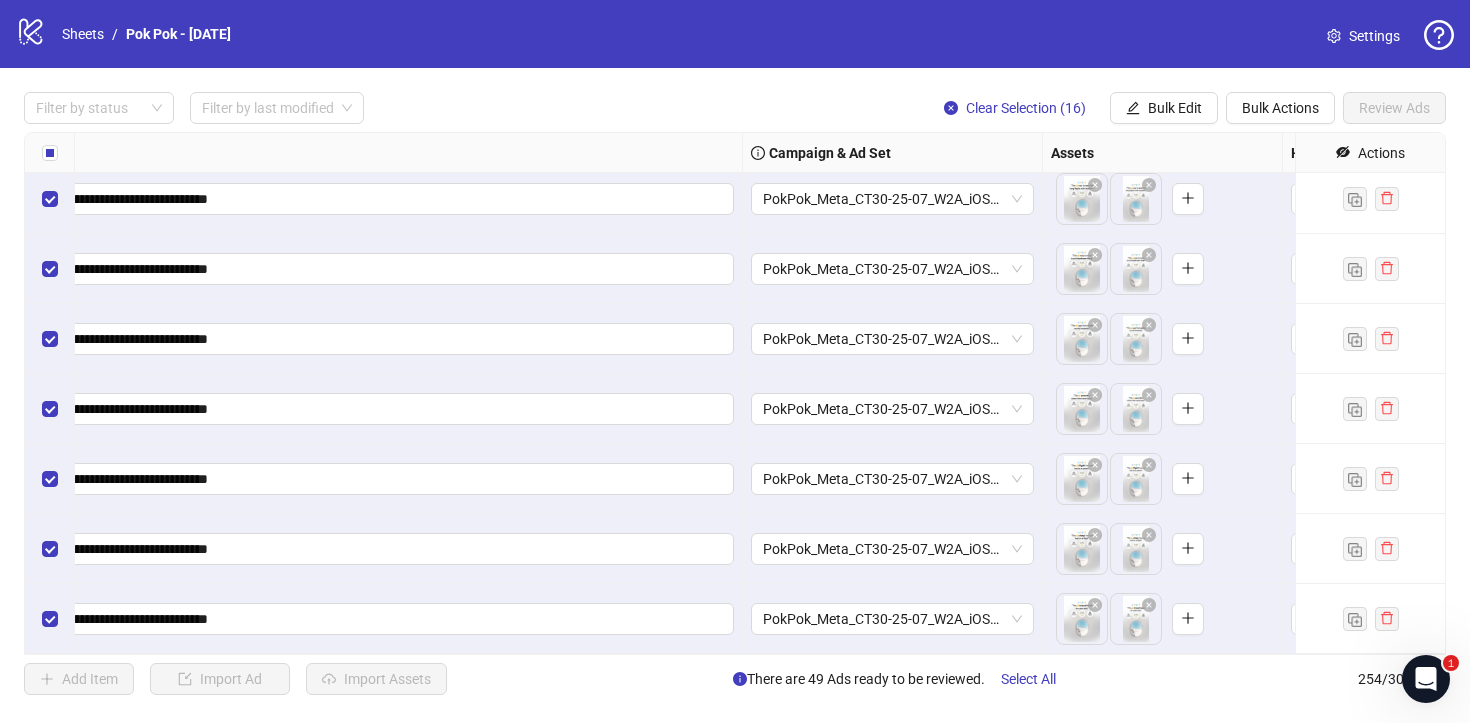 scroll, scrollTop: 17299, scrollLeft: 0, axis: vertical 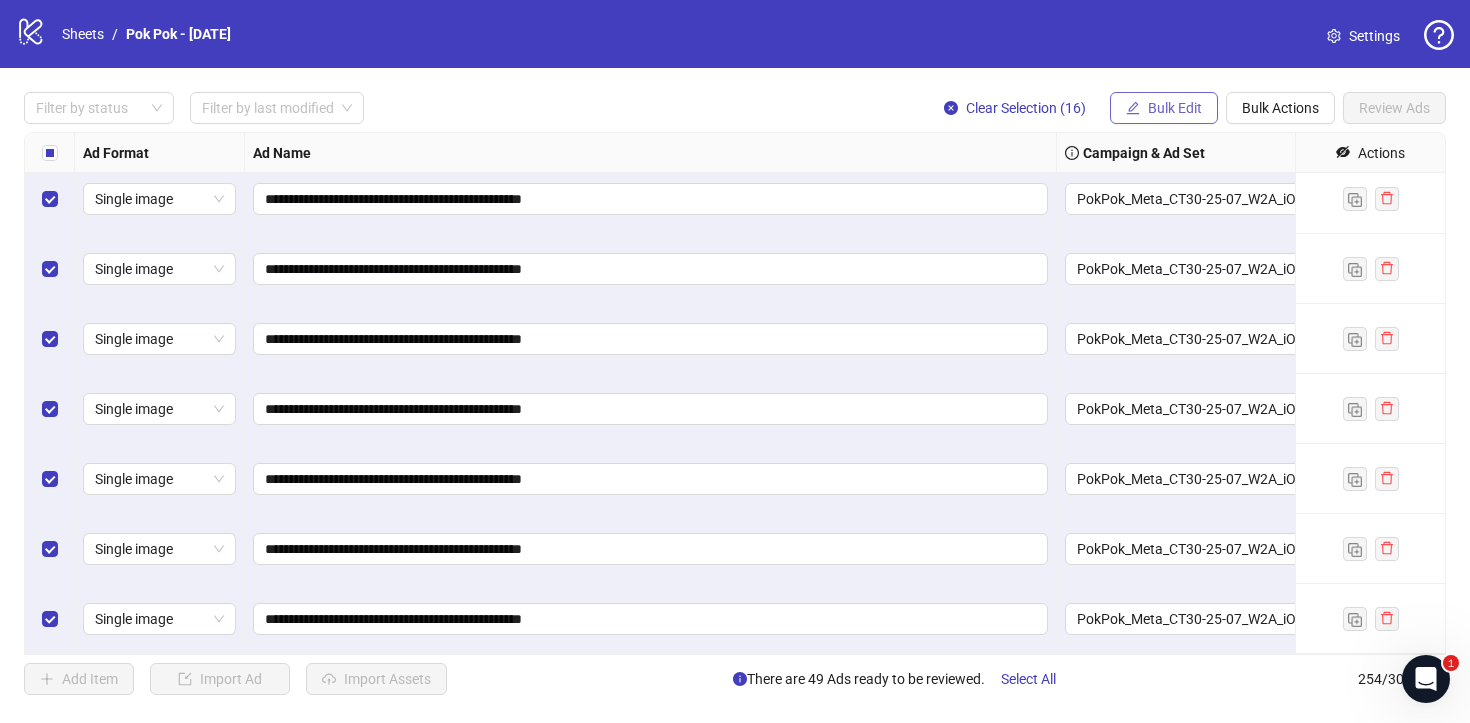 click on "Bulk Edit" at bounding box center (1164, 108) 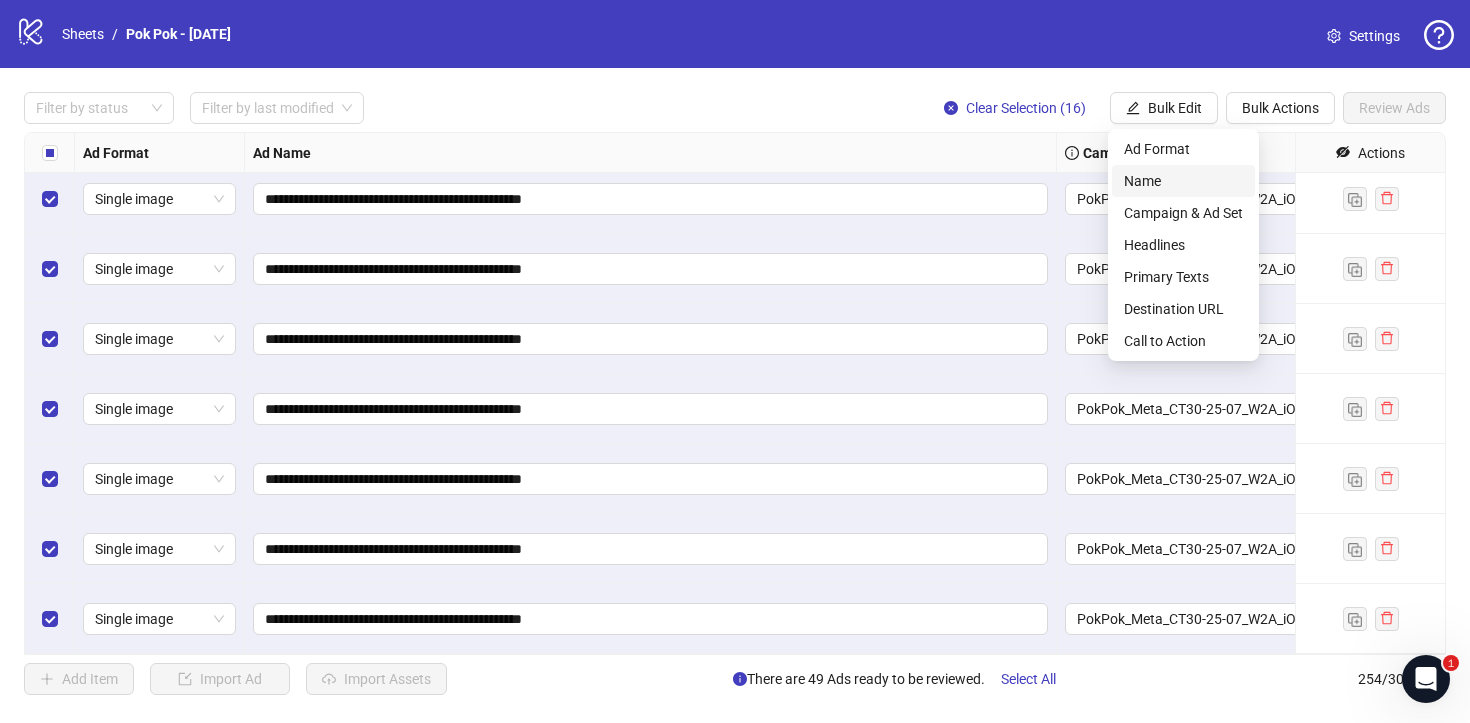 click on "Name" at bounding box center (1183, 181) 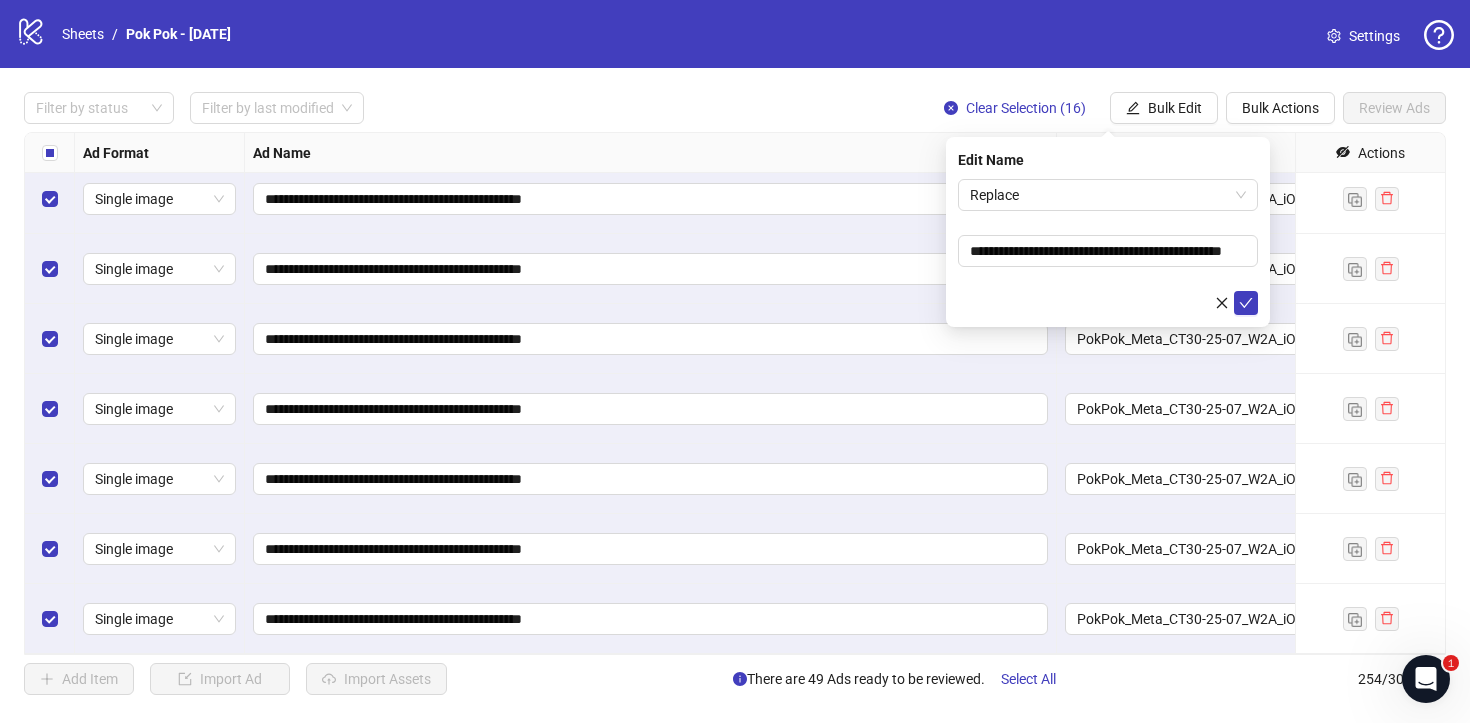 click on "**********" at bounding box center [1108, 232] 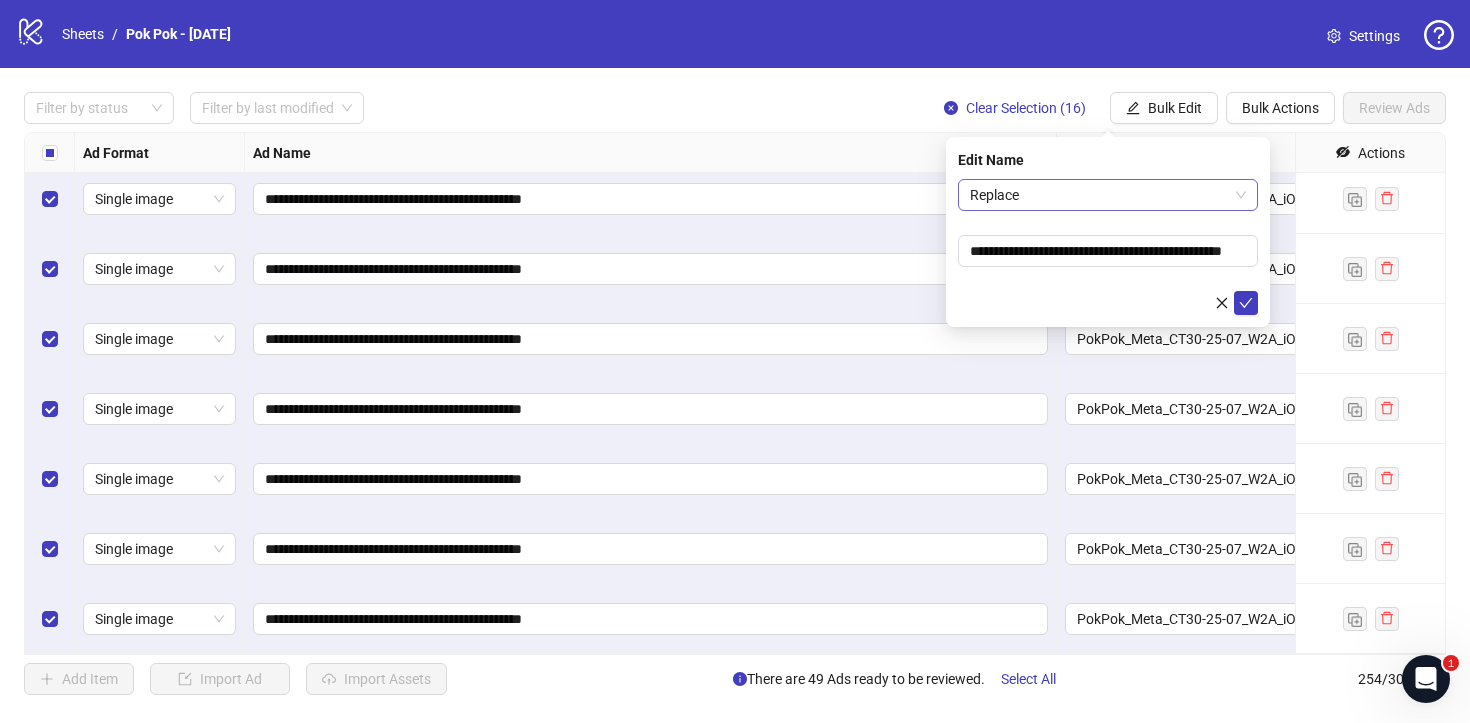 click on "Replace" at bounding box center [1108, 195] 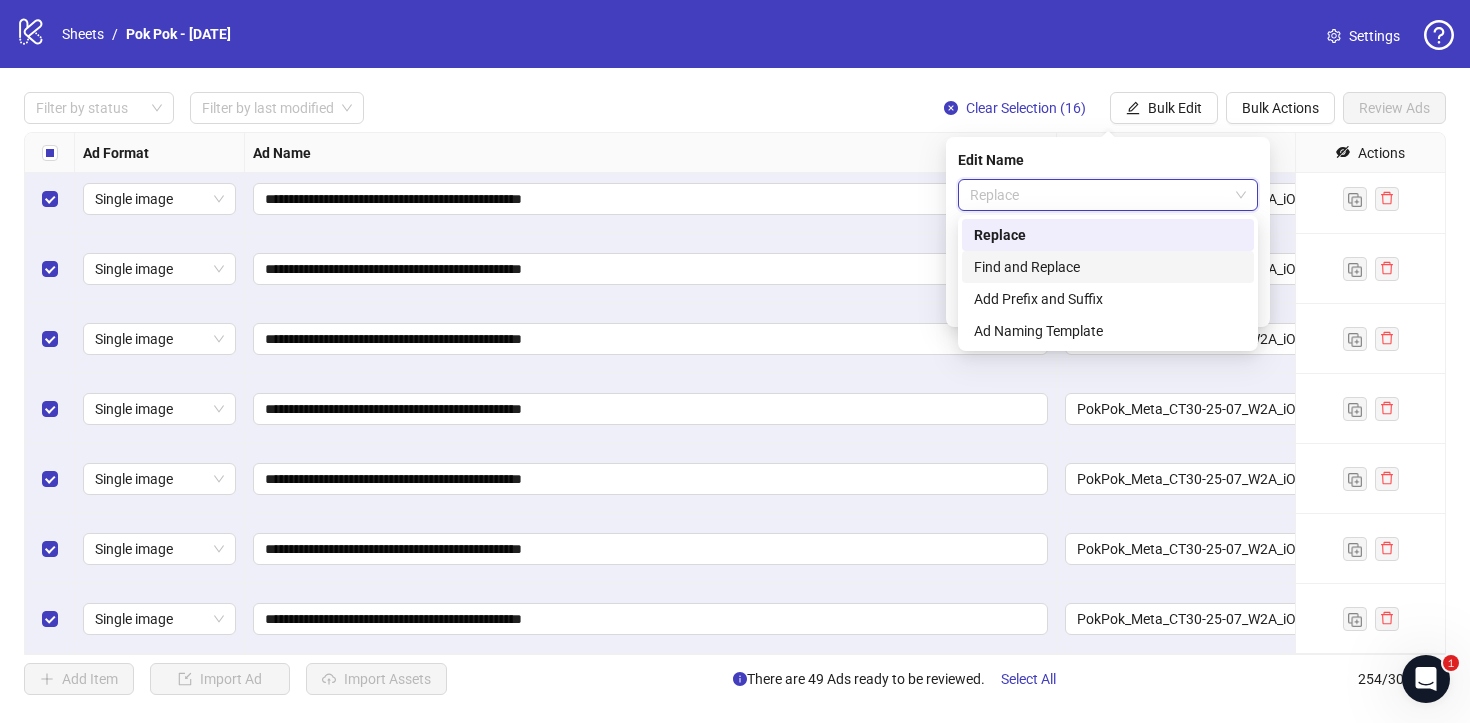 click on "Find and Replace" at bounding box center (1108, 267) 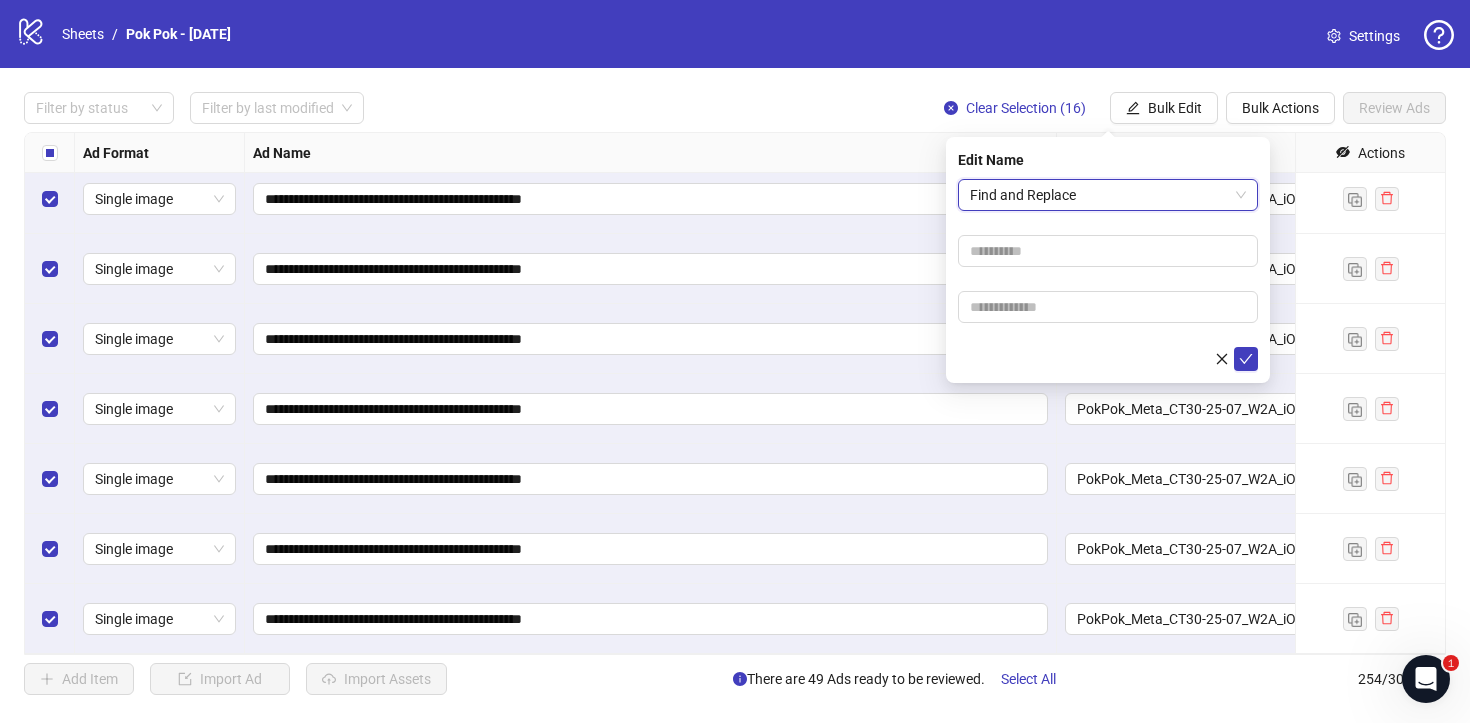 click on "Find and Replace" at bounding box center [1108, 195] 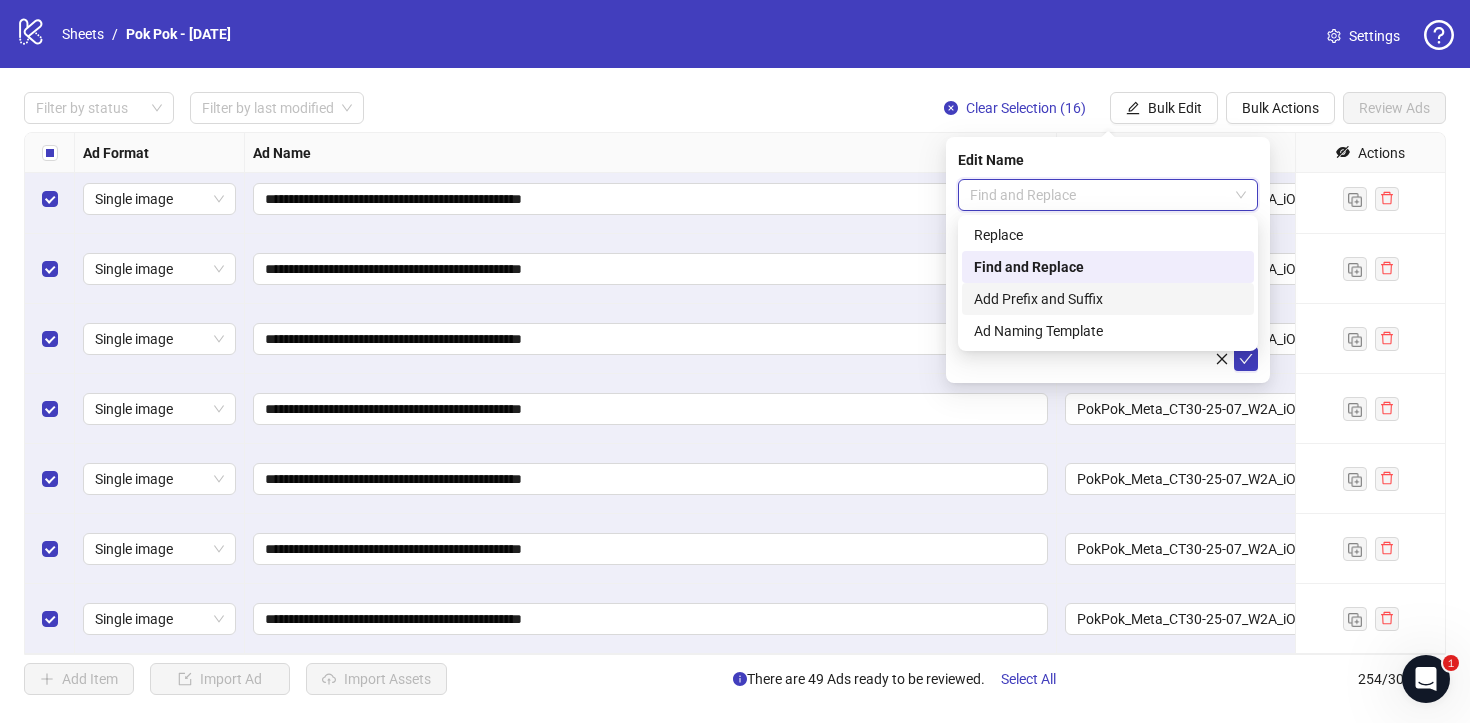 click on "Add Prefix and Suffix" at bounding box center (1108, 299) 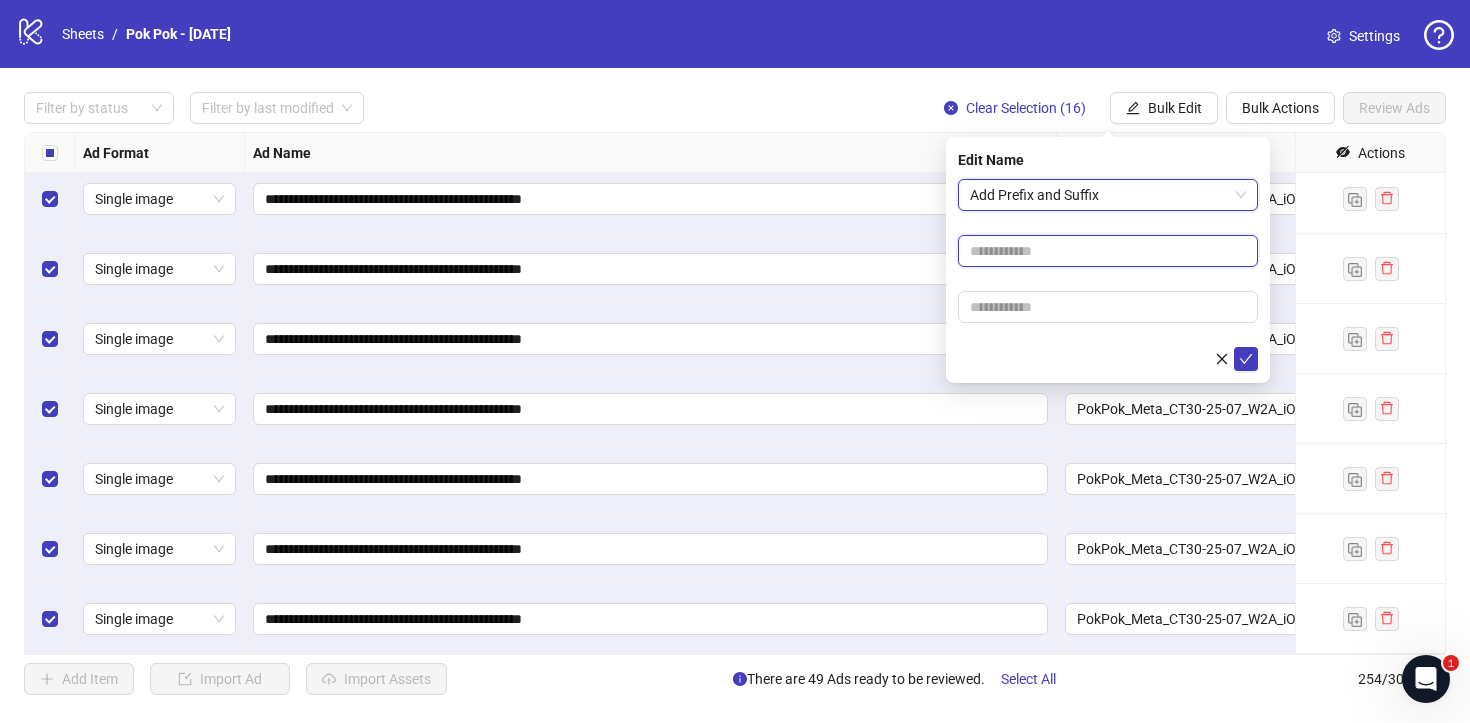 click at bounding box center (1108, 251) 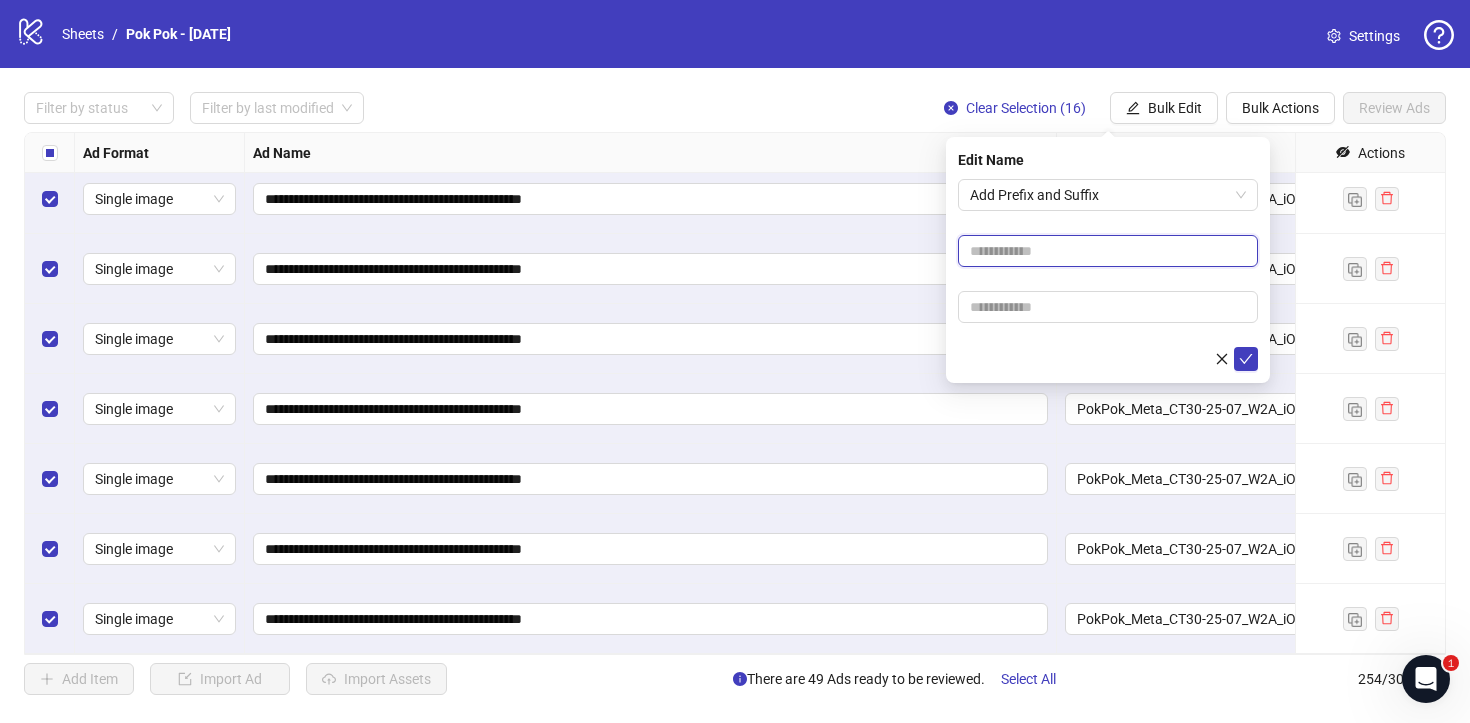 paste on "**********" 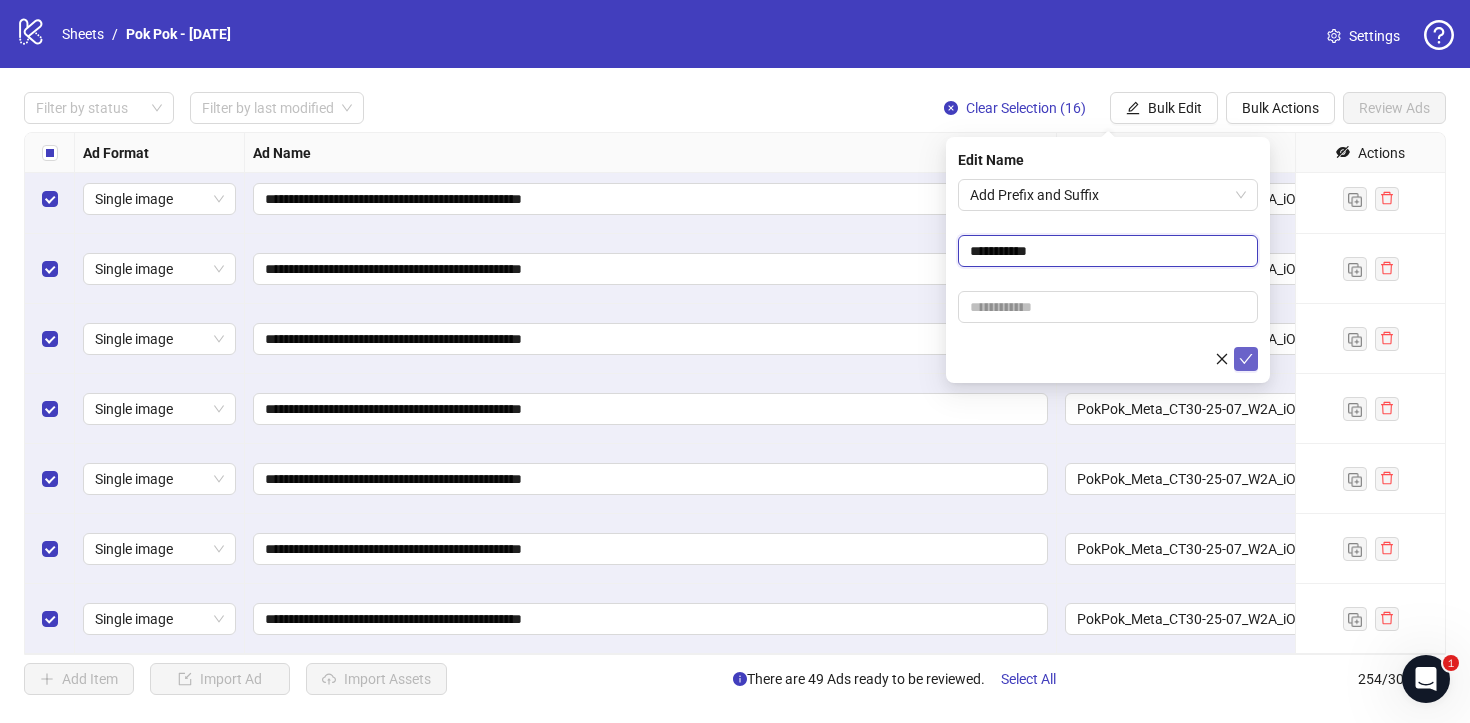 type on "**********" 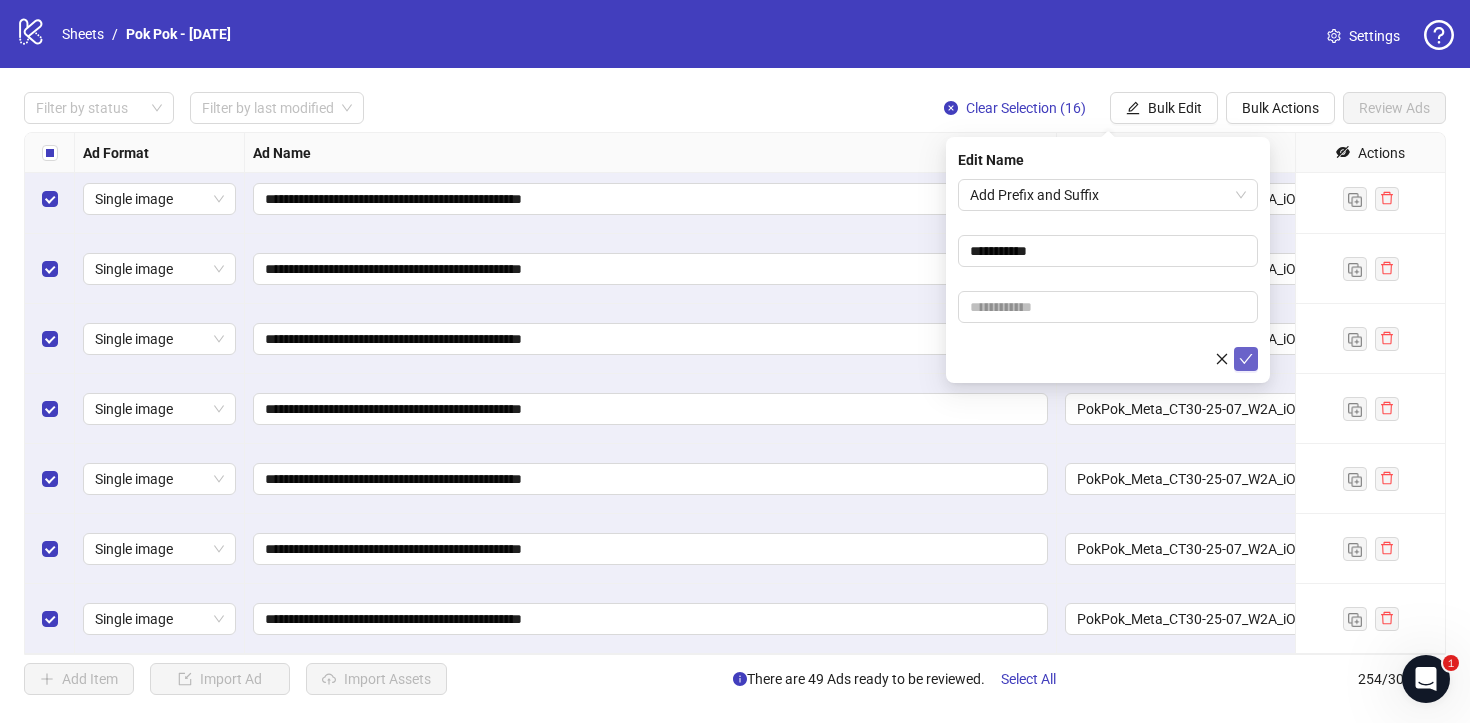 click 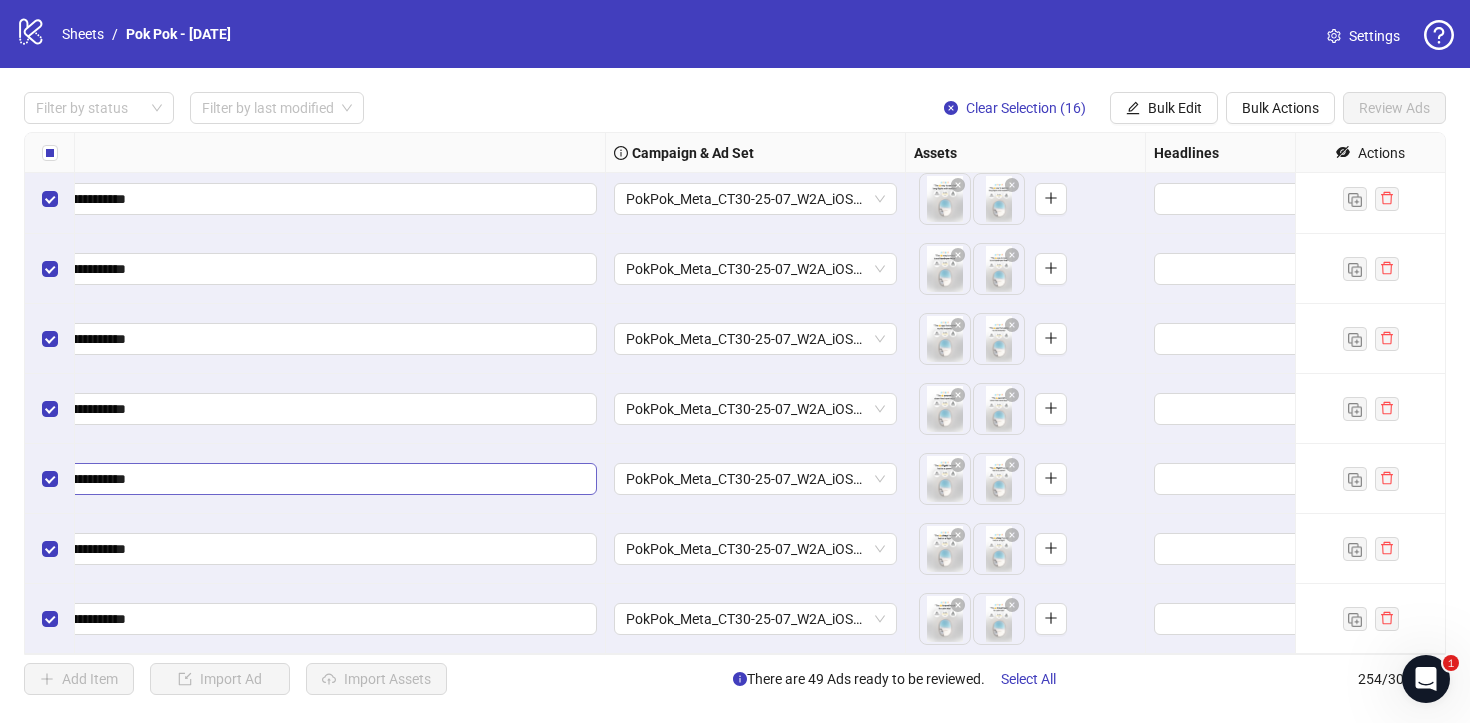 scroll, scrollTop: 17299, scrollLeft: 902, axis: both 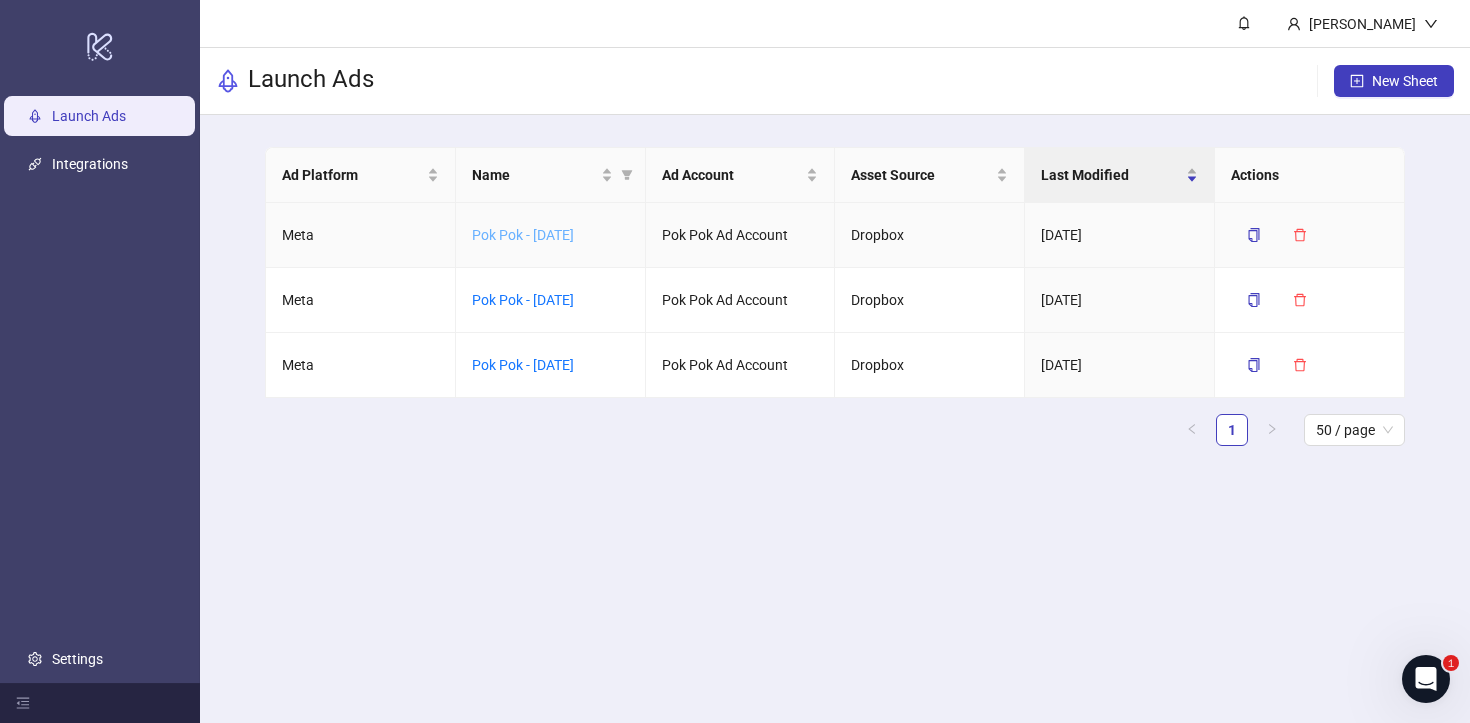 click on "Pok Pok - [DATE]" at bounding box center [523, 235] 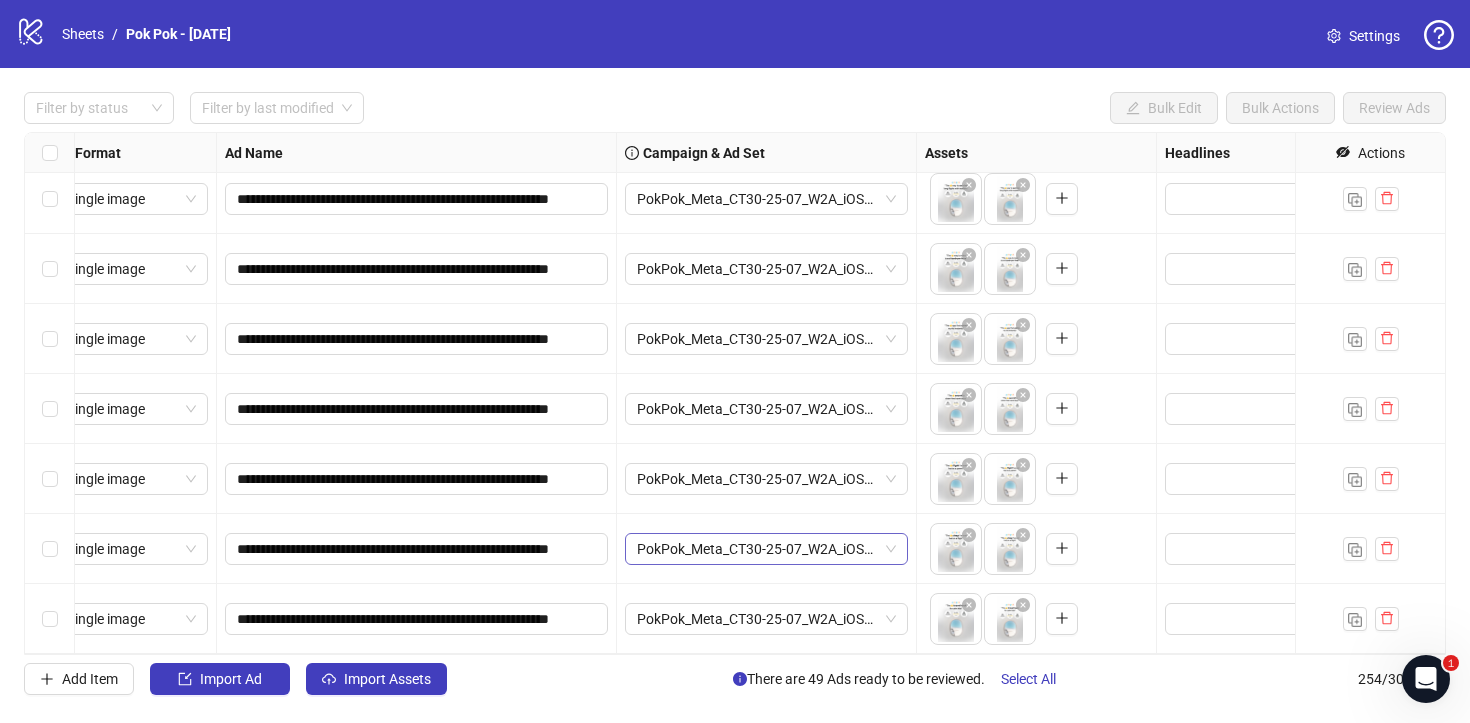 scroll, scrollTop: 17299, scrollLeft: 0, axis: vertical 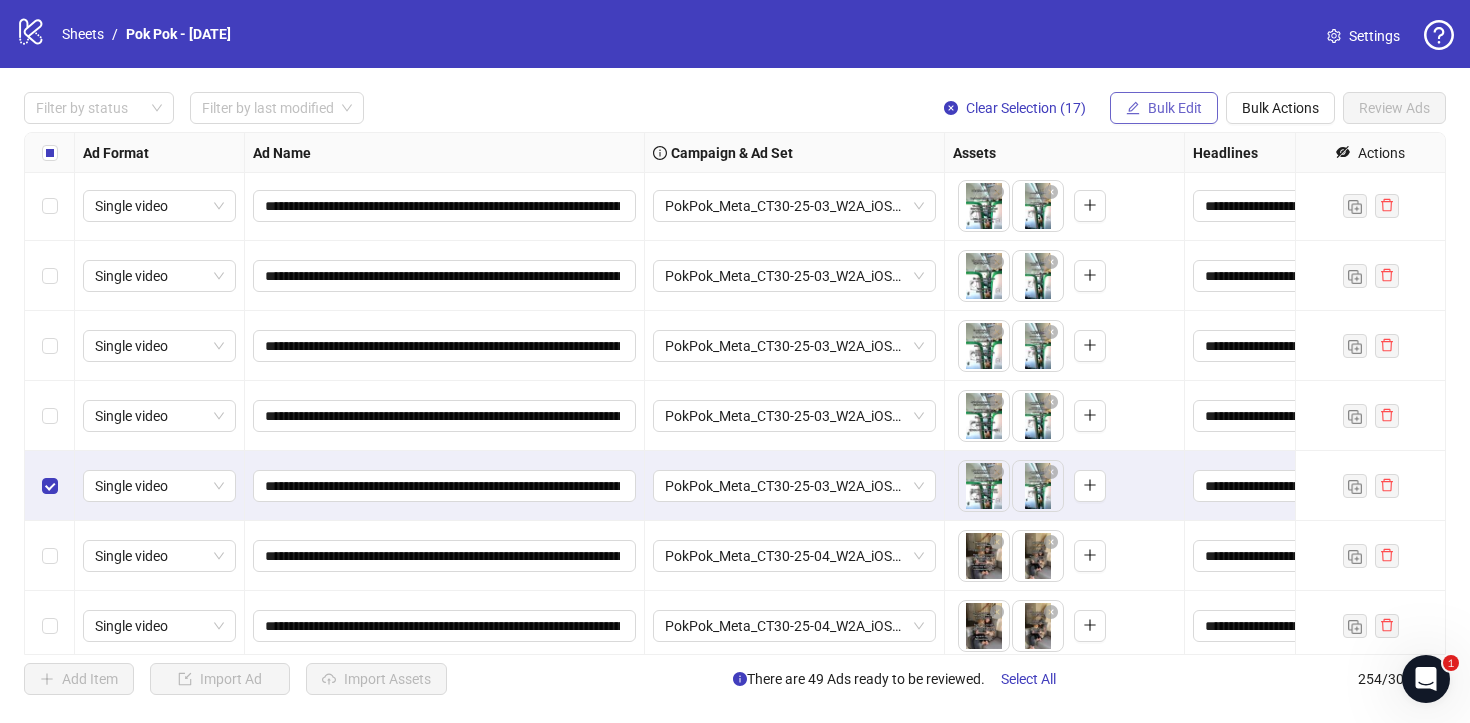 click on "Bulk Edit" at bounding box center (1175, 108) 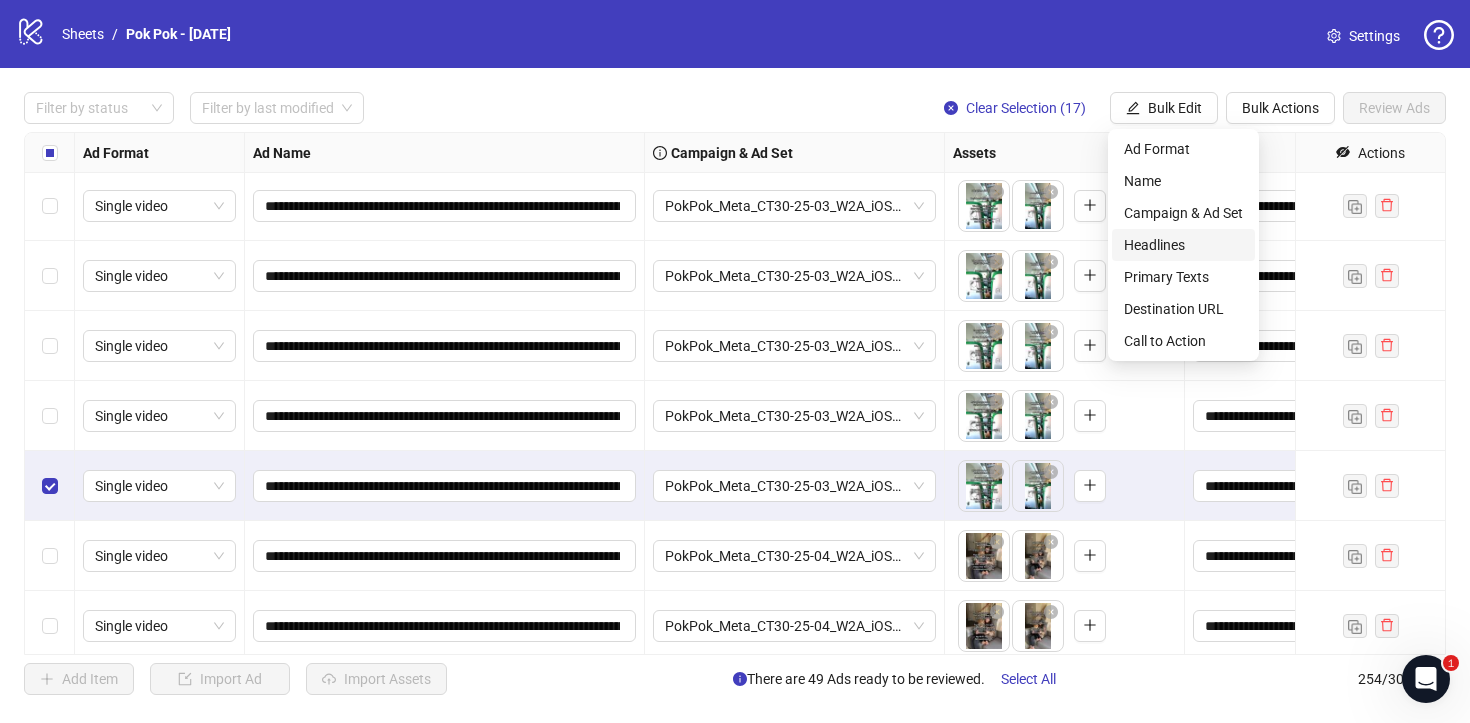 click on "Headlines" at bounding box center [1183, 245] 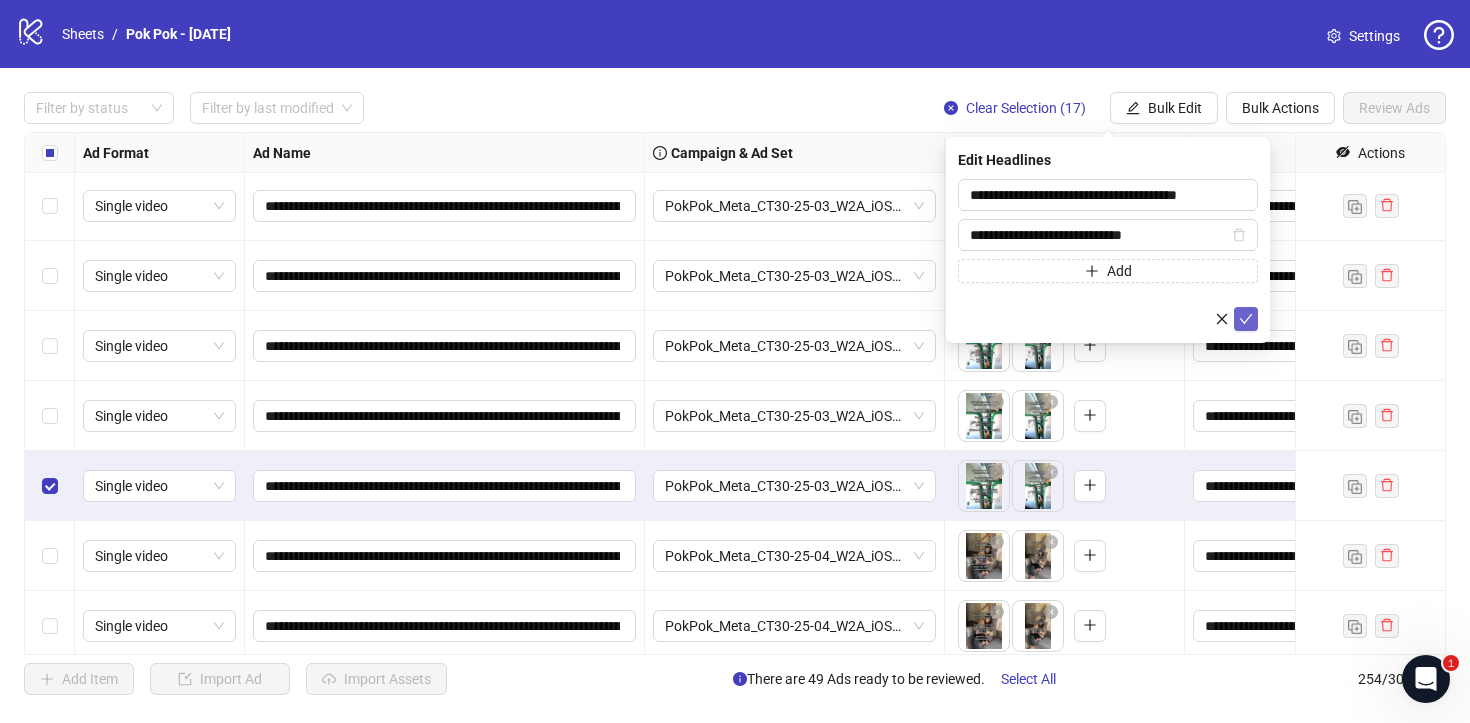 click 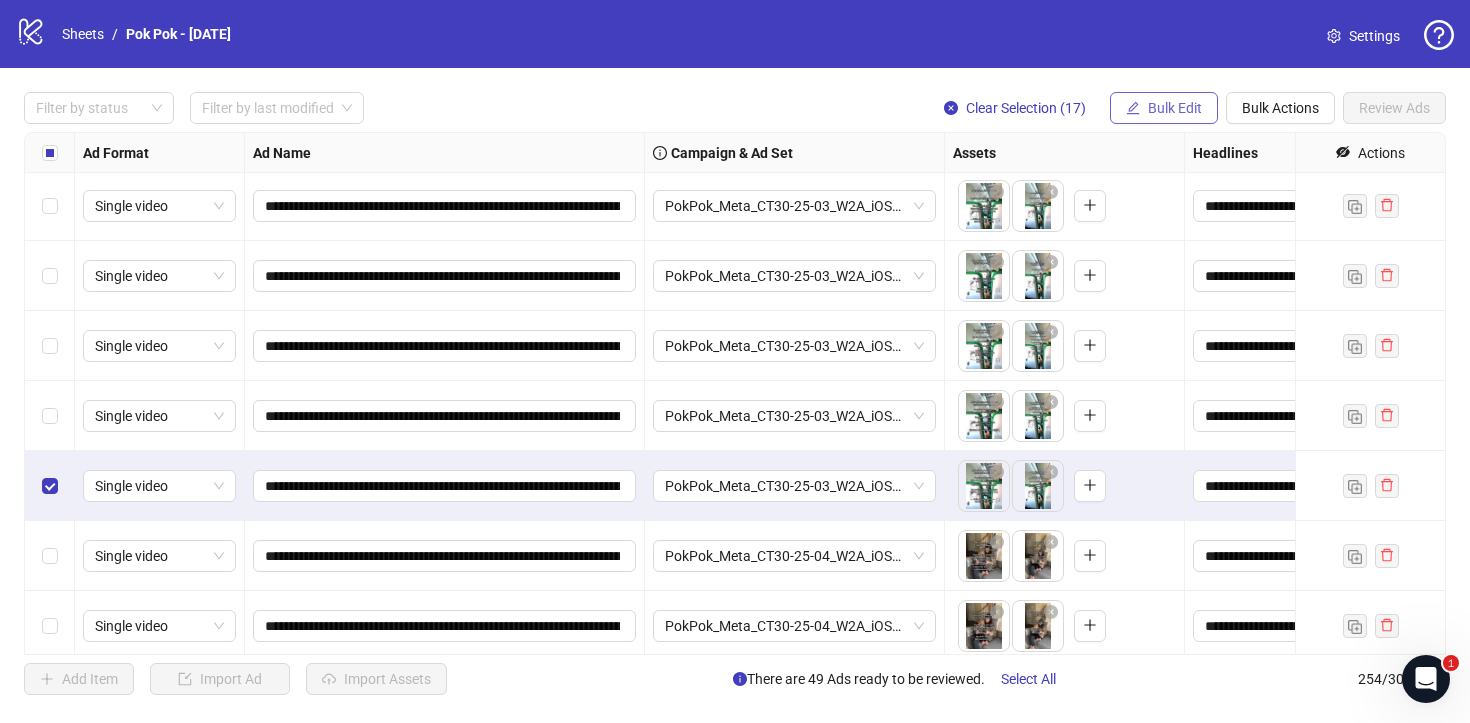 click on "Bulk Edit" at bounding box center (1175, 108) 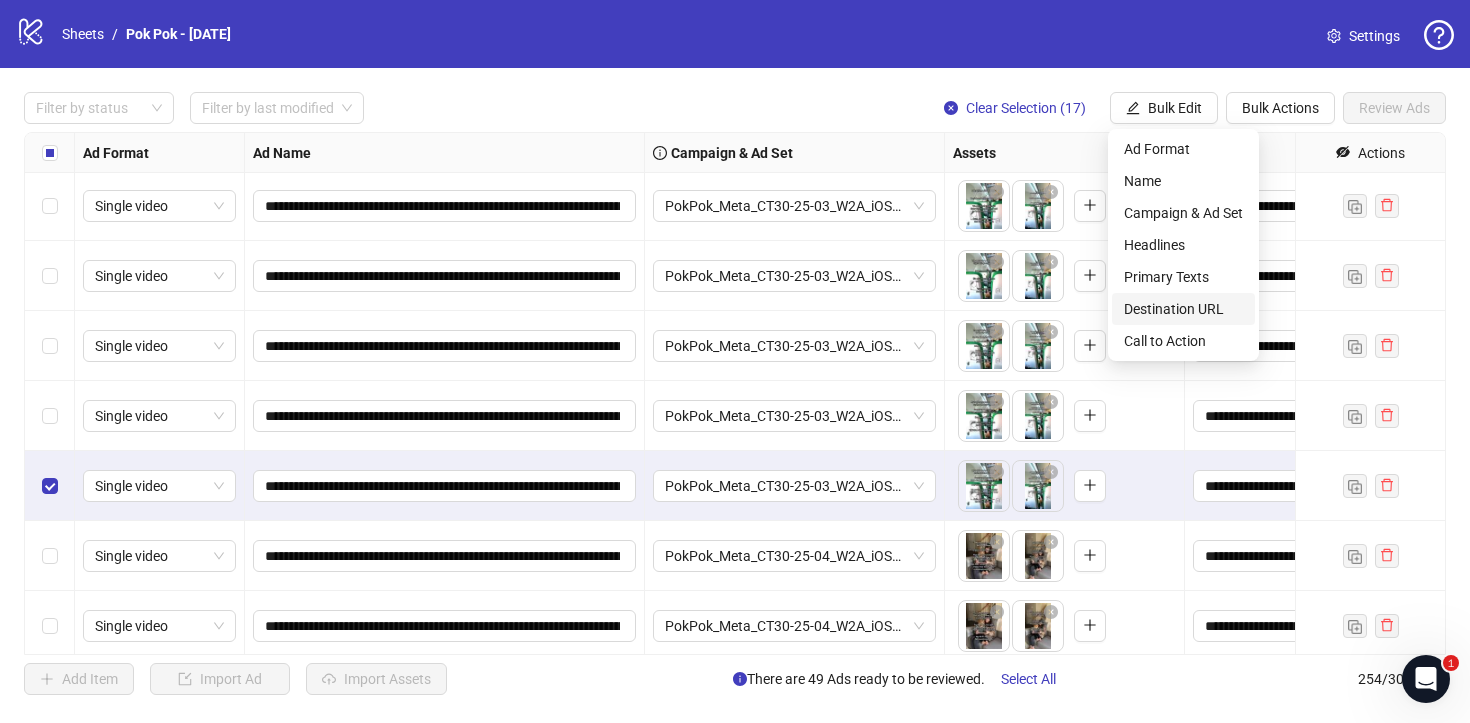 click on "Destination URL" at bounding box center (1183, 309) 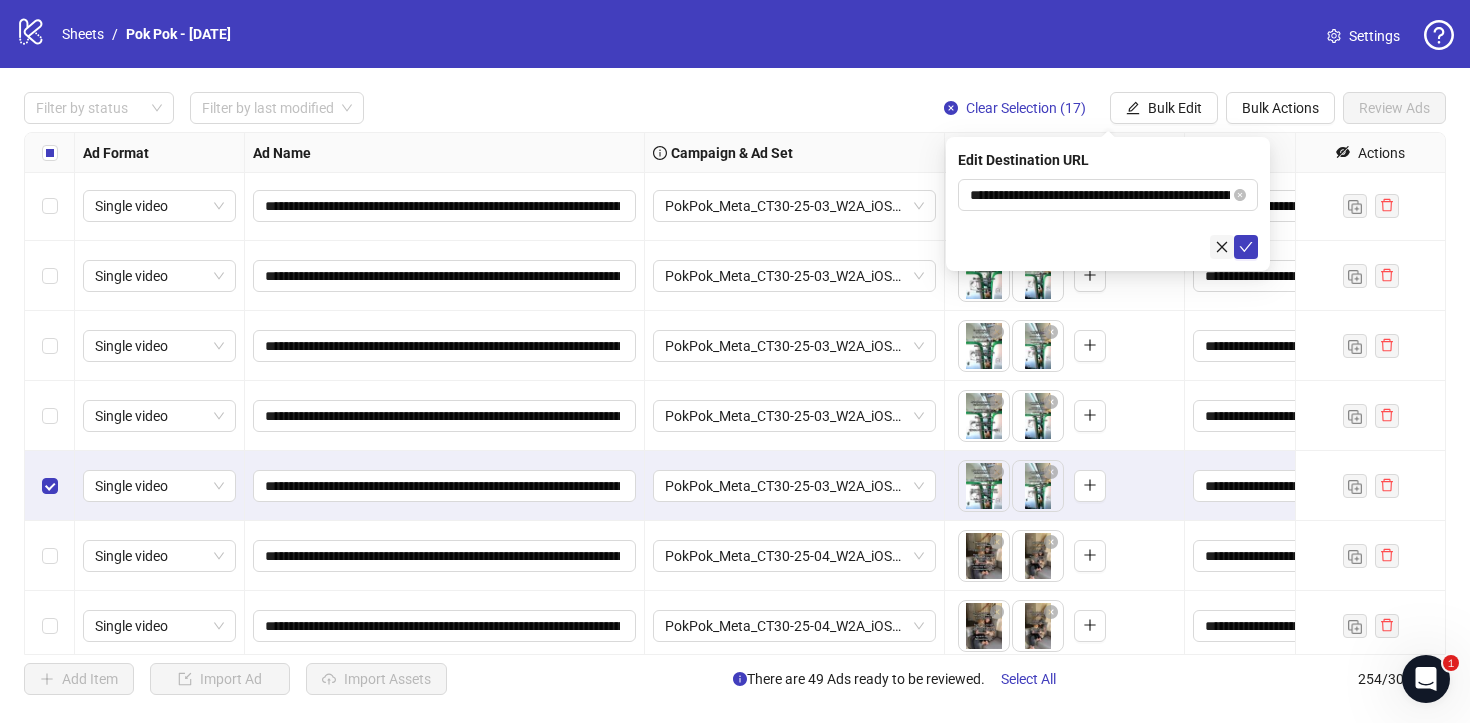 click 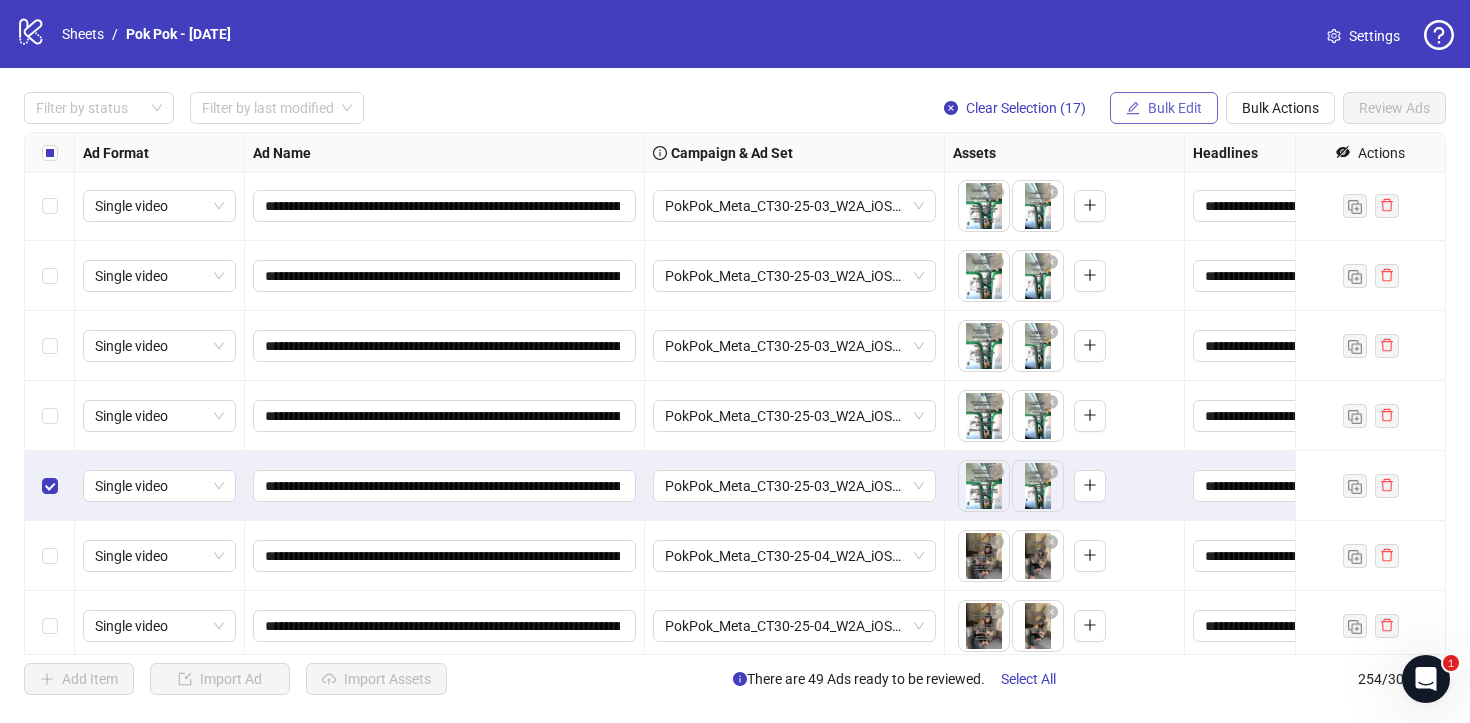 click on "Bulk Edit" at bounding box center [1164, 108] 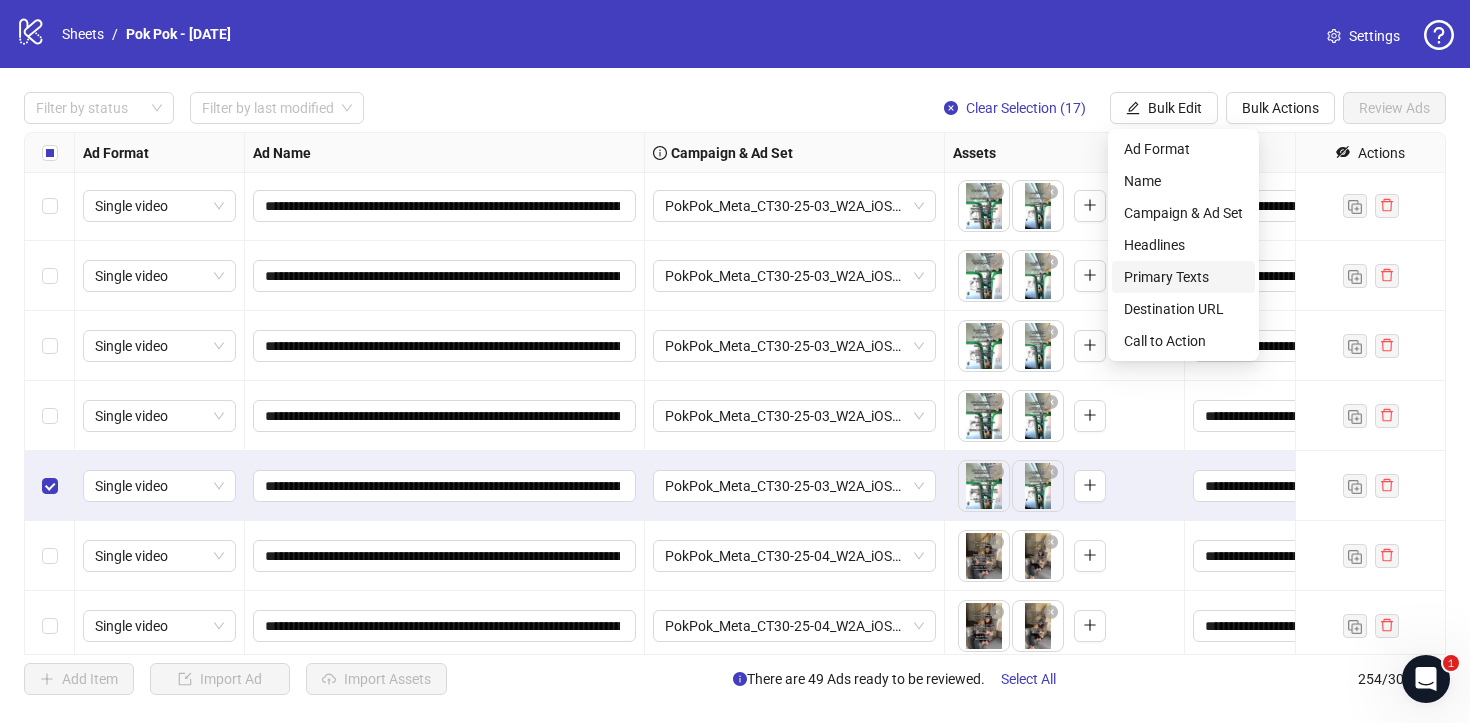 click on "Primary Texts" at bounding box center [1183, 277] 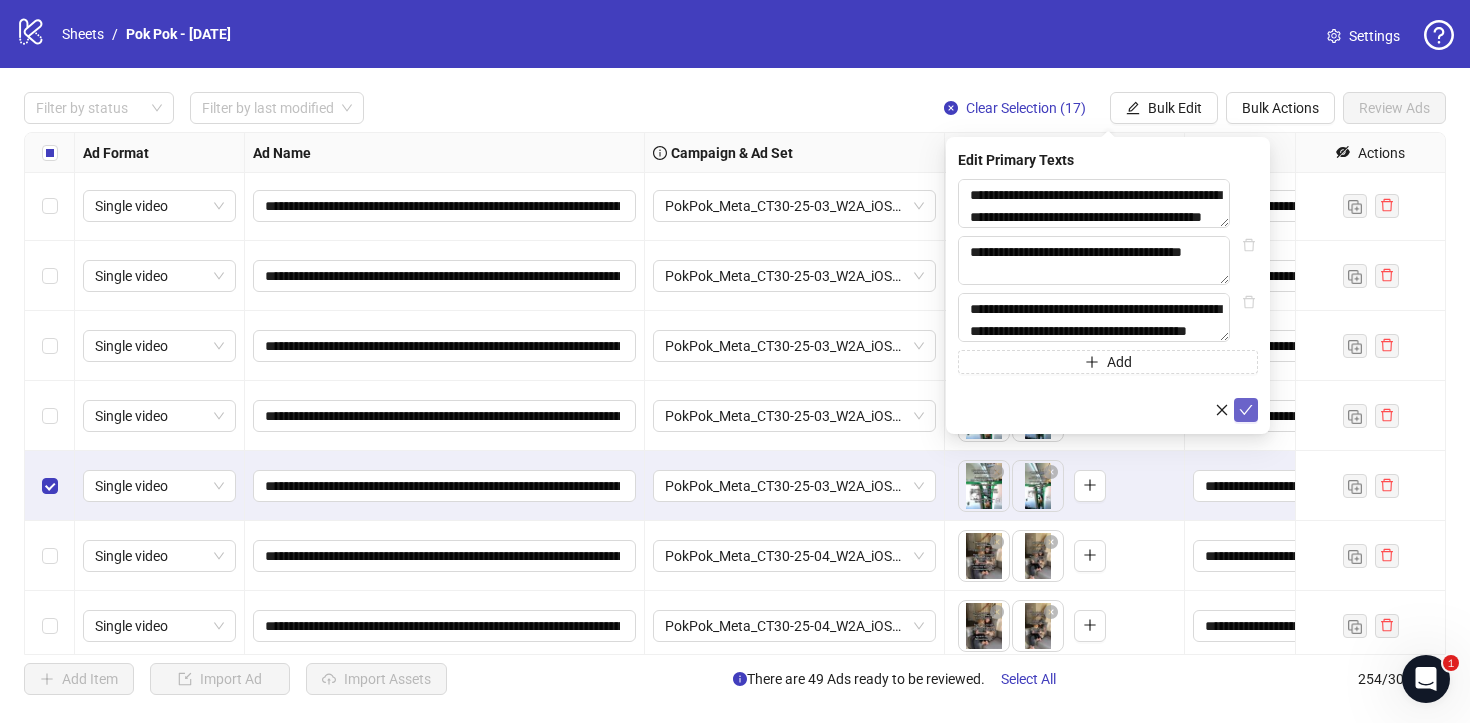 click 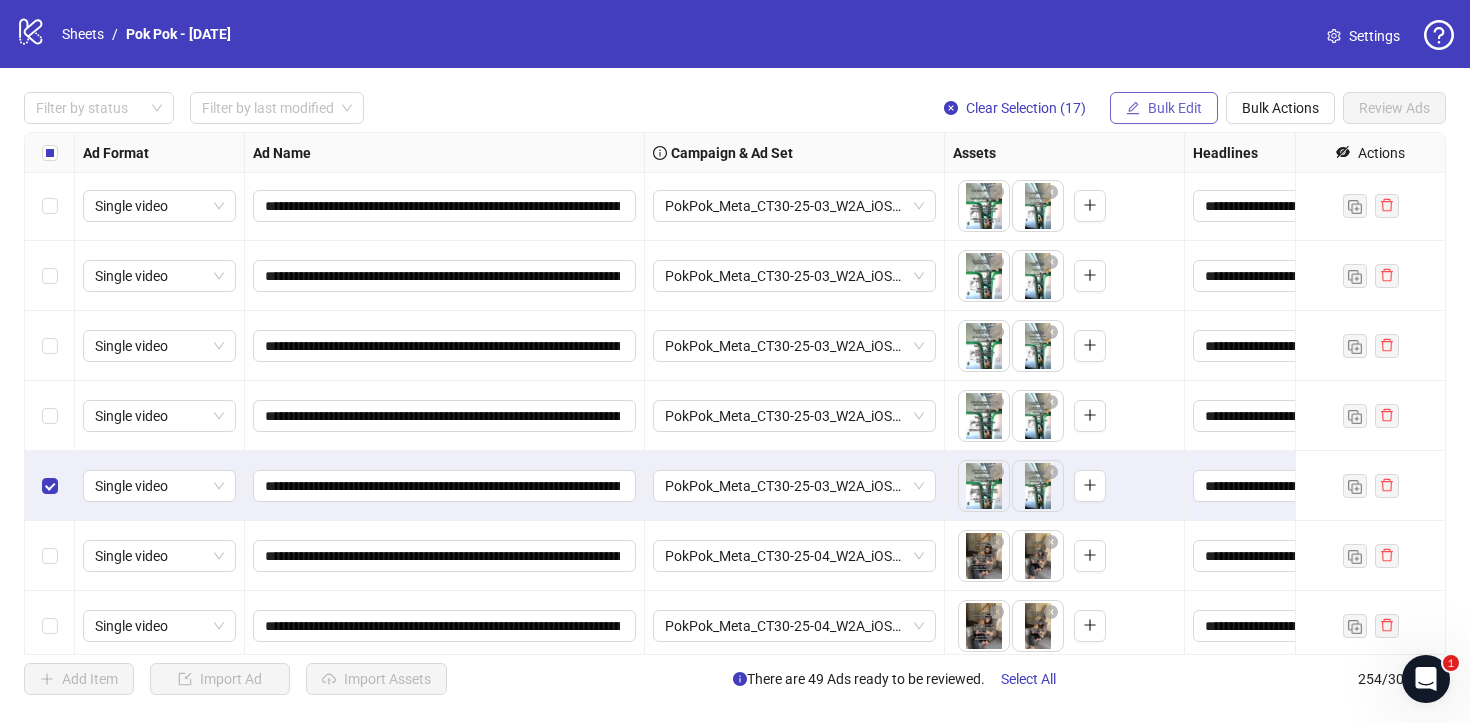 click on "Bulk Edit" at bounding box center [1175, 108] 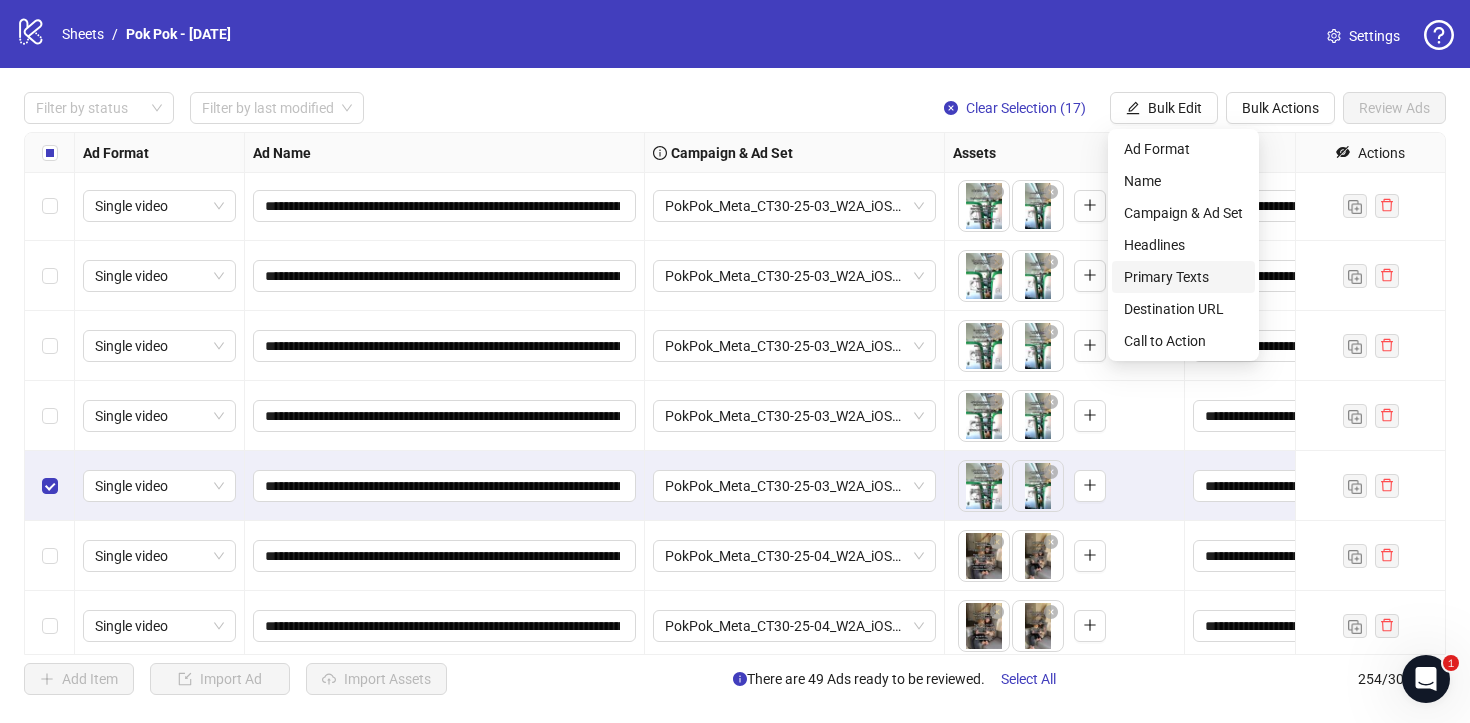click on "Primary Texts" at bounding box center (1183, 277) 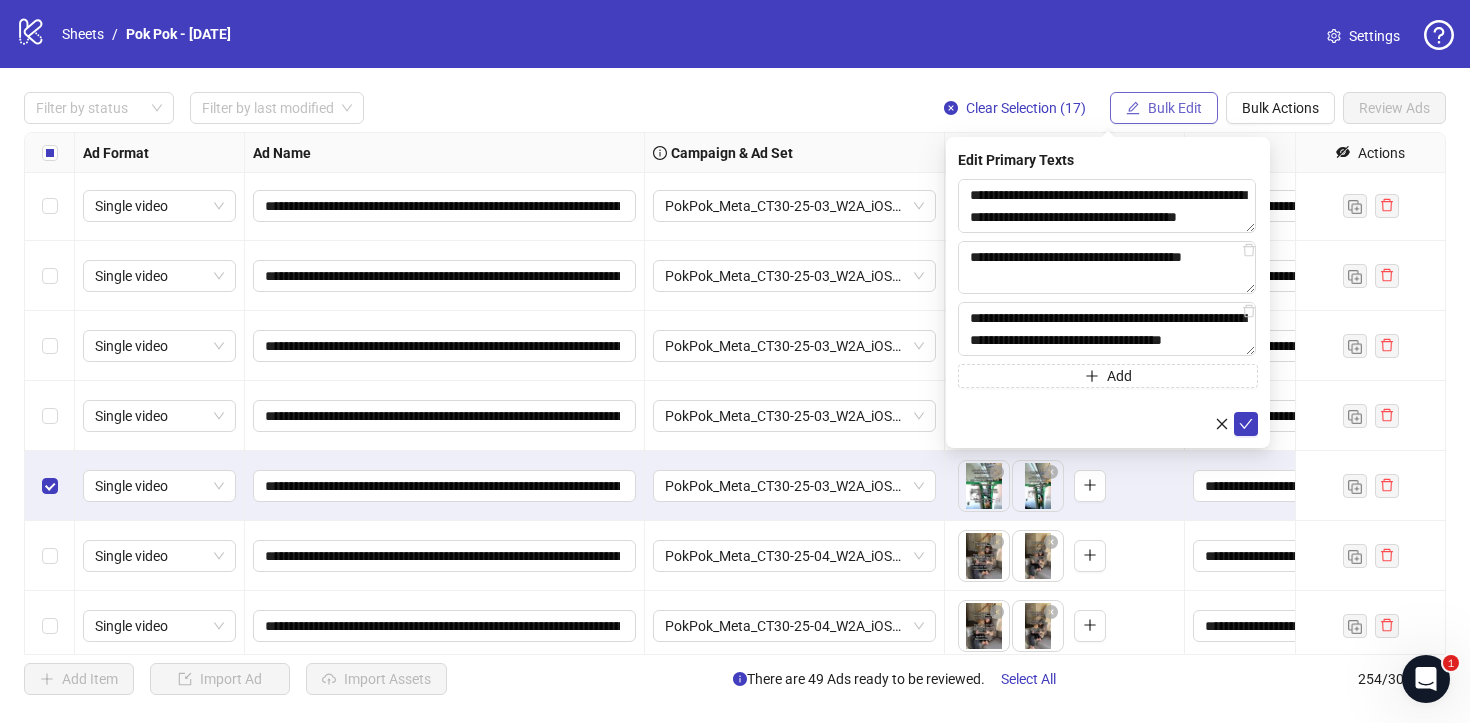 click on "Bulk Edit" at bounding box center [1175, 108] 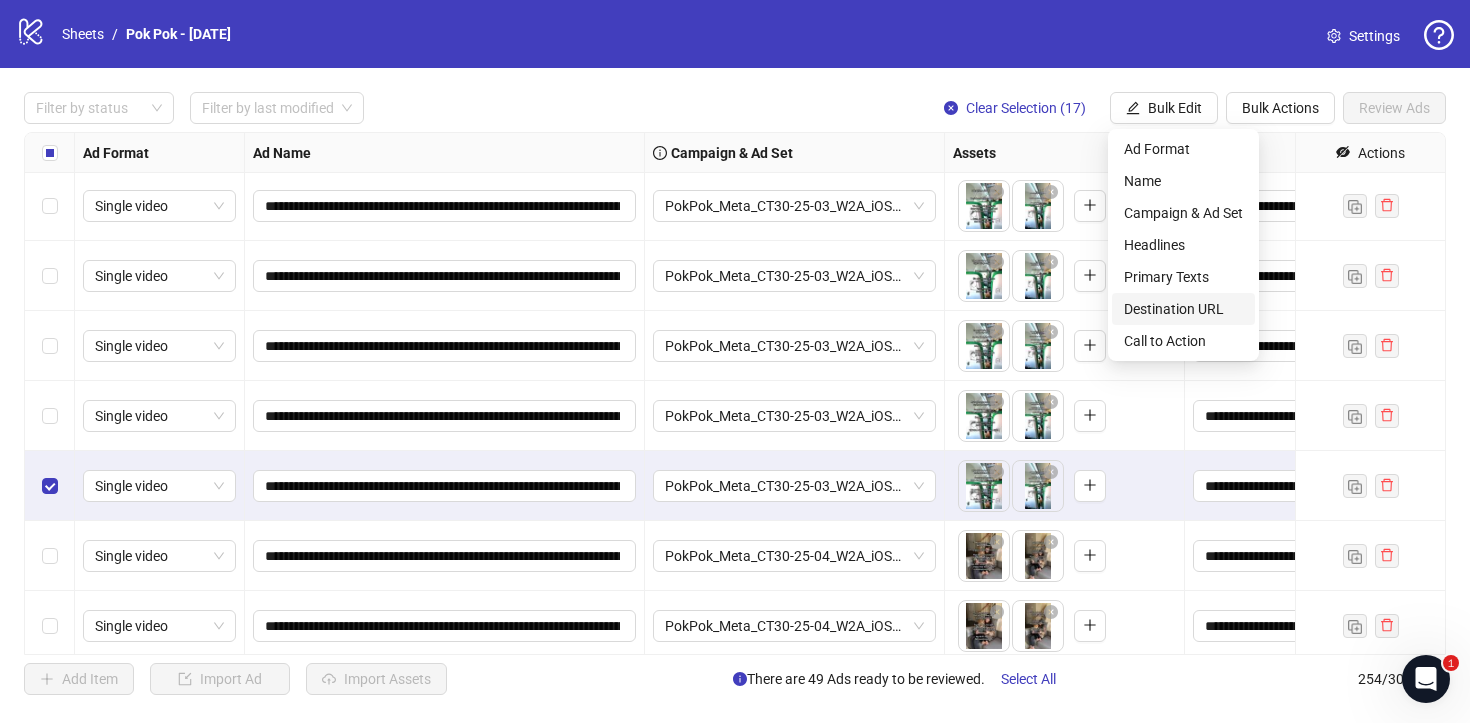 click on "Destination URL" at bounding box center (1183, 309) 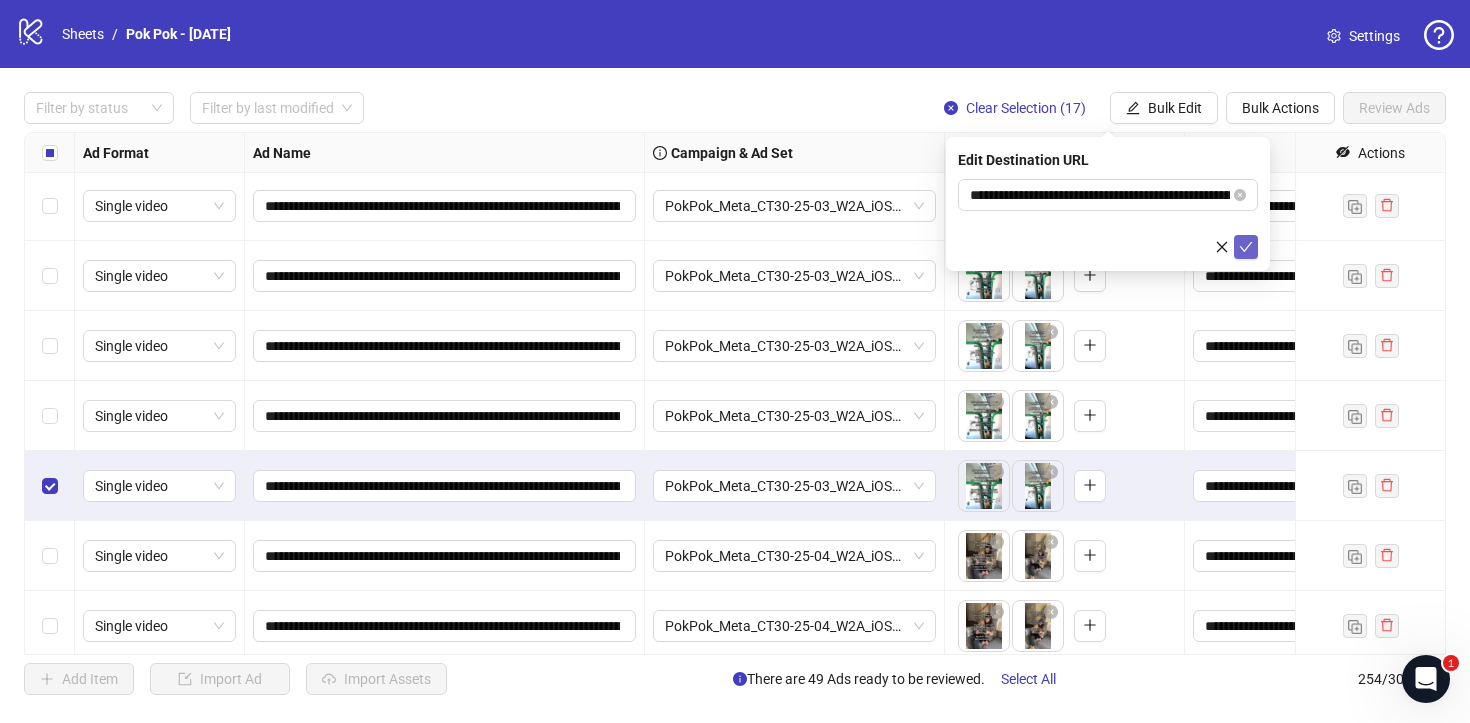 click 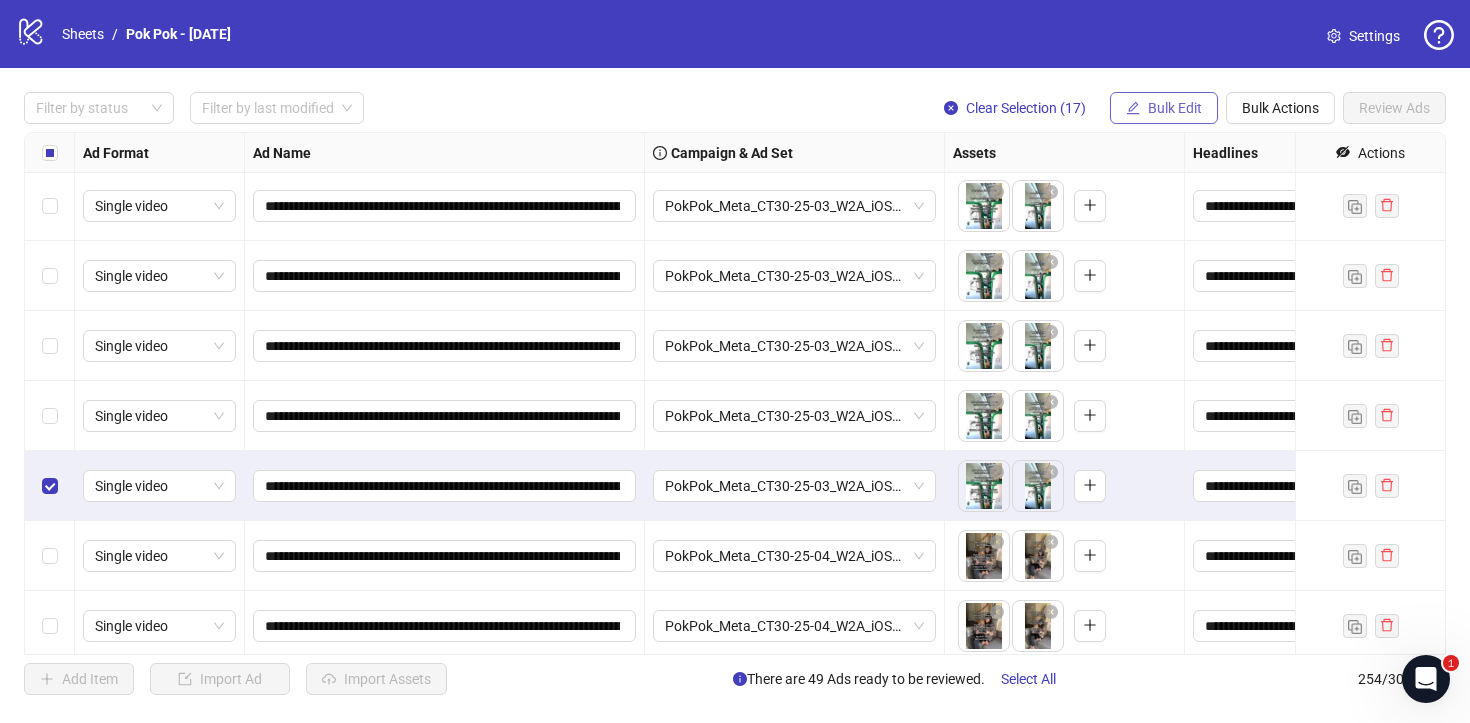 click on "Bulk Edit" at bounding box center (1175, 108) 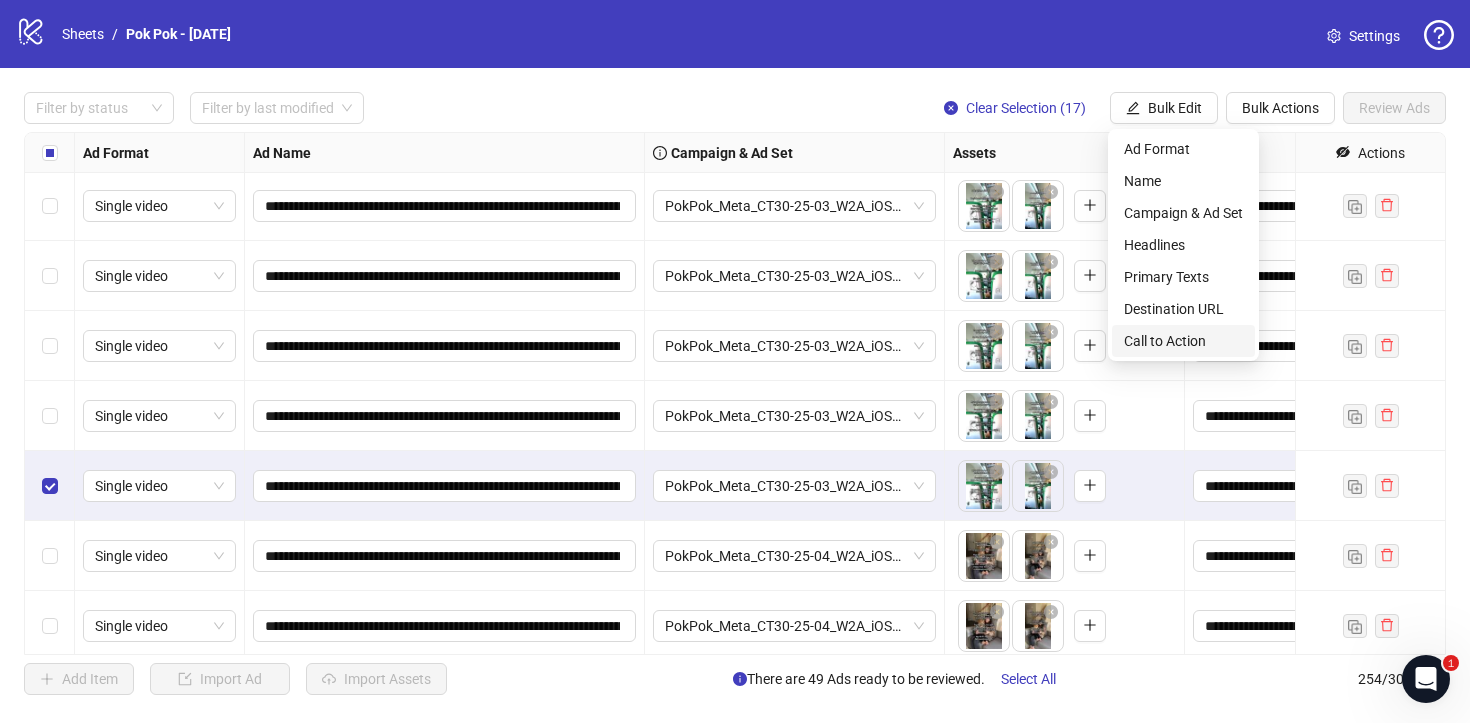 click on "Call to Action" at bounding box center (1183, 341) 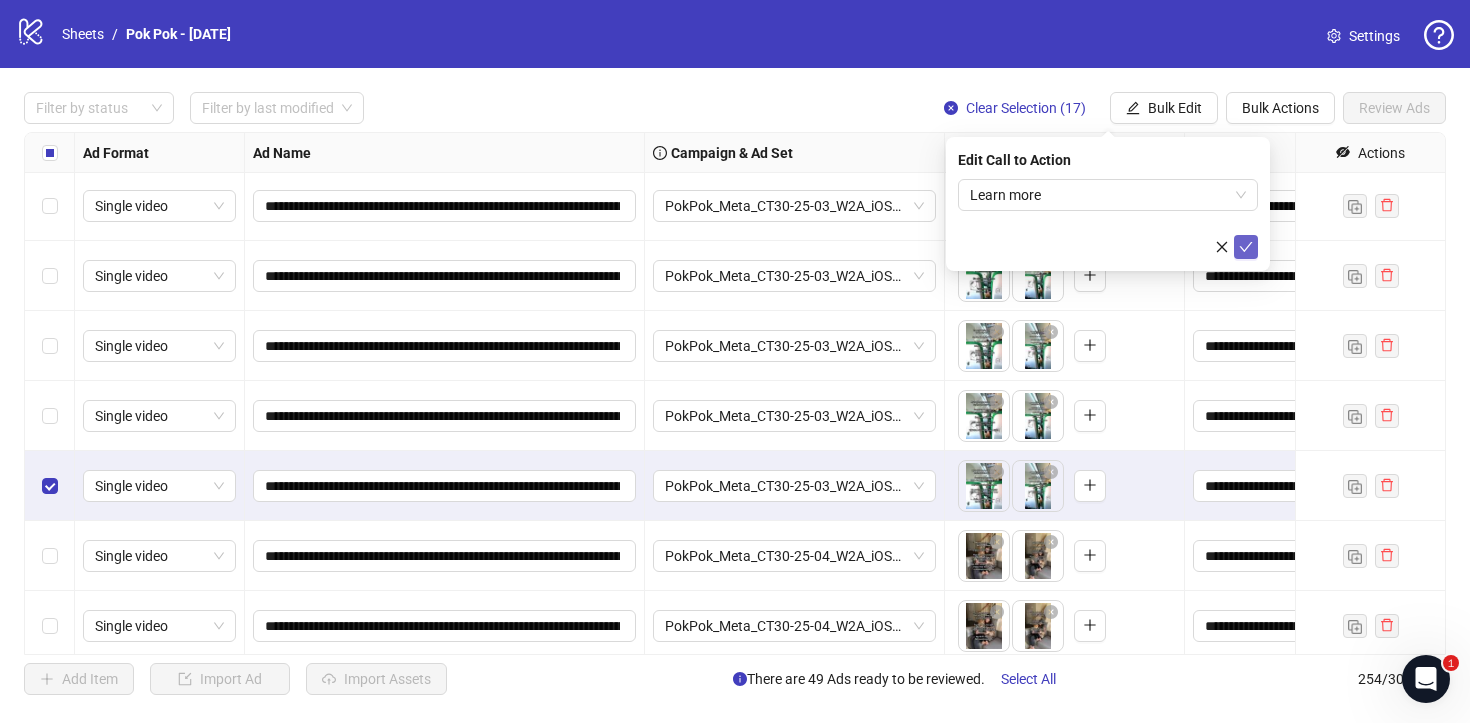 click 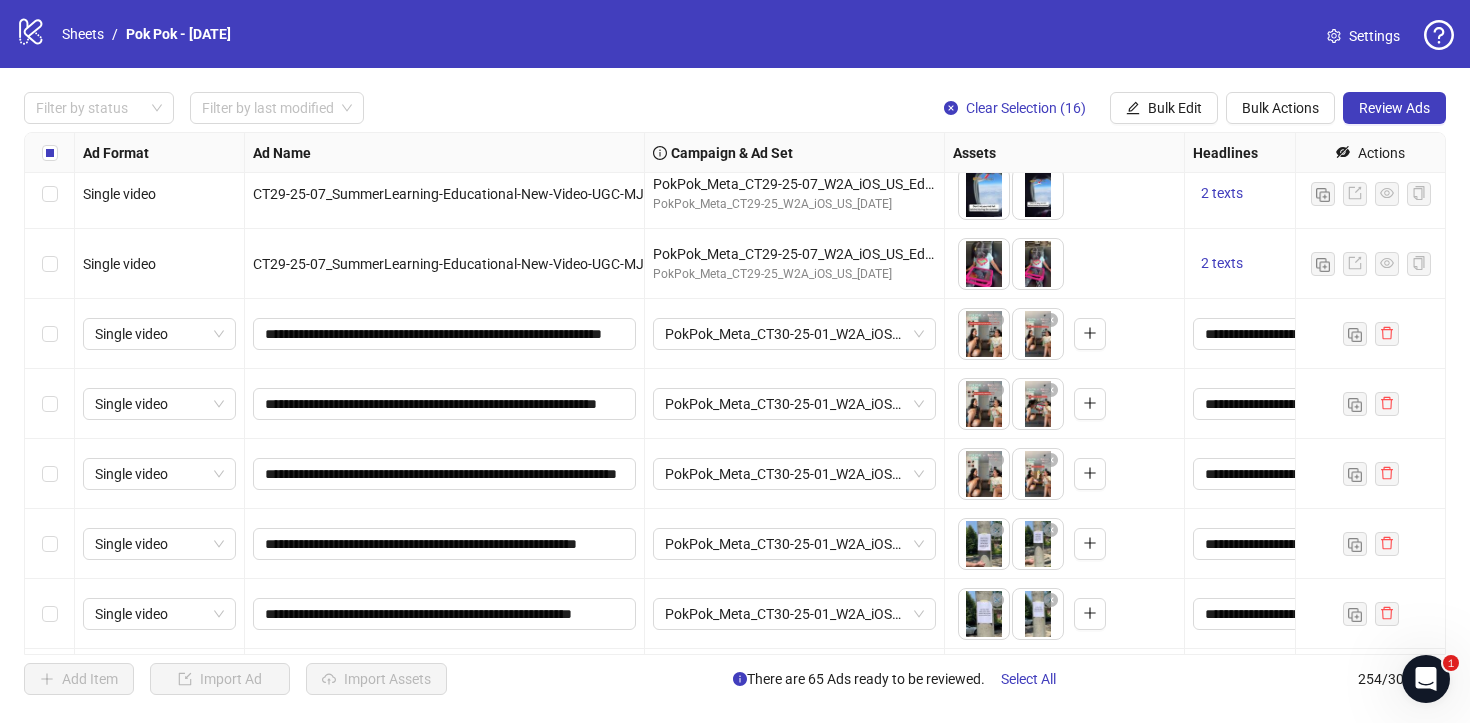scroll, scrollTop: 13106, scrollLeft: 0, axis: vertical 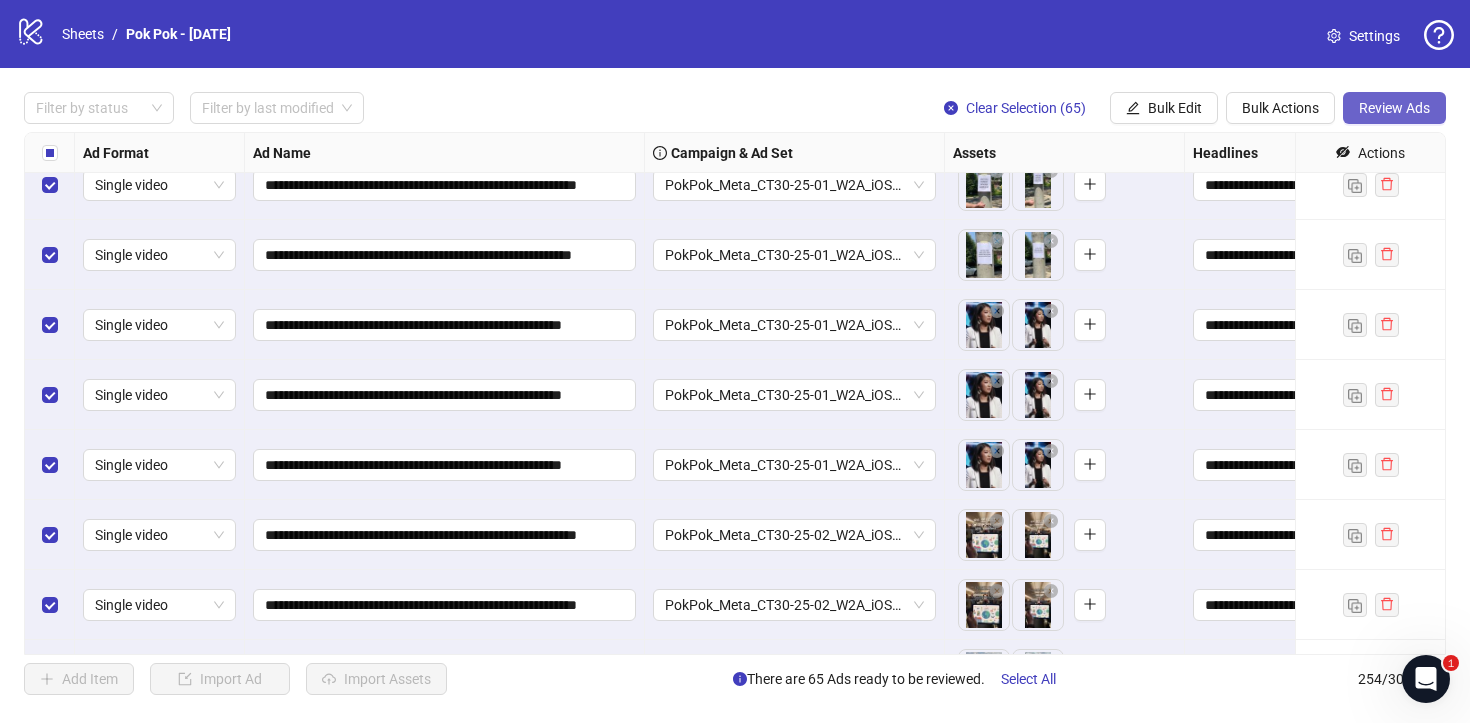 click on "Review Ads" at bounding box center [1394, 108] 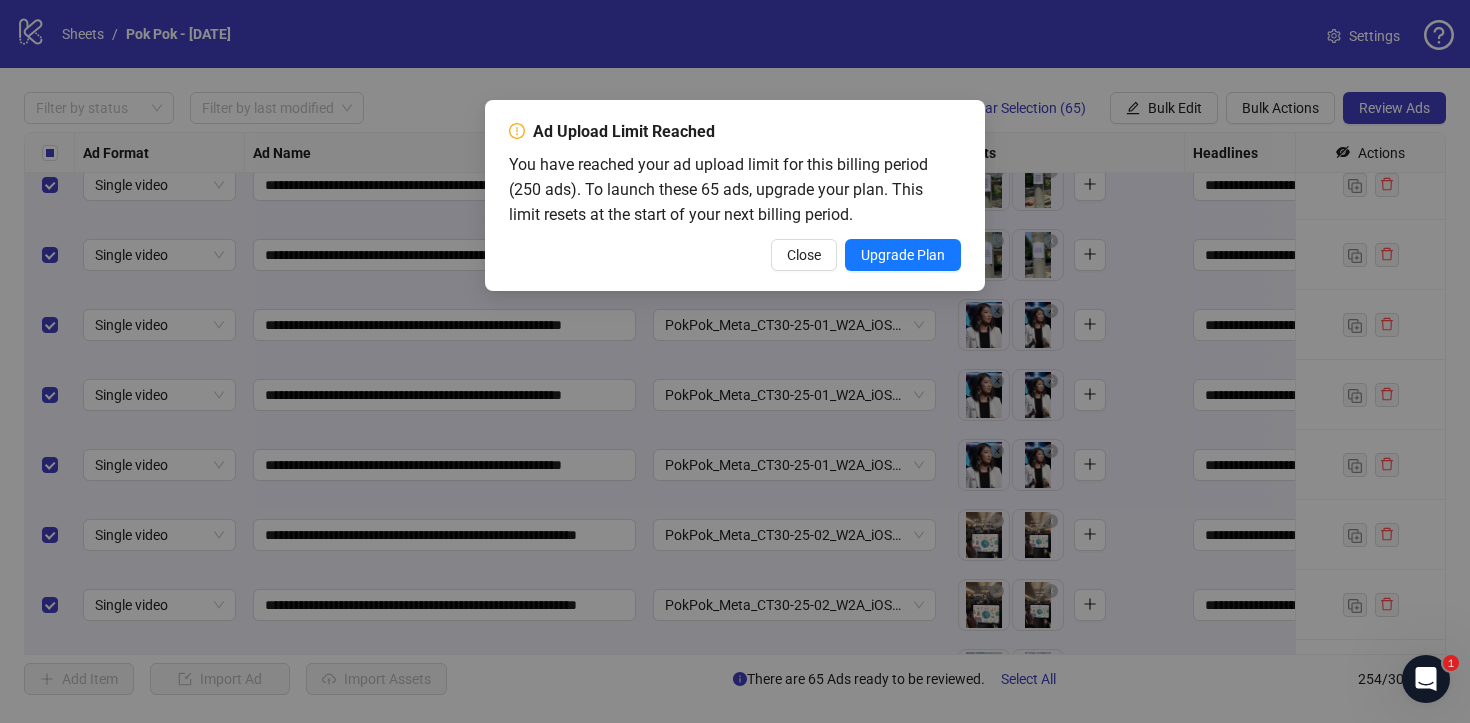 type 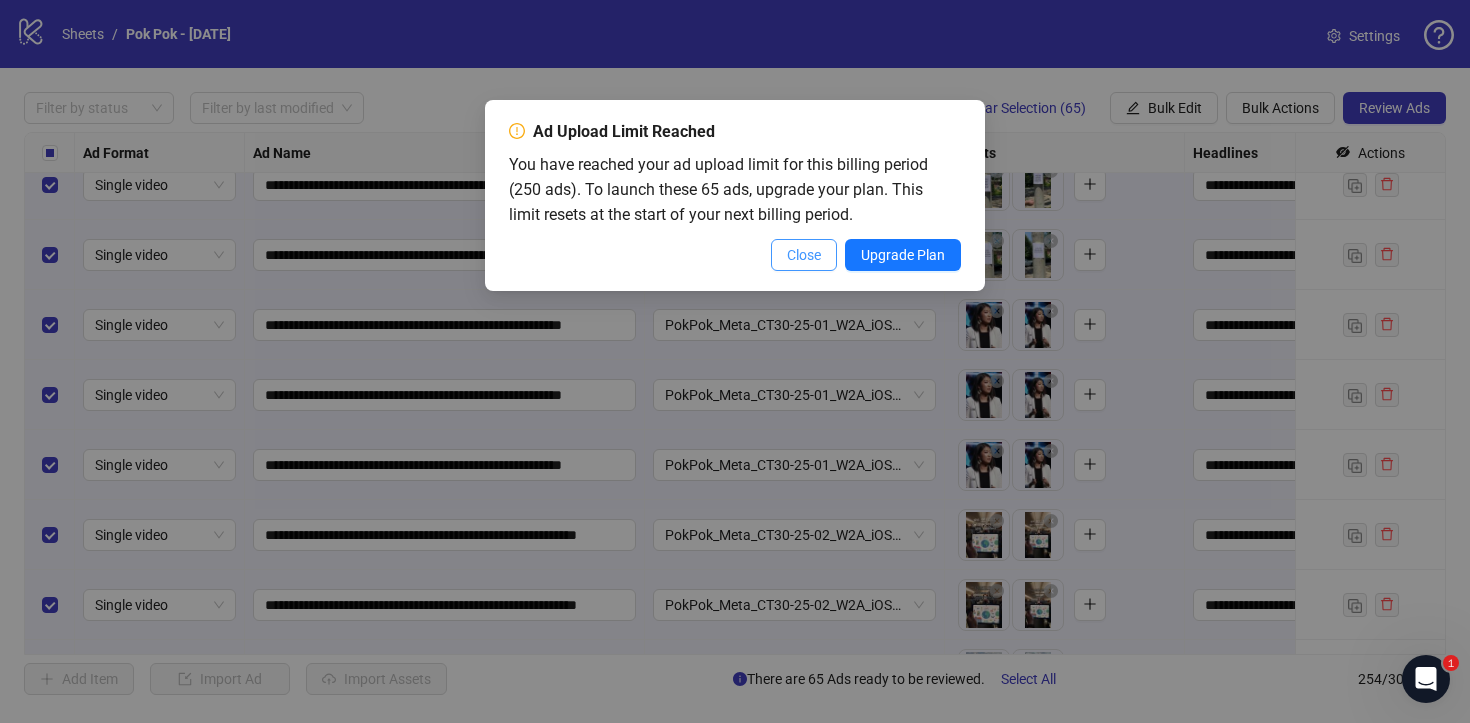 click on "Close" at bounding box center [804, 255] 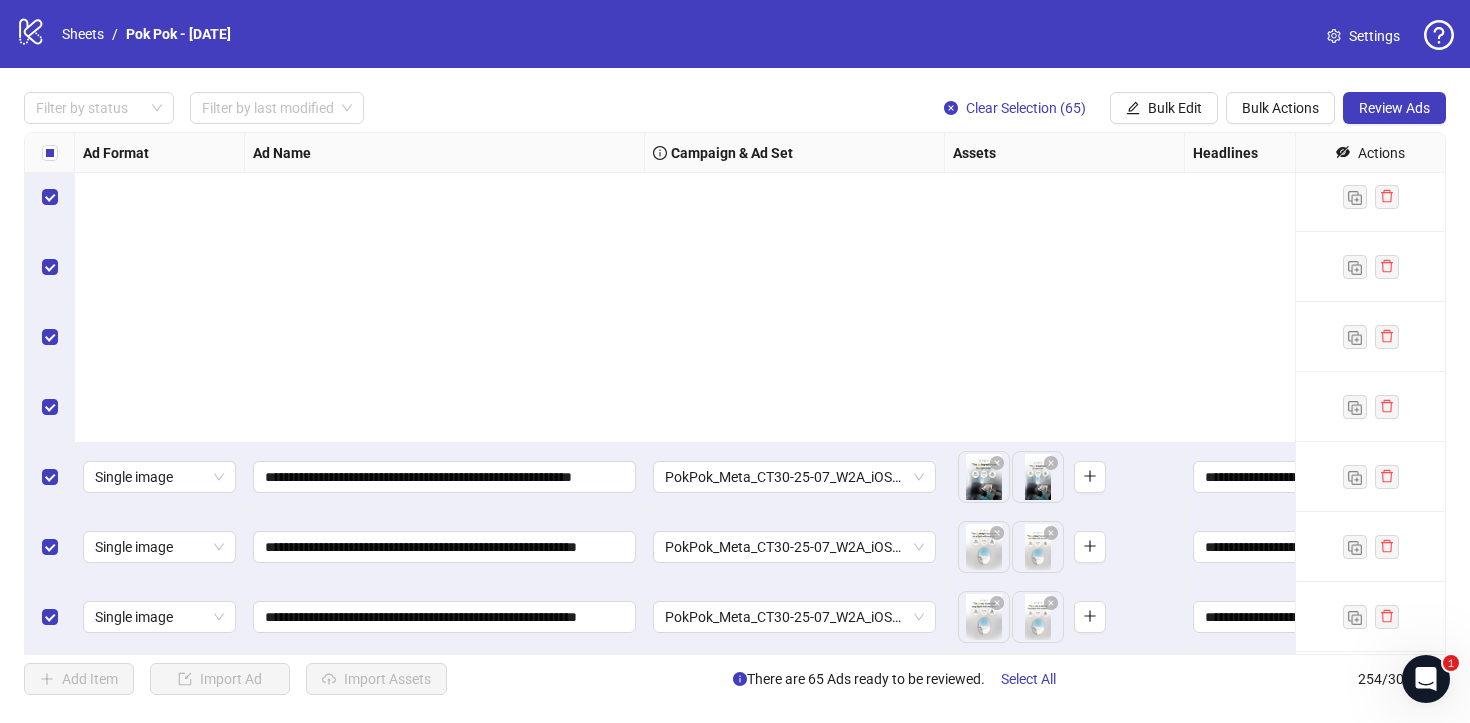 scroll, scrollTop: 17299, scrollLeft: 0, axis: vertical 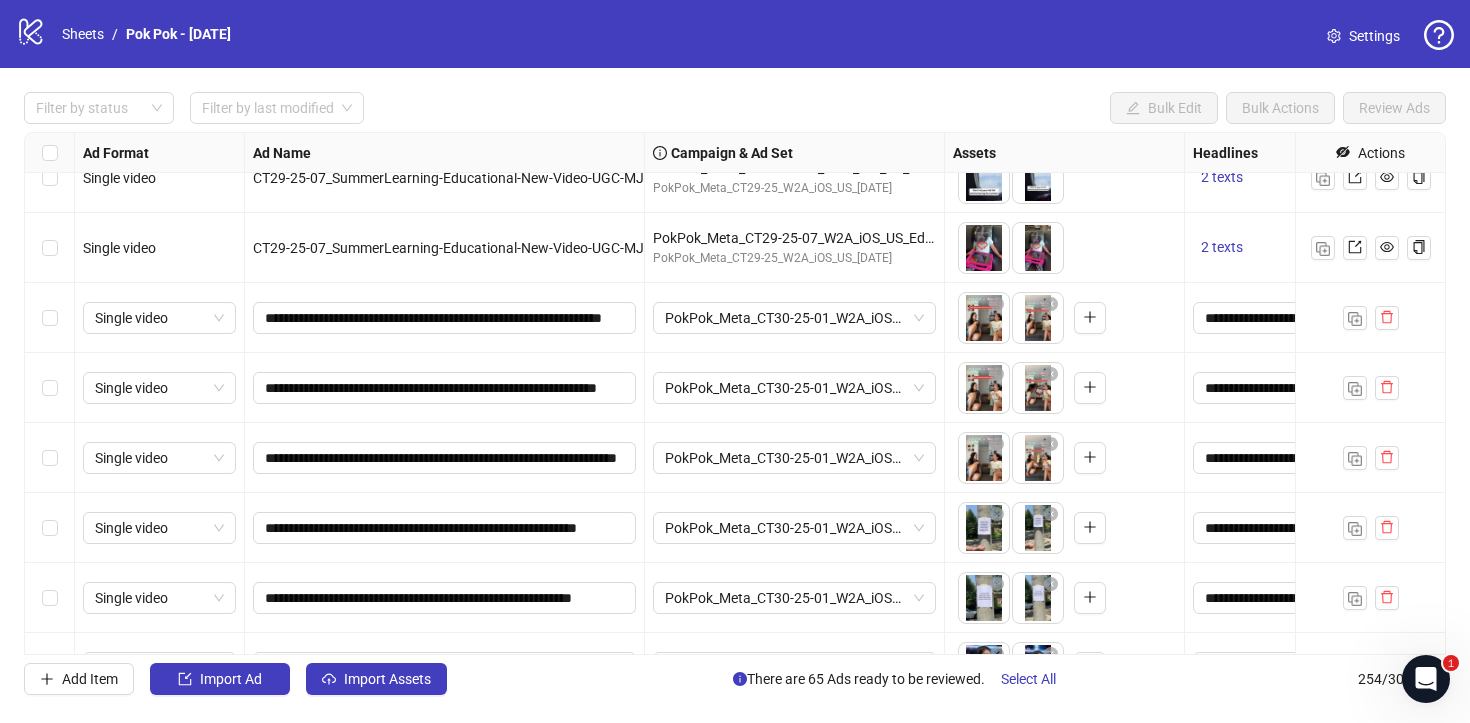 click at bounding box center (50, 318) 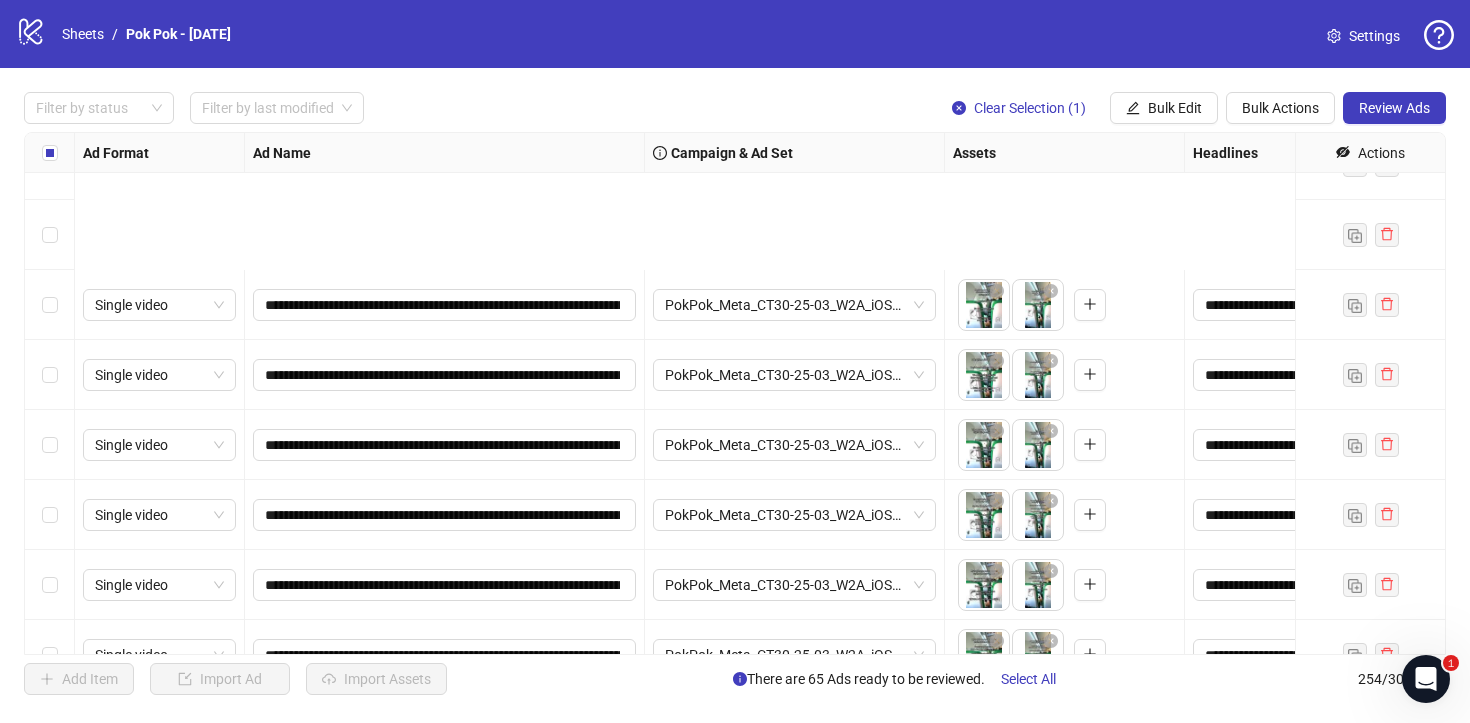 scroll, scrollTop: 15134, scrollLeft: 0, axis: vertical 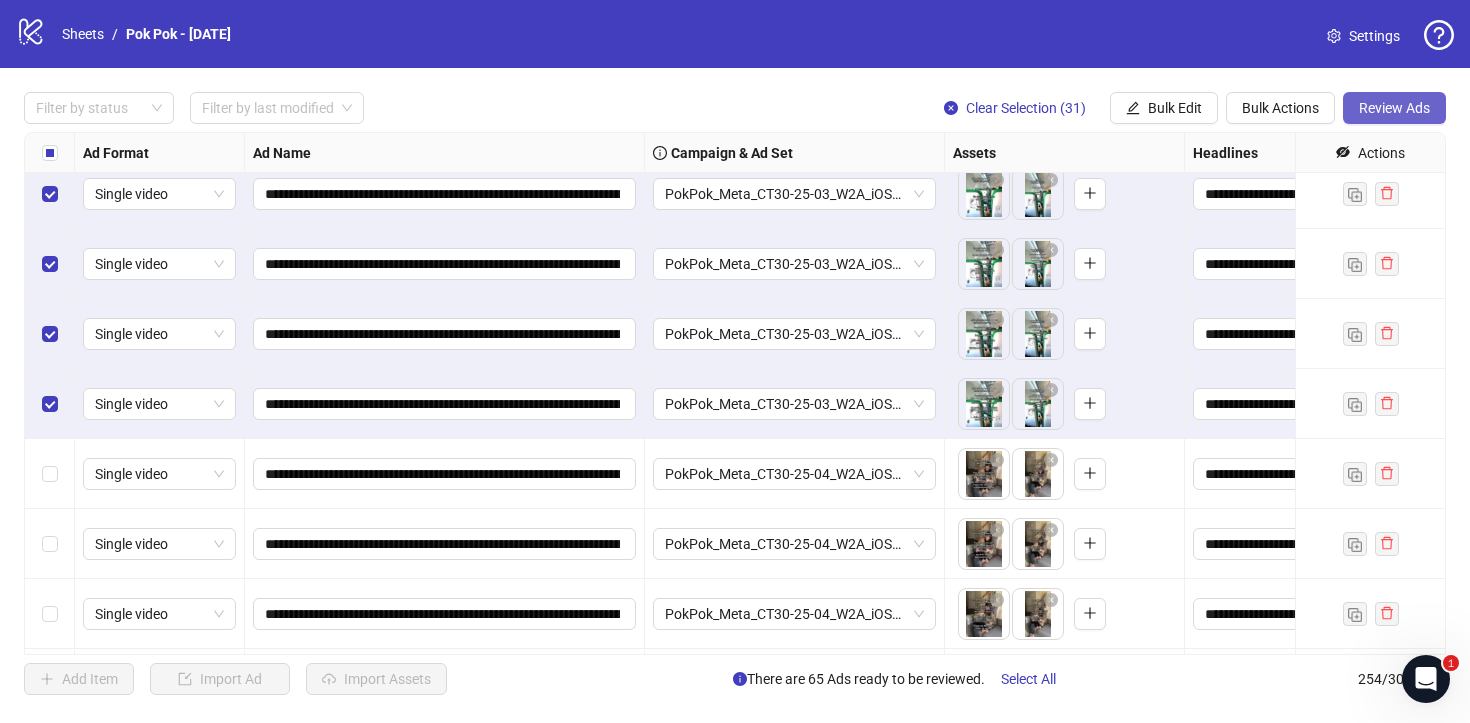 click on "Review Ads" at bounding box center (1394, 108) 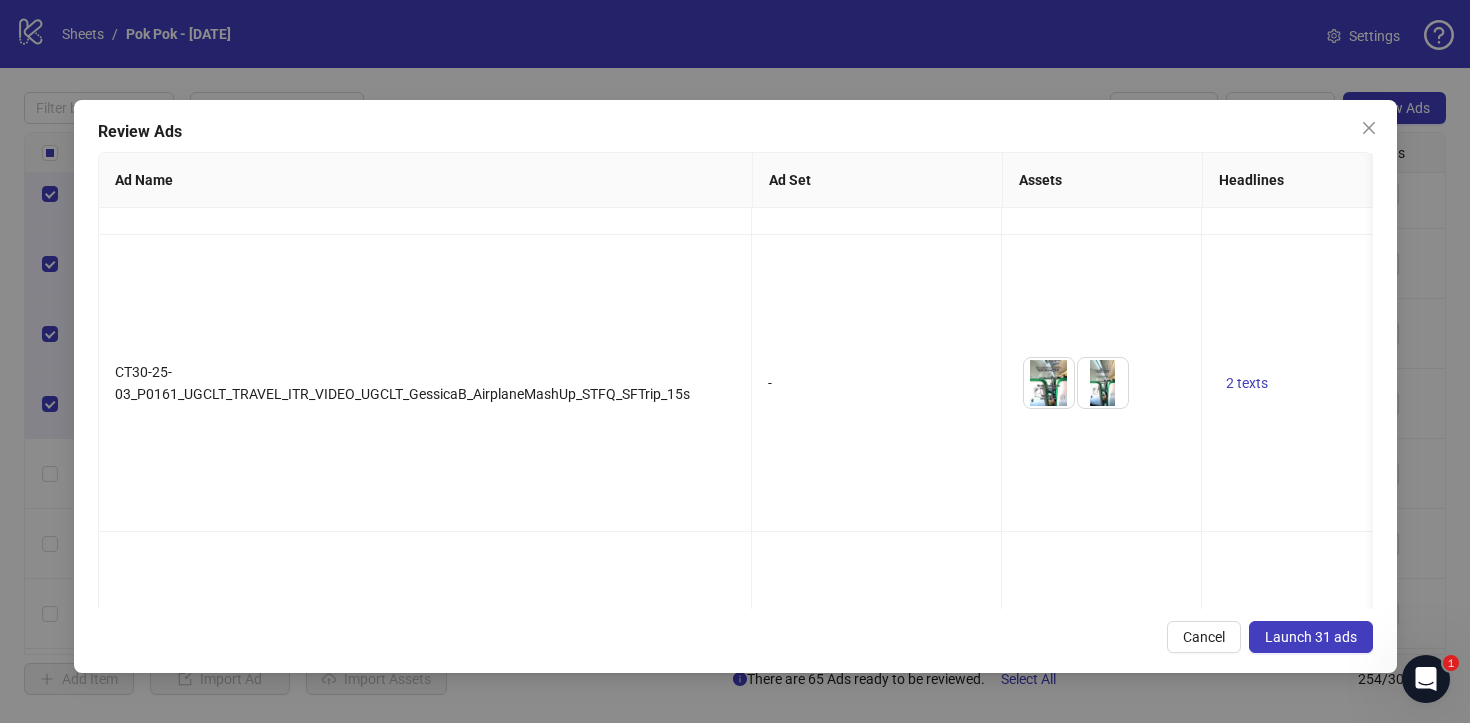 scroll, scrollTop: 7940, scrollLeft: 0, axis: vertical 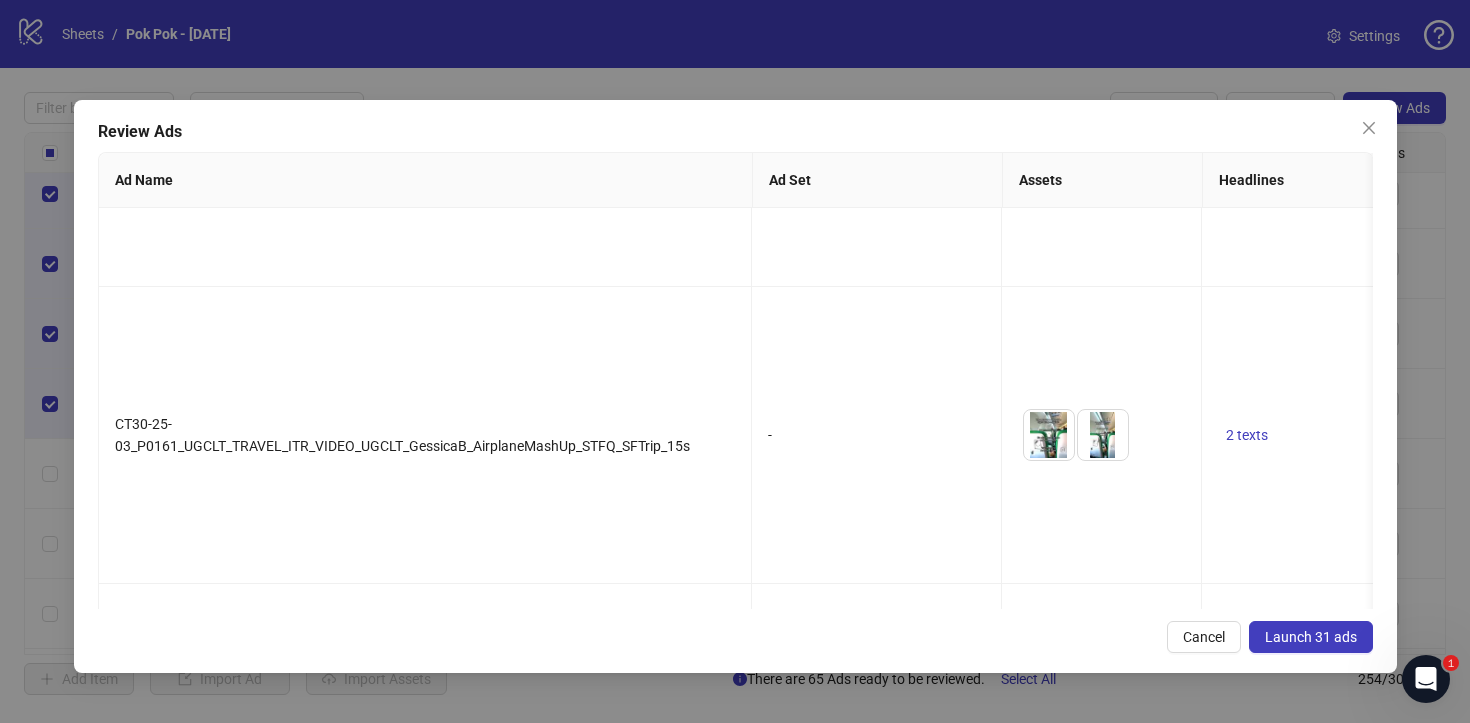 click on "Launch 31 ads" at bounding box center (1311, 637) 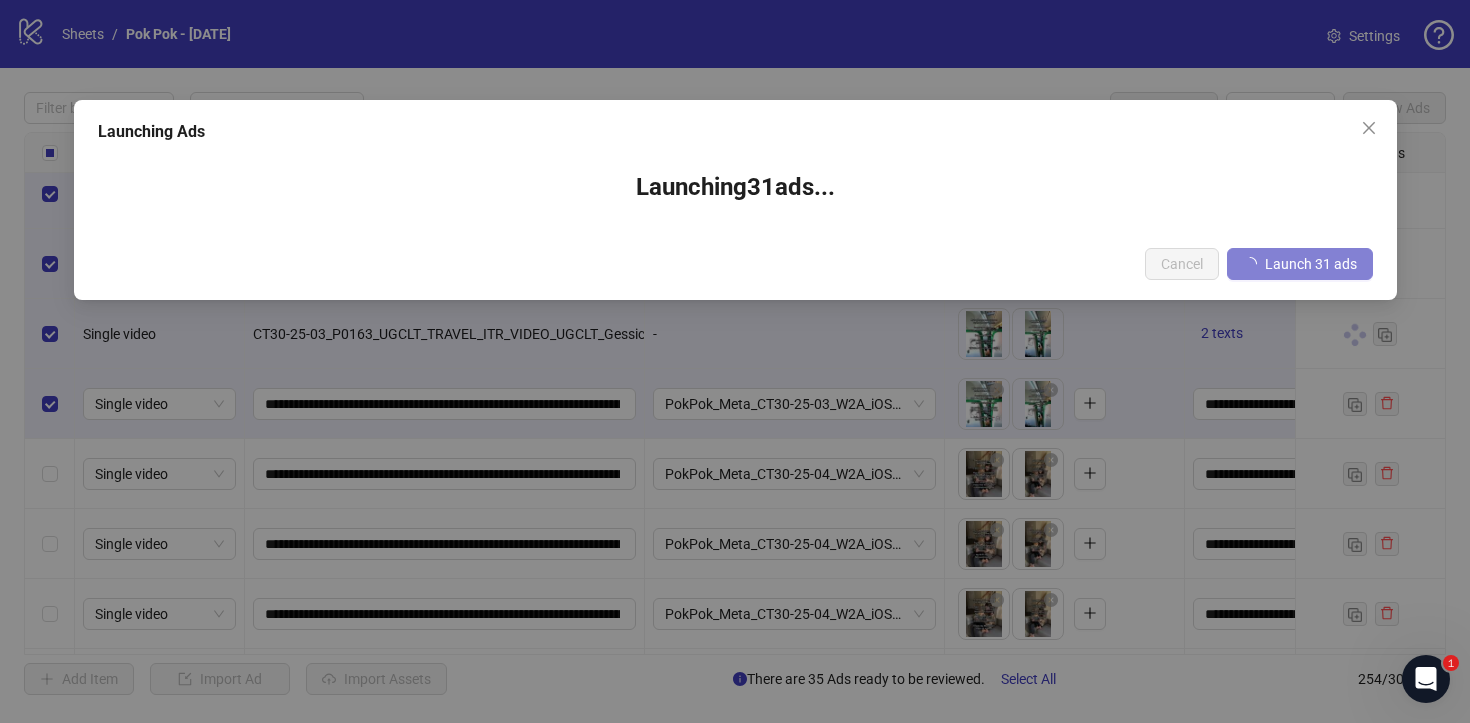 scroll, scrollTop: 15139, scrollLeft: 0, axis: vertical 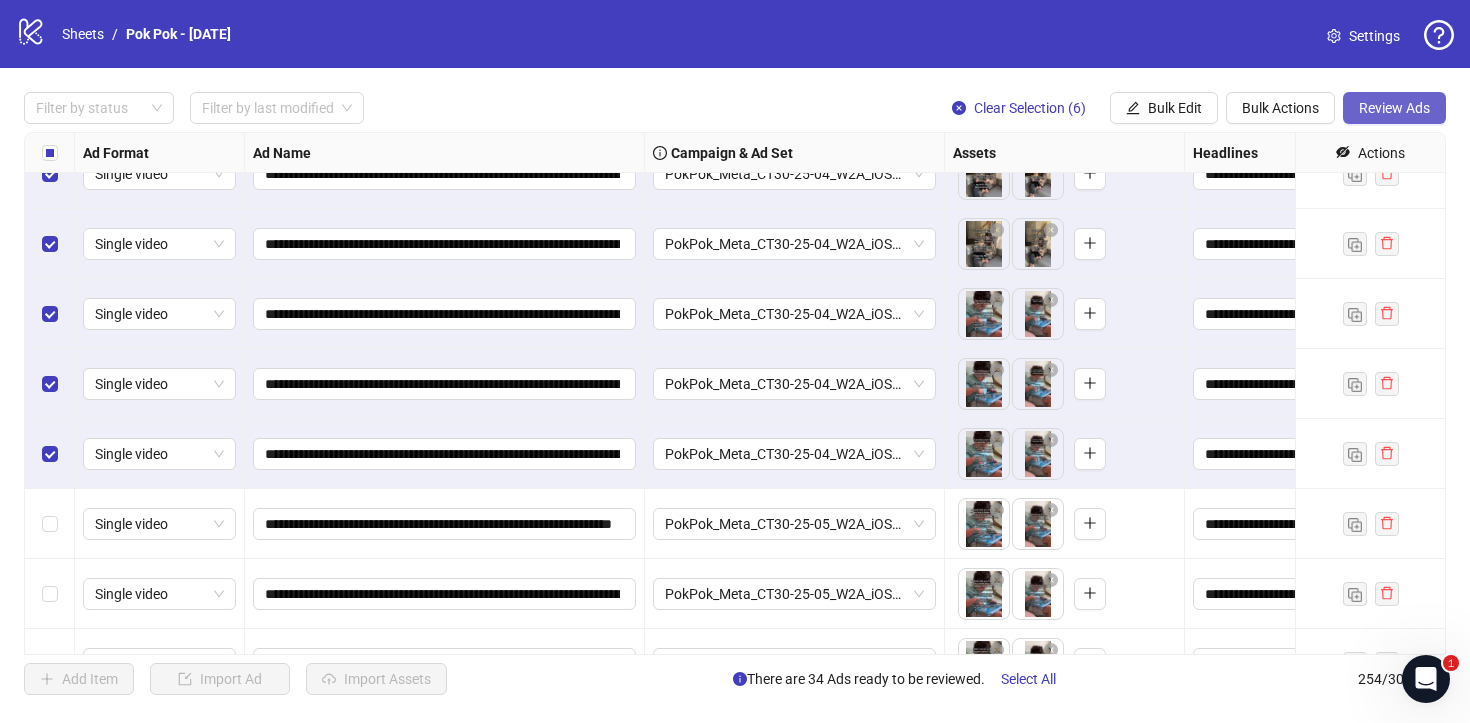 click on "Review Ads" at bounding box center (1394, 108) 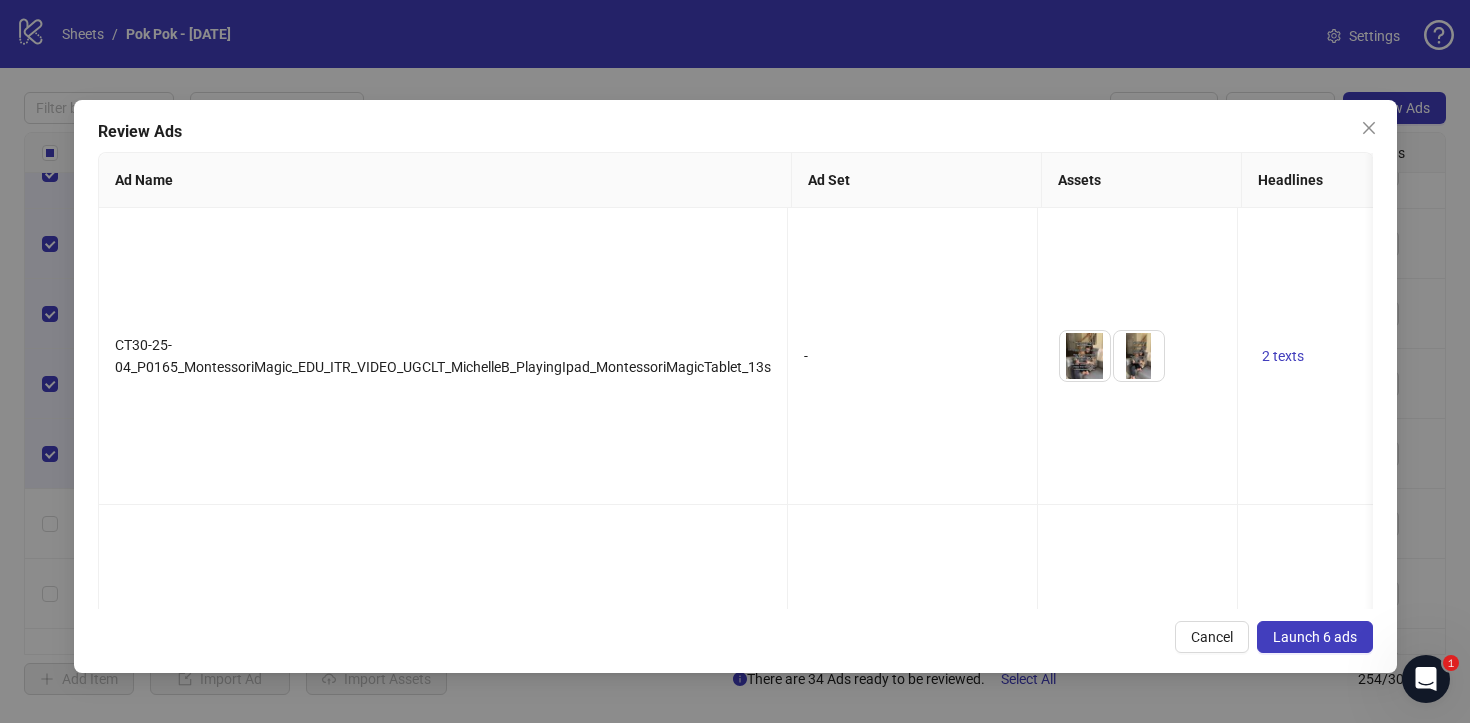 click on "Launch 6 ads" at bounding box center [1315, 637] 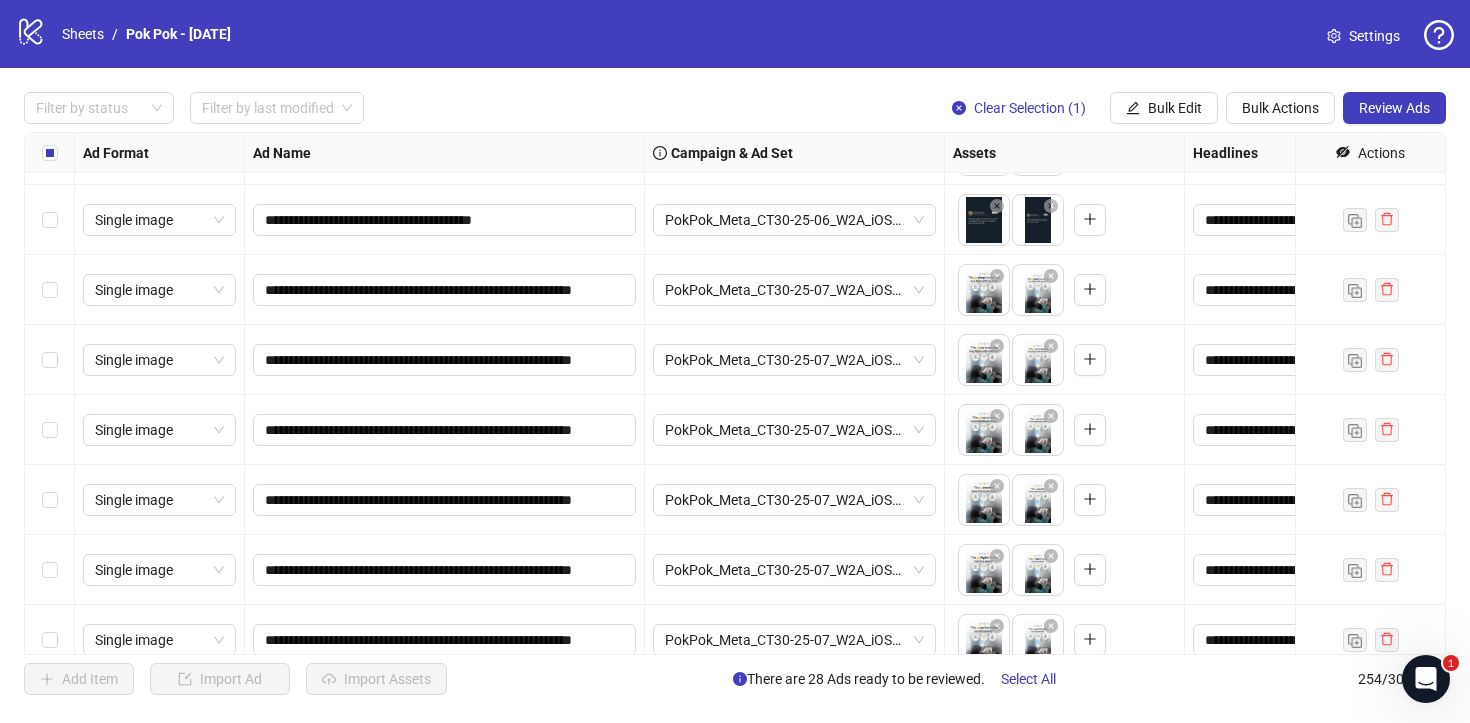 scroll, scrollTop: 16502, scrollLeft: 0, axis: vertical 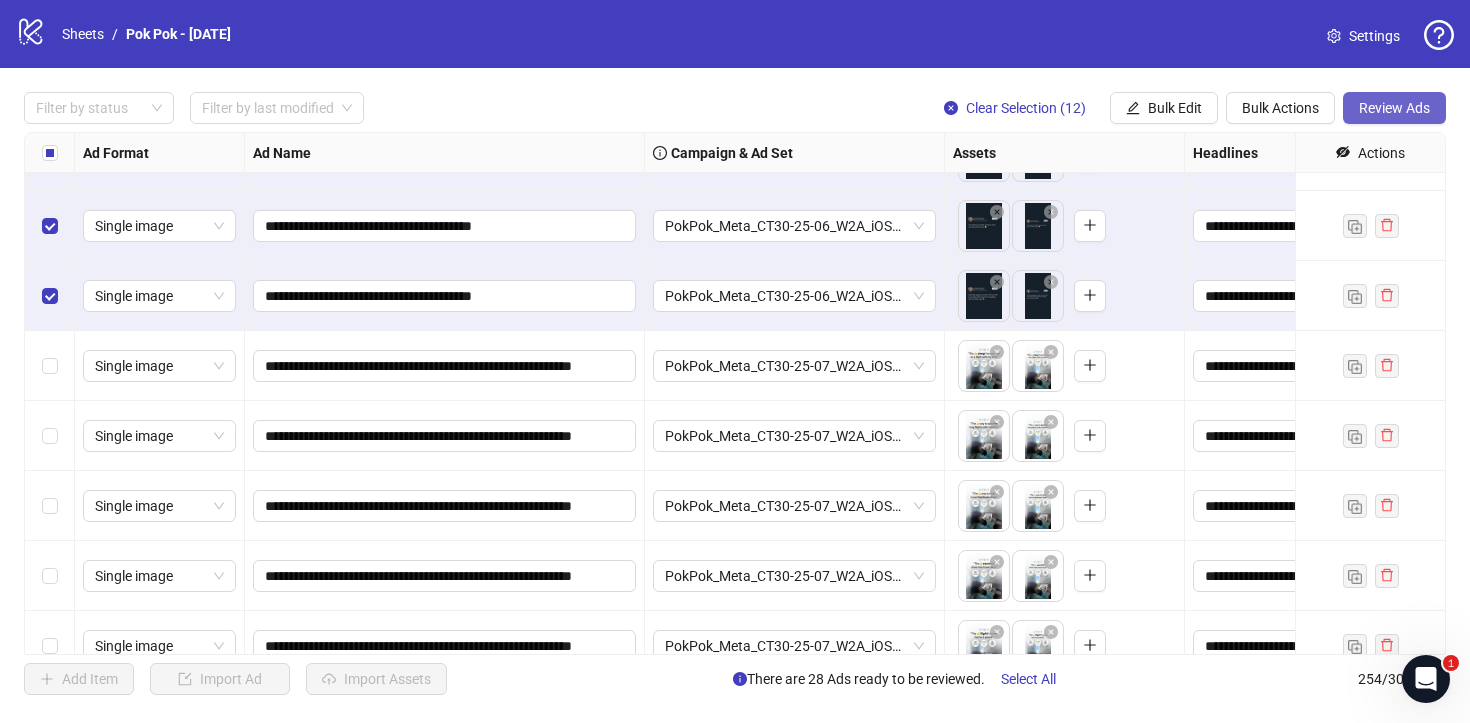 click on "Review Ads" at bounding box center [1394, 108] 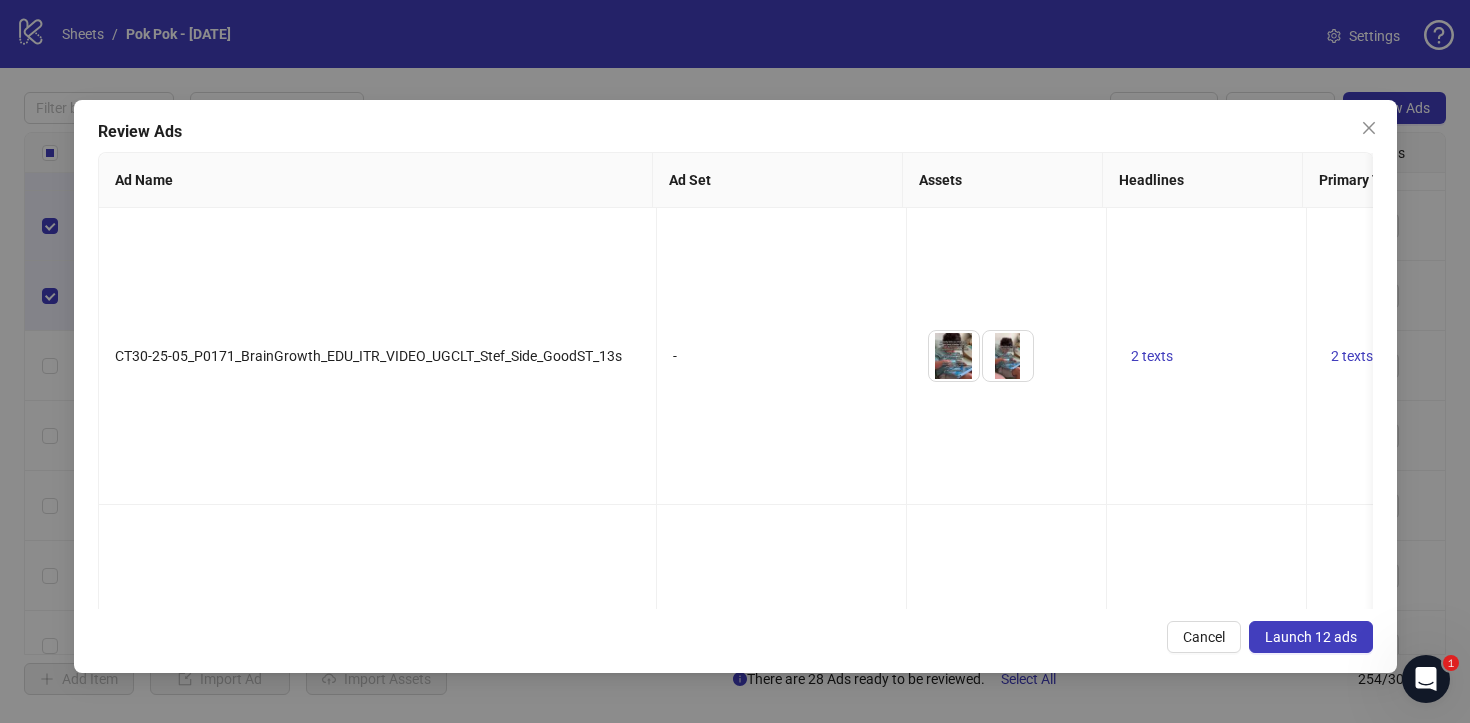 click on "Launch 12 ads" at bounding box center [1311, 637] 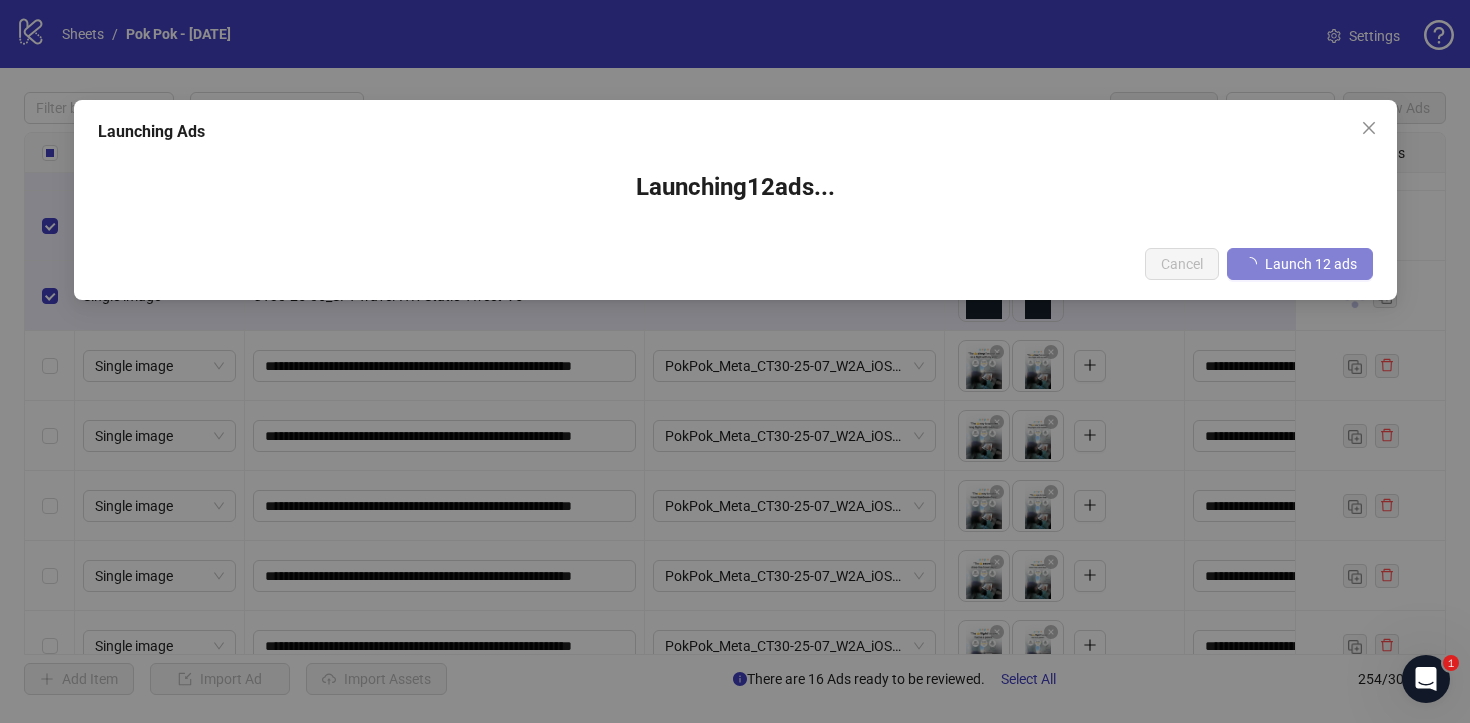 scroll, scrollTop: 16507, scrollLeft: 0, axis: vertical 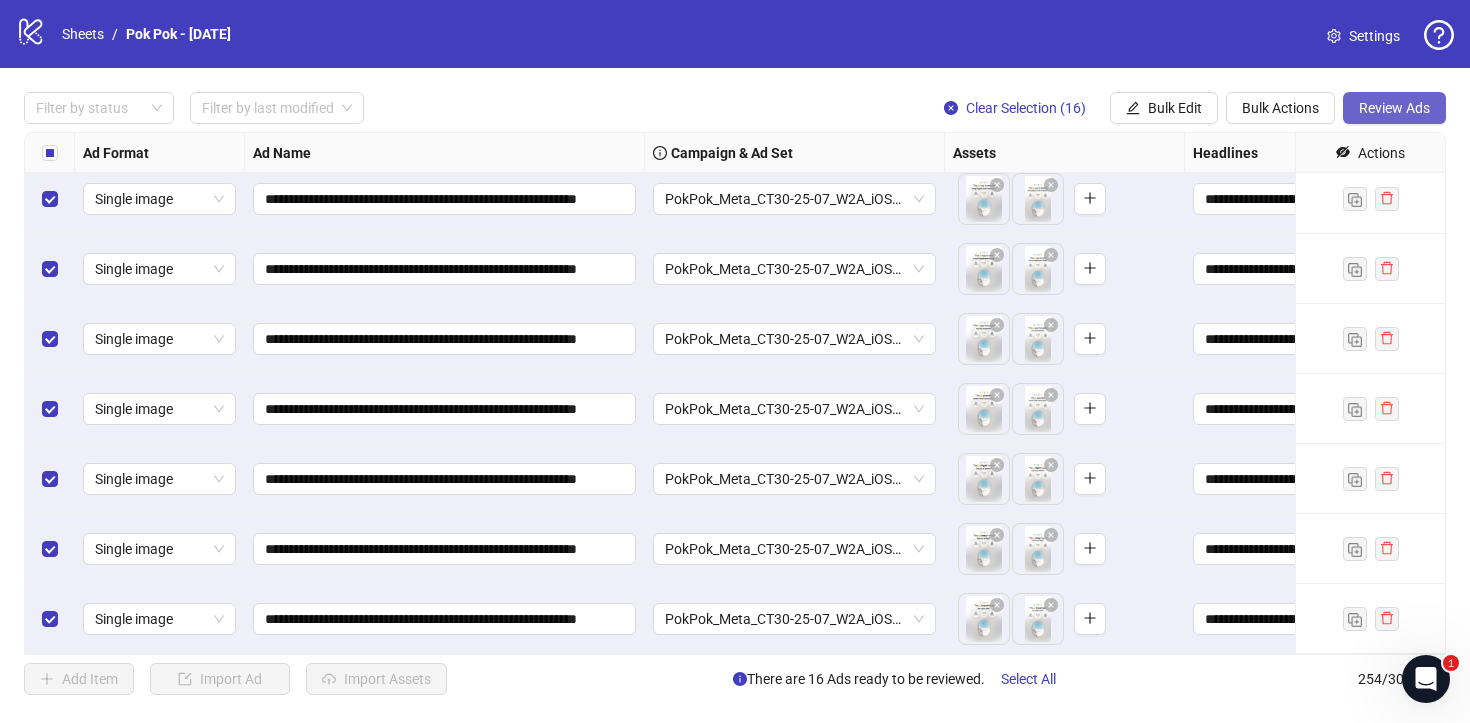 click on "Review Ads" at bounding box center [1394, 108] 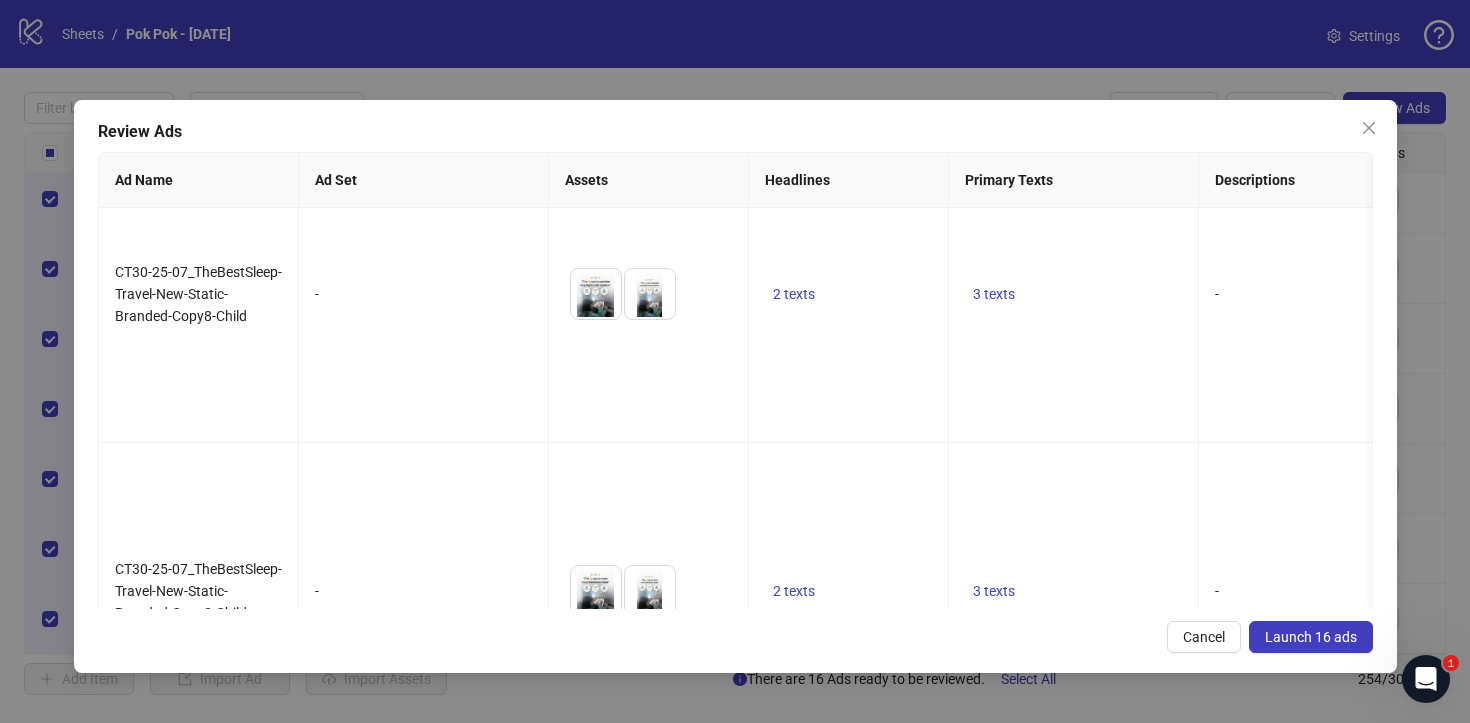 scroll, scrollTop: 0, scrollLeft: 0, axis: both 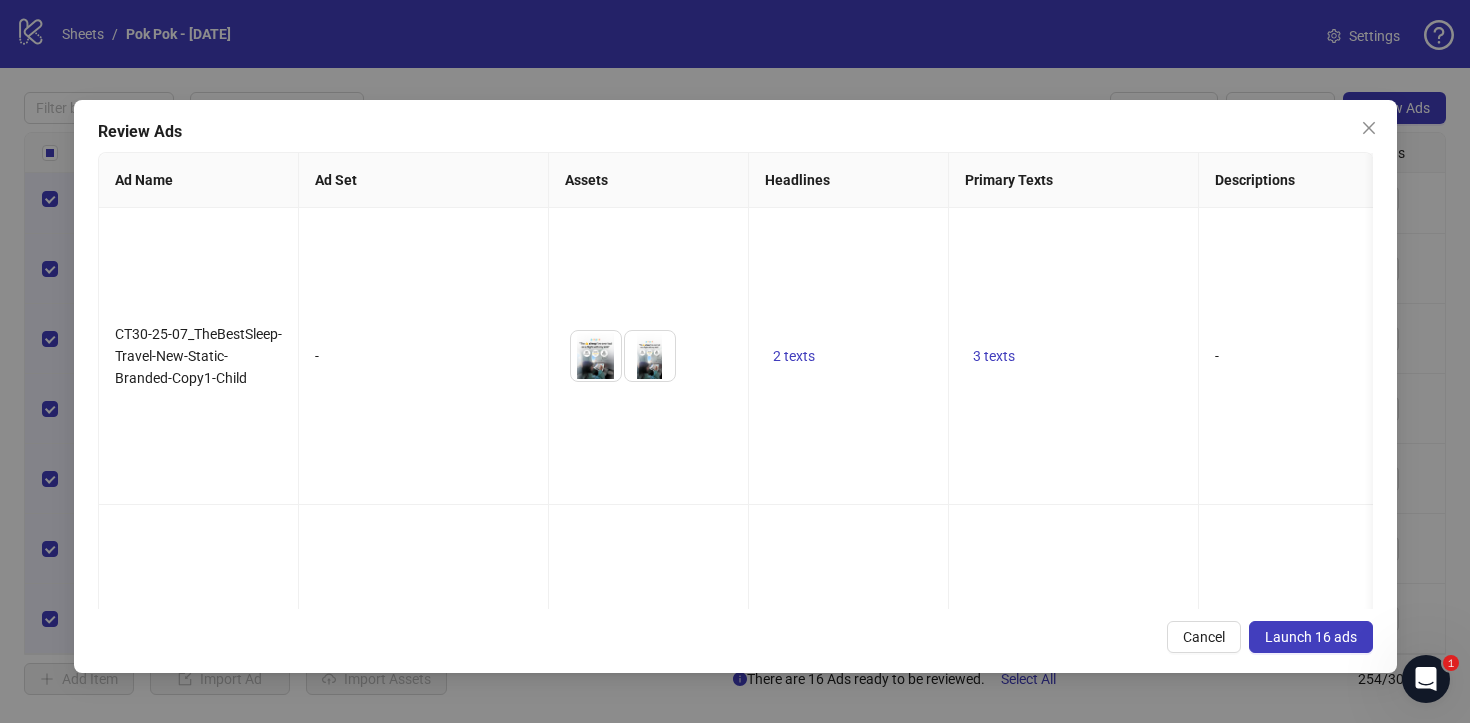 click on "Launch 16 ads" at bounding box center [1311, 637] 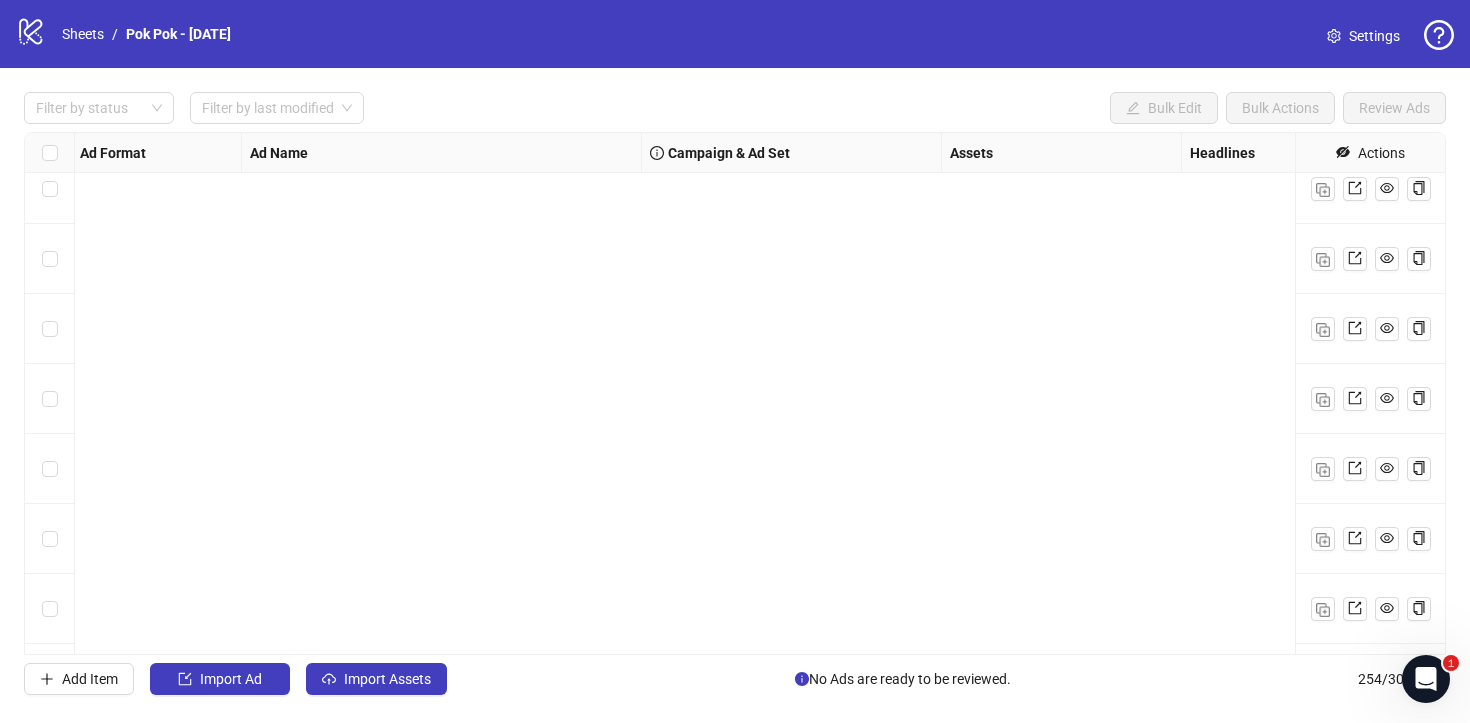 scroll, scrollTop: 17299, scrollLeft: 3, axis: both 